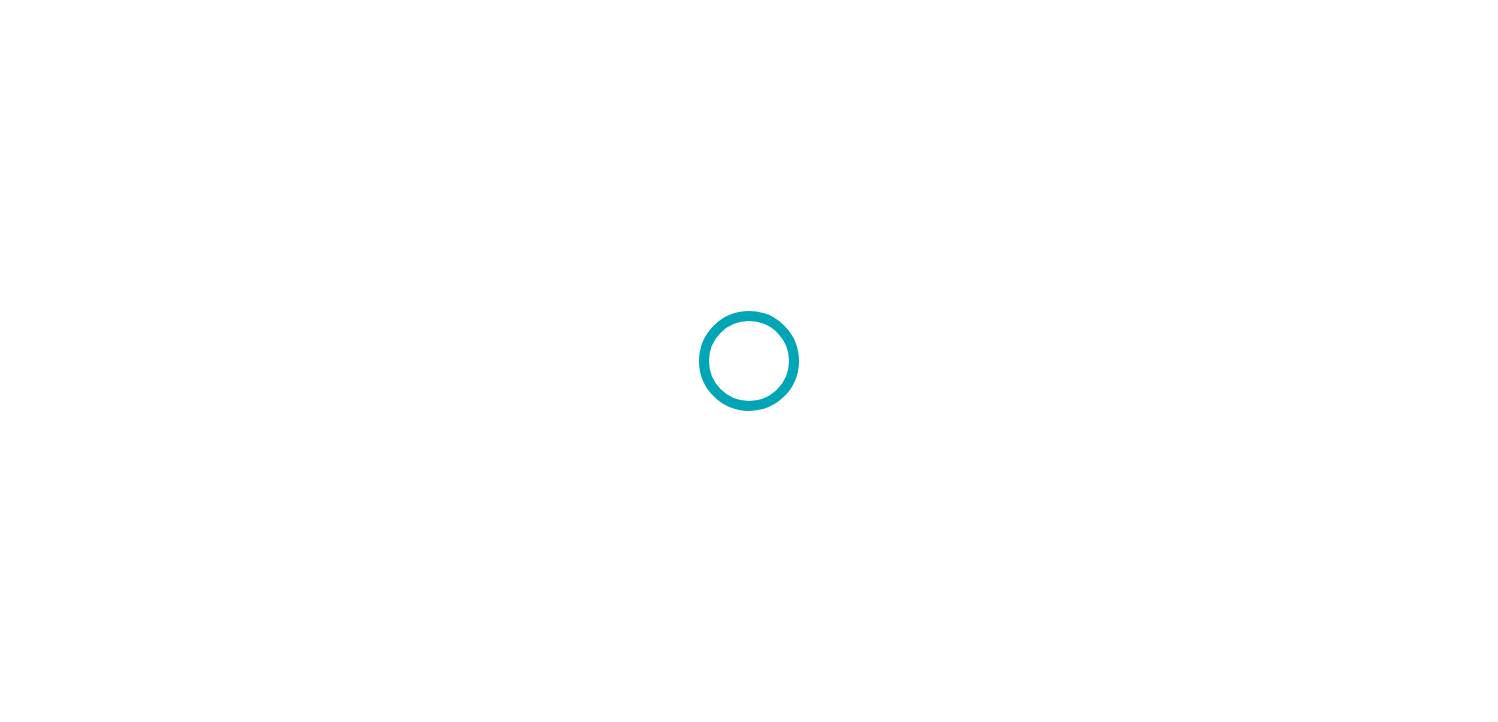 scroll, scrollTop: 0, scrollLeft: 0, axis: both 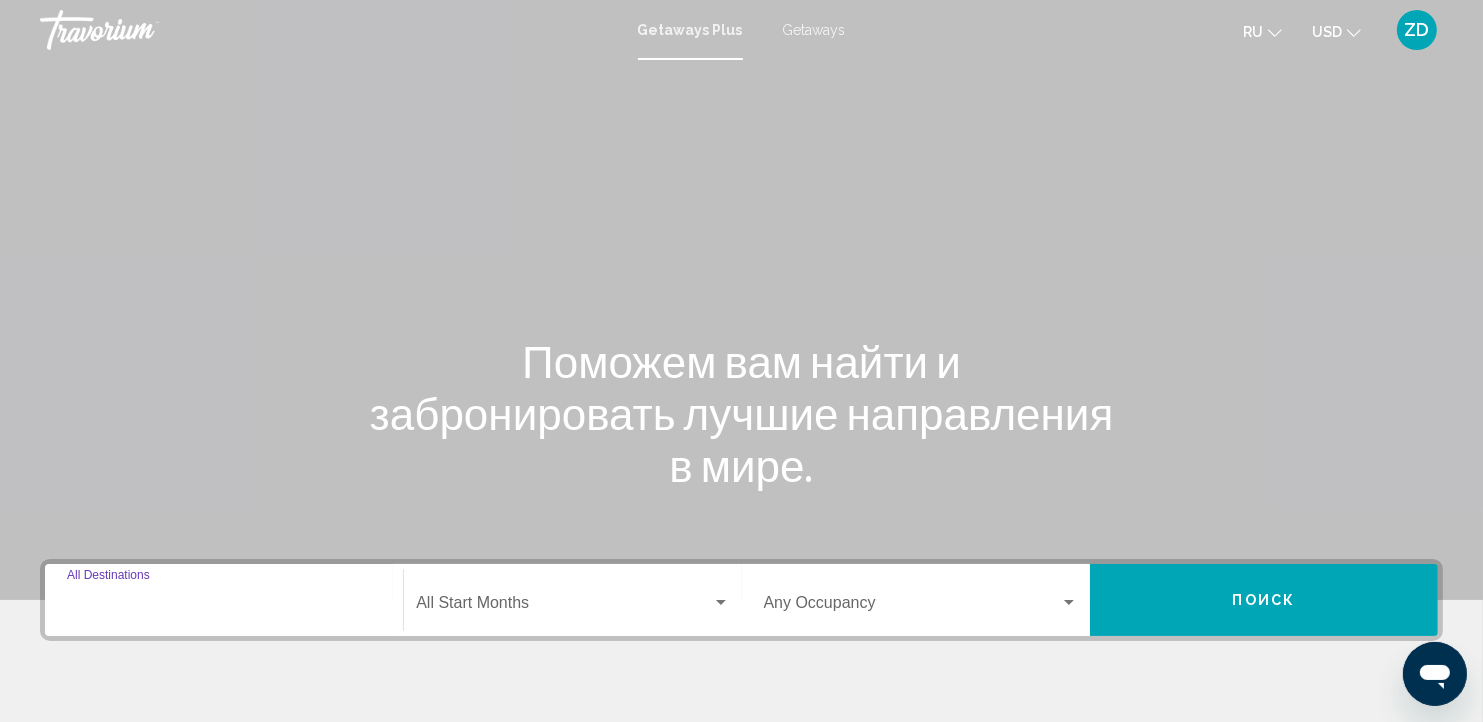 click on "Destination All Destinations" at bounding box center [224, 607] 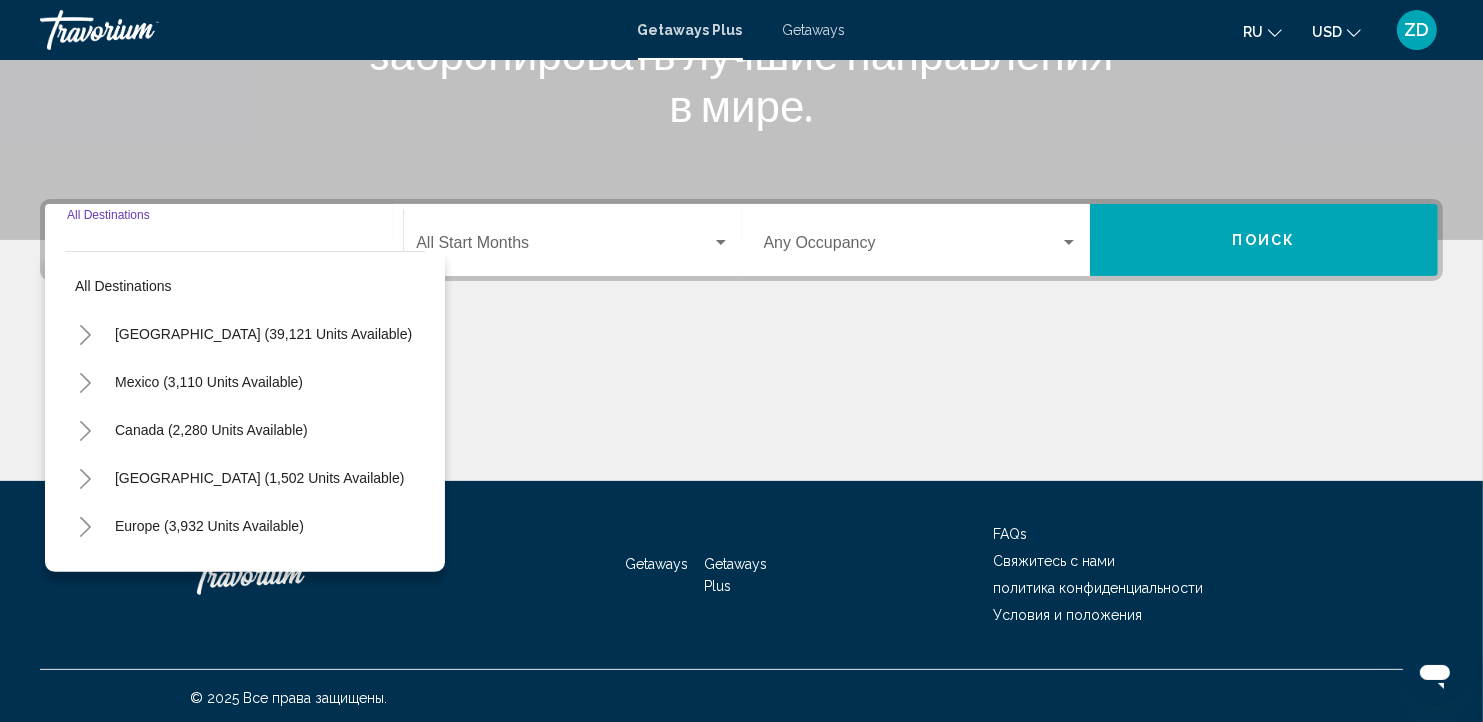 scroll, scrollTop: 363, scrollLeft: 0, axis: vertical 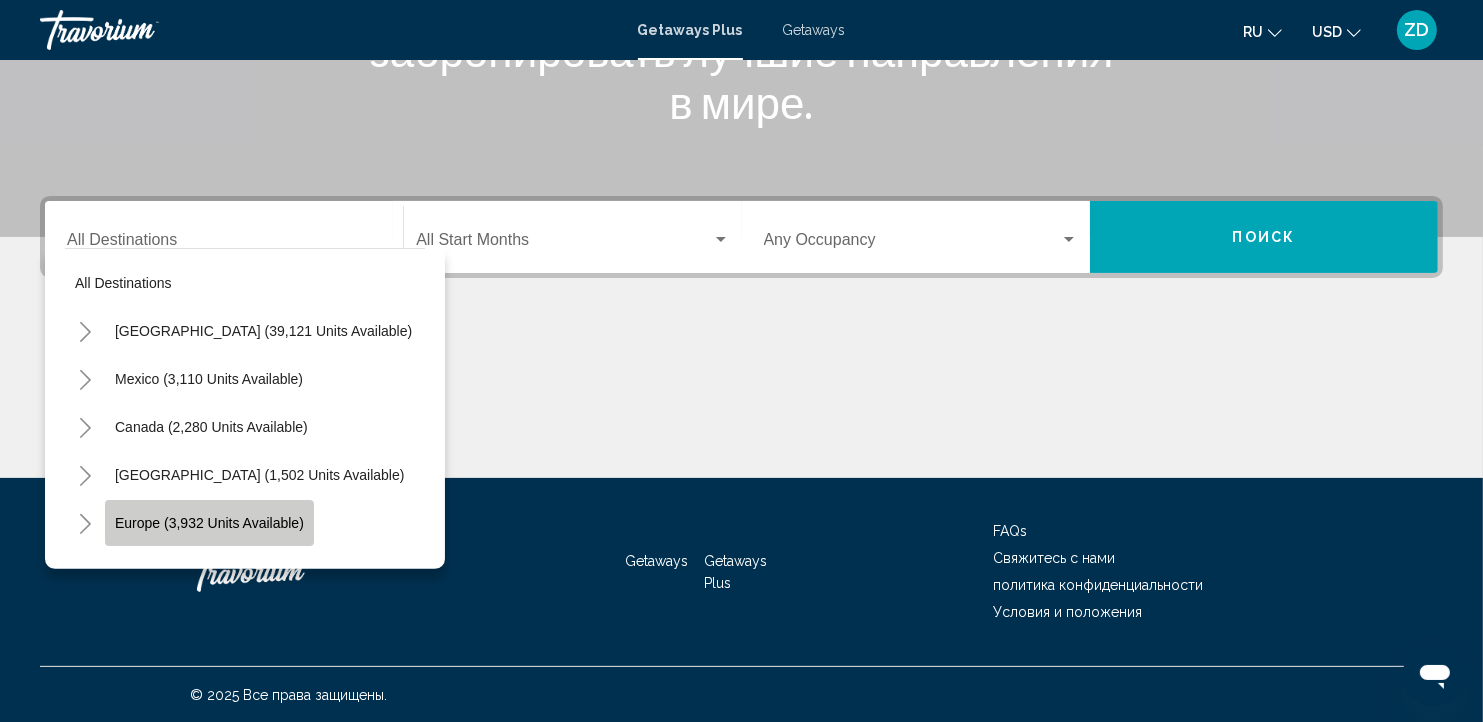 click on "Europe (3,932 units available)" 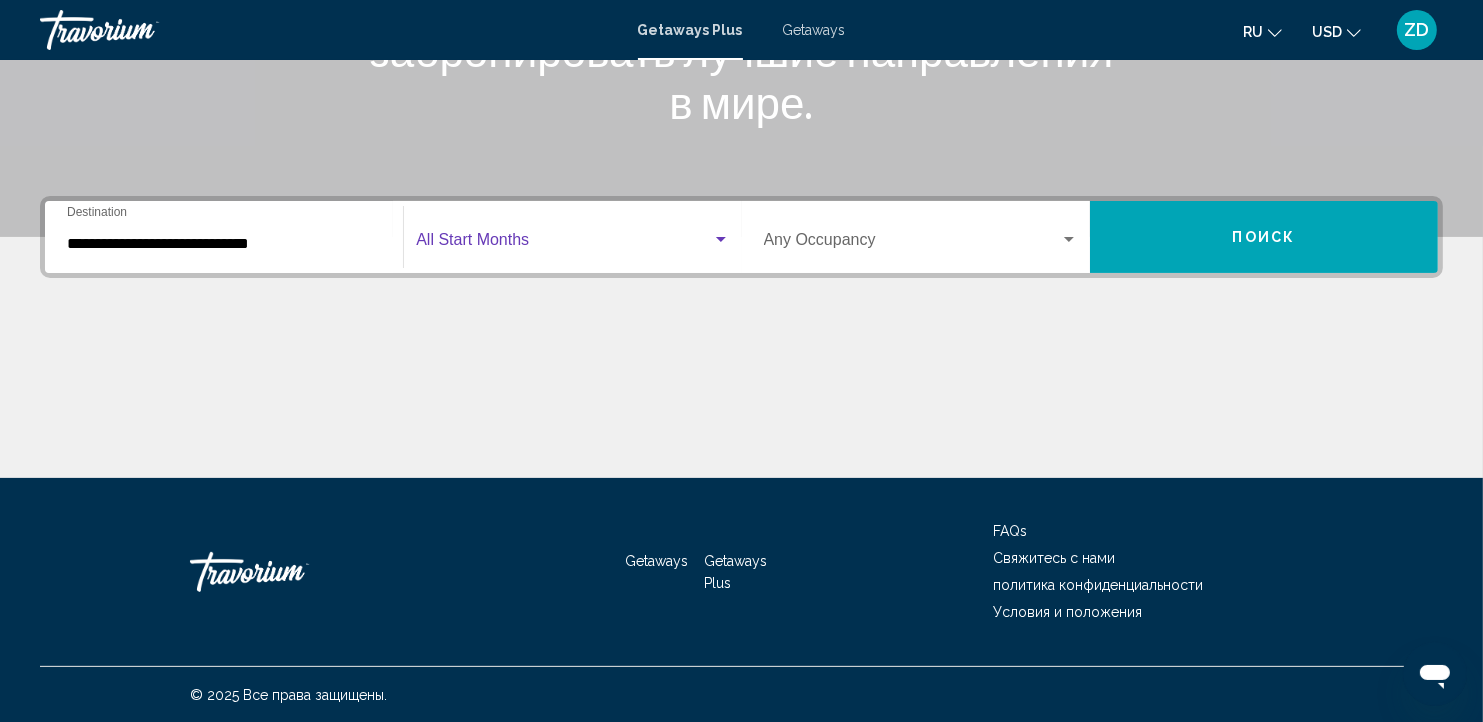 click at bounding box center [563, 244] 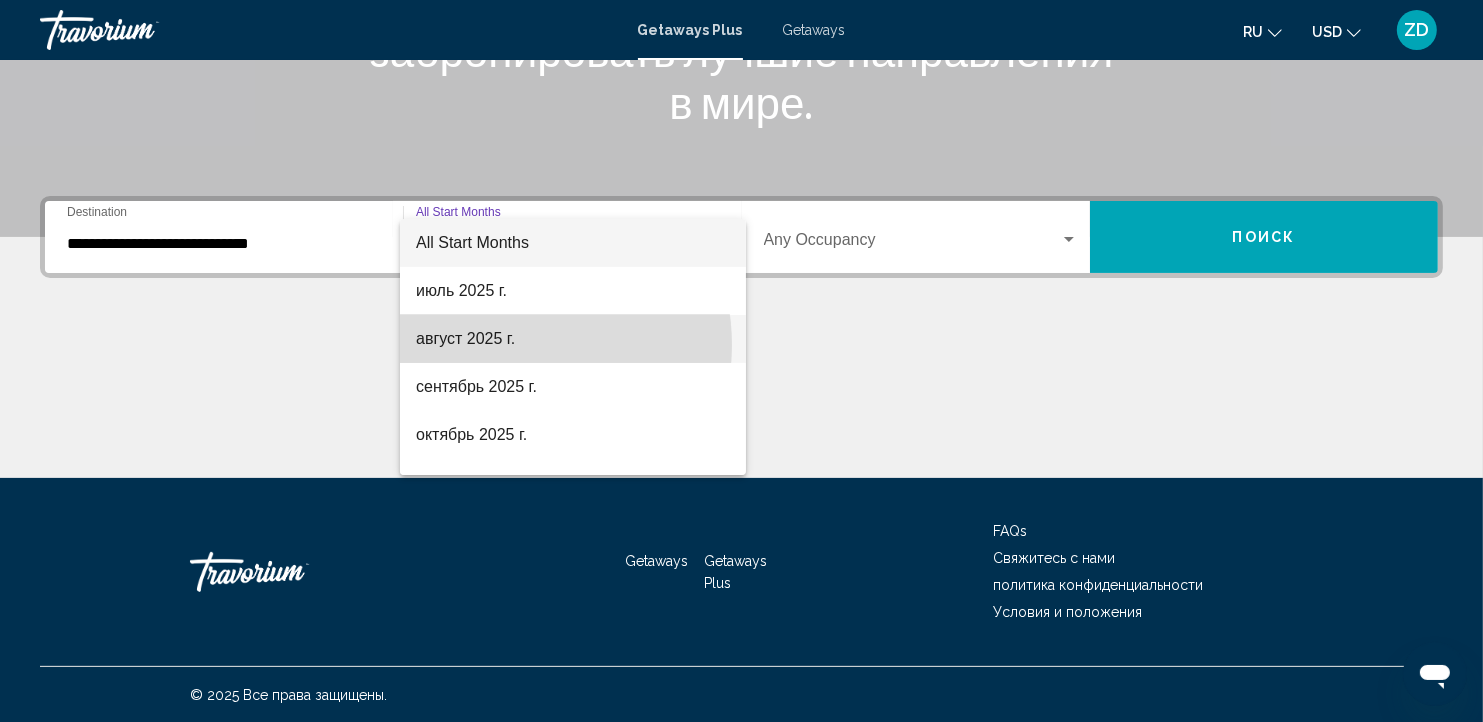 click on "август 2025 г." at bounding box center [573, 339] 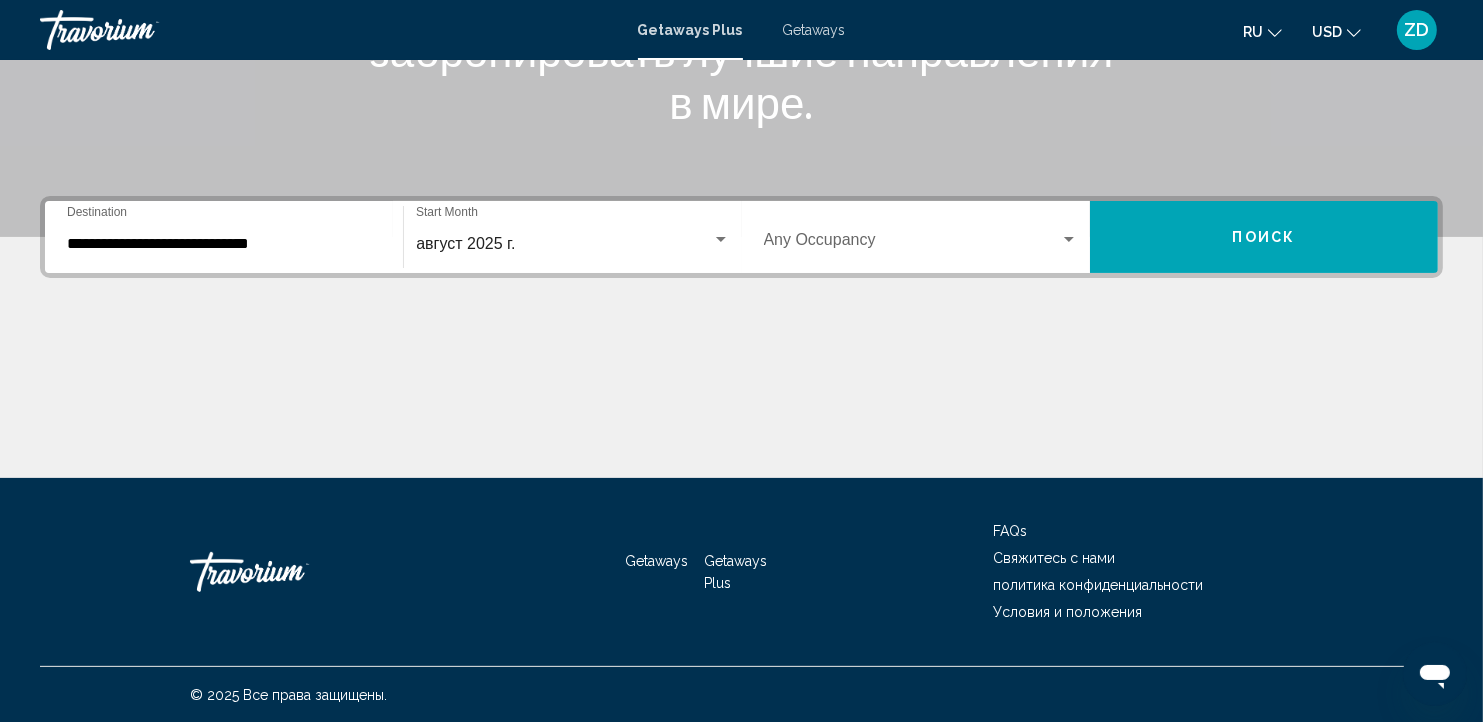 click on "Occupancy Any Occupancy" at bounding box center (921, 237) 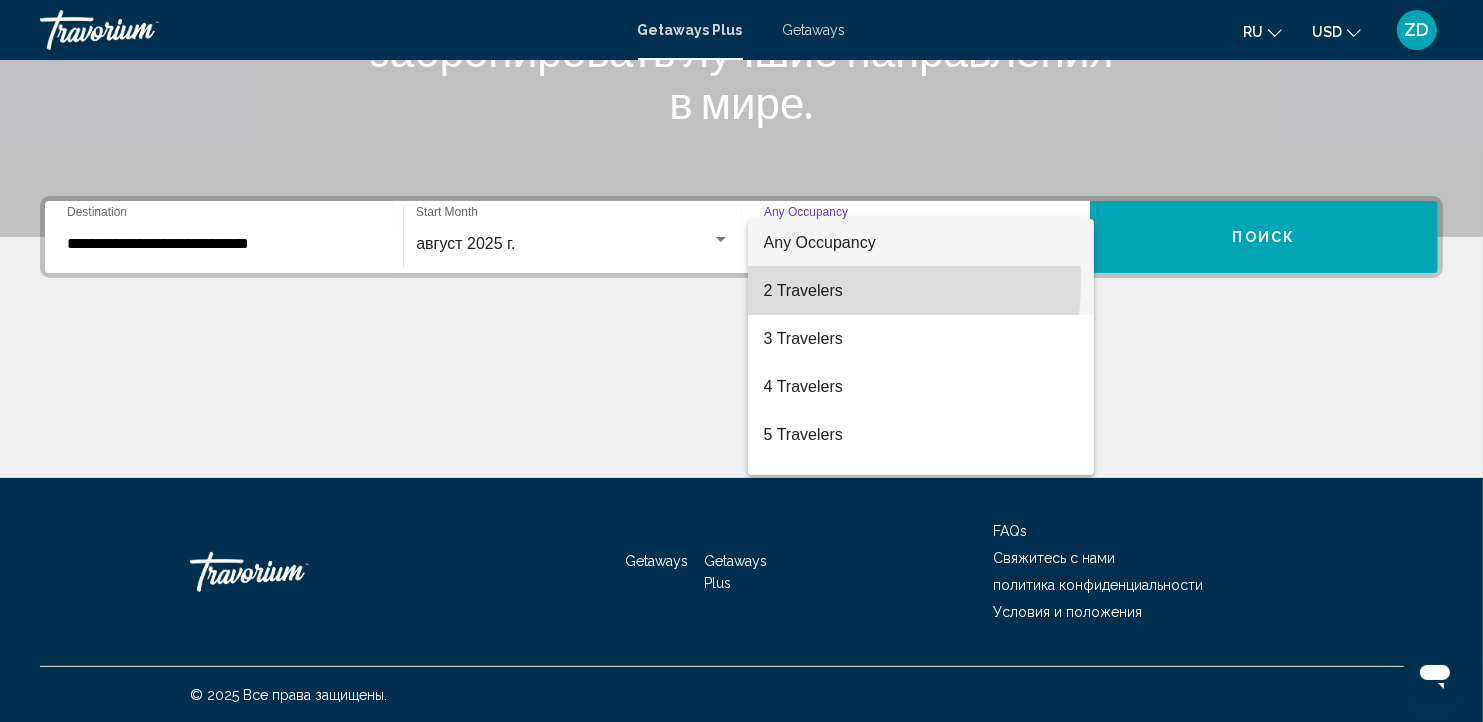 click on "2 Travelers" at bounding box center (921, 291) 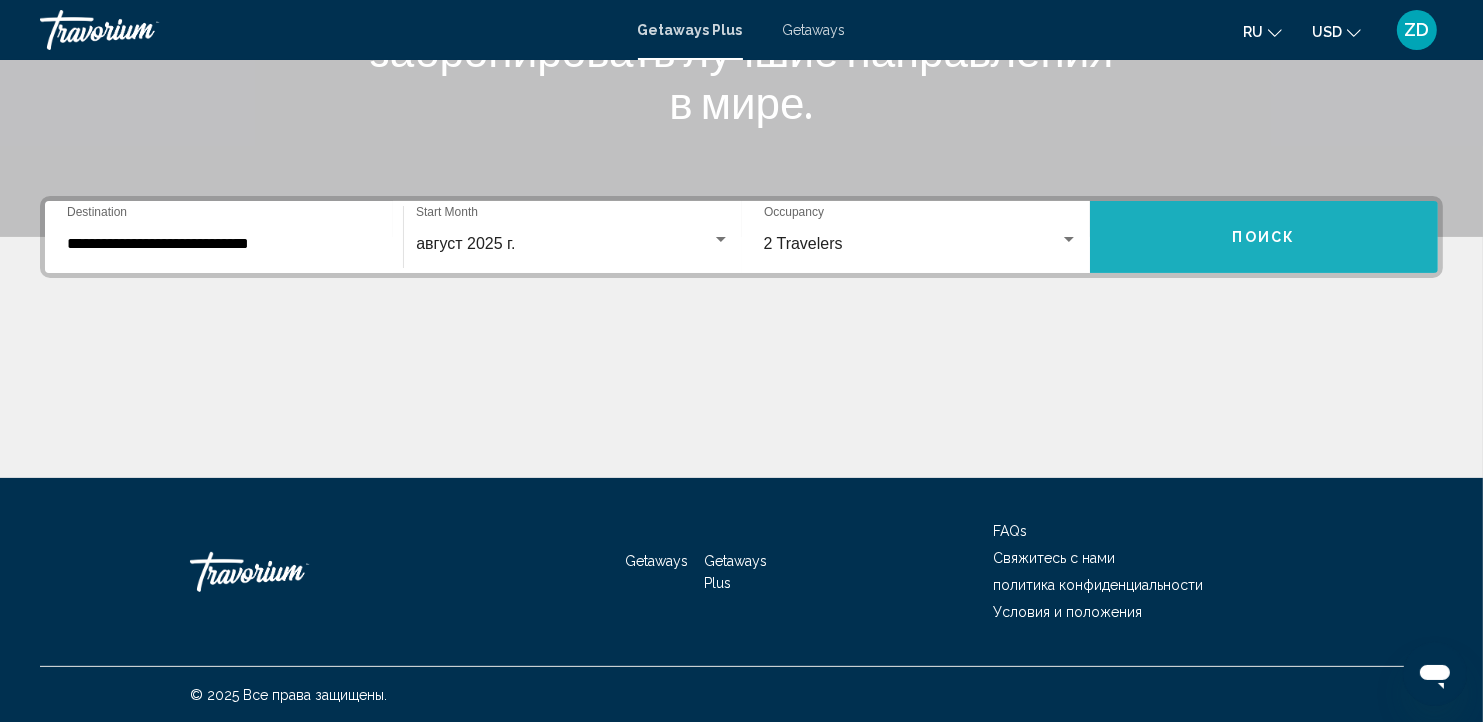 click on "Поиск" at bounding box center (1264, 237) 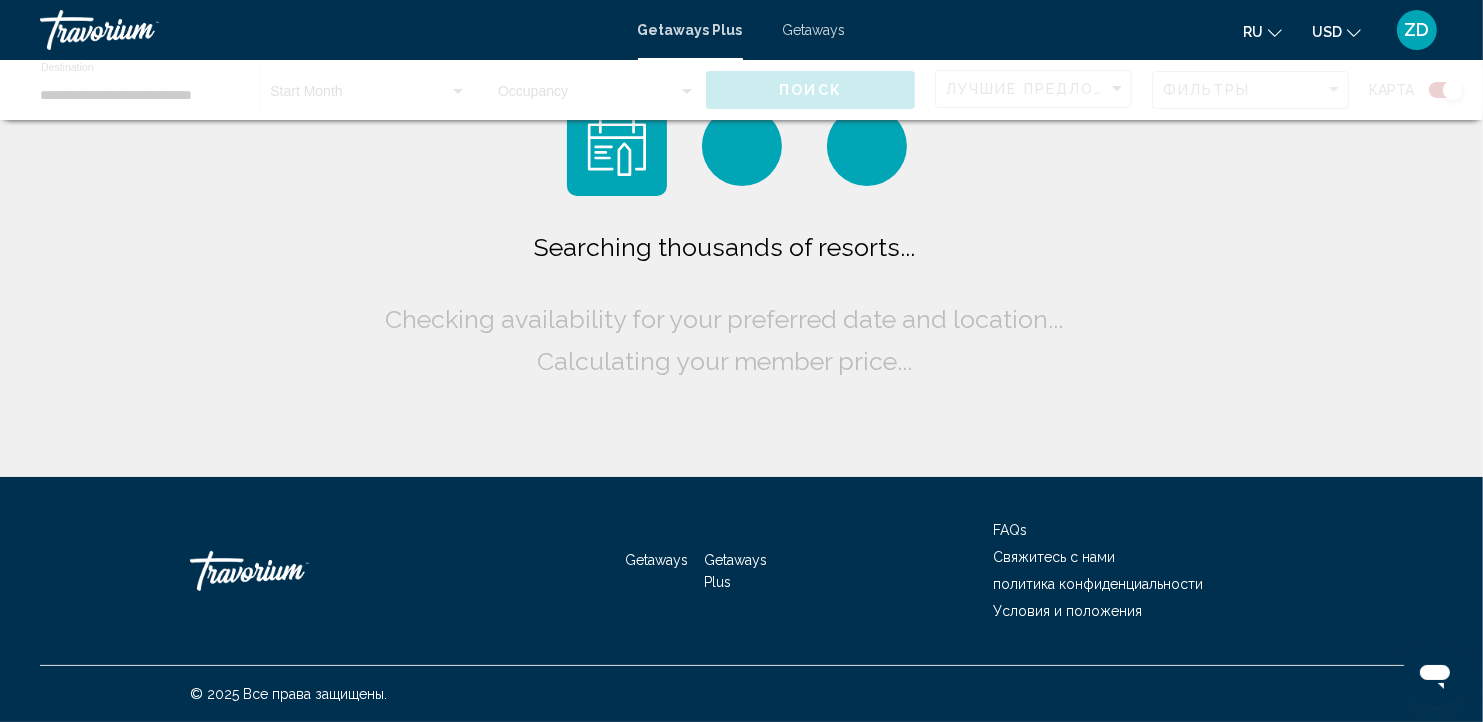 scroll, scrollTop: 0, scrollLeft: 0, axis: both 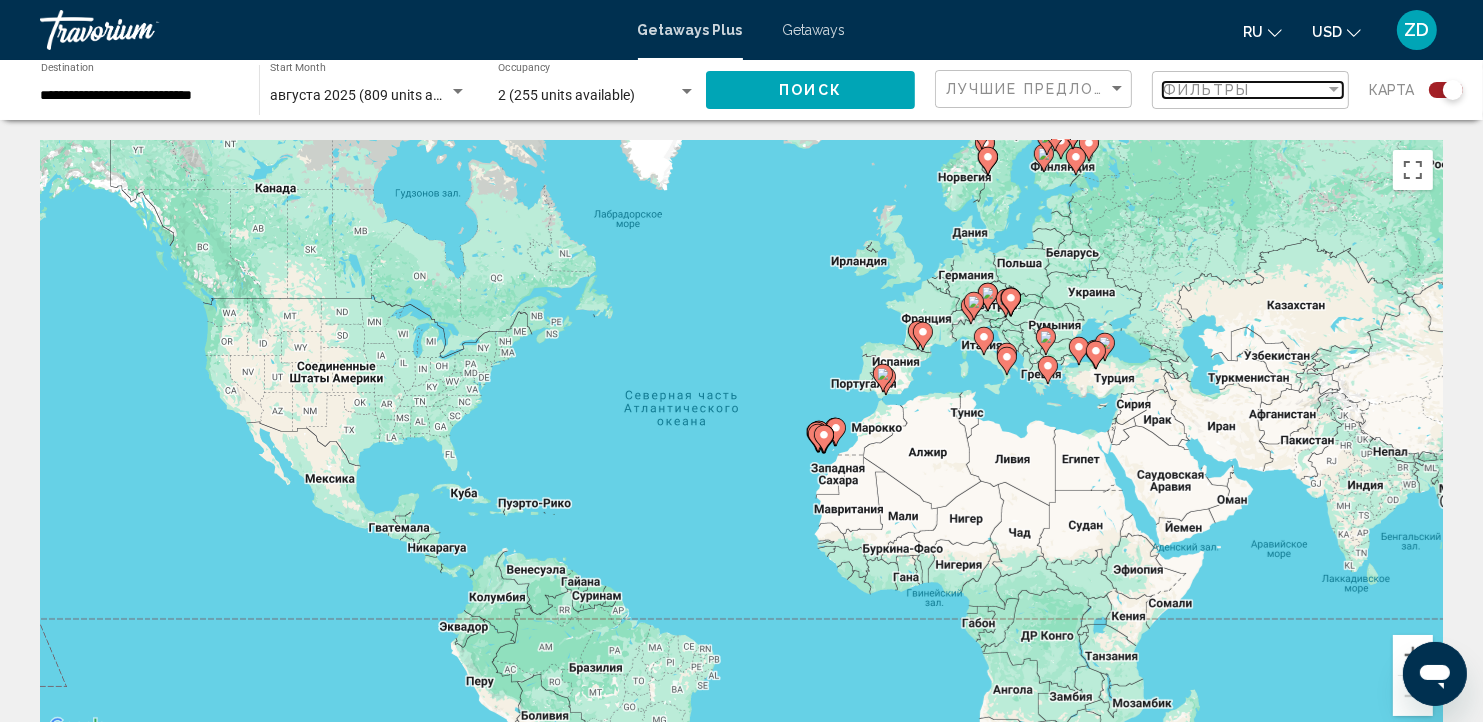 click on "Фильтры" at bounding box center (1244, 90) 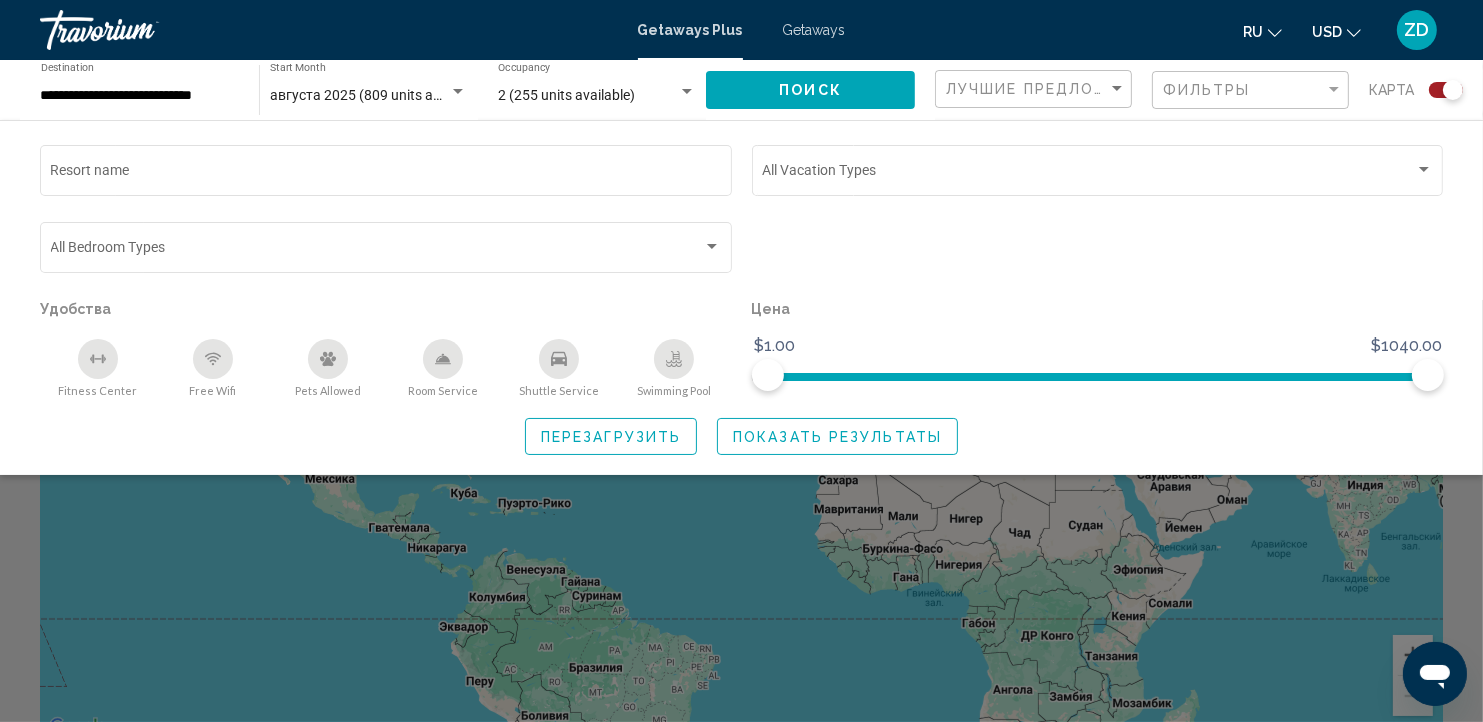click 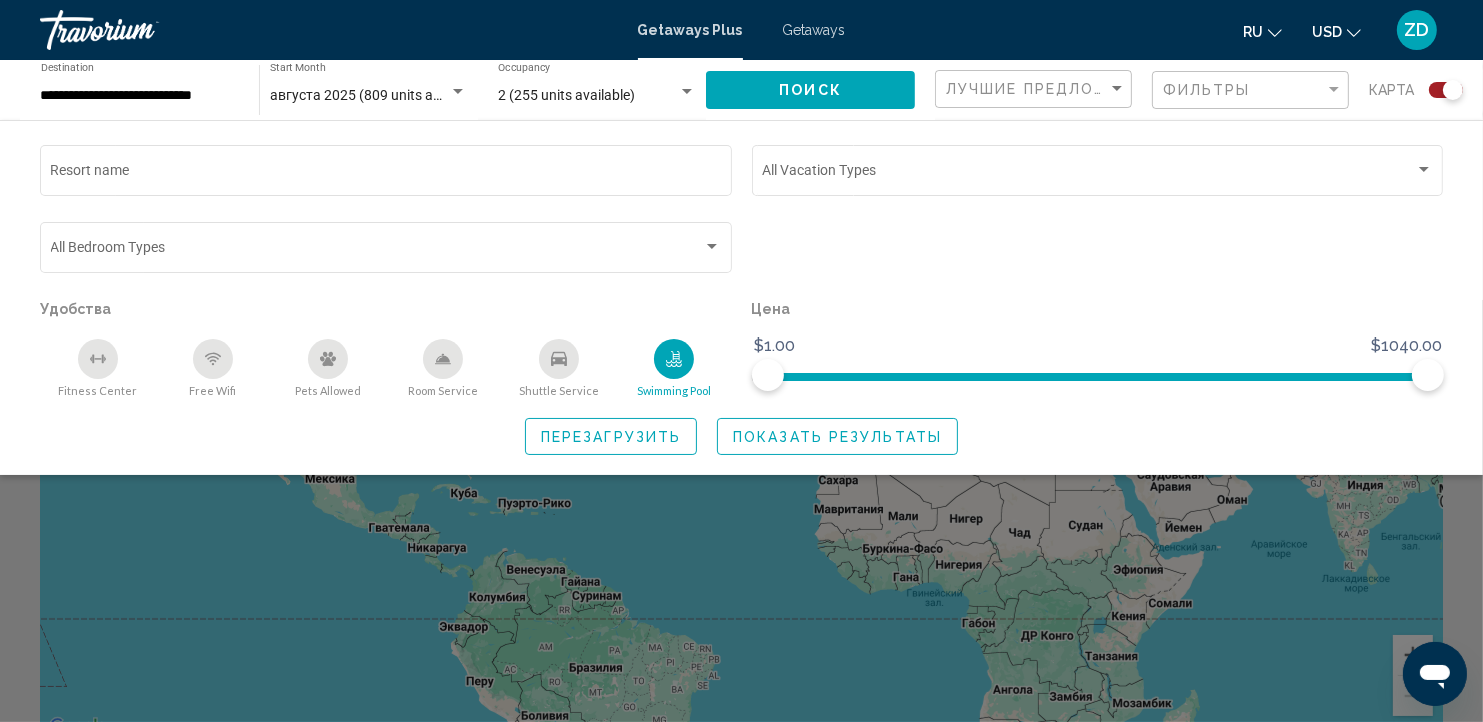 click 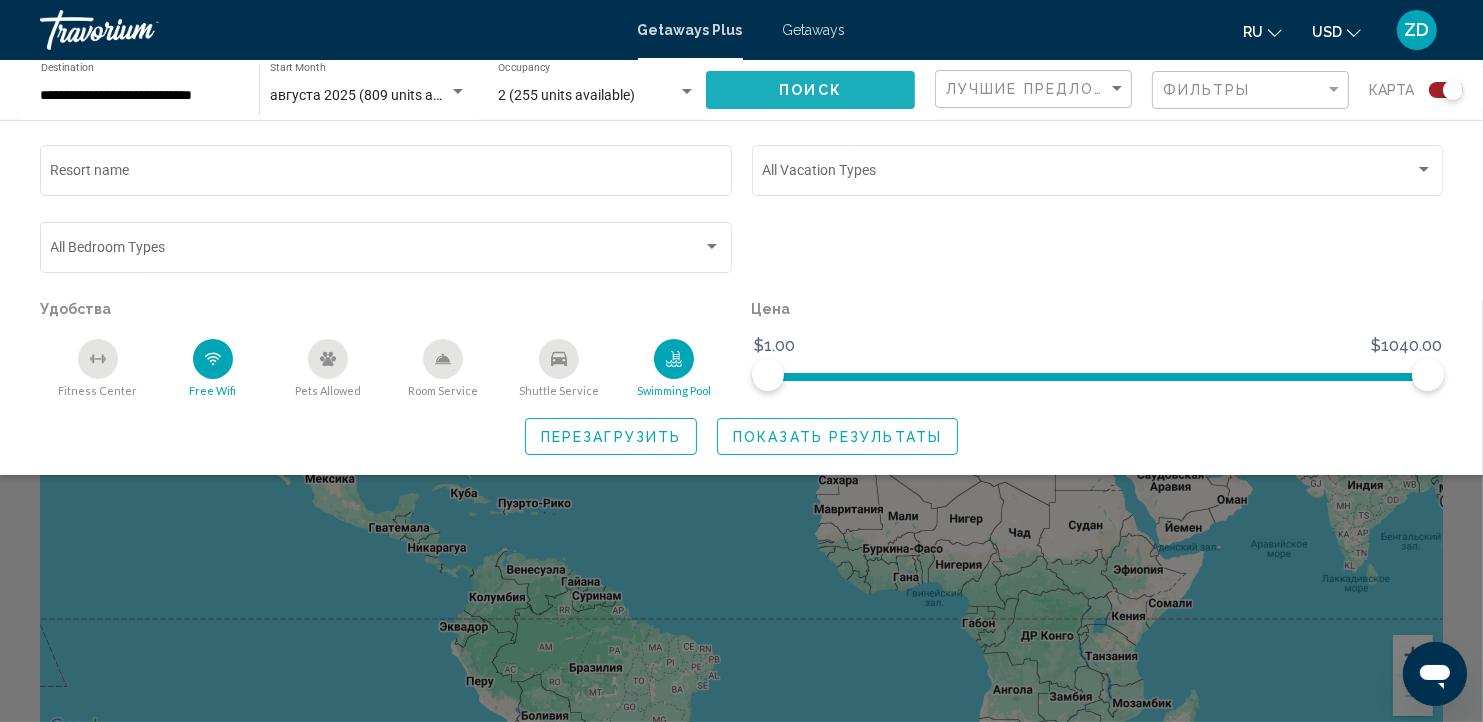 click on "Поиск" 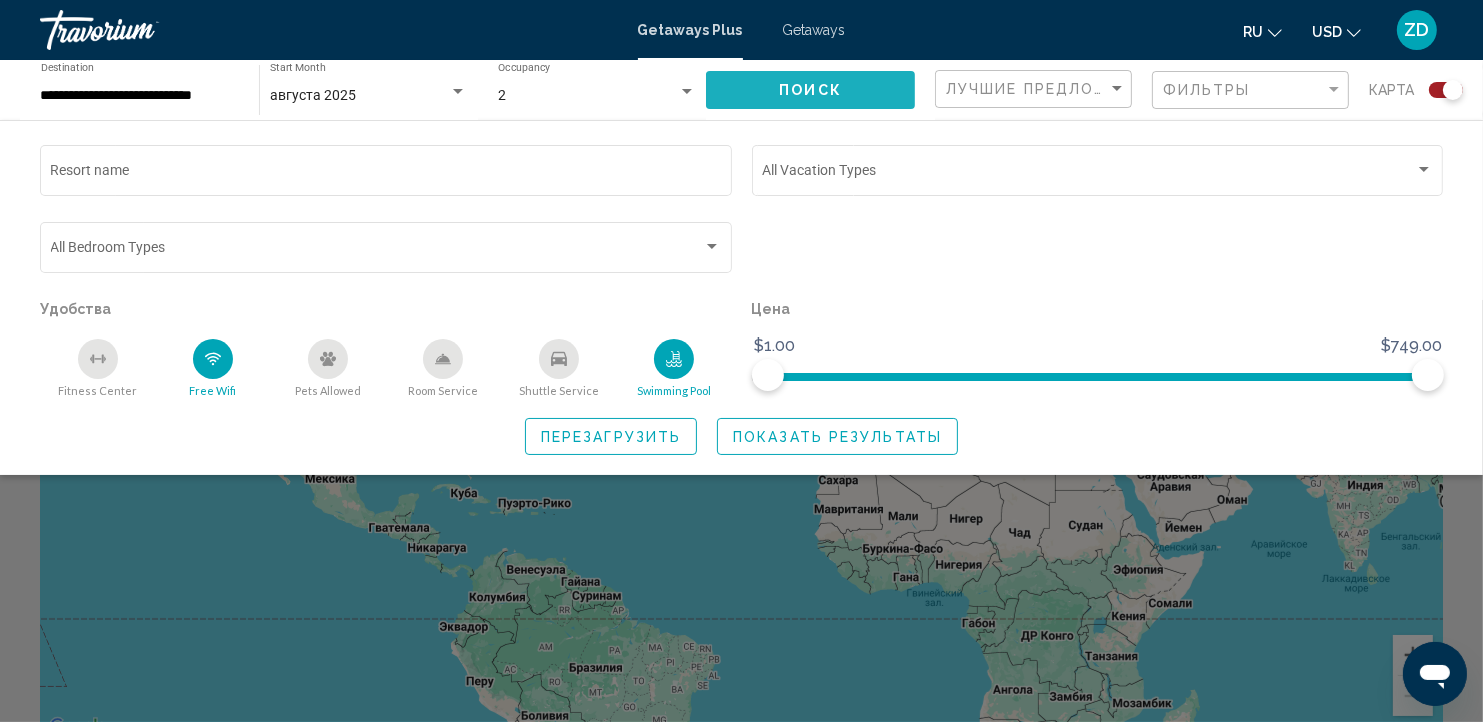 click on "Поиск" 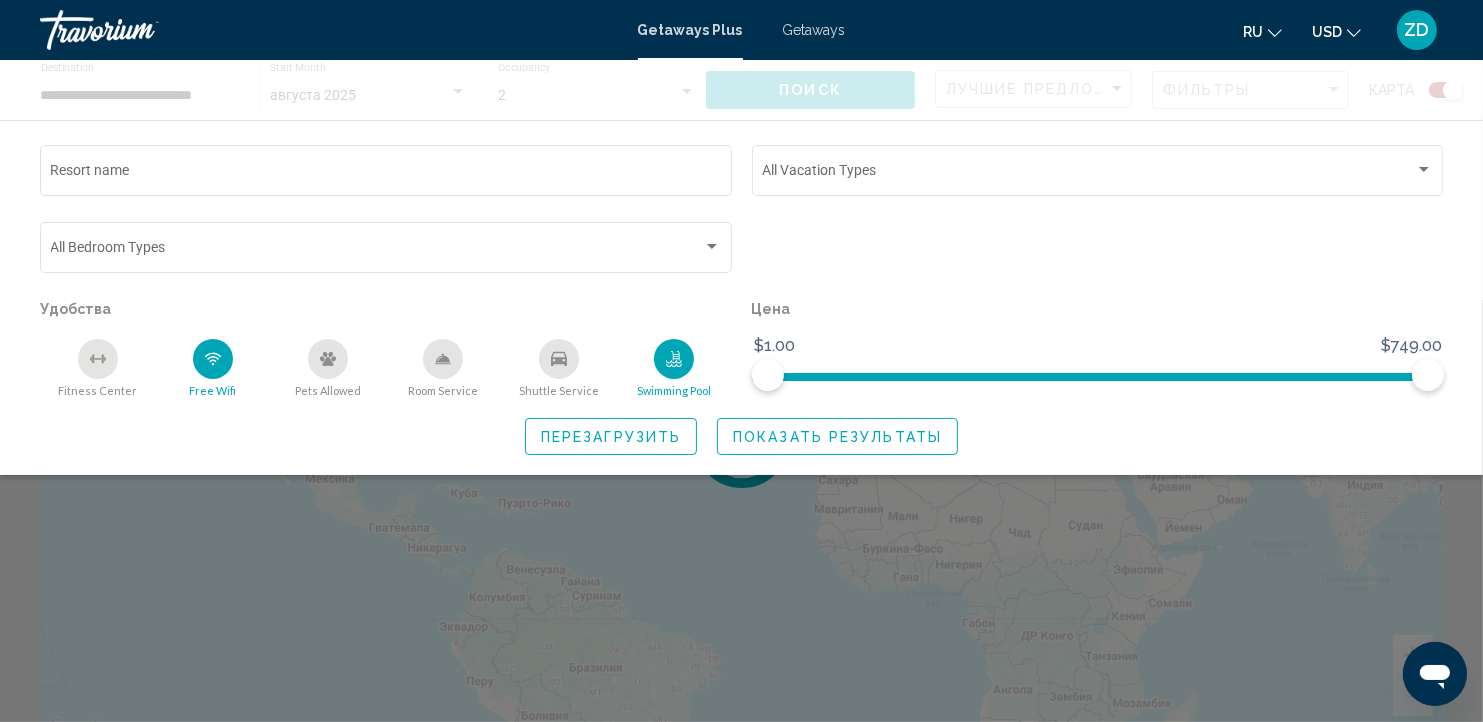 click 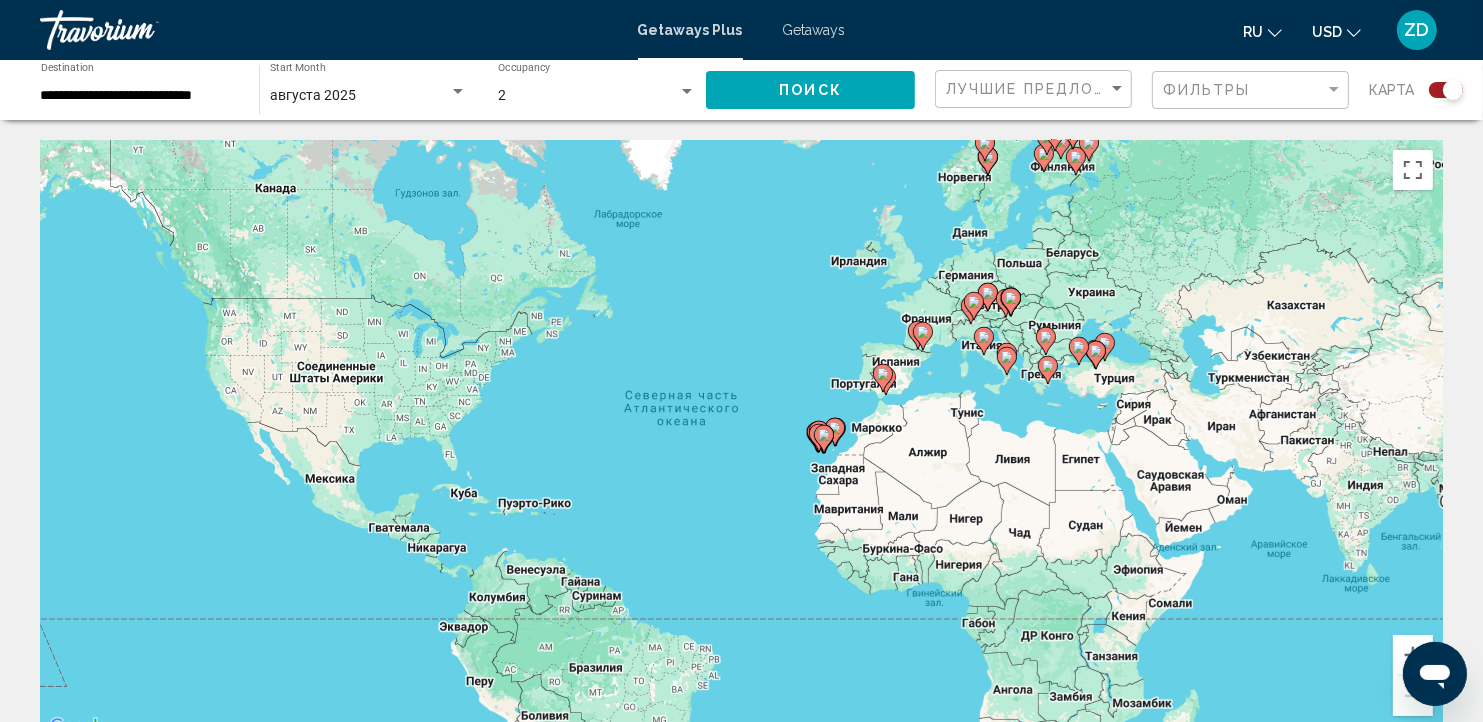 click on "Для навигации используйте клавиши со стрелками. Чтобы активировать перетаскивание с помощью клавиатуры, нажмите Alt + Ввод. После этого перемещайте маркер, используя клавиши со стрелками. Чтобы завершить перетаскивание, нажмите клавишу Ввод. Чтобы отменить действие, нажмите клавишу Esc." at bounding box center [741, 440] 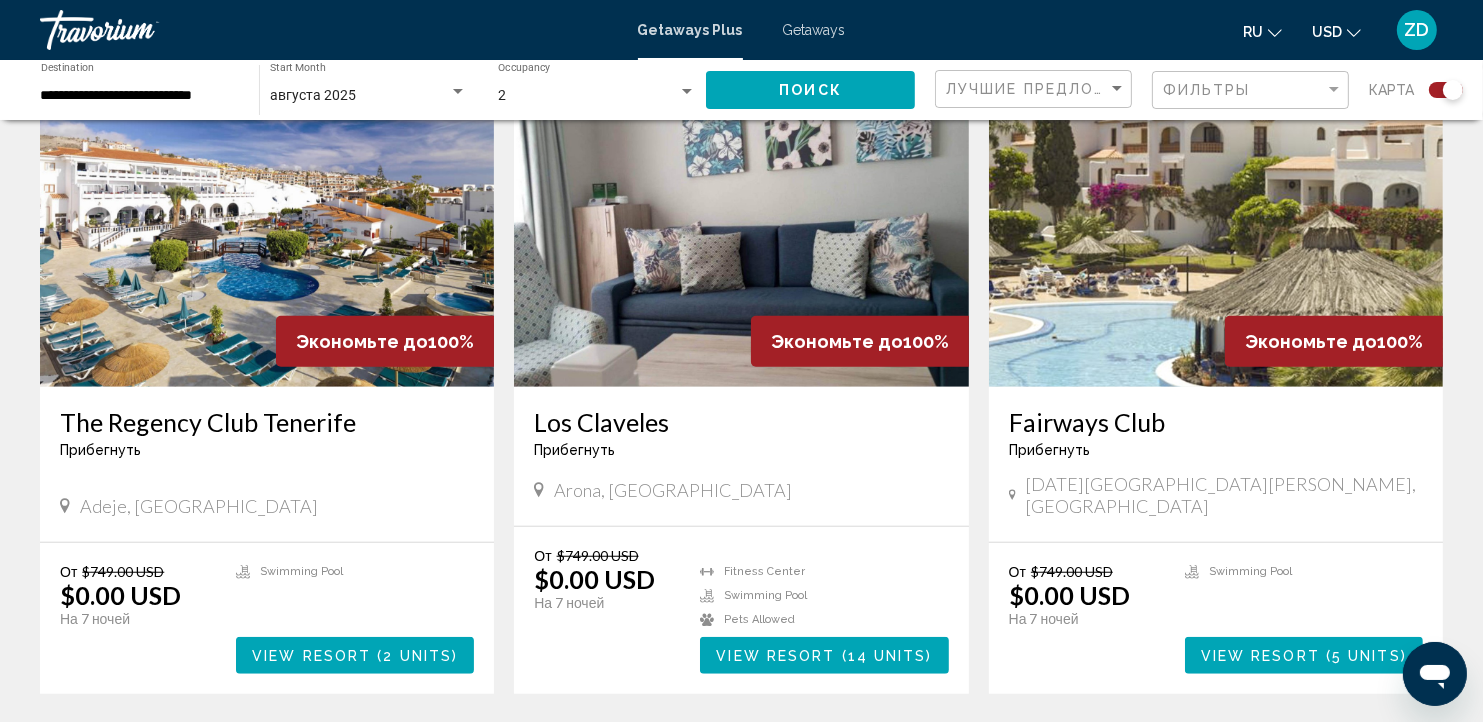 scroll, scrollTop: 1428, scrollLeft: 0, axis: vertical 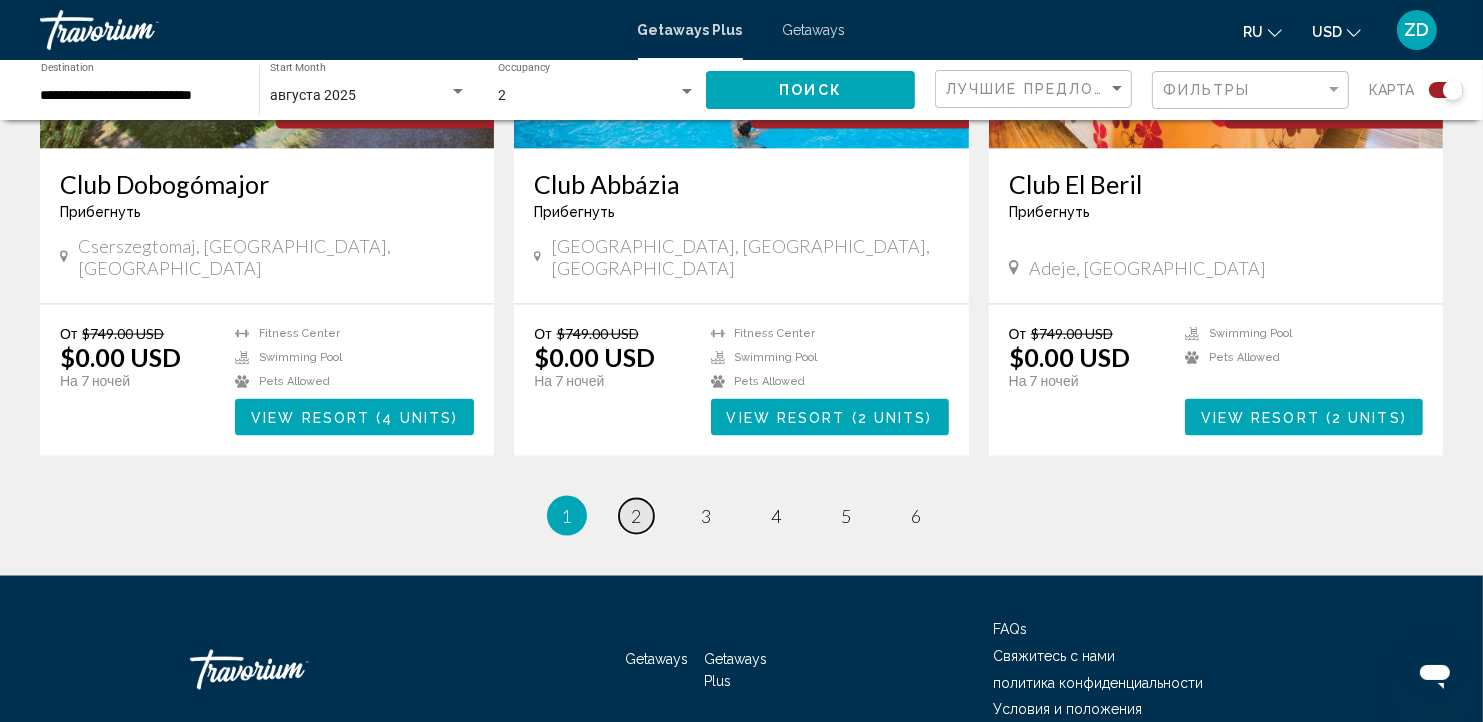 click on "2" at bounding box center (637, 516) 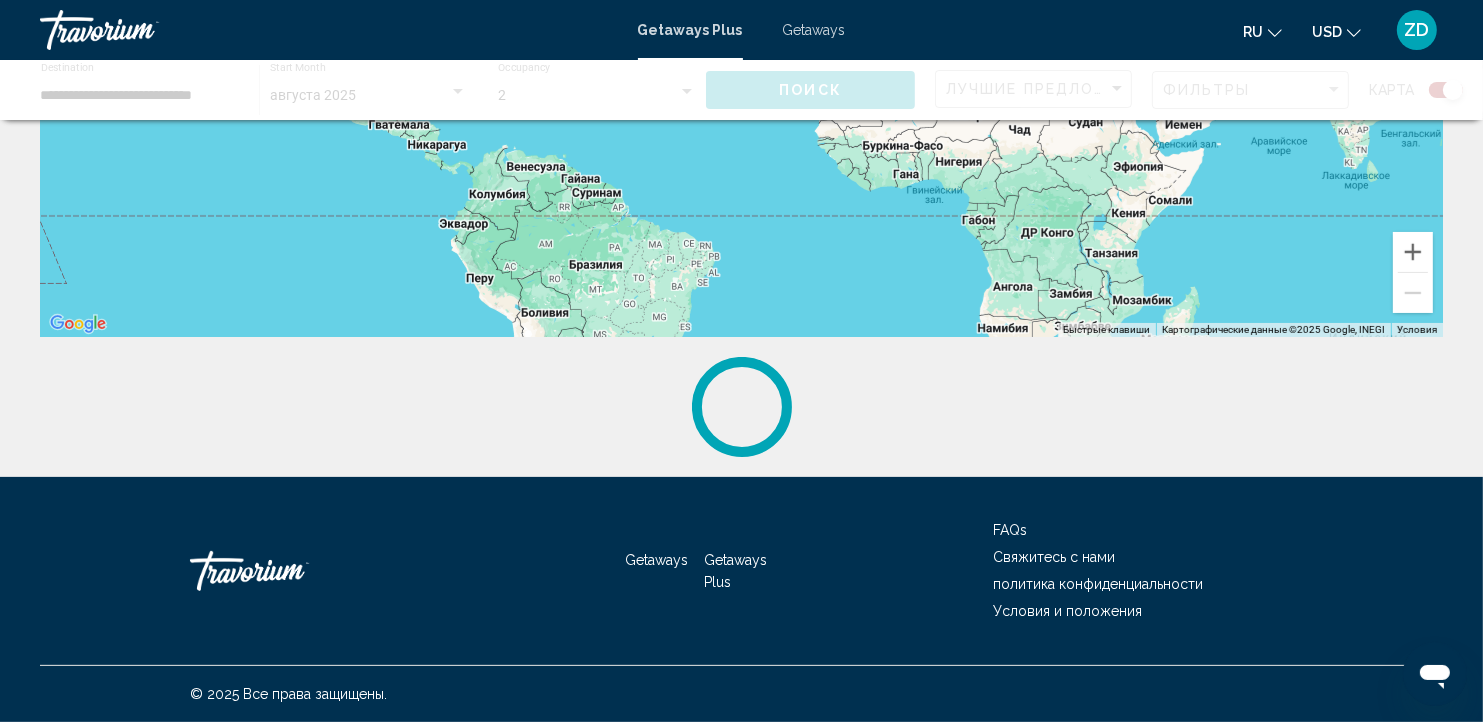scroll, scrollTop: 0, scrollLeft: 0, axis: both 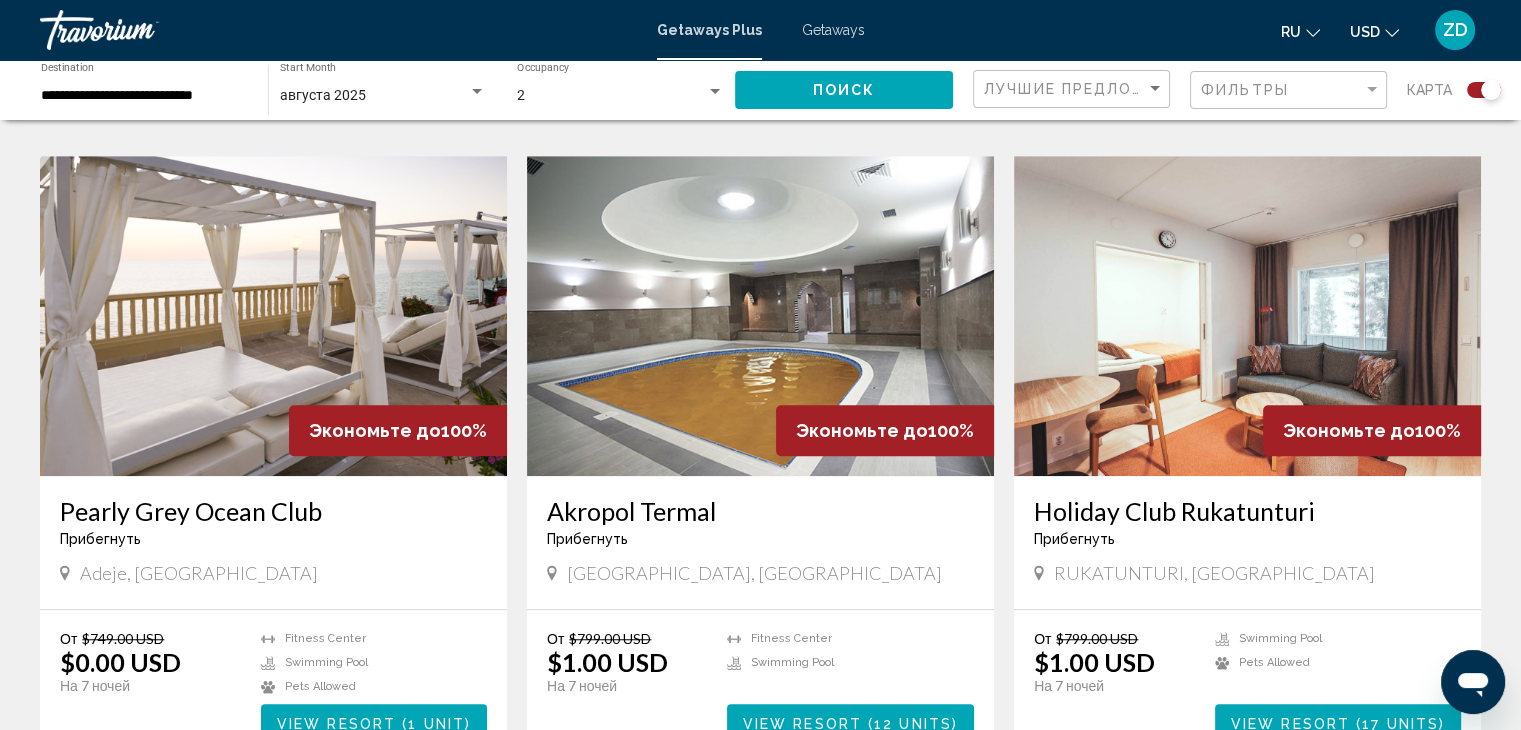 click at bounding box center [273, 316] 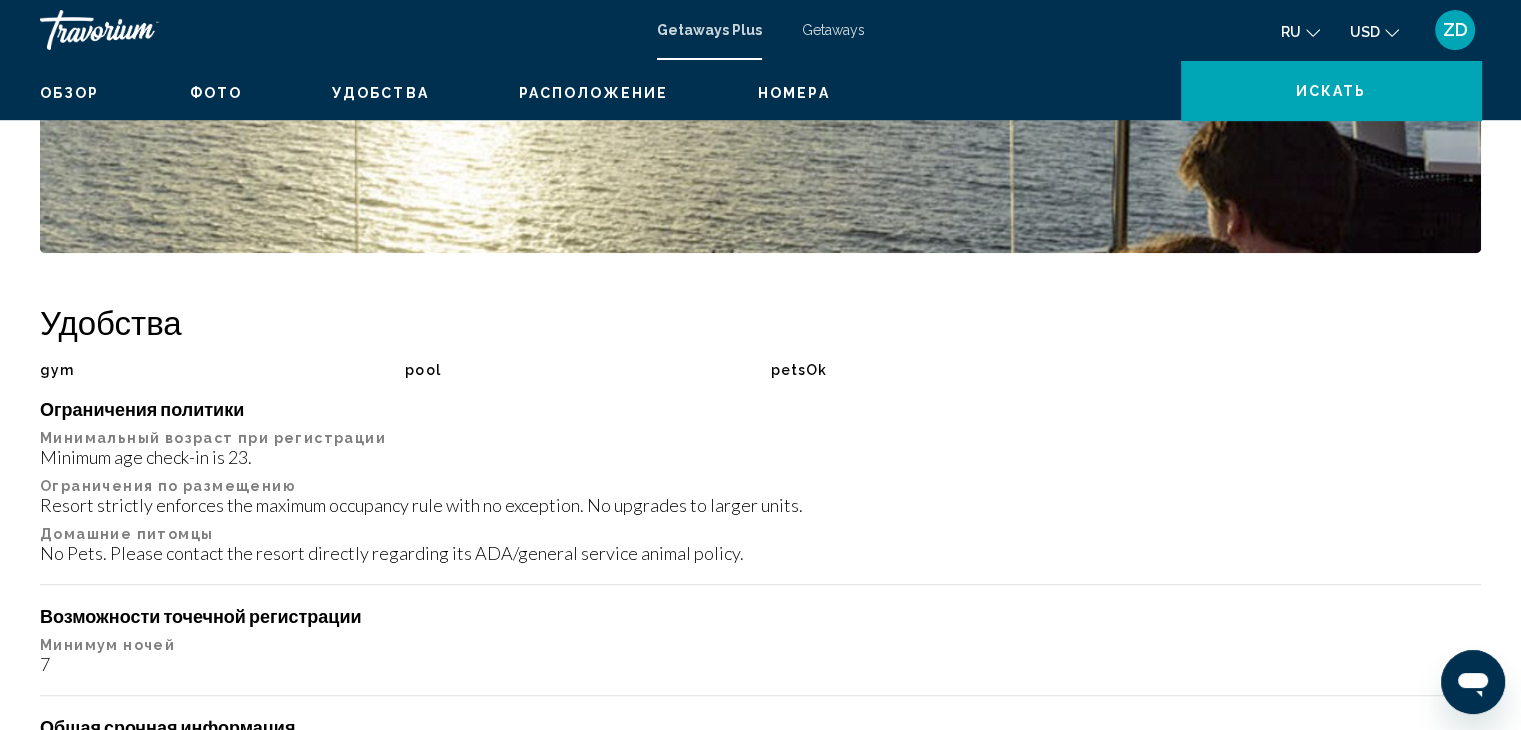 scroll, scrollTop: 0, scrollLeft: 0, axis: both 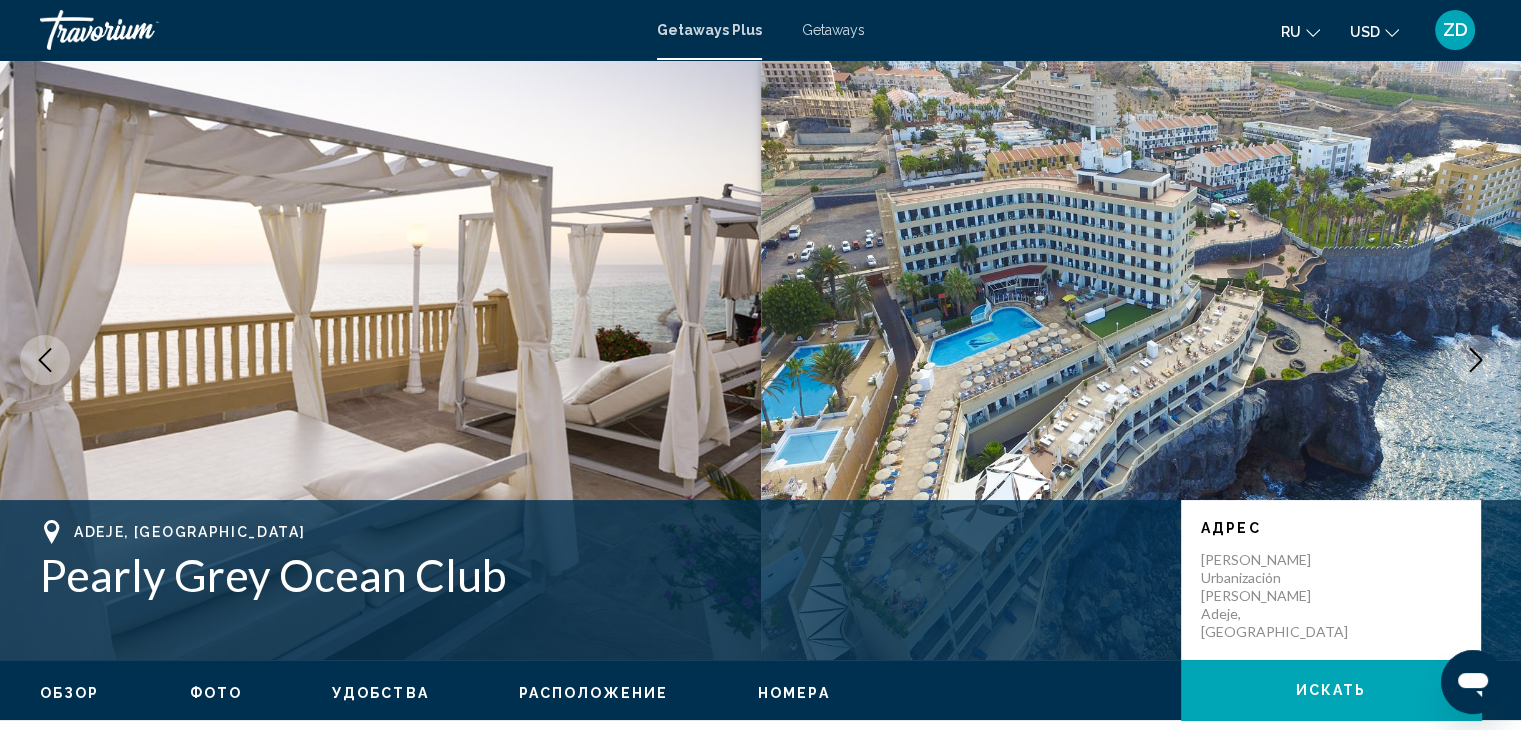 type 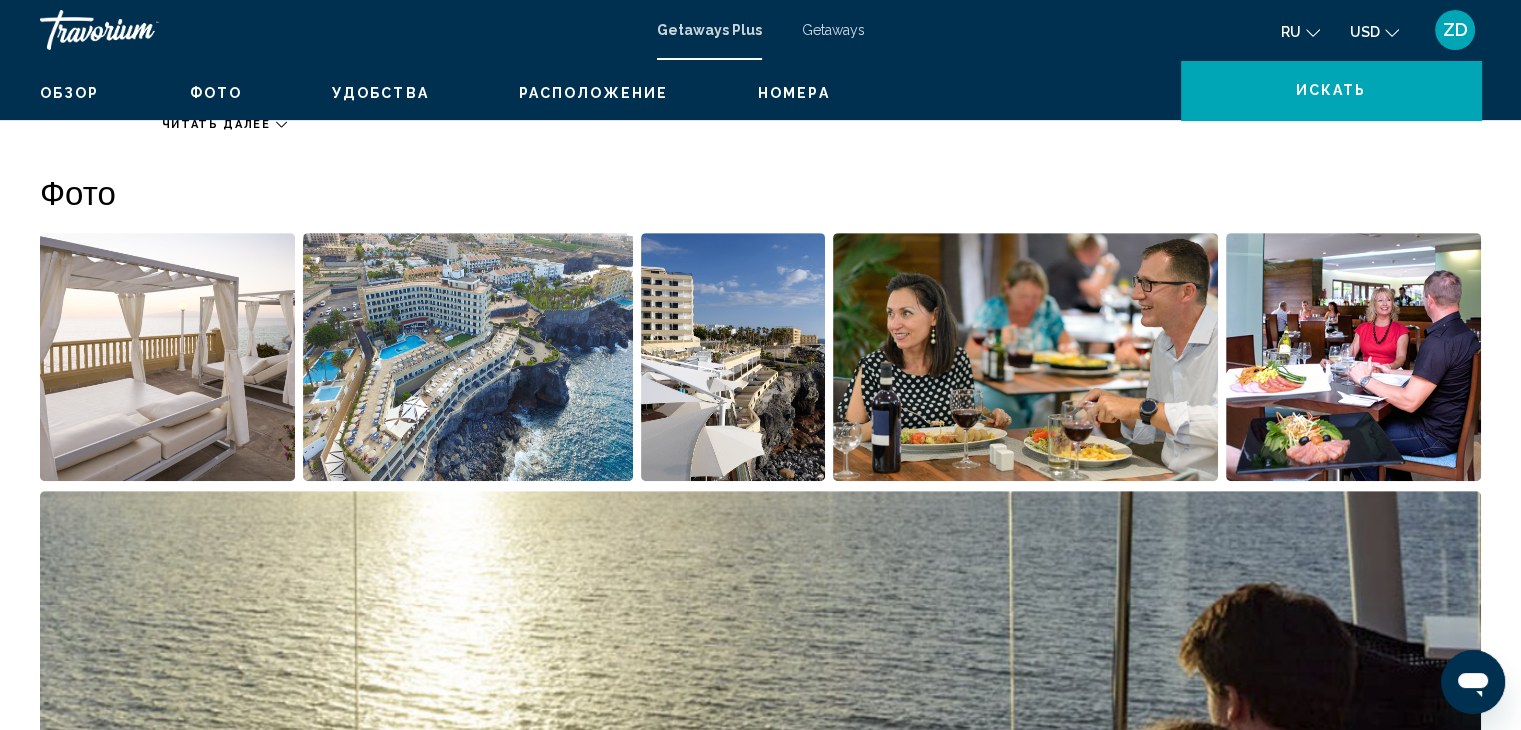 scroll, scrollTop: 907, scrollLeft: 0, axis: vertical 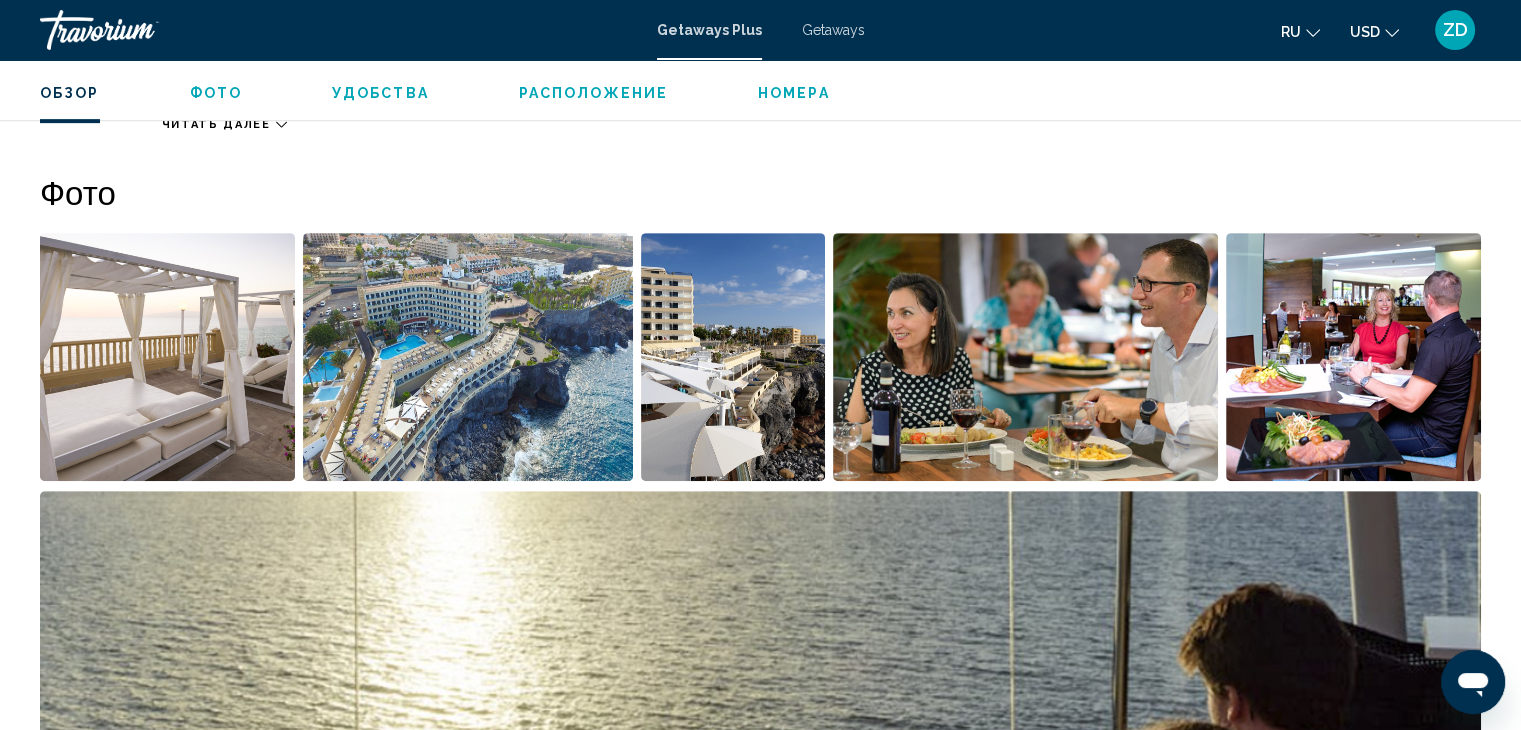 click at bounding box center [468, 357] 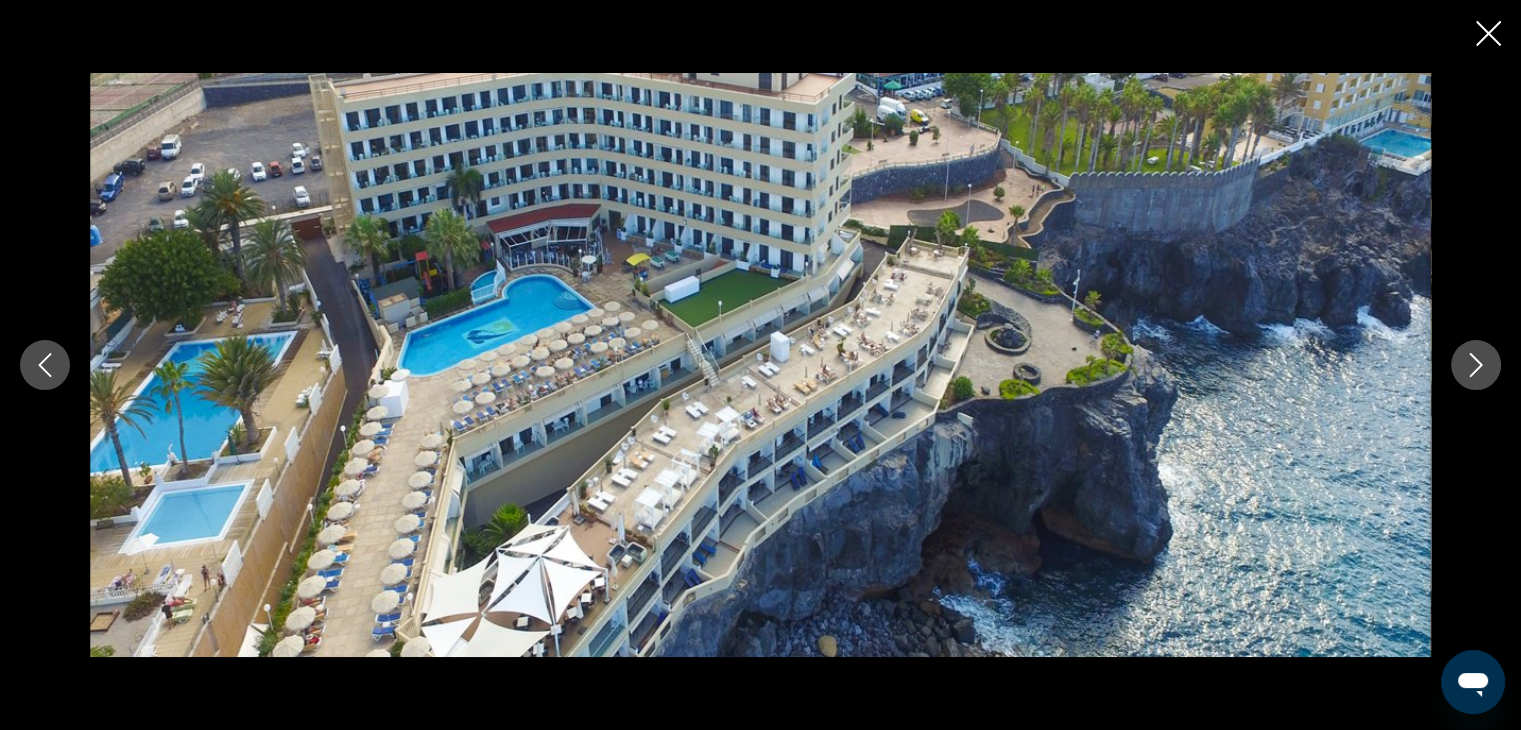 click 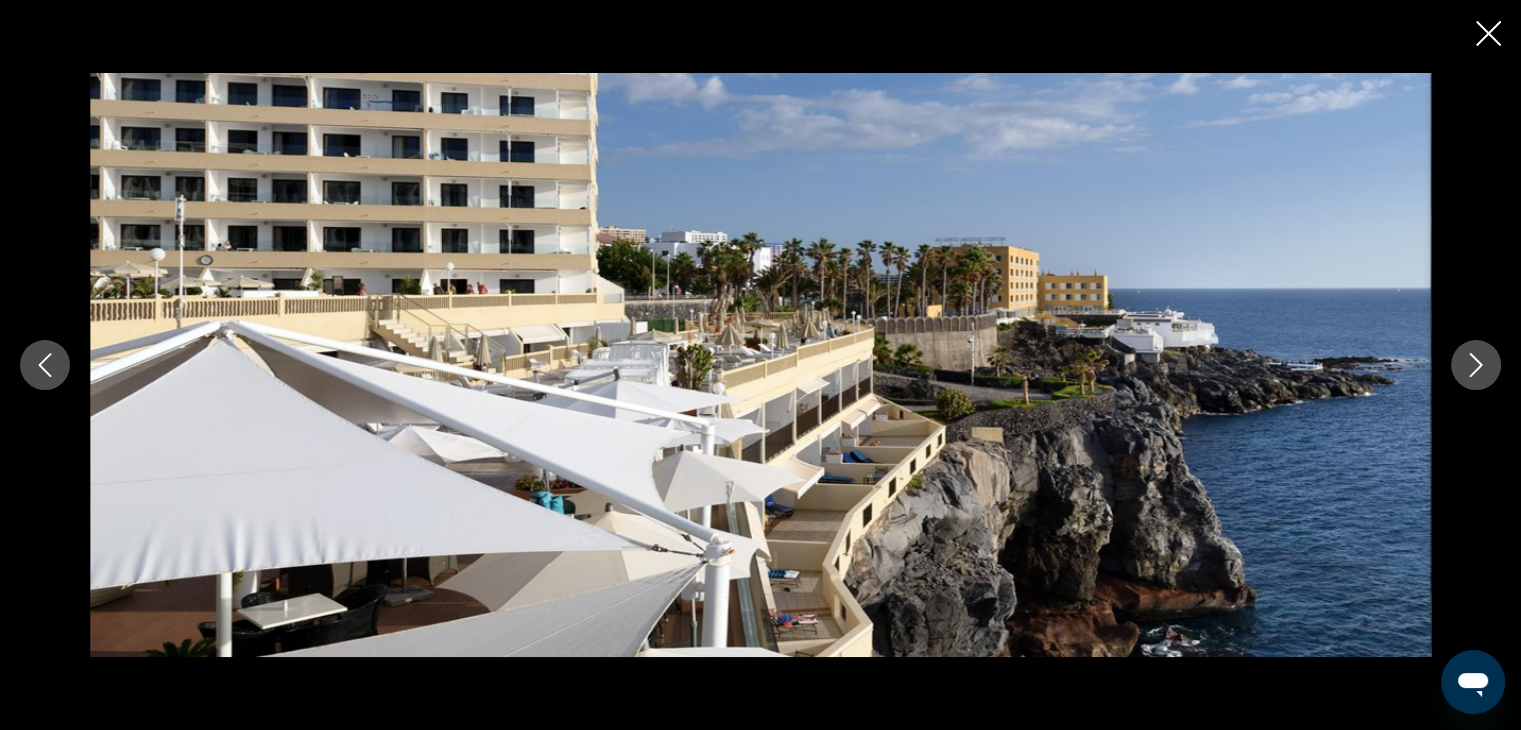click 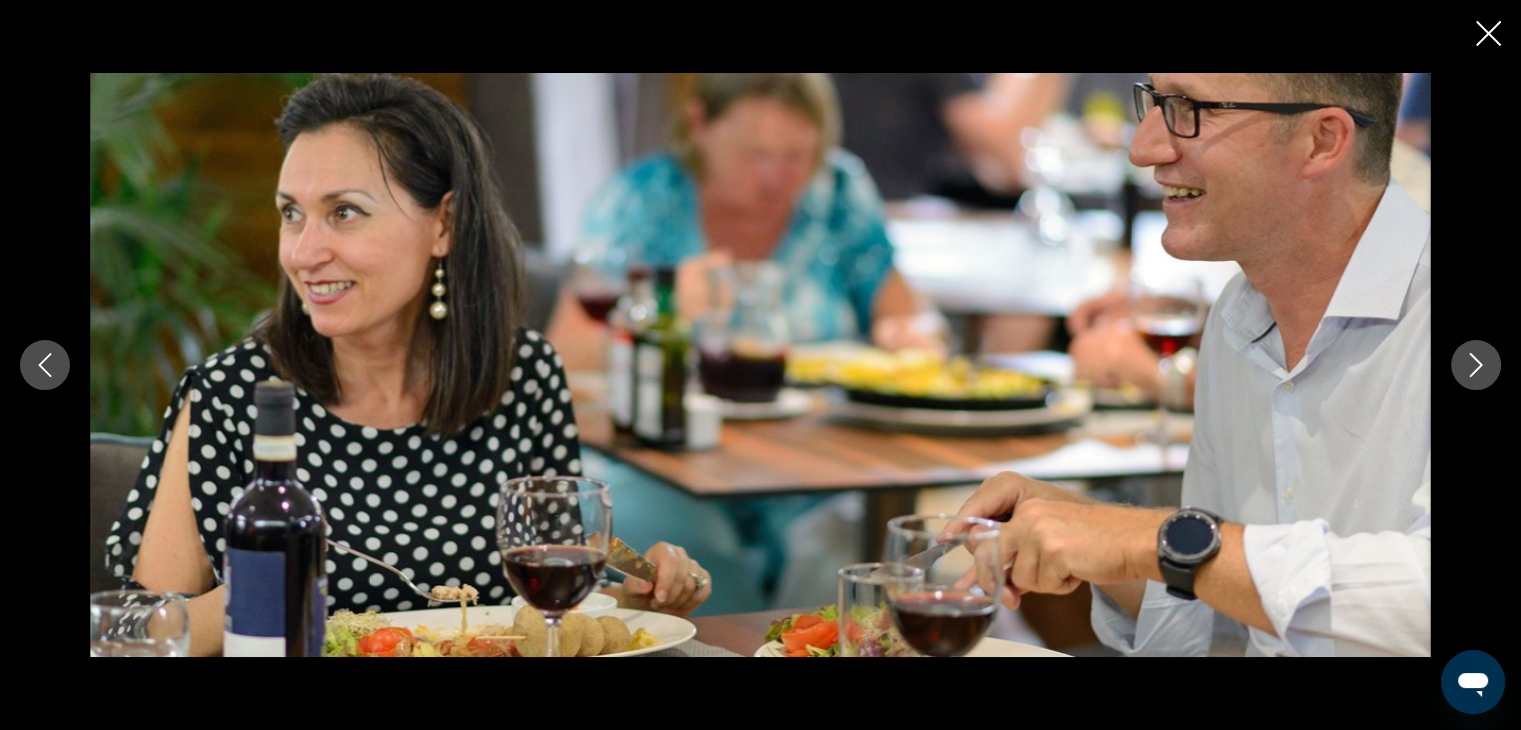 click 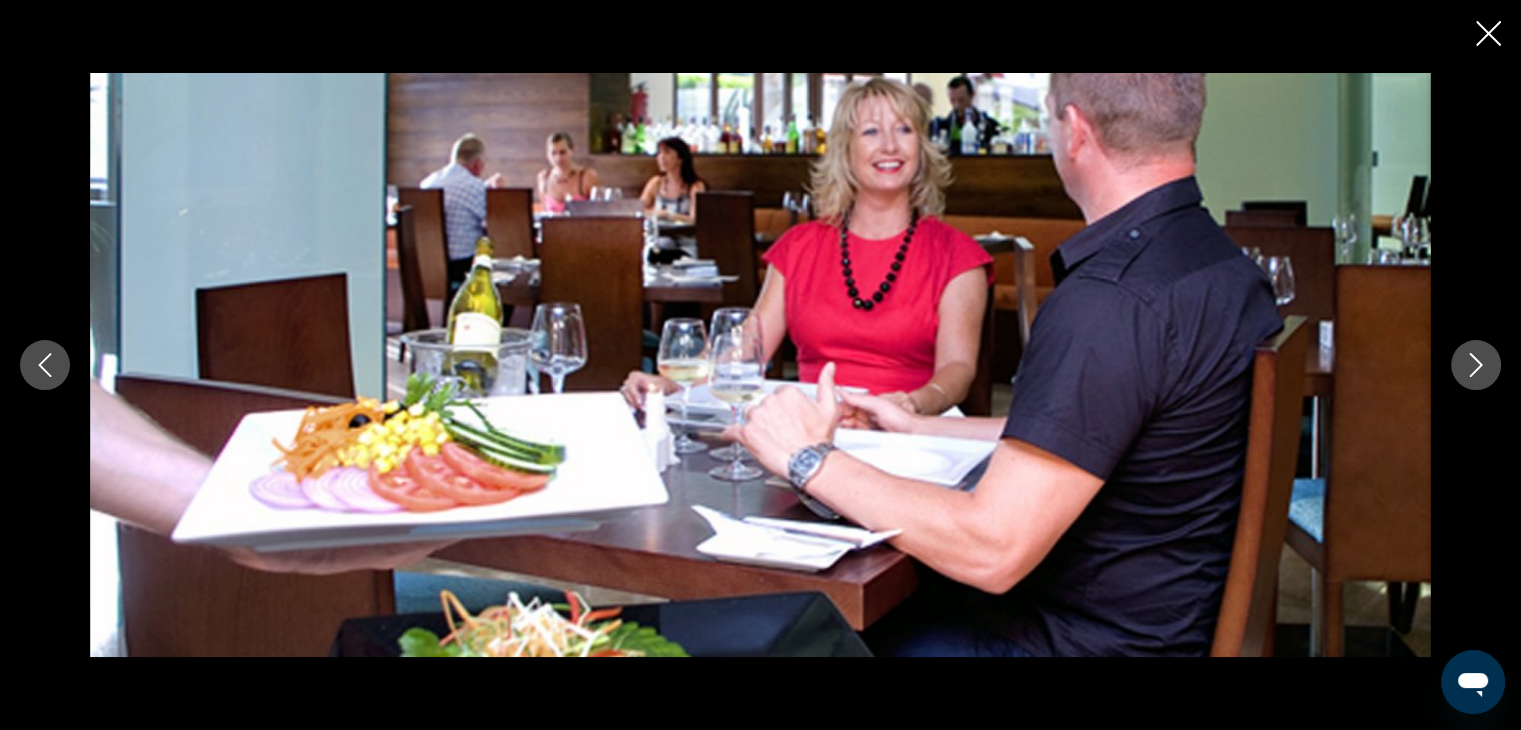 click 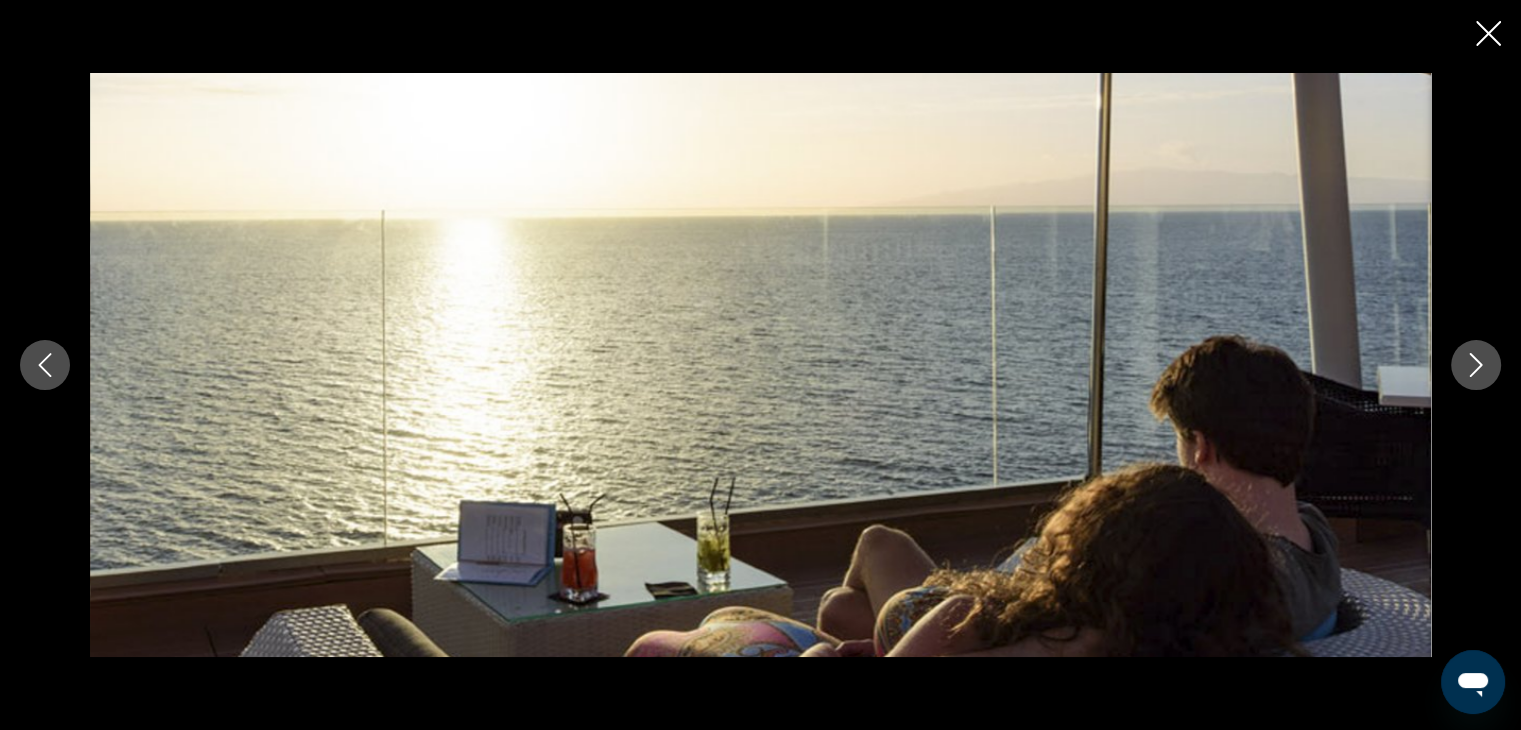 click 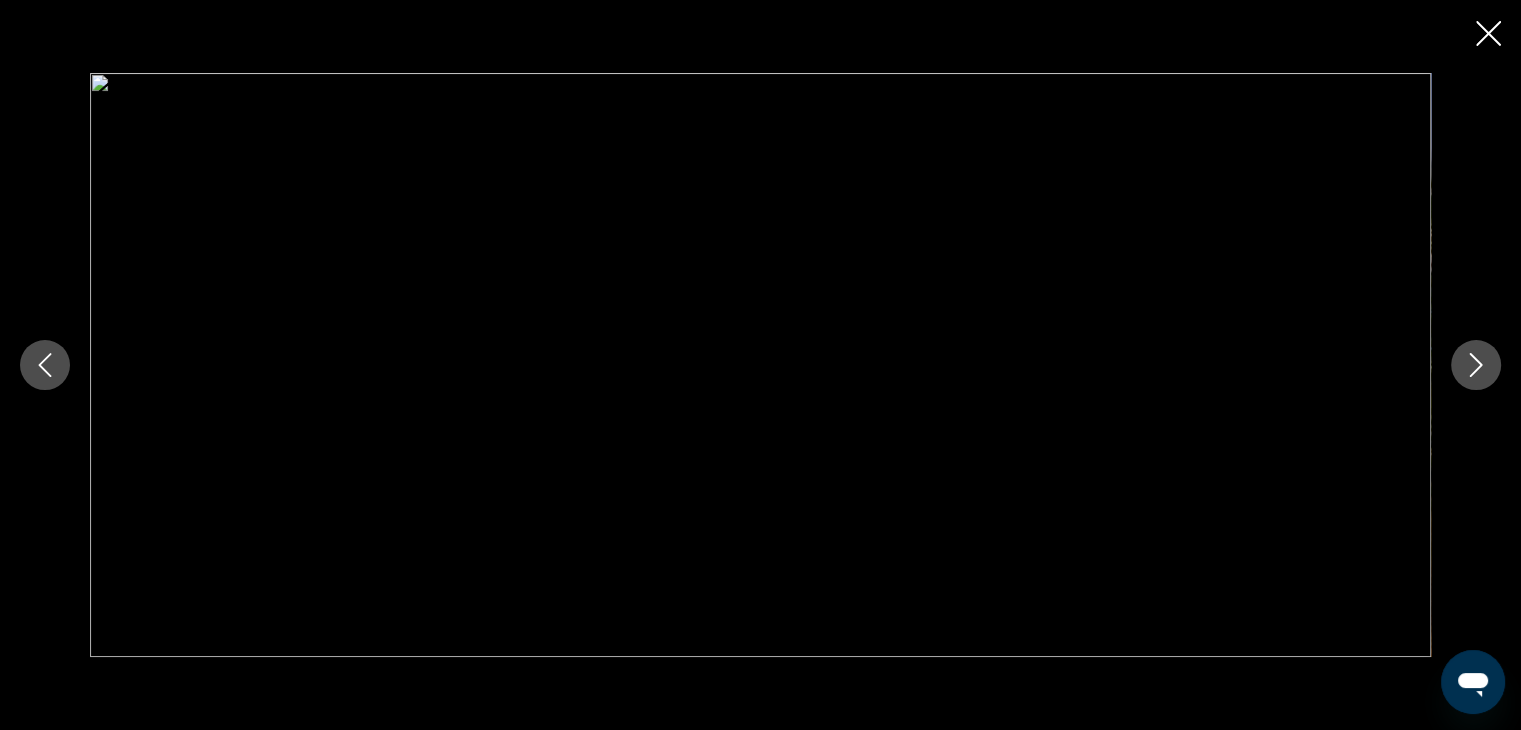 click 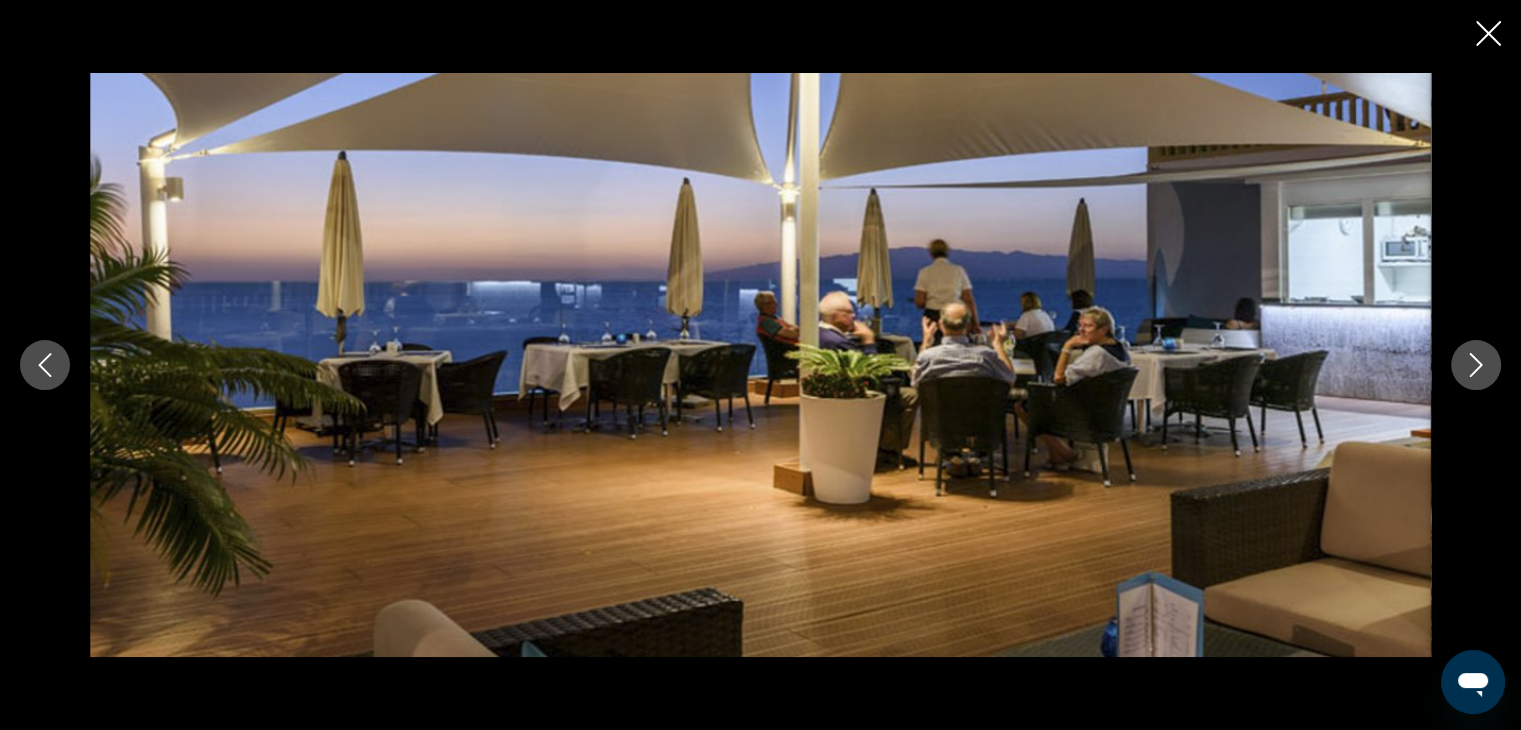 click 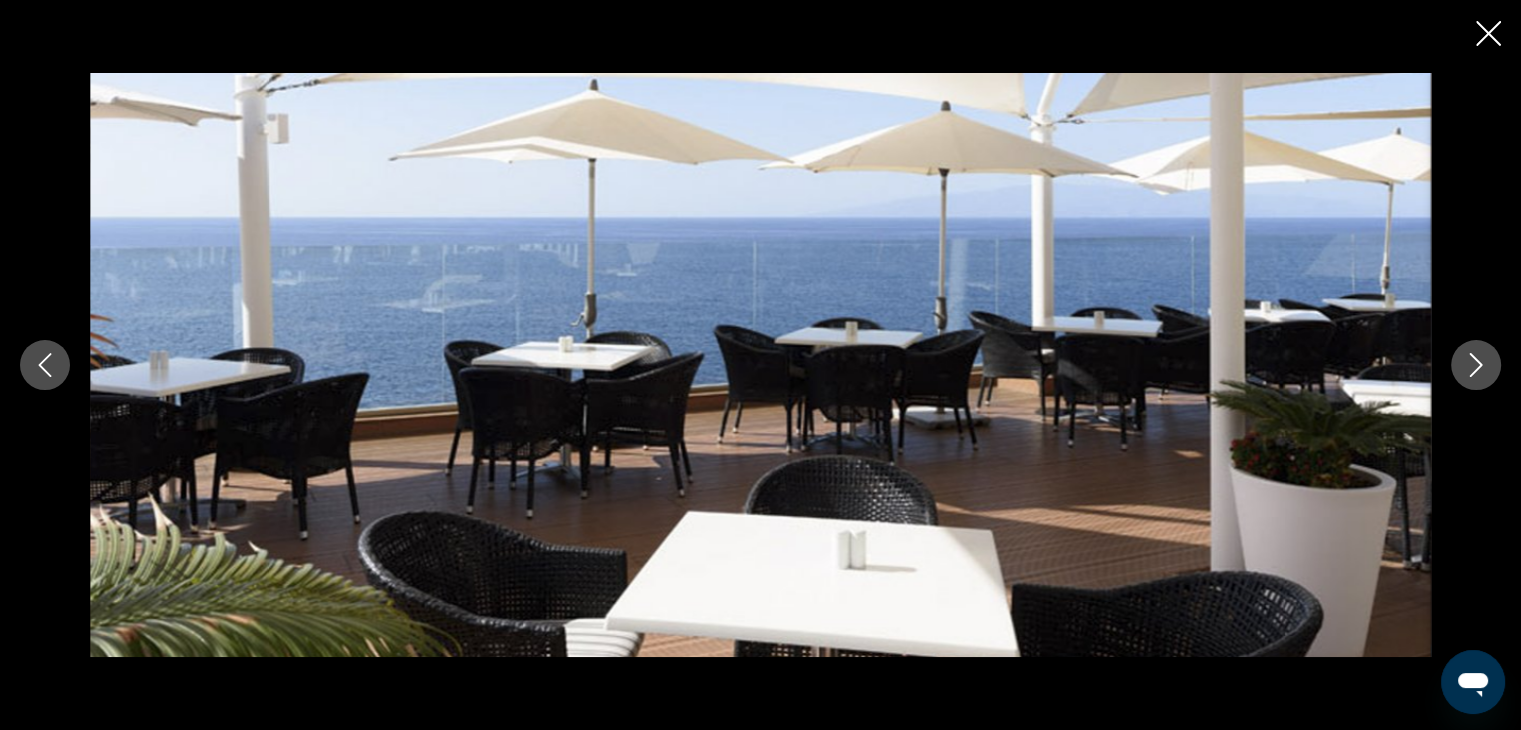 click 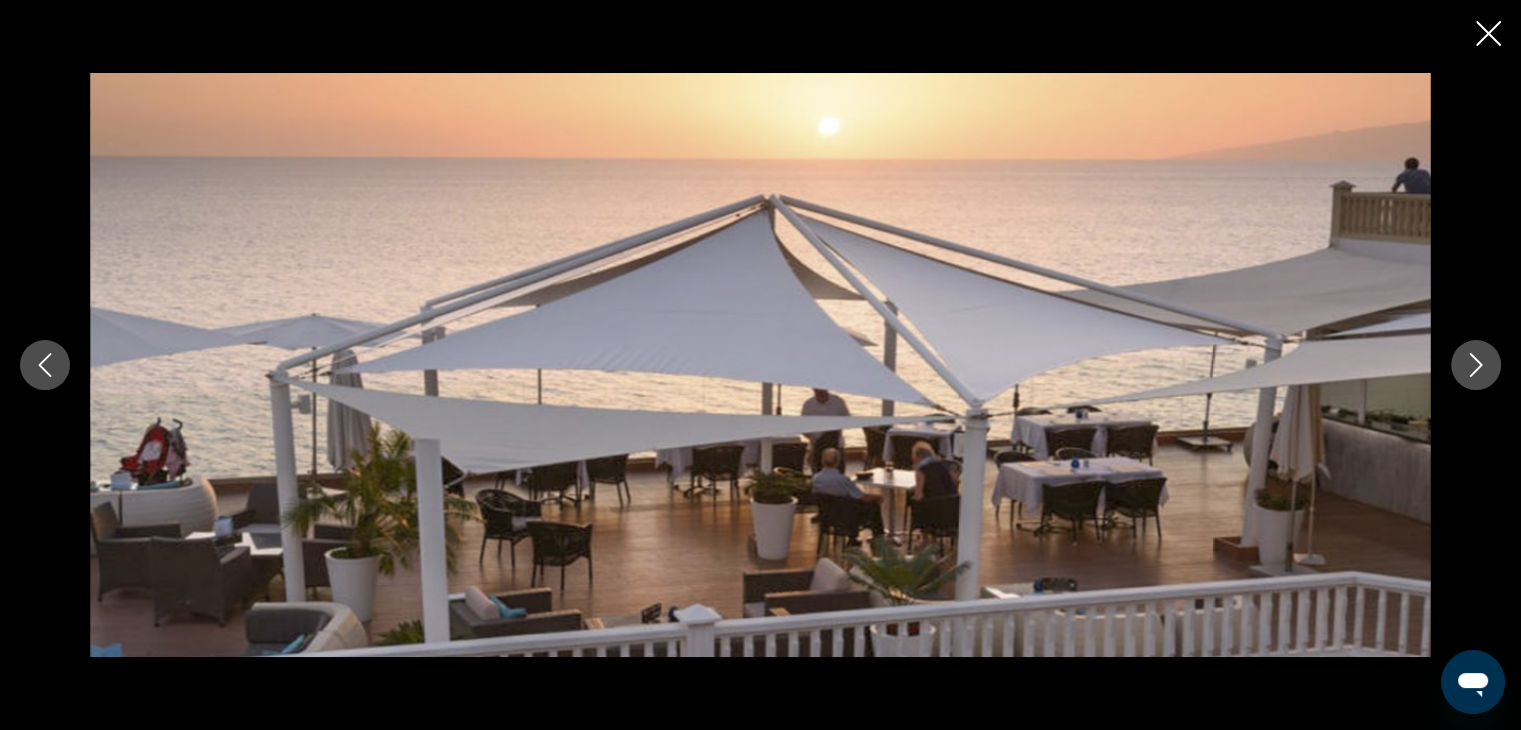 click 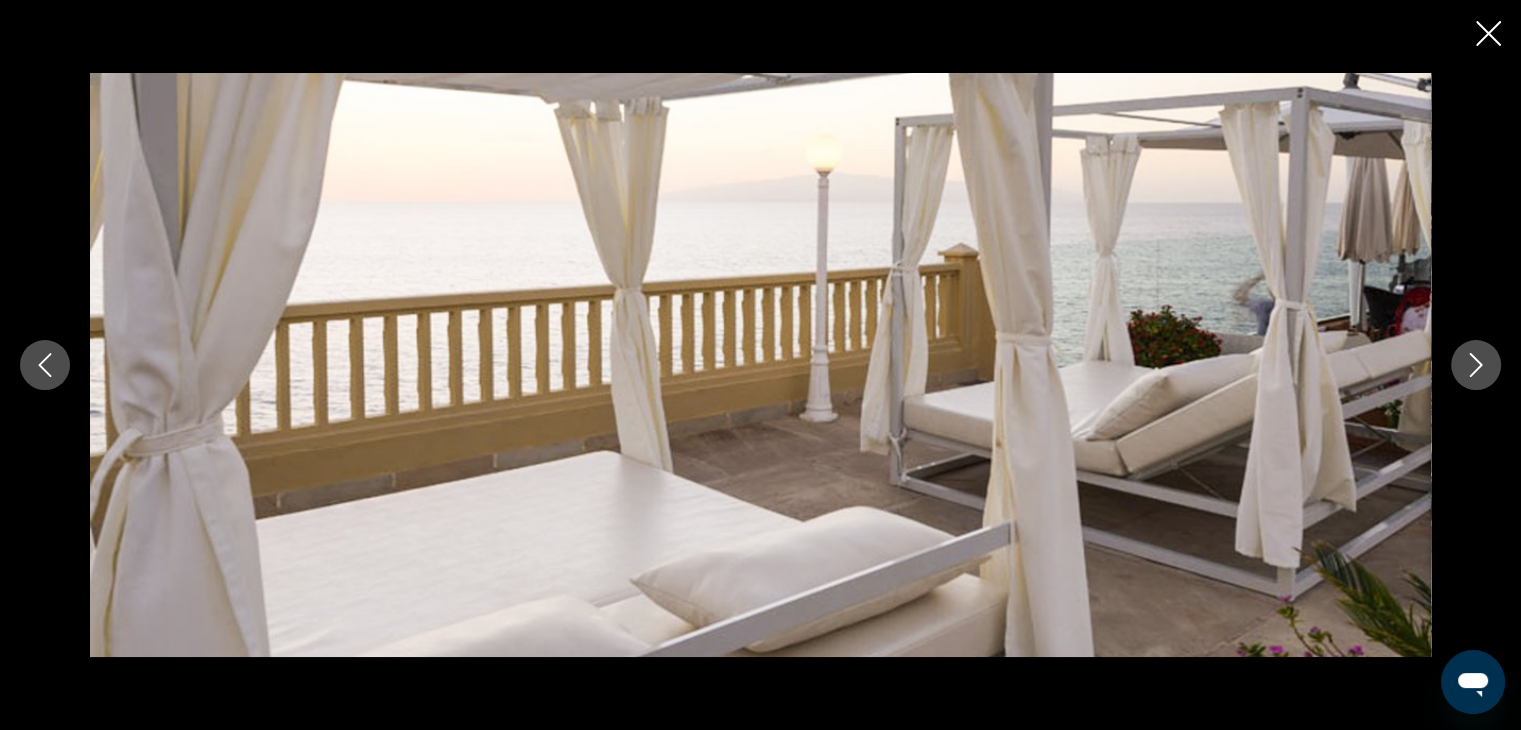 click 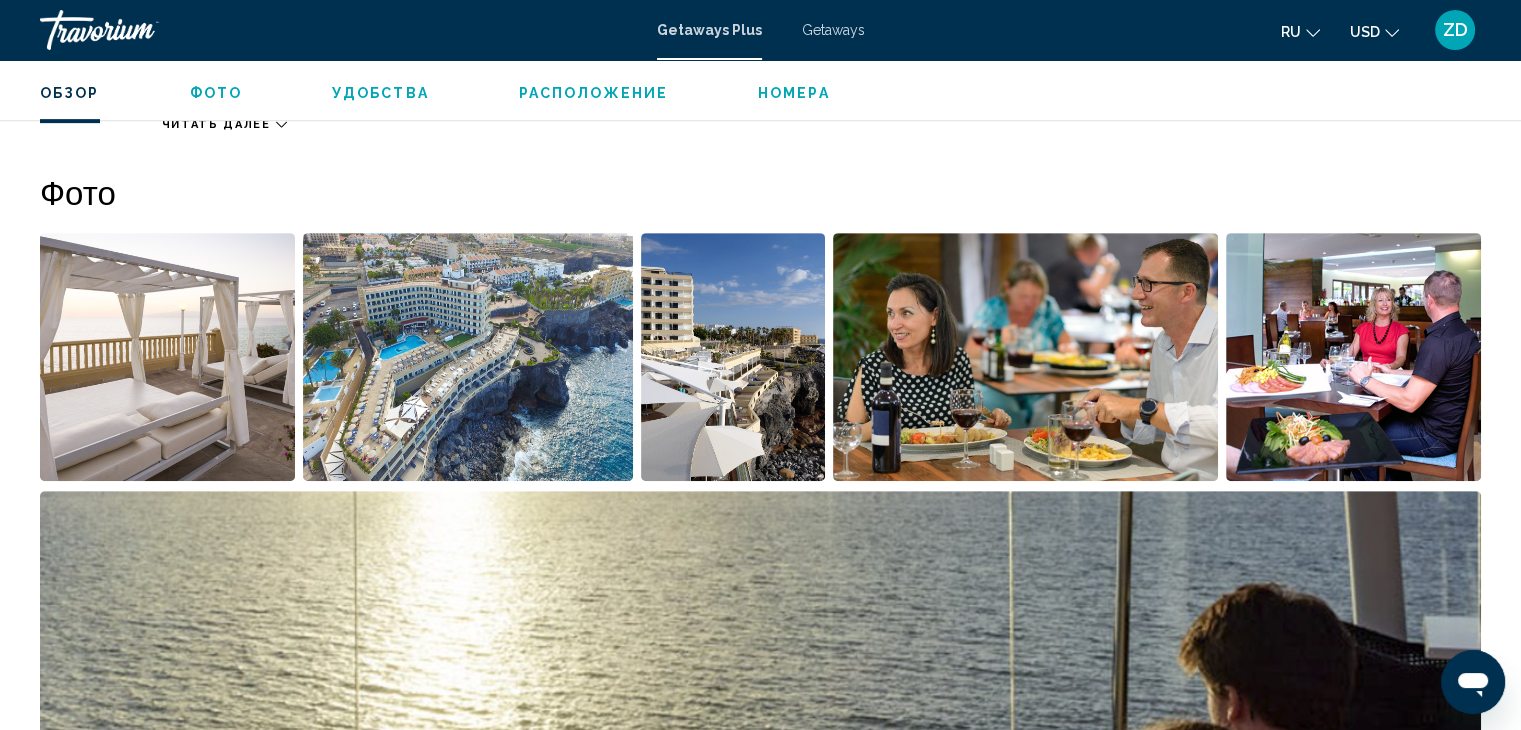 click on "Номера" at bounding box center (794, 93) 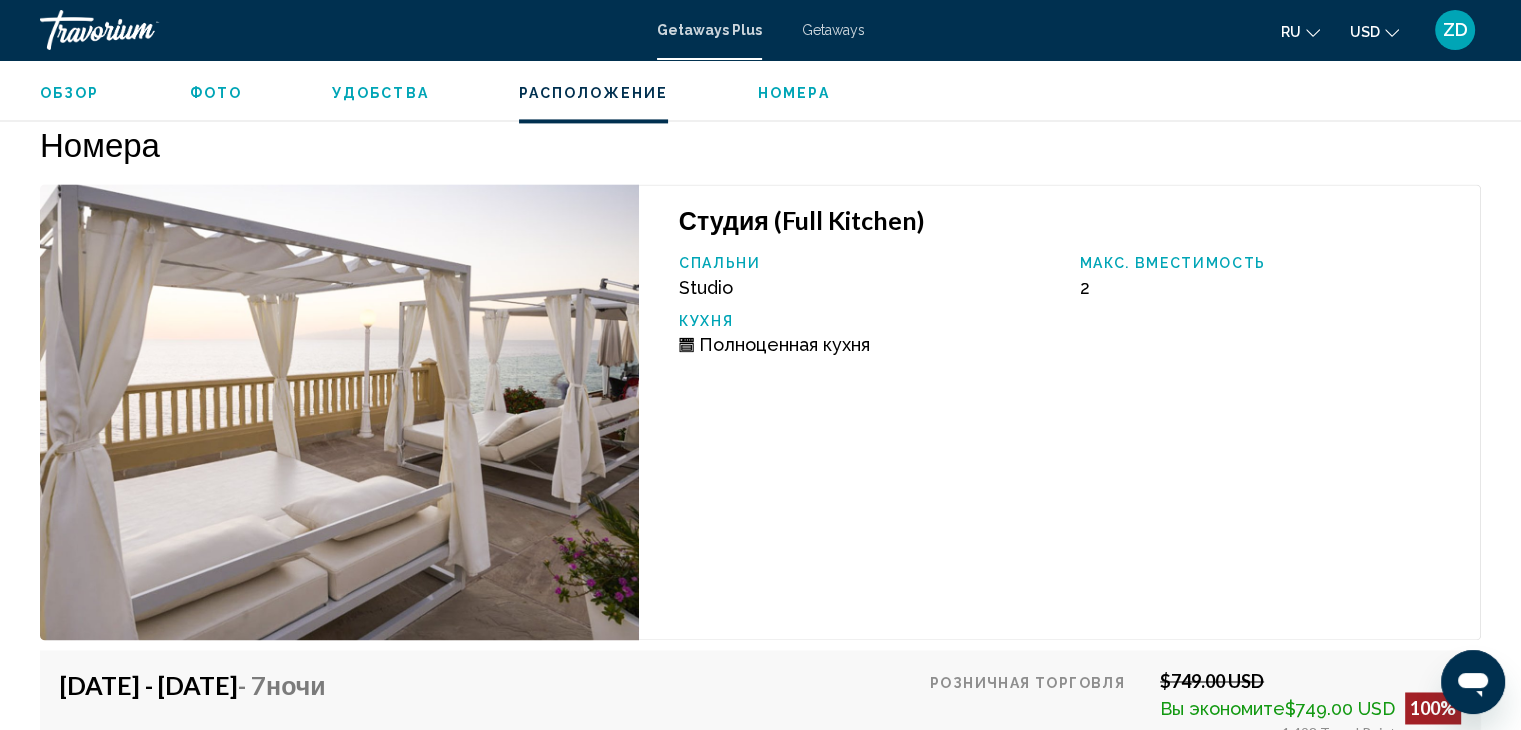 scroll, scrollTop: 2972, scrollLeft: 0, axis: vertical 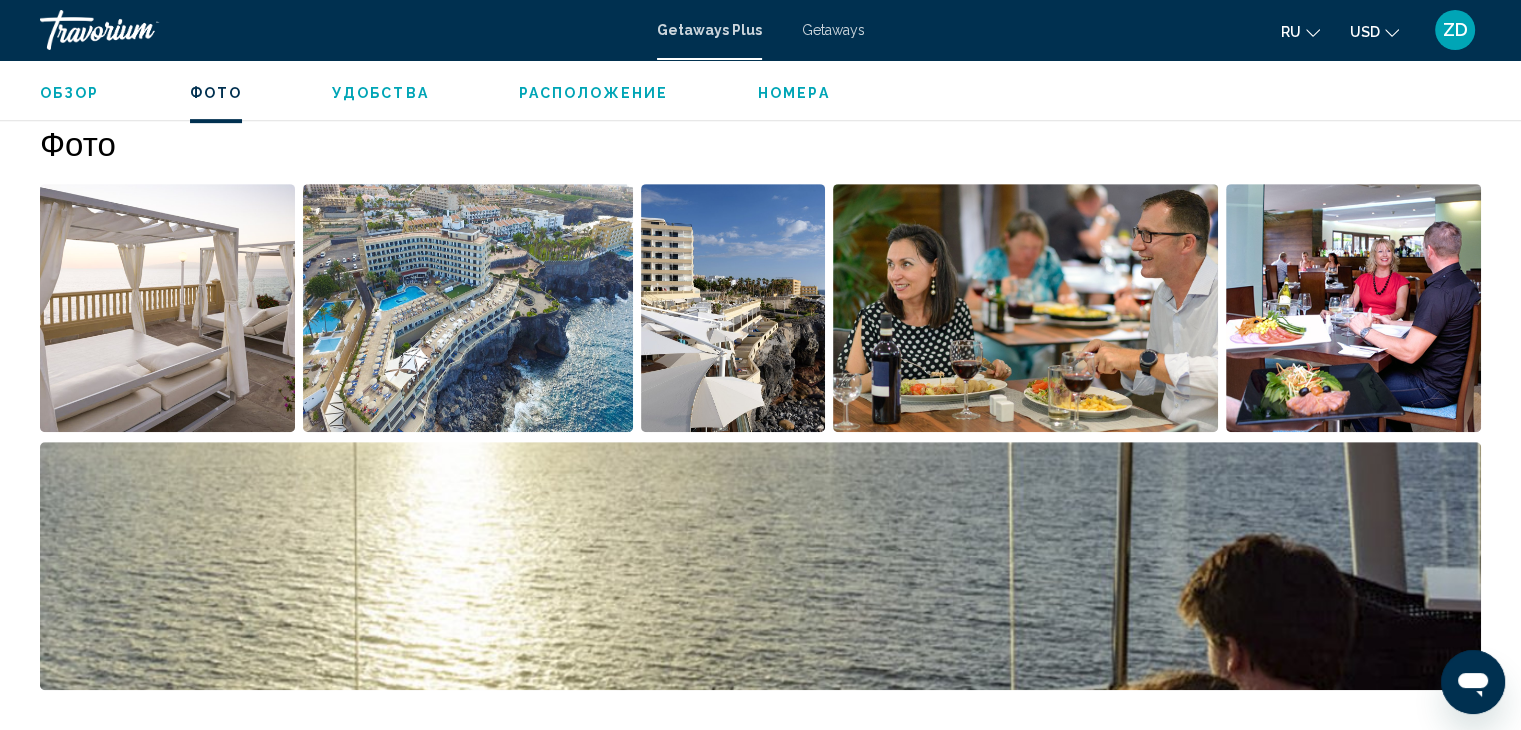 type 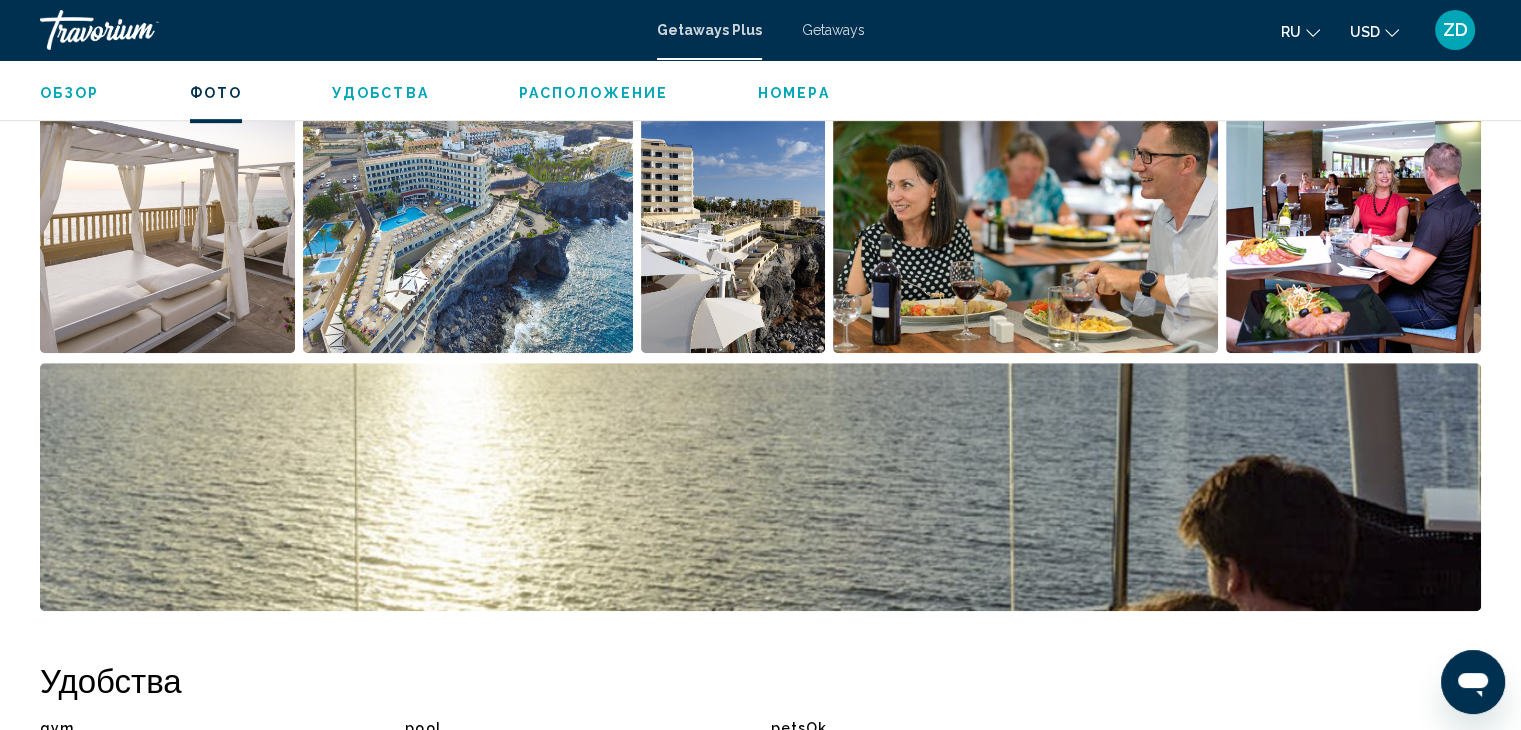scroll, scrollTop: 985, scrollLeft: 0, axis: vertical 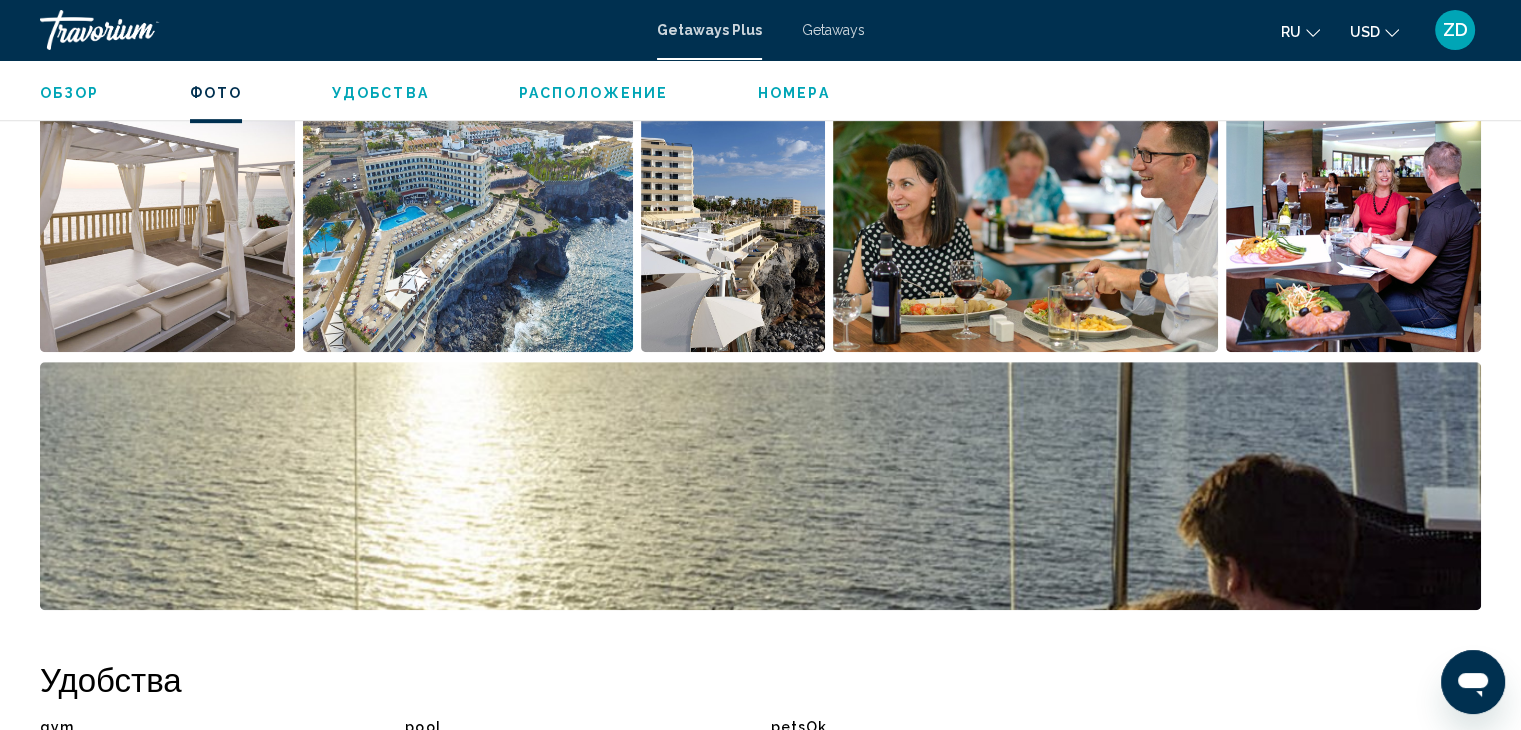click at bounding box center (468, 228) 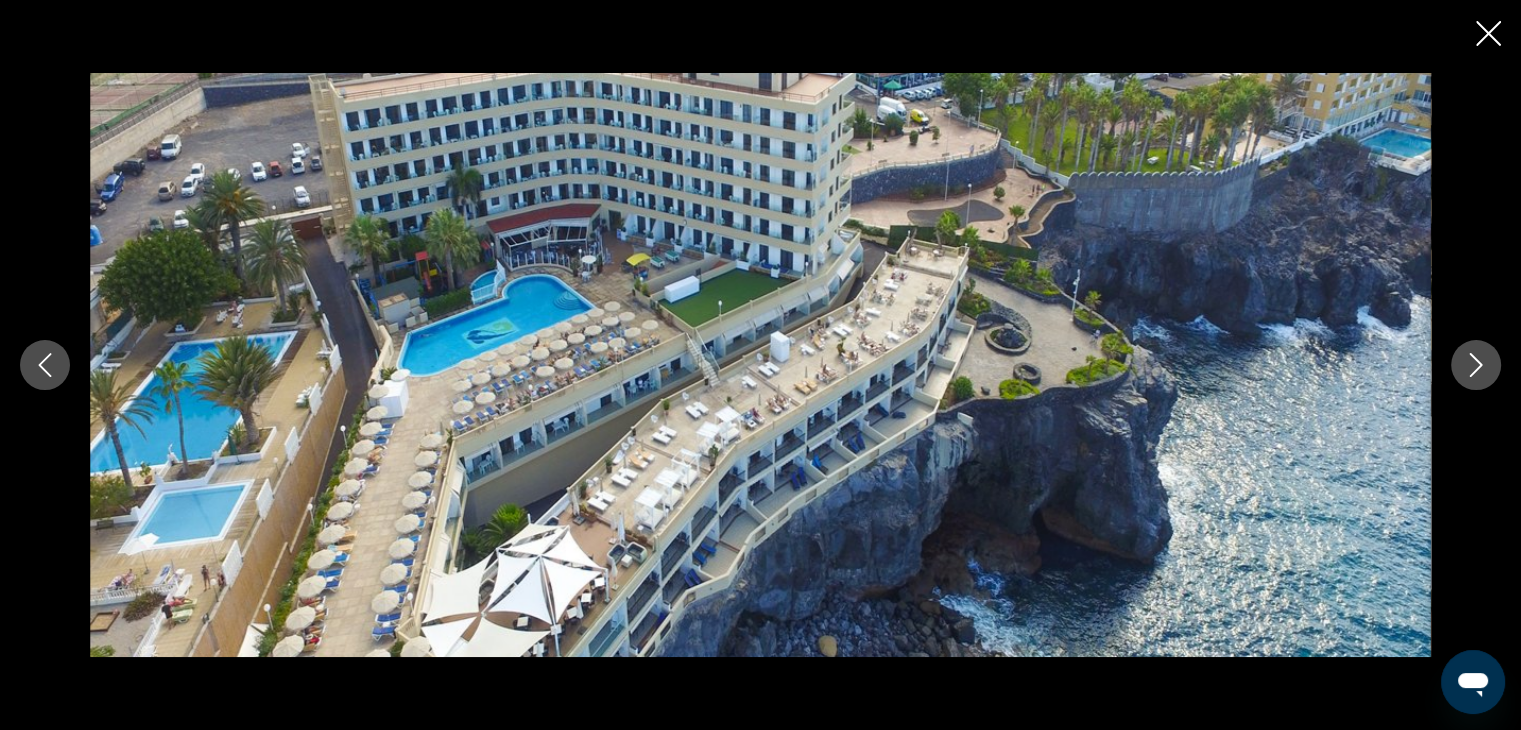 type 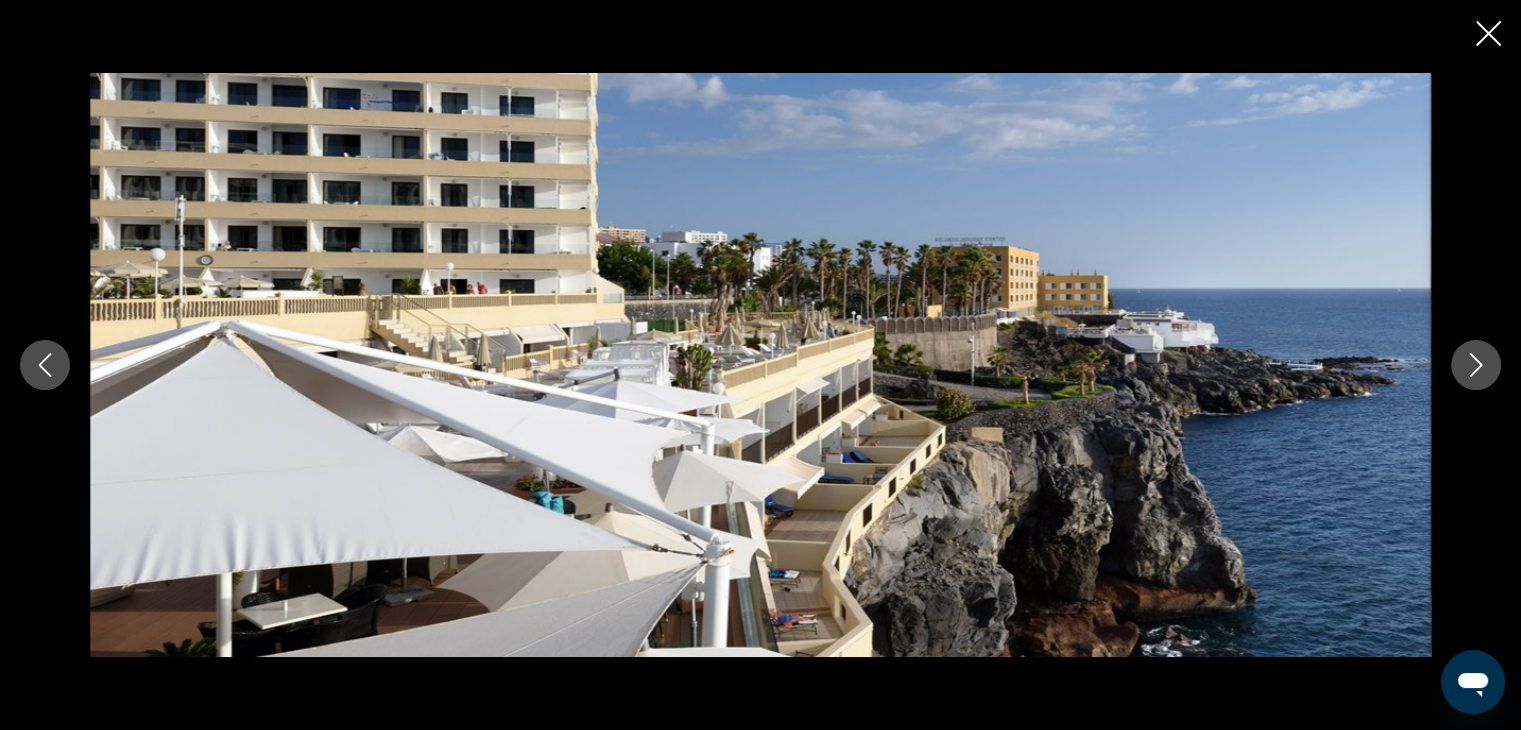 click 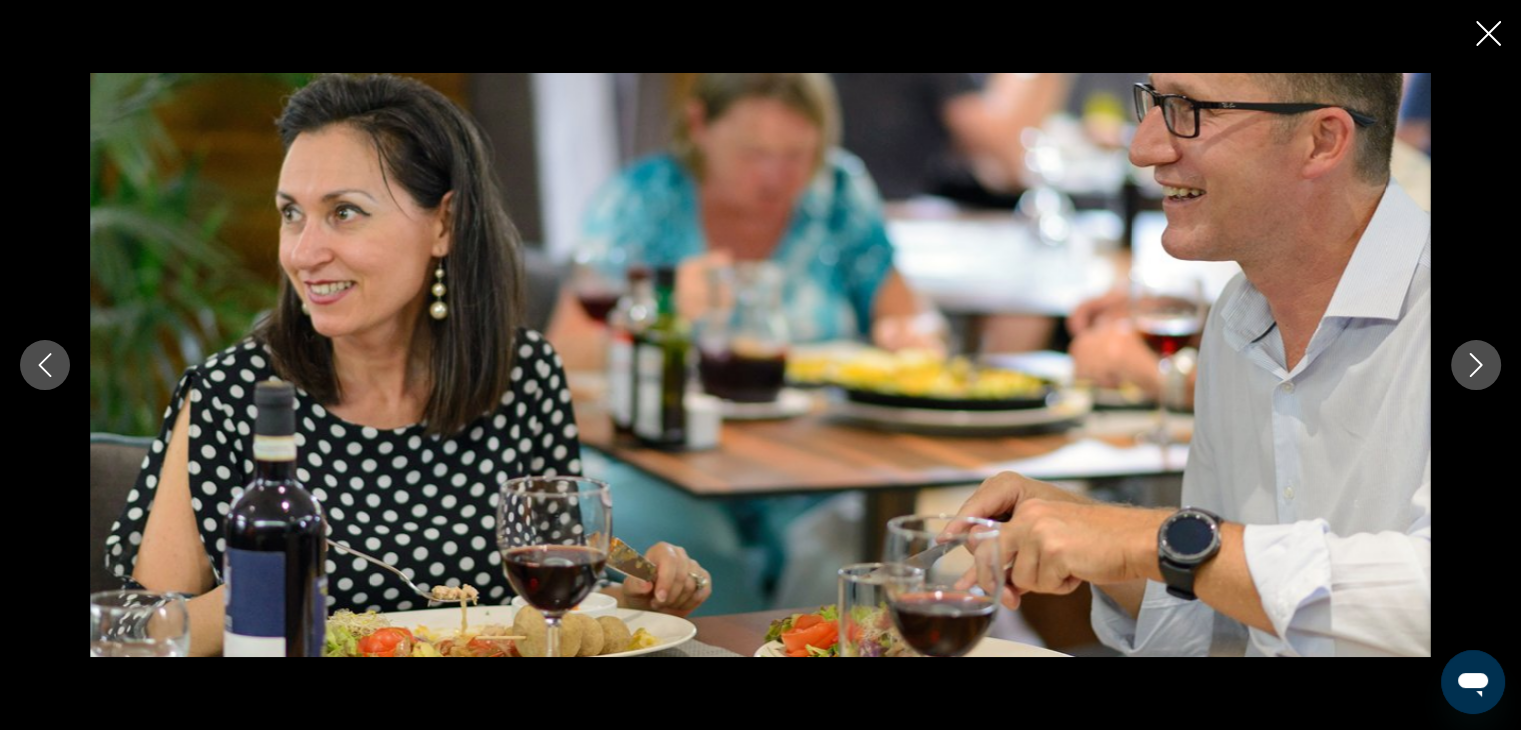 click 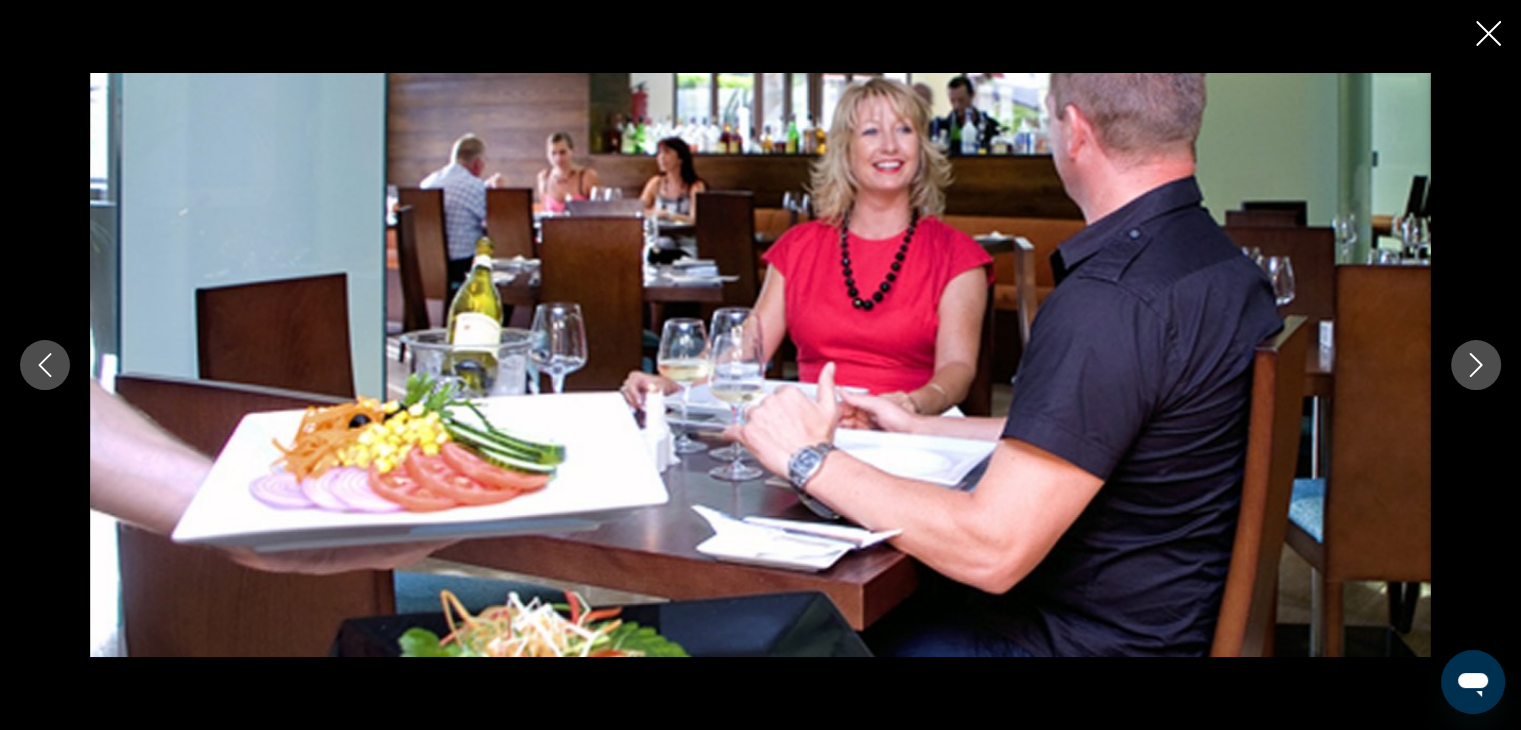 click 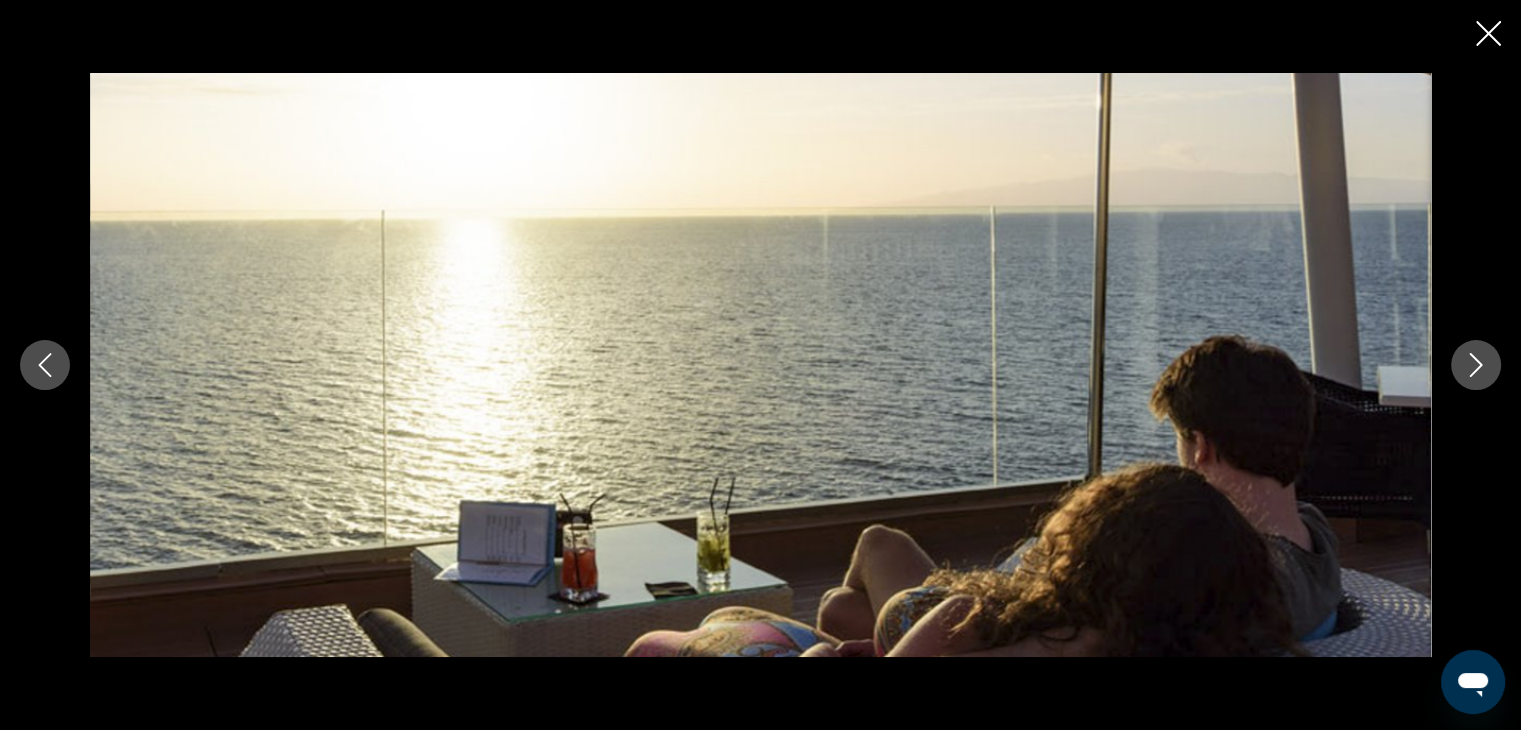 click 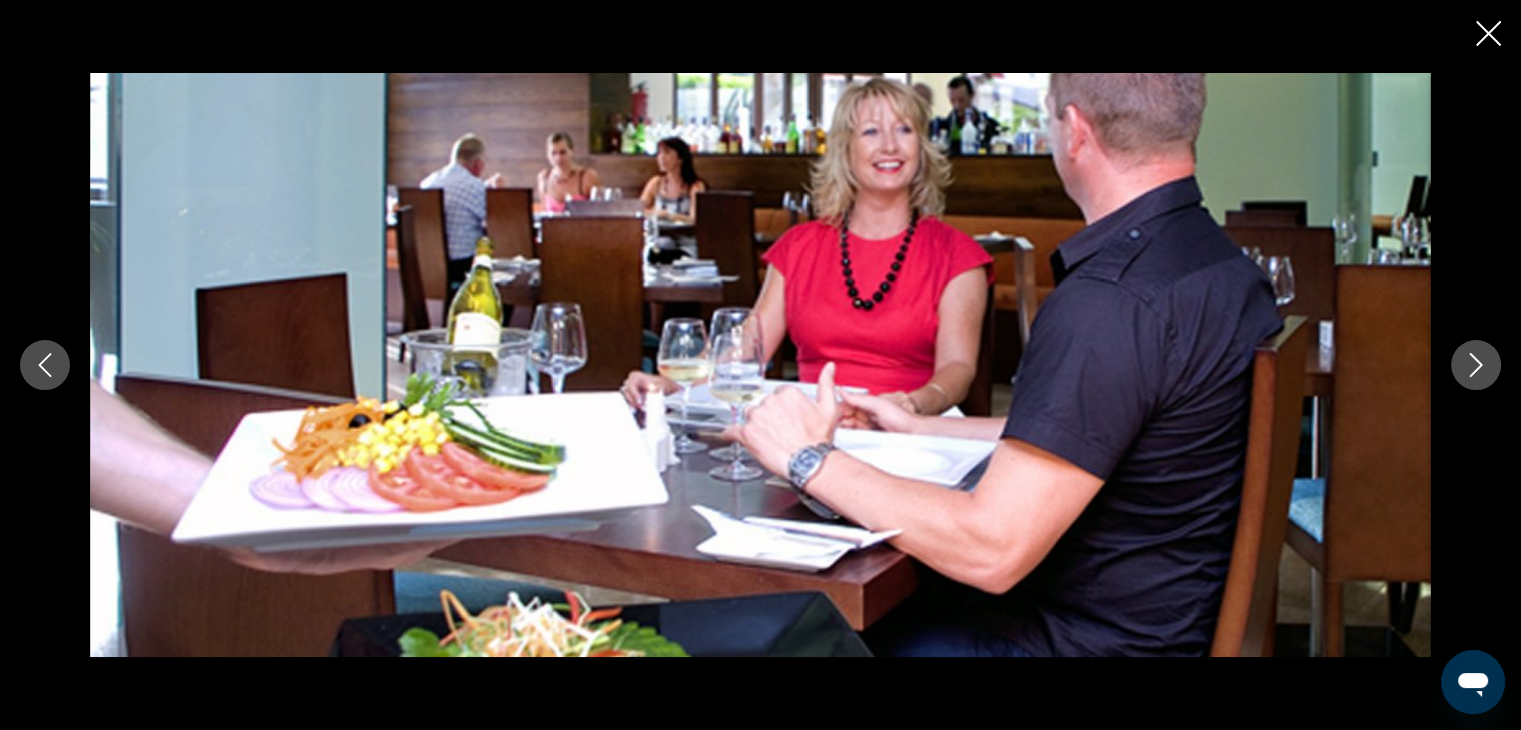 click at bounding box center (1476, 365) 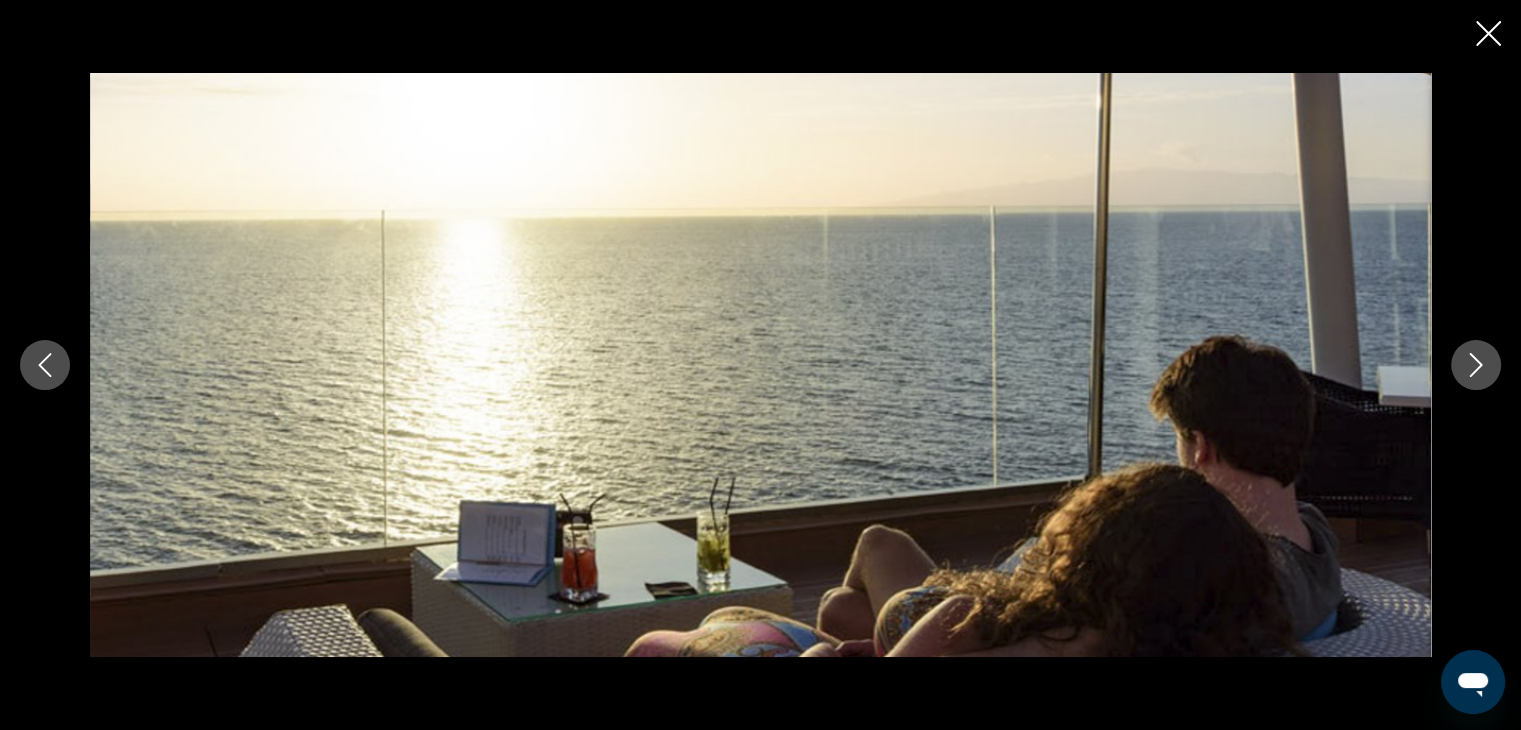 click at bounding box center (1476, 365) 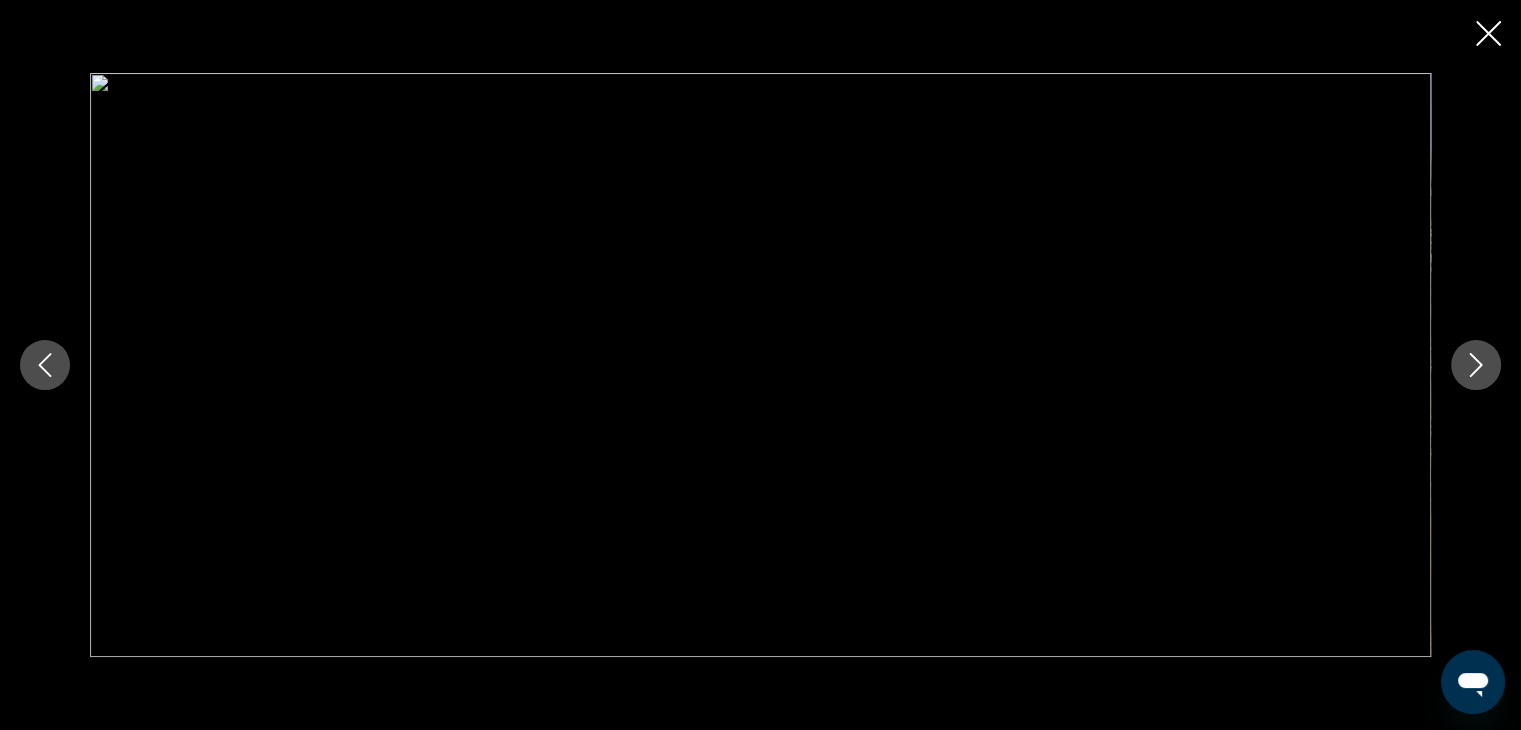 click at bounding box center (1476, 365) 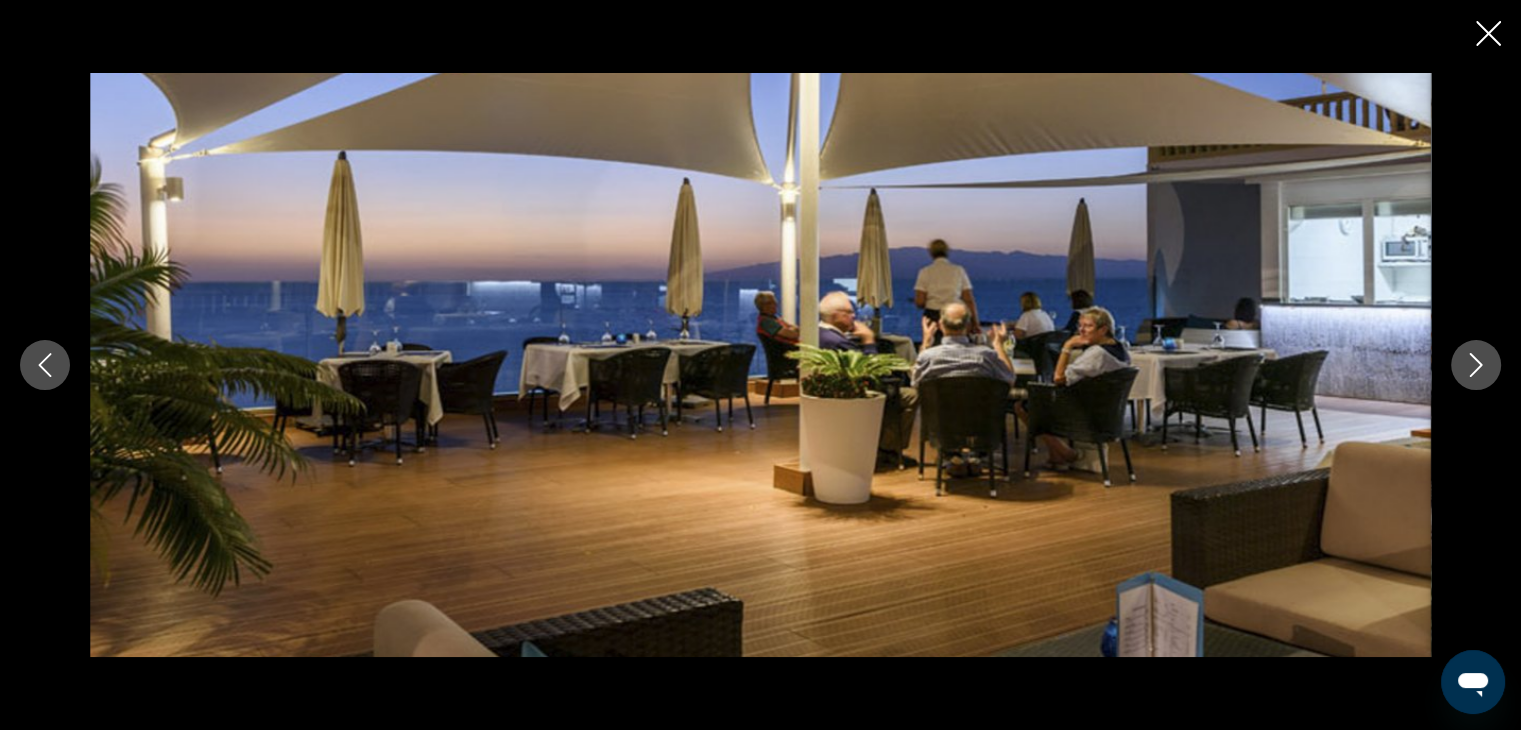 click at bounding box center [1476, 365] 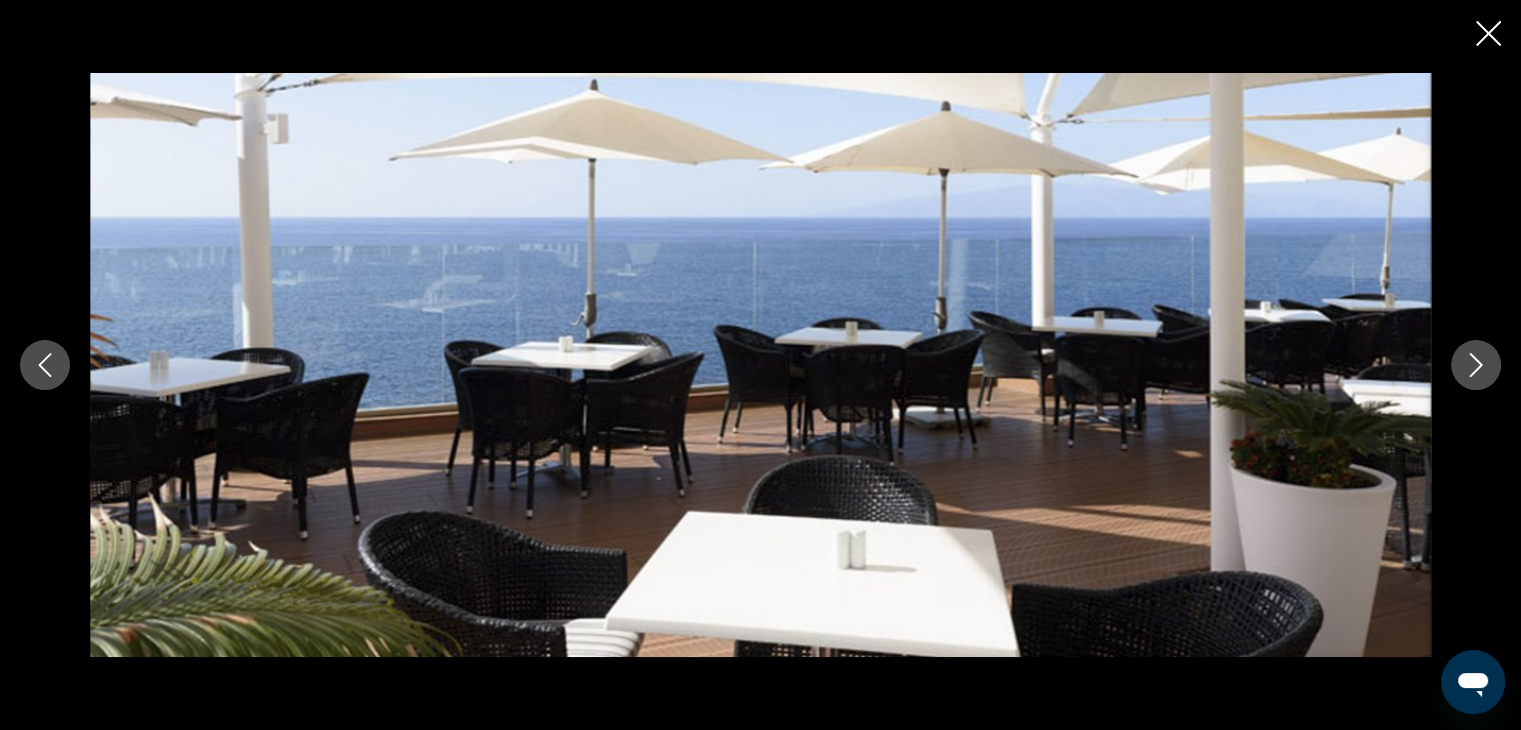 click at bounding box center [1476, 365] 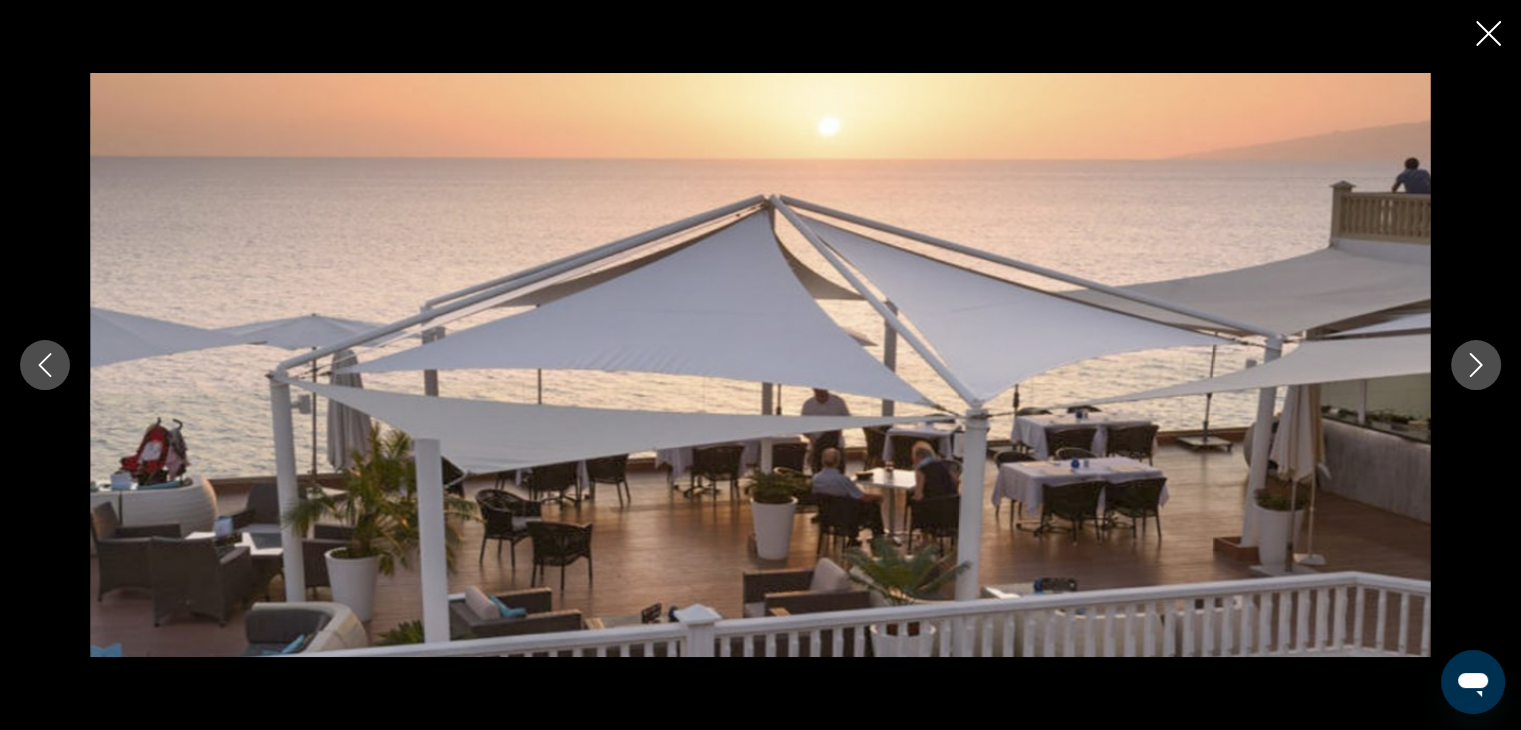 click 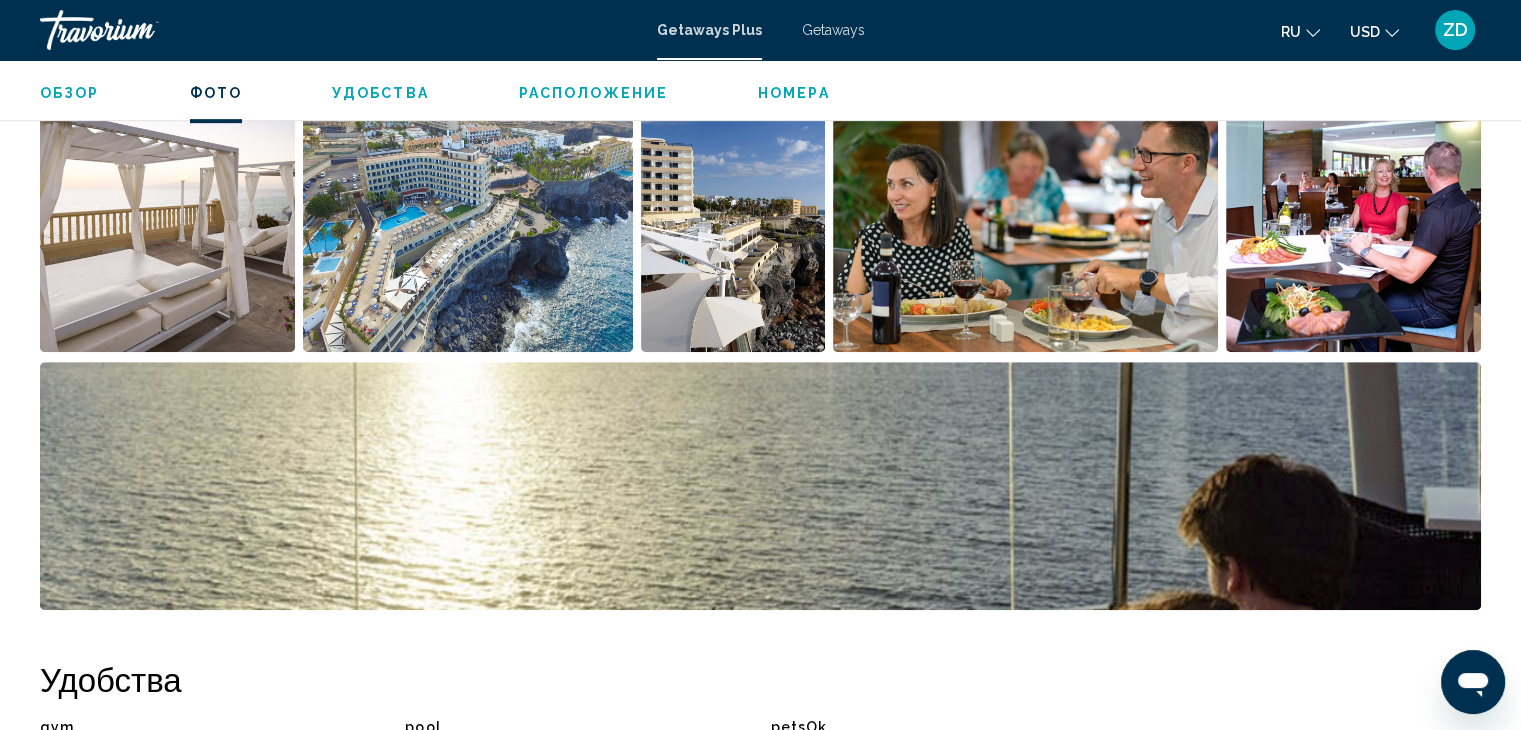 click at bounding box center (468, 228) 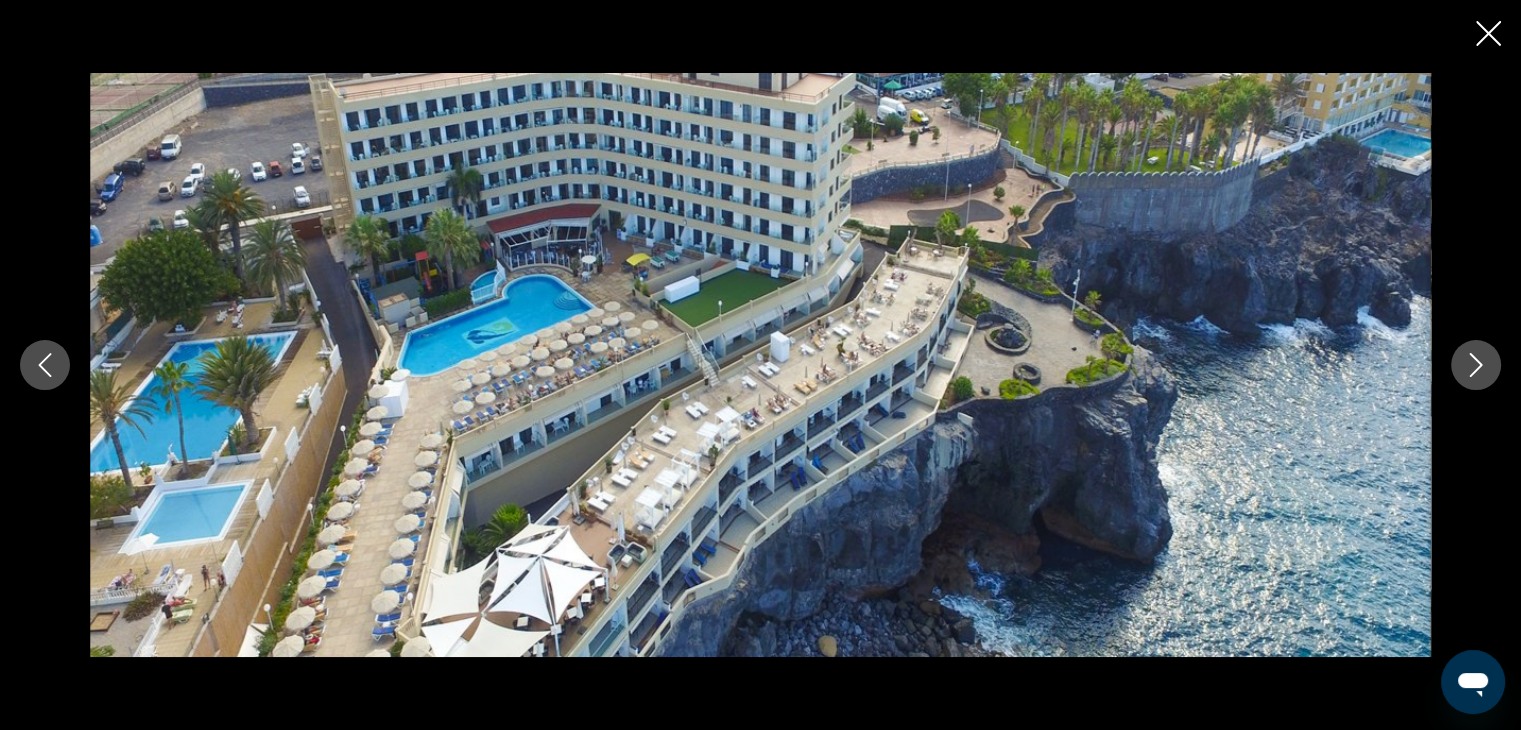 click 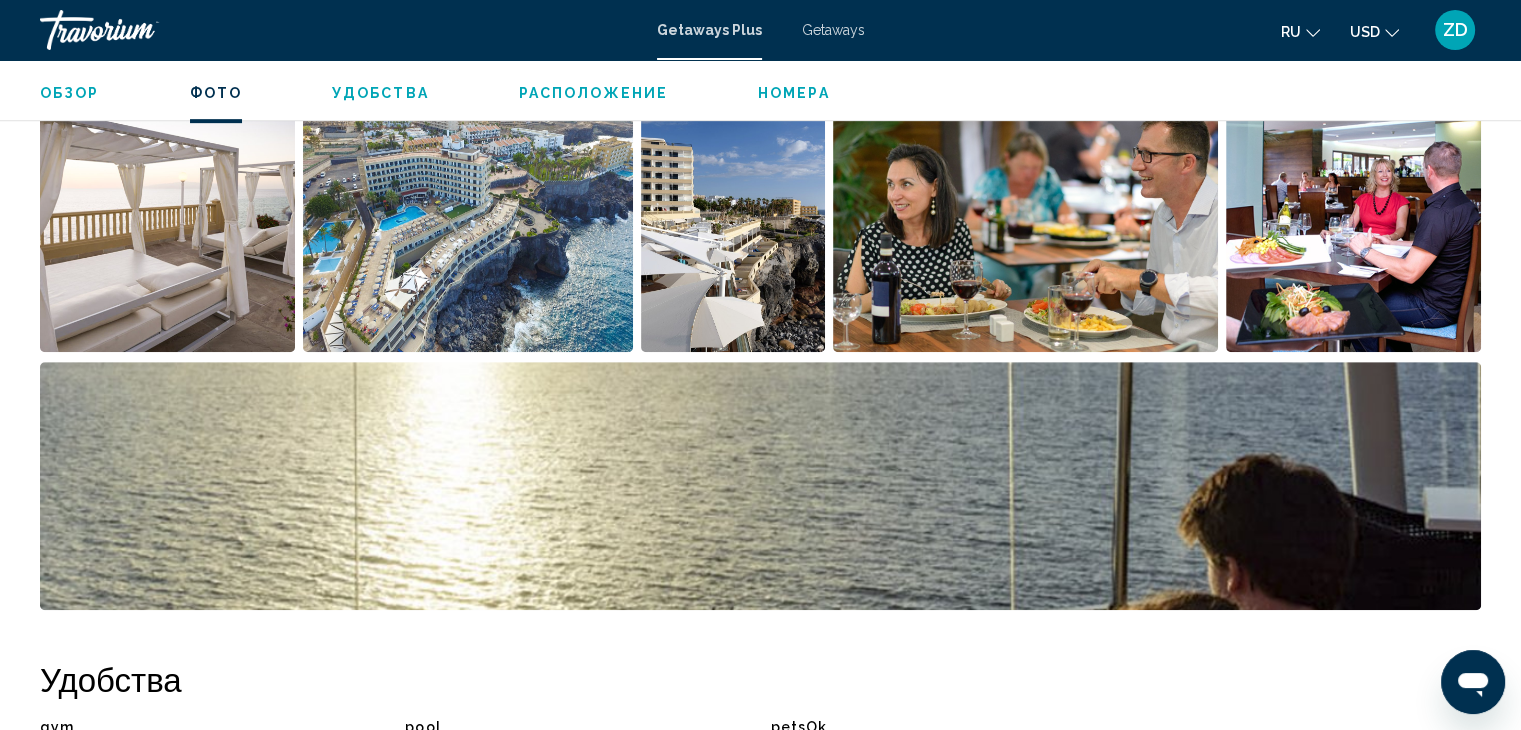 click on "Расположение" at bounding box center (593, 93) 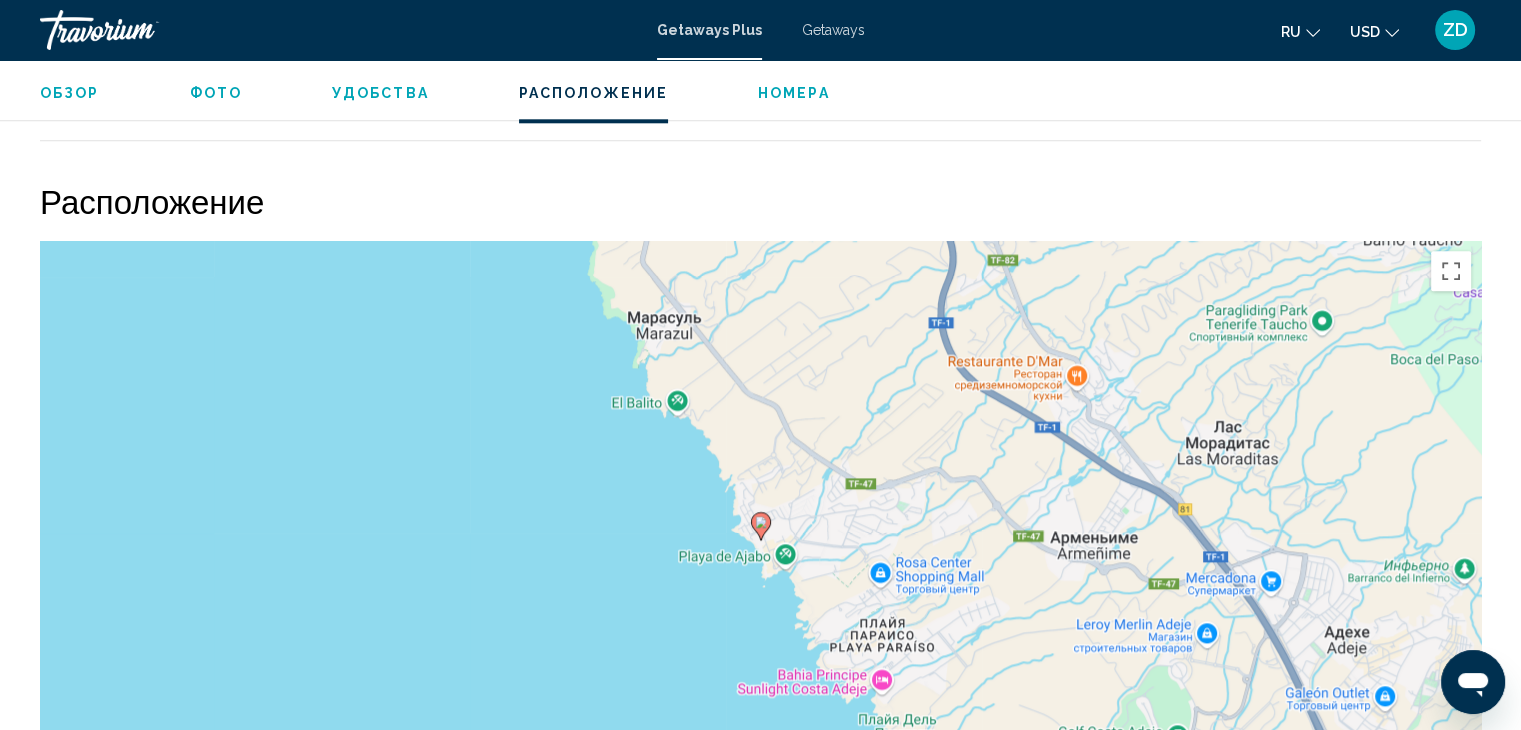 scroll, scrollTop: 2272, scrollLeft: 0, axis: vertical 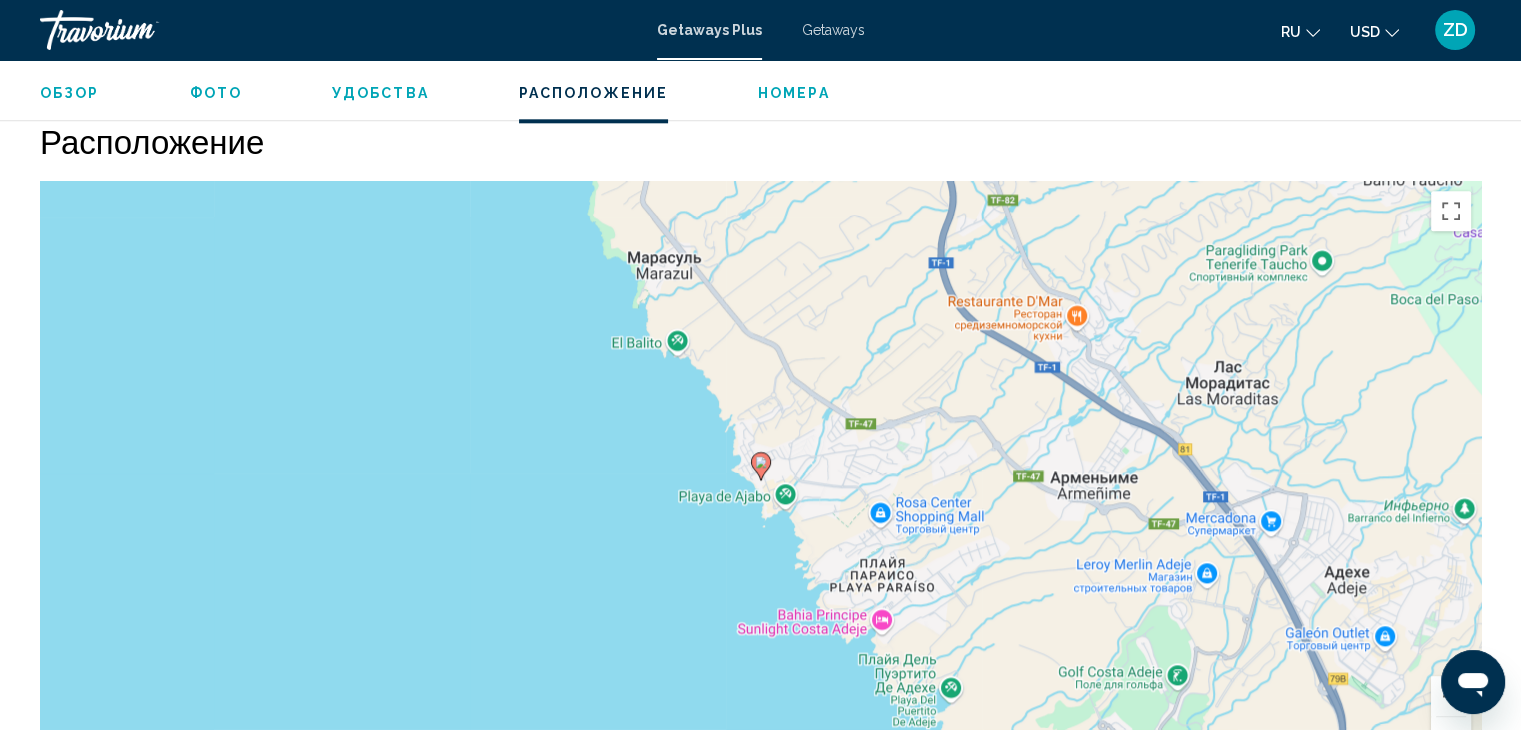 click 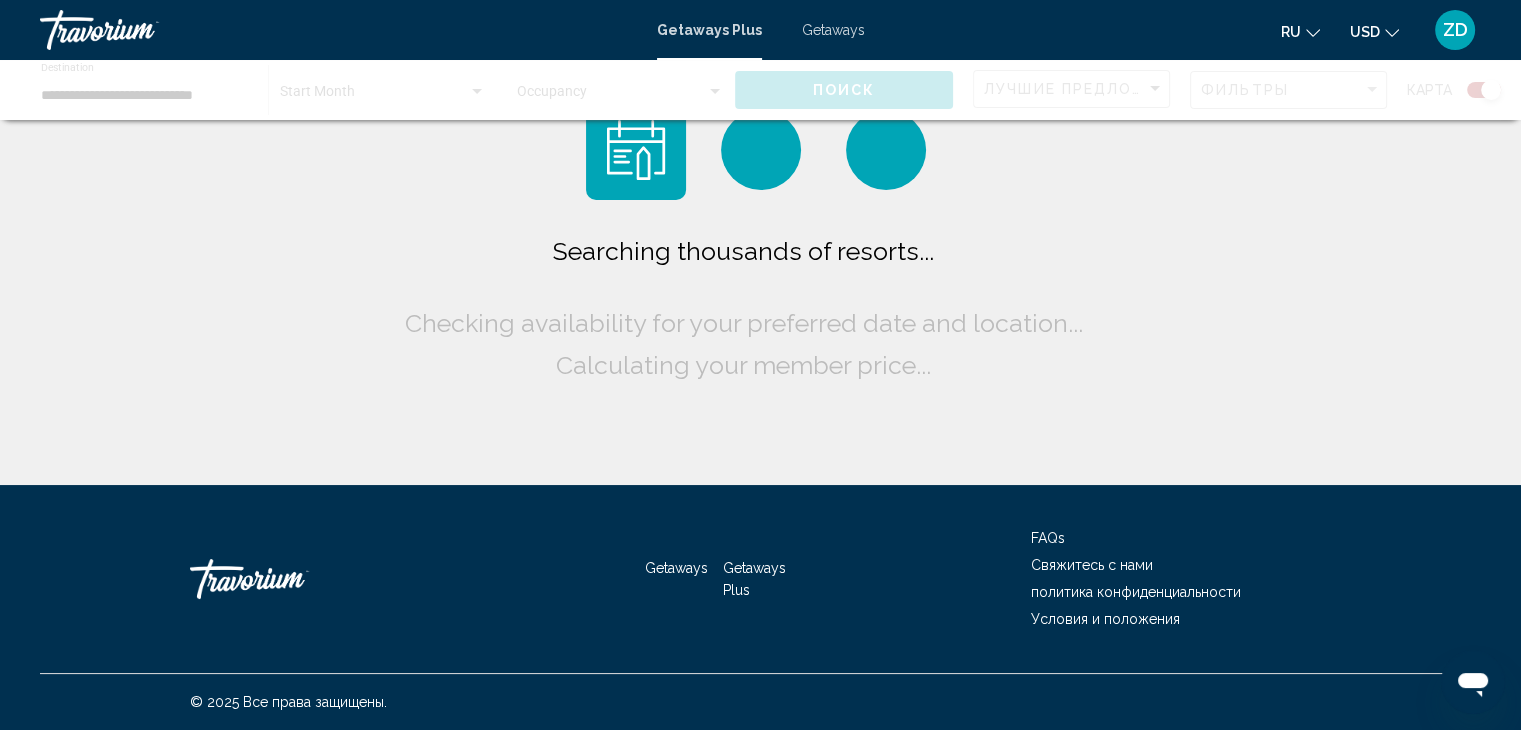 scroll, scrollTop: 0, scrollLeft: 0, axis: both 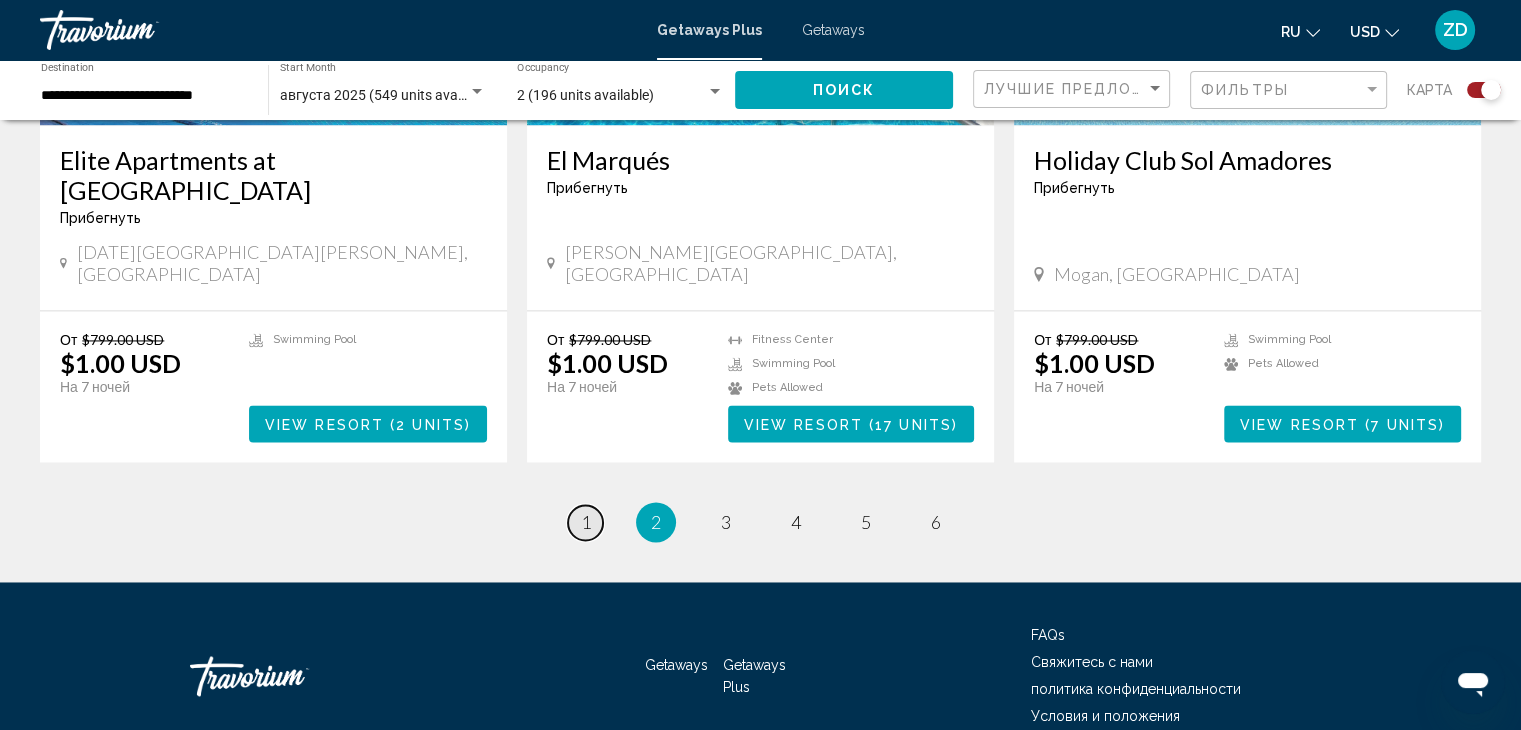 click on "1" at bounding box center (586, 522) 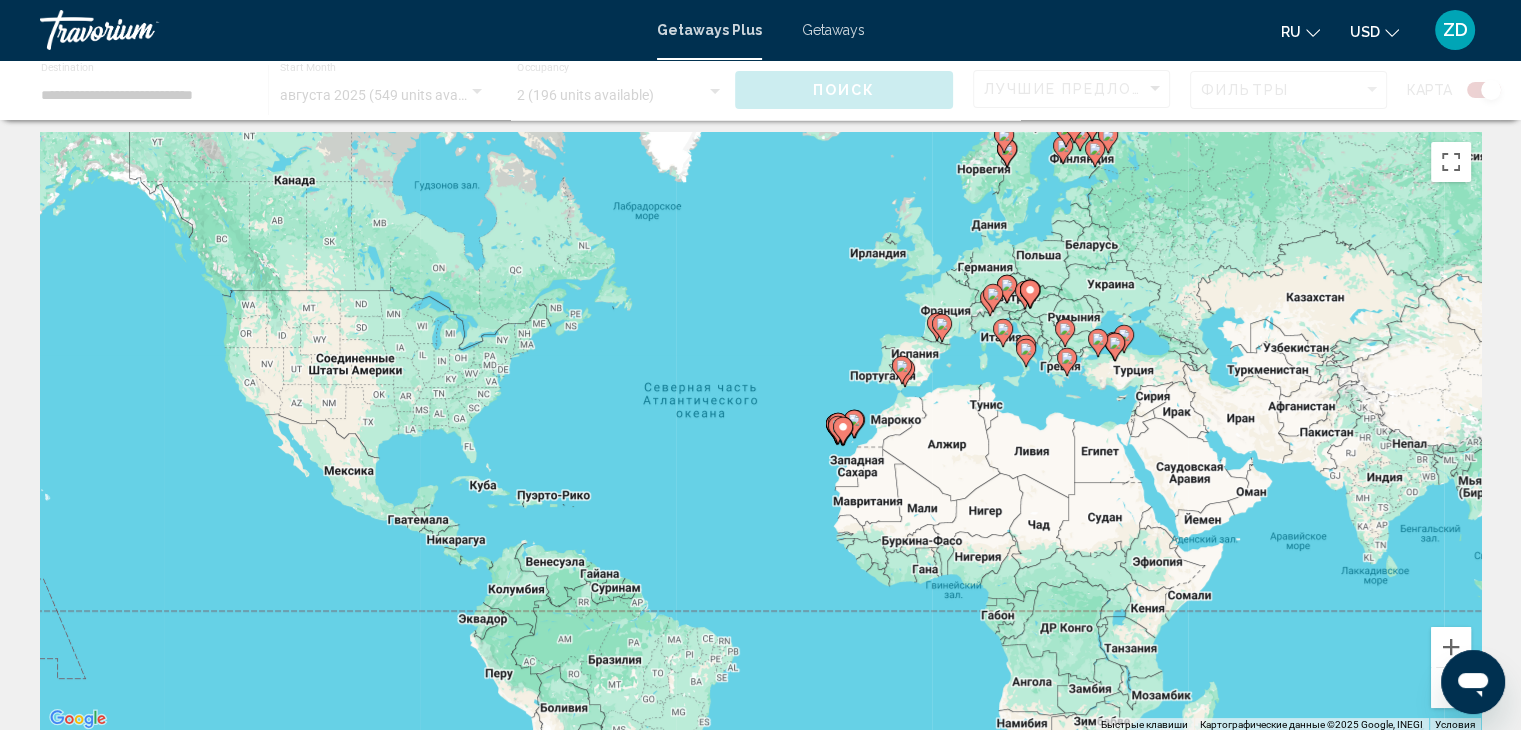 scroll, scrollTop: 0, scrollLeft: 0, axis: both 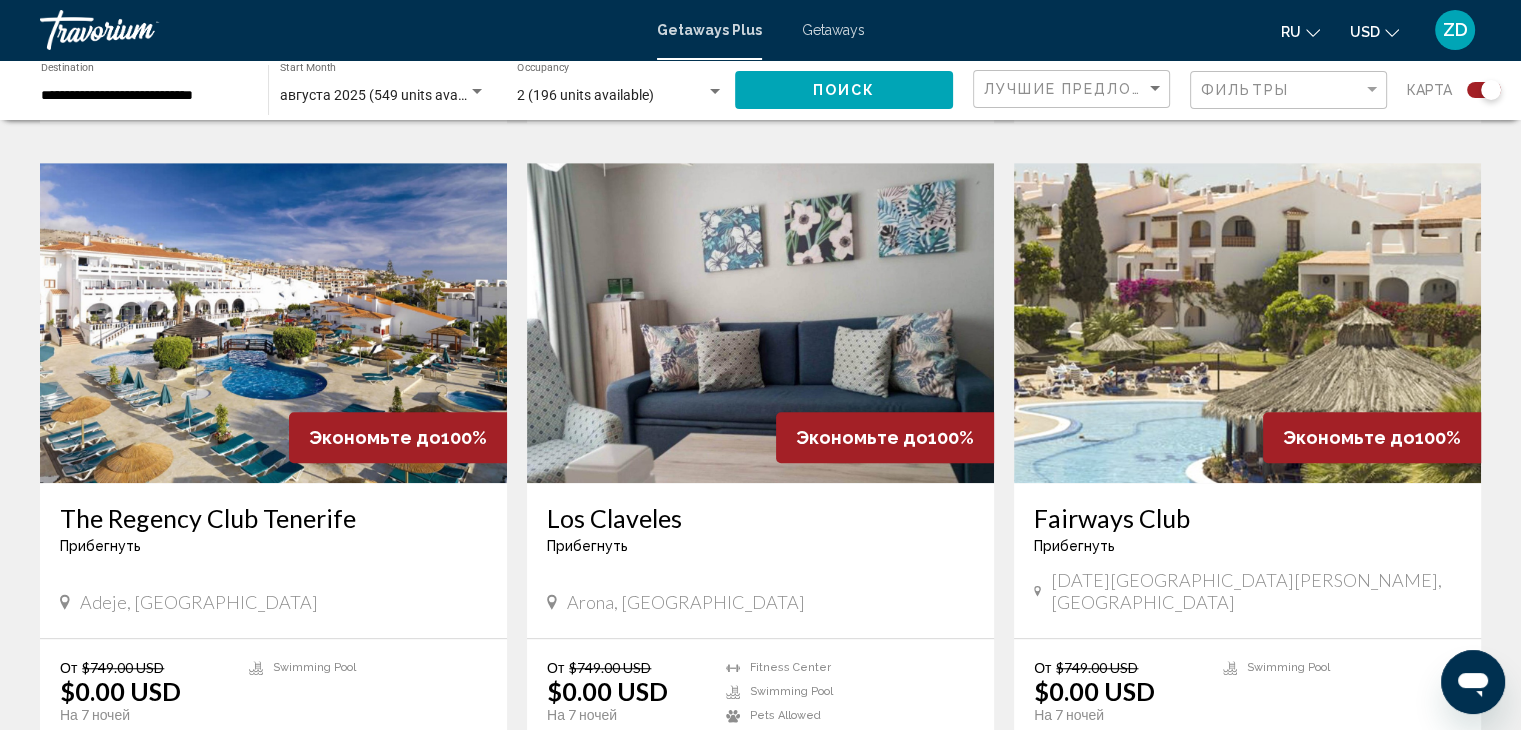 click at bounding box center [273, 323] 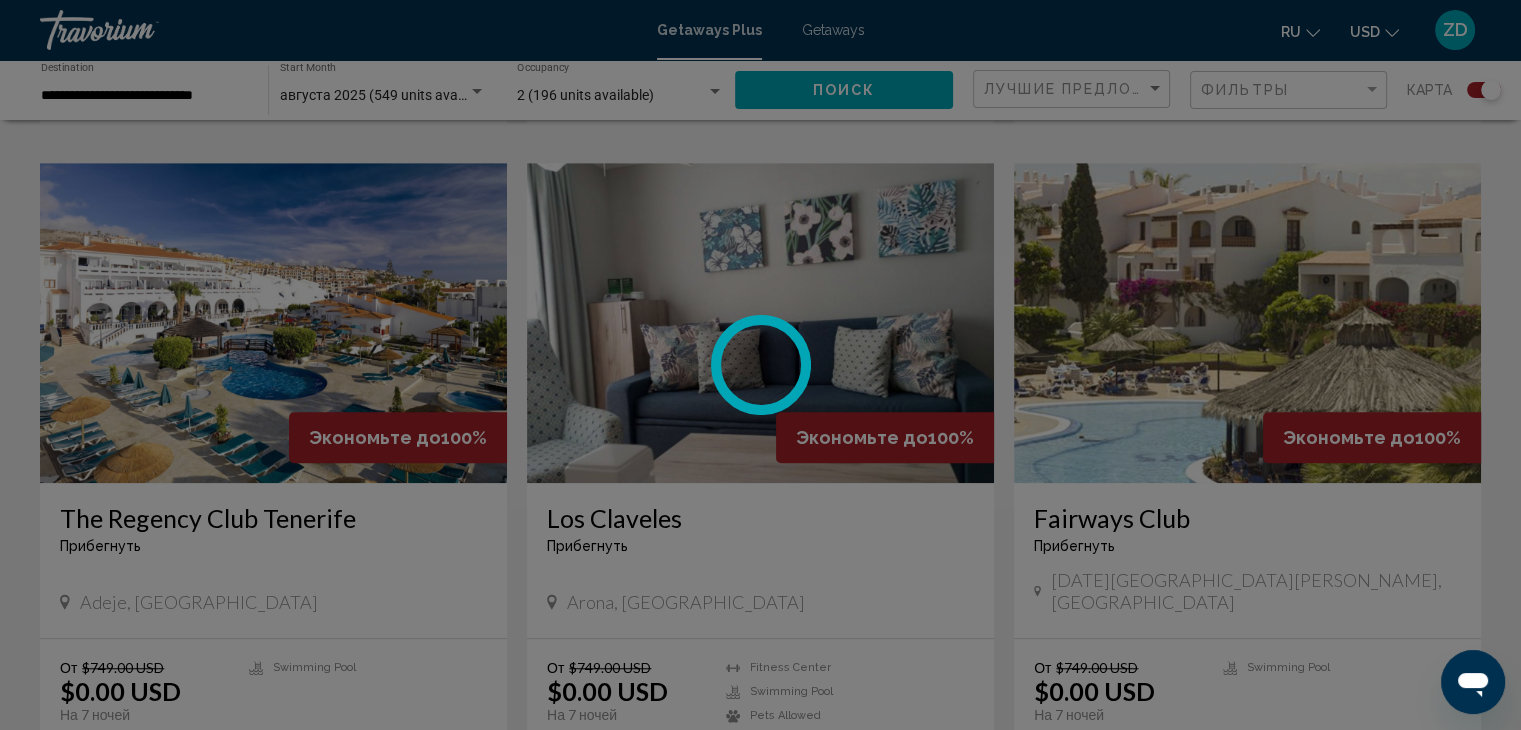 scroll, scrollTop: 0, scrollLeft: 0, axis: both 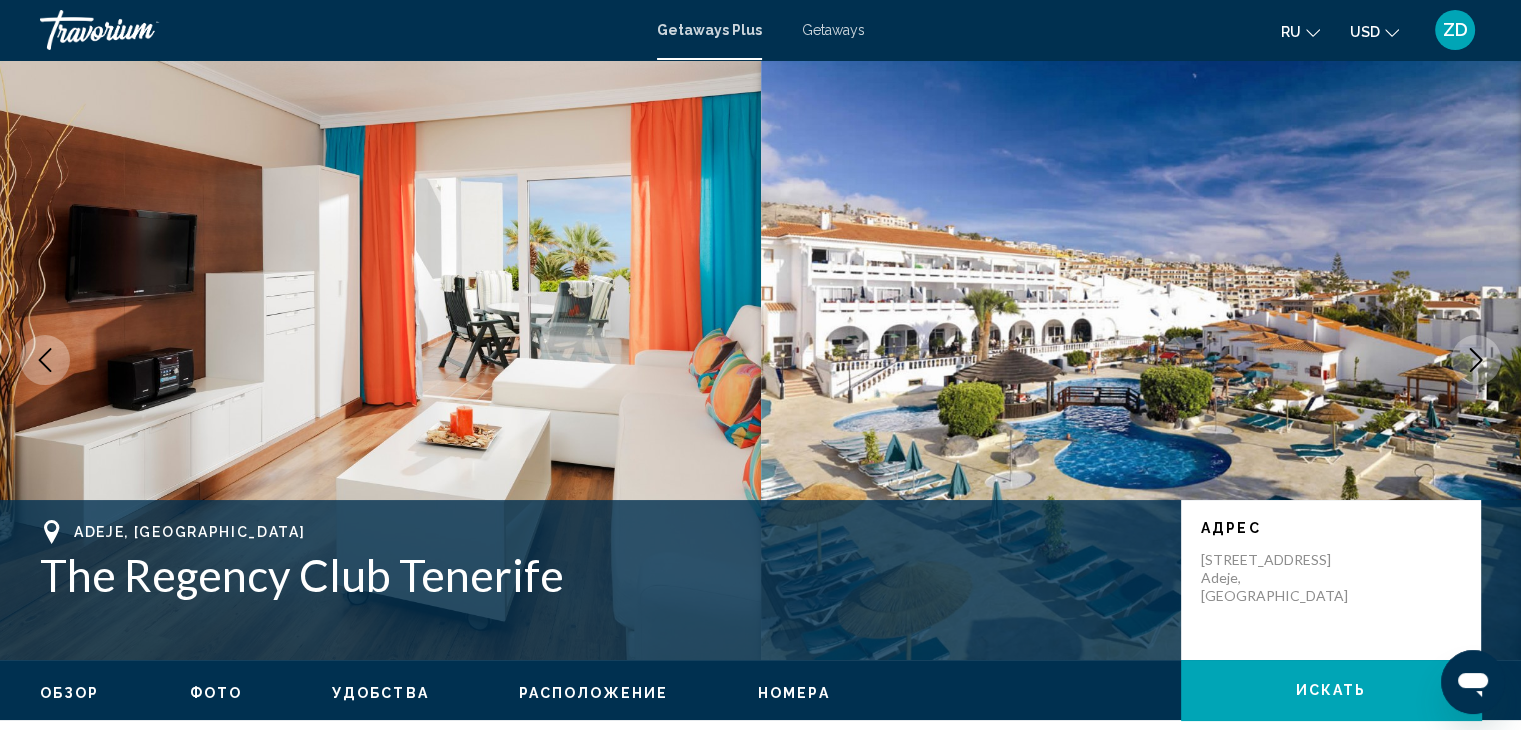 click on "Фото" at bounding box center (216, 693) 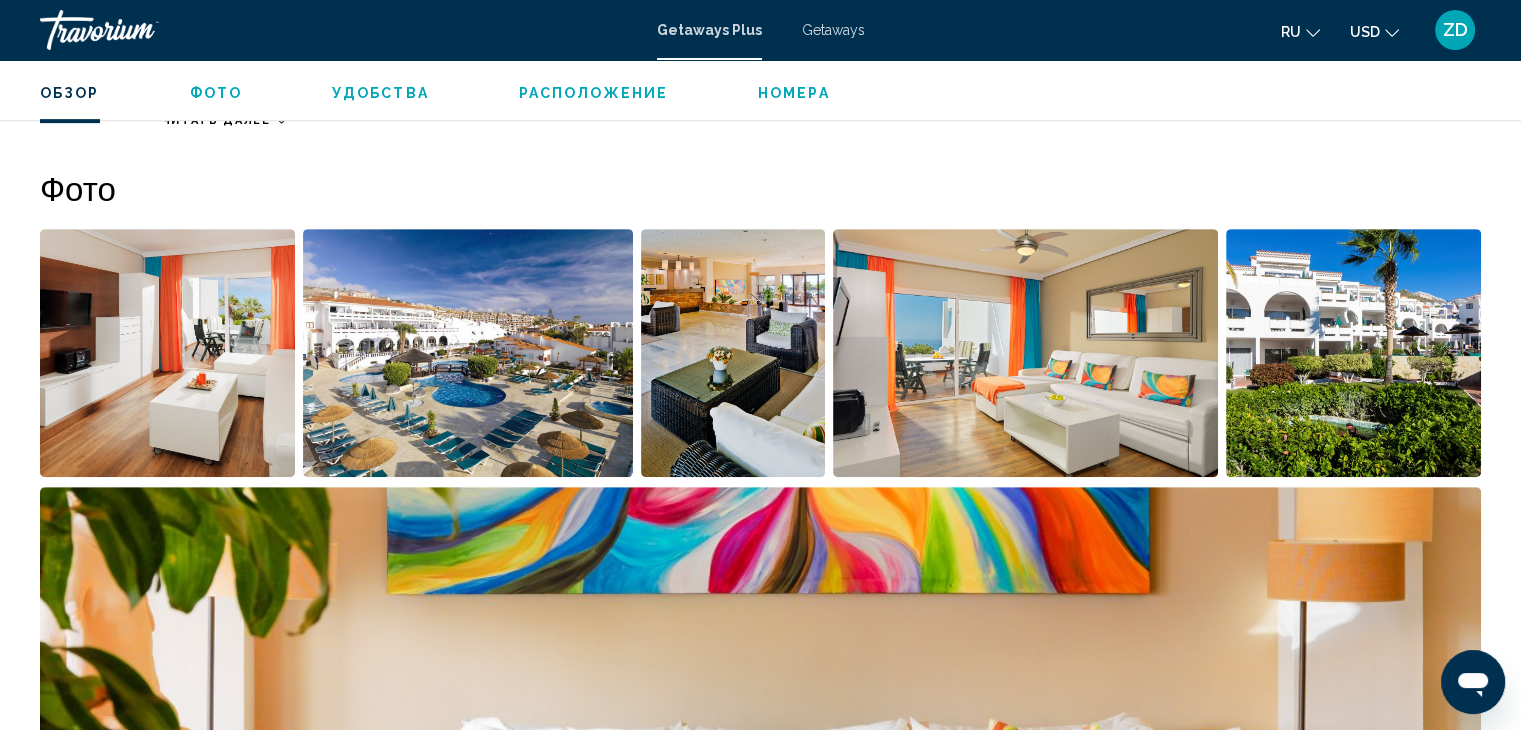scroll, scrollTop: 891, scrollLeft: 0, axis: vertical 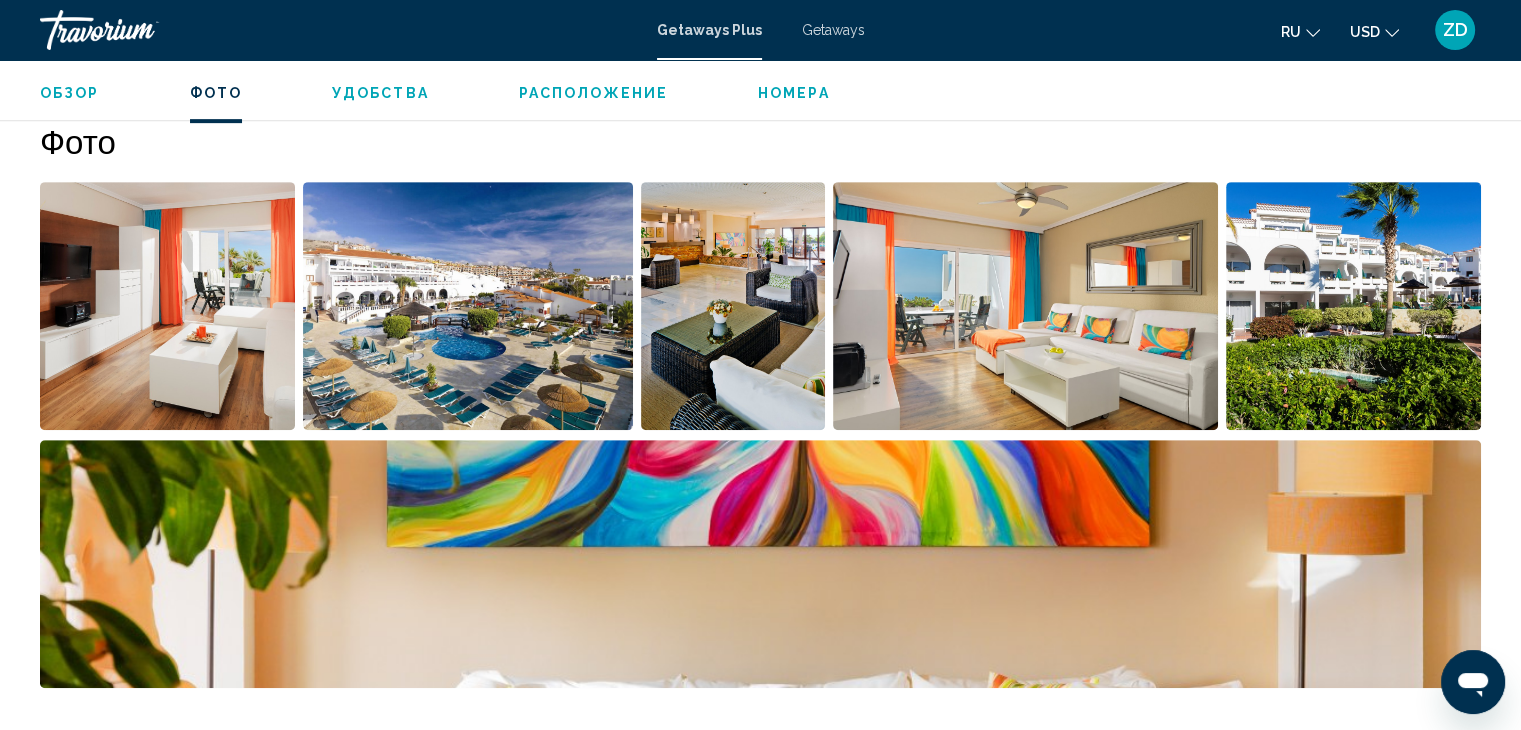 click at bounding box center [167, 306] 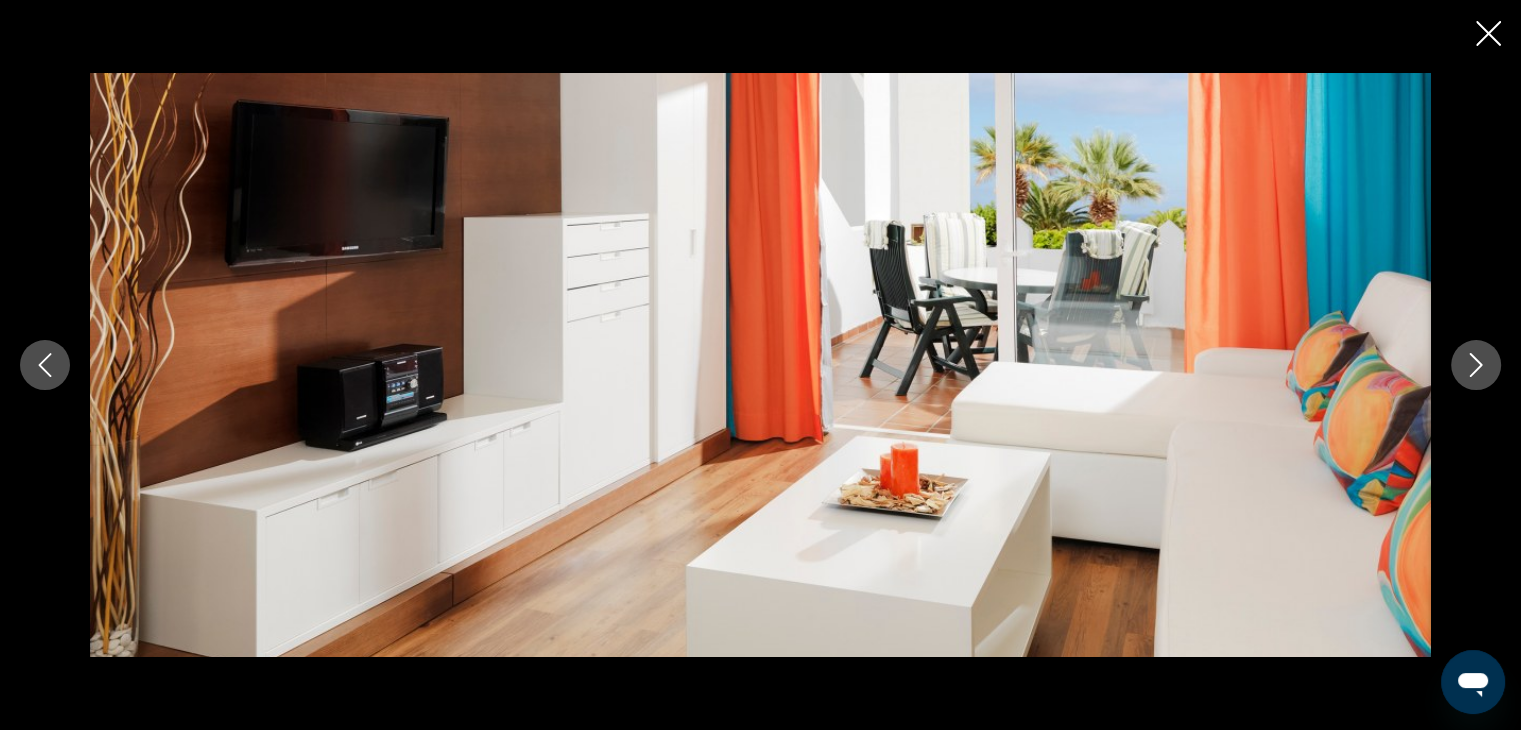 type 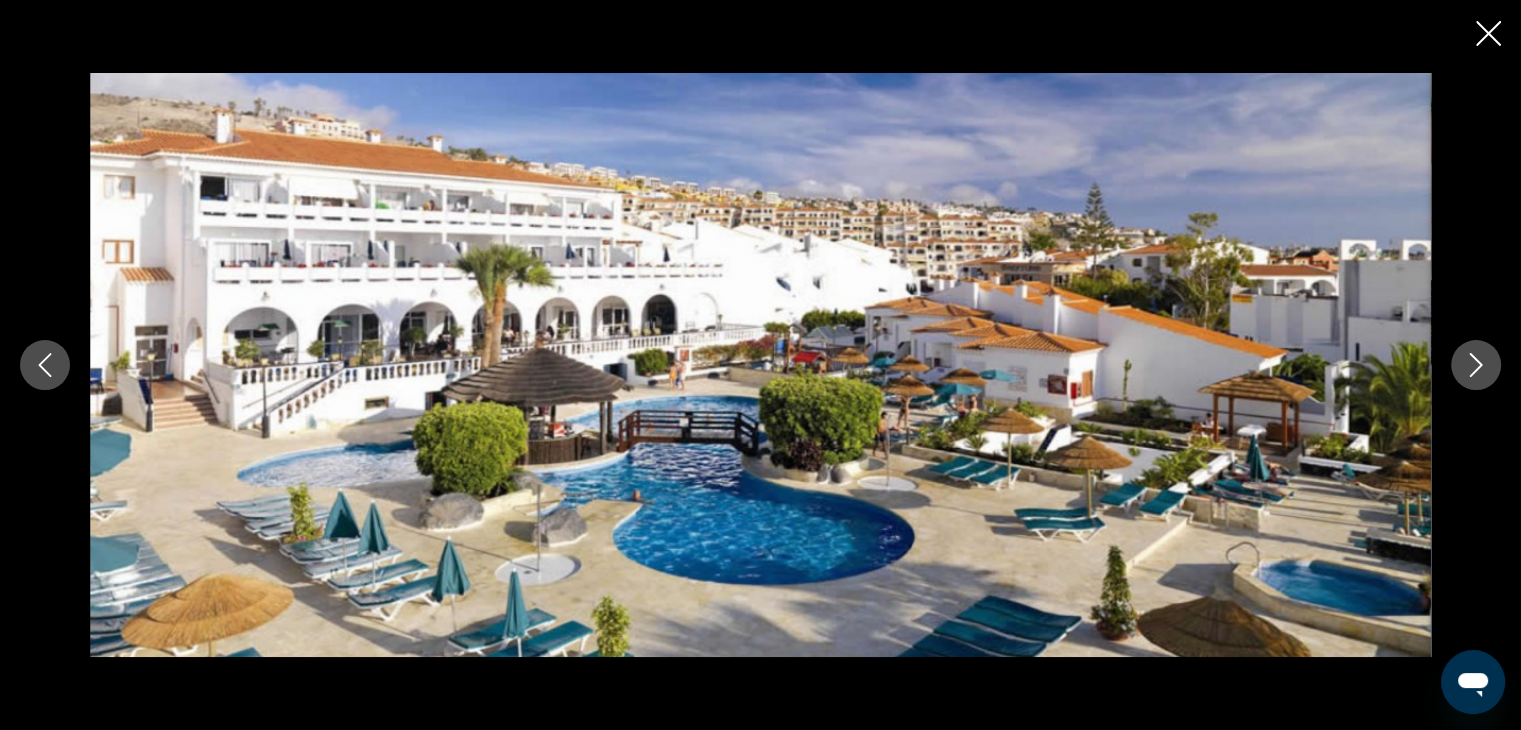 type 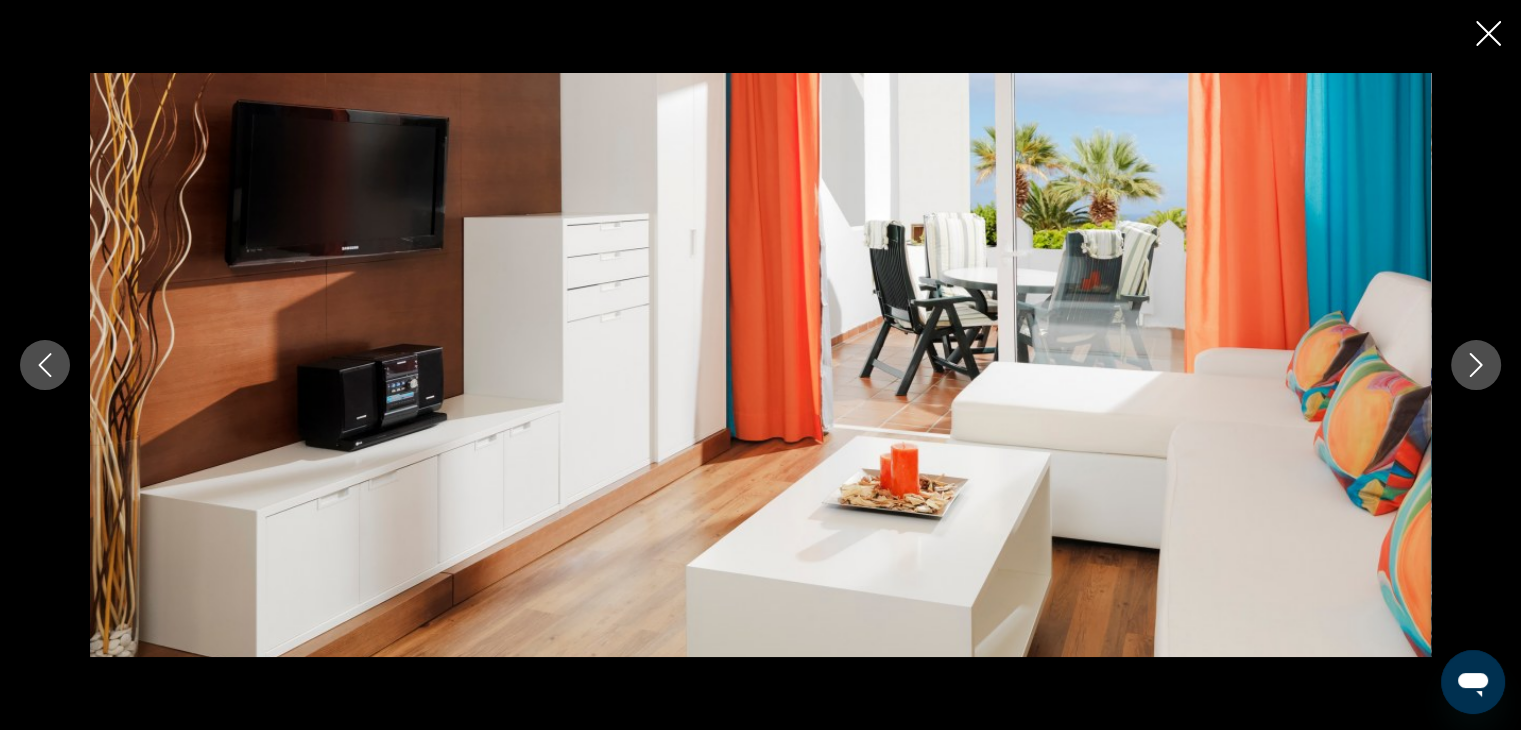 click 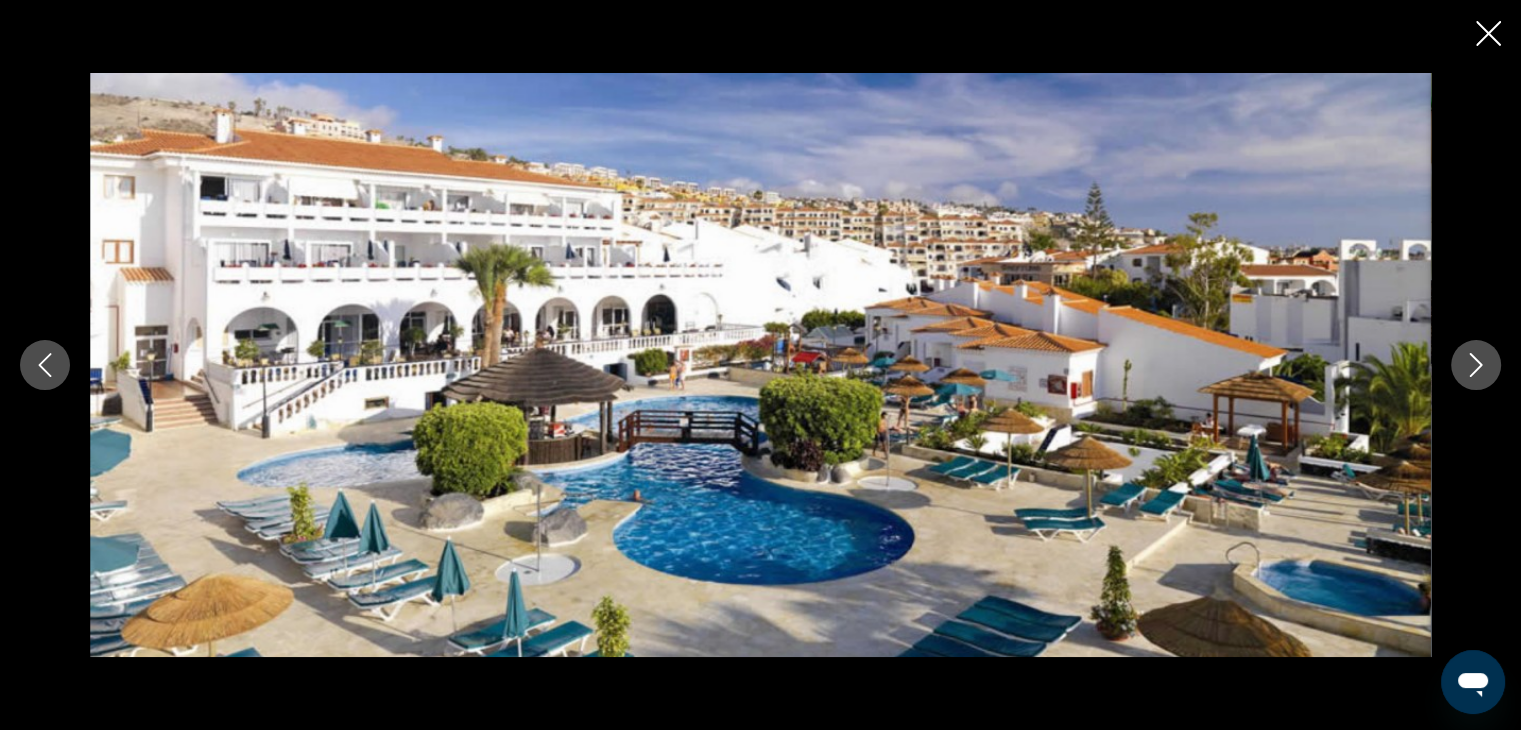 click 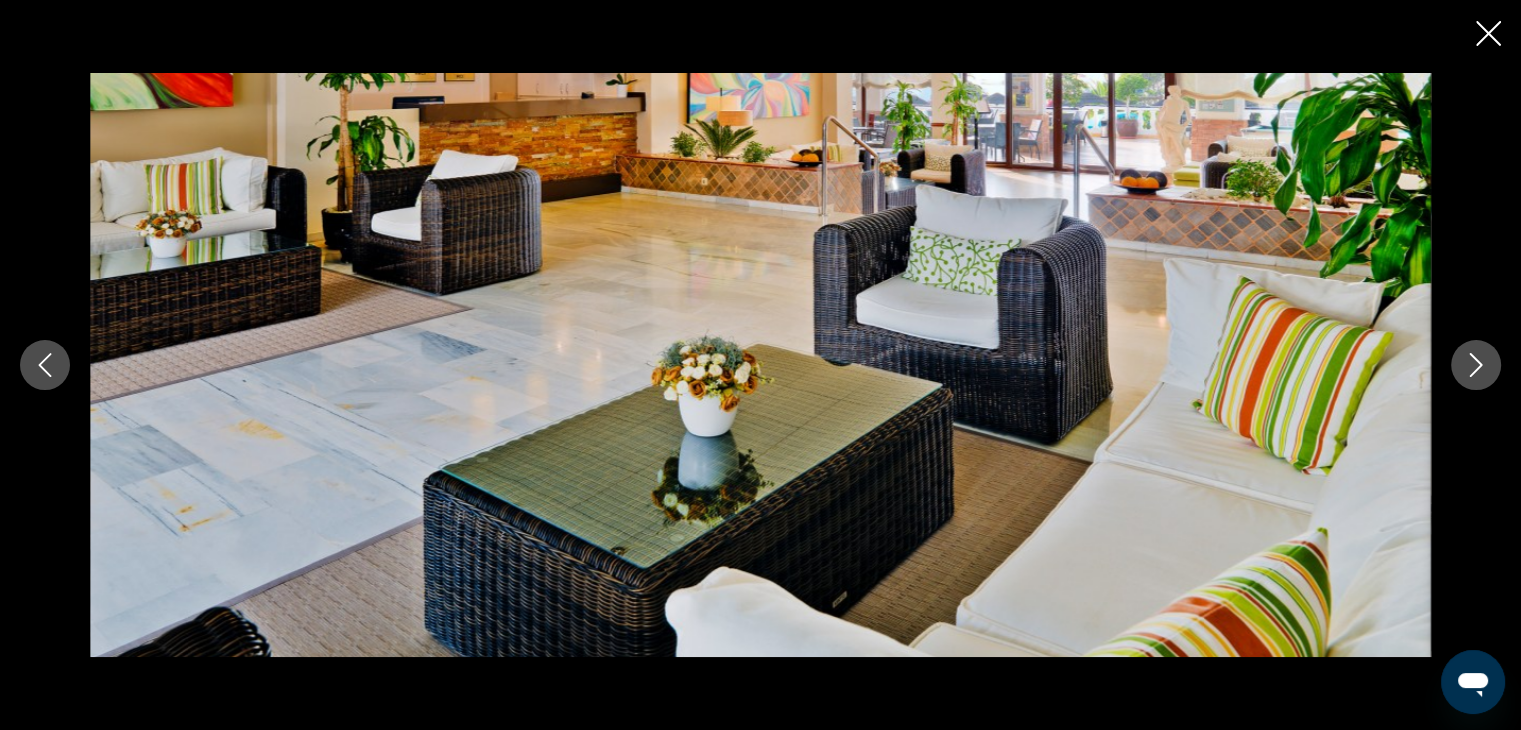 click 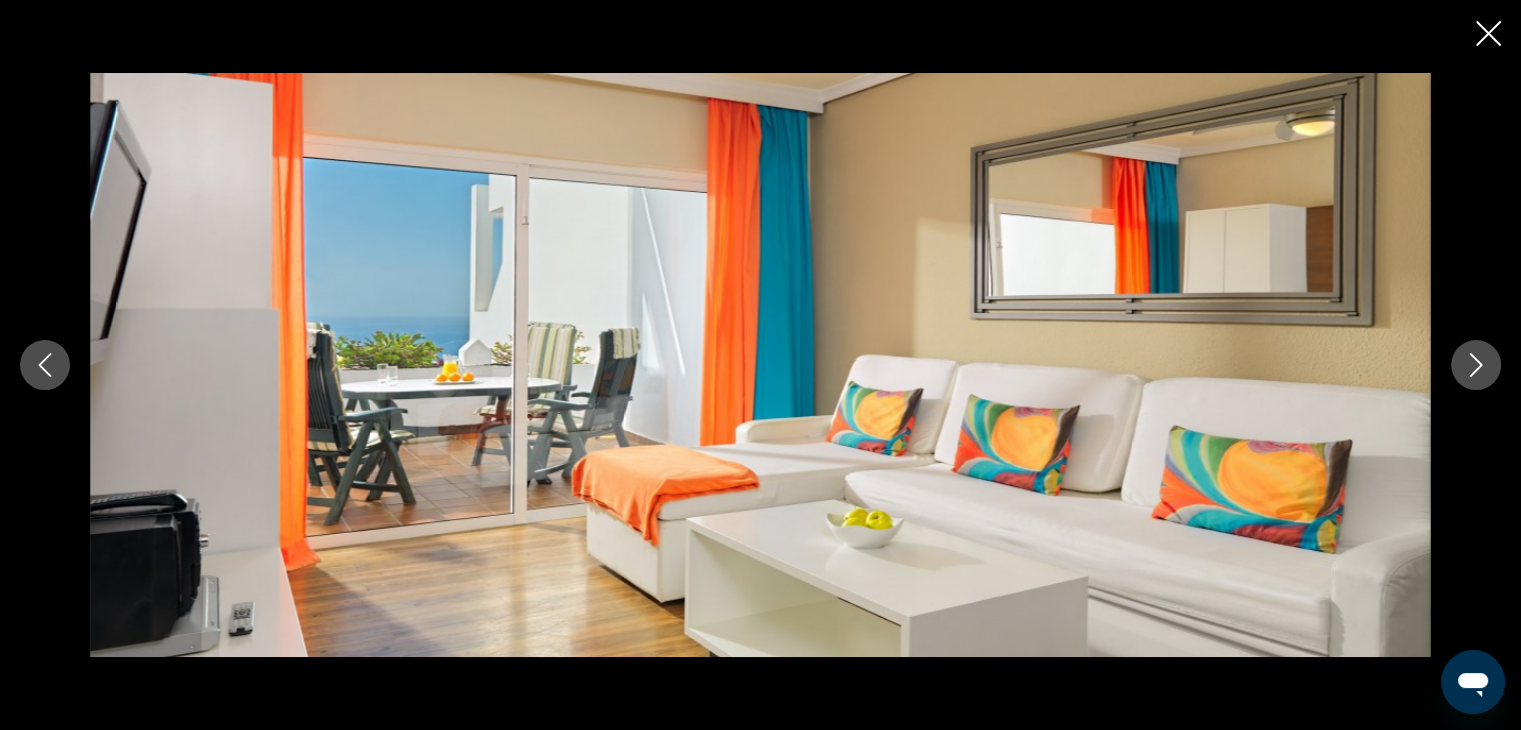 click 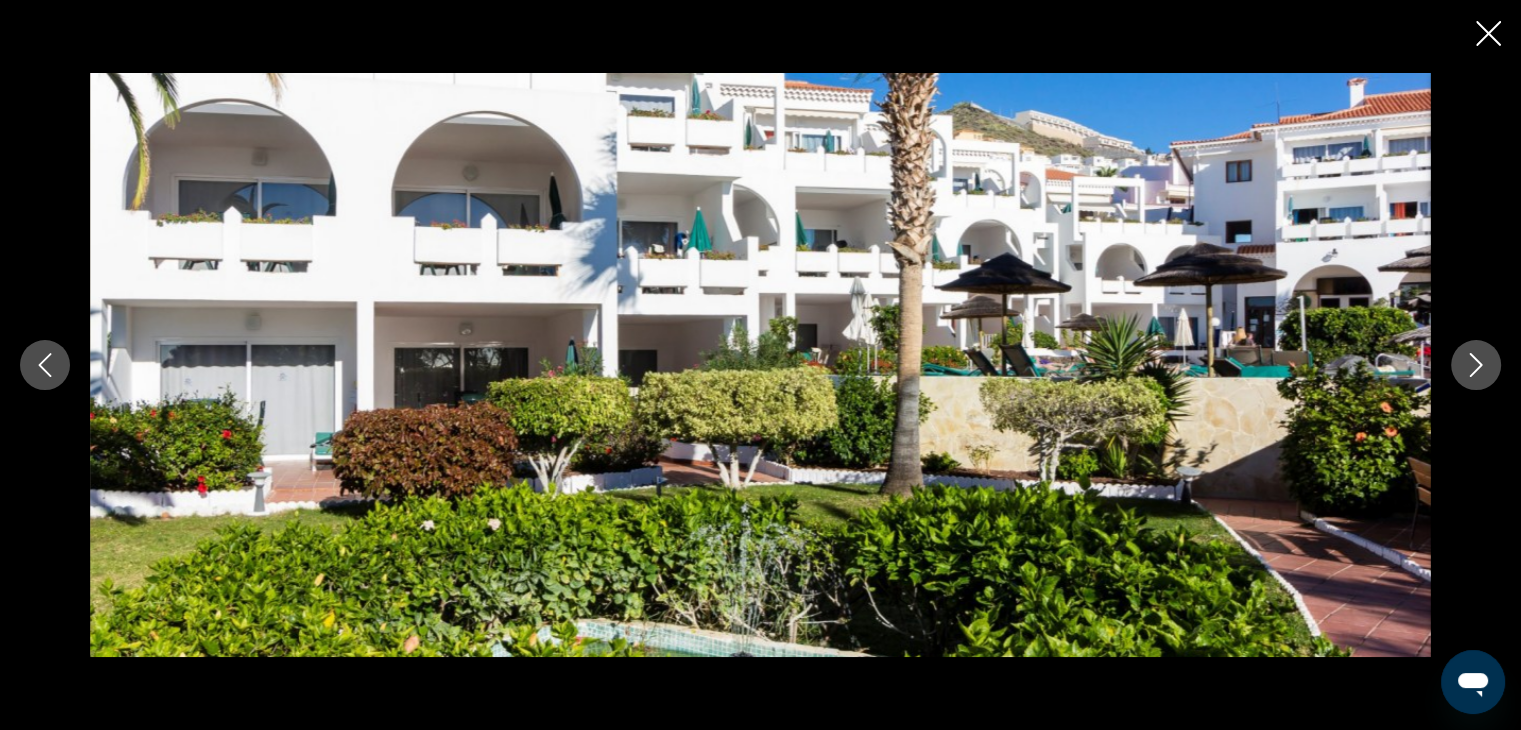 click 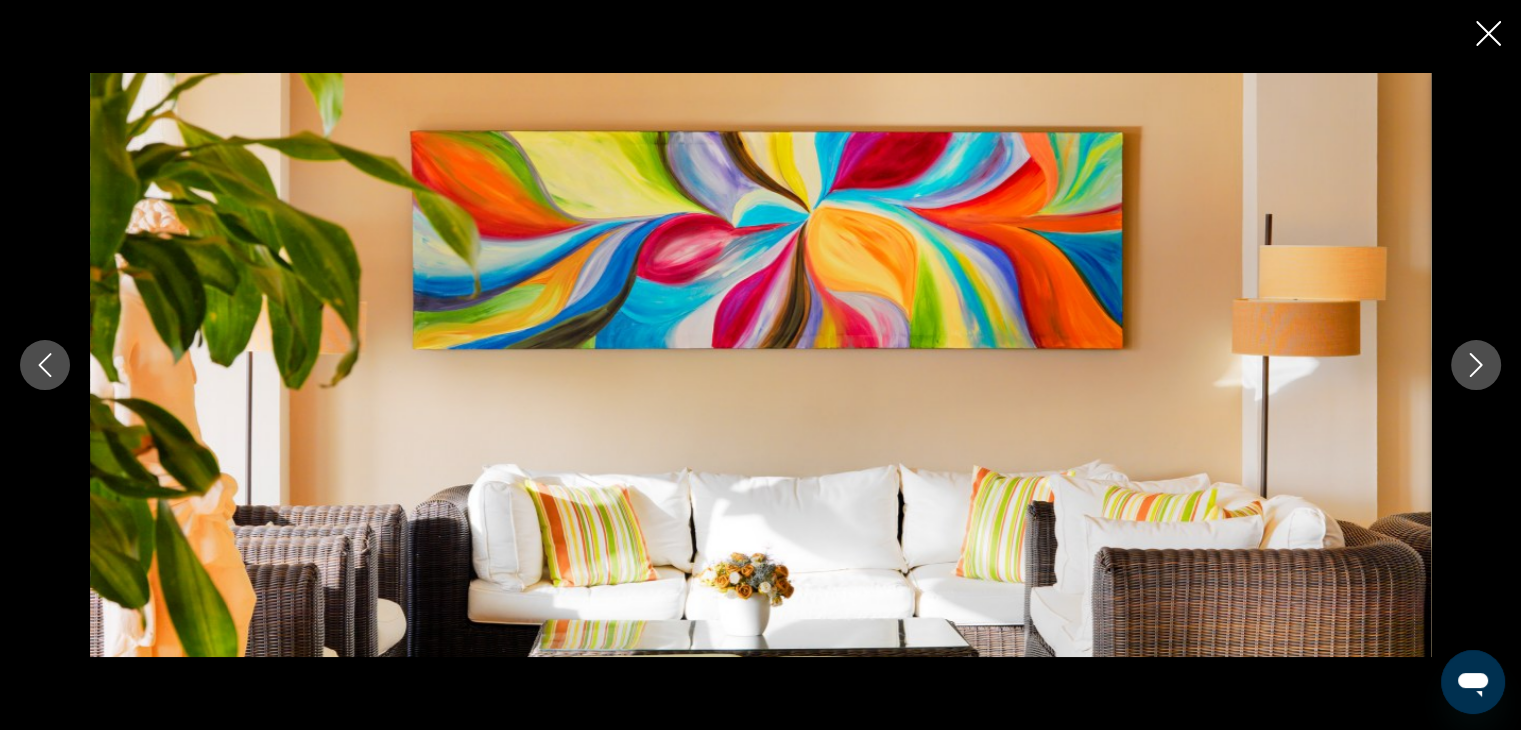 click 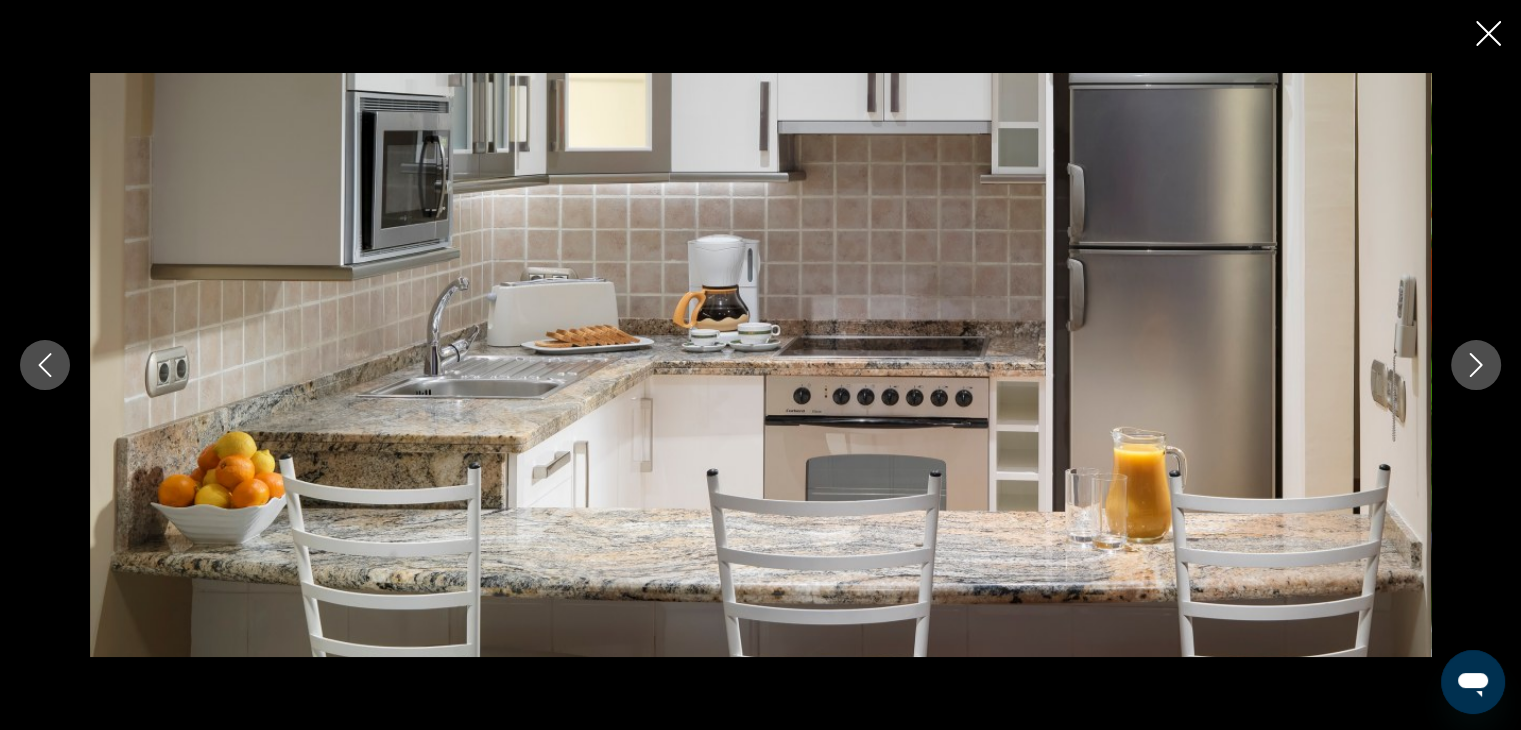 click 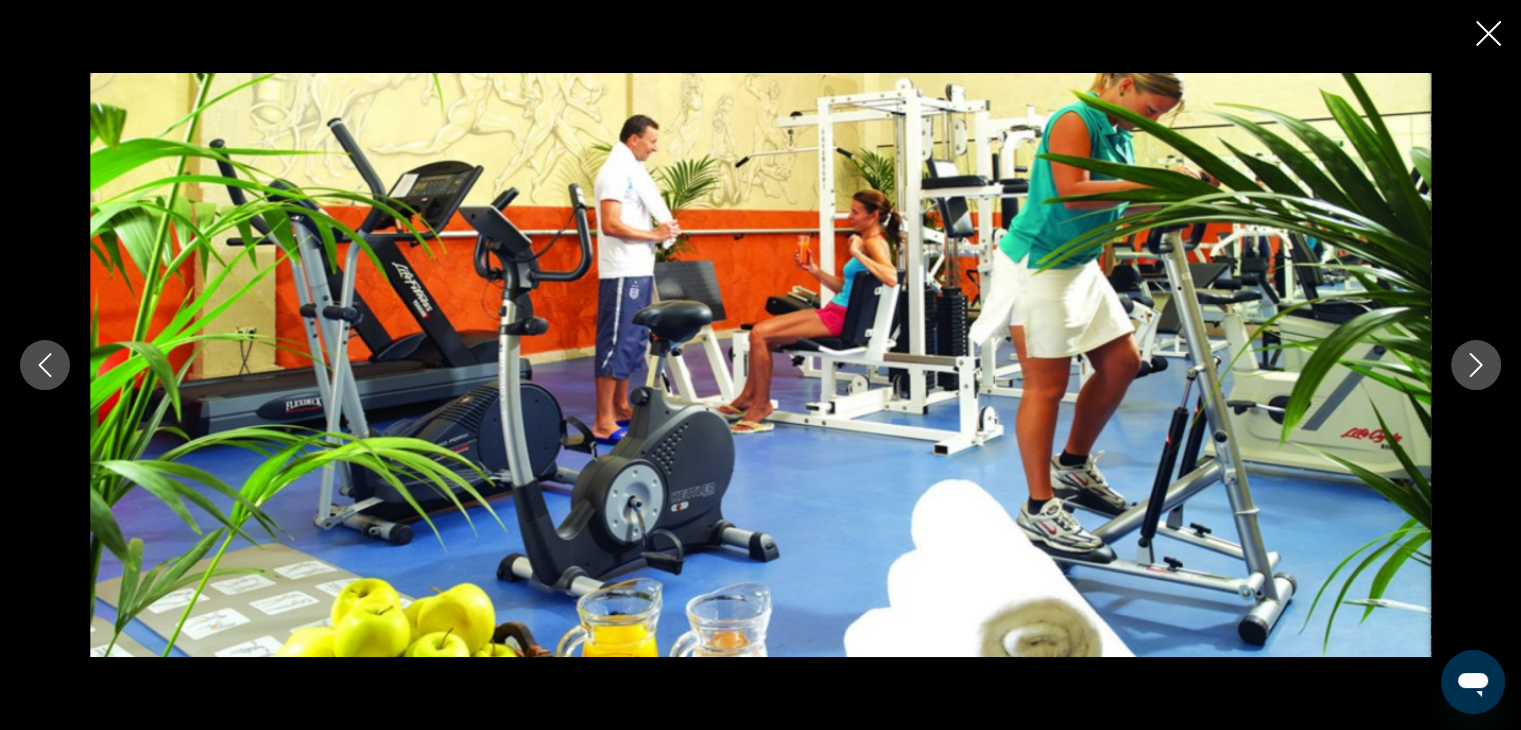 click 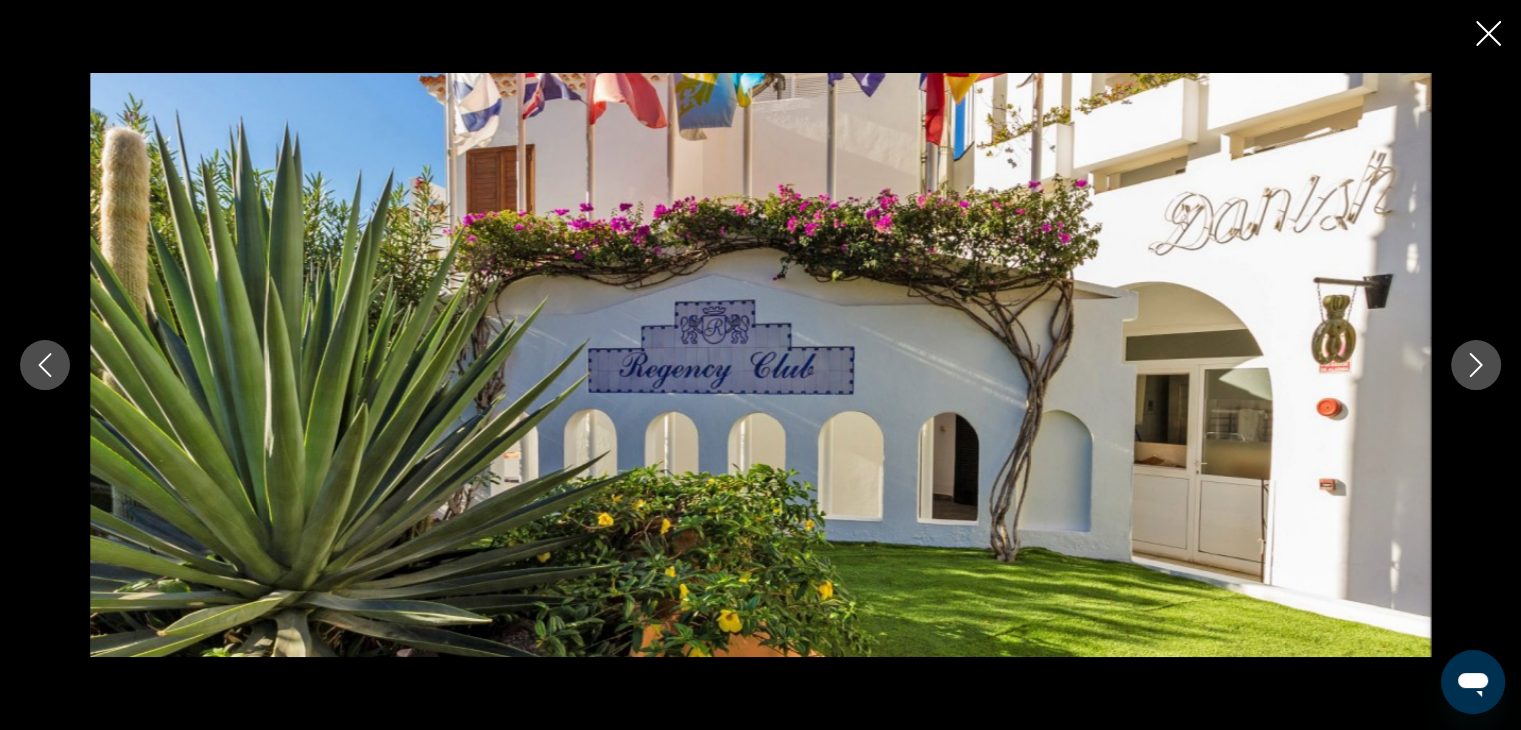 click 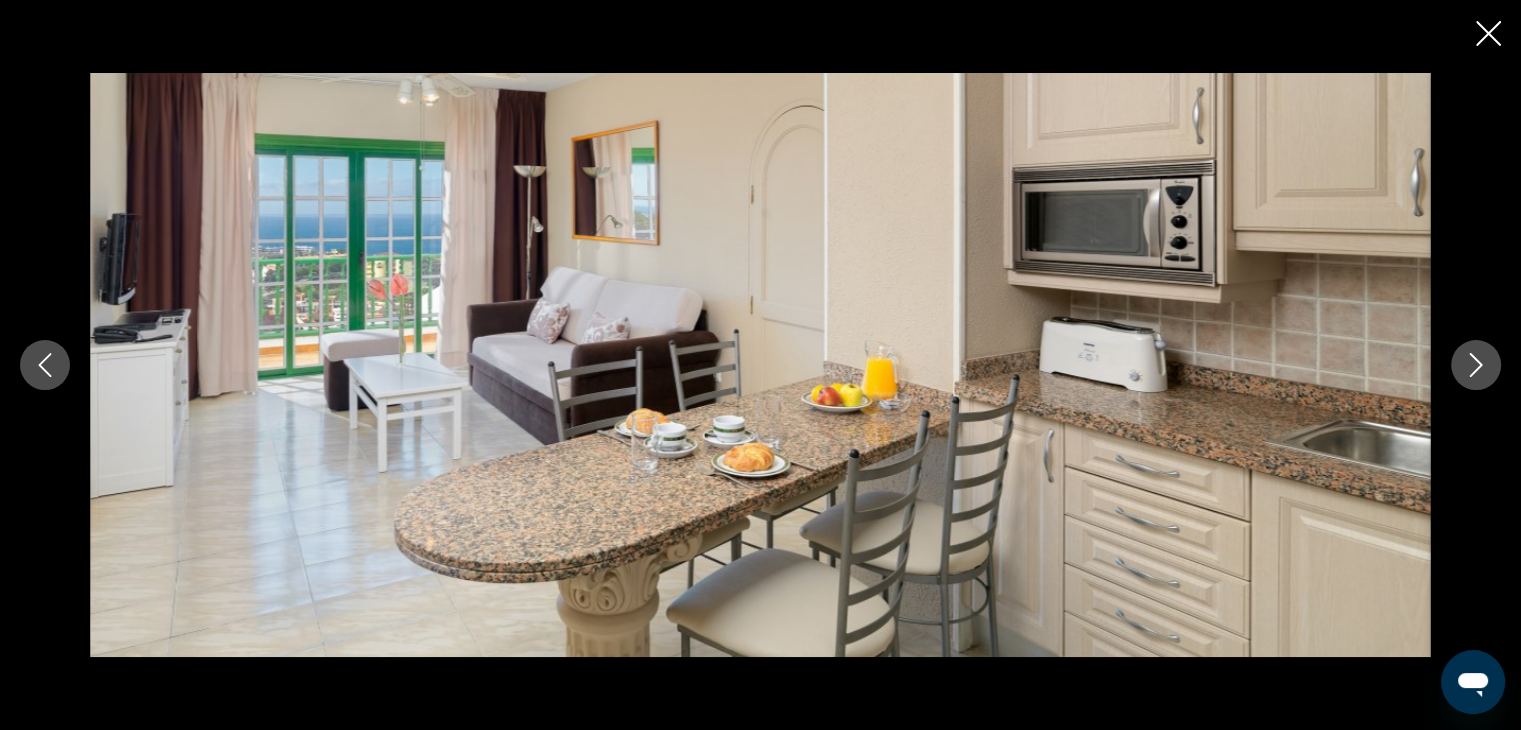 click 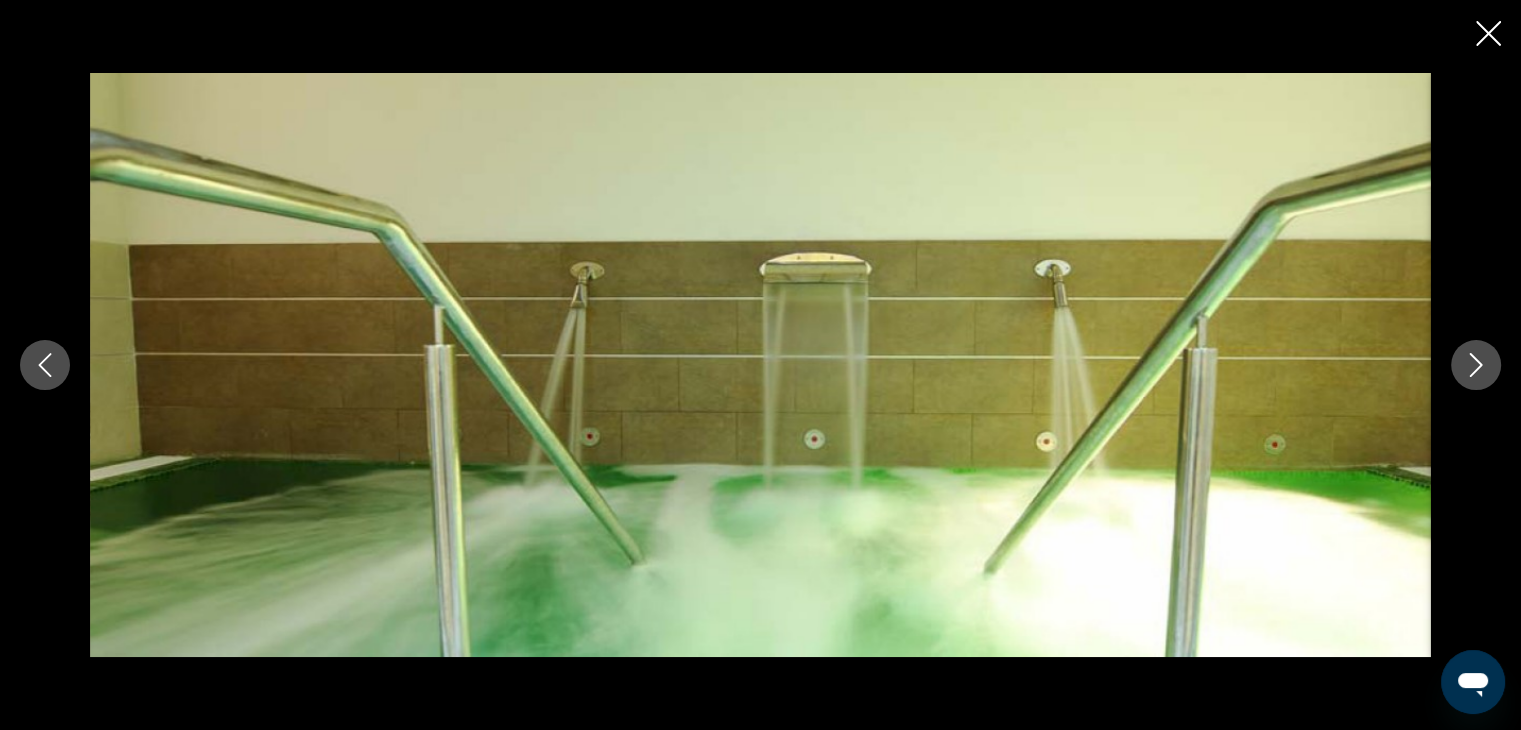 click 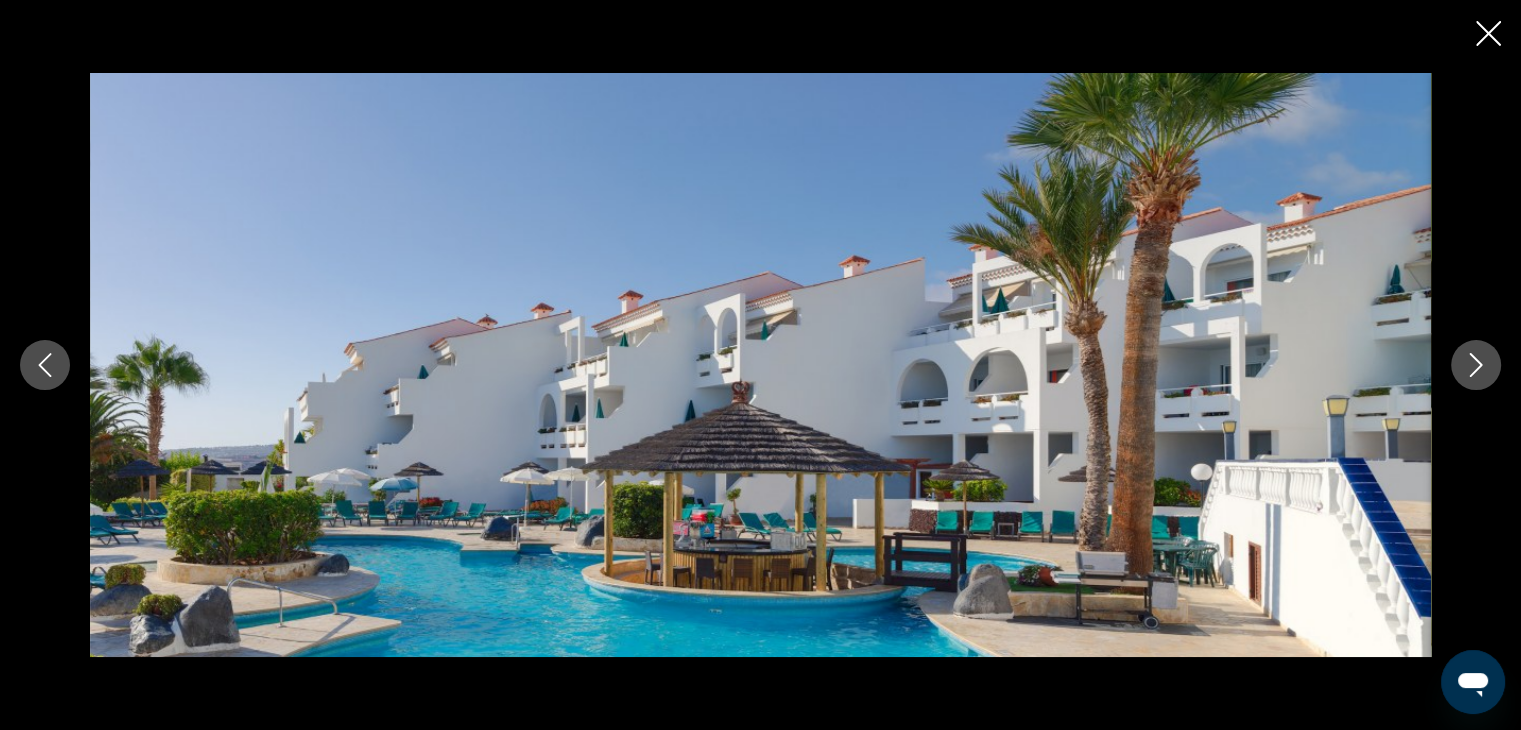 click 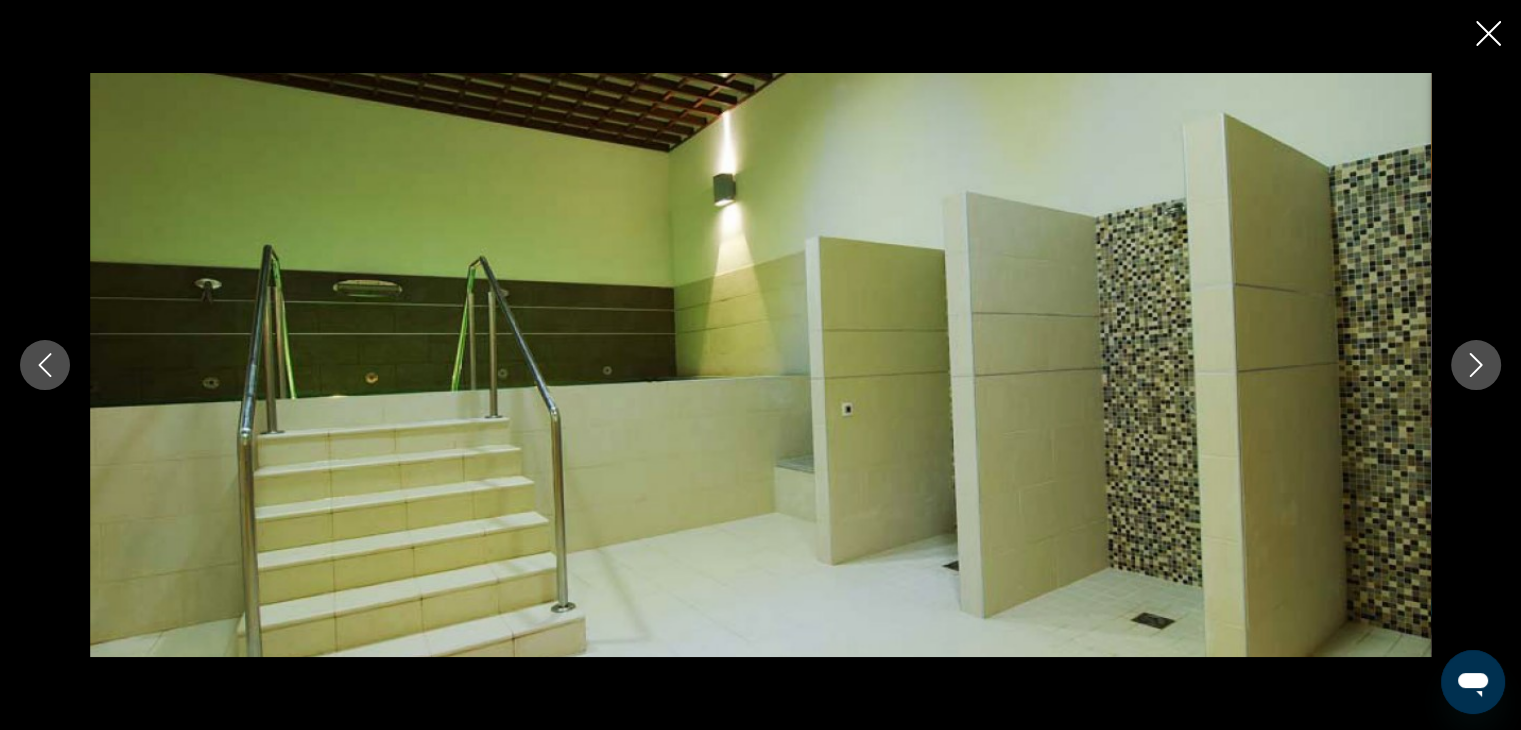click 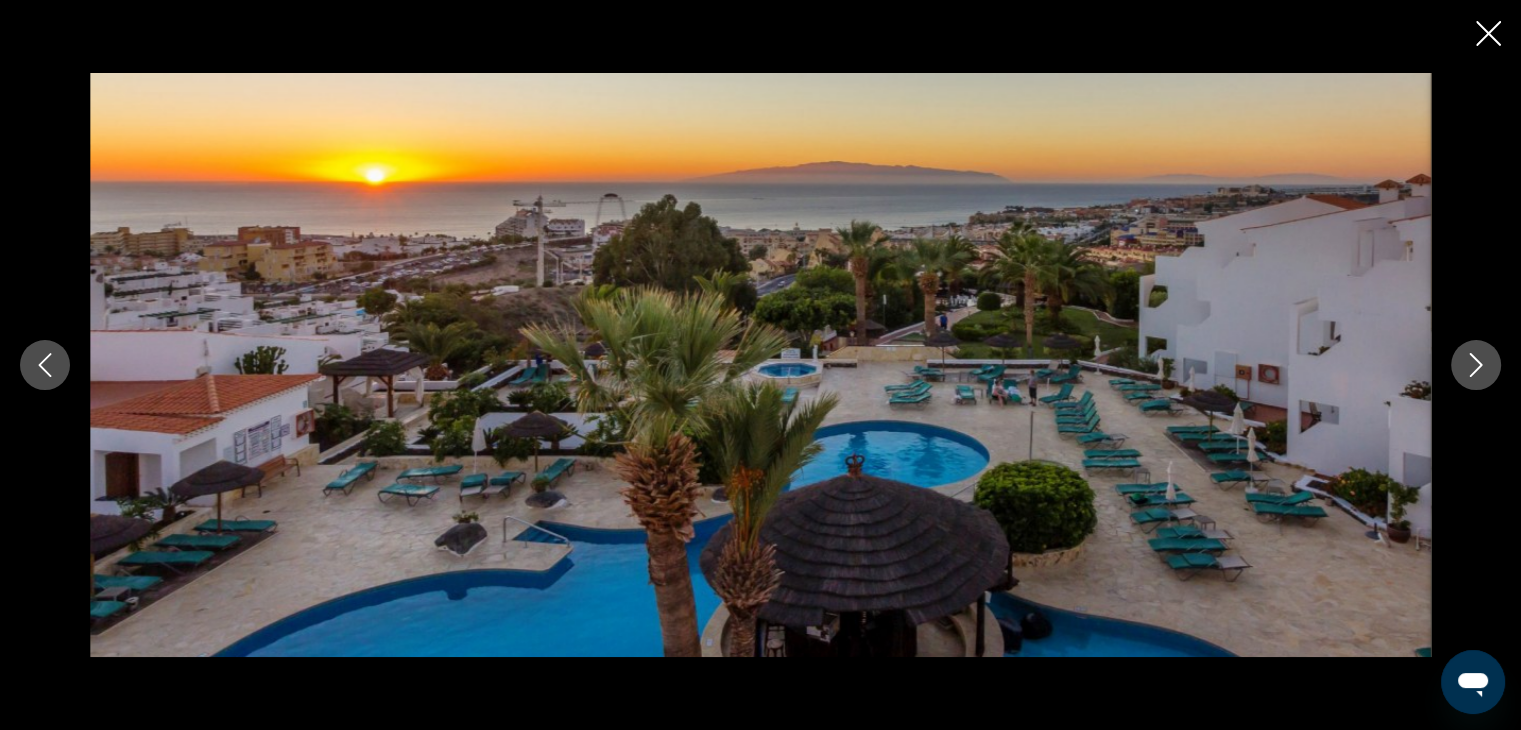 click 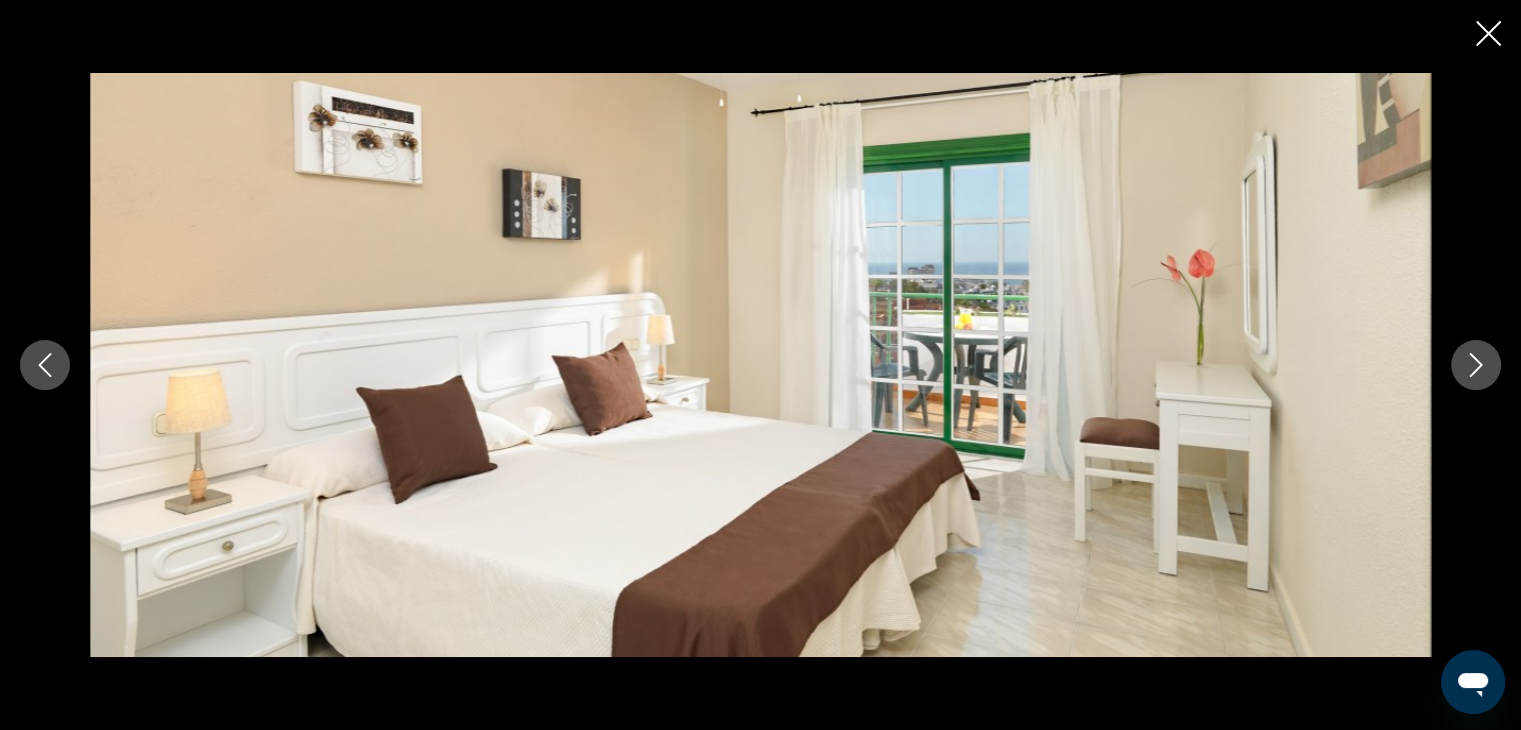 click 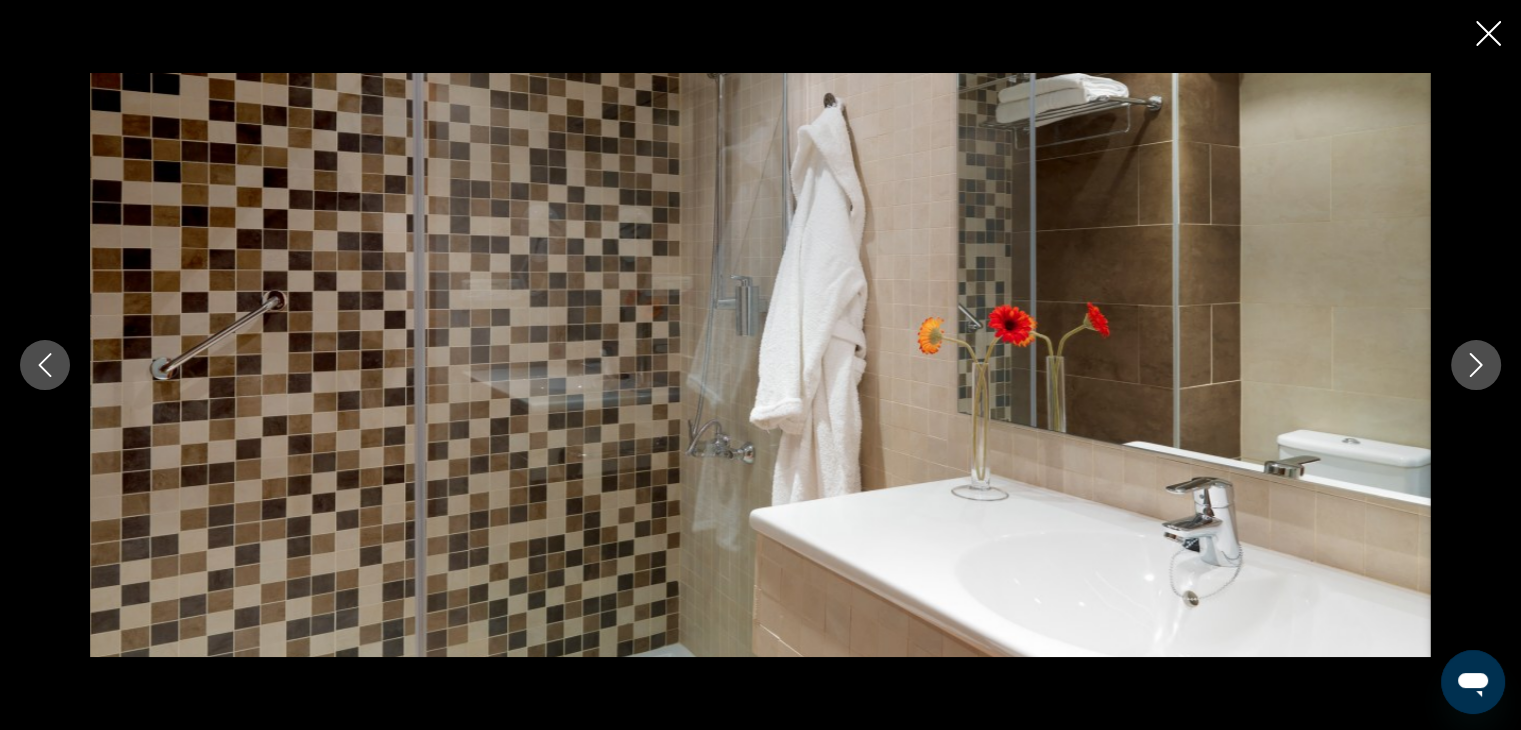 click 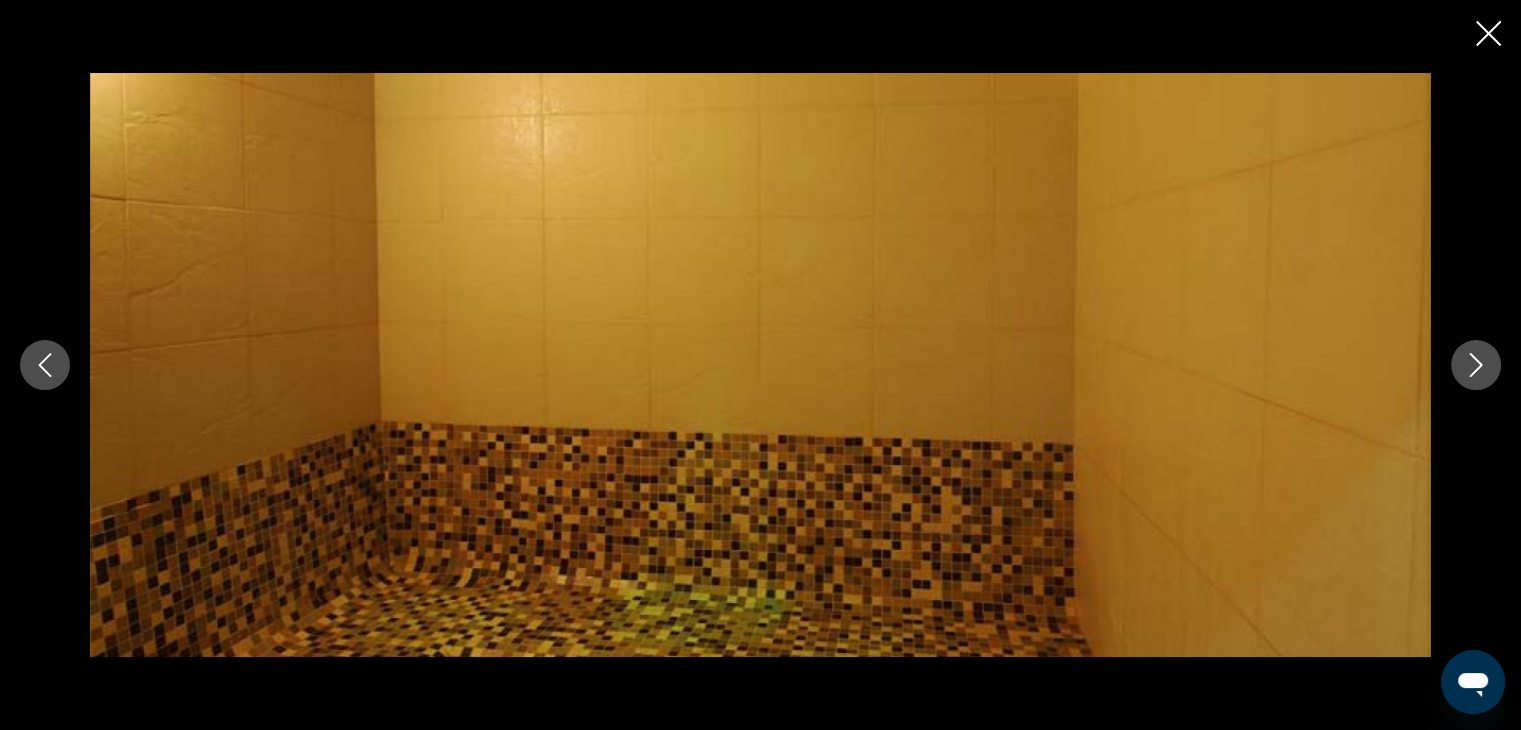 click 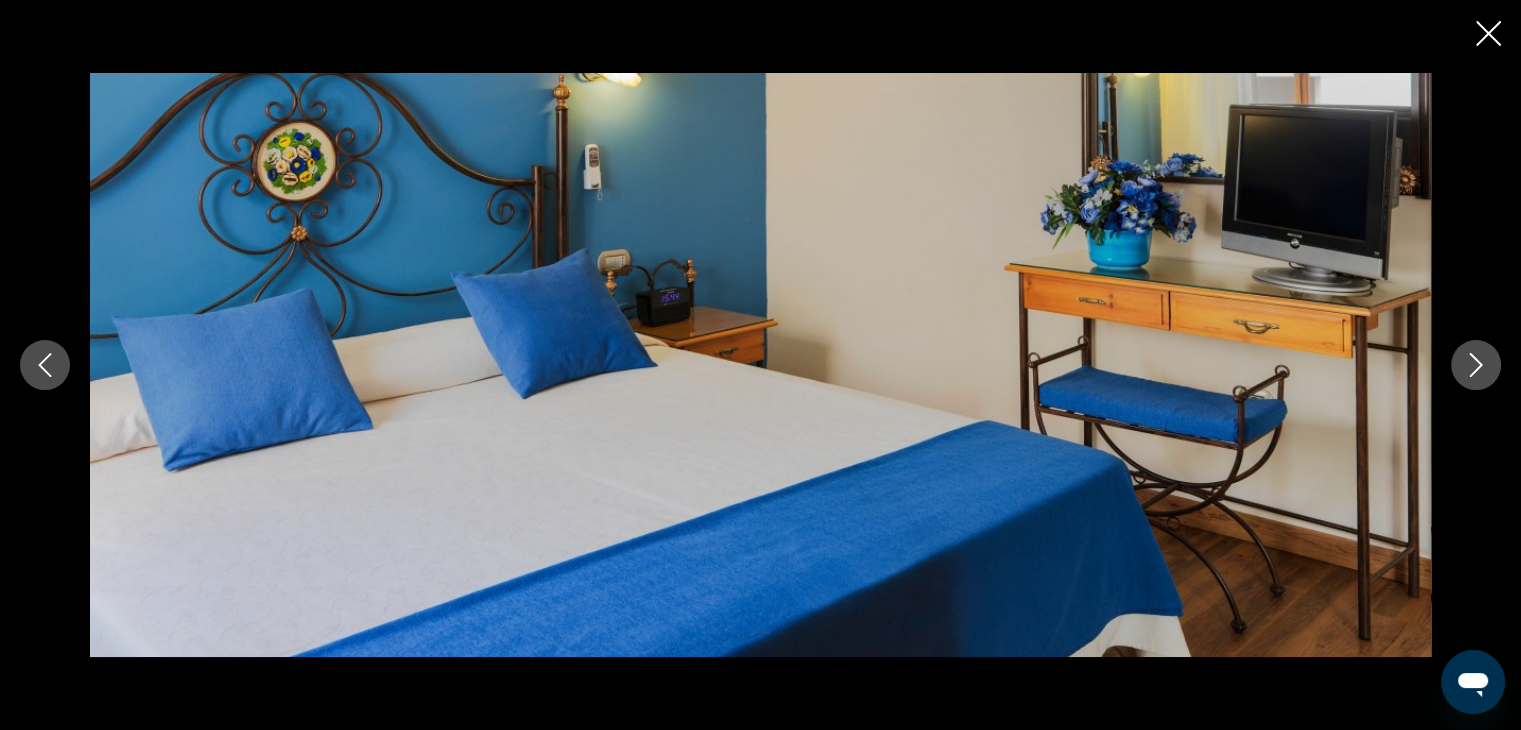 click 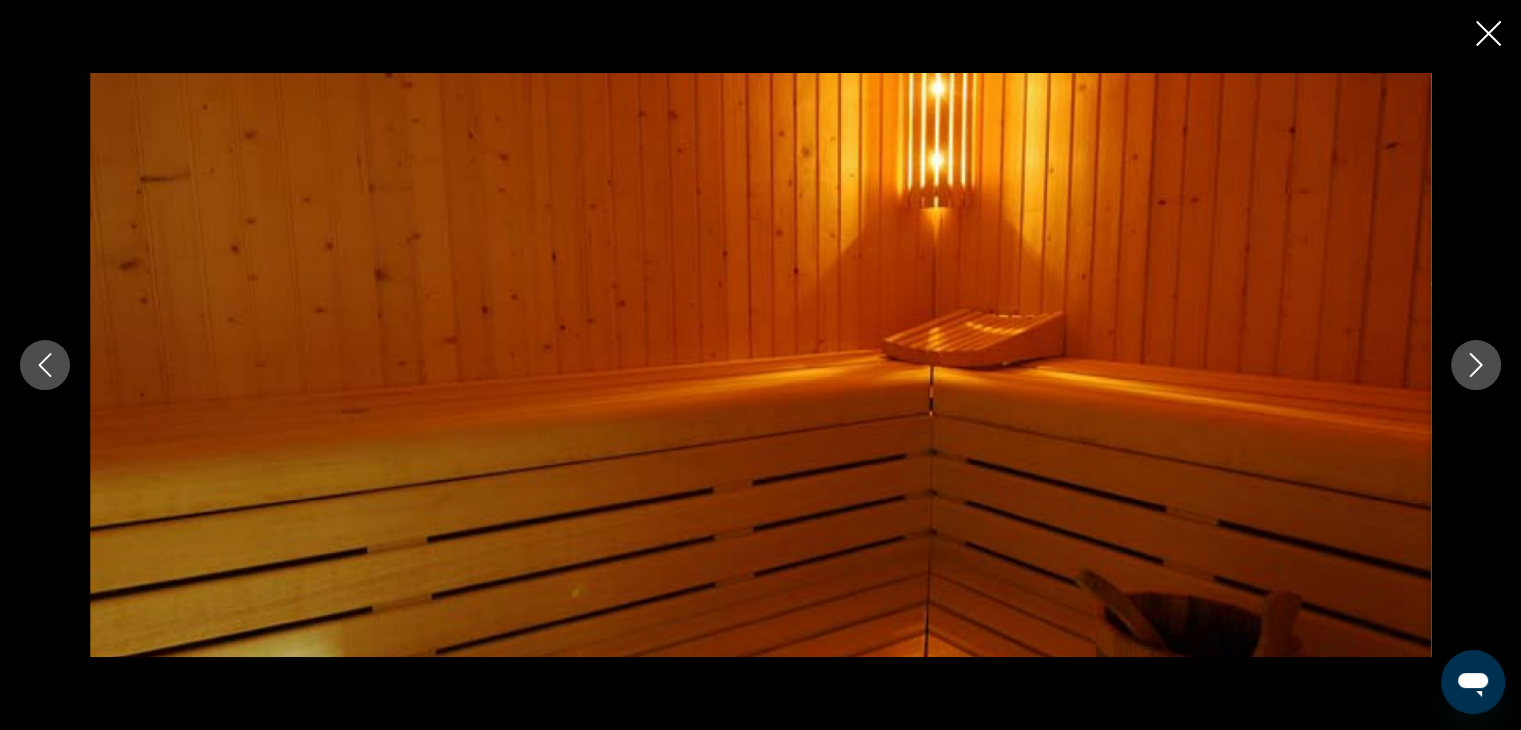 click 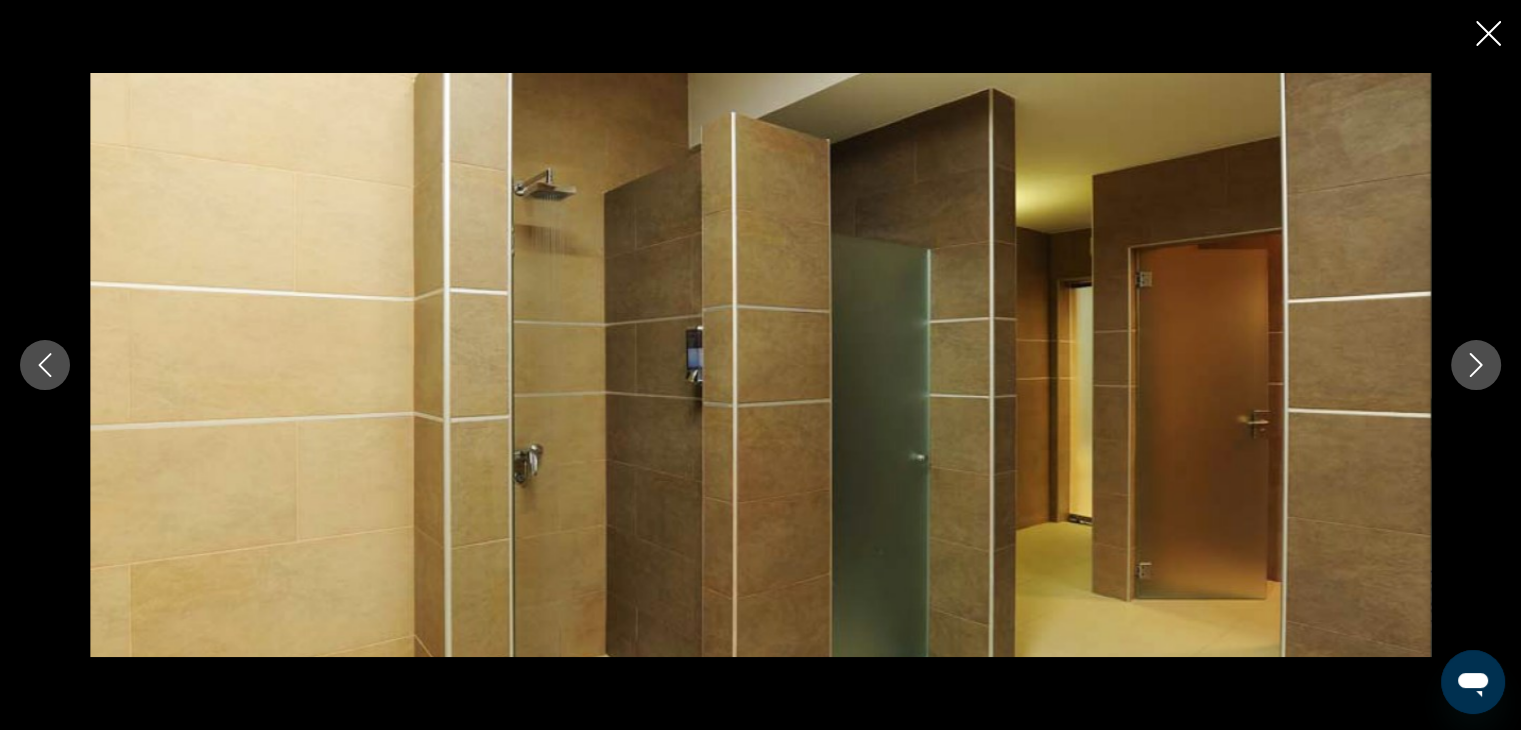 click 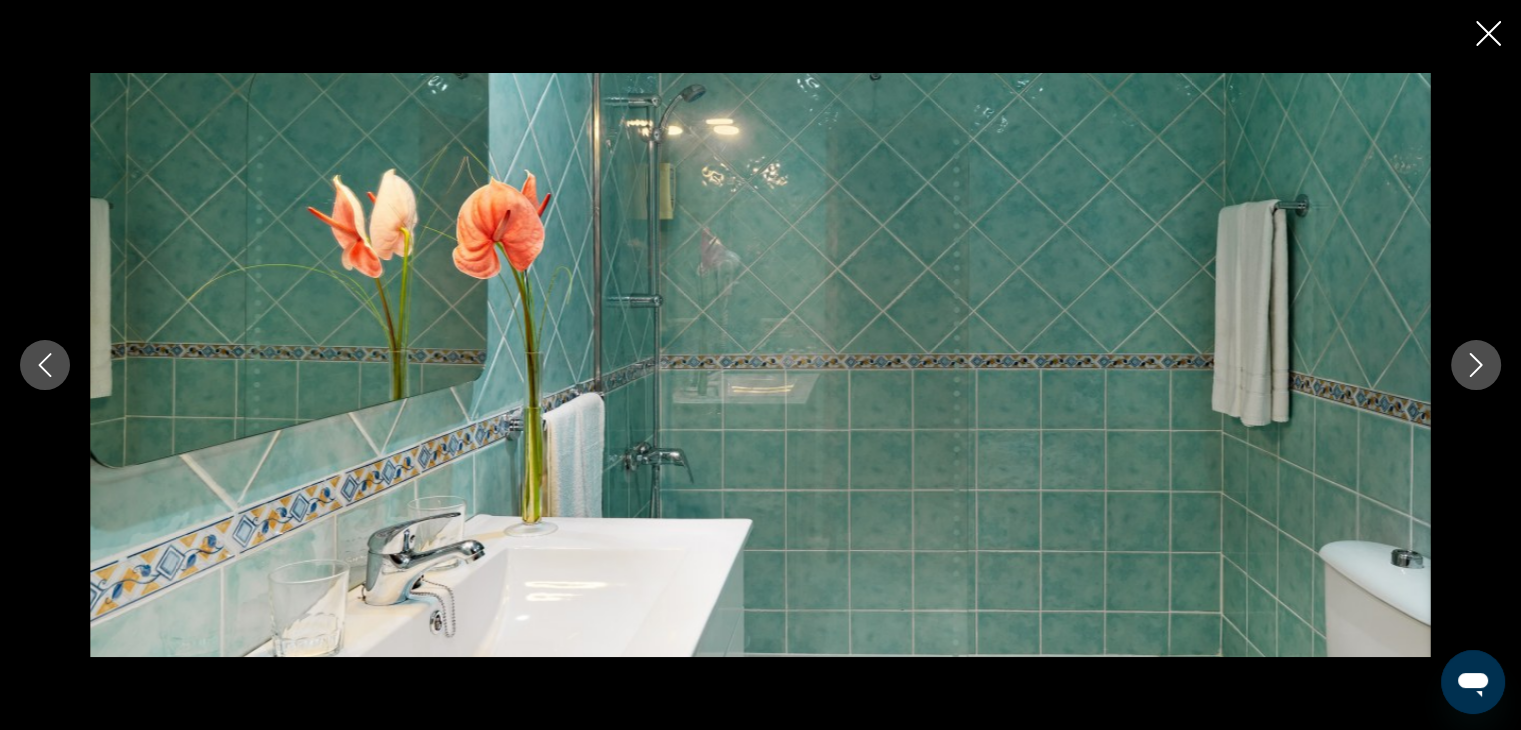 click 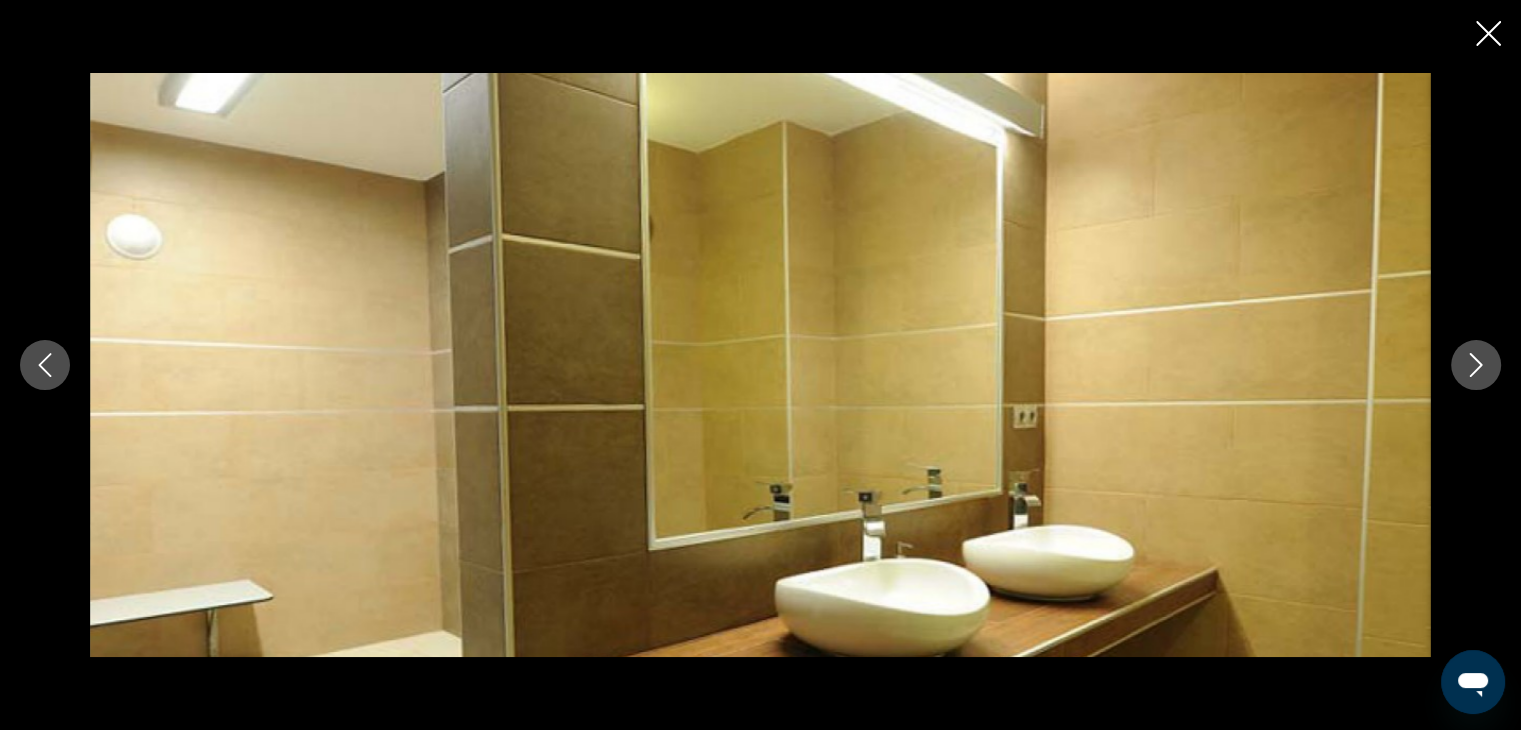 click 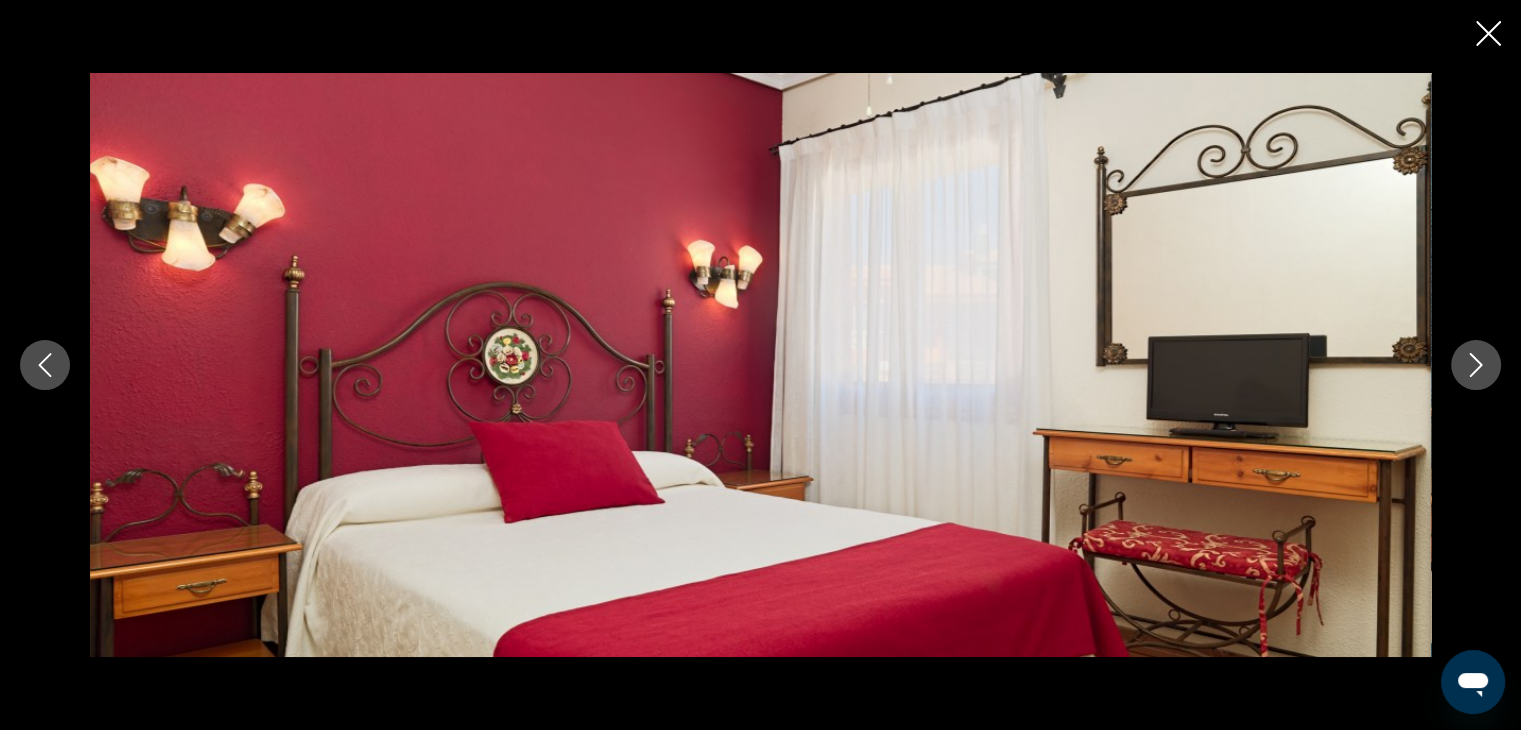 click 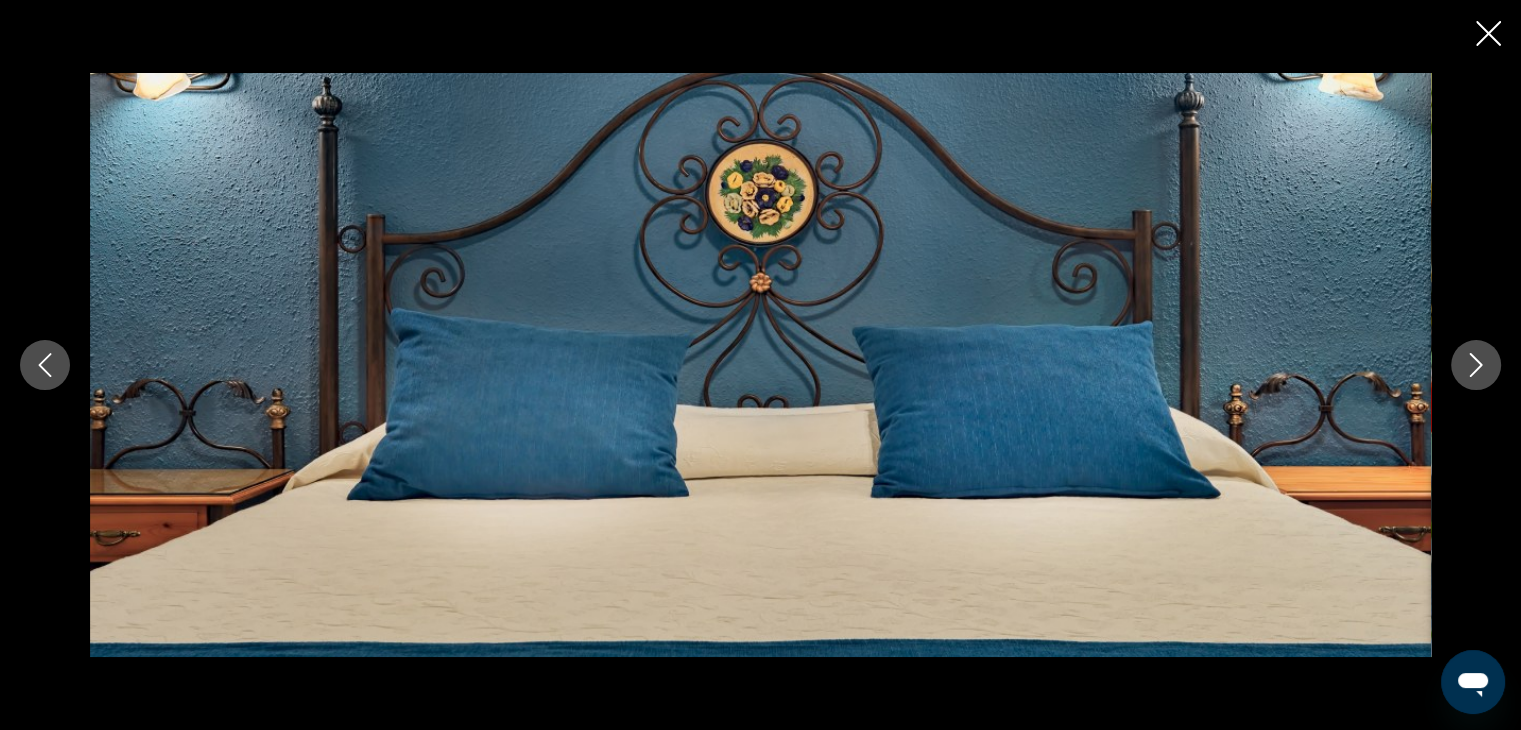 click 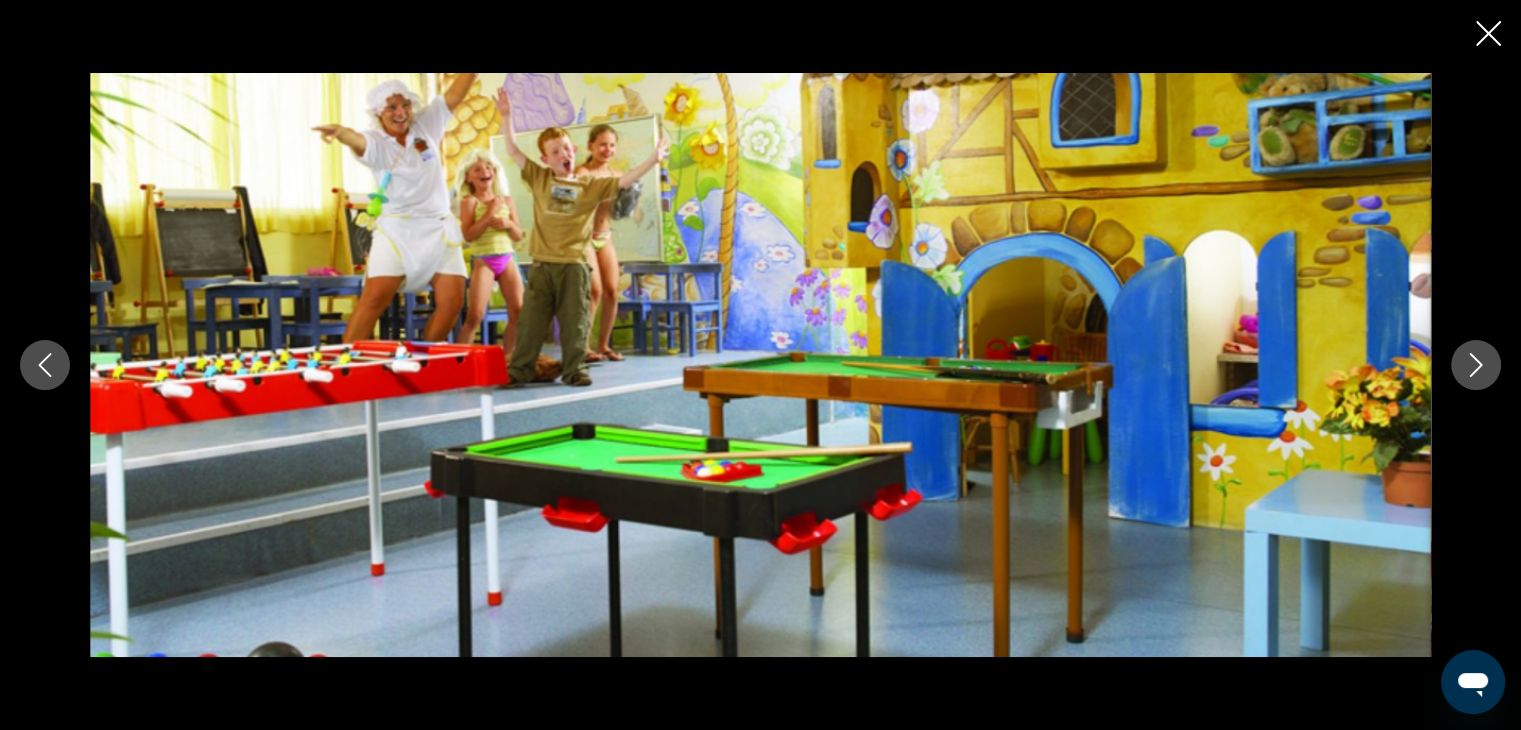 click 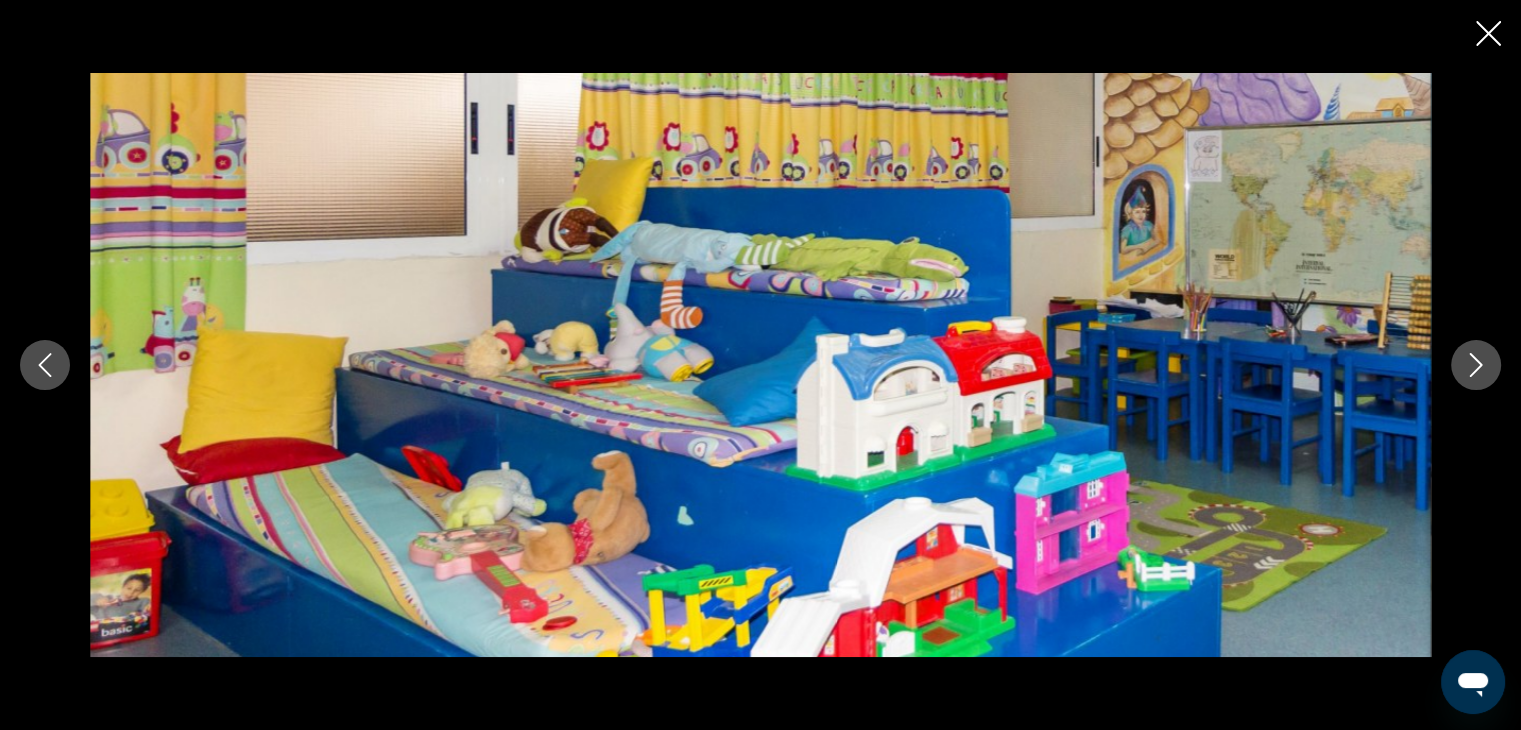 click 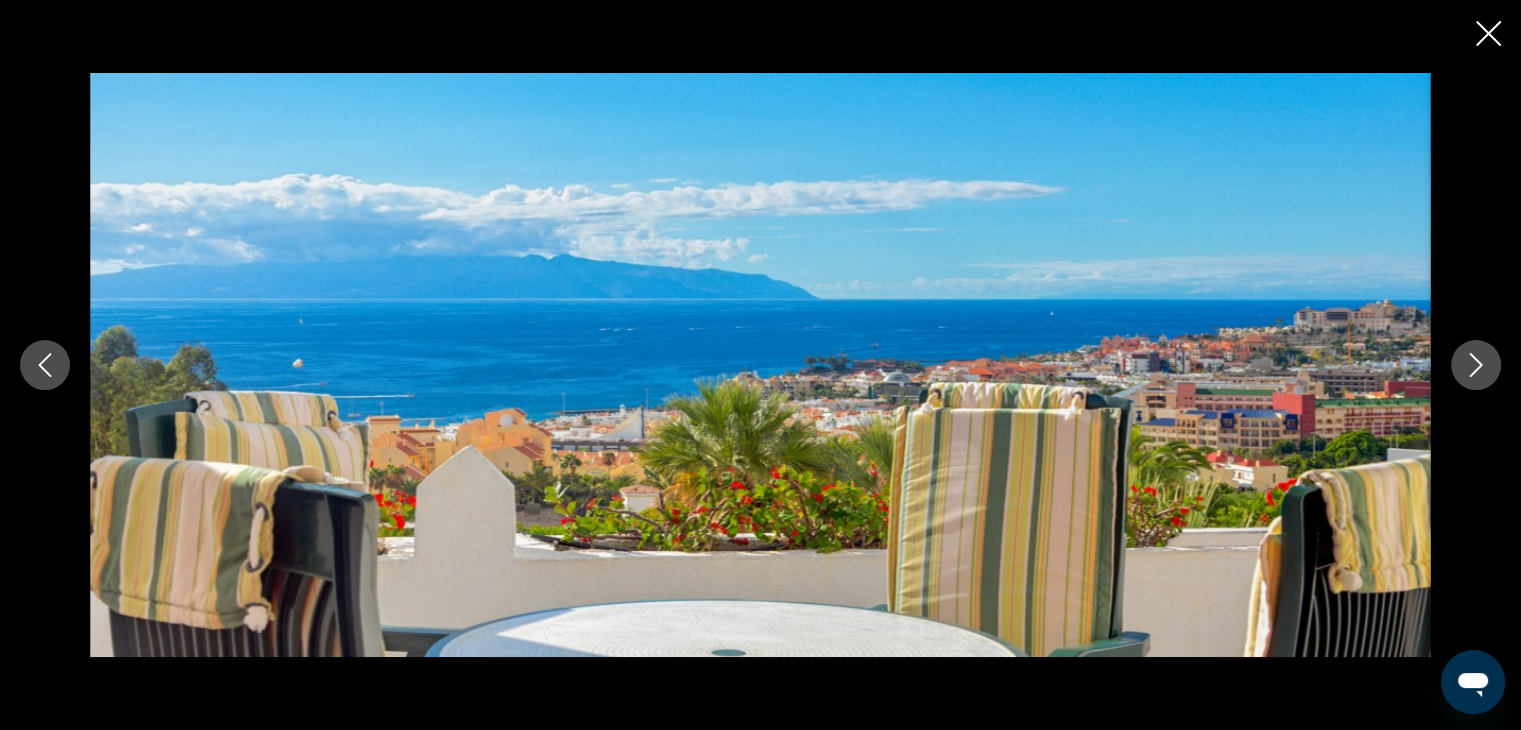 click 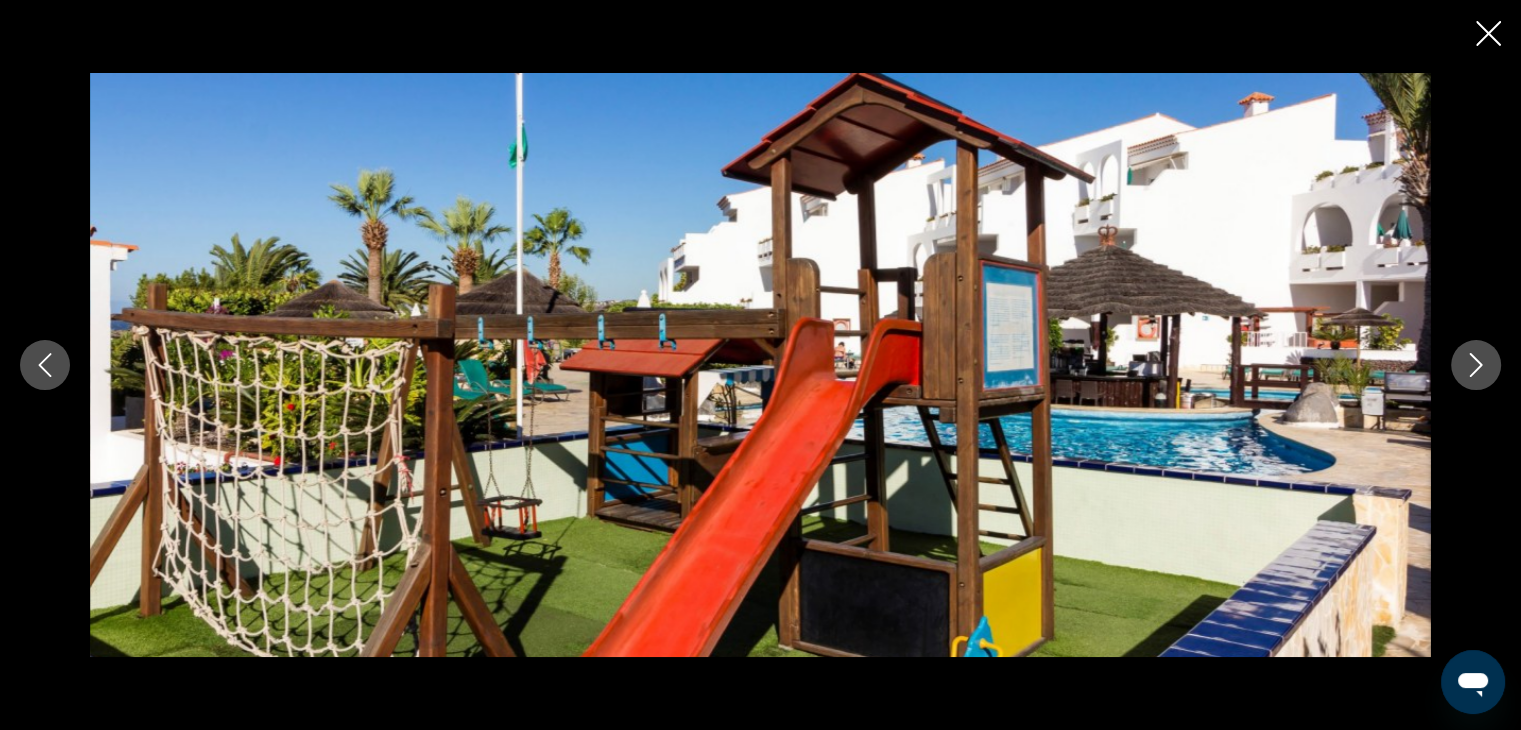 click 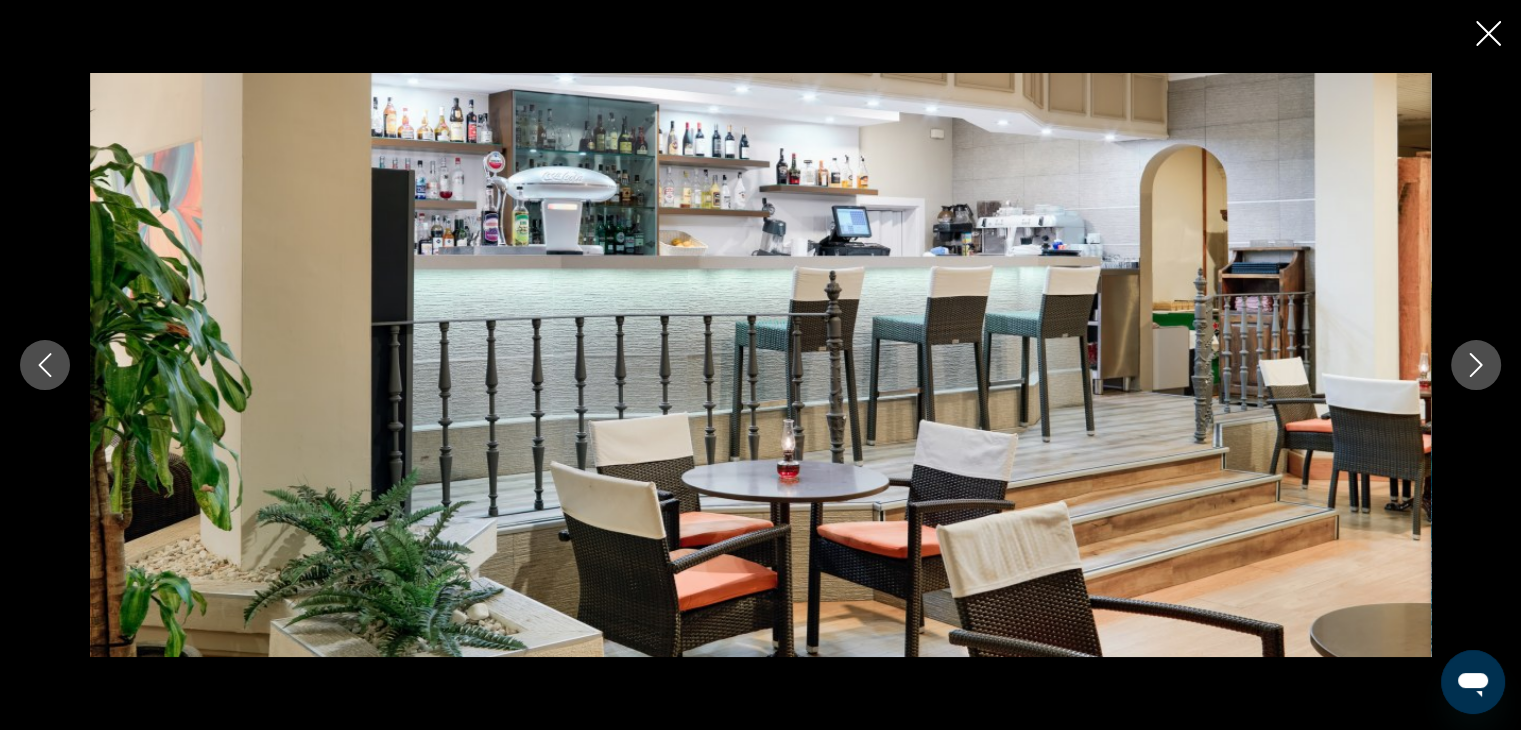 click 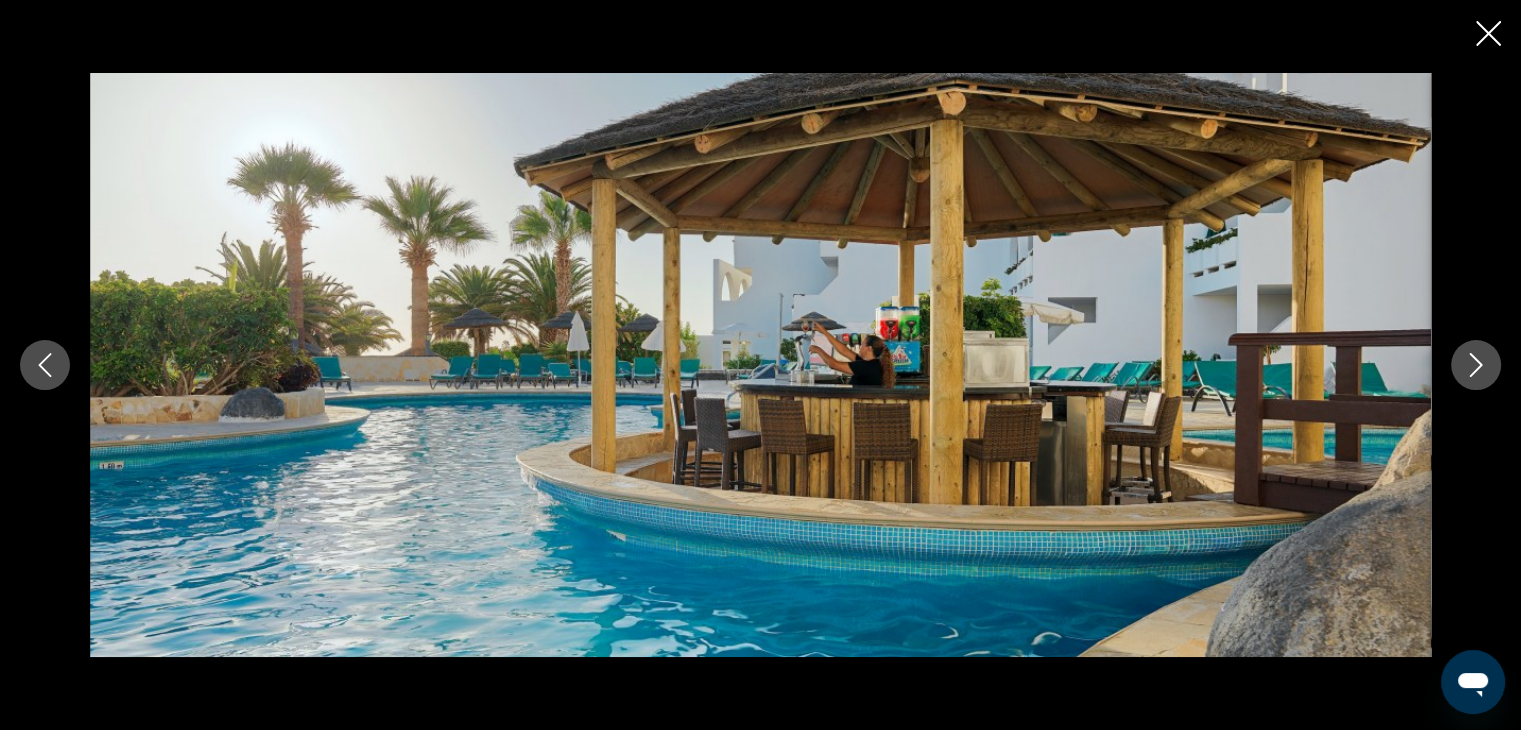 click 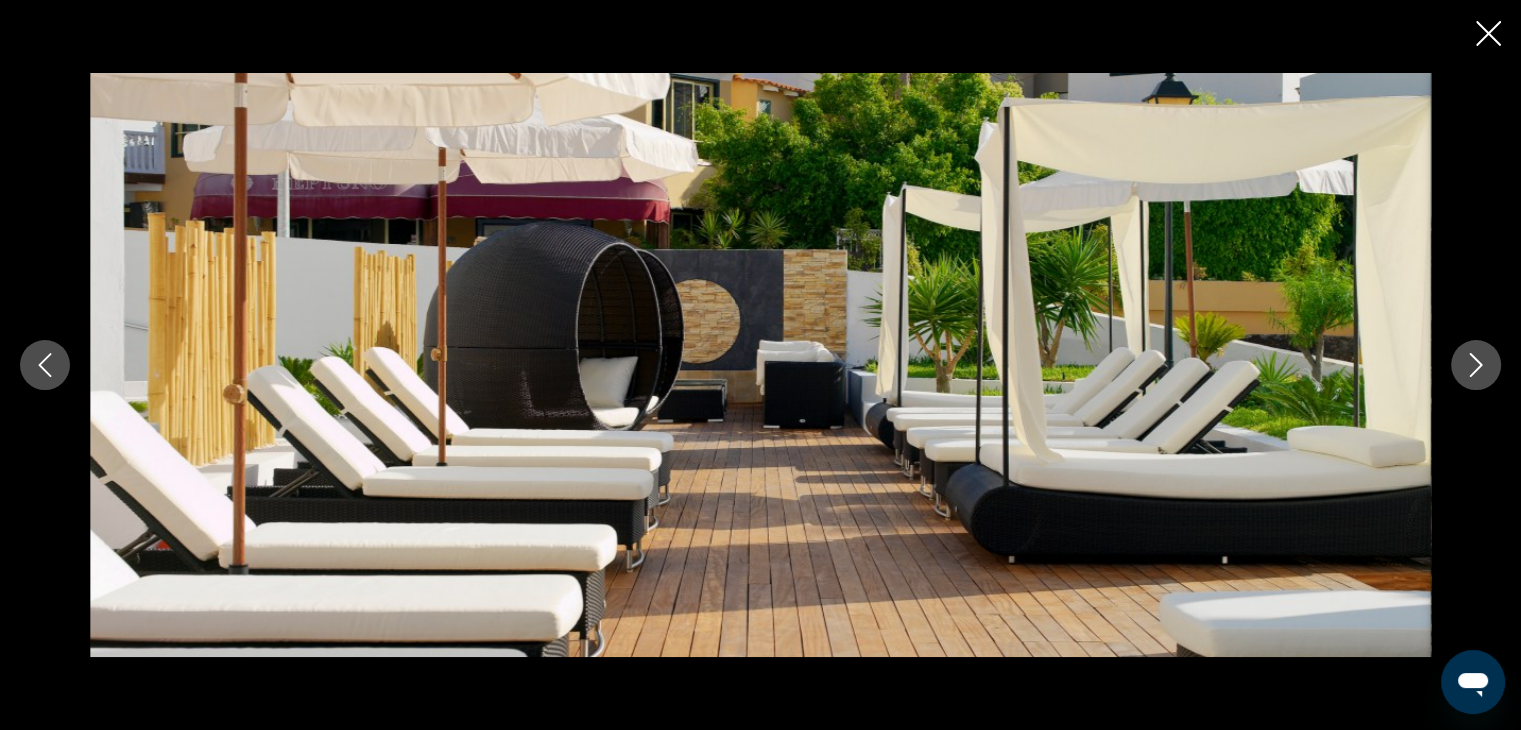 click 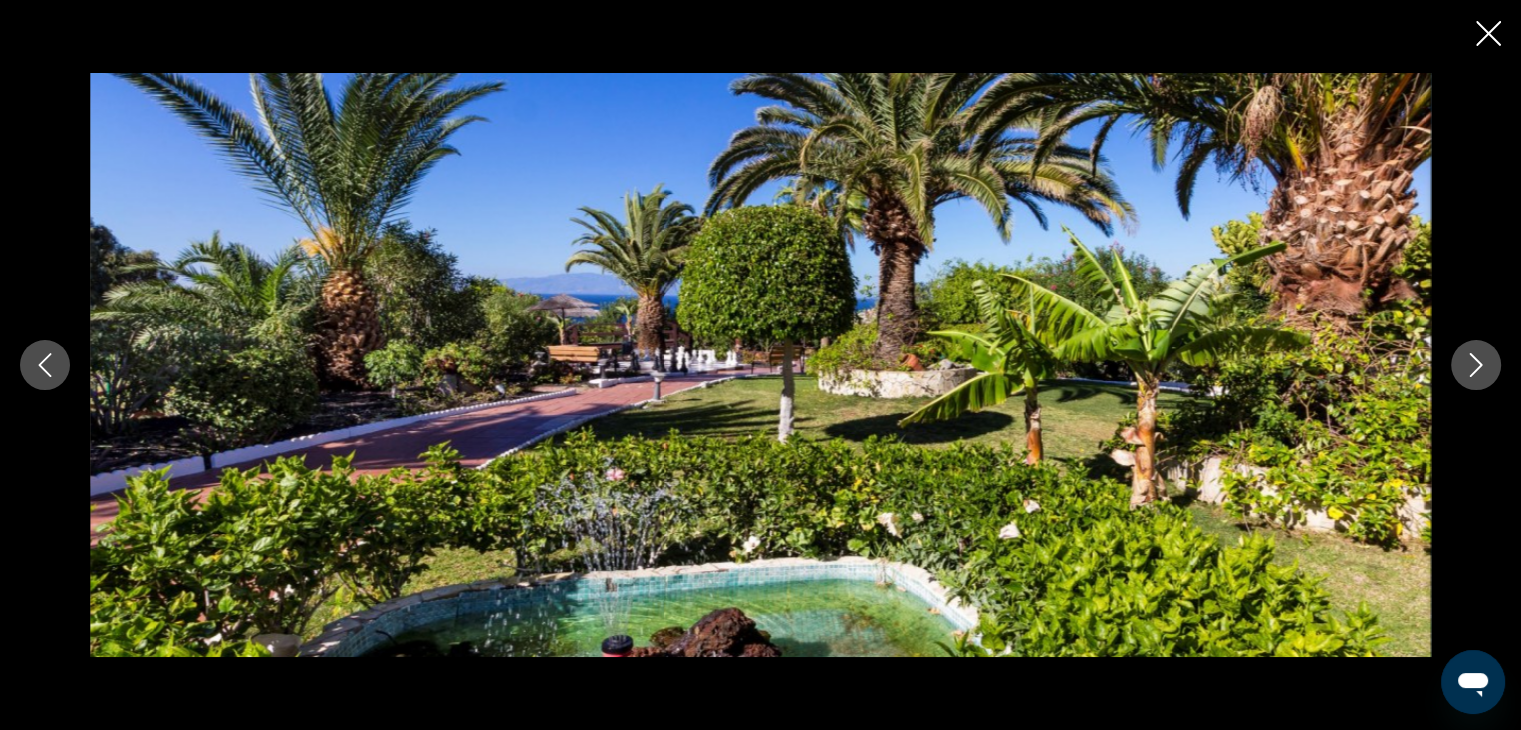 click 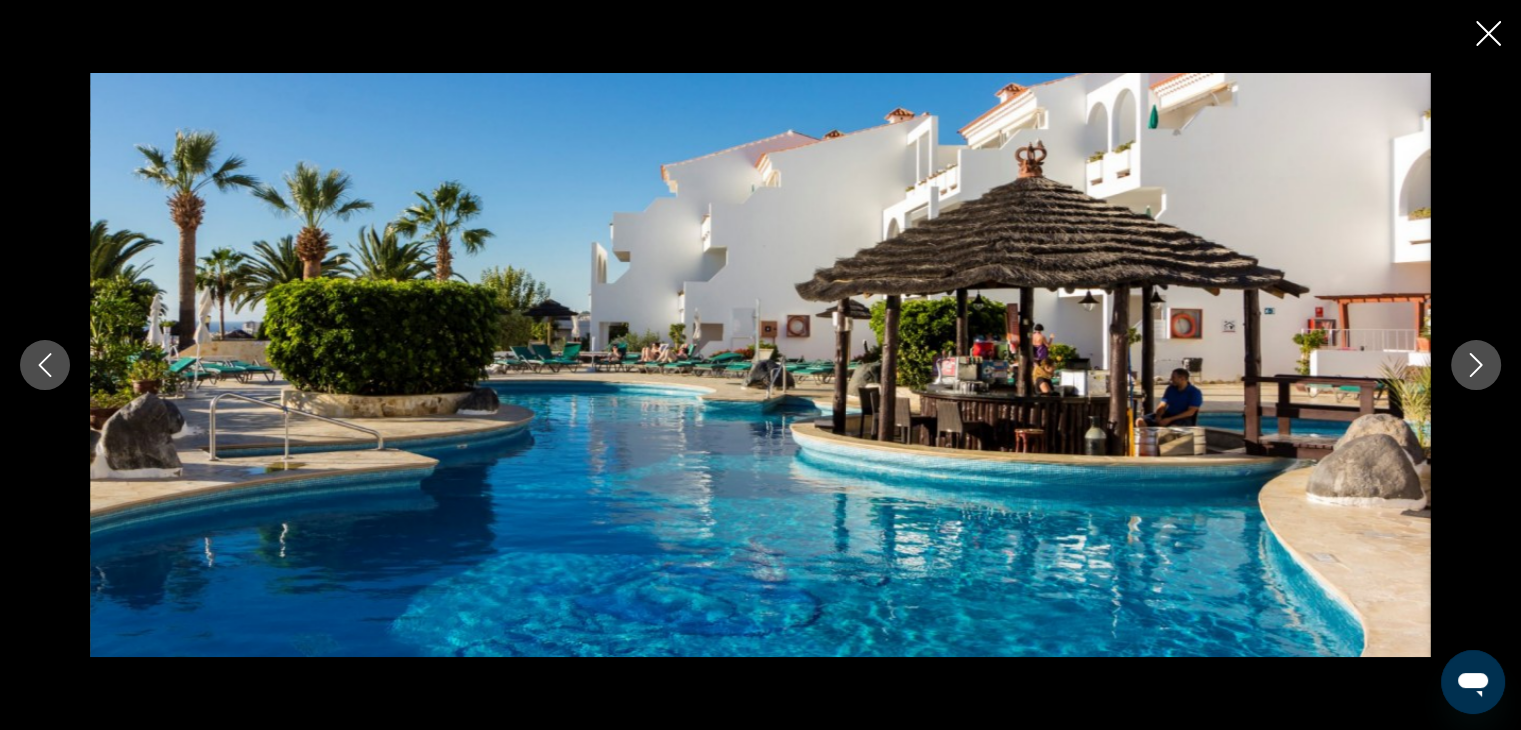 click 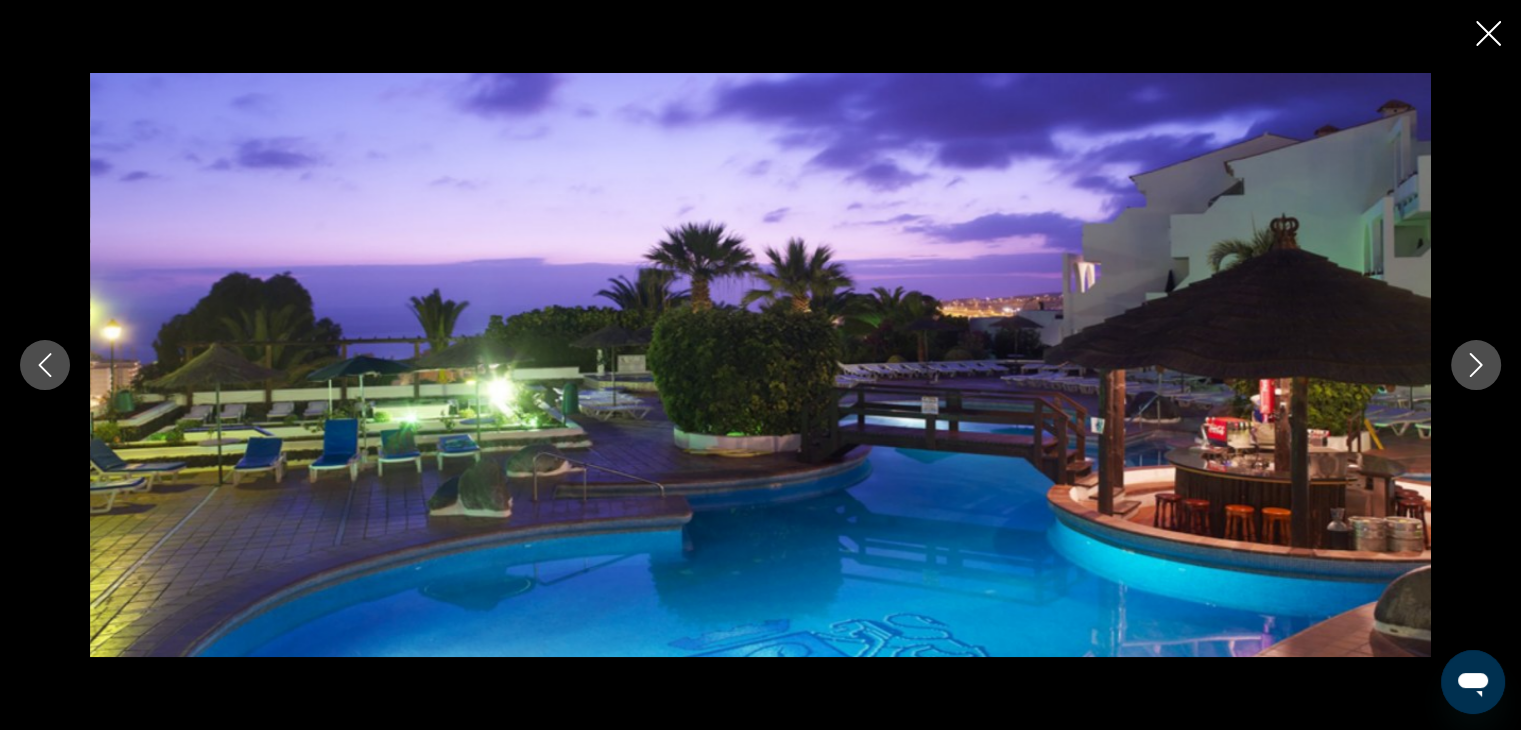 click 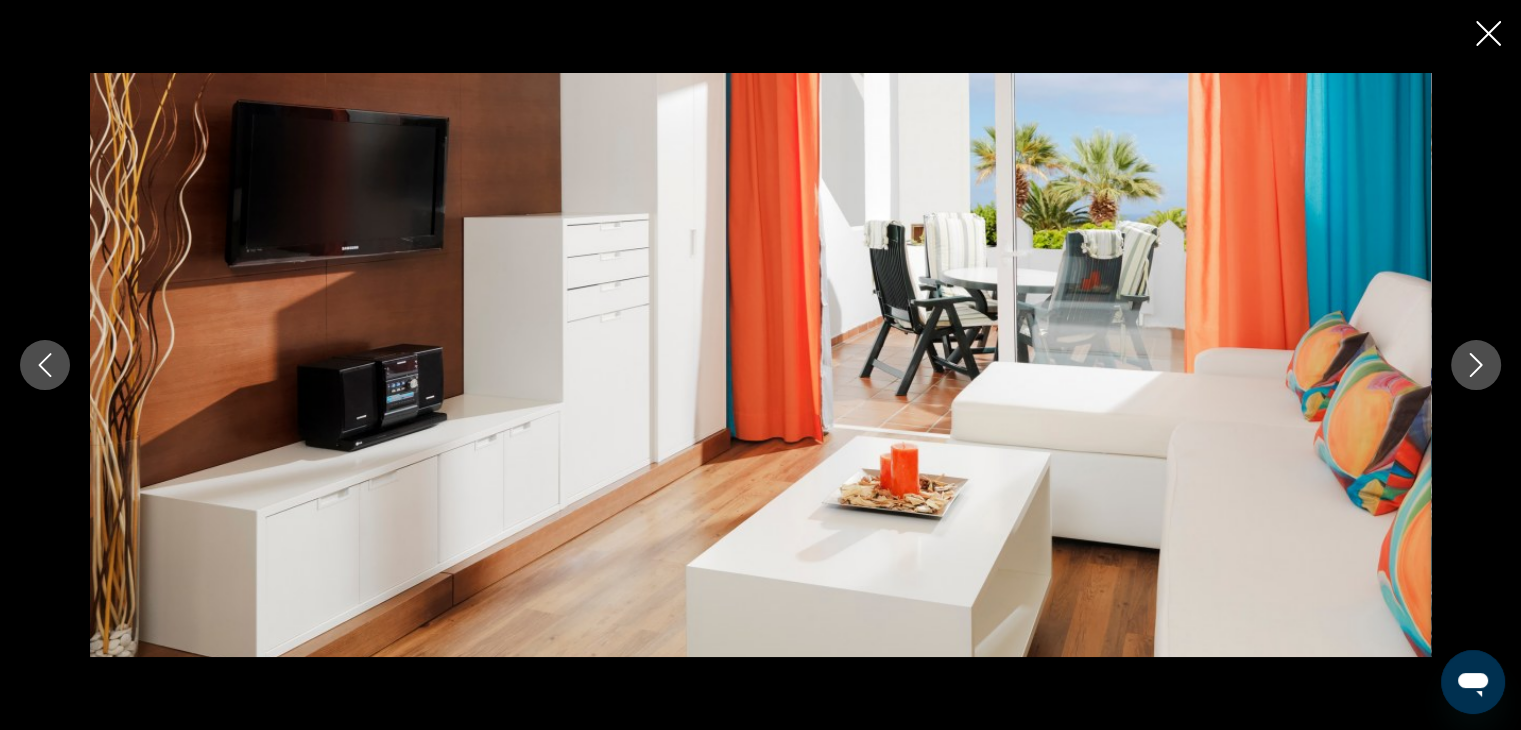 click at bounding box center [760, 365] 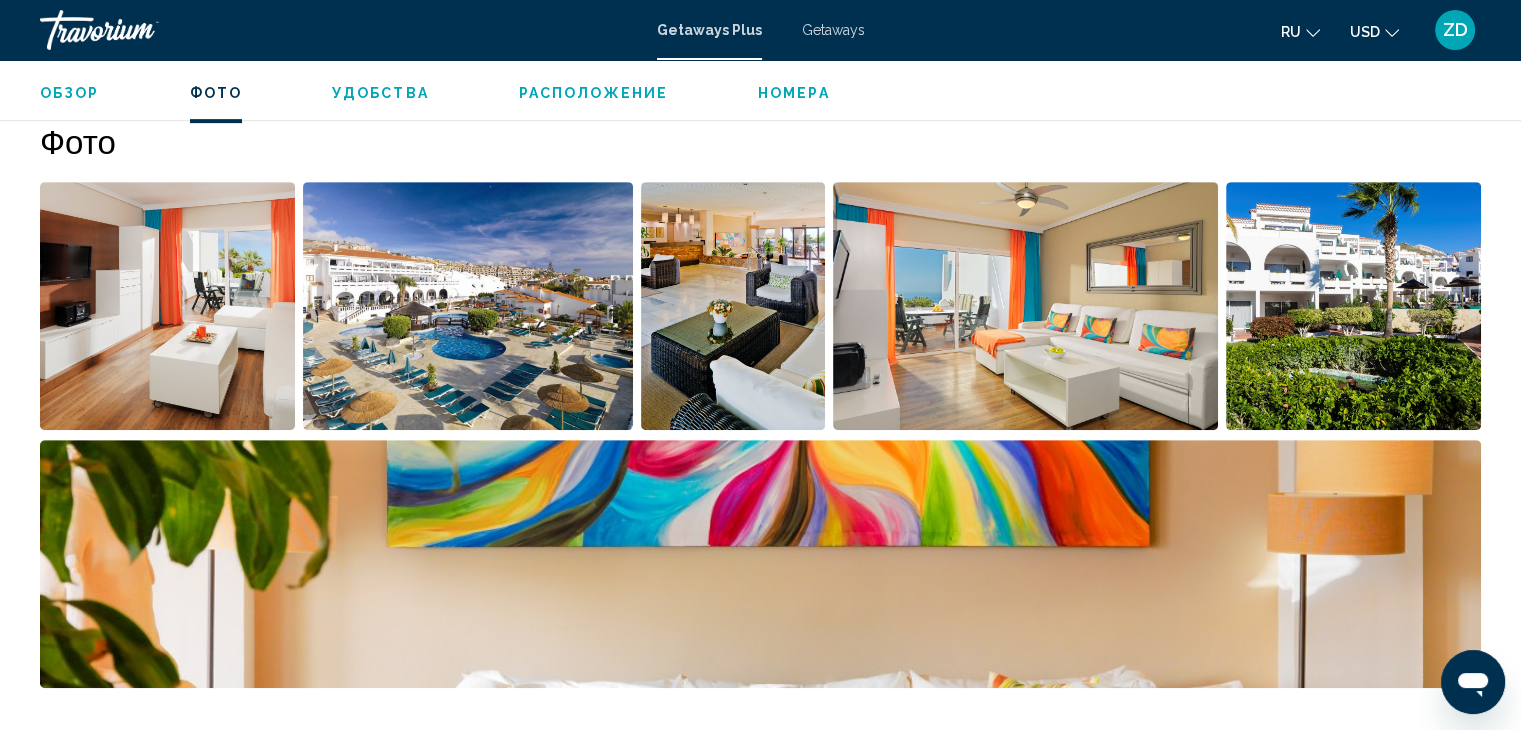 click on "Расположение" at bounding box center (593, 93) 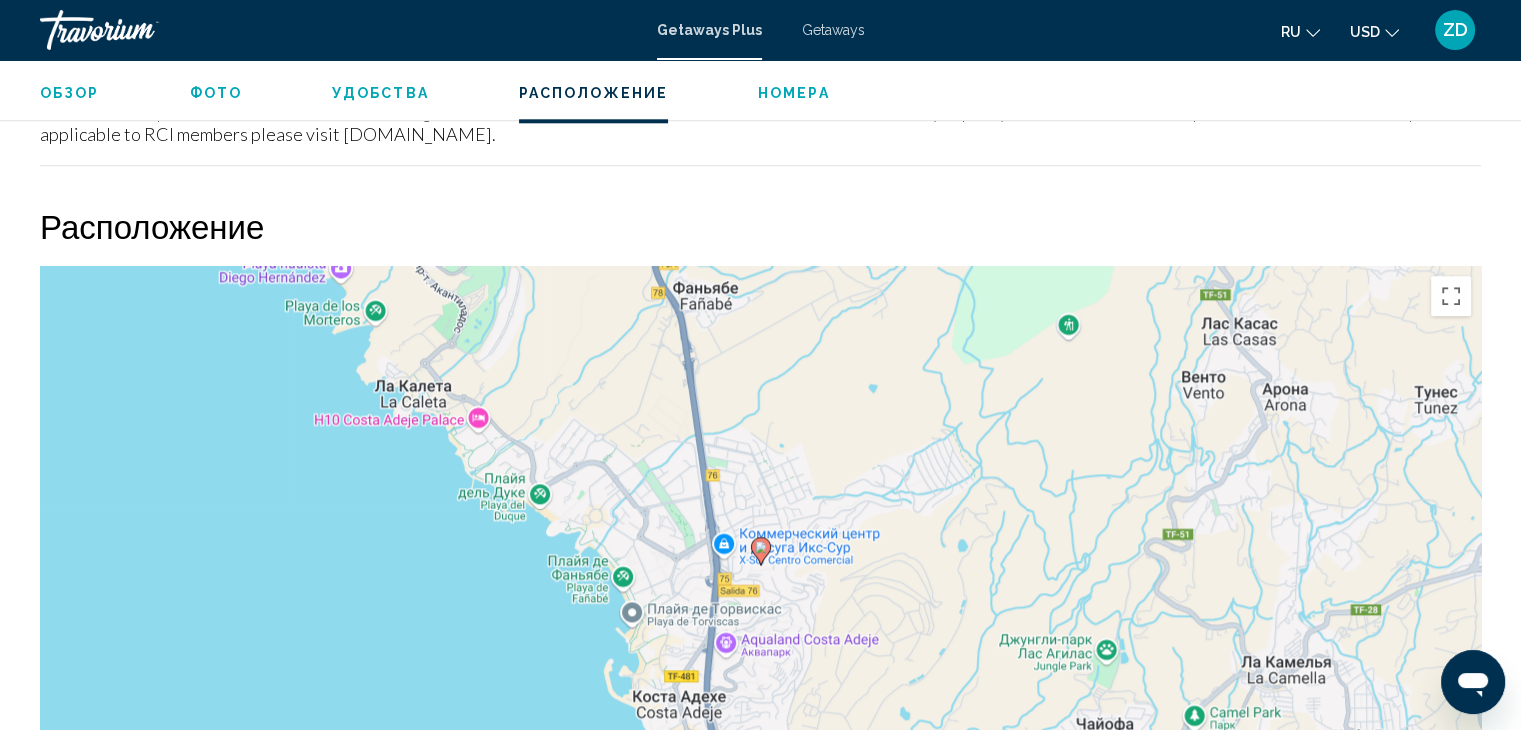 scroll, scrollTop: 2250, scrollLeft: 0, axis: vertical 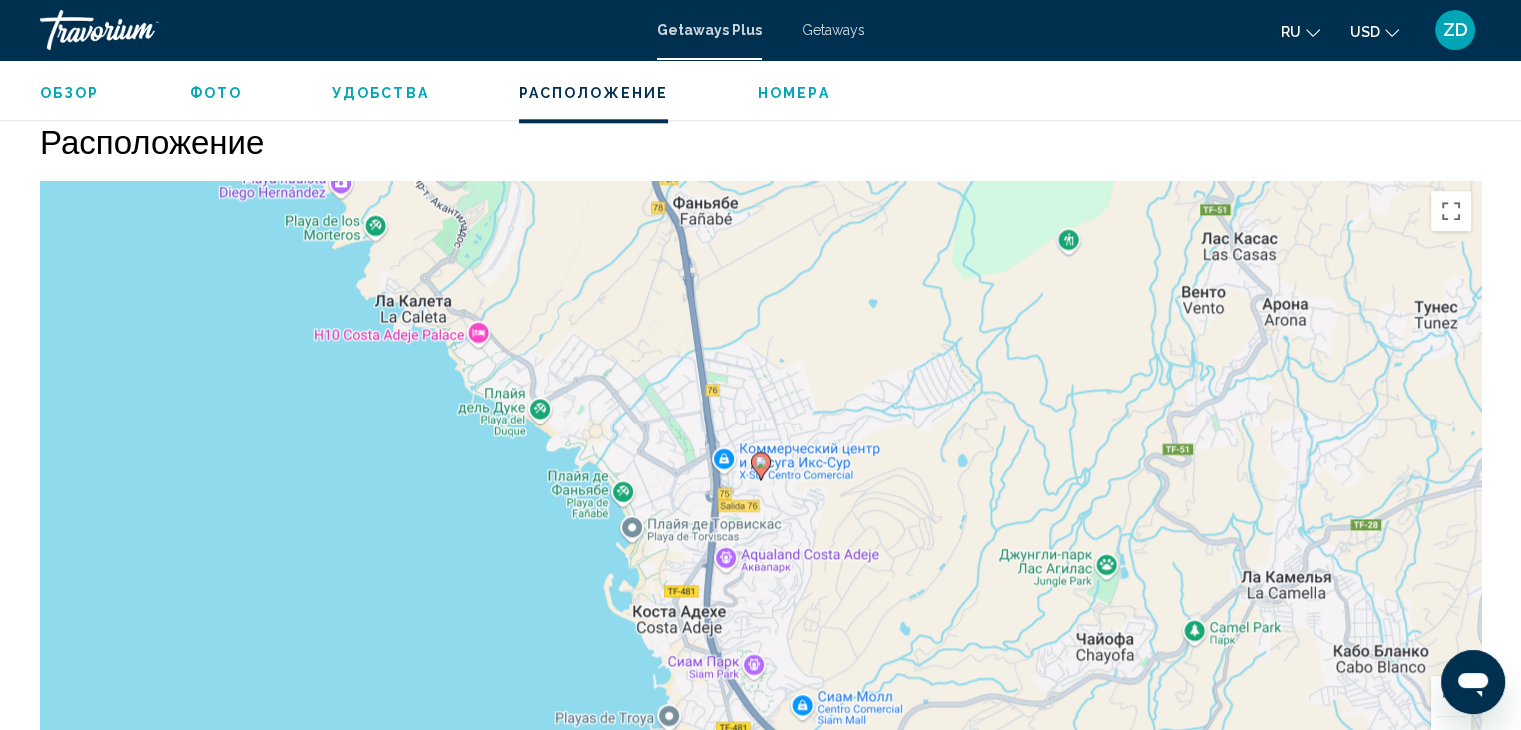 click 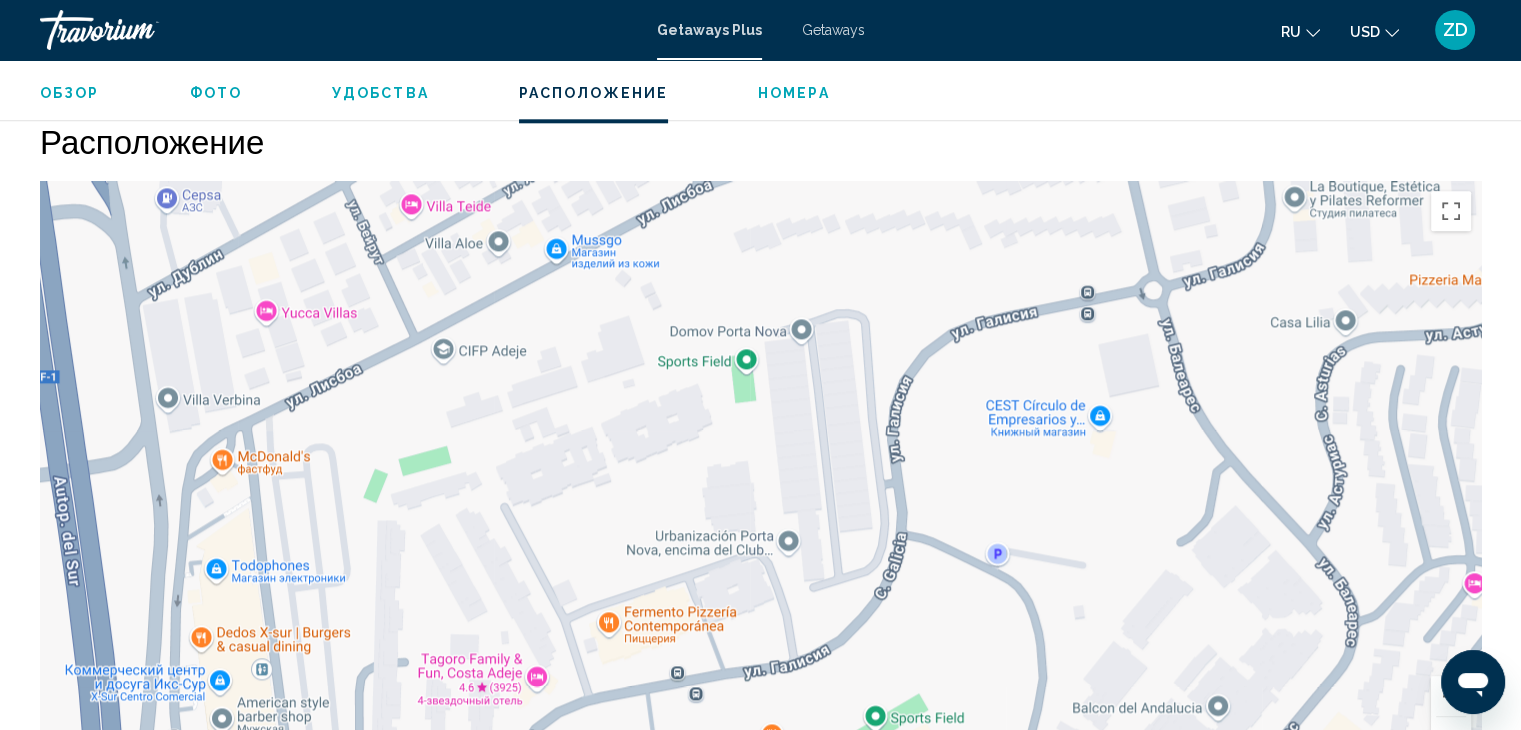 click on "Для навигации используйте клавиши со стрелками. Чтобы активировать перетаскивание с помощью клавиатуры, нажмите Alt + Ввод. После этого перемещайте маркер, используя клавиши со стрелками. Чтобы завершить перетаскивание, нажмите клавишу Ввод. Чтобы отменить действие, нажмите клавишу Esc." at bounding box center [760, 481] 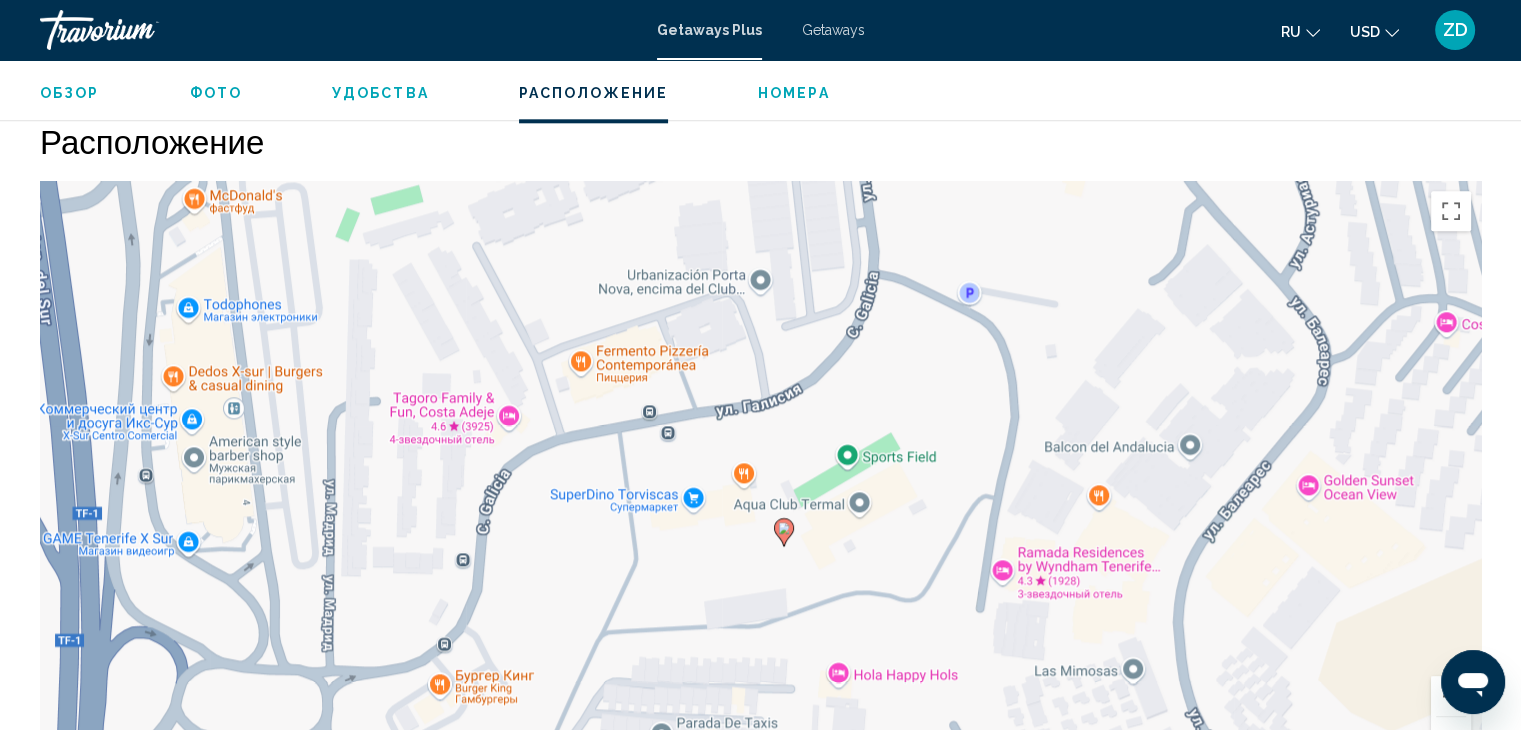 drag, startPoint x: 765, startPoint y: 639, endPoint x: 737, endPoint y: 329, distance: 311.26193 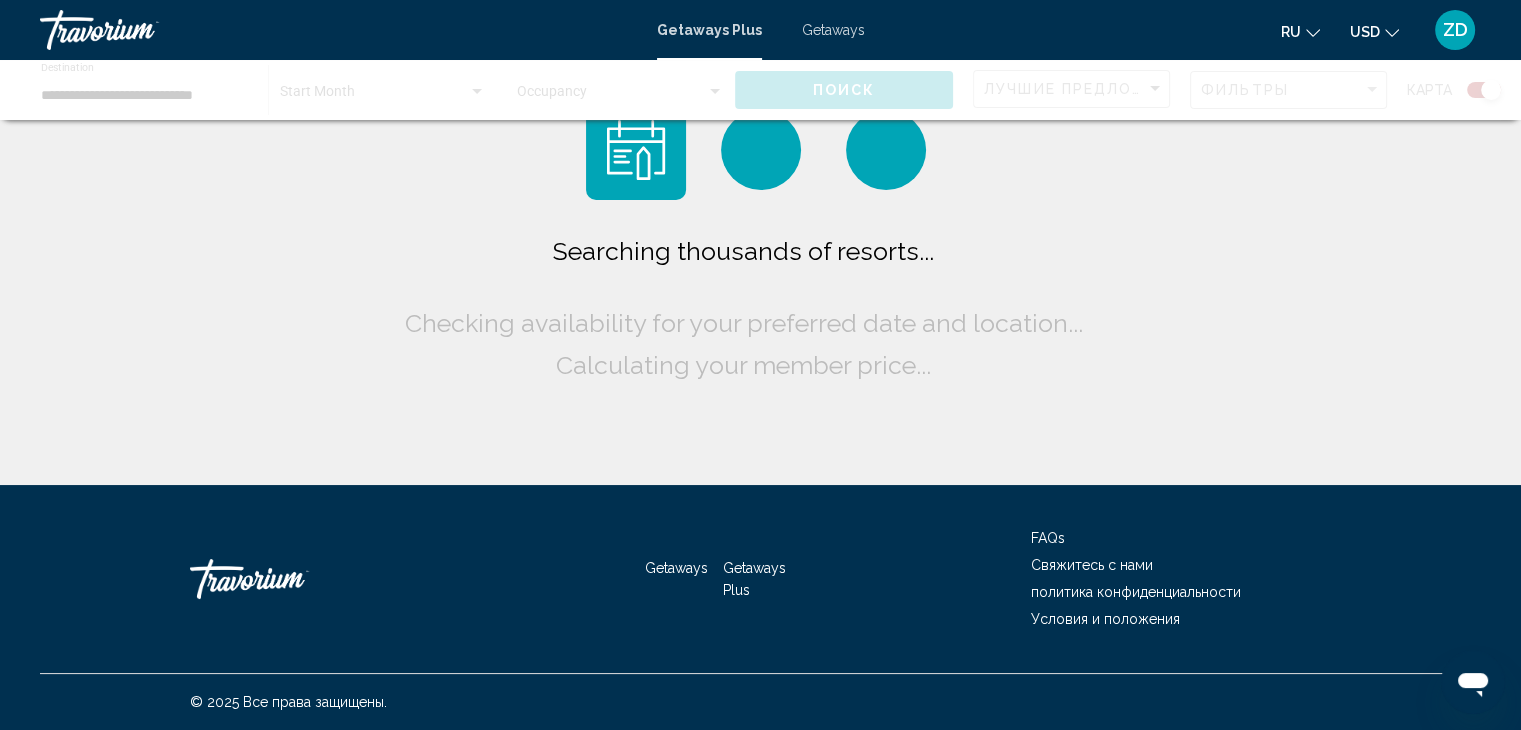 scroll, scrollTop: 0, scrollLeft: 0, axis: both 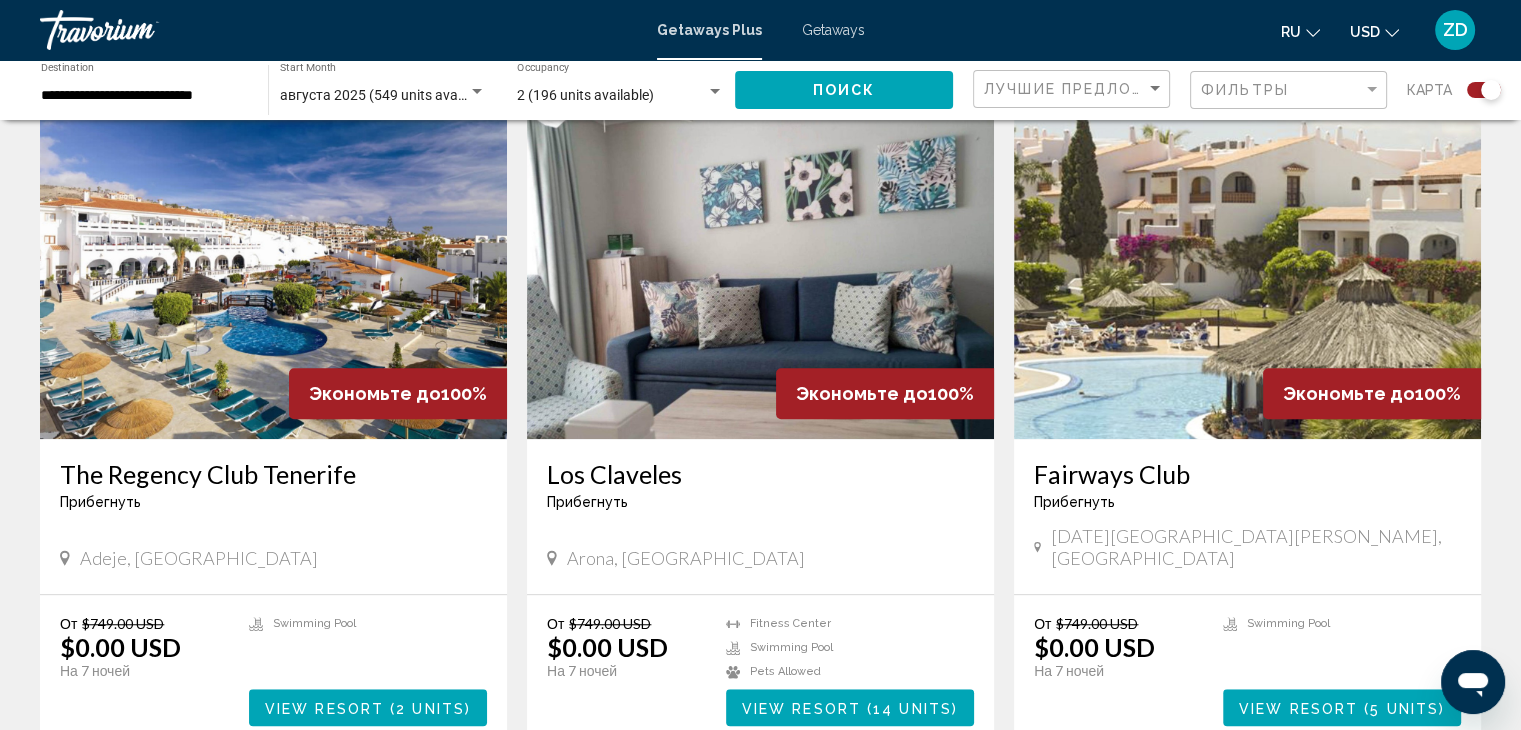 click at bounding box center [273, 279] 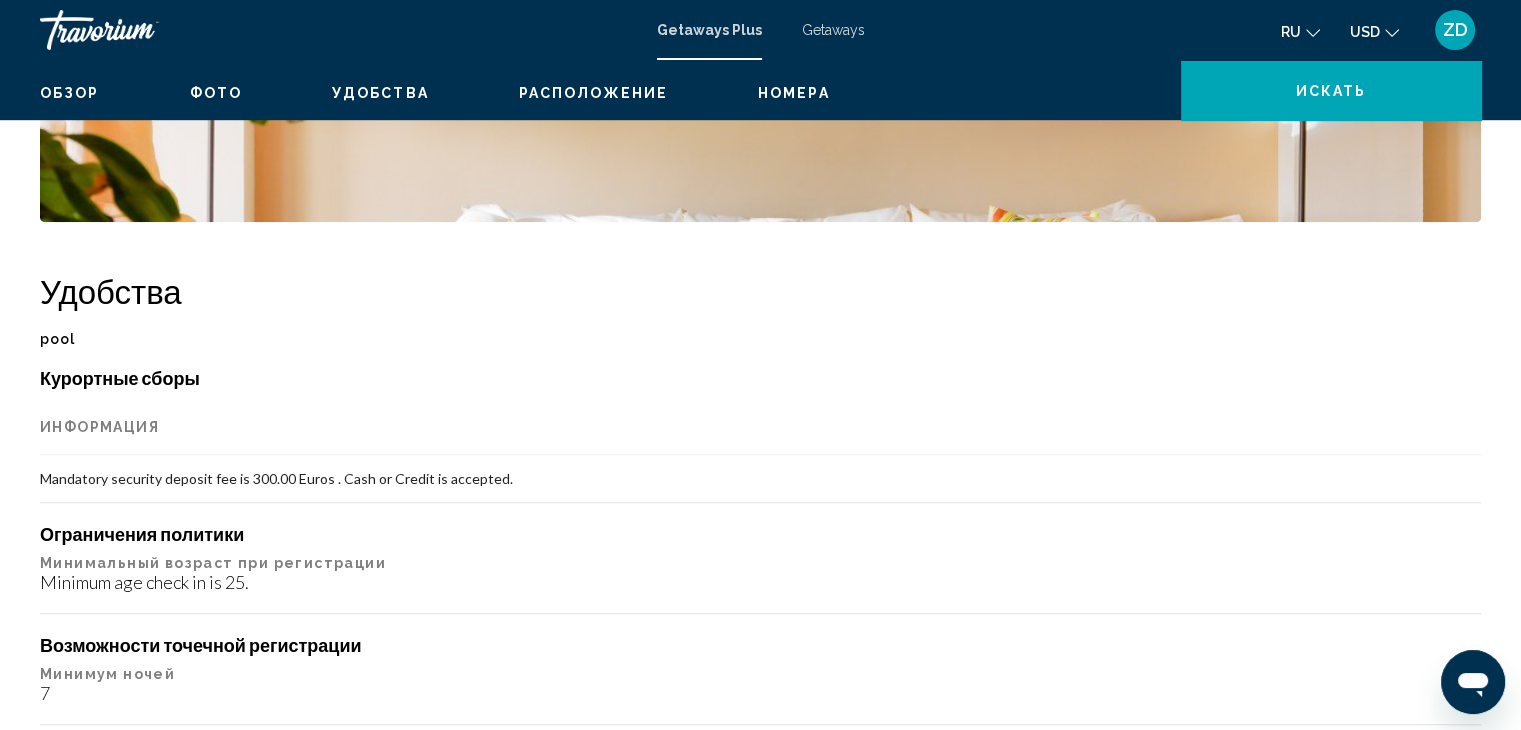 scroll, scrollTop: 0, scrollLeft: 0, axis: both 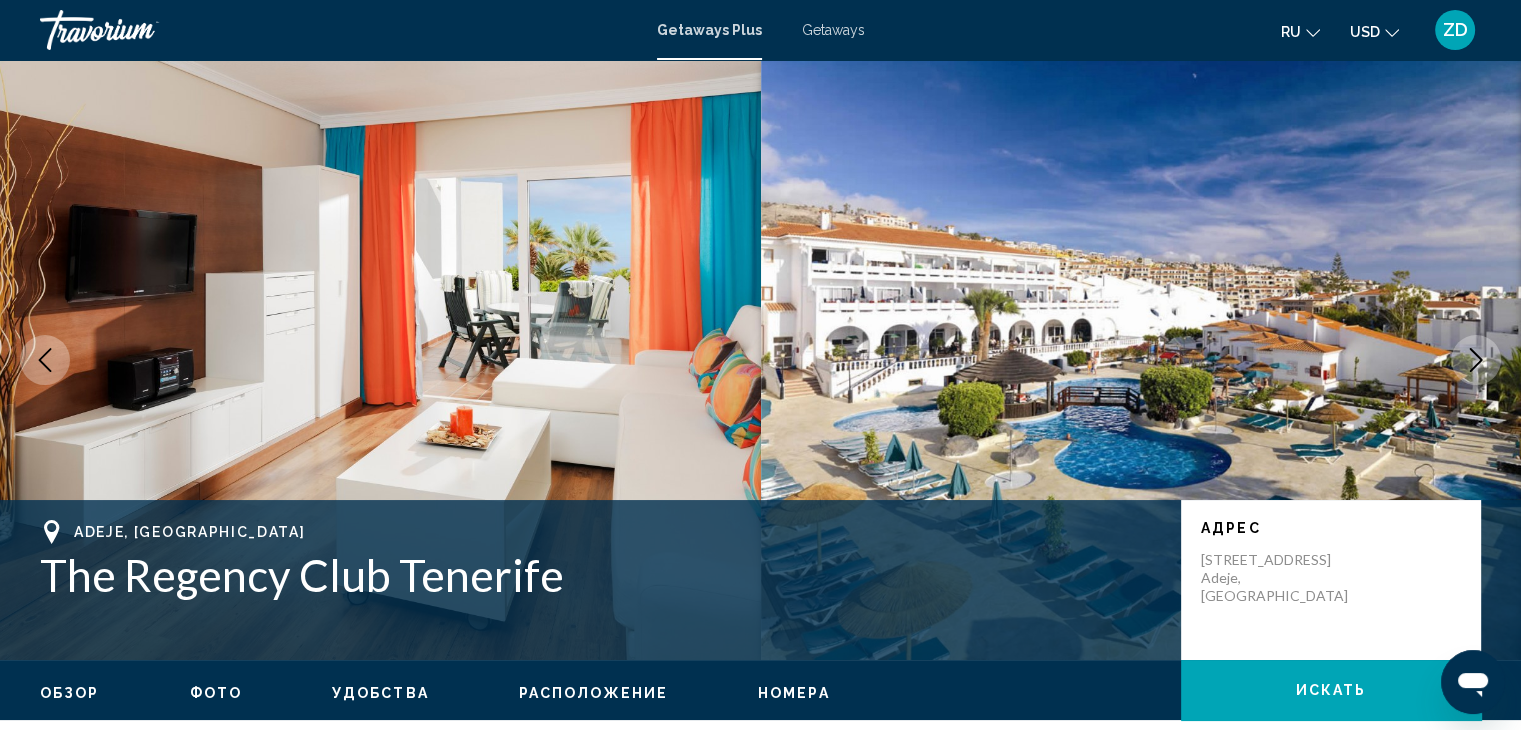 click on "Расположение" at bounding box center (593, 693) 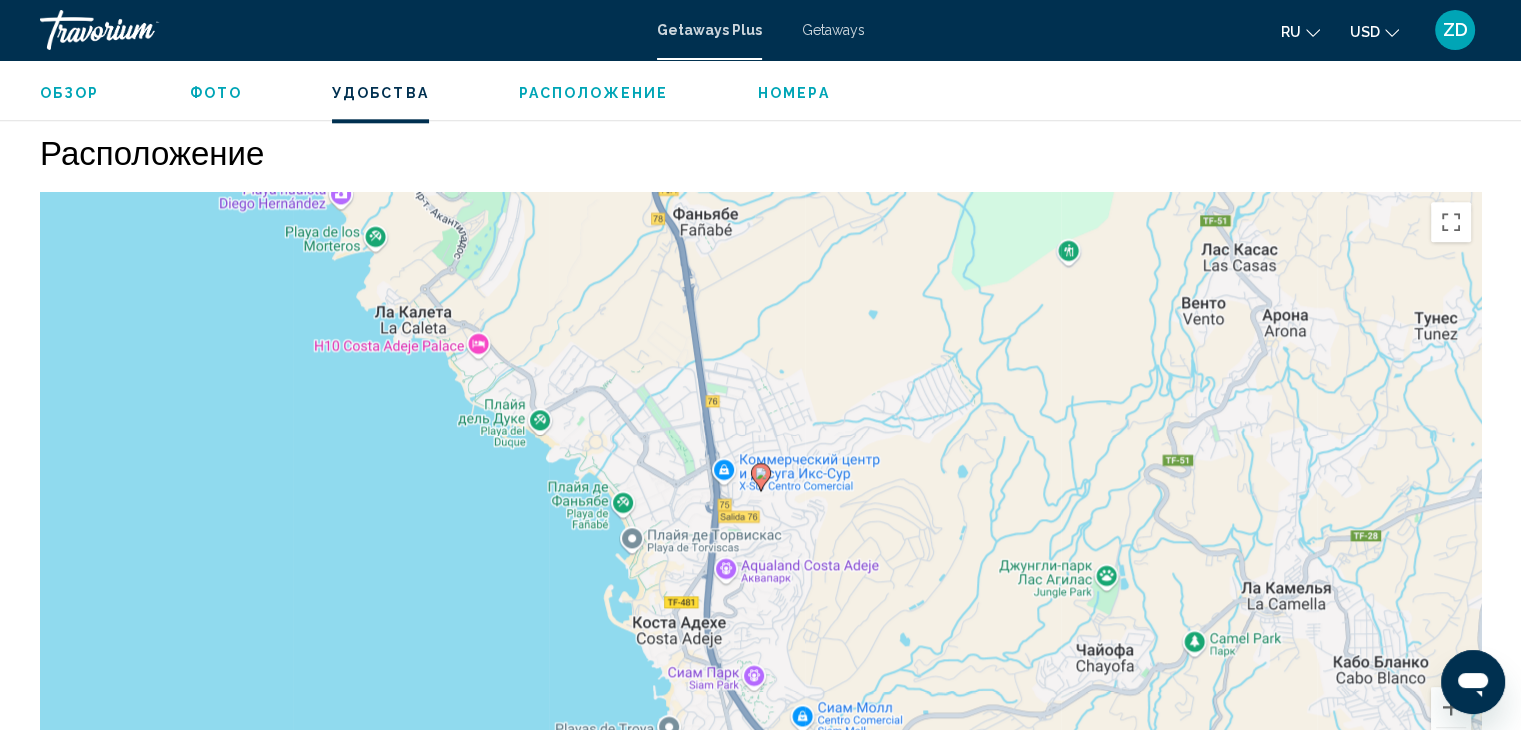 scroll, scrollTop: 2249, scrollLeft: 0, axis: vertical 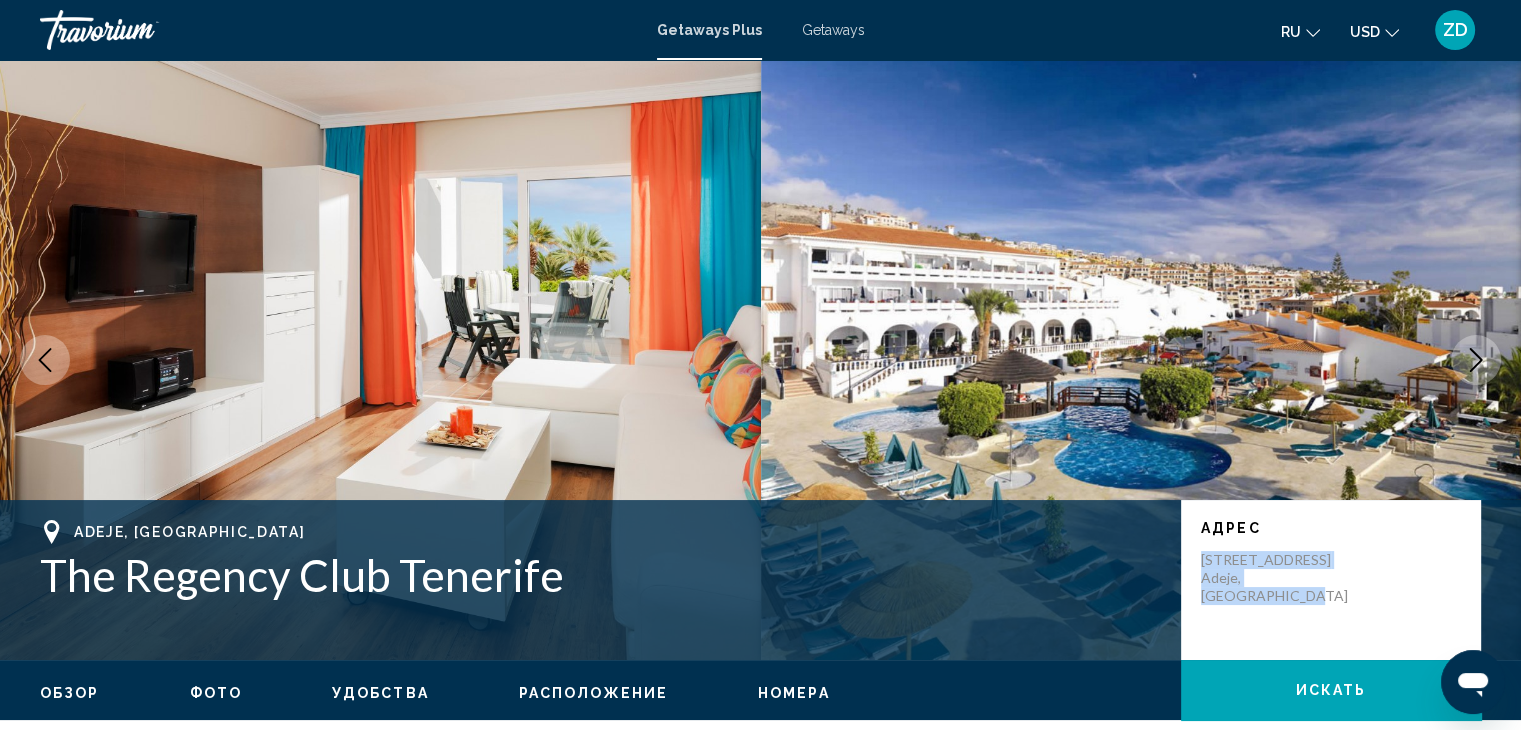 drag, startPoint x: 1200, startPoint y: 558, endPoint x: 1339, endPoint y: 577, distance: 140.29256 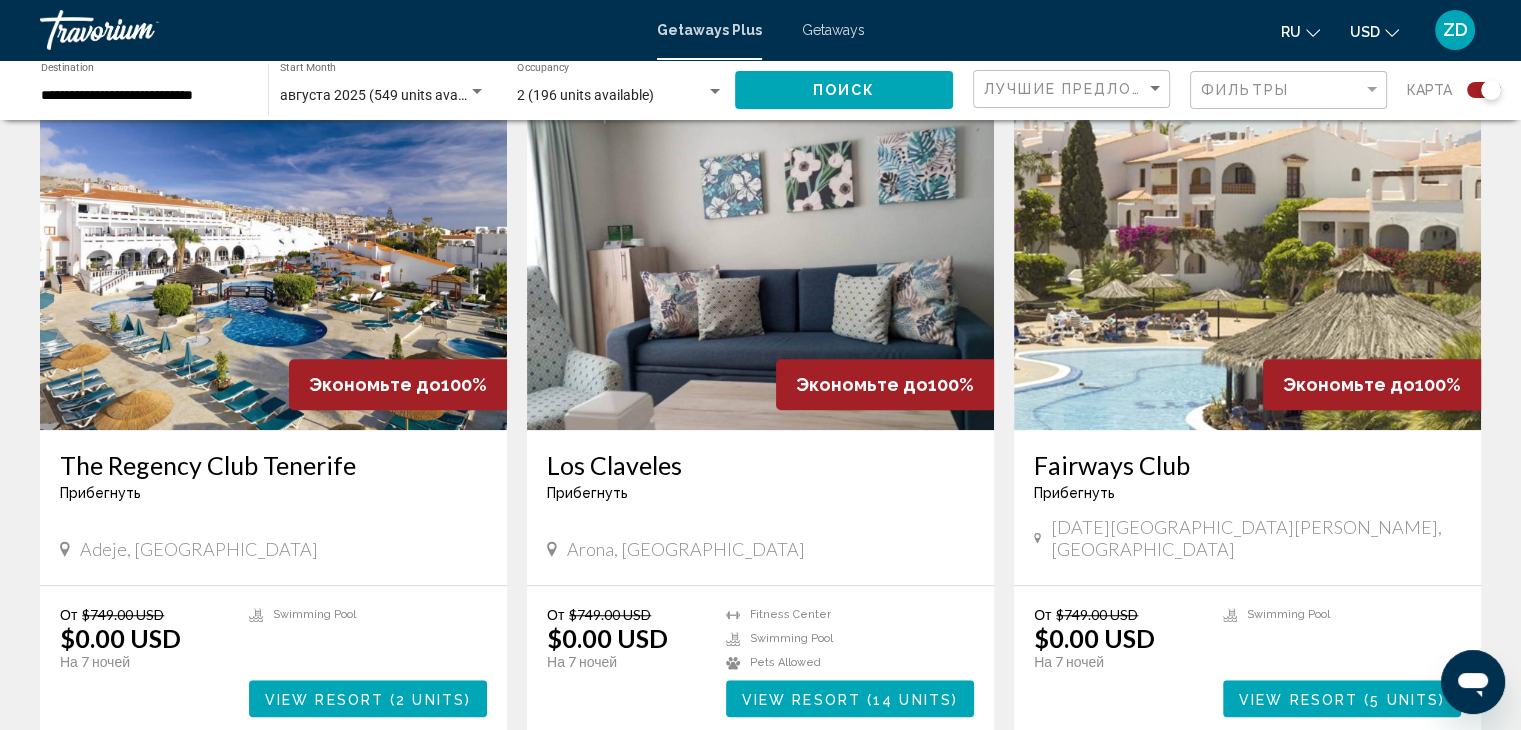 scroll, scrollTop: 1369, scrollLeft: 0, axis: vertical 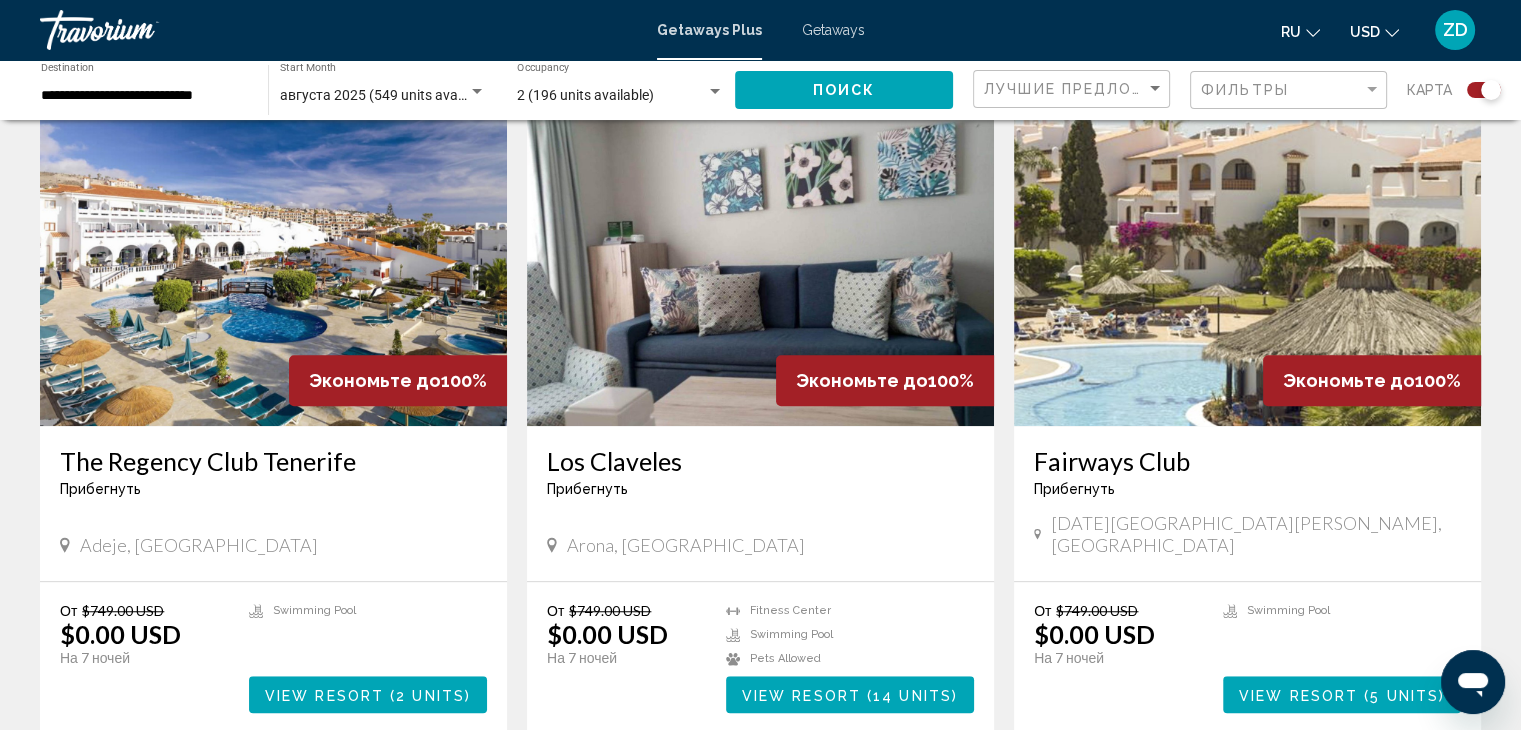 click at bounding box center [1247, 266] 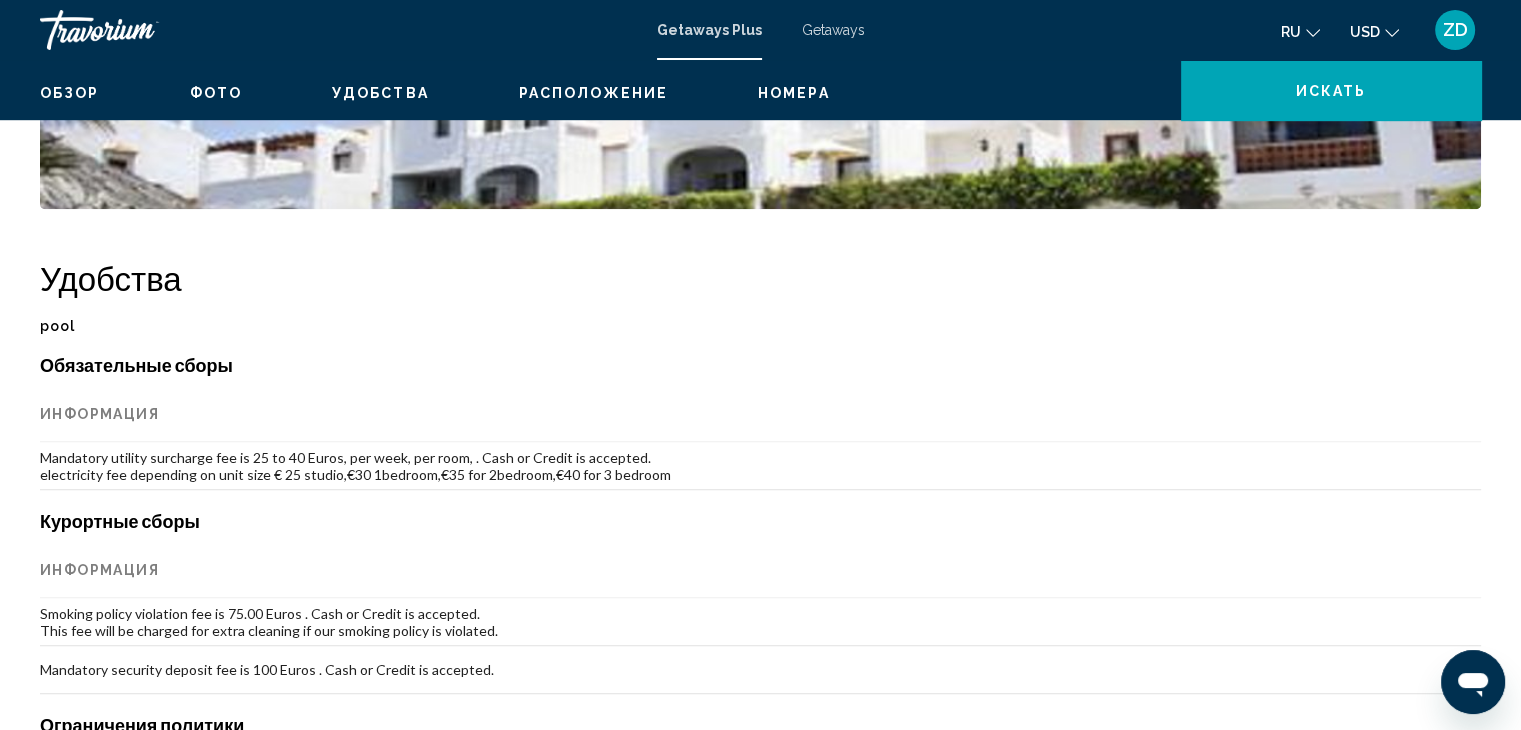 scroll, scrollTop: 0, scrollLeft: 0, axis: both 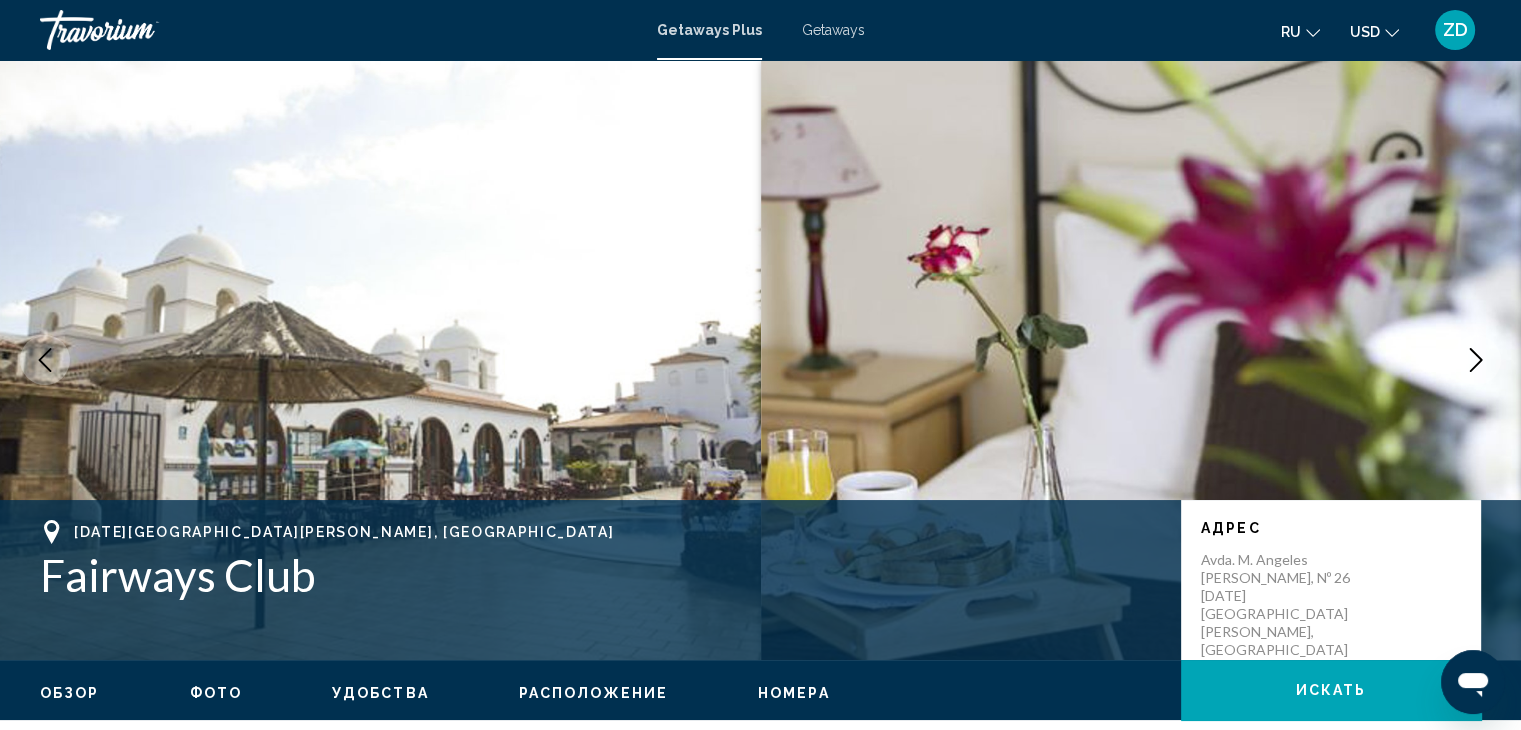 click on "Фото" at bounding box center [216, 693] 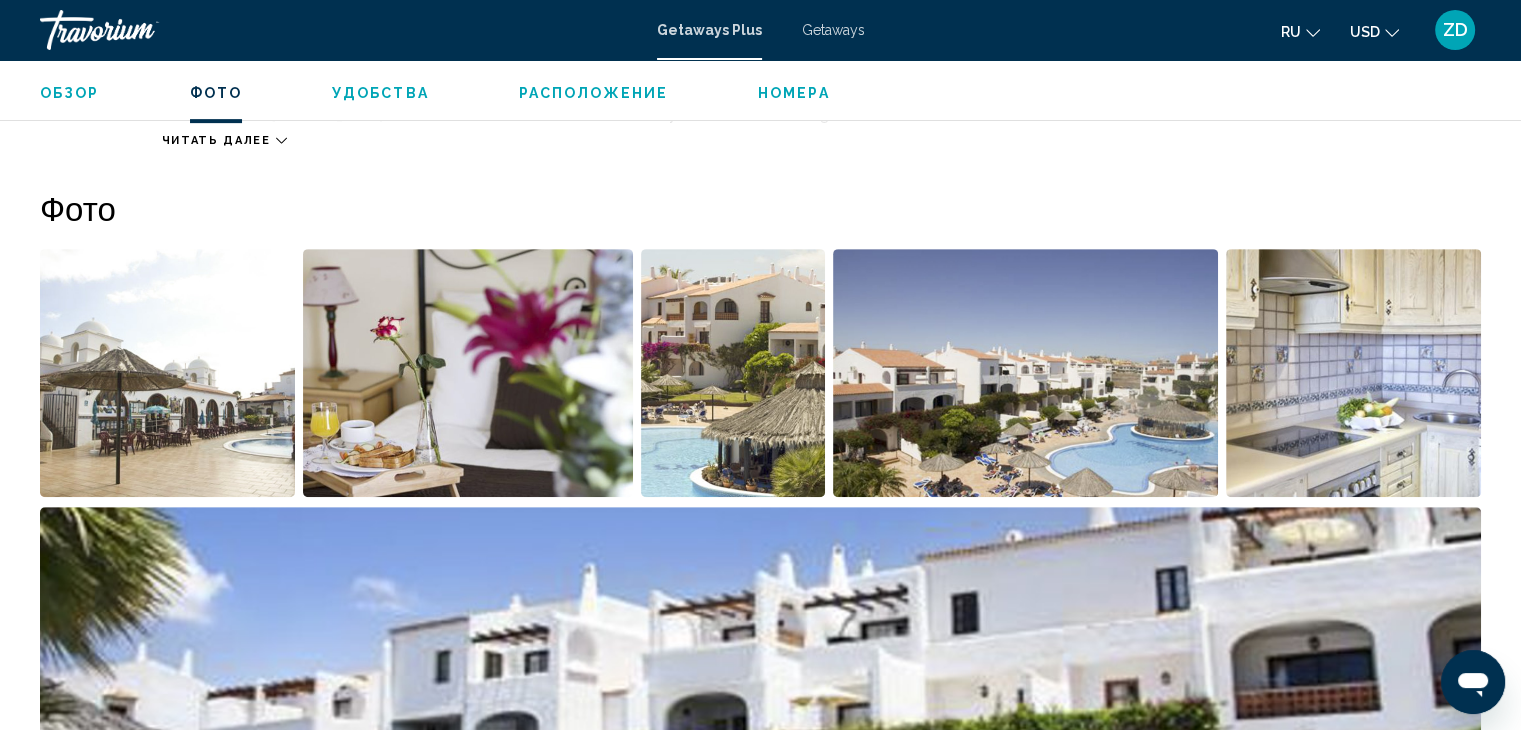 scroll, scrollTop: 891, scrollLeft: 0, axis: vertical 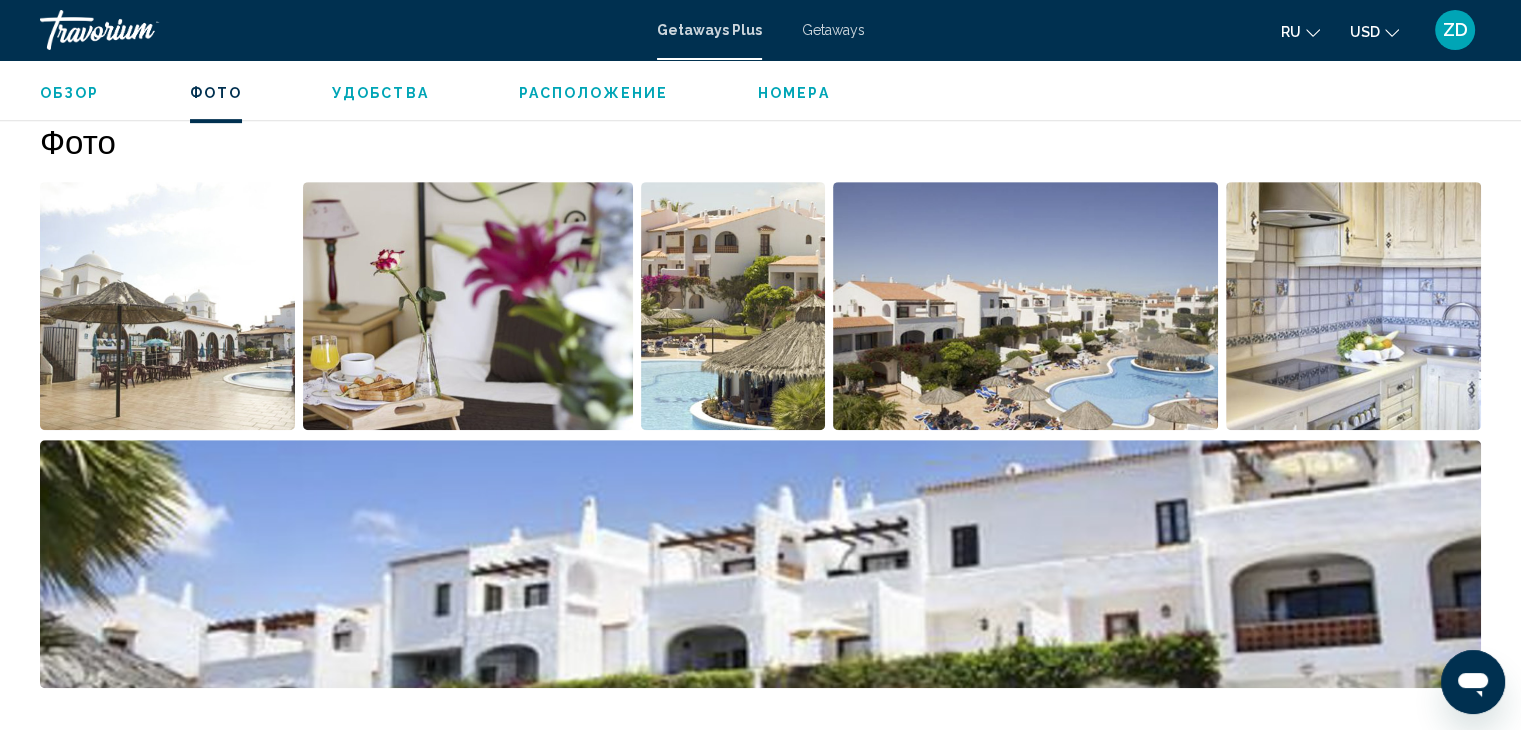 click at bounding box center [167, 306] 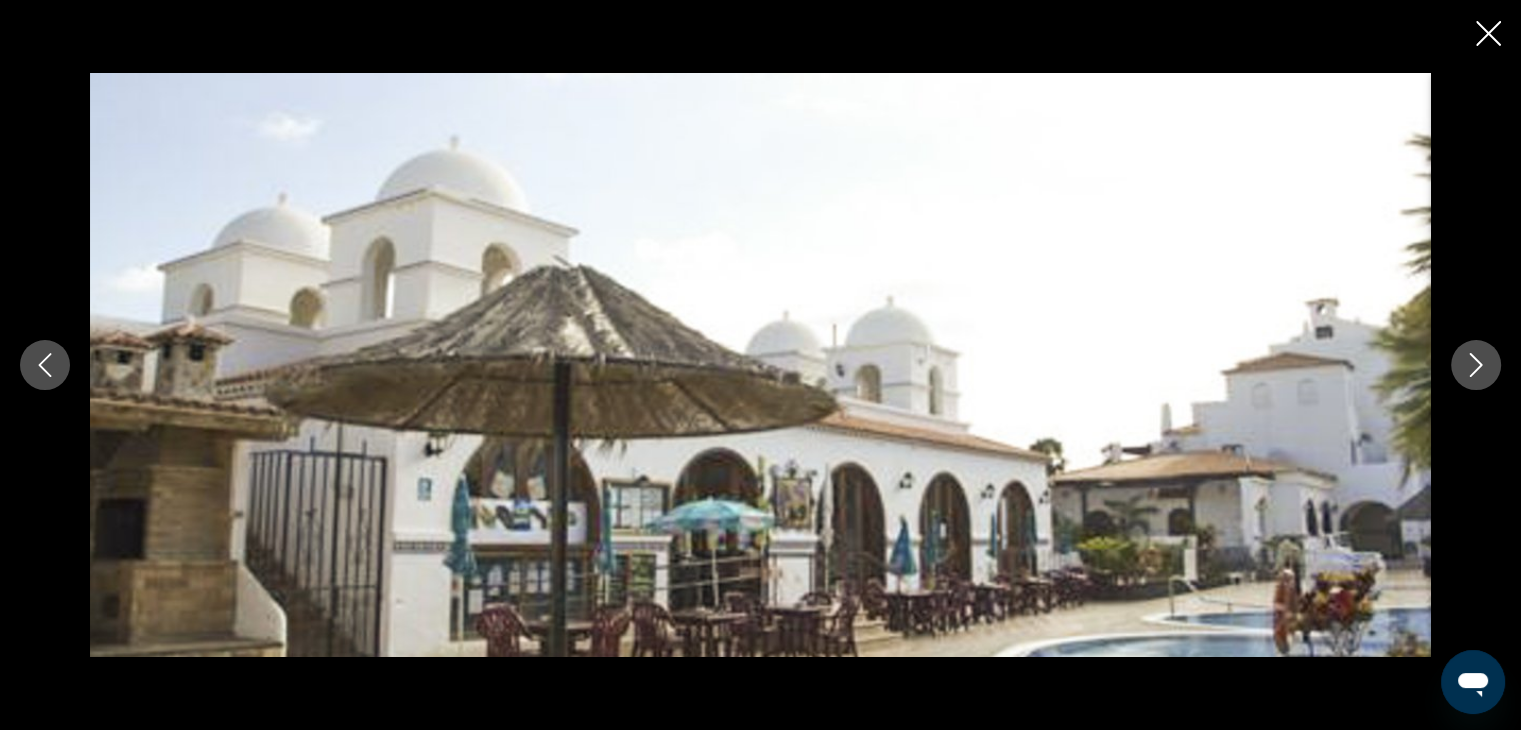 type 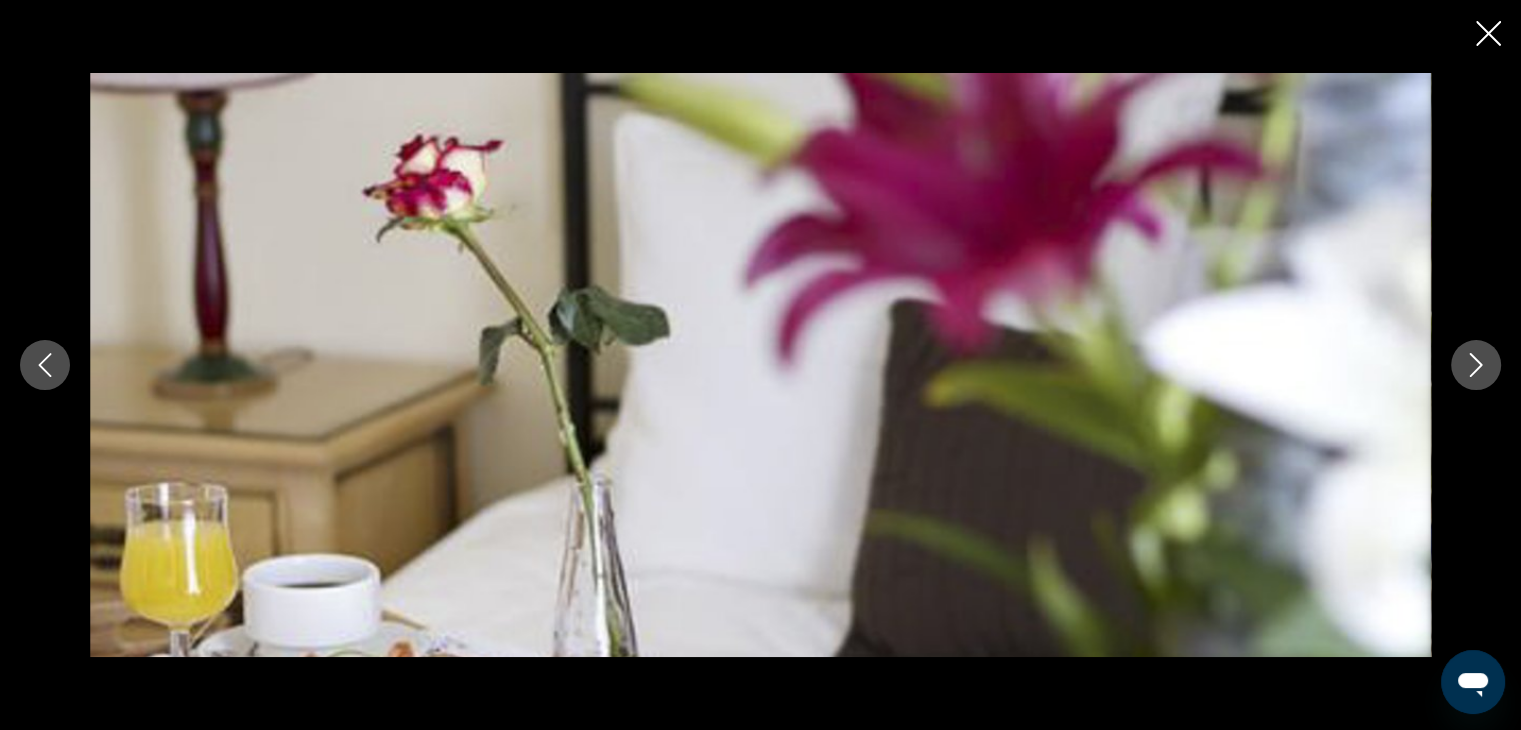 click 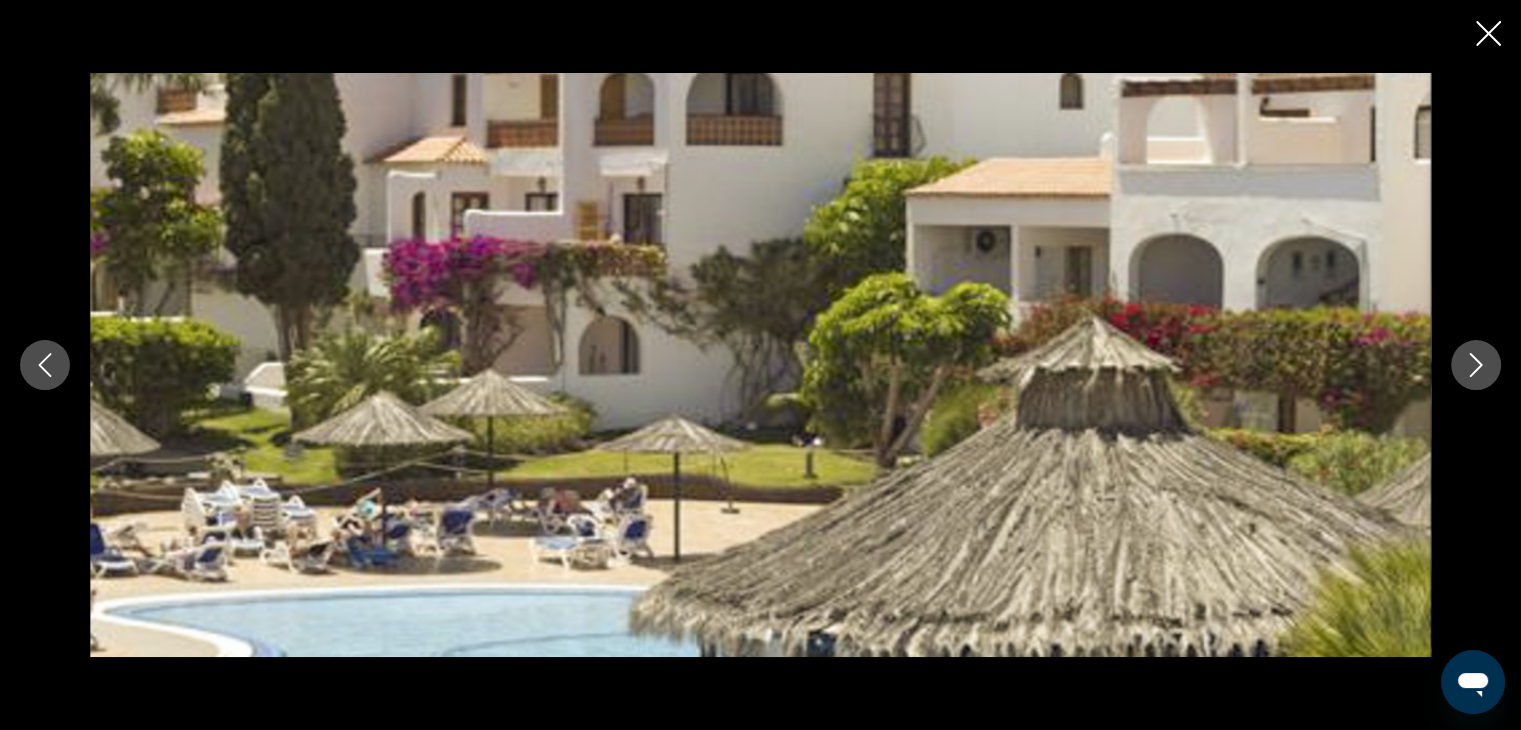 click 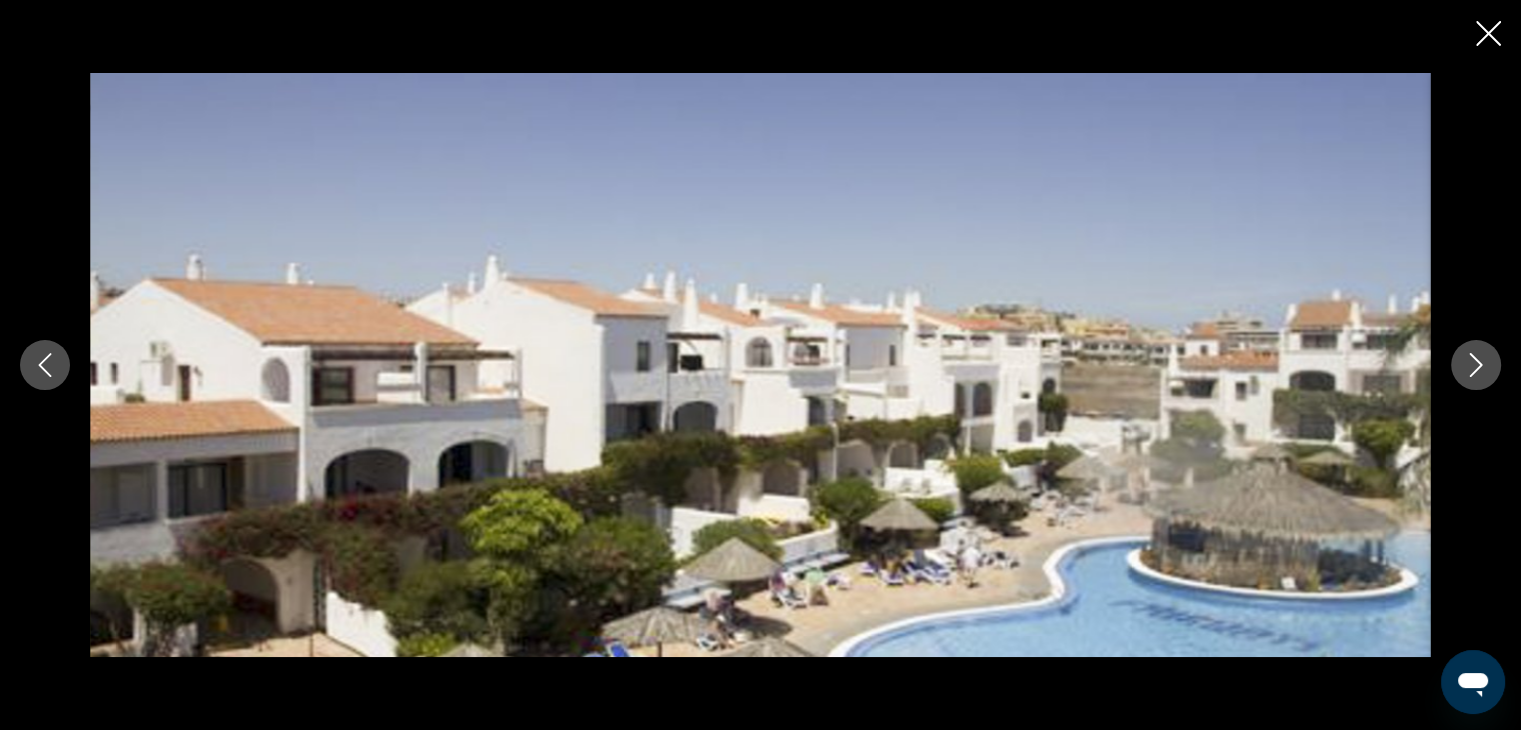 click 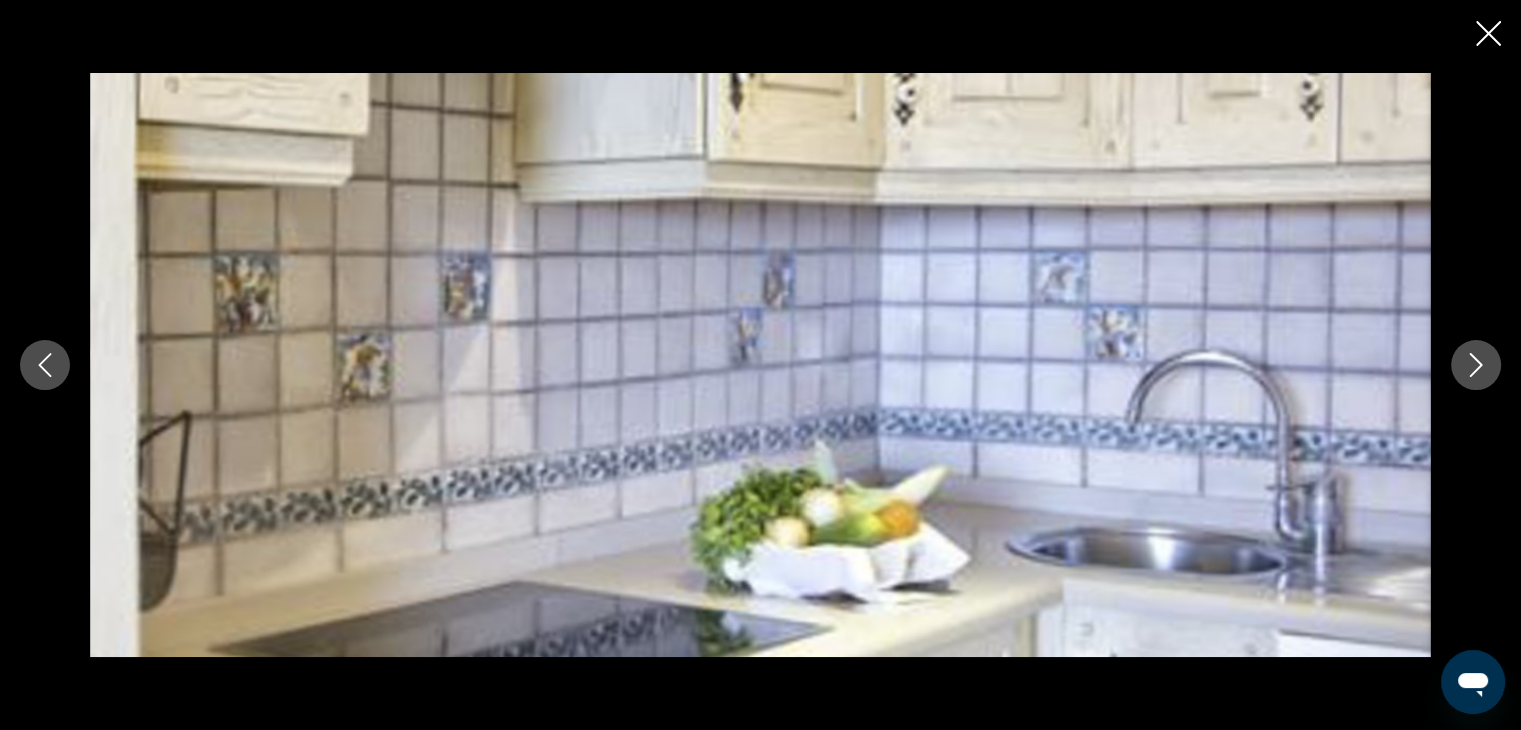 click 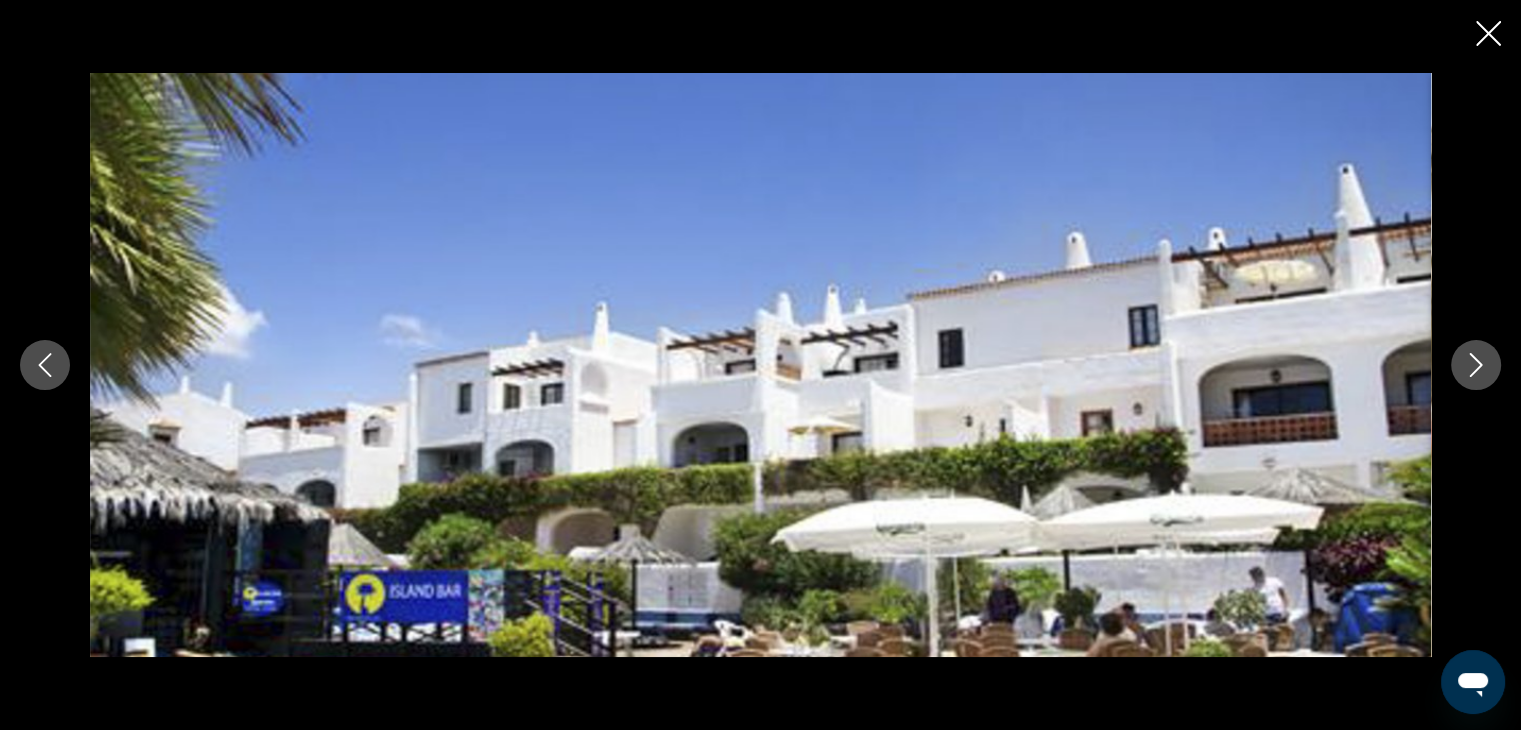 click 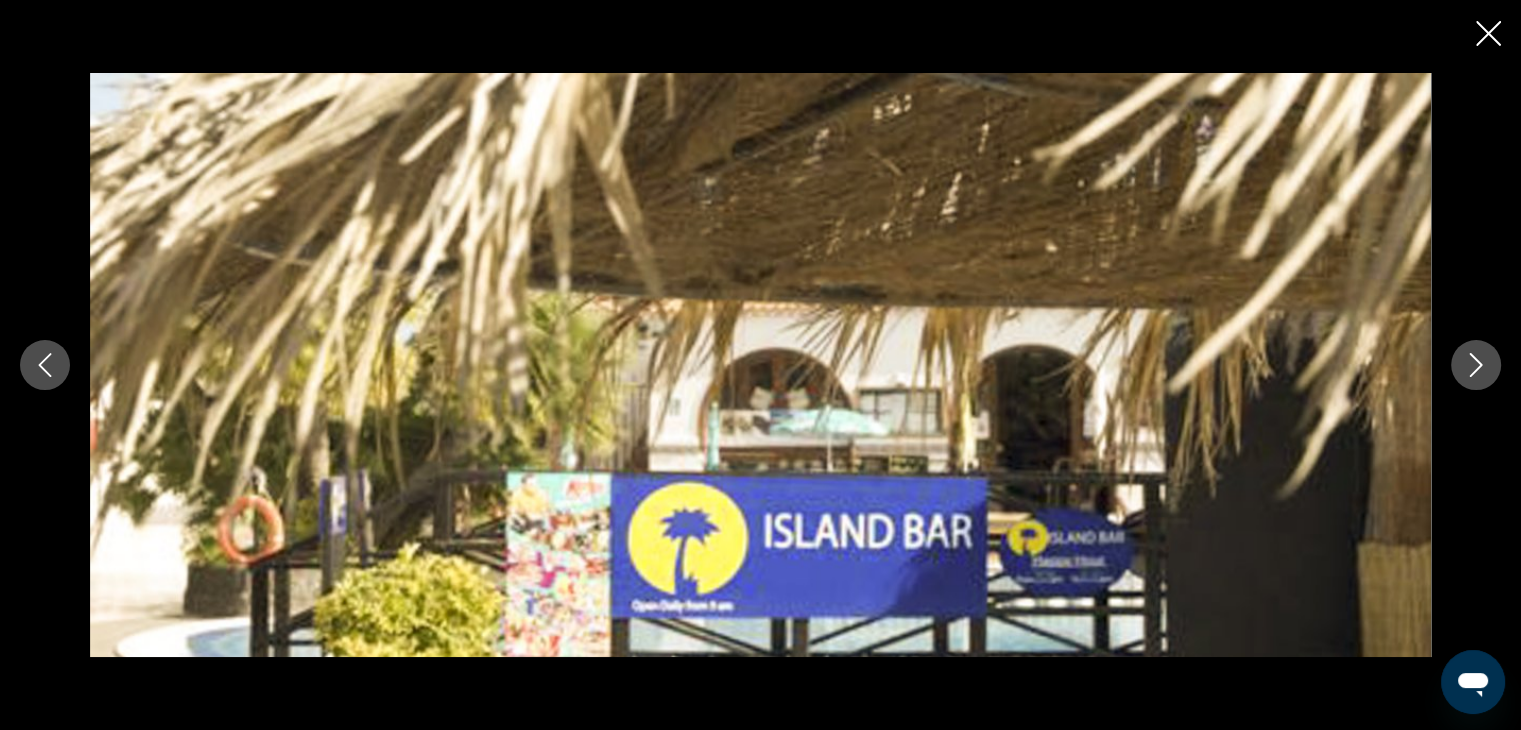click 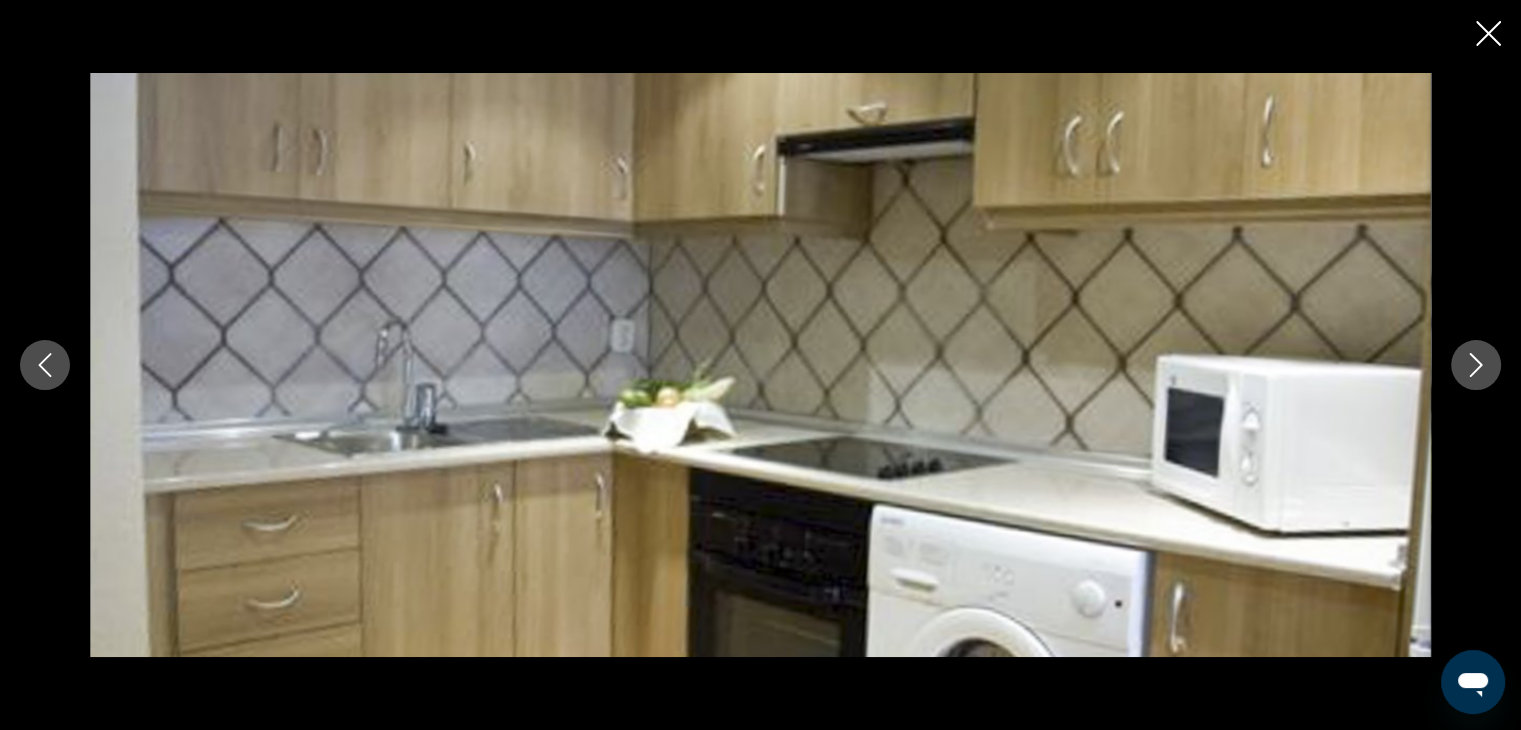 click 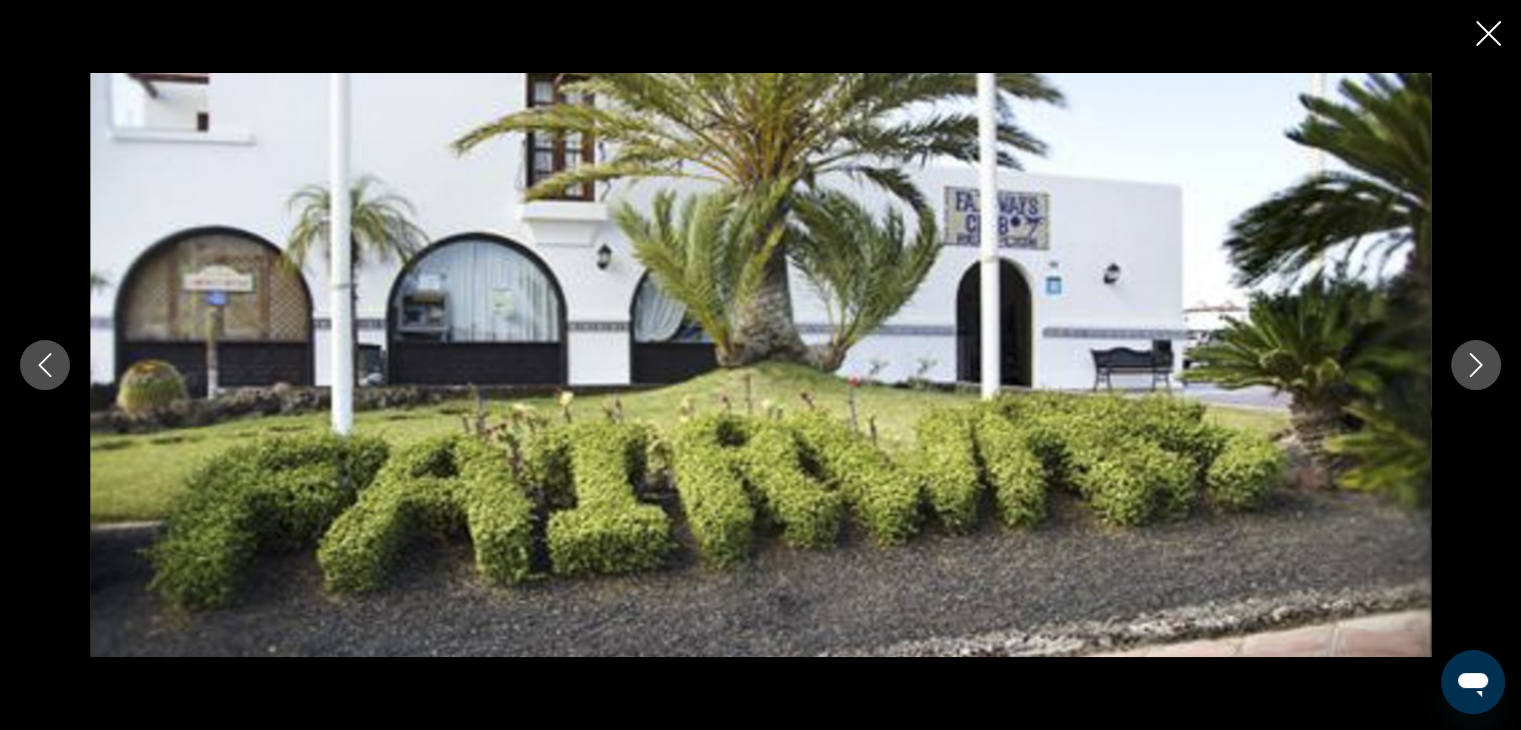 click 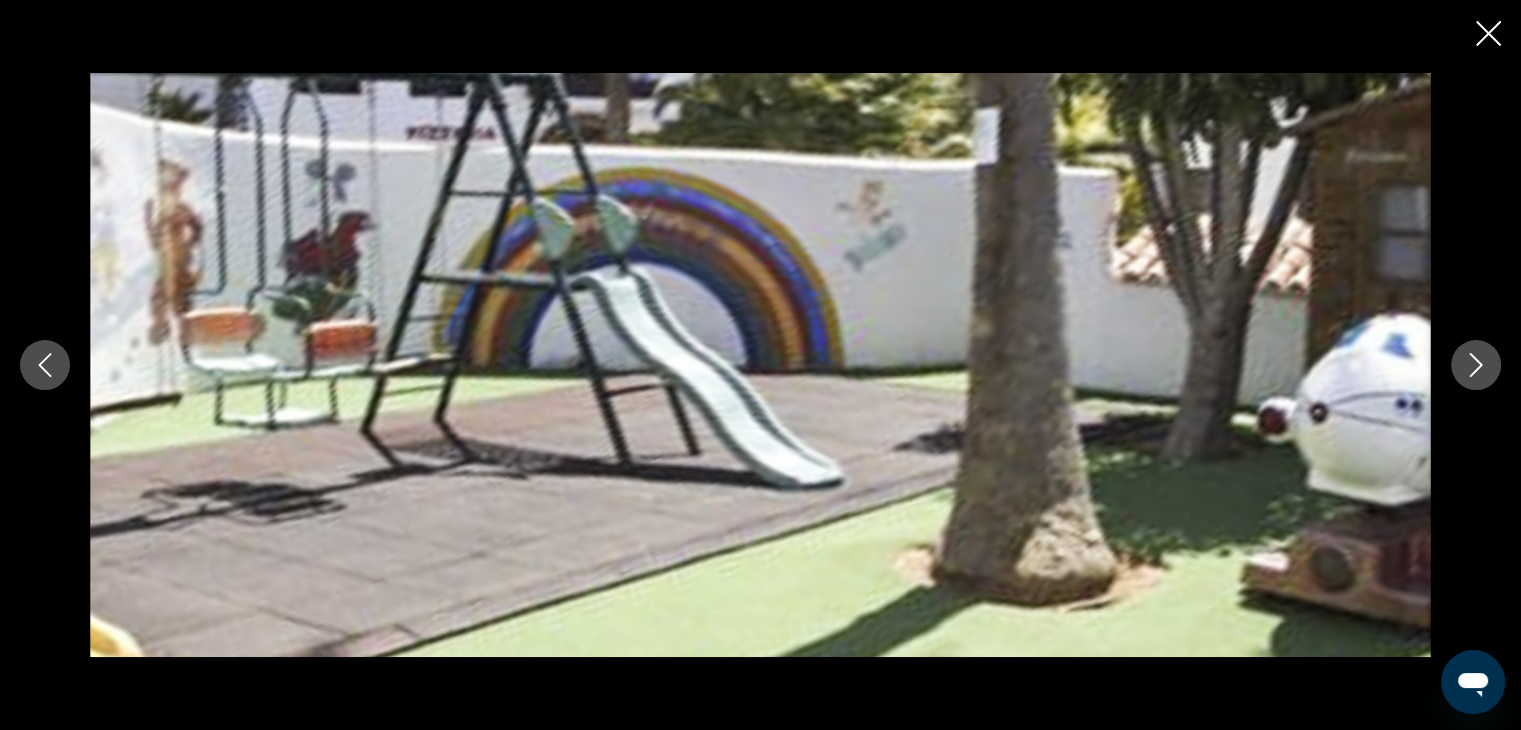 click 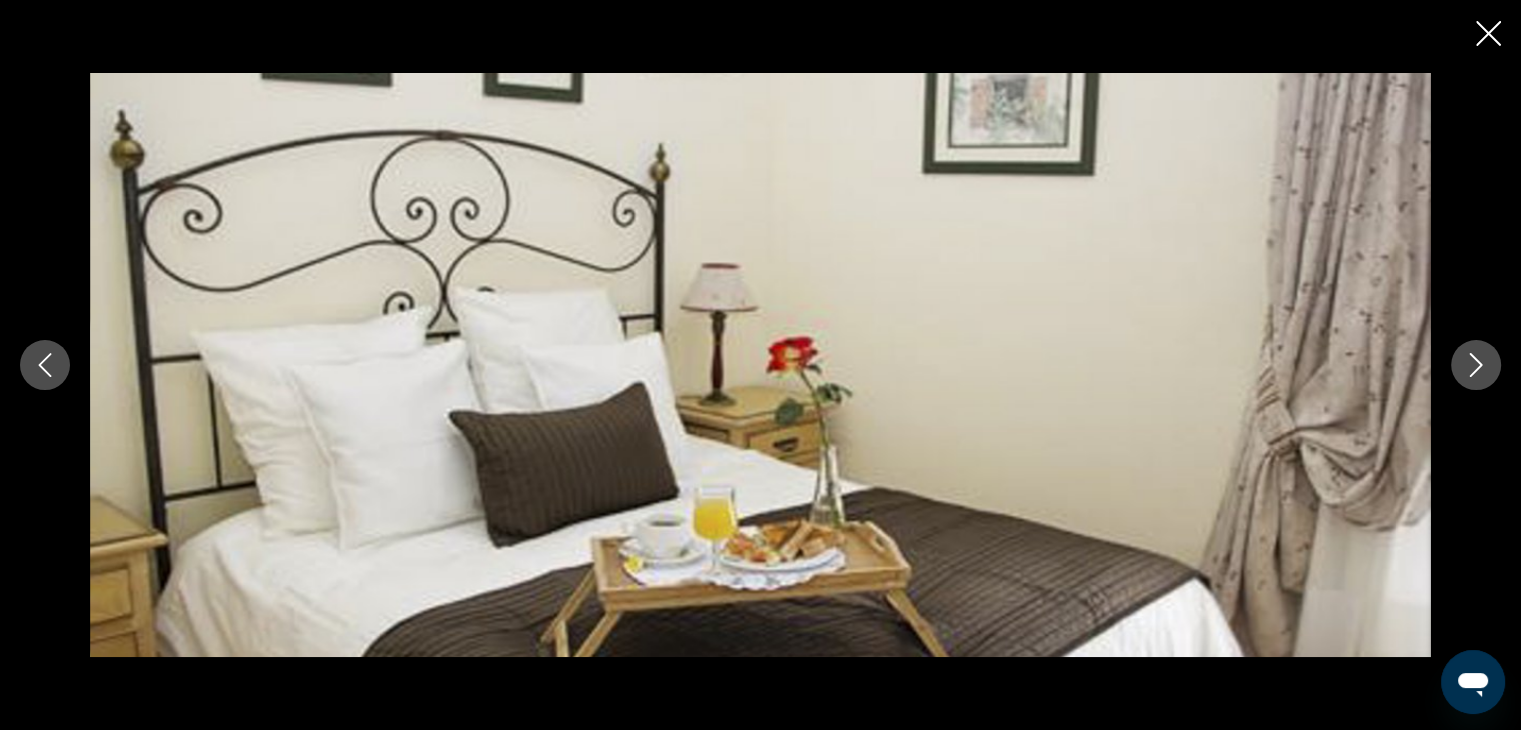 click 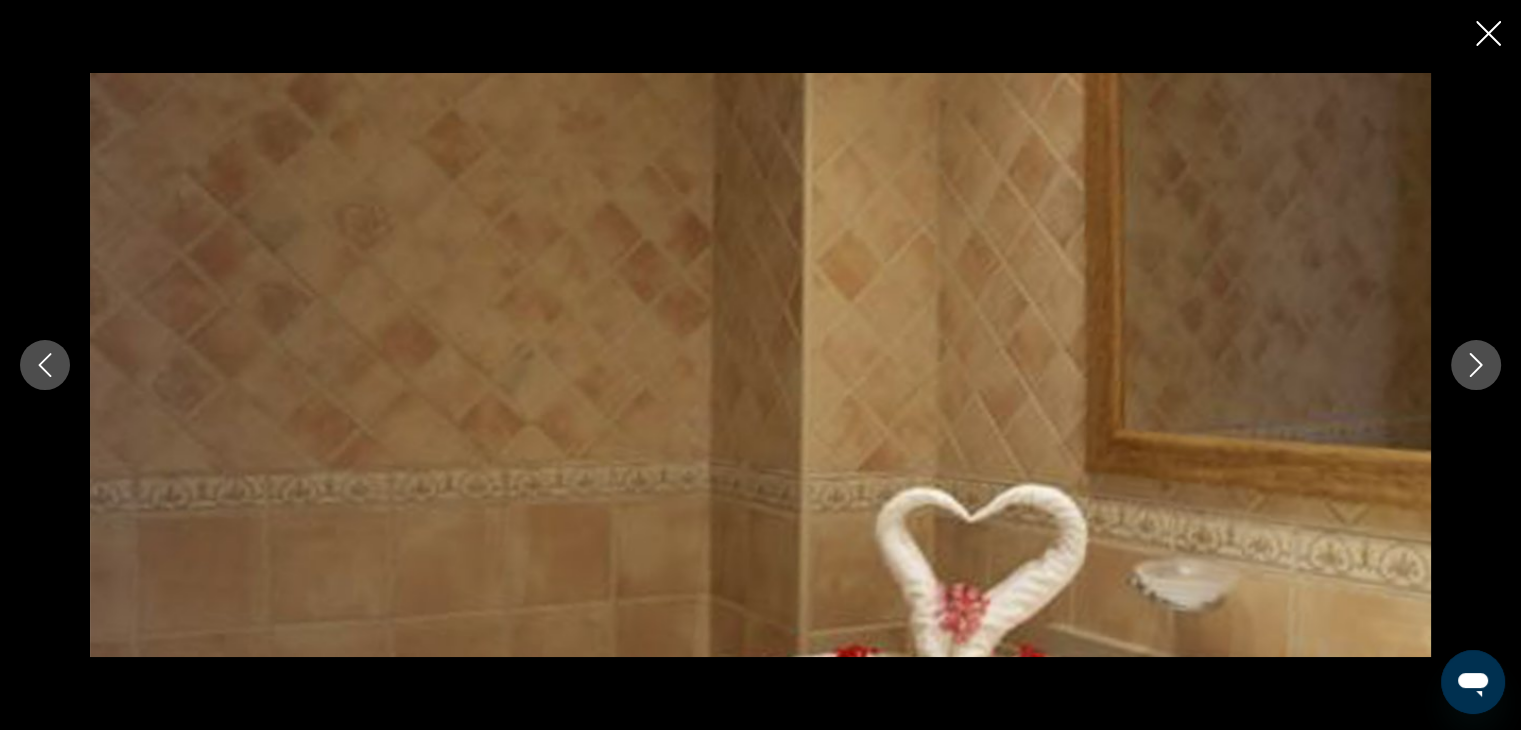 click 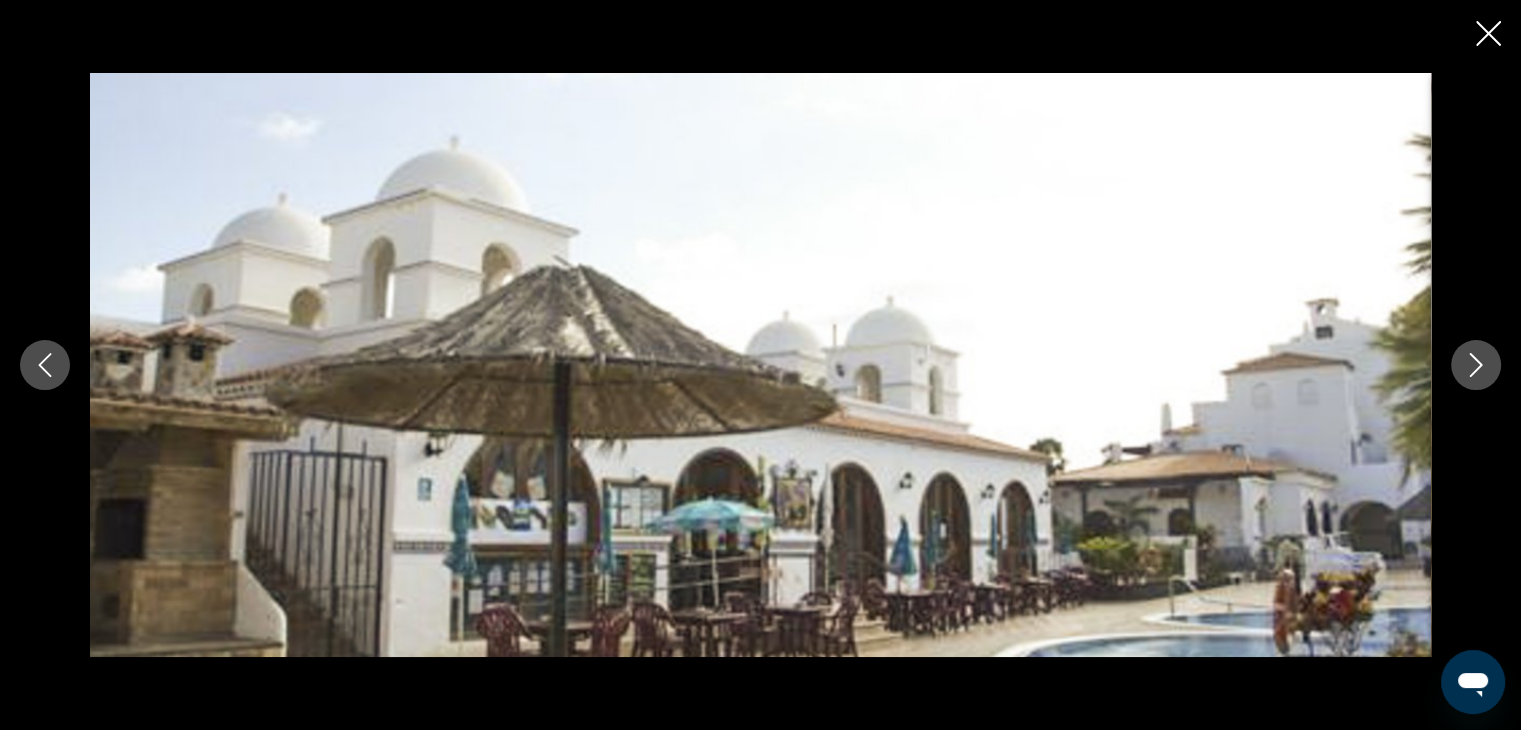 click 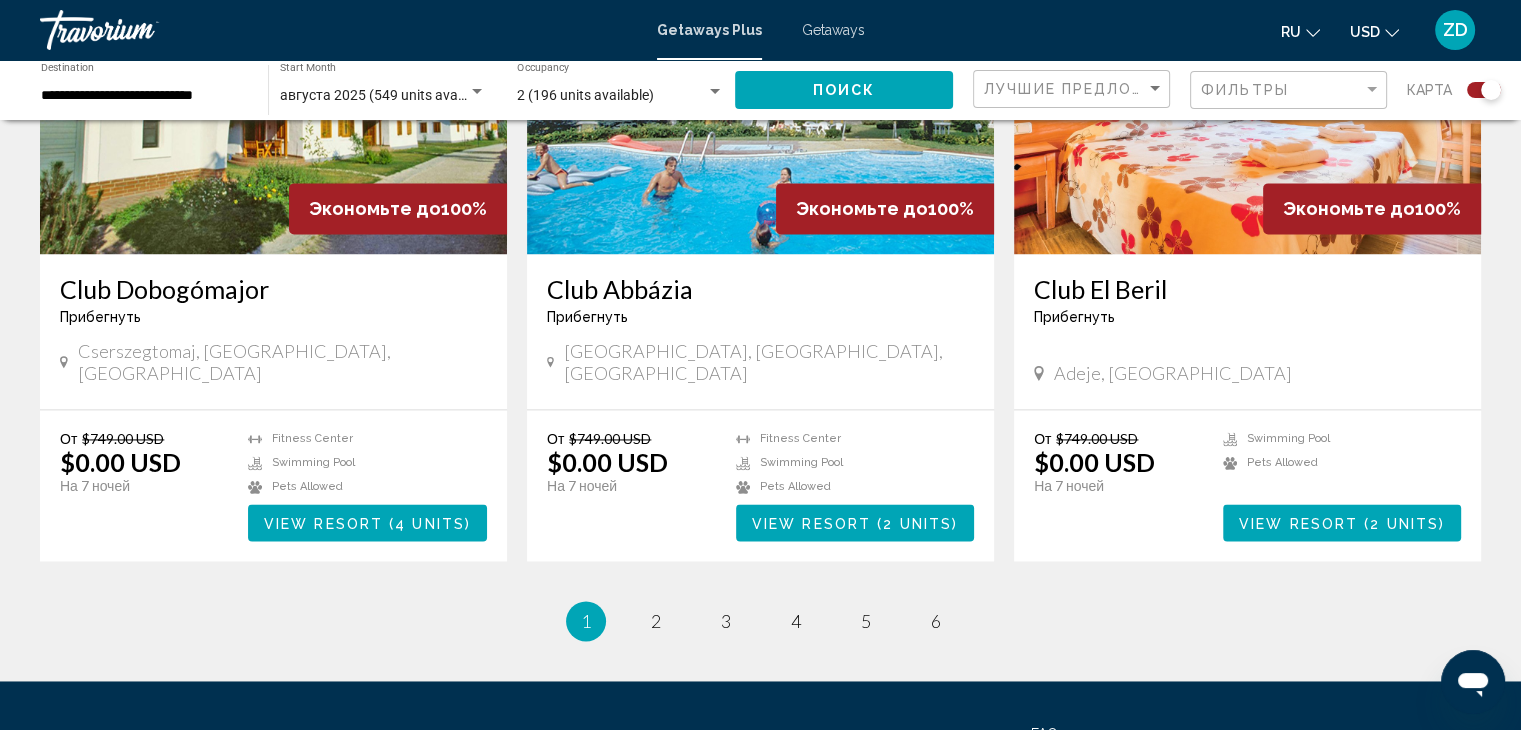 scroll, scrollTop: 2880, scrollLeft: 0, axis: vertical 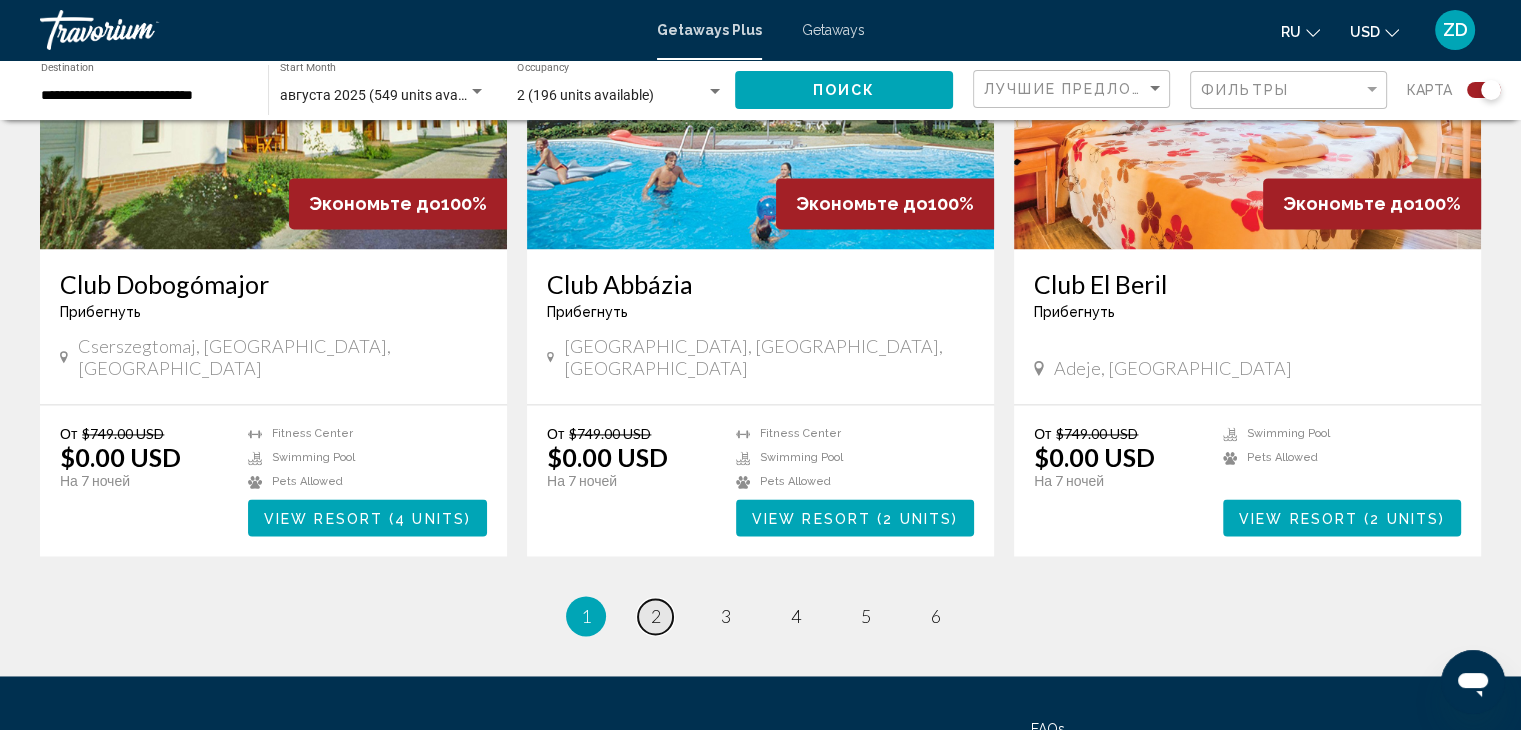 click on "2" at bounding box center [656, 616] 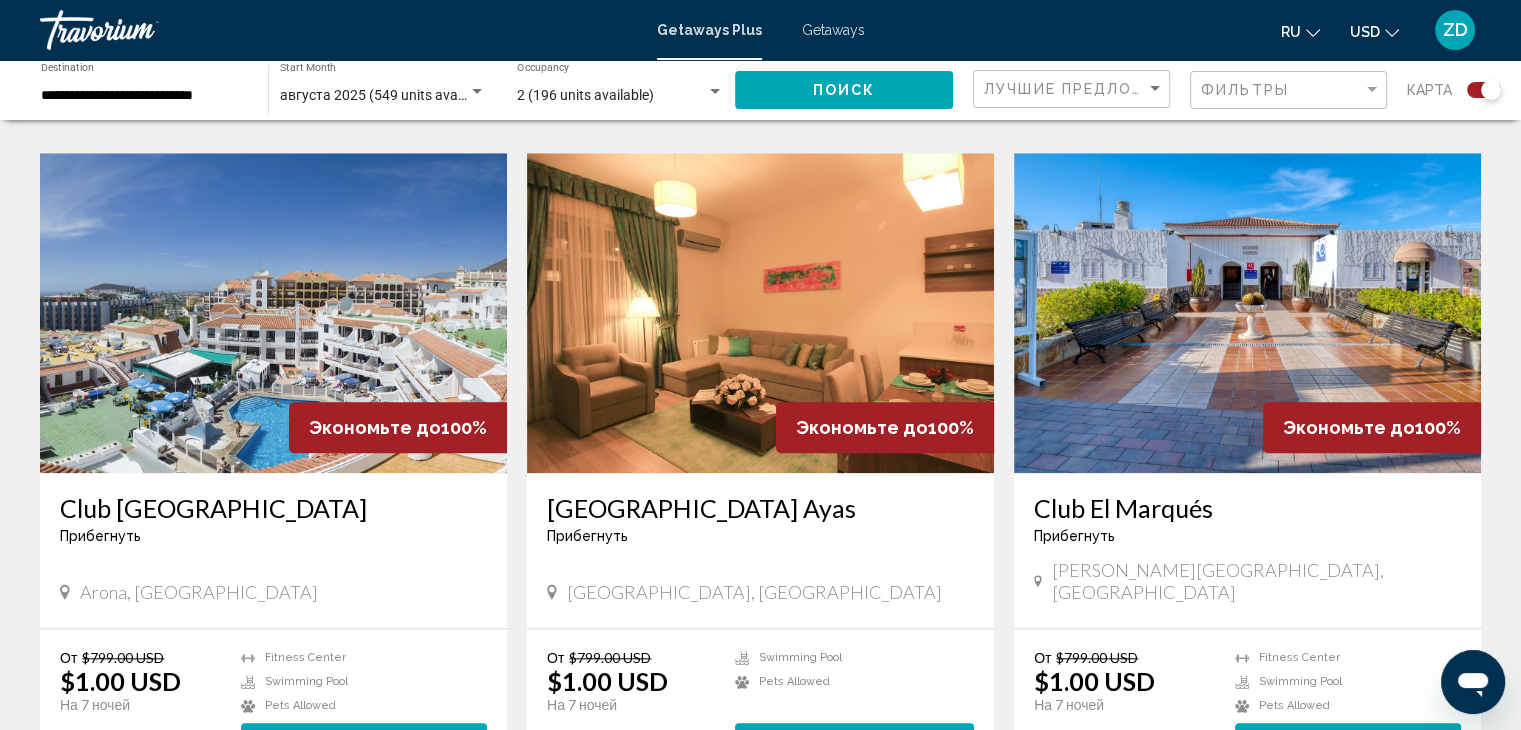 scroll, scrollTop: 1993, scrollLeft: 0, axis: vertical 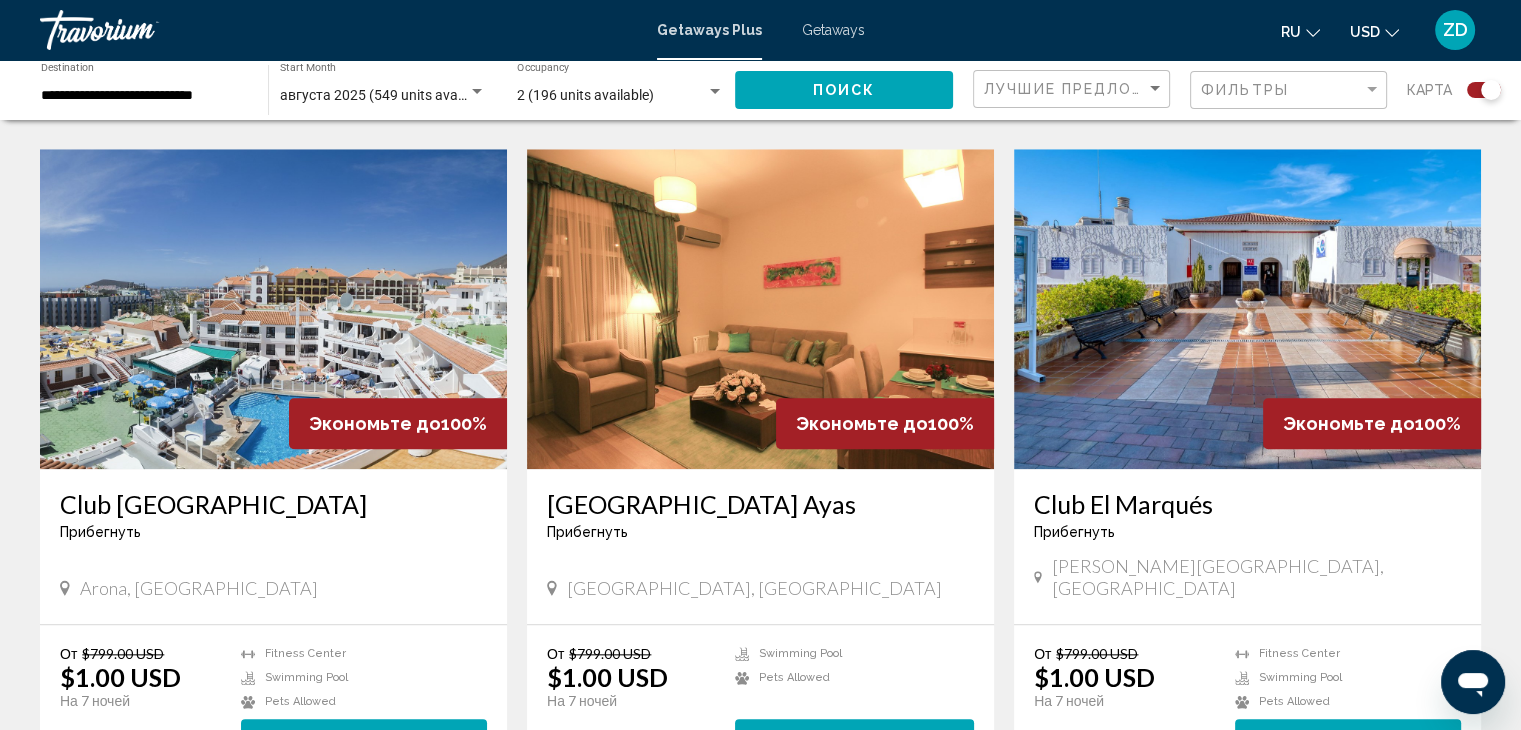 click at bounding box center [1247, 309] 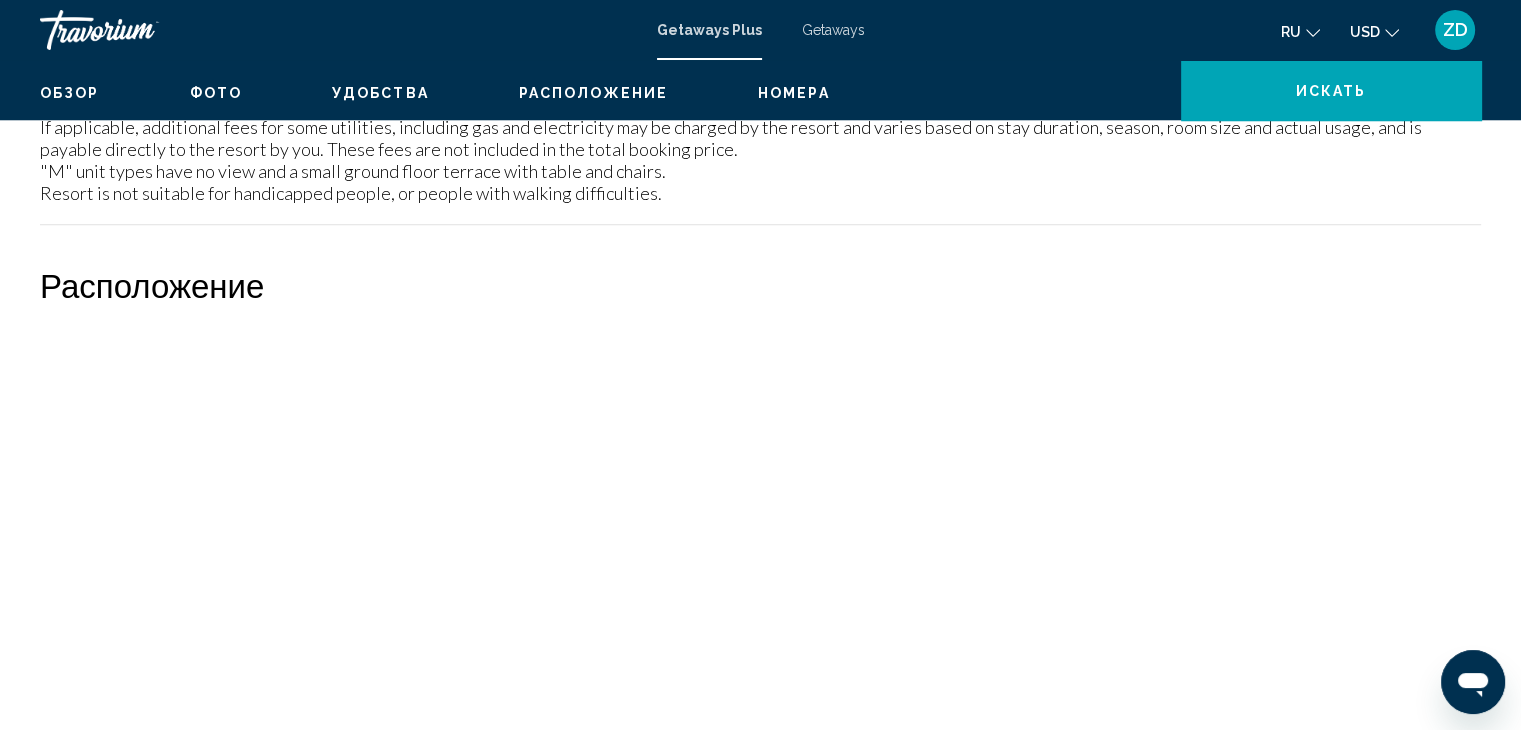 scroll, scrollTop: 0, scrollLeft: 0, axis: both 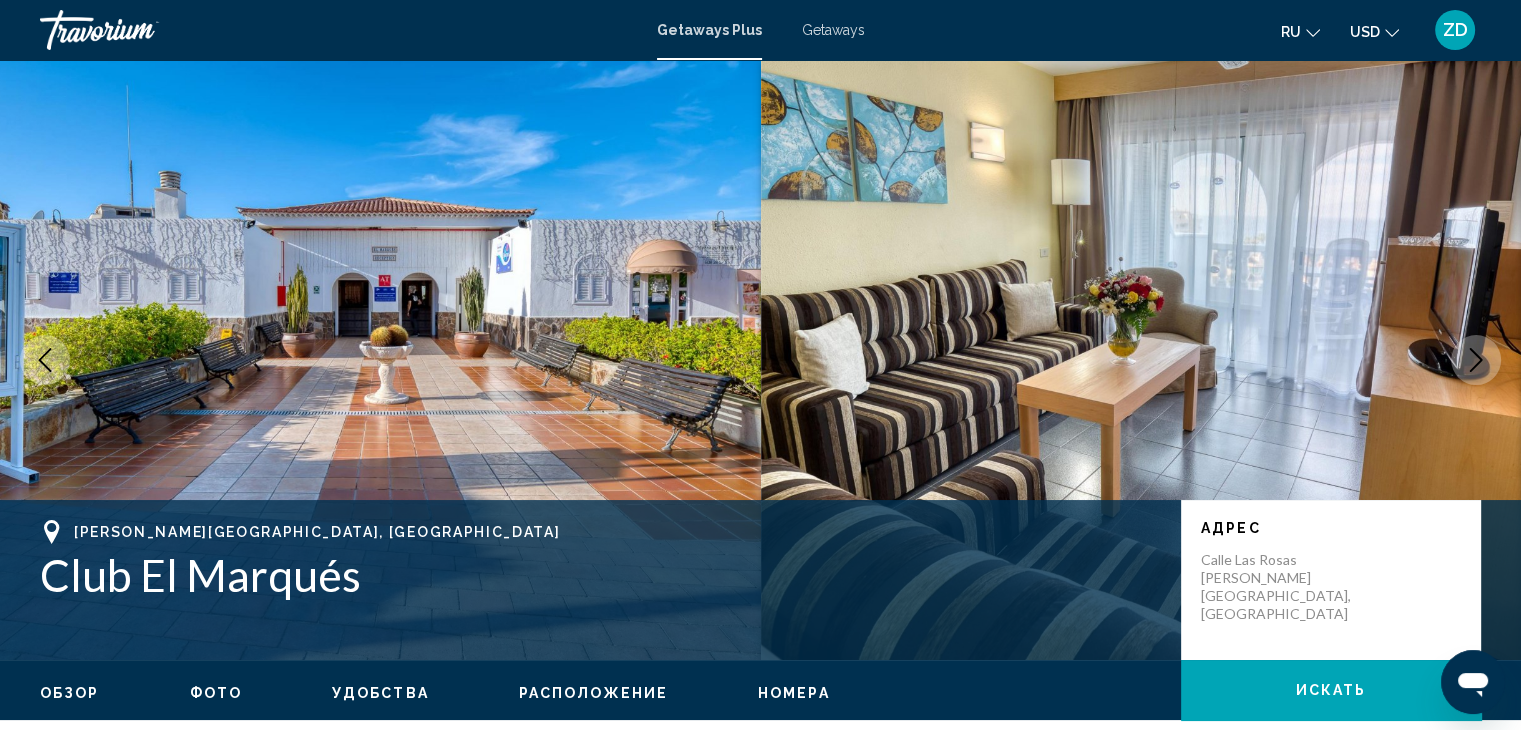 click on "Фото" at bounding box center (216, 693) 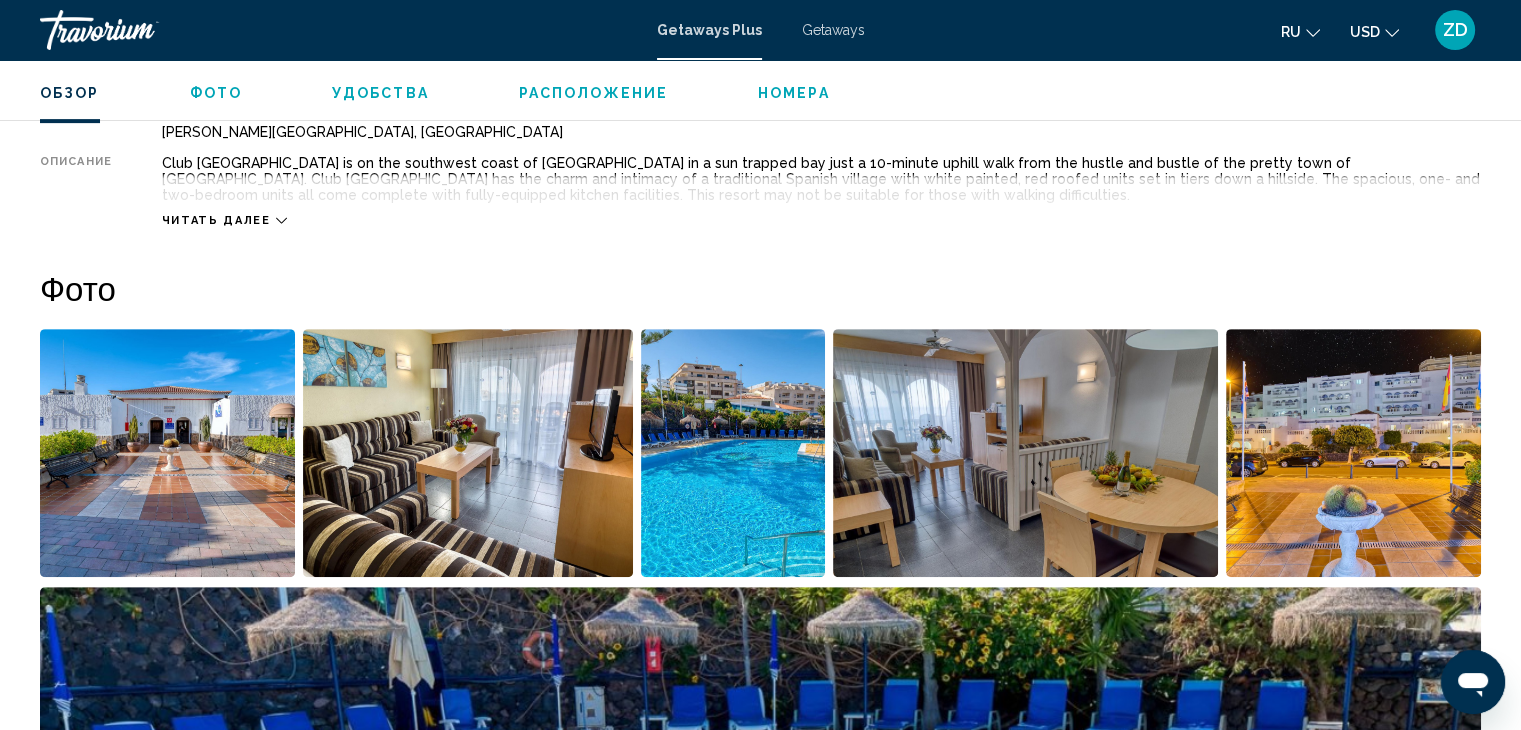 scroll, scrollTop: 891, scrollLeft: 0, axis: vertical 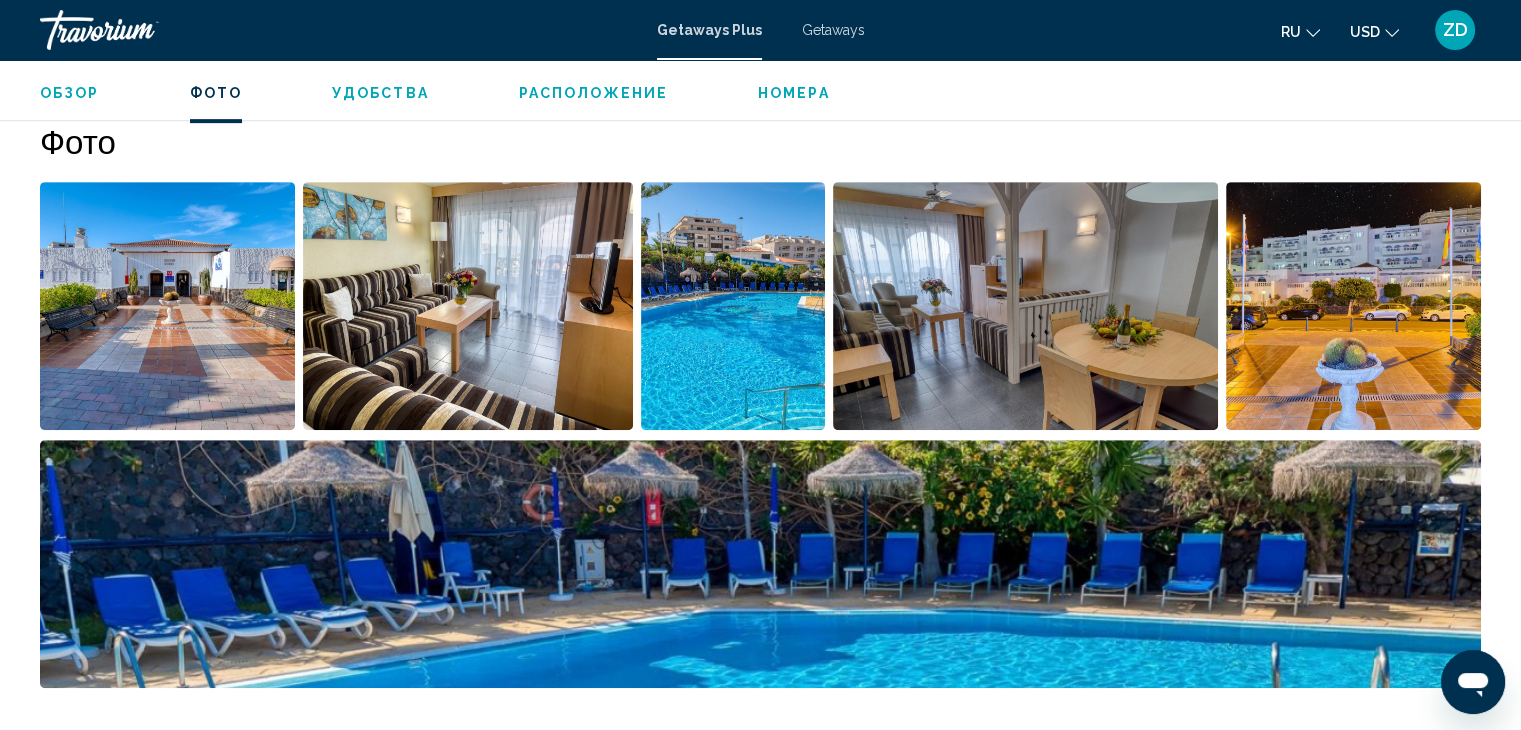 click at bounding box center [167, 306] 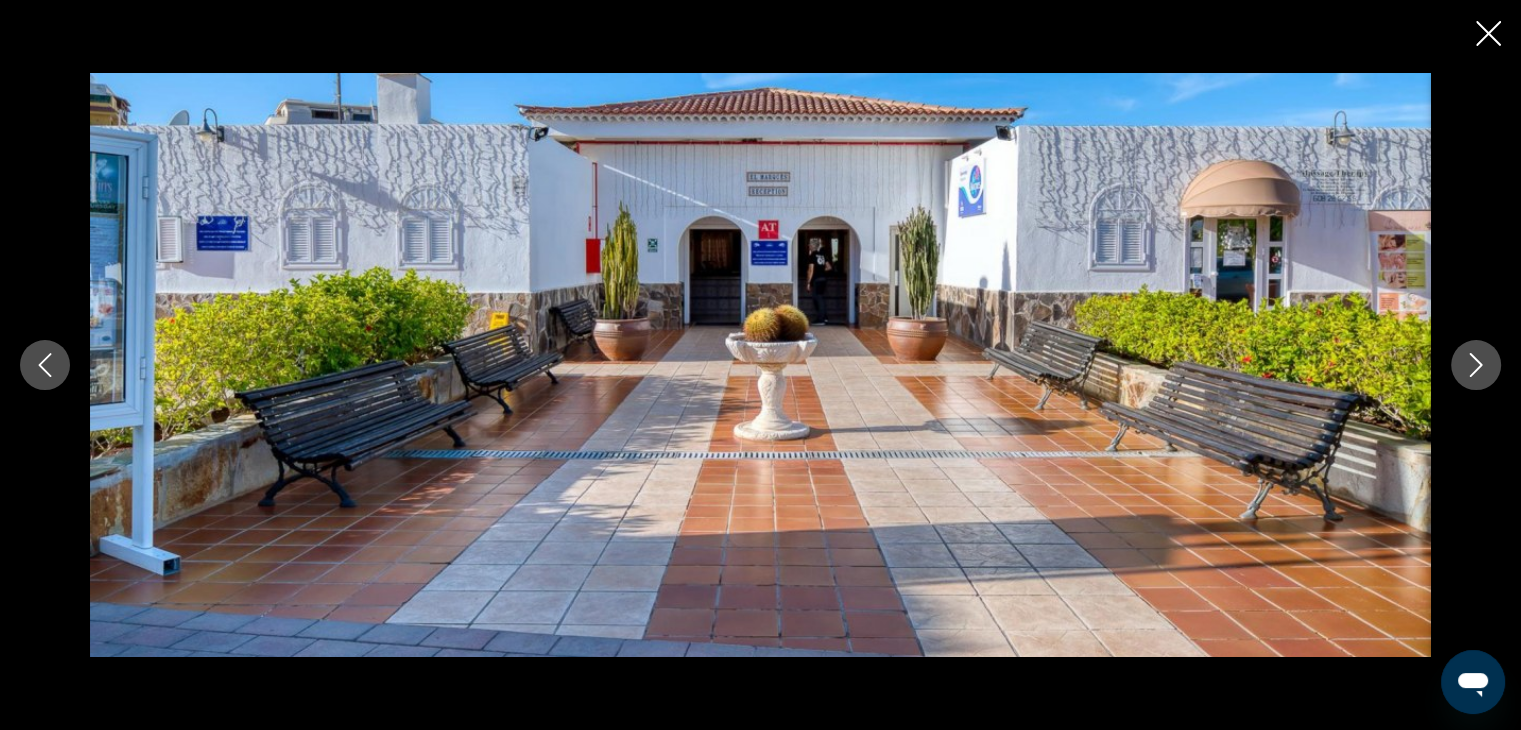 type 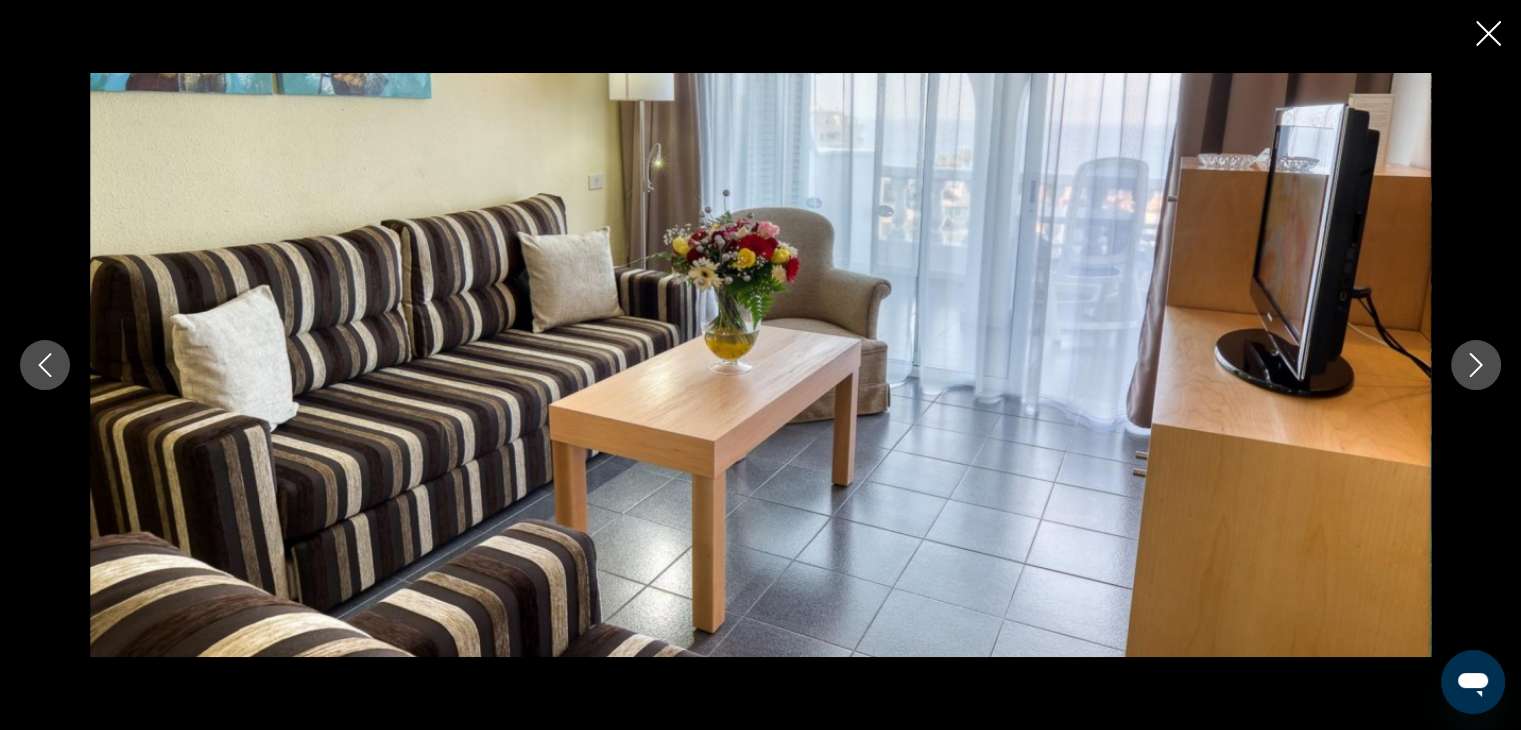 click at bounding box center (1476, 365) 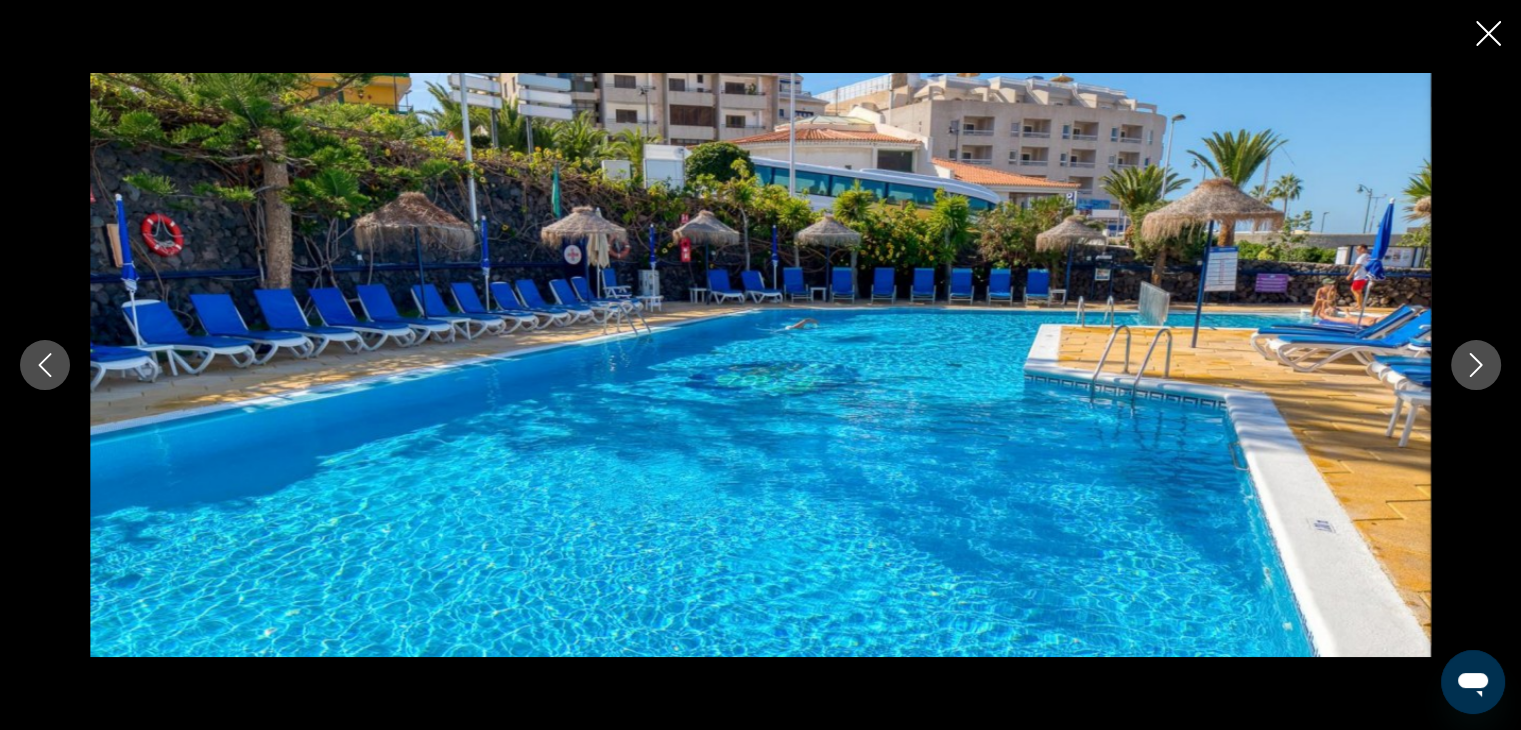 click at bounding box center [1476, 365] 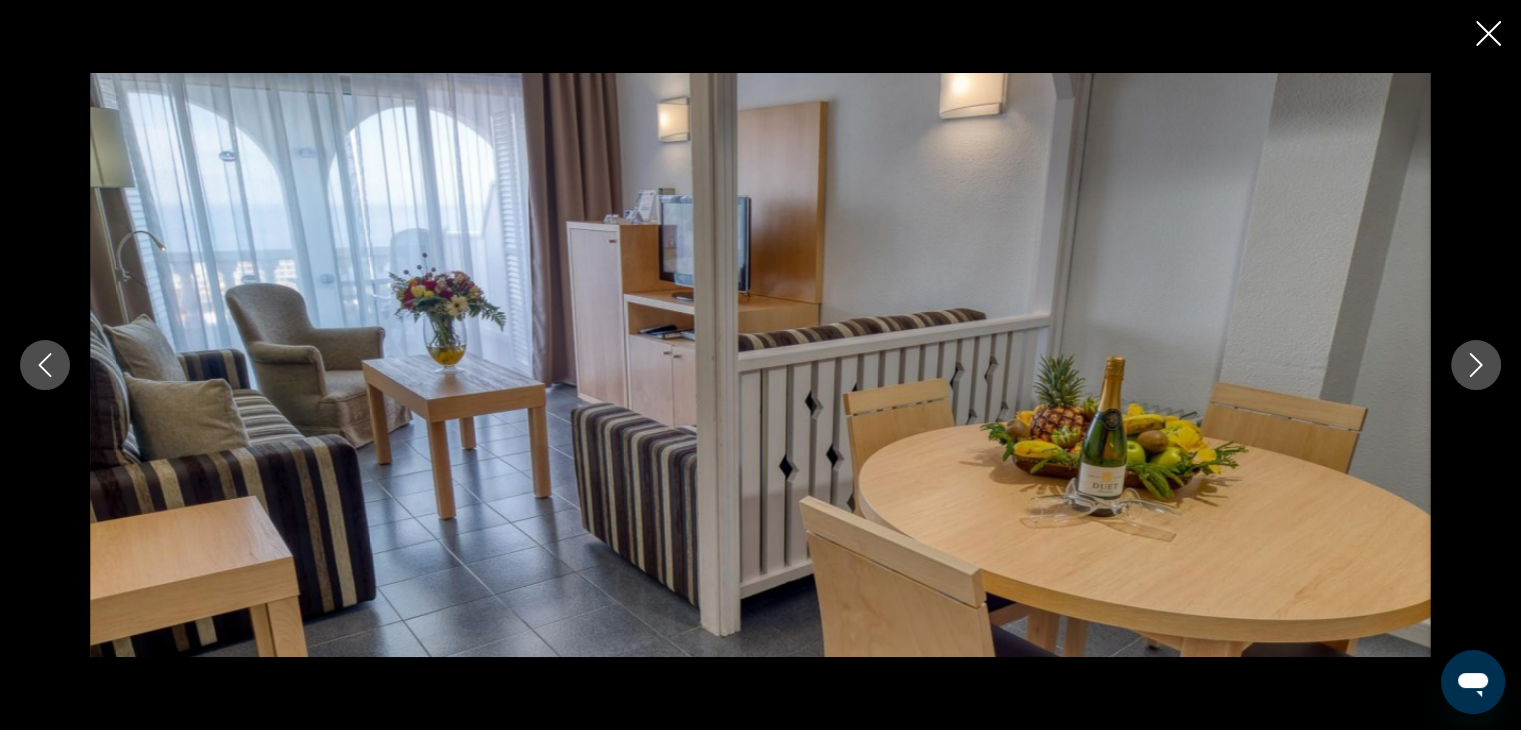 click at bounding box center [1476, 365] 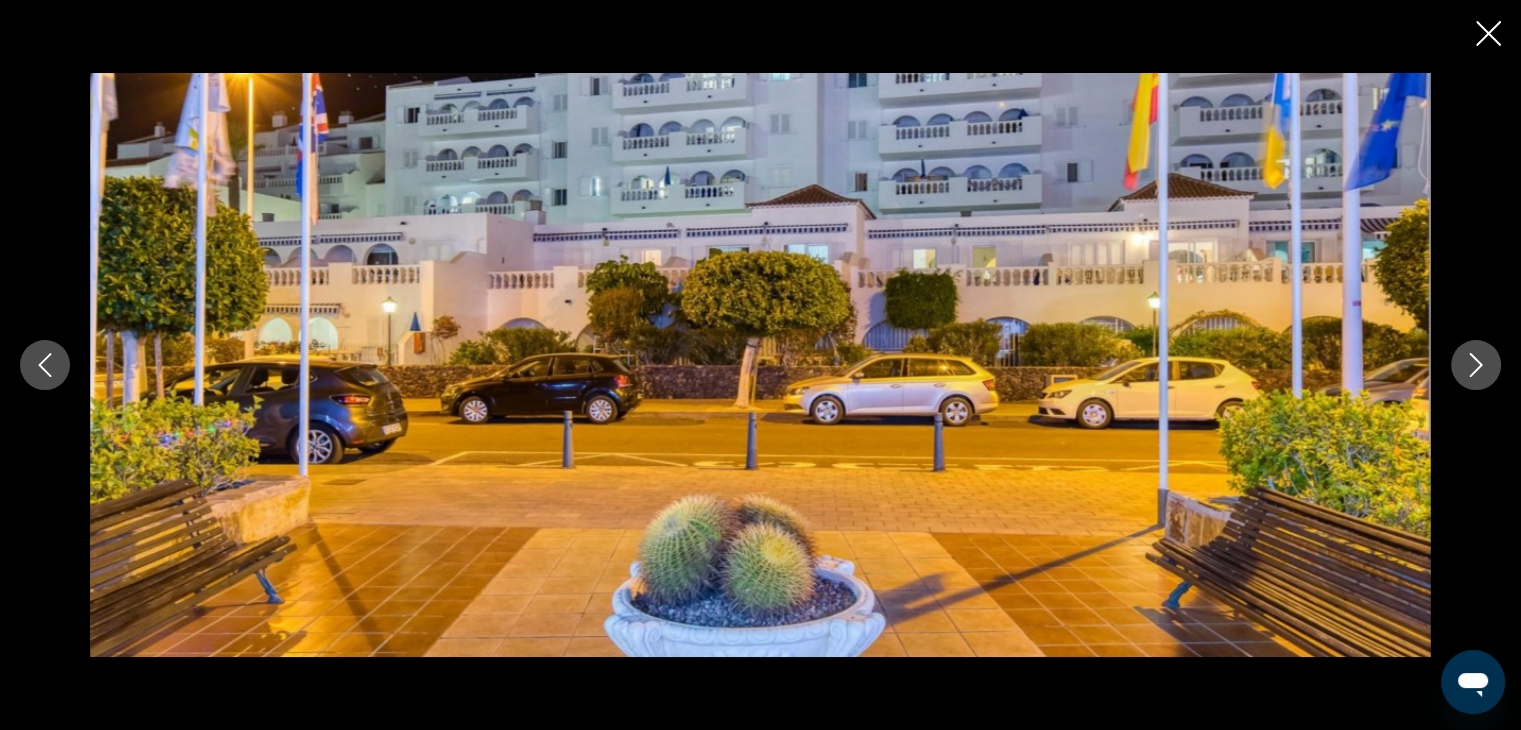 click at bounding box center (1476, 365) 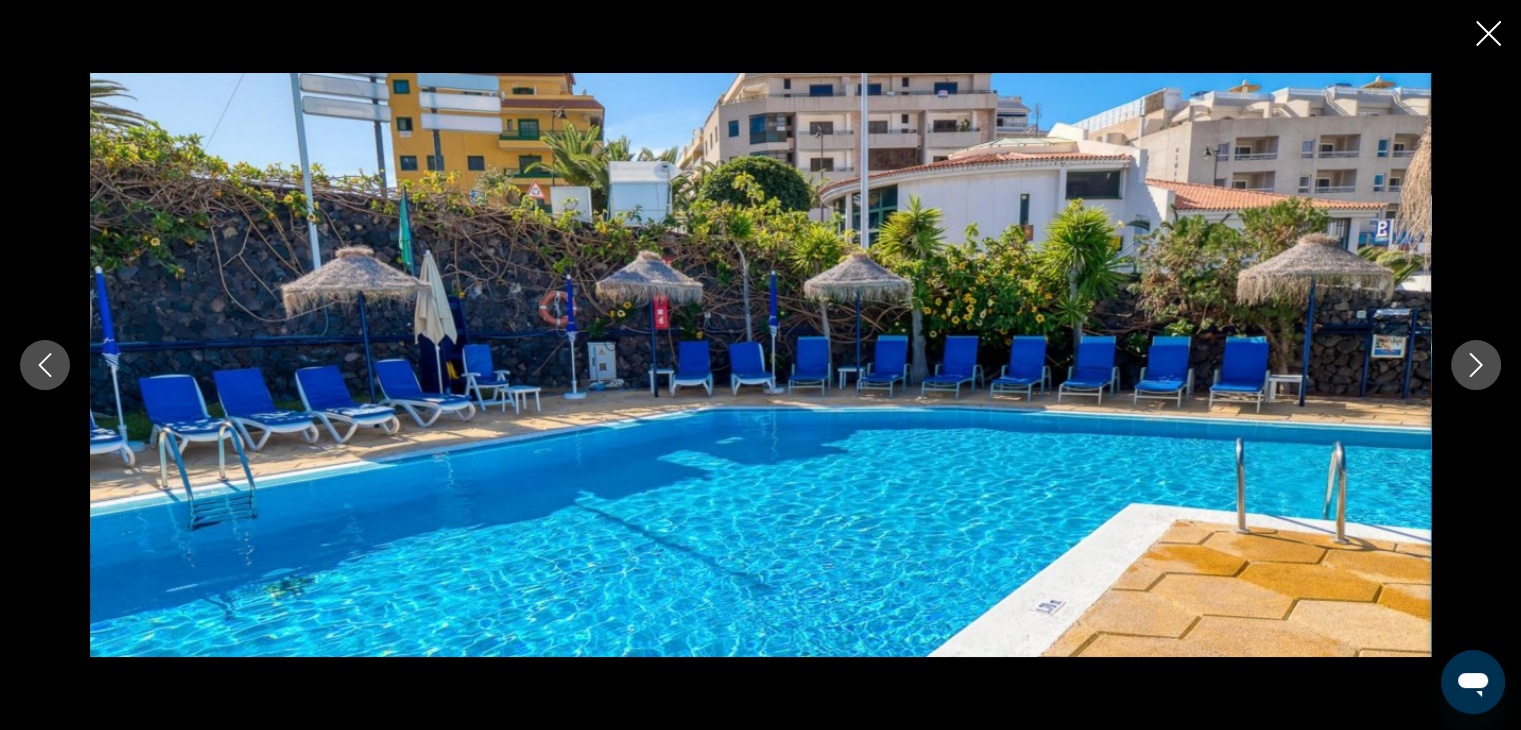 click at bounding box center [1476, 365] 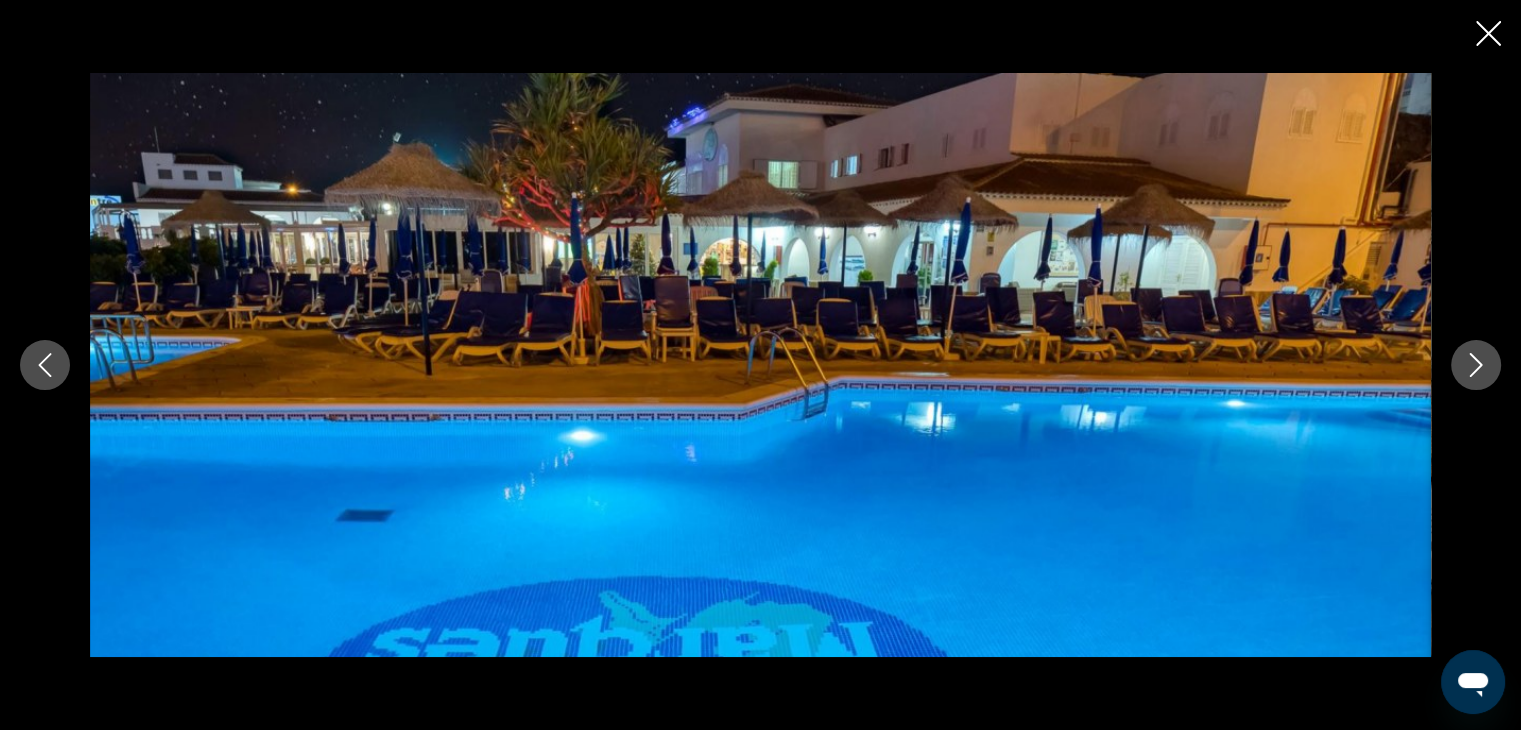 click 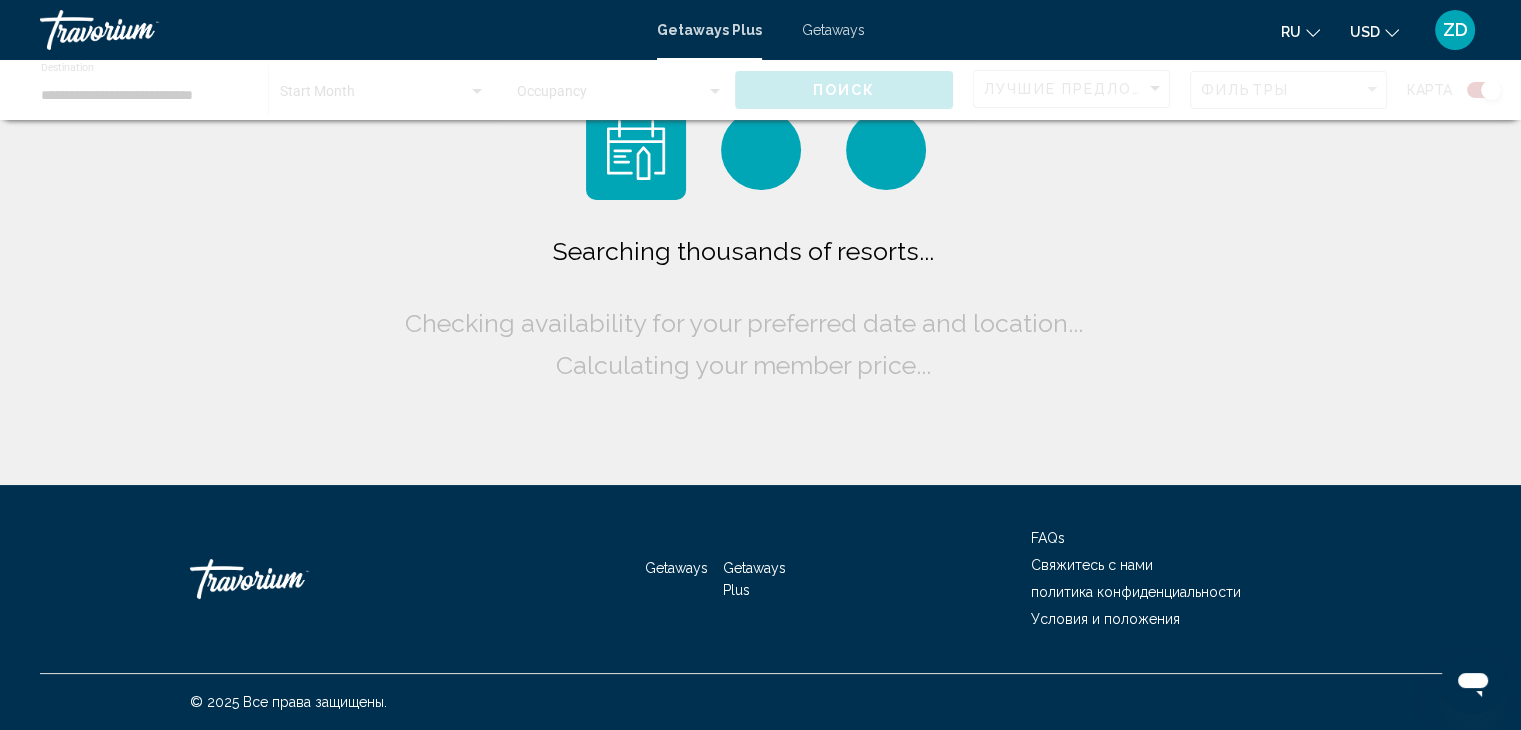 scroll, scrollTop: 0, scrollLeft: 0, axis: both 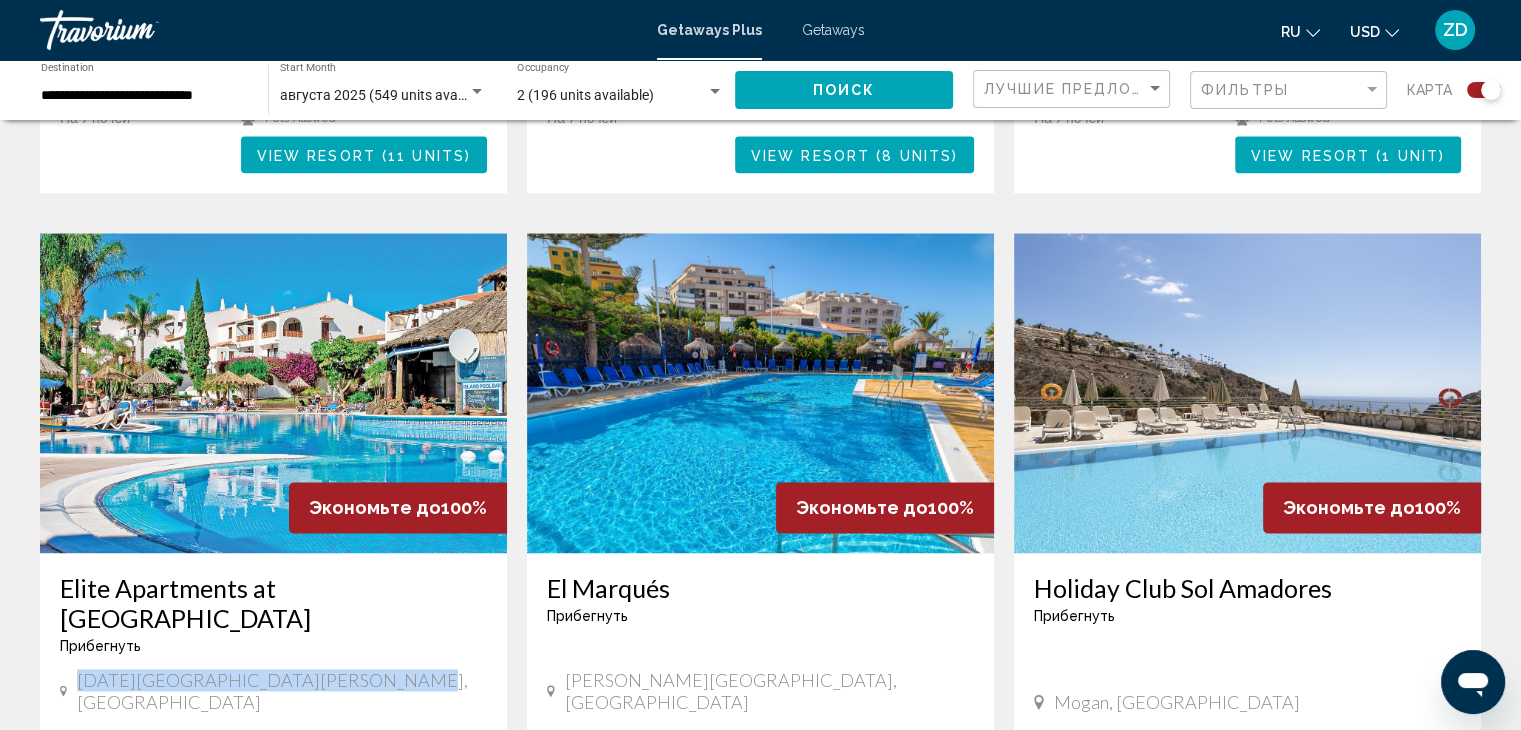 drag, startPoint x: 74, startPoint y: 602, endPoint x: 360, endPoint y: 605, distance: 286.01575 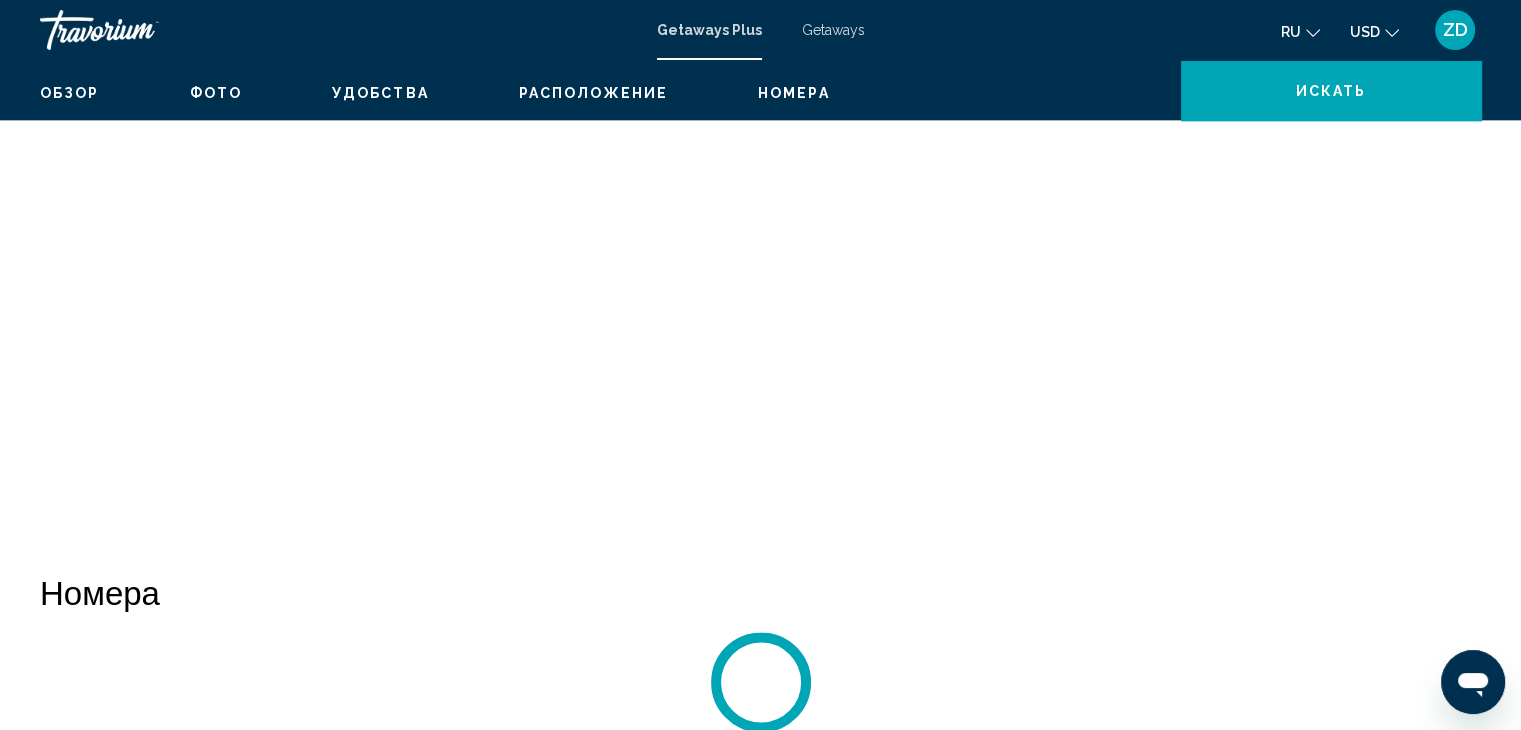 scroll, scrollTop: 0, scrollLeft: 0, axis: both 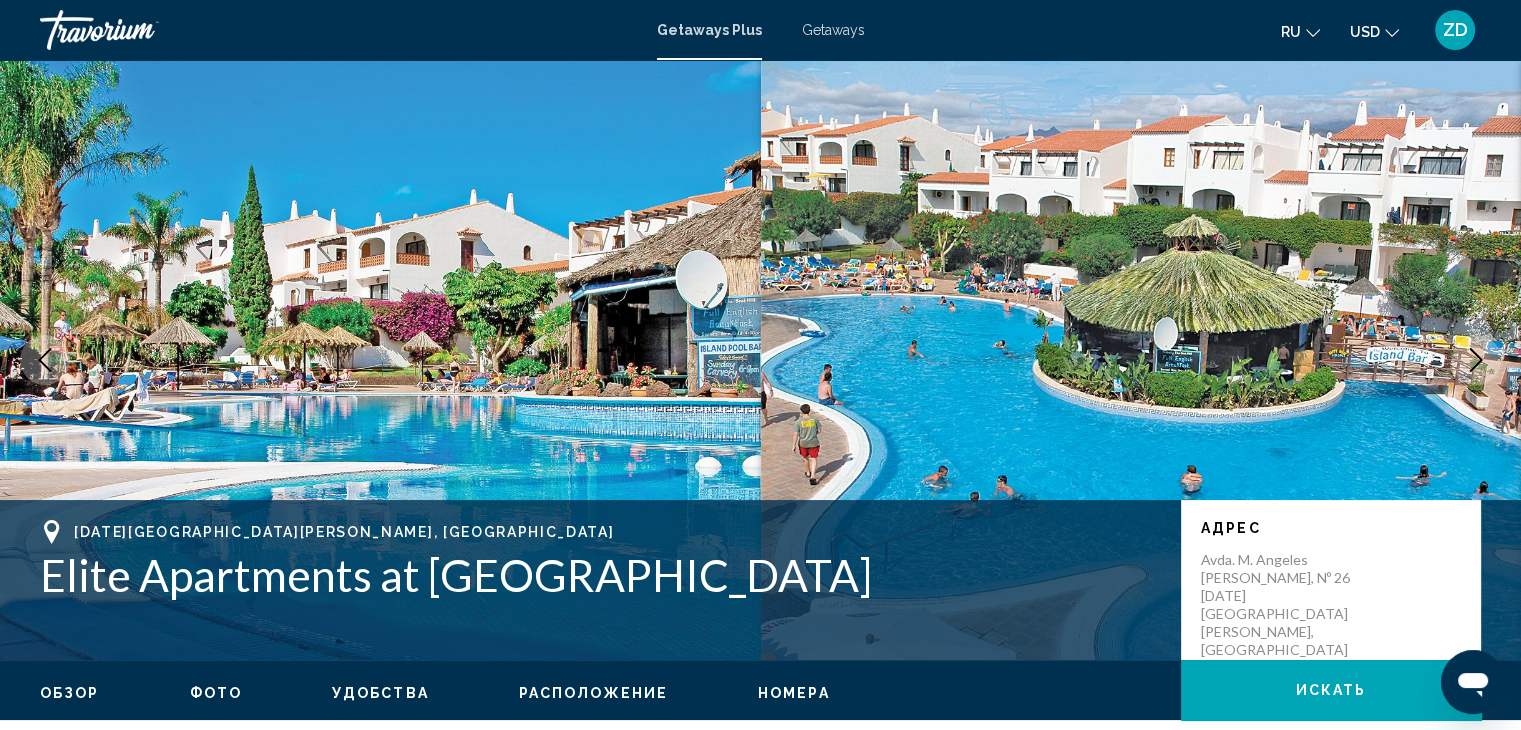 click on "Фото" at bounding box center (216, 693) 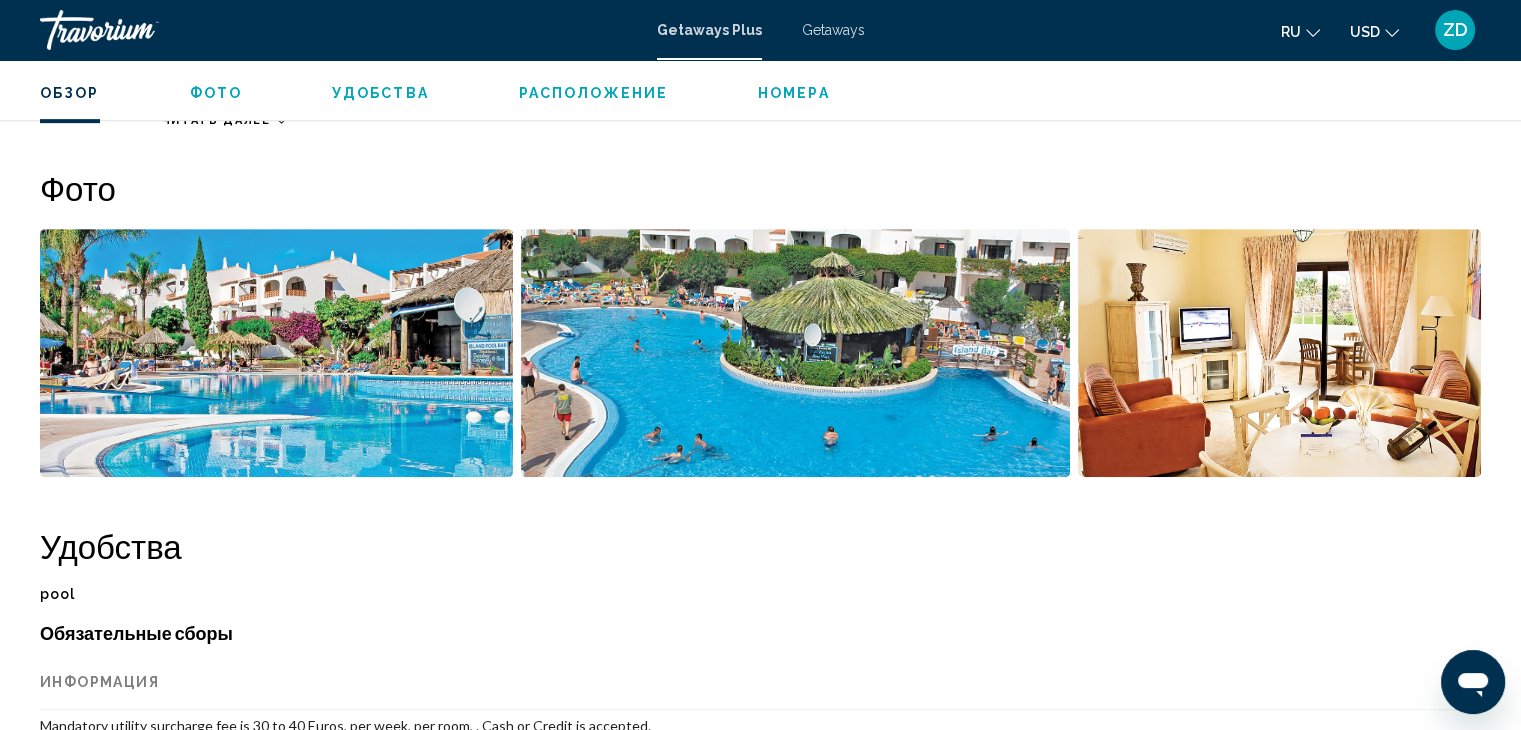 scroll, scrollTop: 891, scrollLeft: 0, axis: vertical 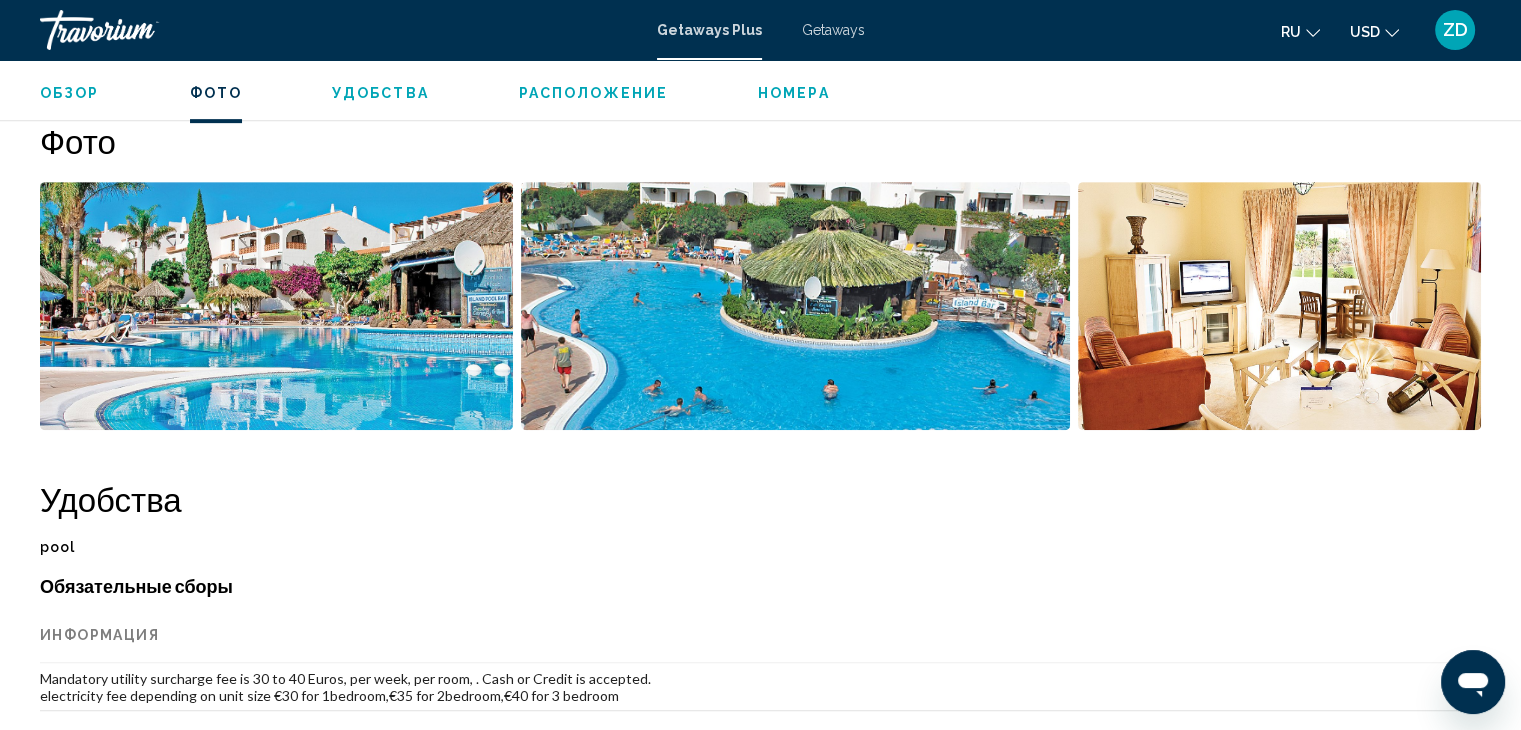 click at bounding box center (276, 306) 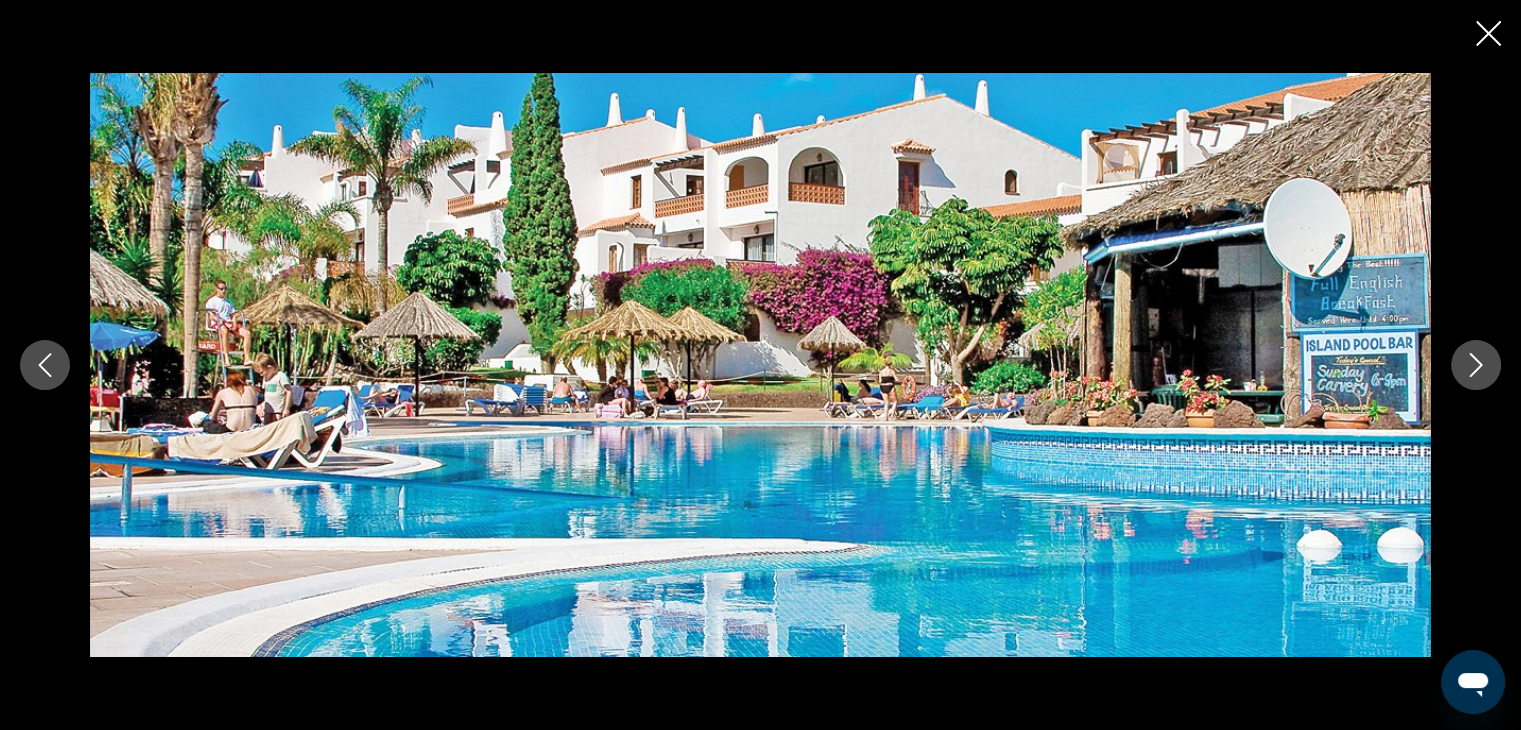 type 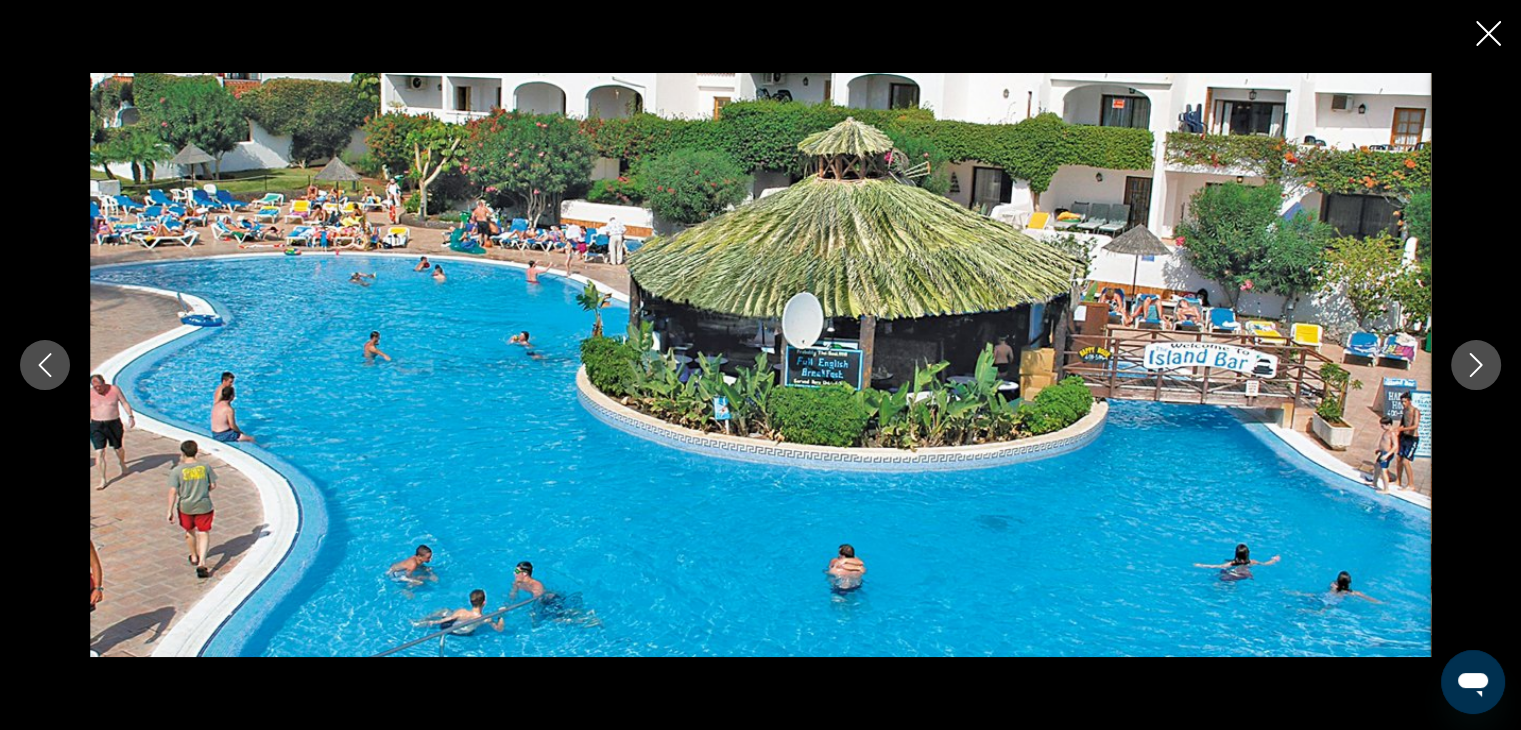 click at bounding box center (1476, 365) 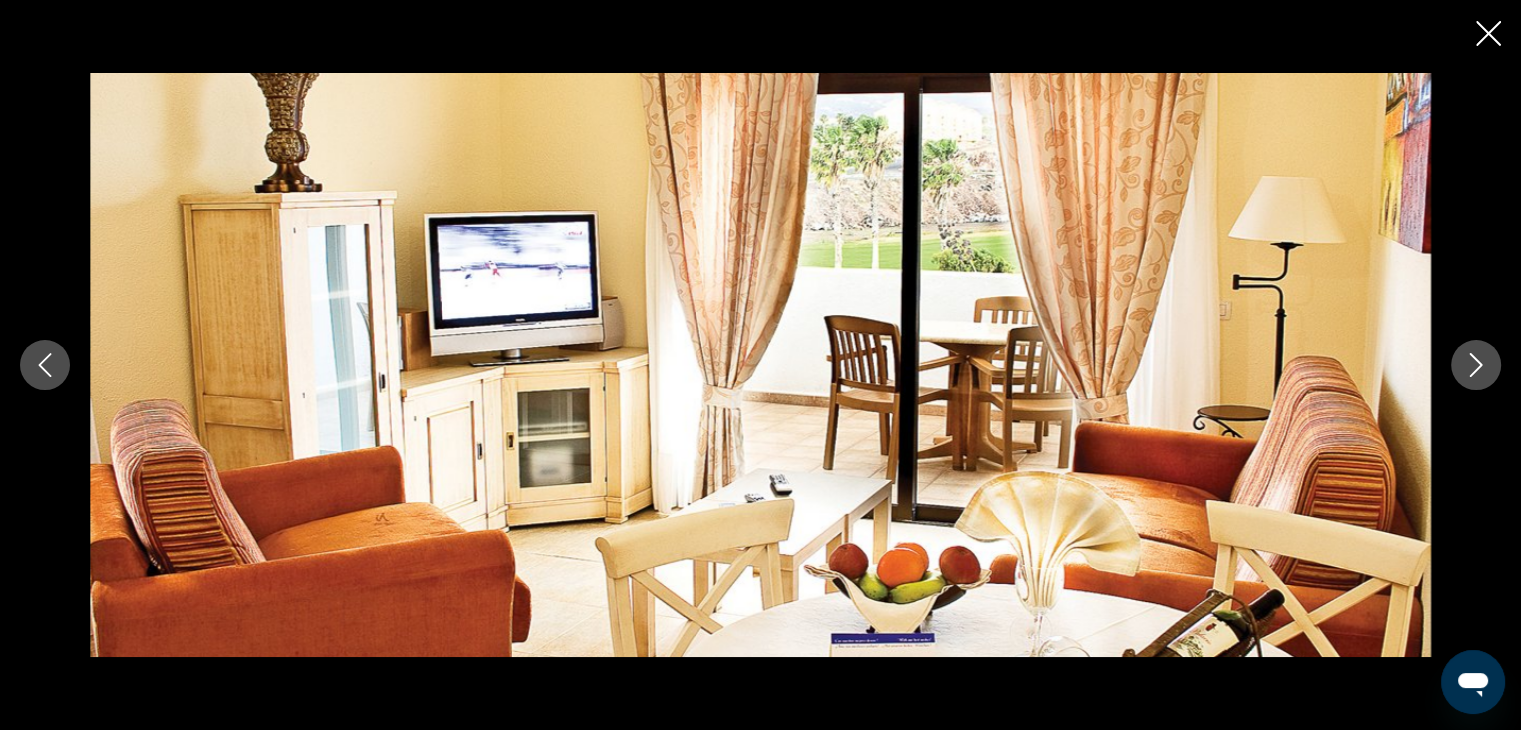 click at bounding box center [1476, 365] 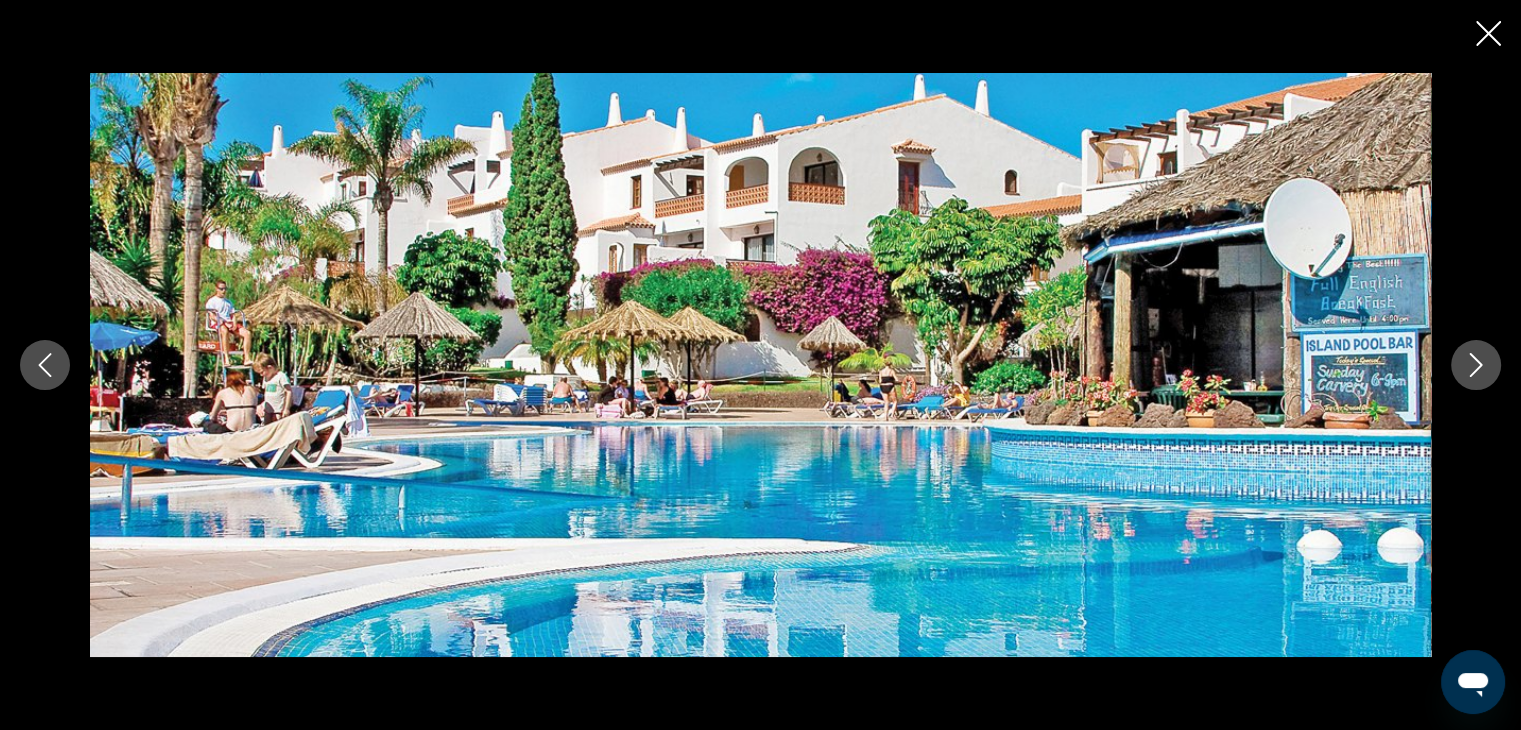 click 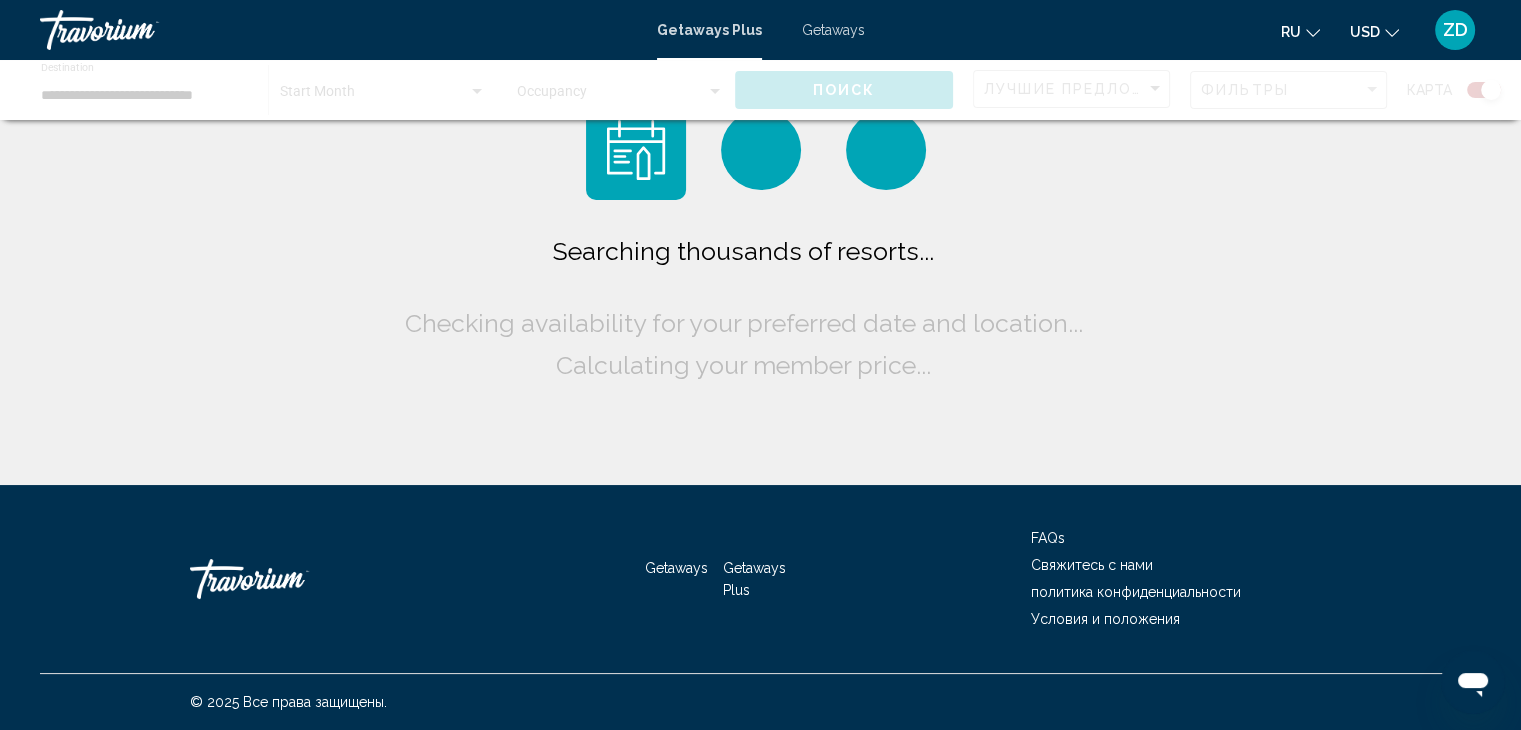 scroll, scrollTop: 0, scrollLeft: 0, axis: both 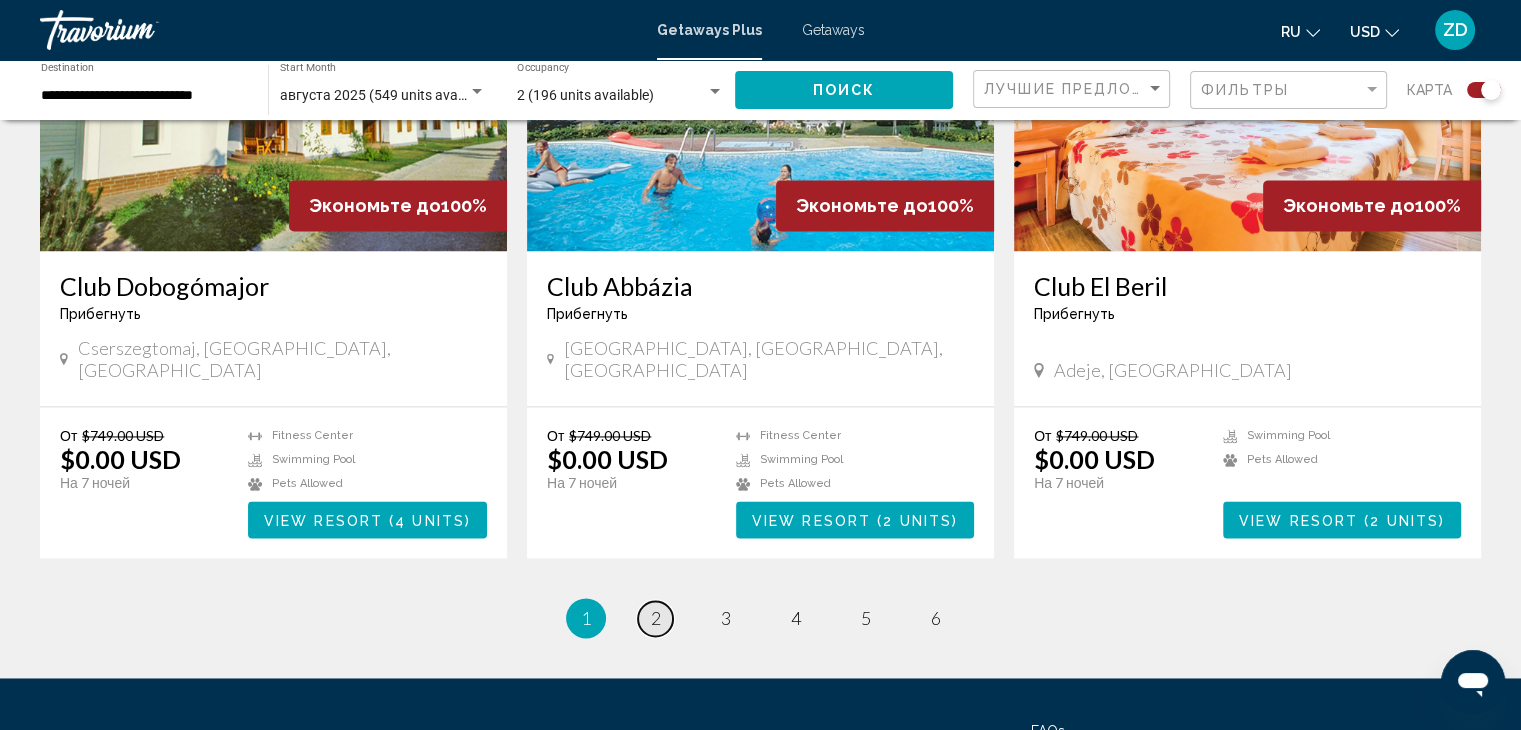 click on "page  2" at bounding box center [655, 618] 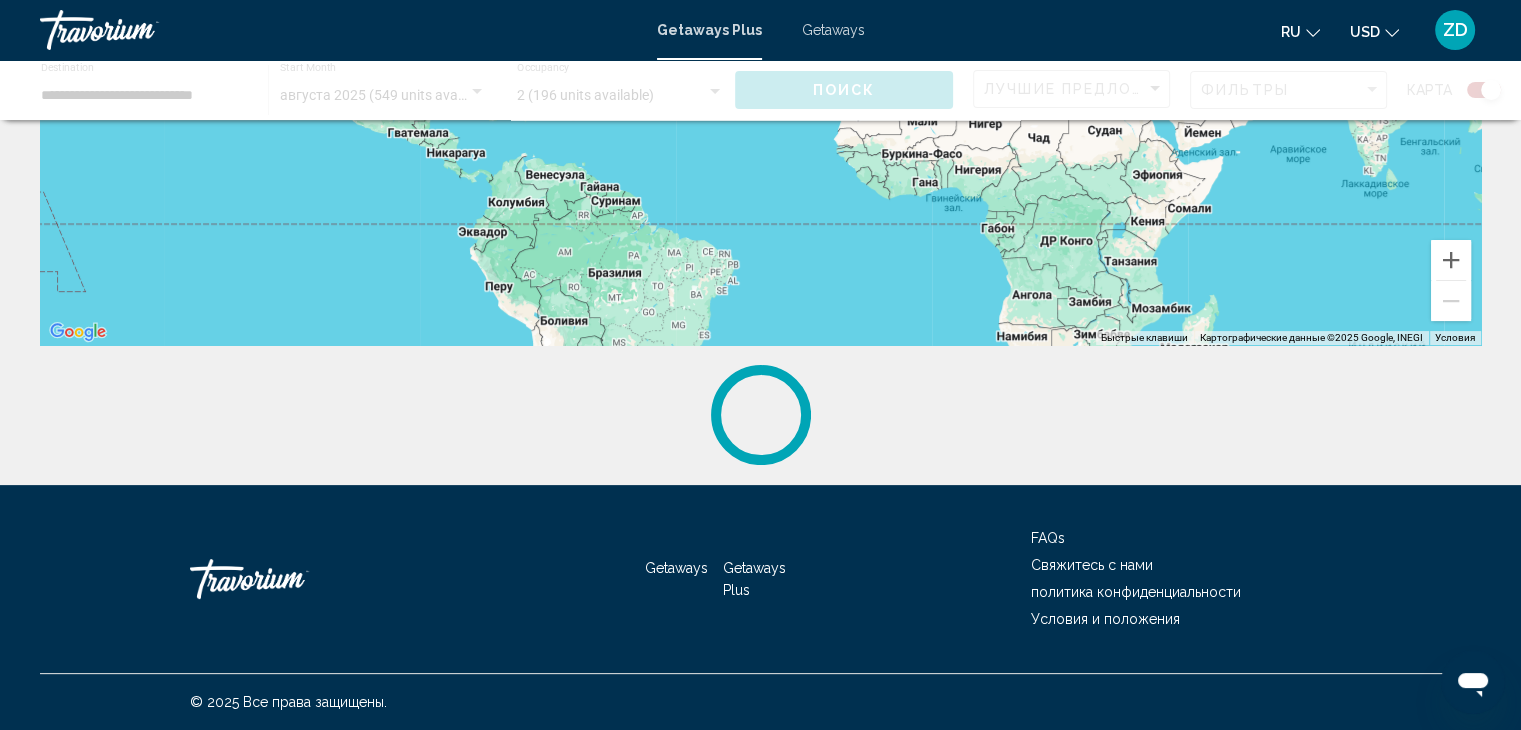 scroll, scrollTop: 0, scrollLeft: 0, axis: both 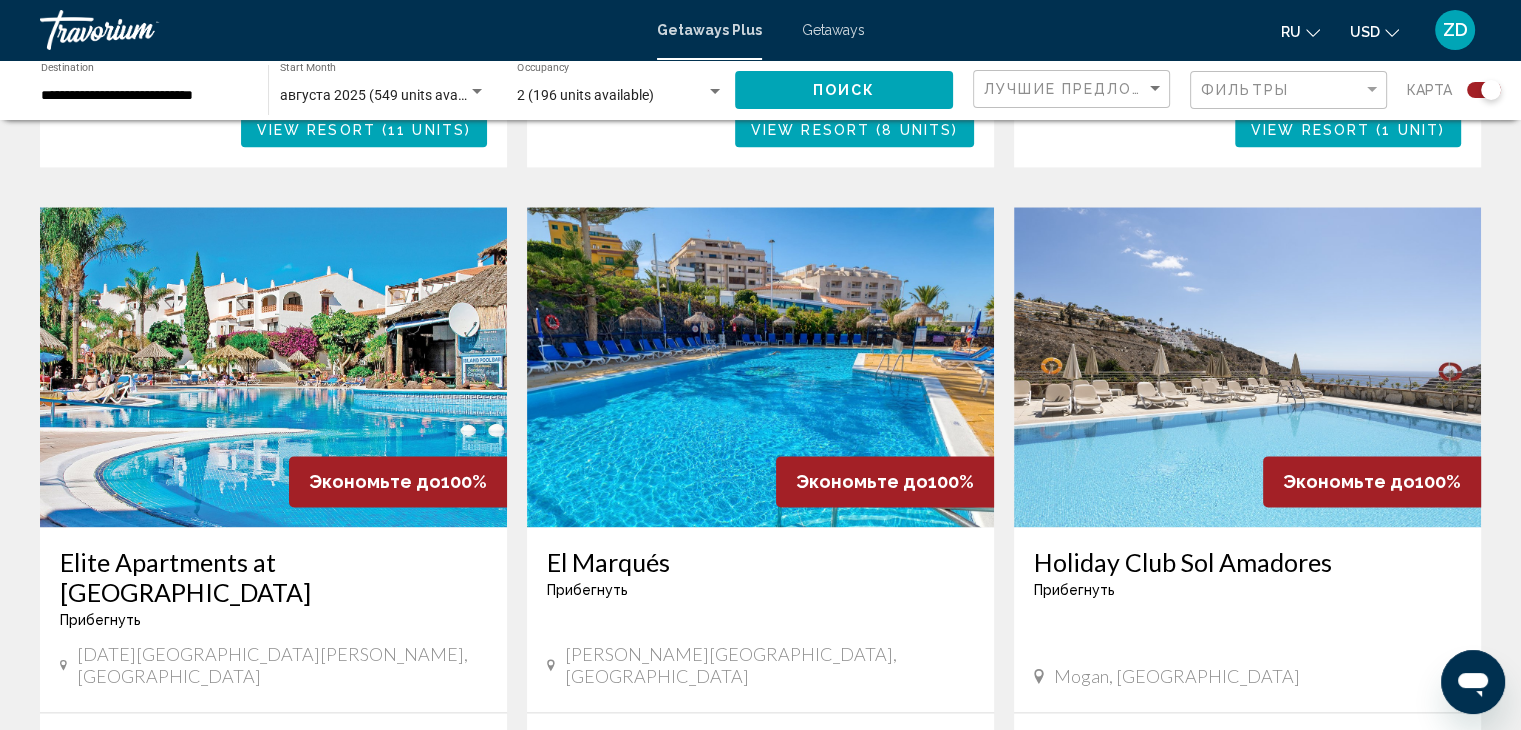 click at bounding box center (760, 367) 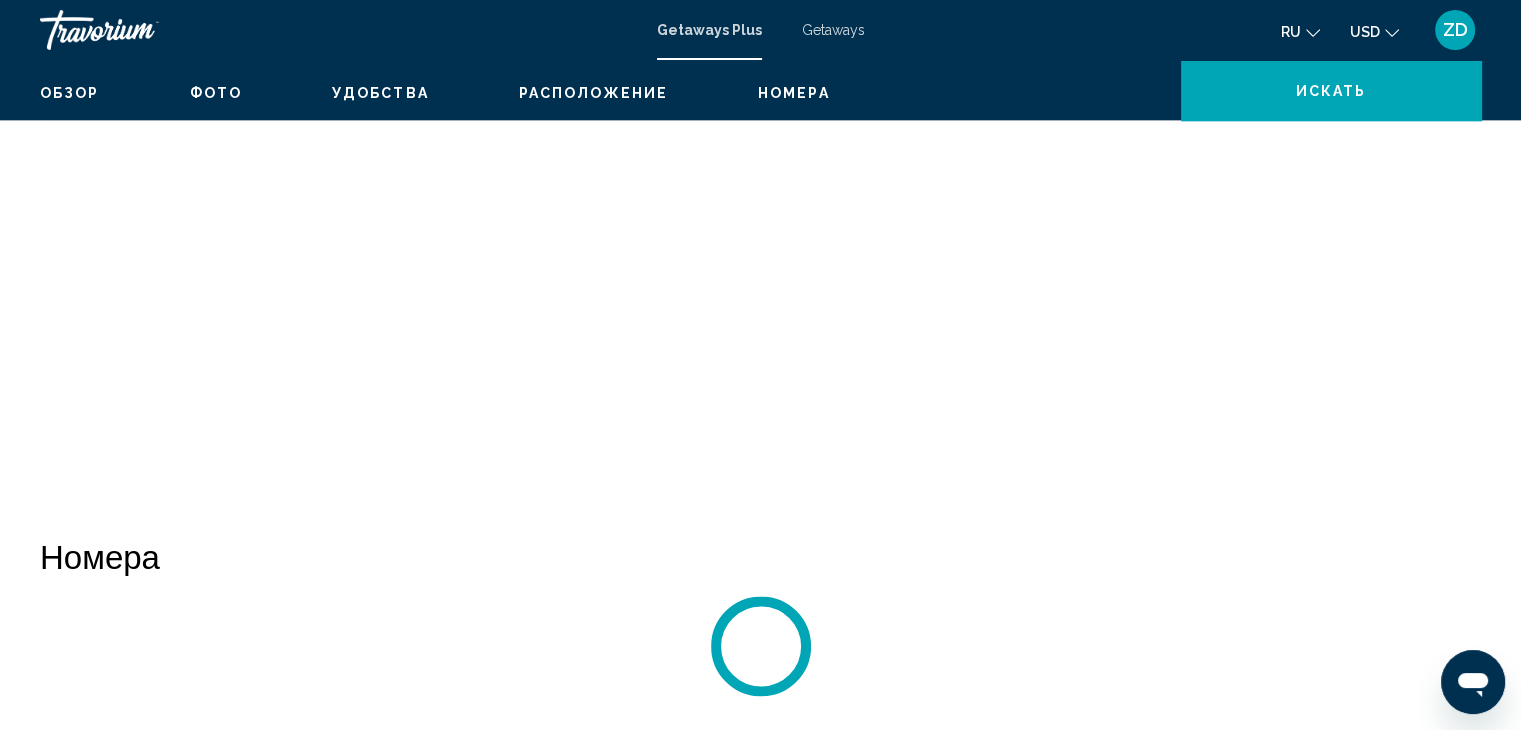 scroll, scrollTop: 0, scrollLeft: 0, axis: both 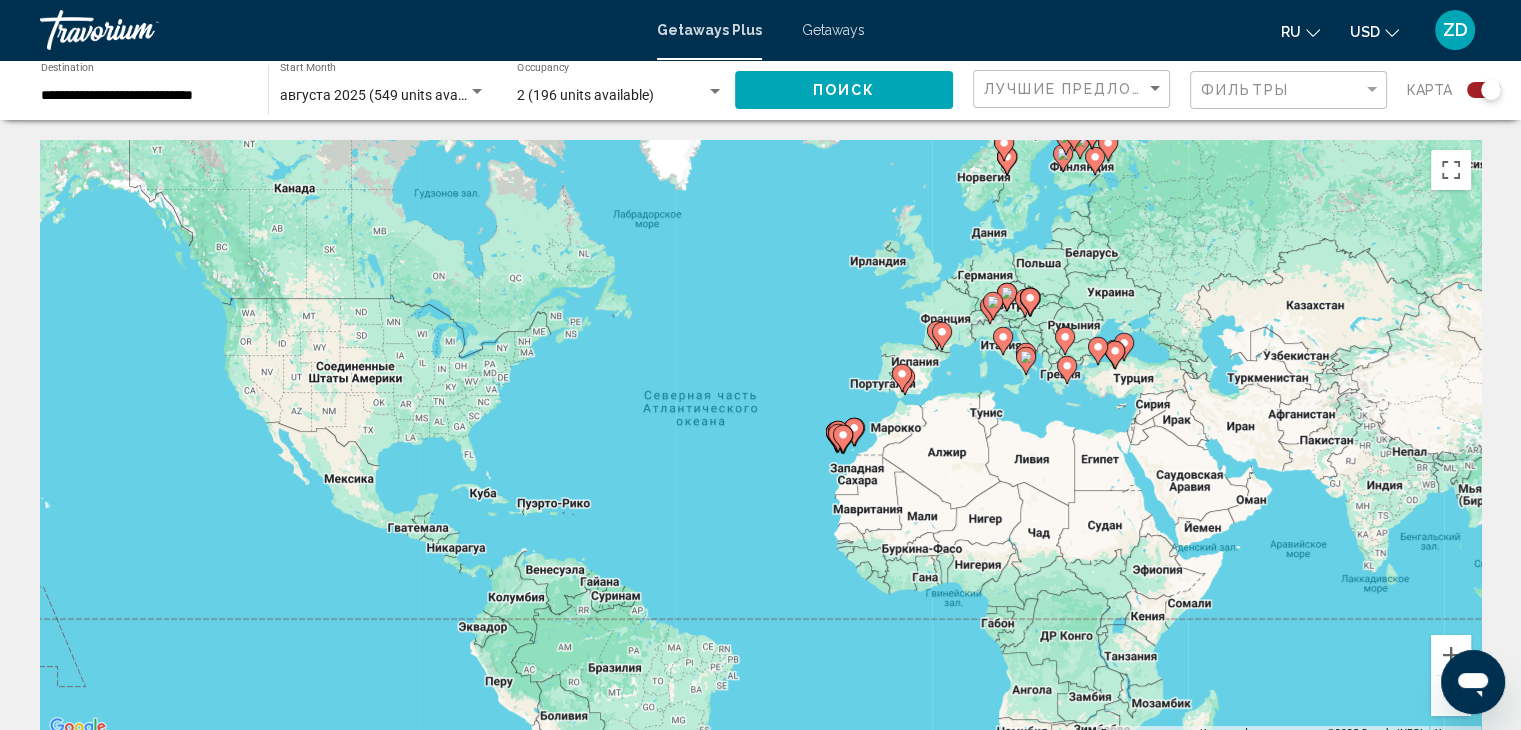 drag, startPoint x: 1519, startPoint y: 107, endPoint x: 1535, endPoint y: 112, distance: 16.763054 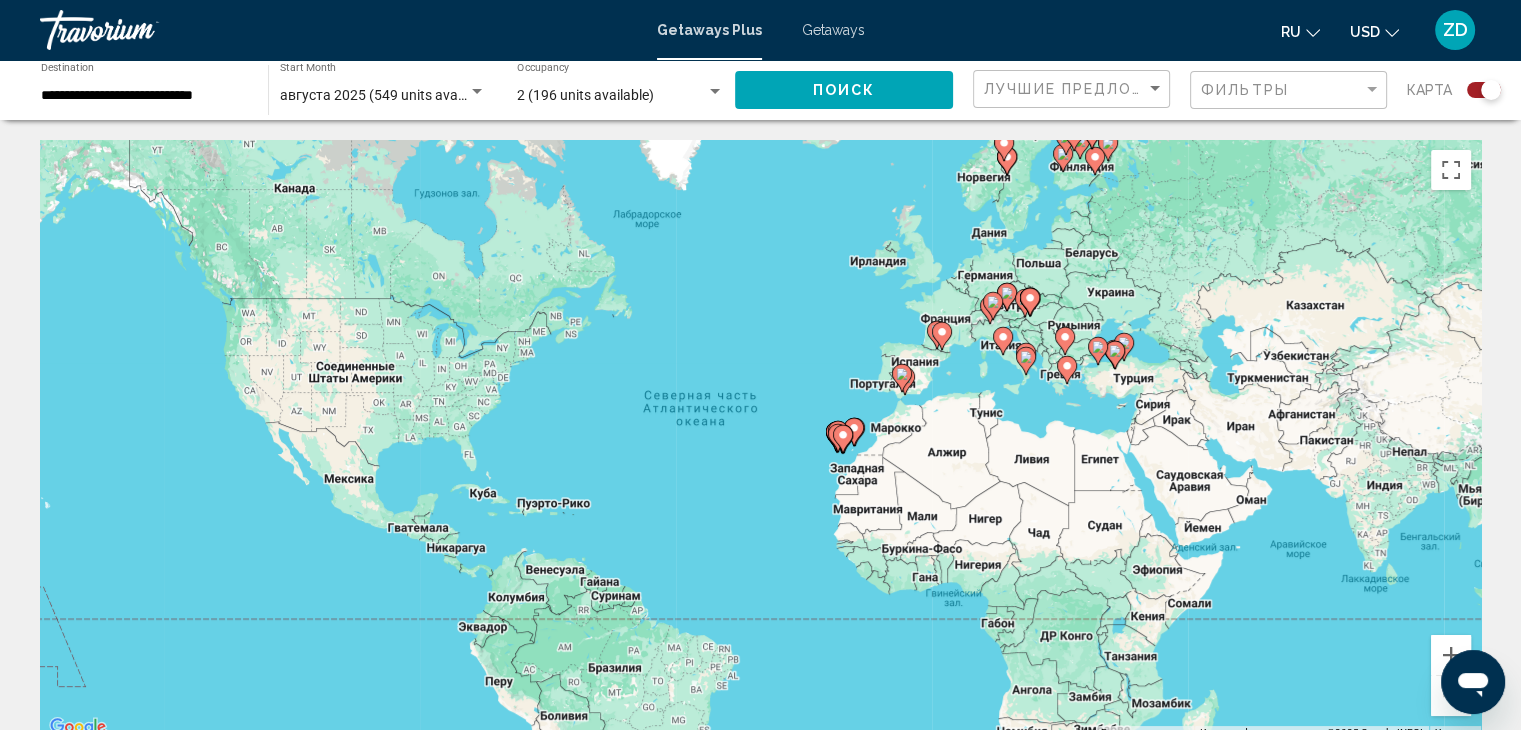 click on "**********" at bounding box center [760, 365] 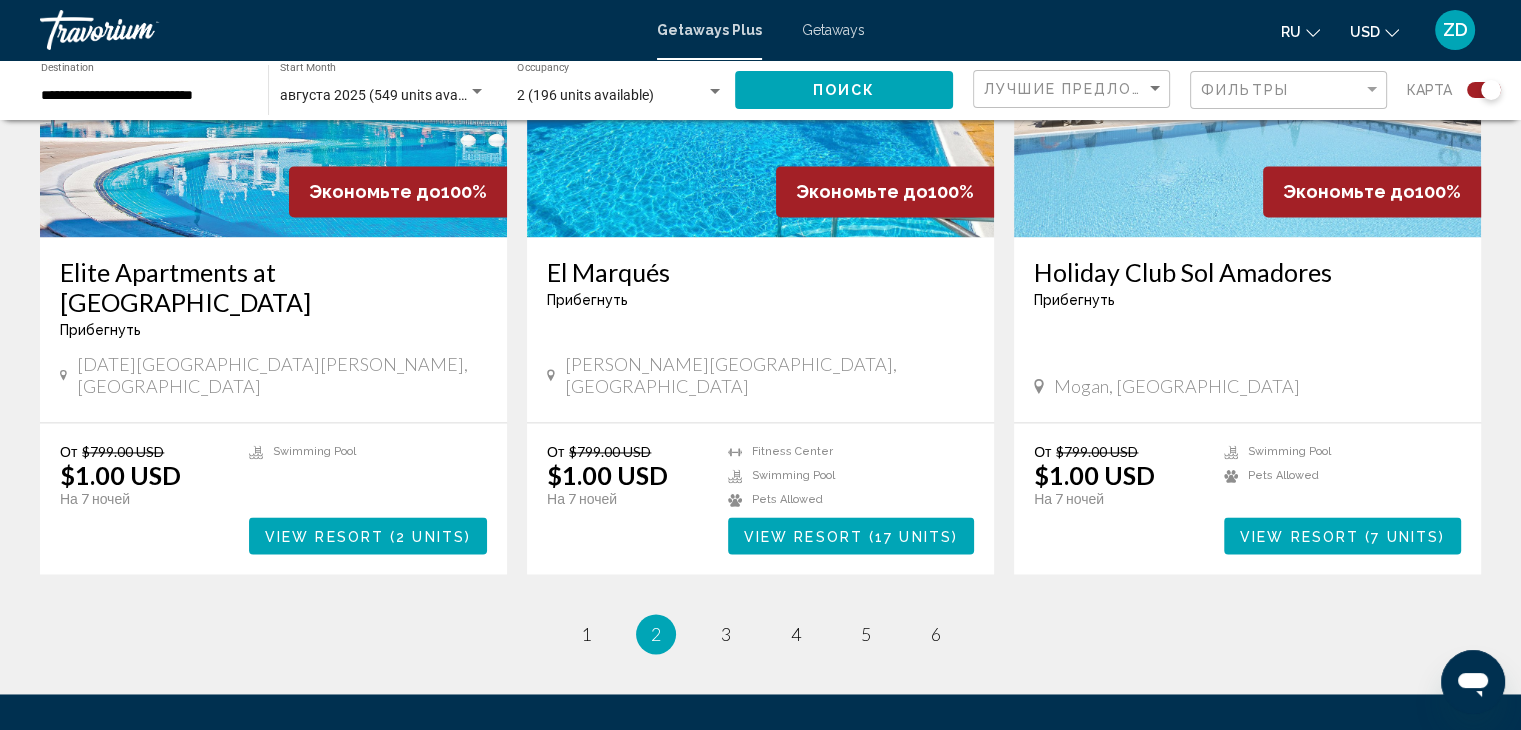scroll, scrollTop: 3004, scrollLeft: 0, axis: vertical 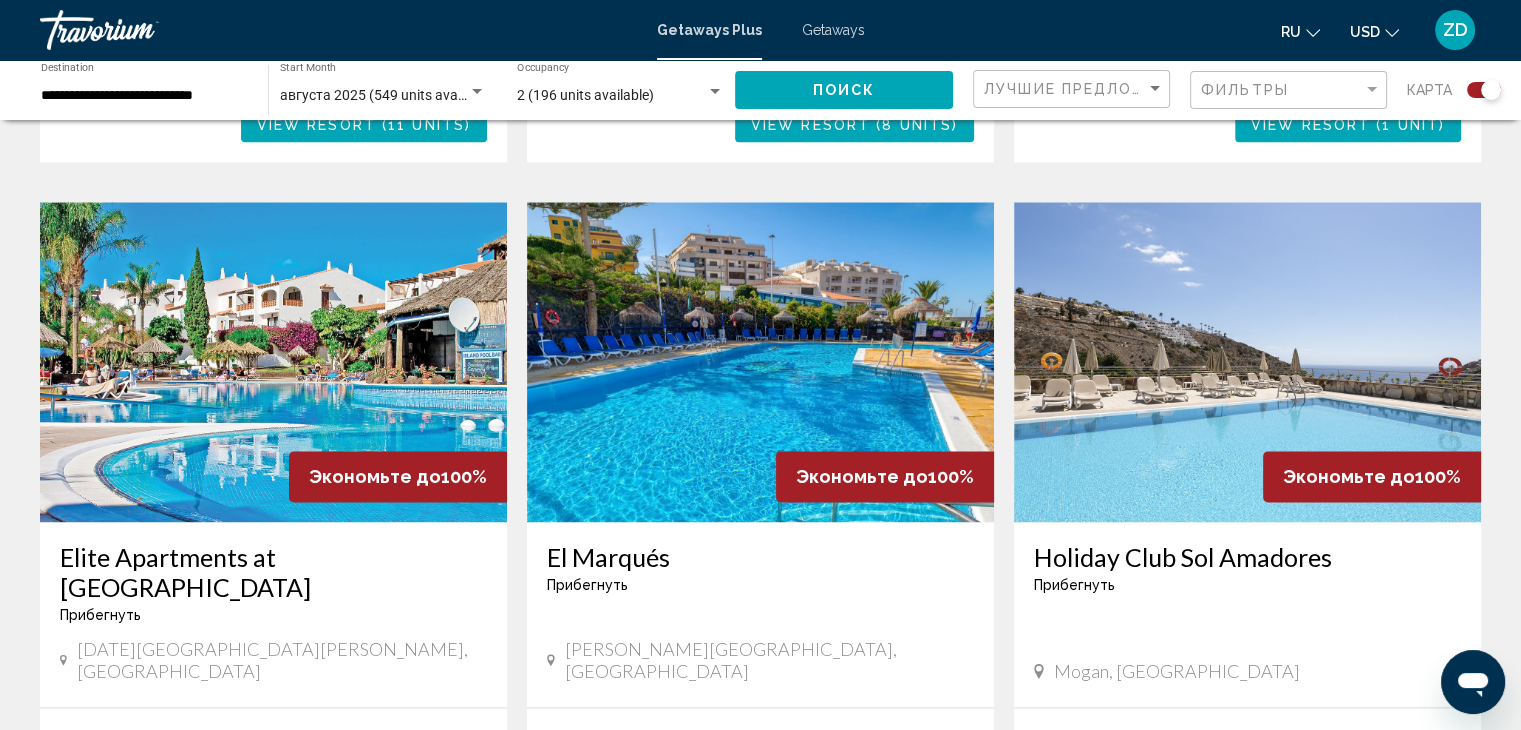 click at bounding box center (1247, 362) 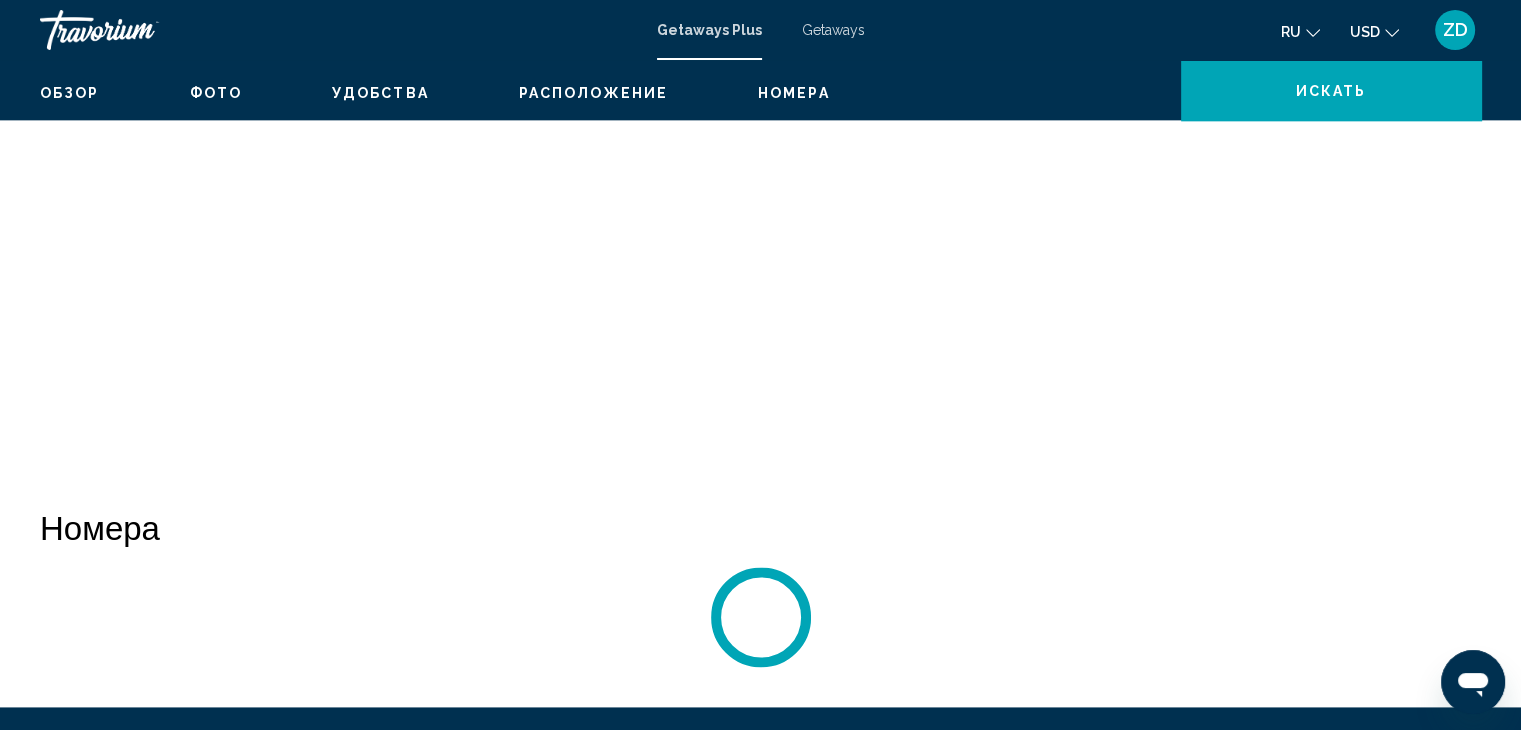 scroll, scrollTop: 0, scrollLeft: 0, axis: both 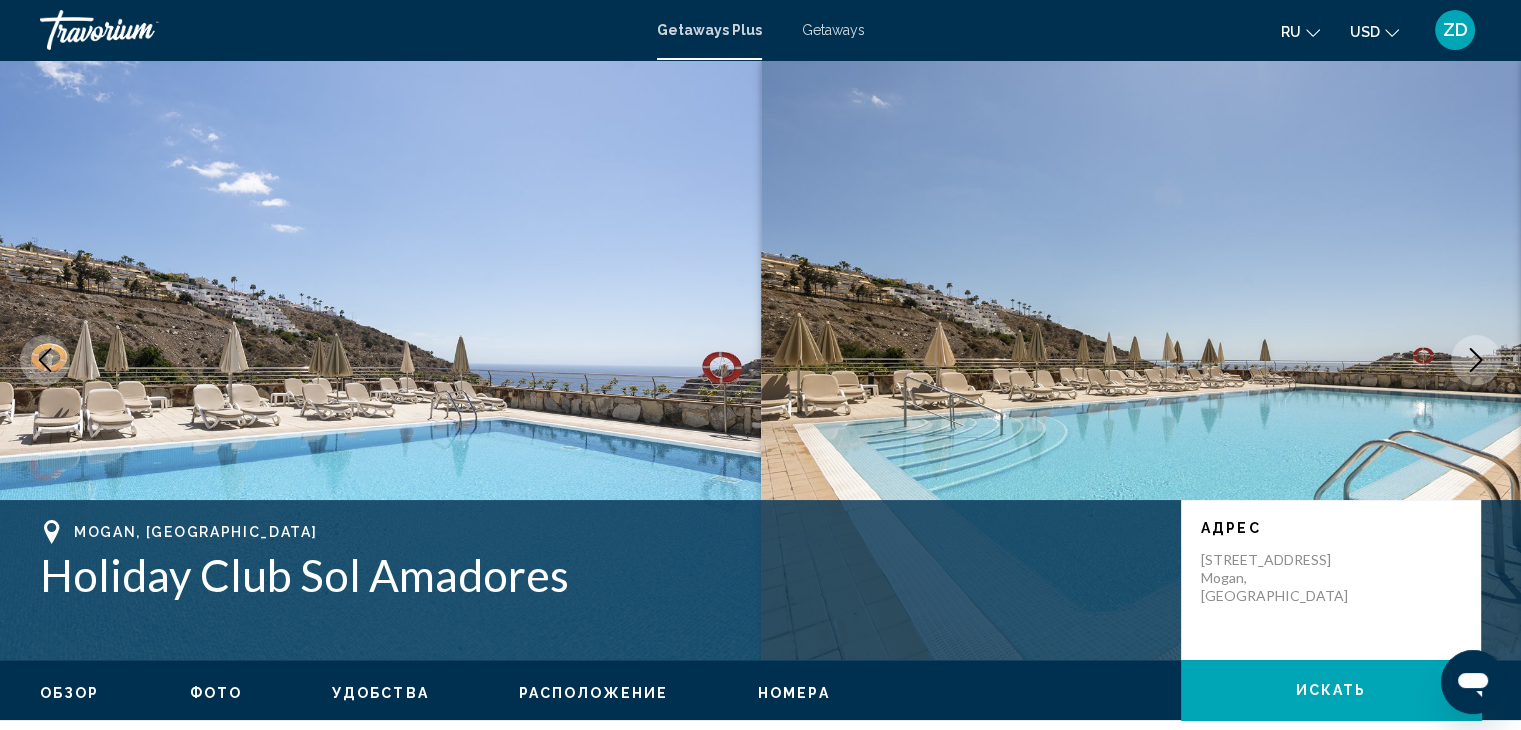 click on "Фото" at bounding box center (216, 693) 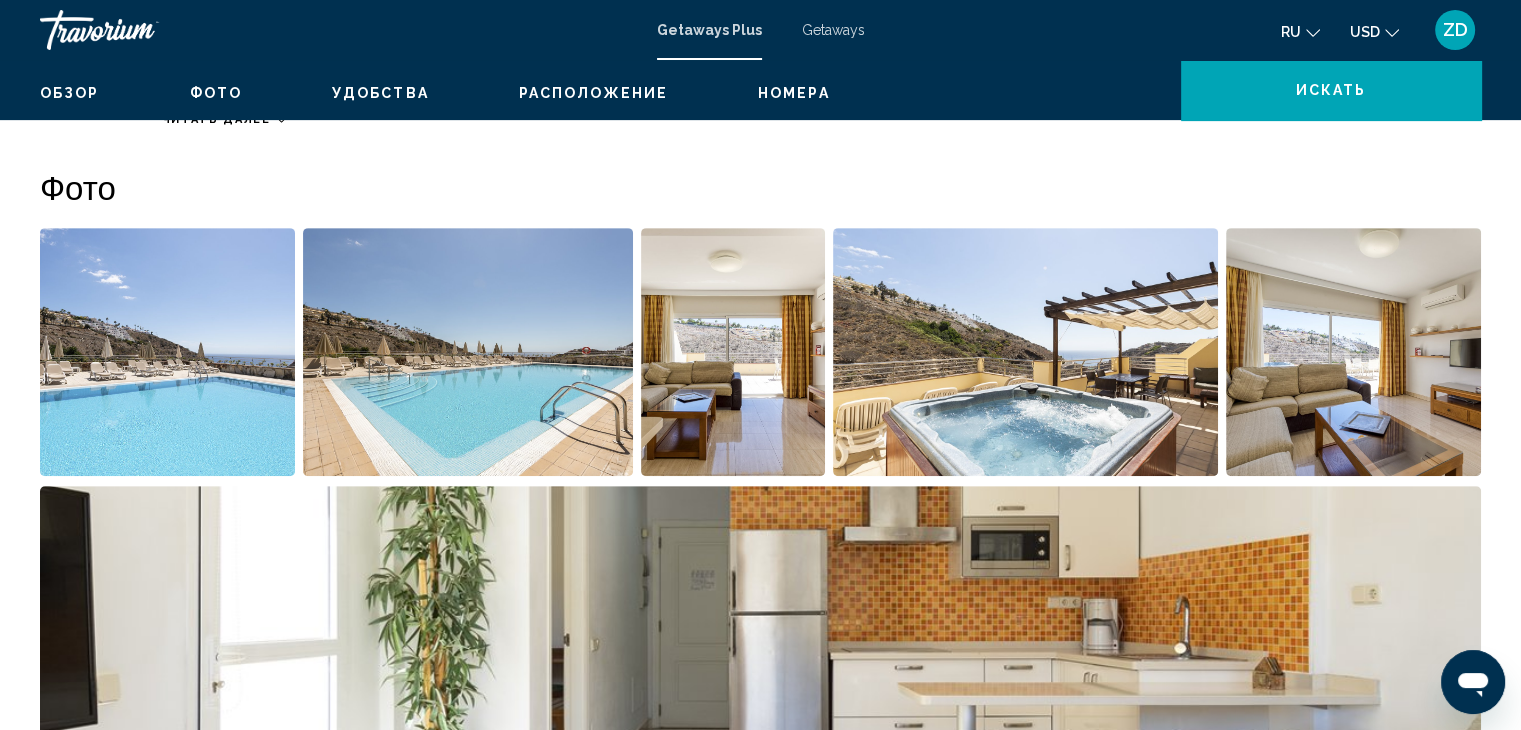 scroll, scrollTop: 891, scrollLeft: 0, axis: vertical 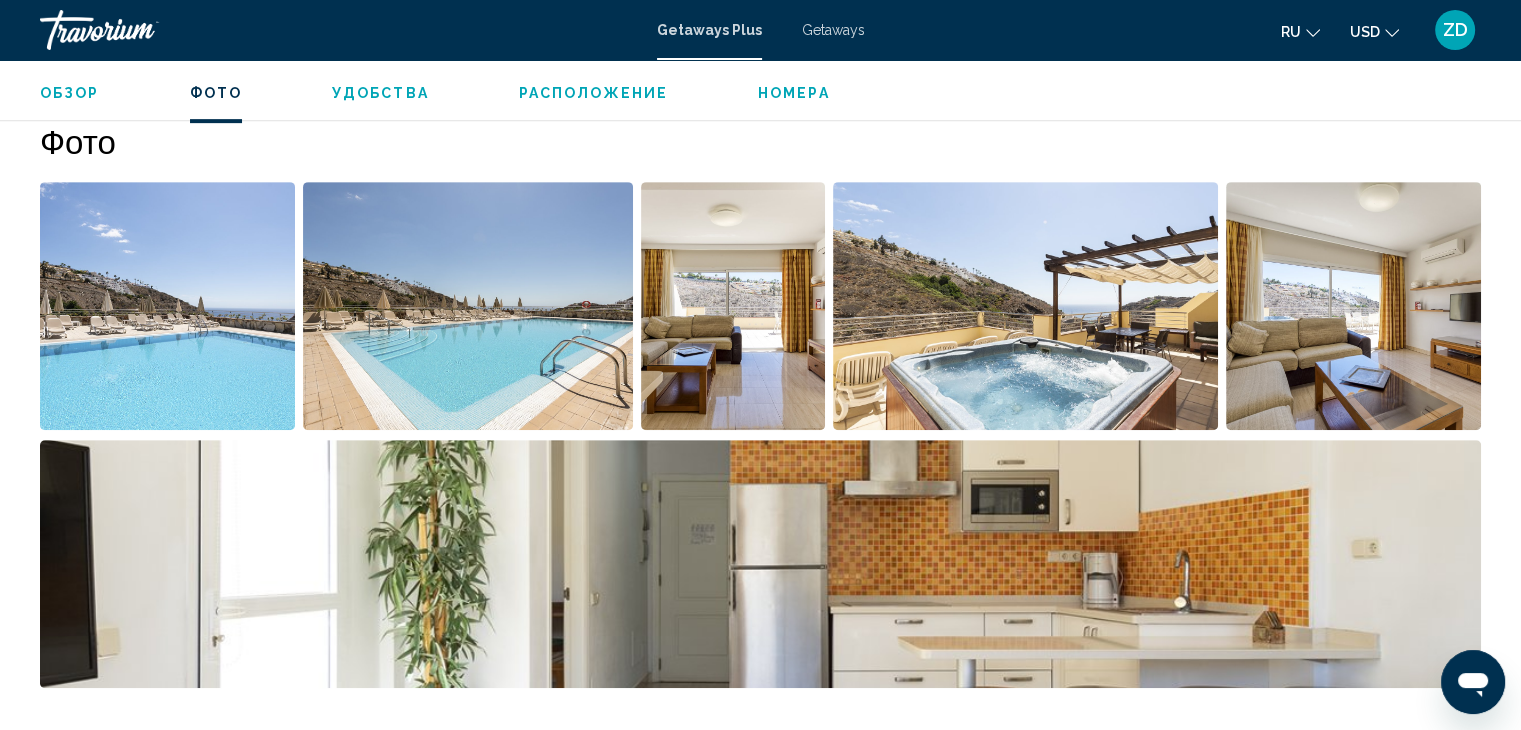 click at bounding box center [167, 306] 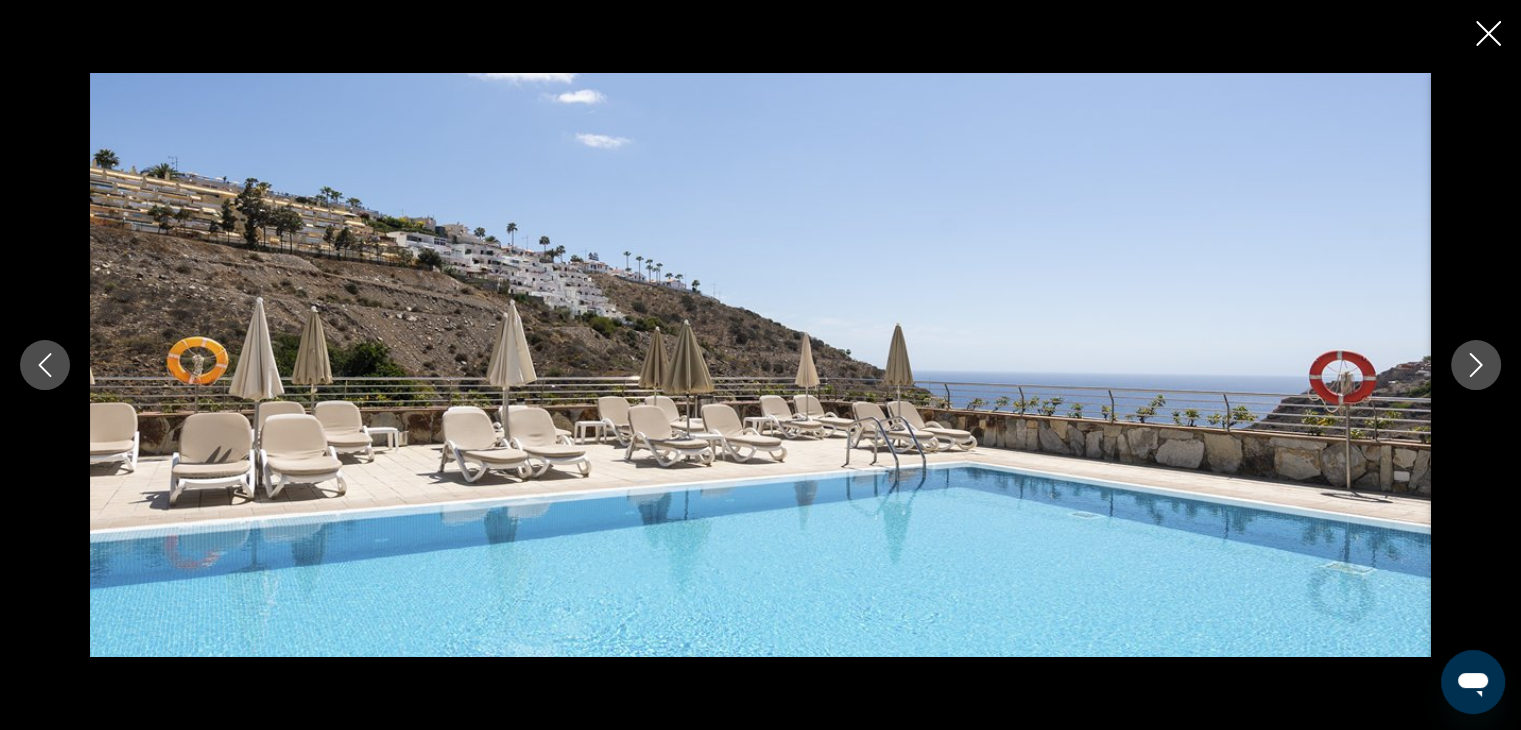 click 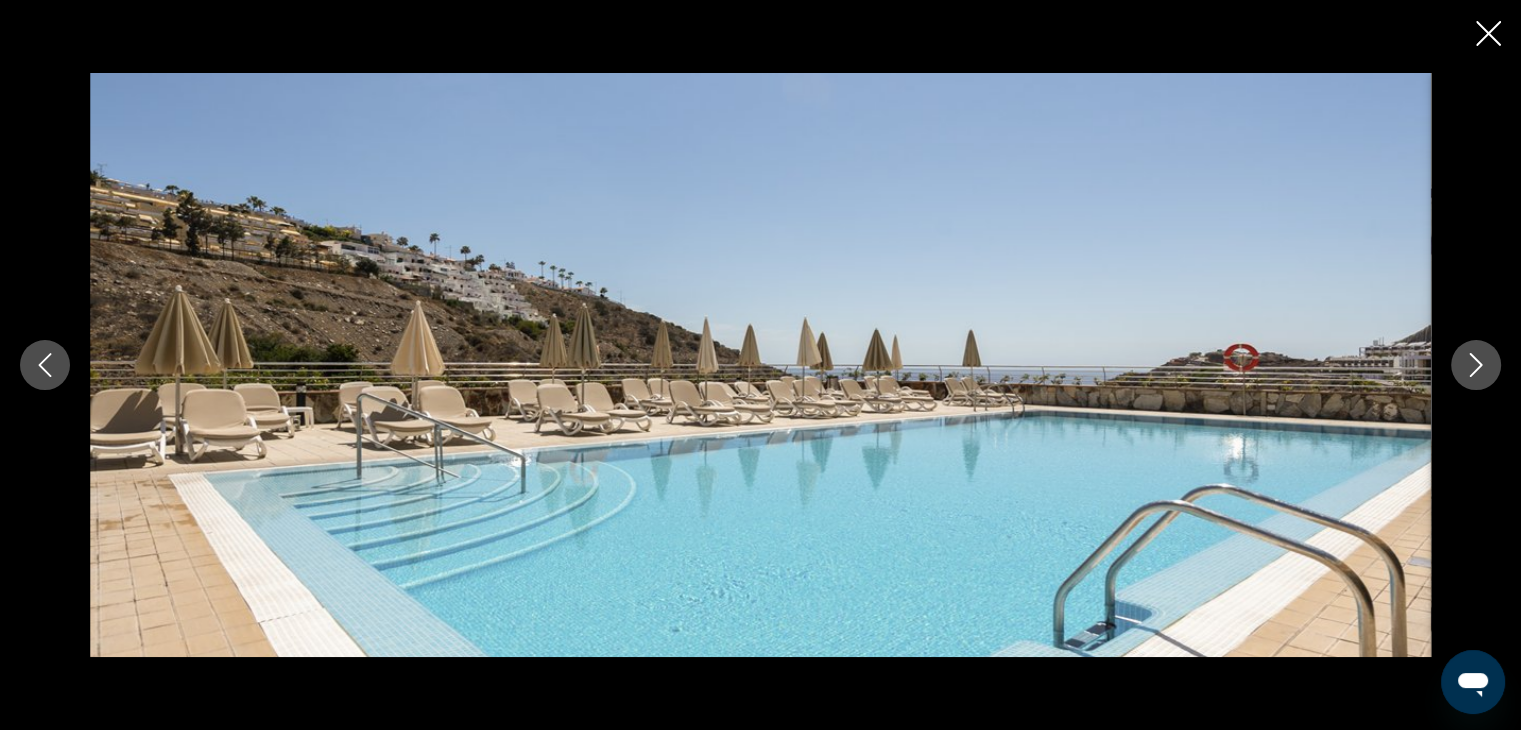 click 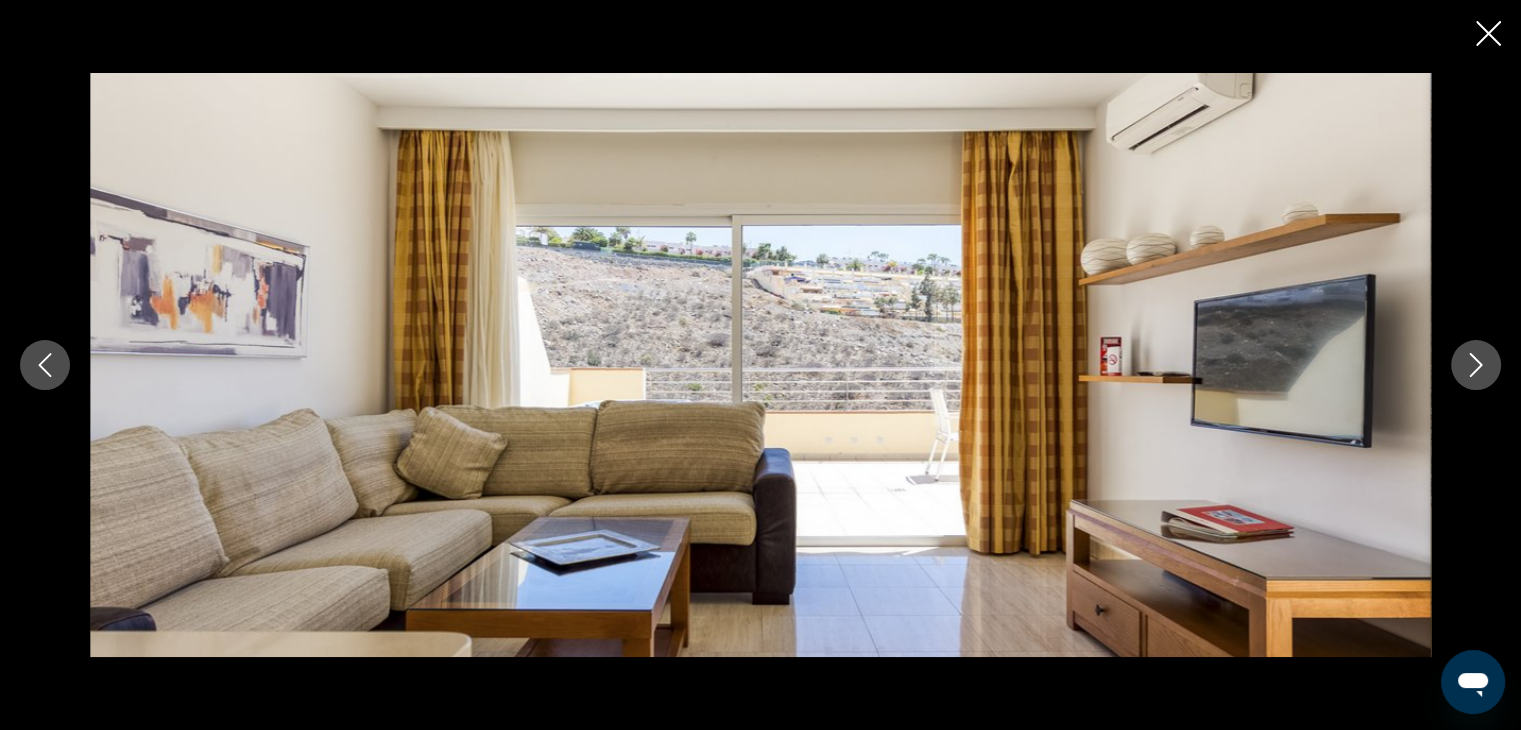 click 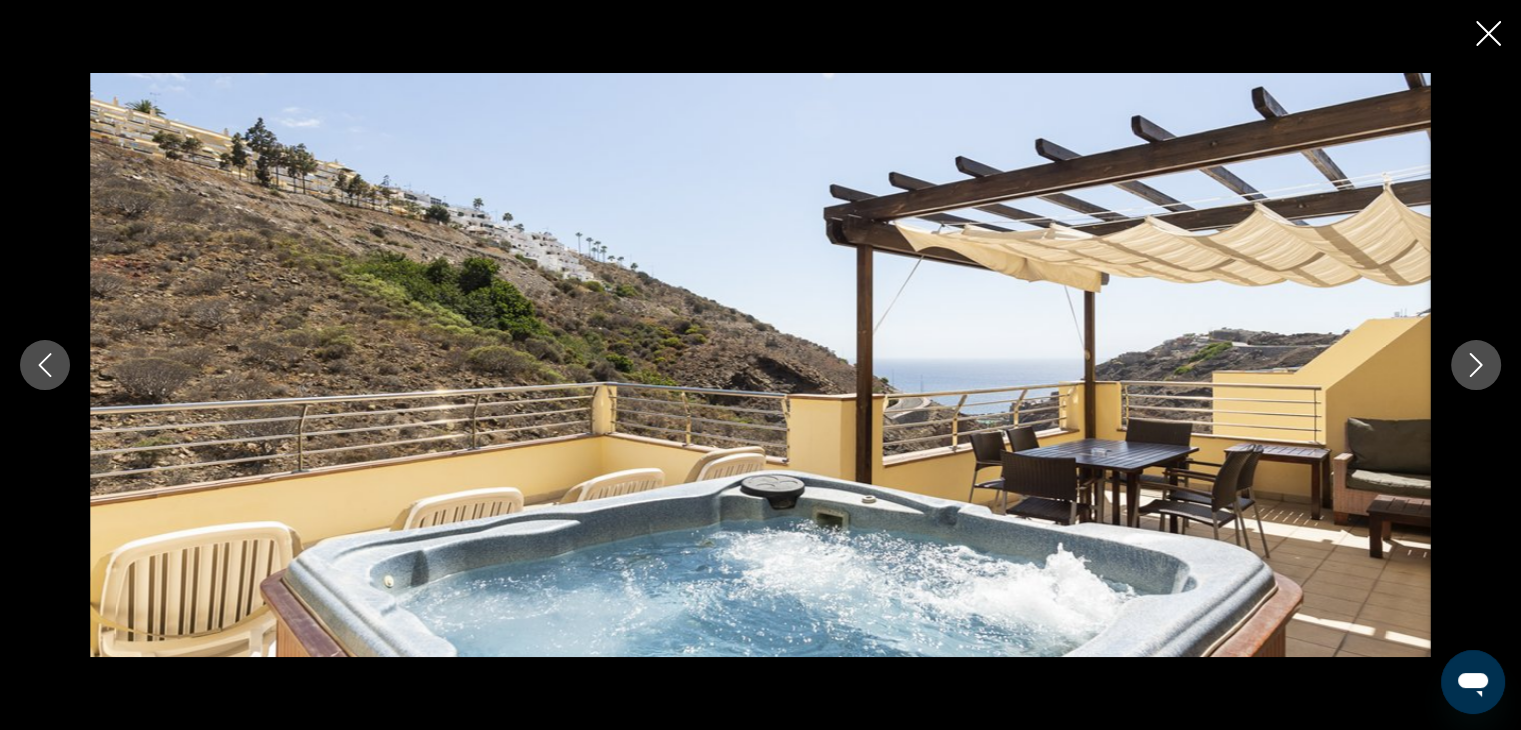 click 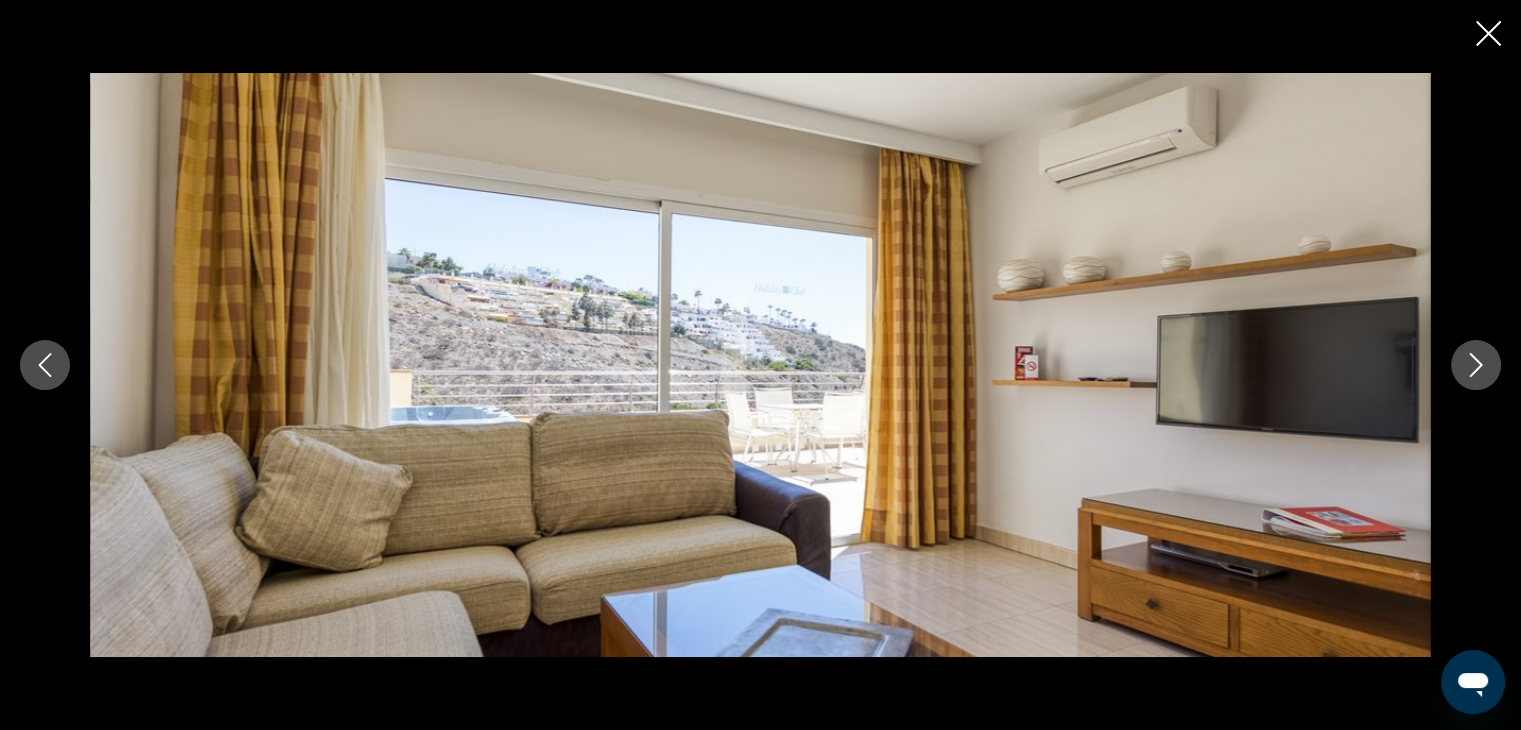 click 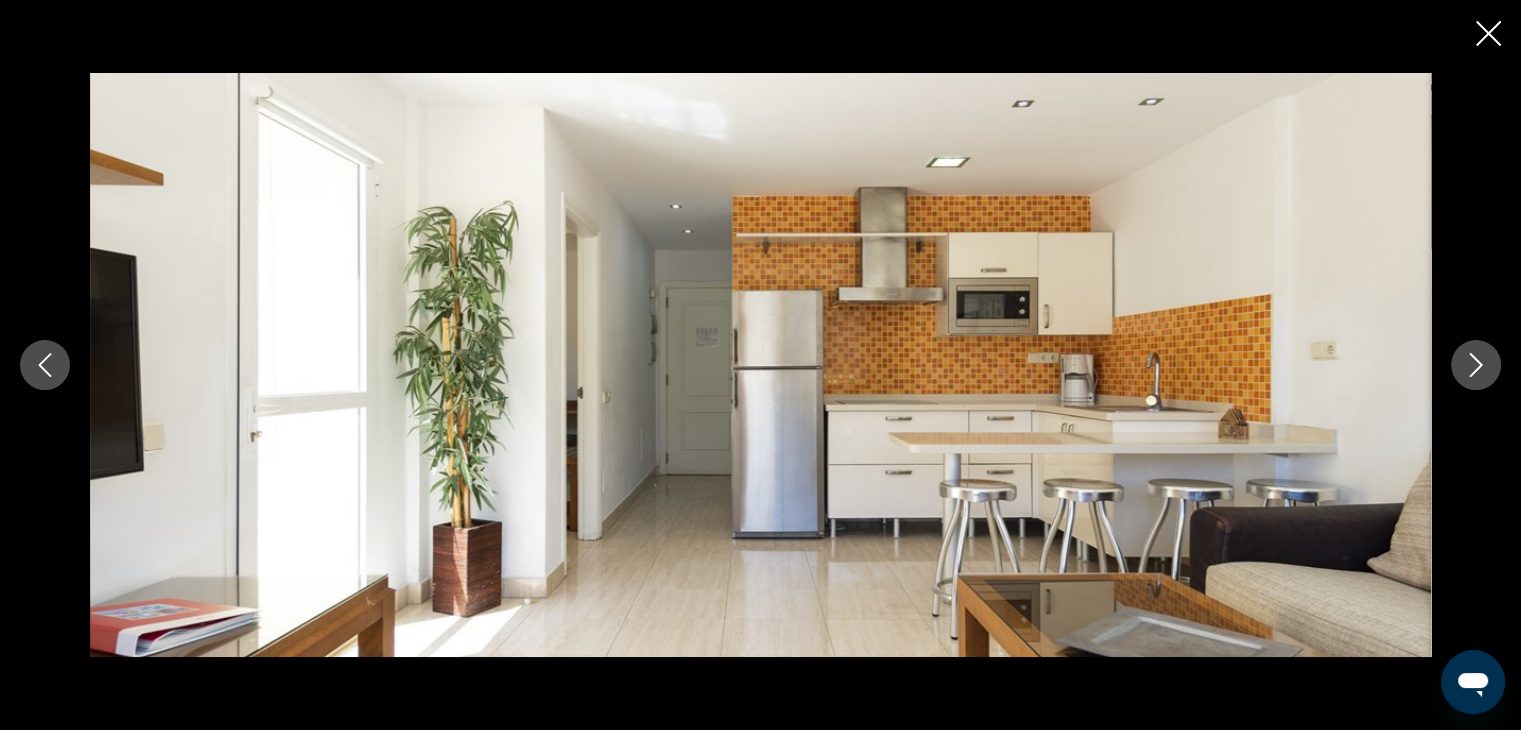click 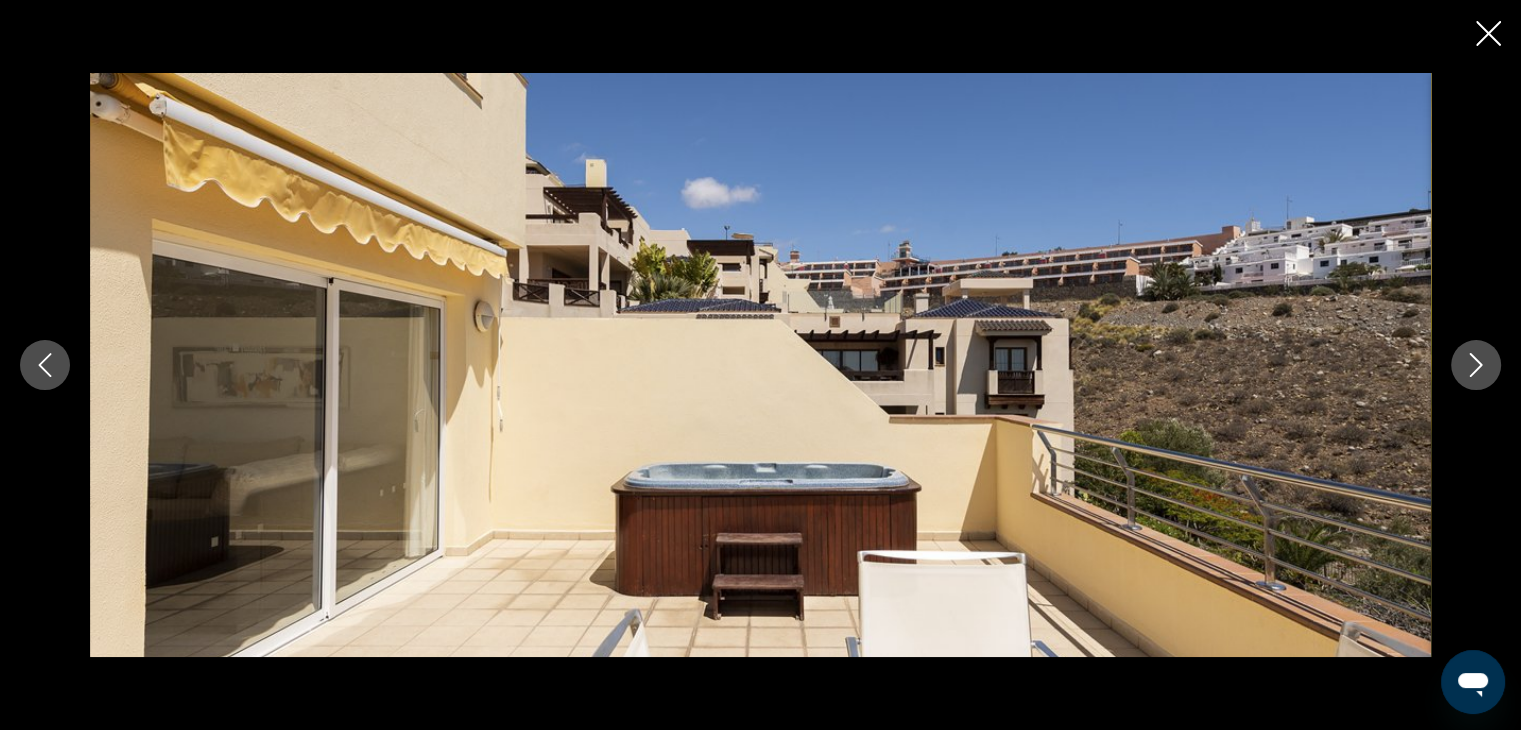 click 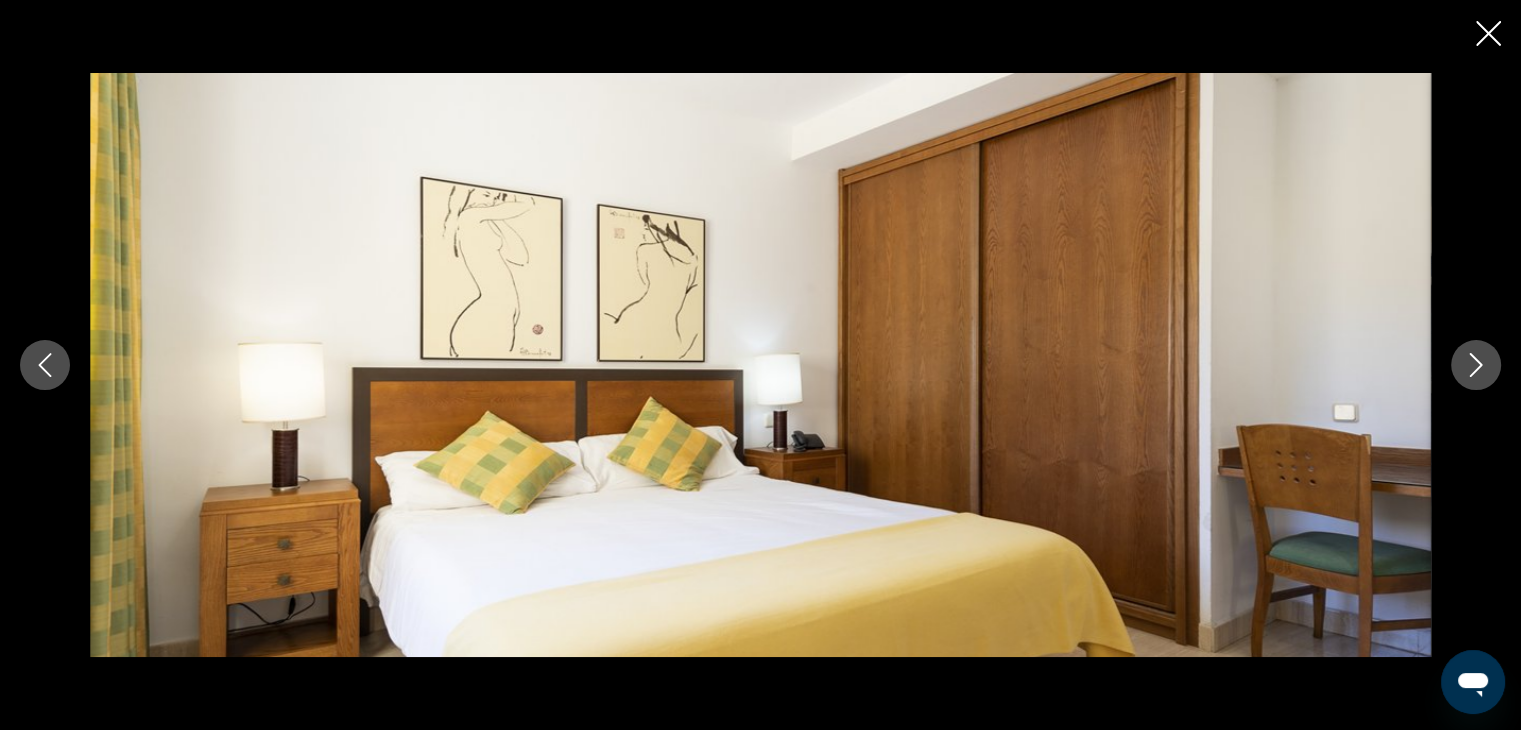 click 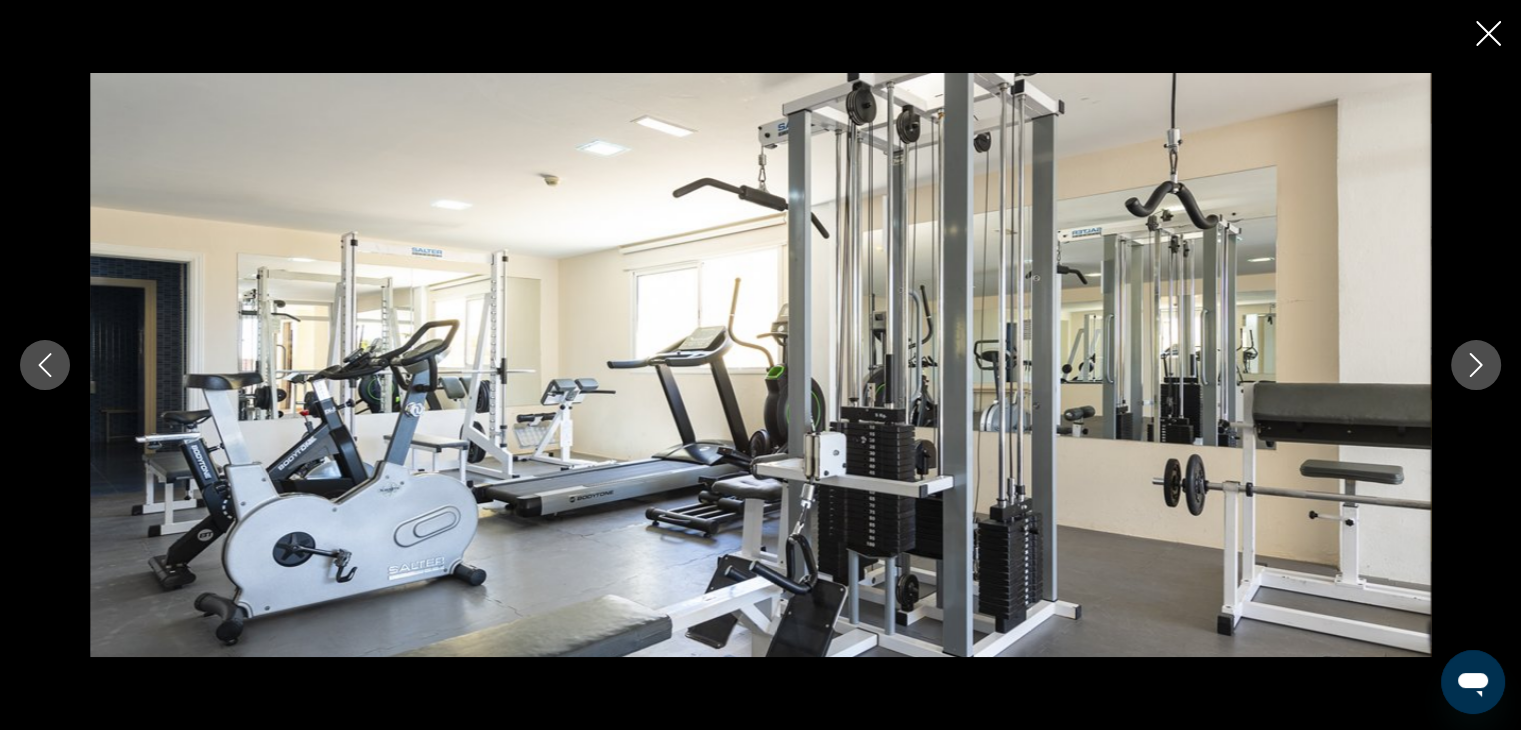 click 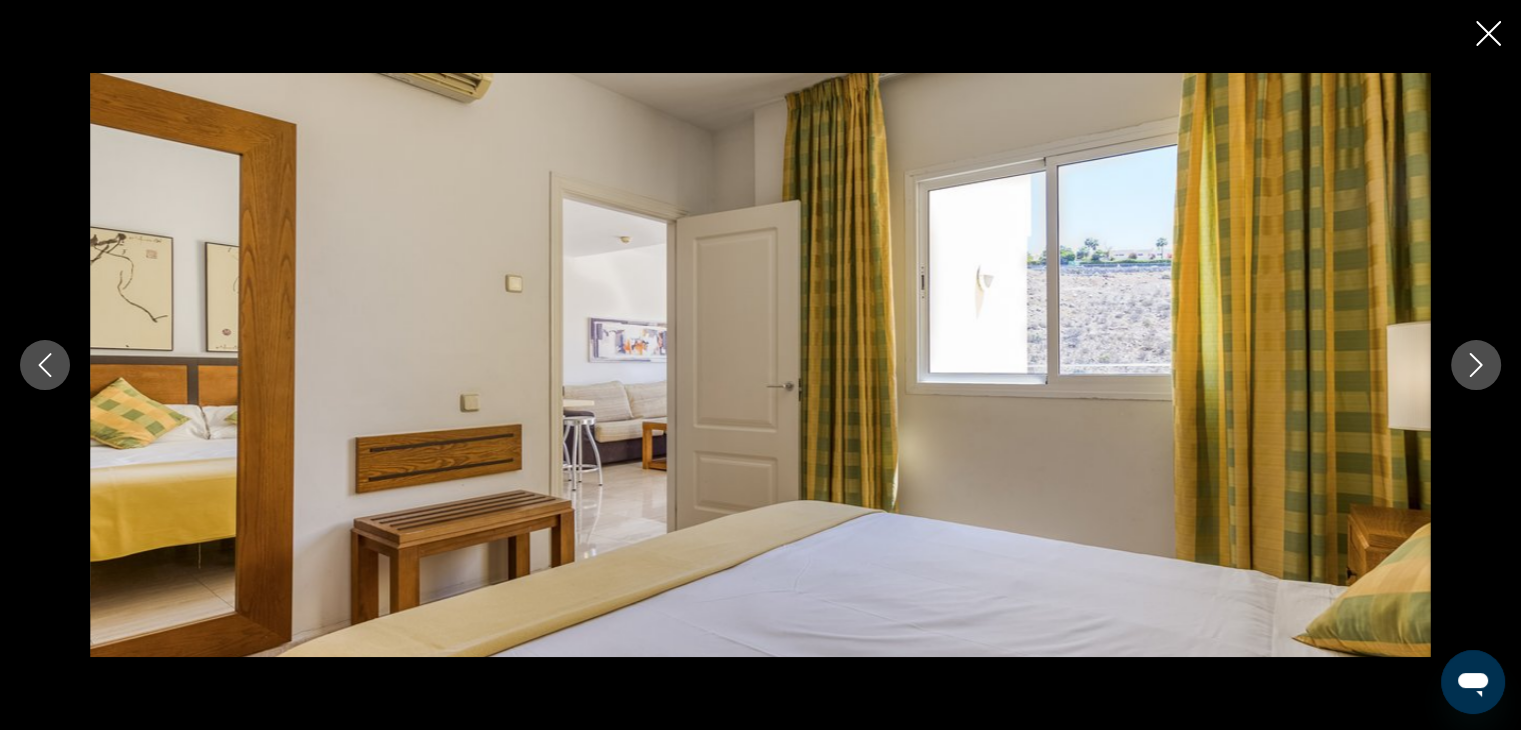 click 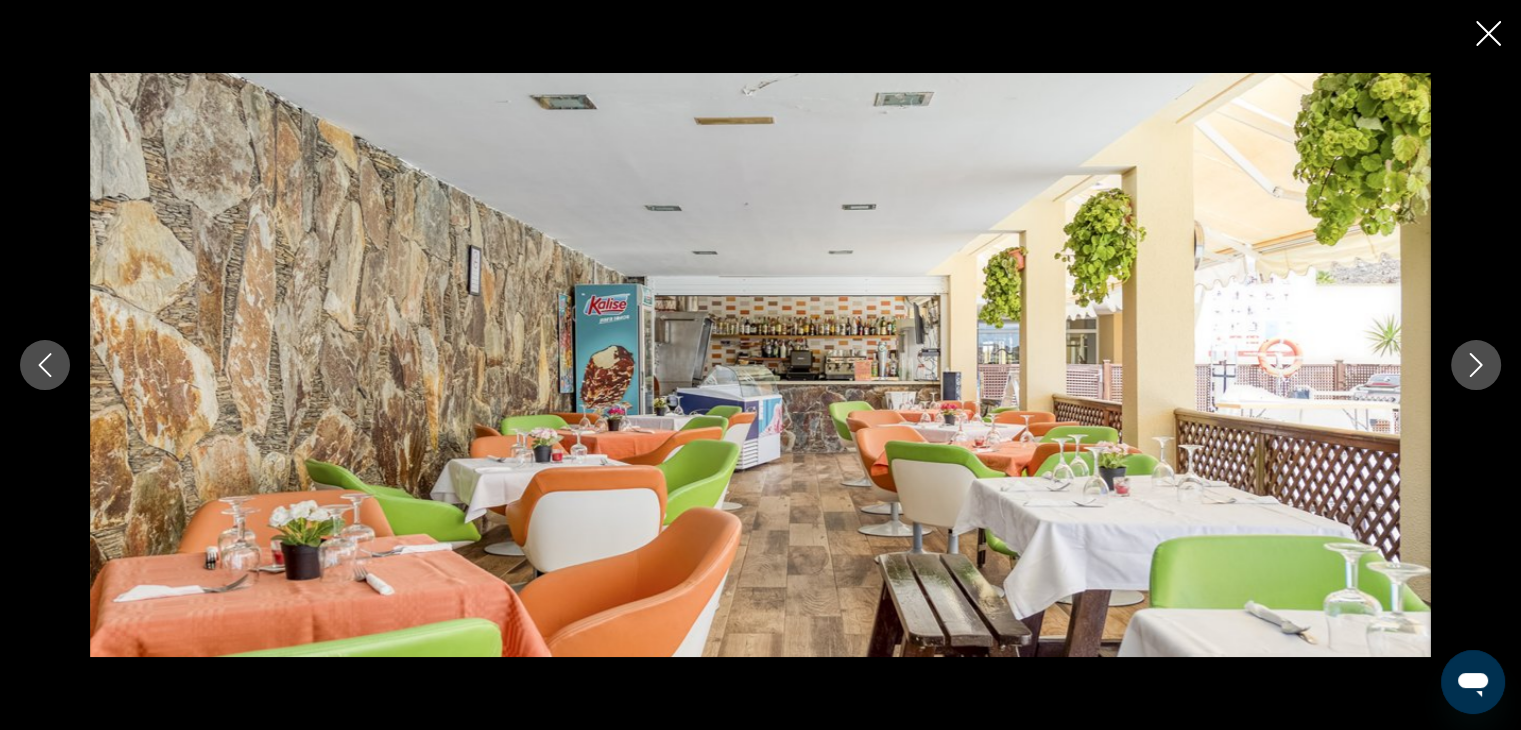 click 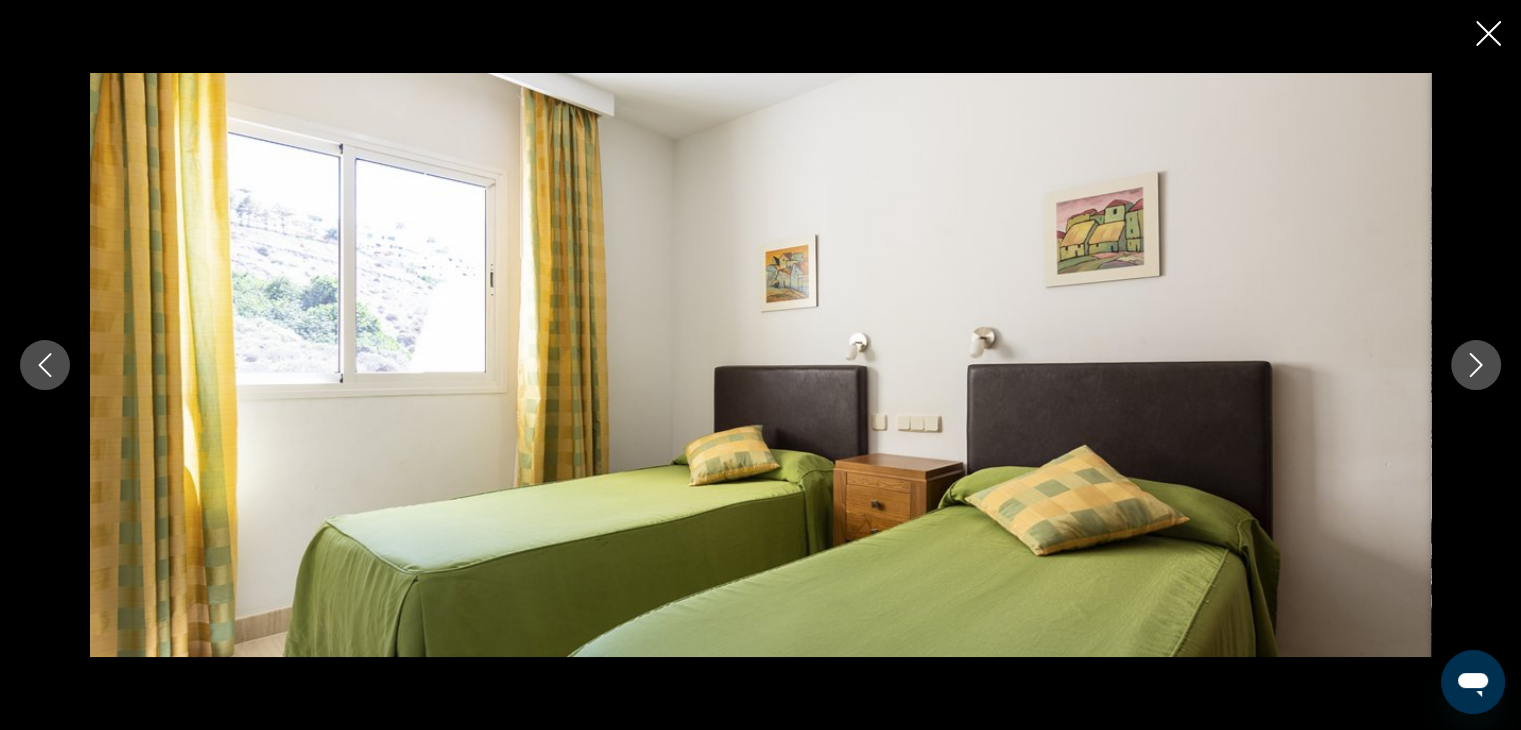click 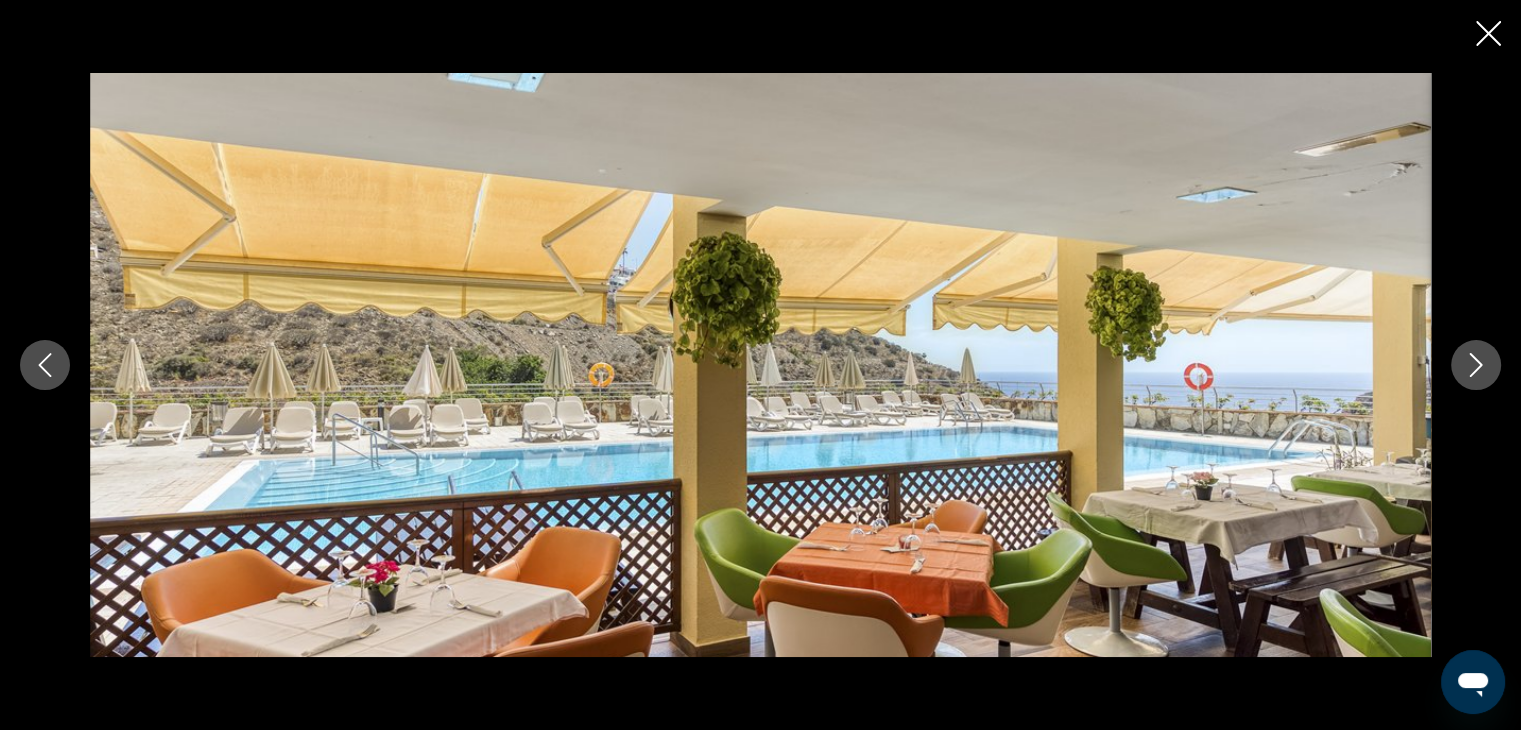 click 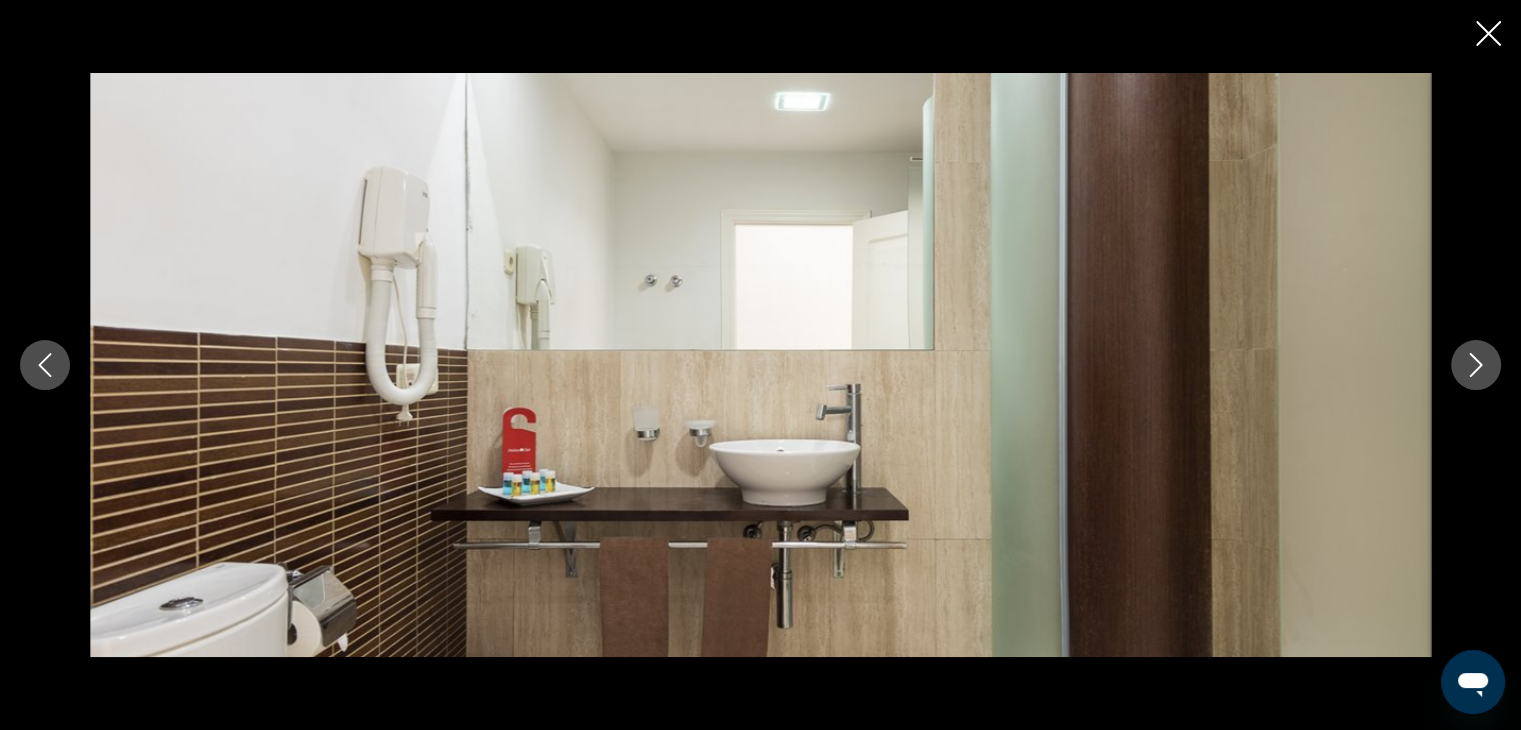 click 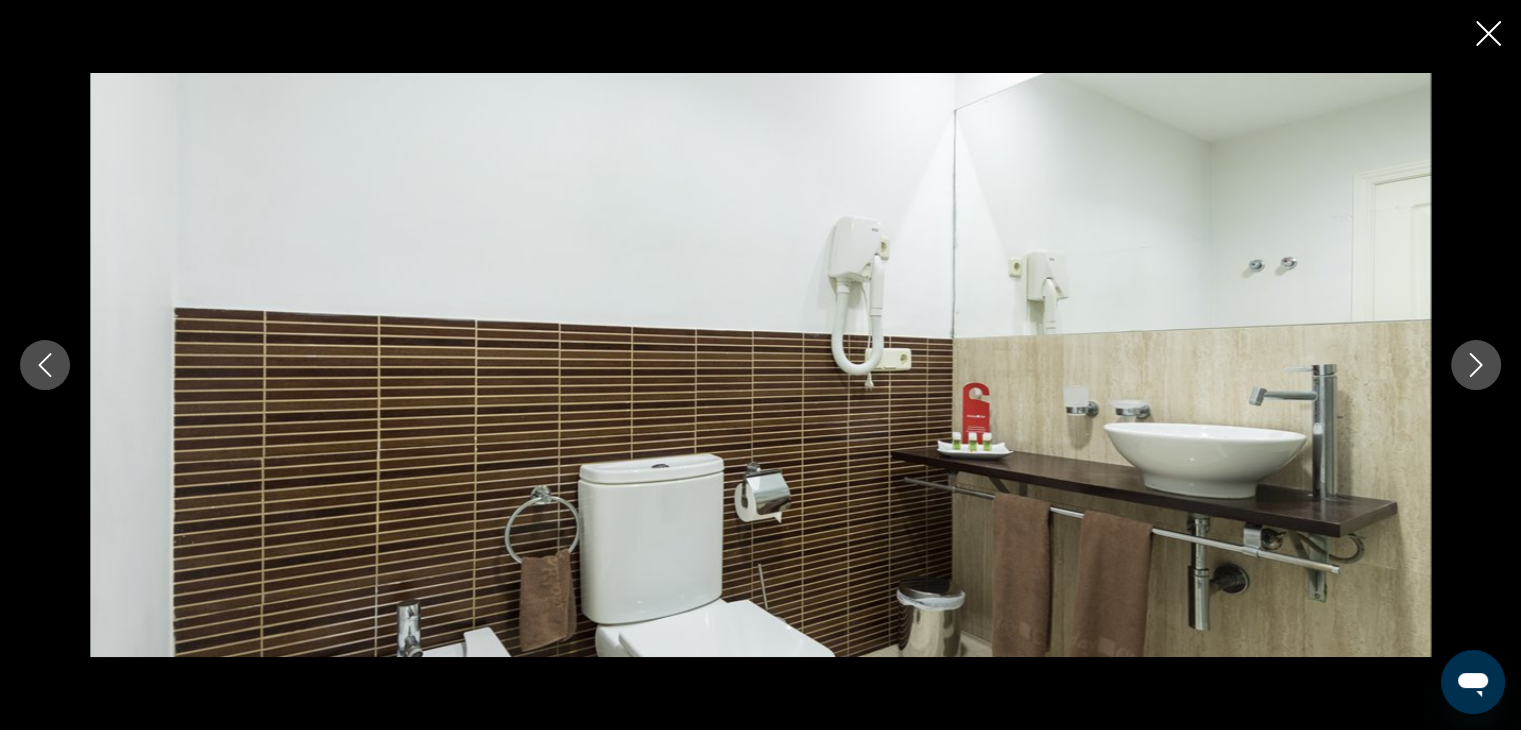 click 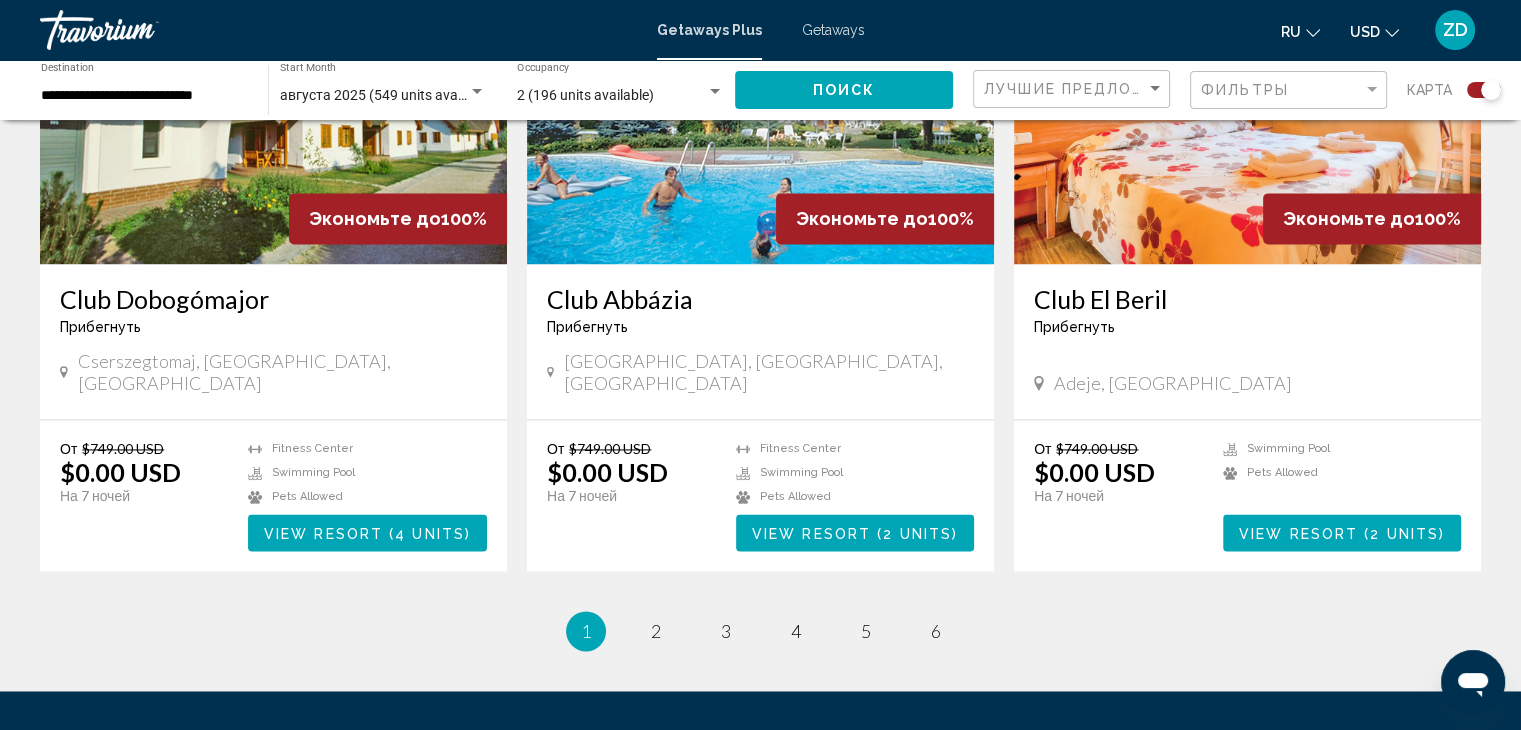 scroll, scrollTop: 2870, scrollLeft: 0, axis: vertical 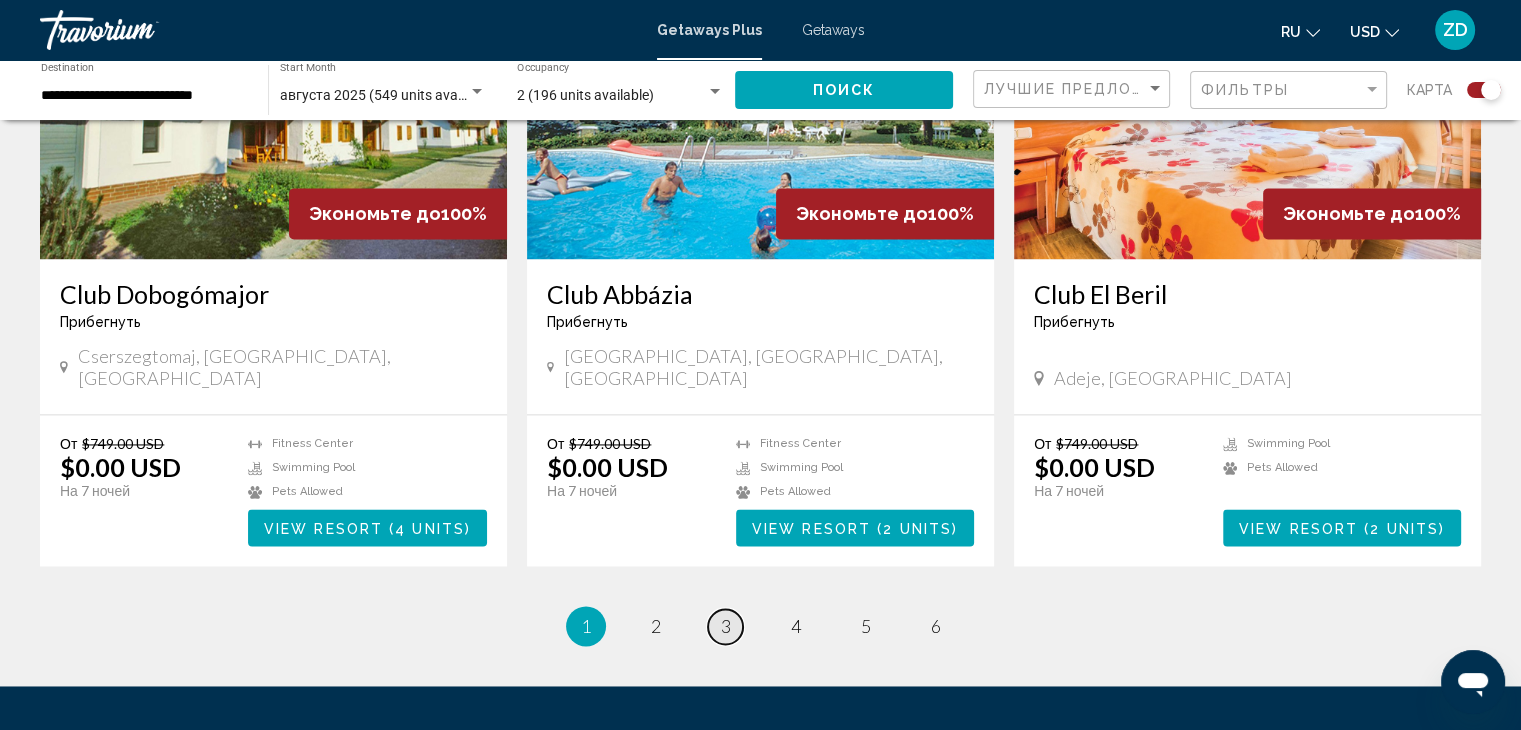 click on "page  3" at bounding box center (725, 626) 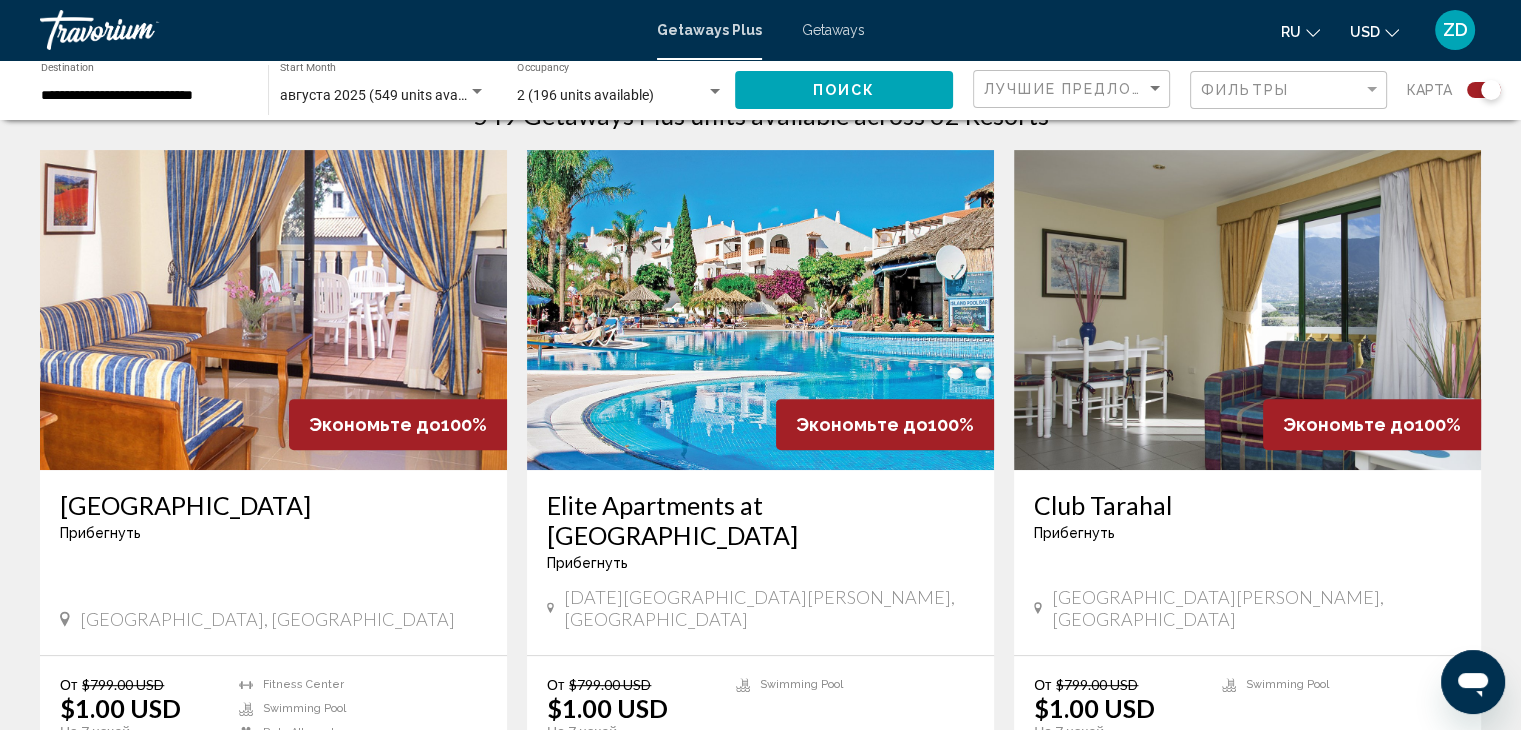 scroll, scrollTop: 692, scrollLeft: 0, axis: vertical 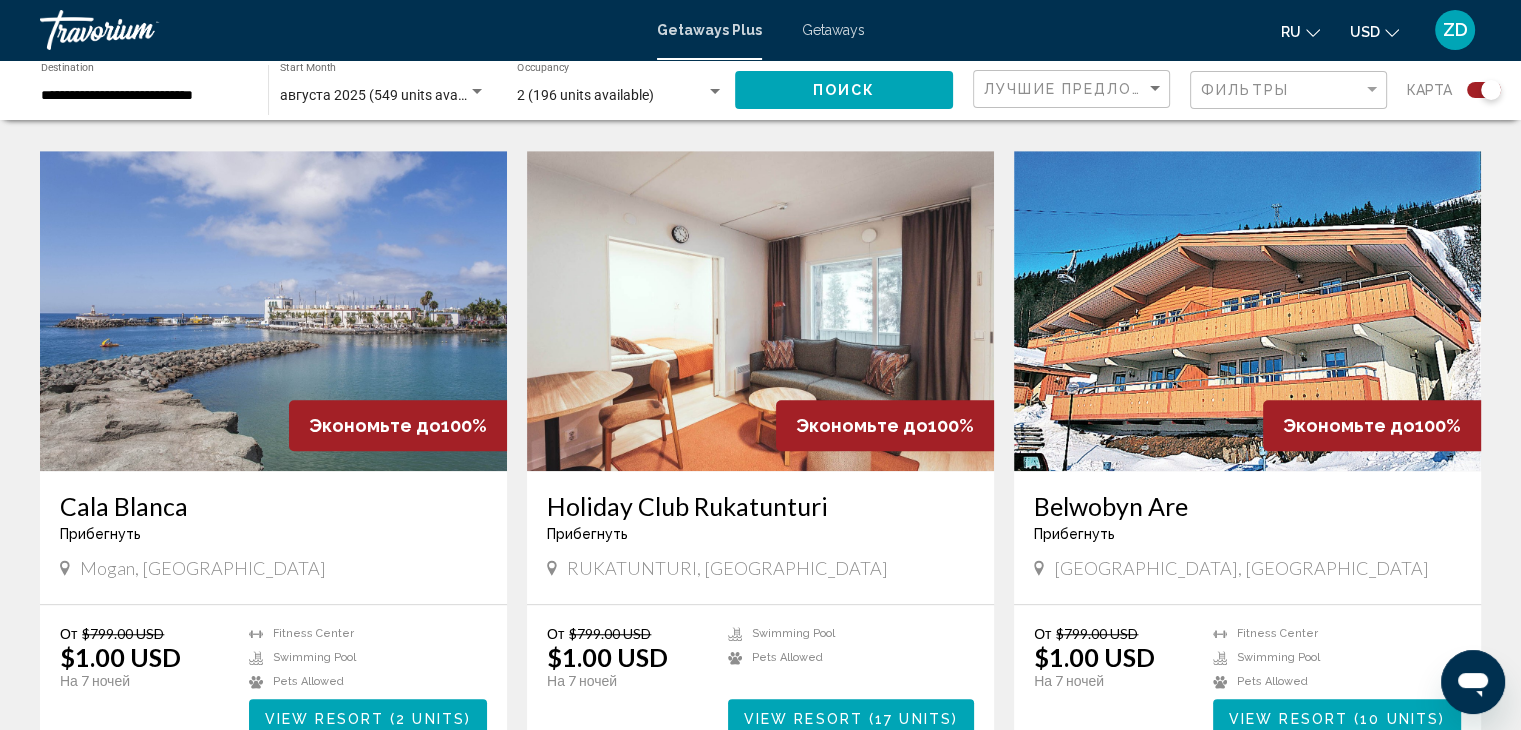 click at bounding box center (273, 311) 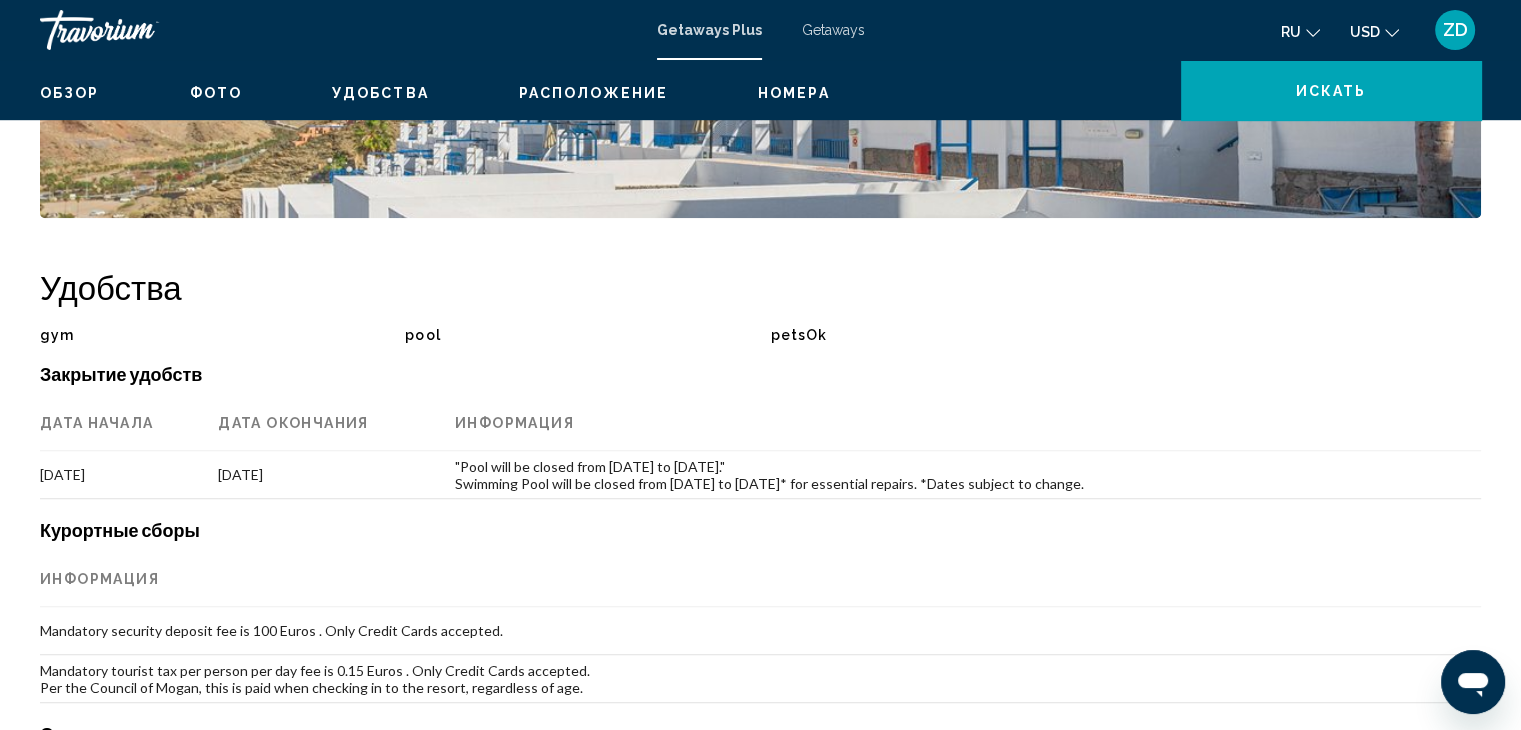 scroll, scrollTop: 0, scrollLeft: 0, axis: both 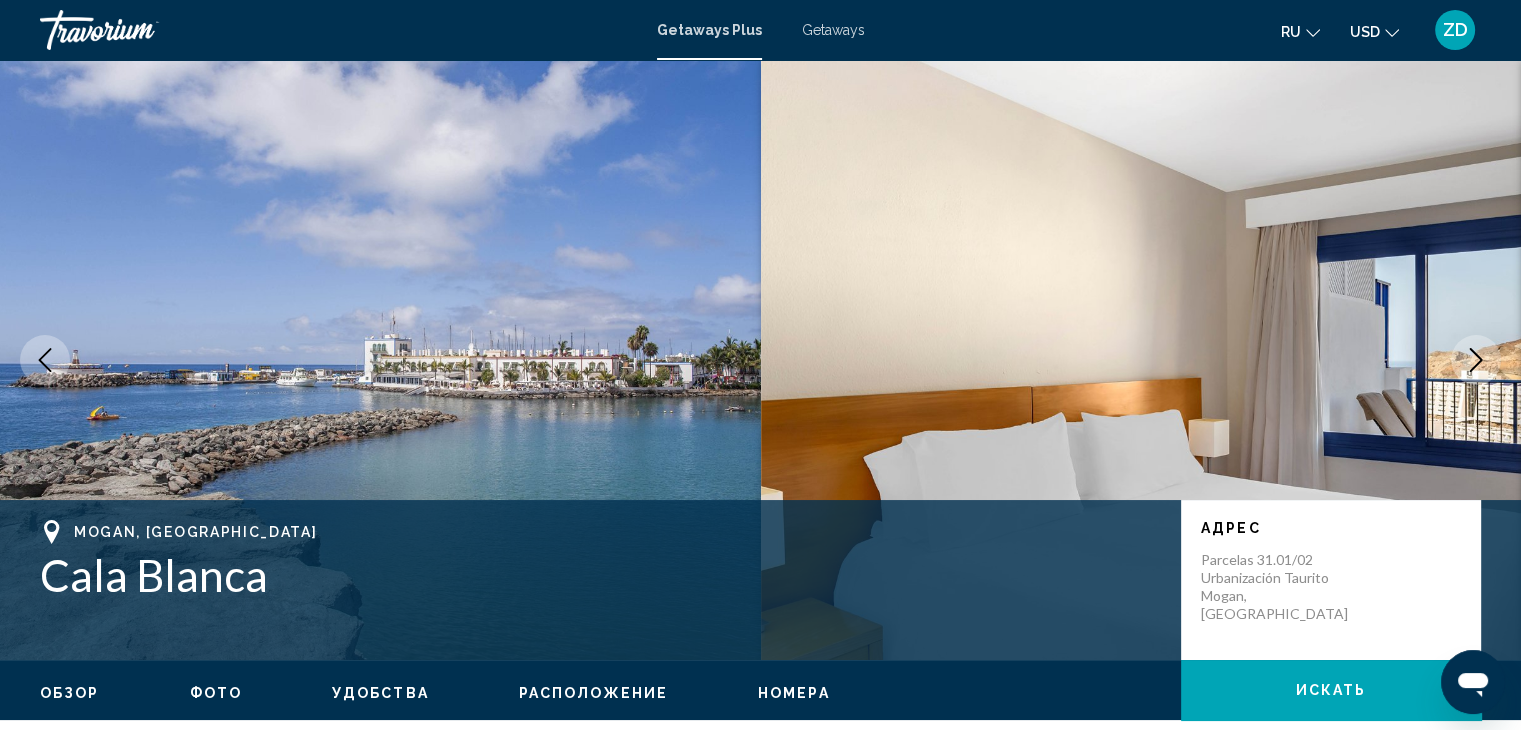 click on "Фото" at bounding box center (216, 693) 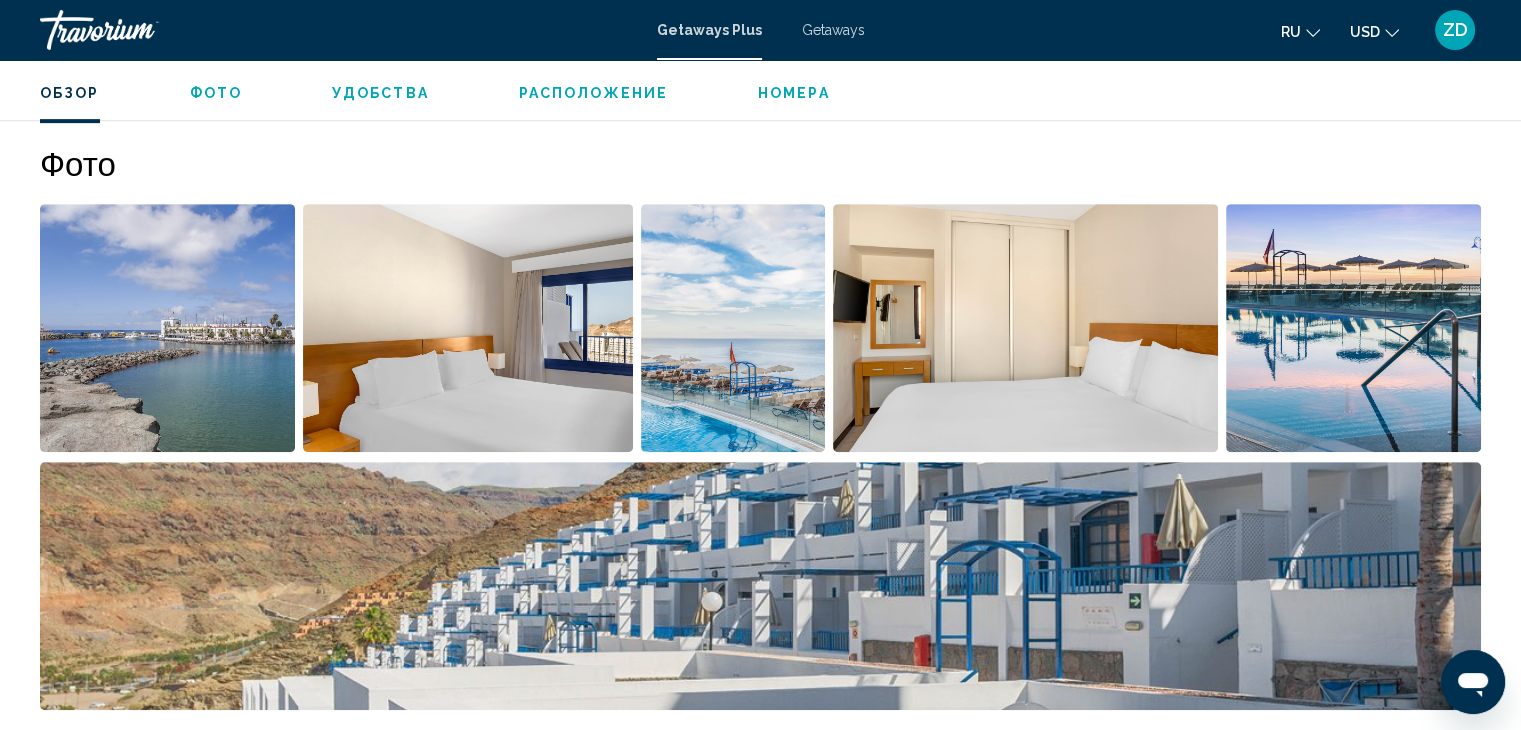 scroll, scrollTop: 907, scrollLeft: 0, axis: vertical 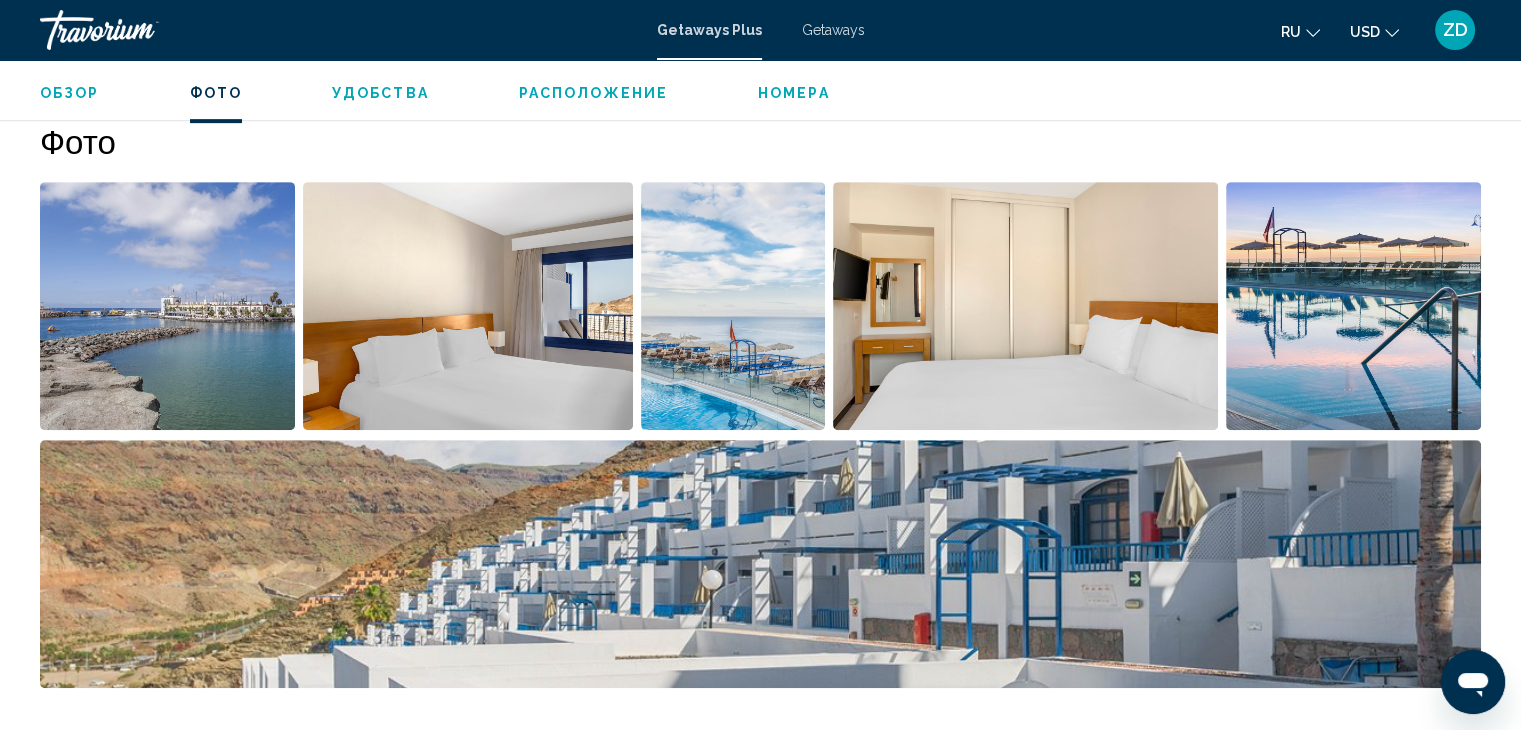 click at bounding box center (167, 306) 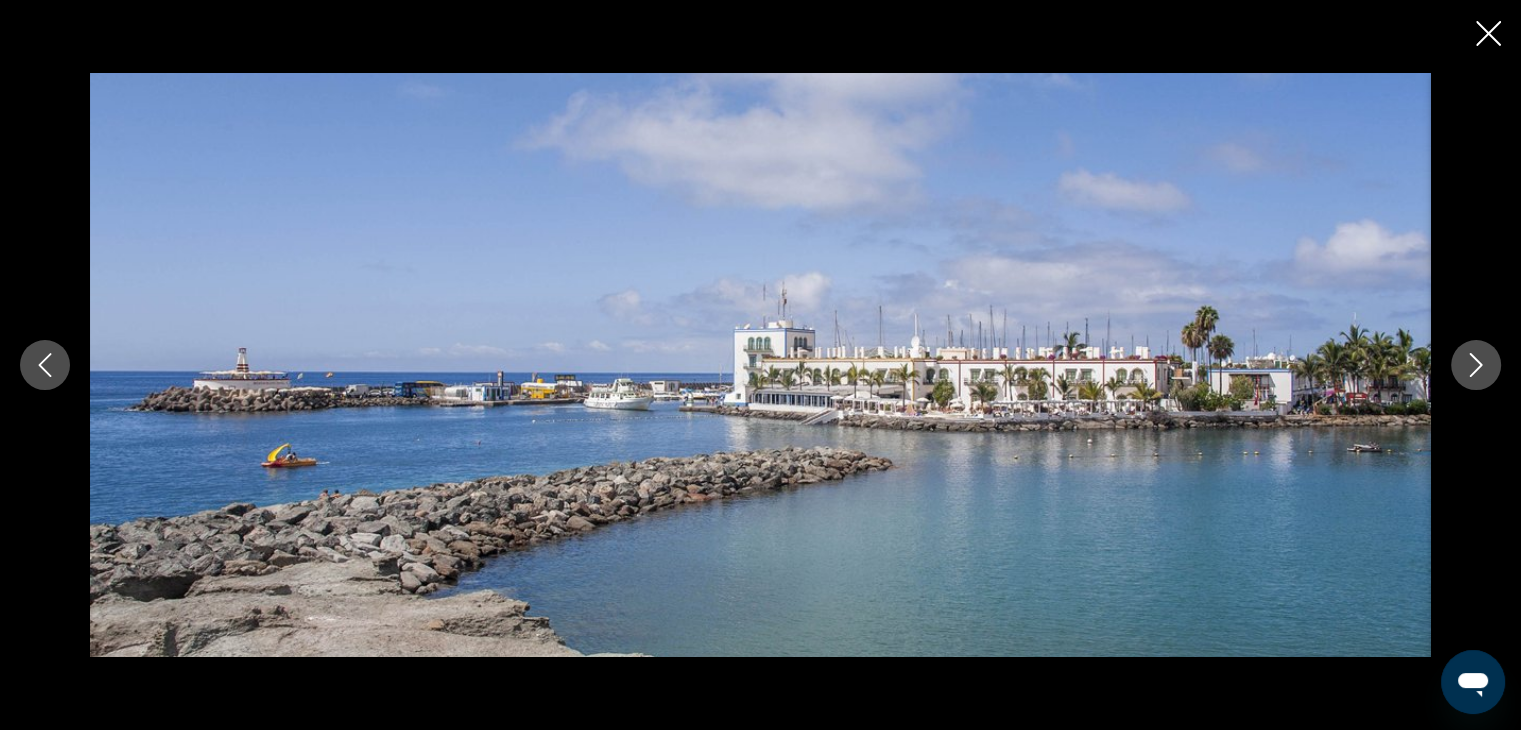type 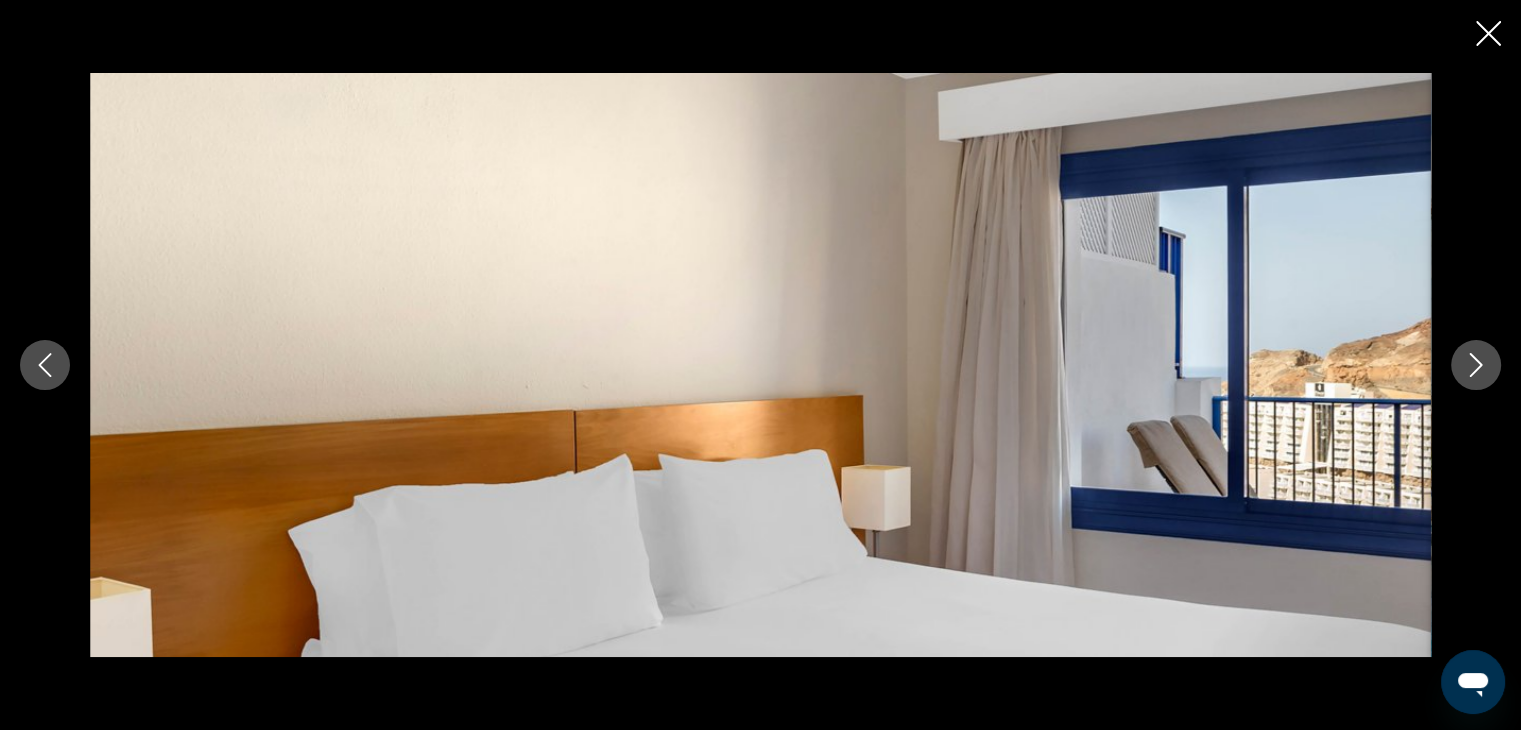 click 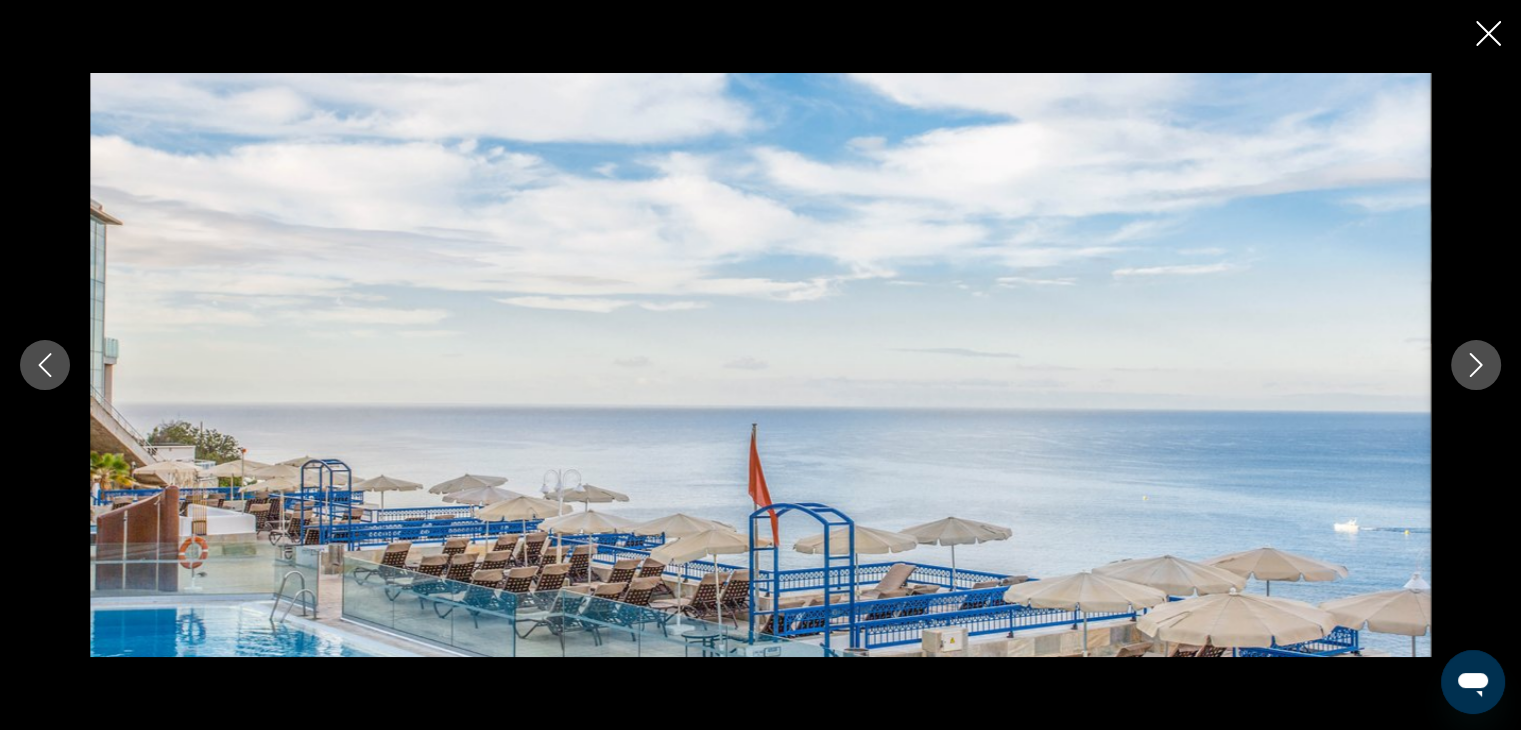 click 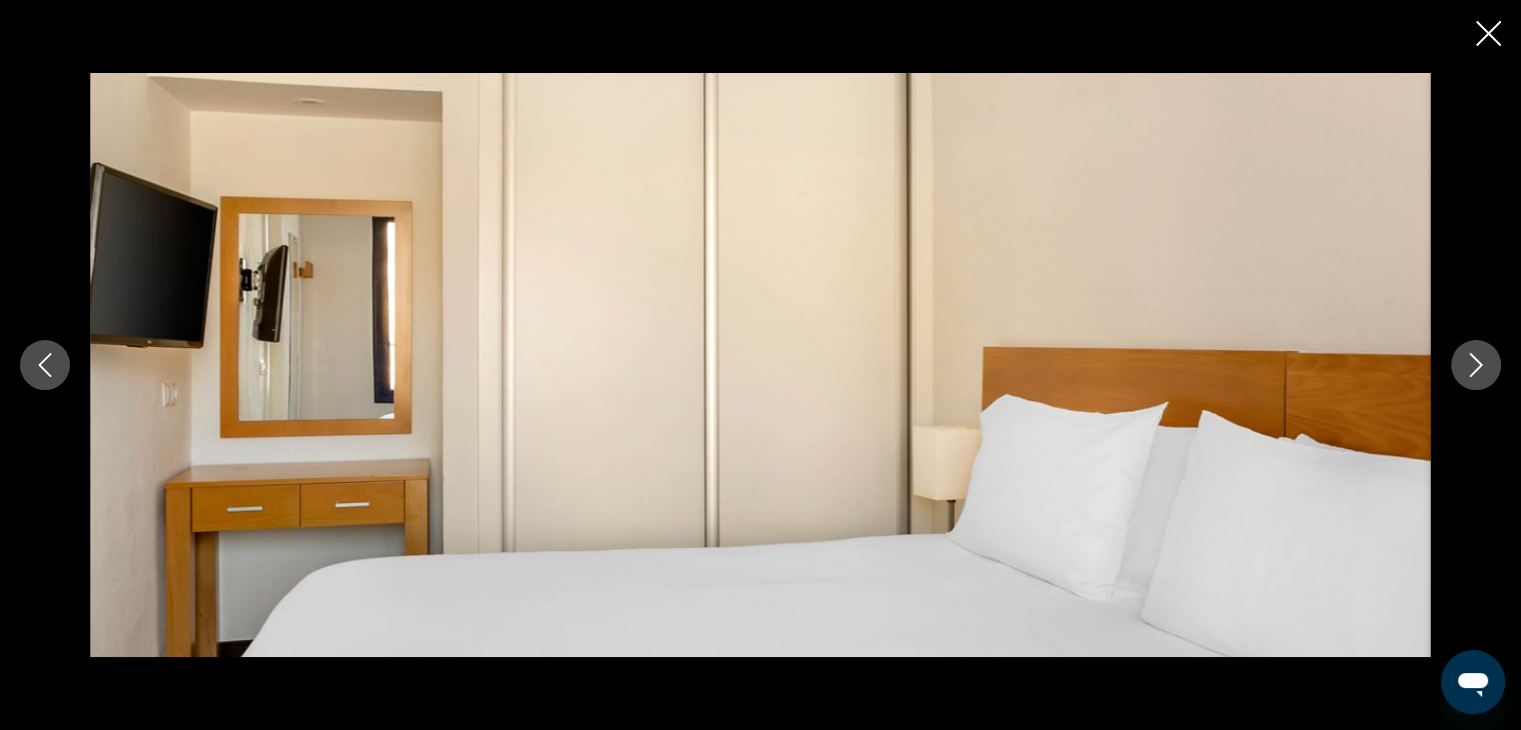 click 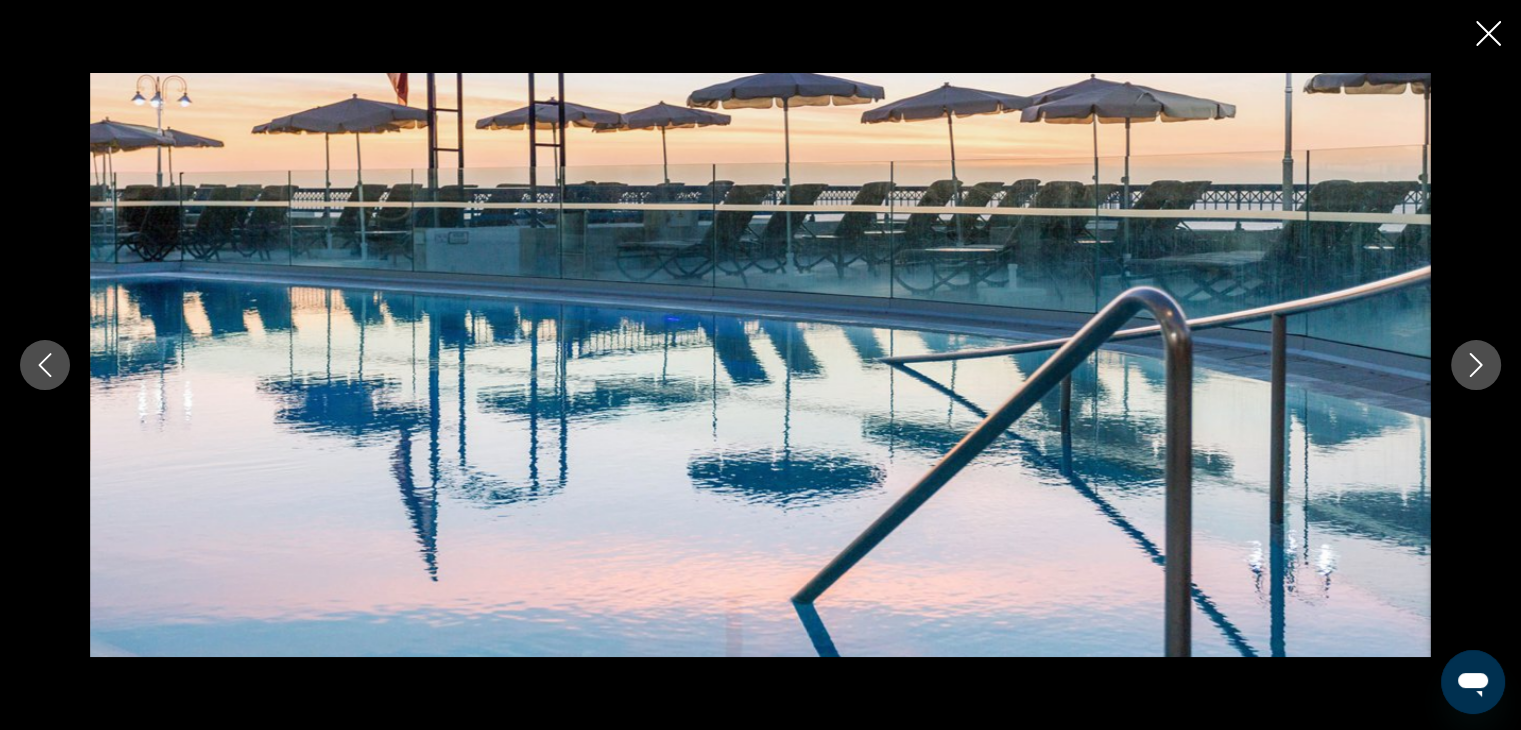 click 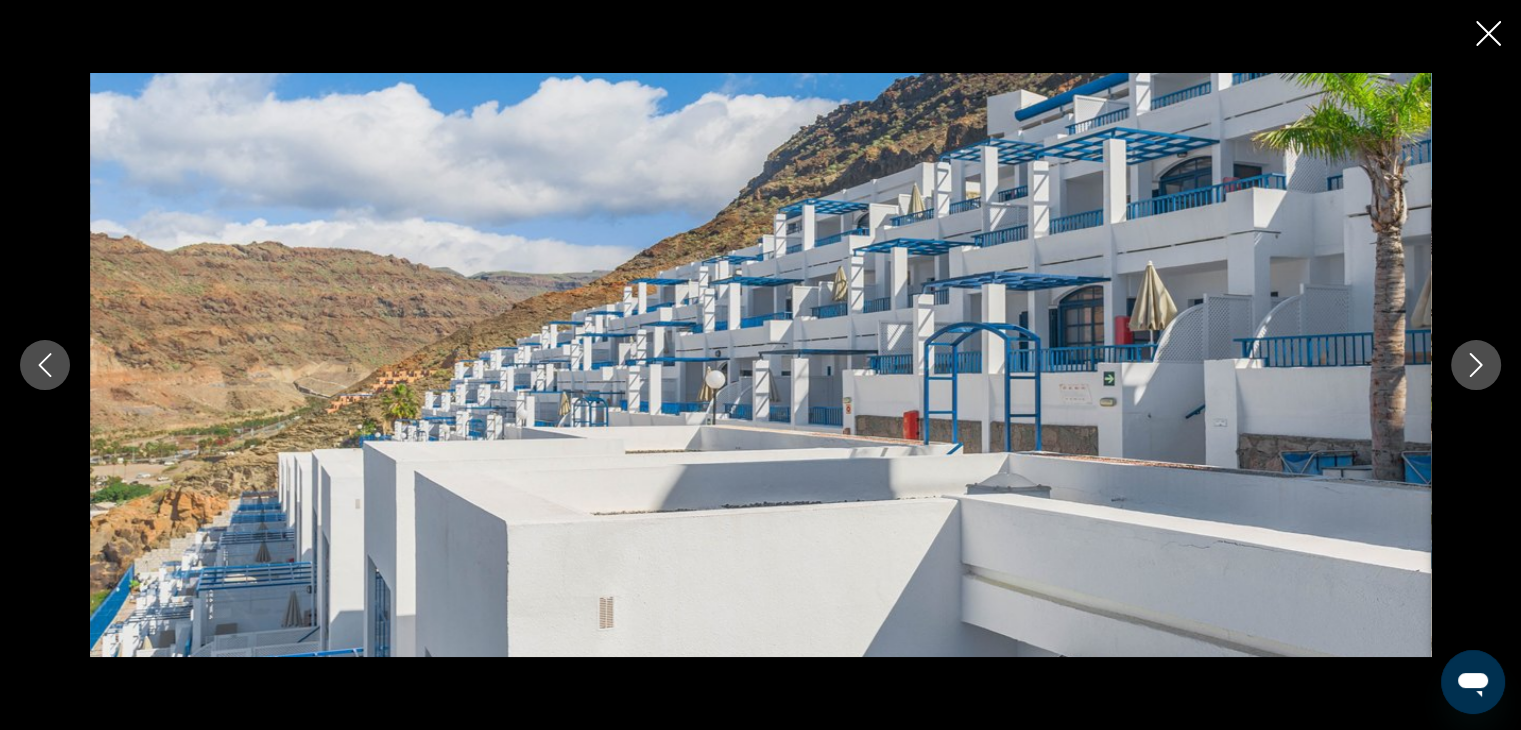 click 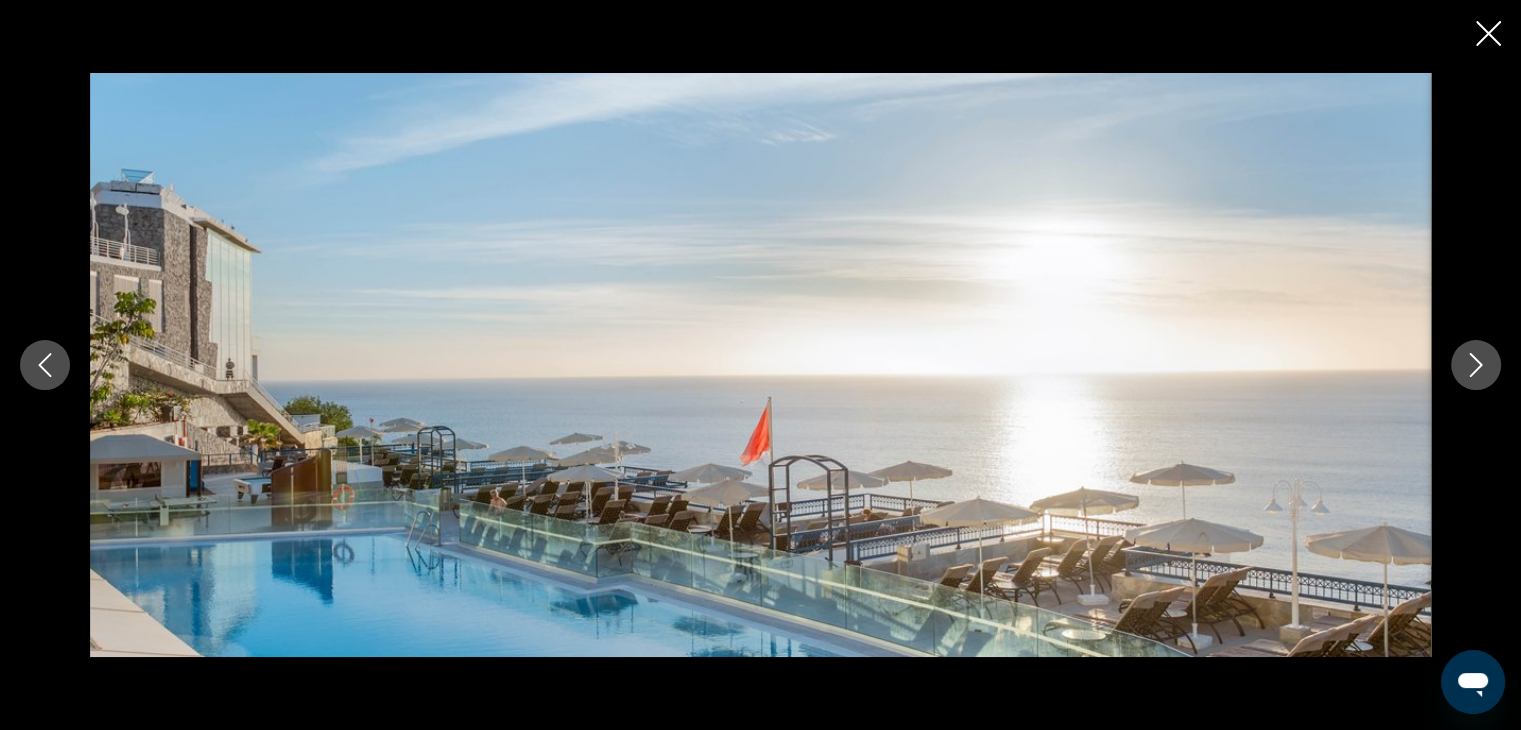 click 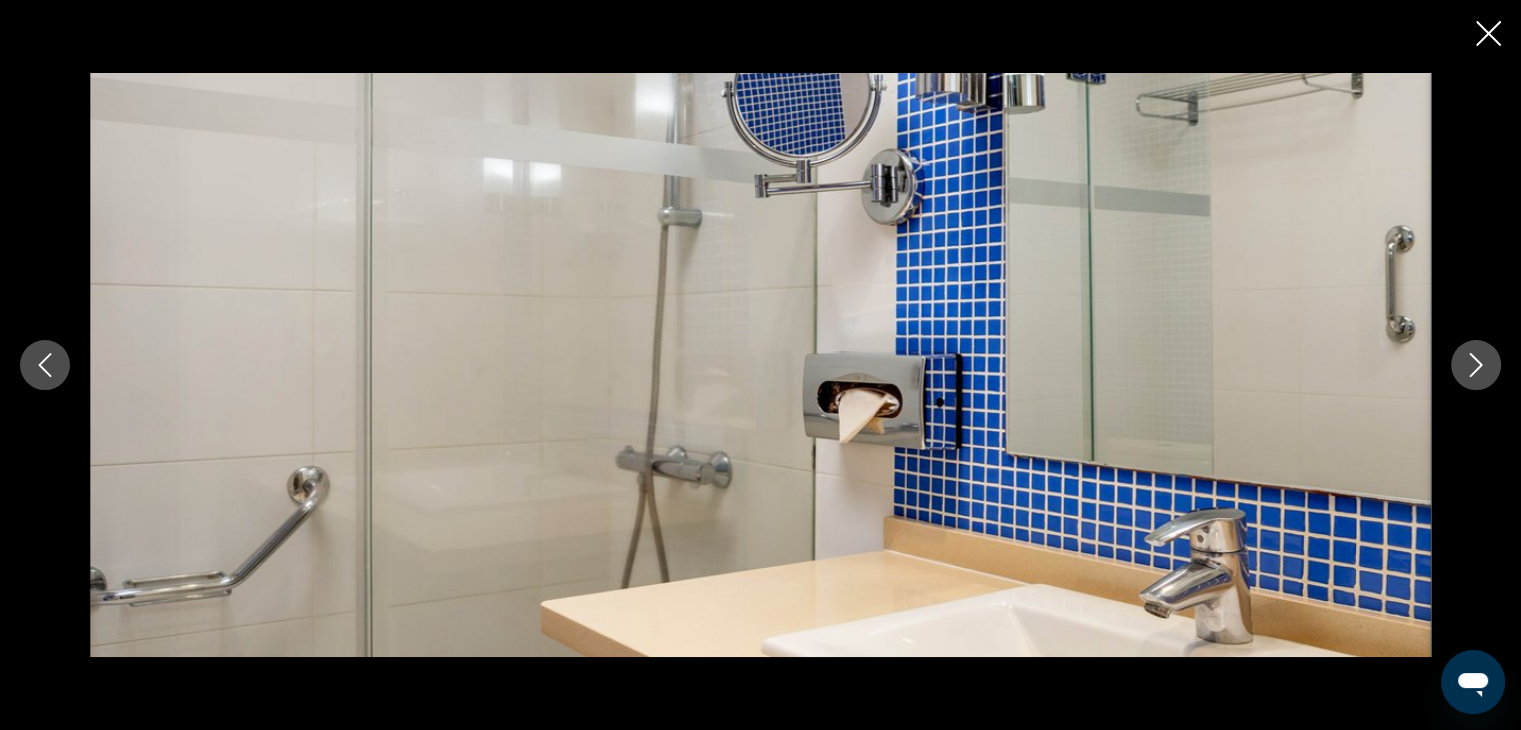 click 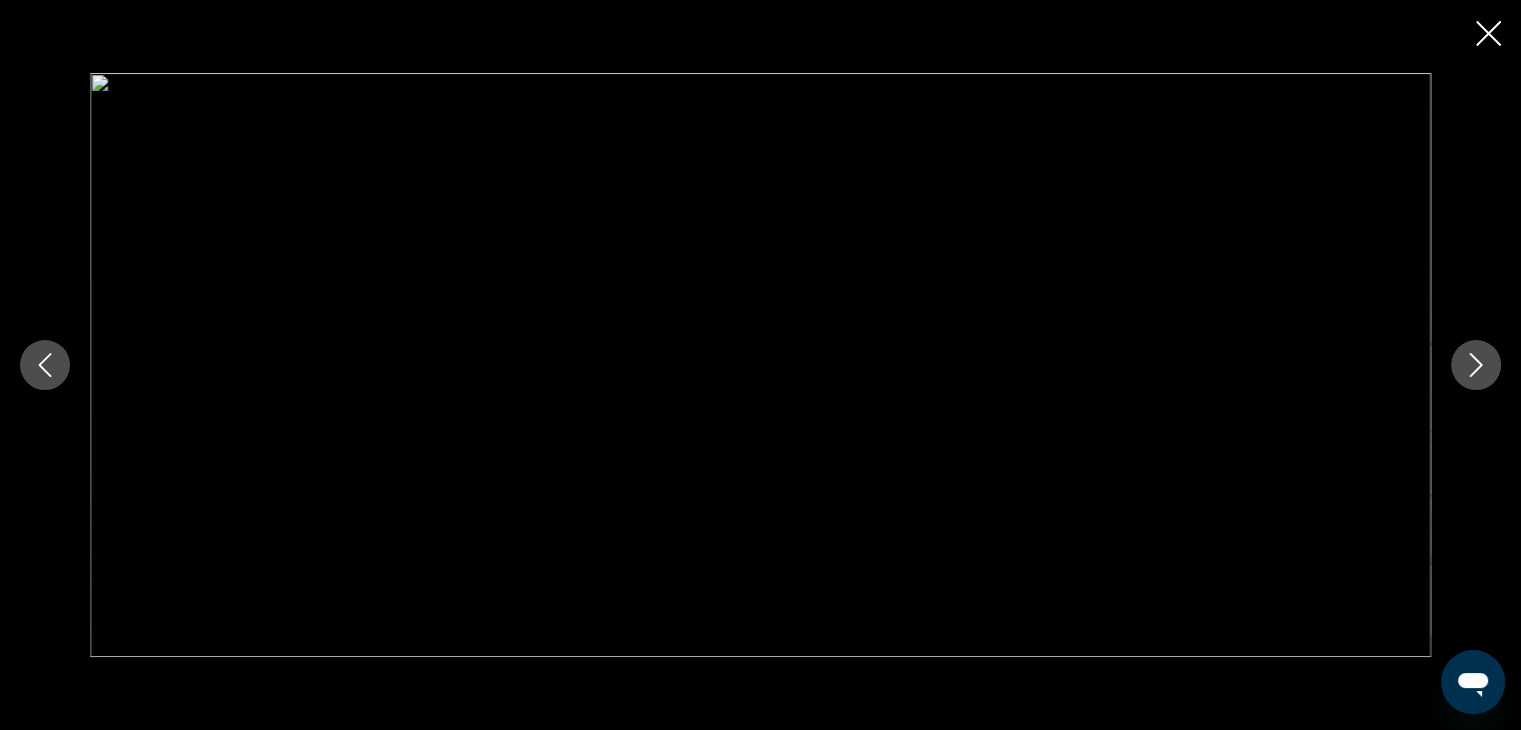 click 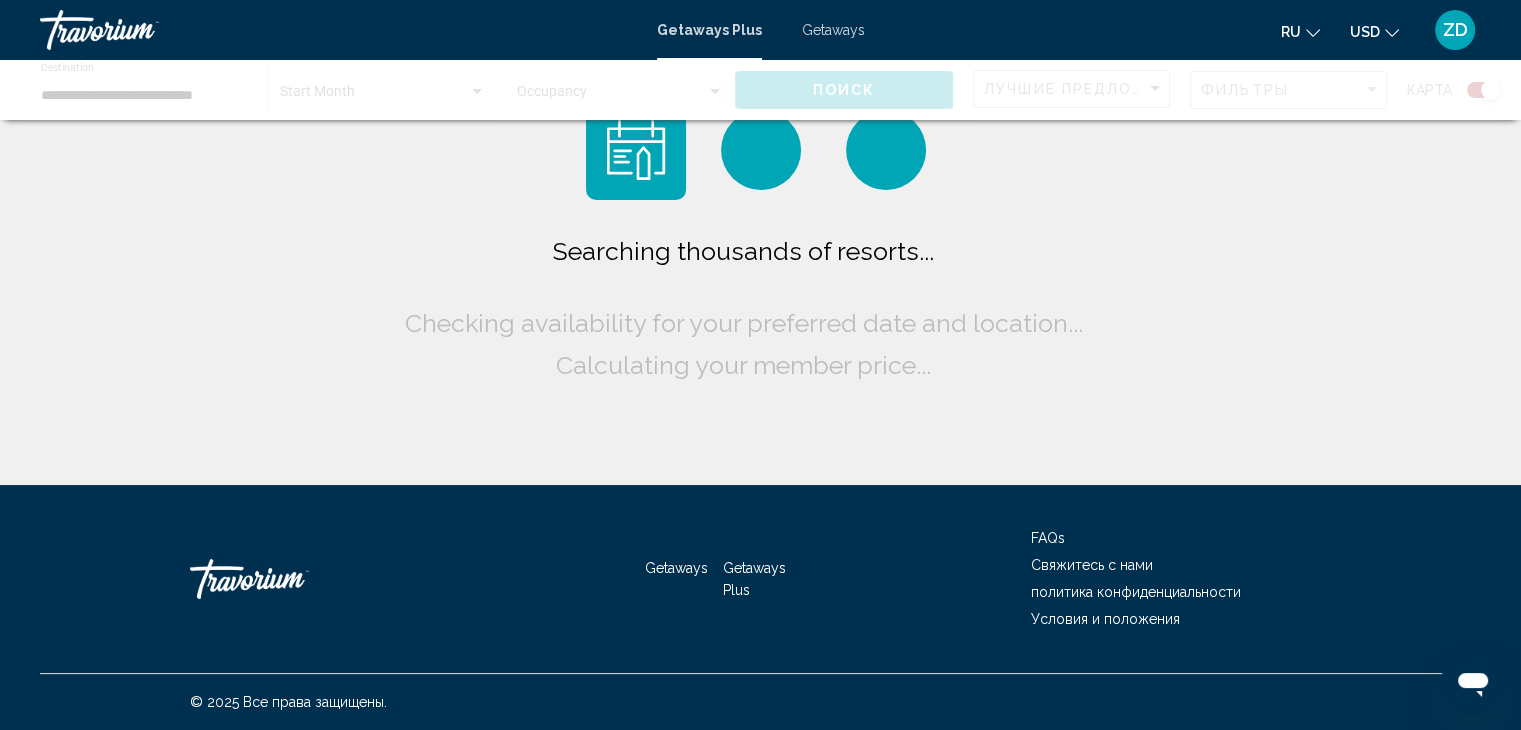 scroll, scrollTop: 0, scrollLeft: 0, axis: both 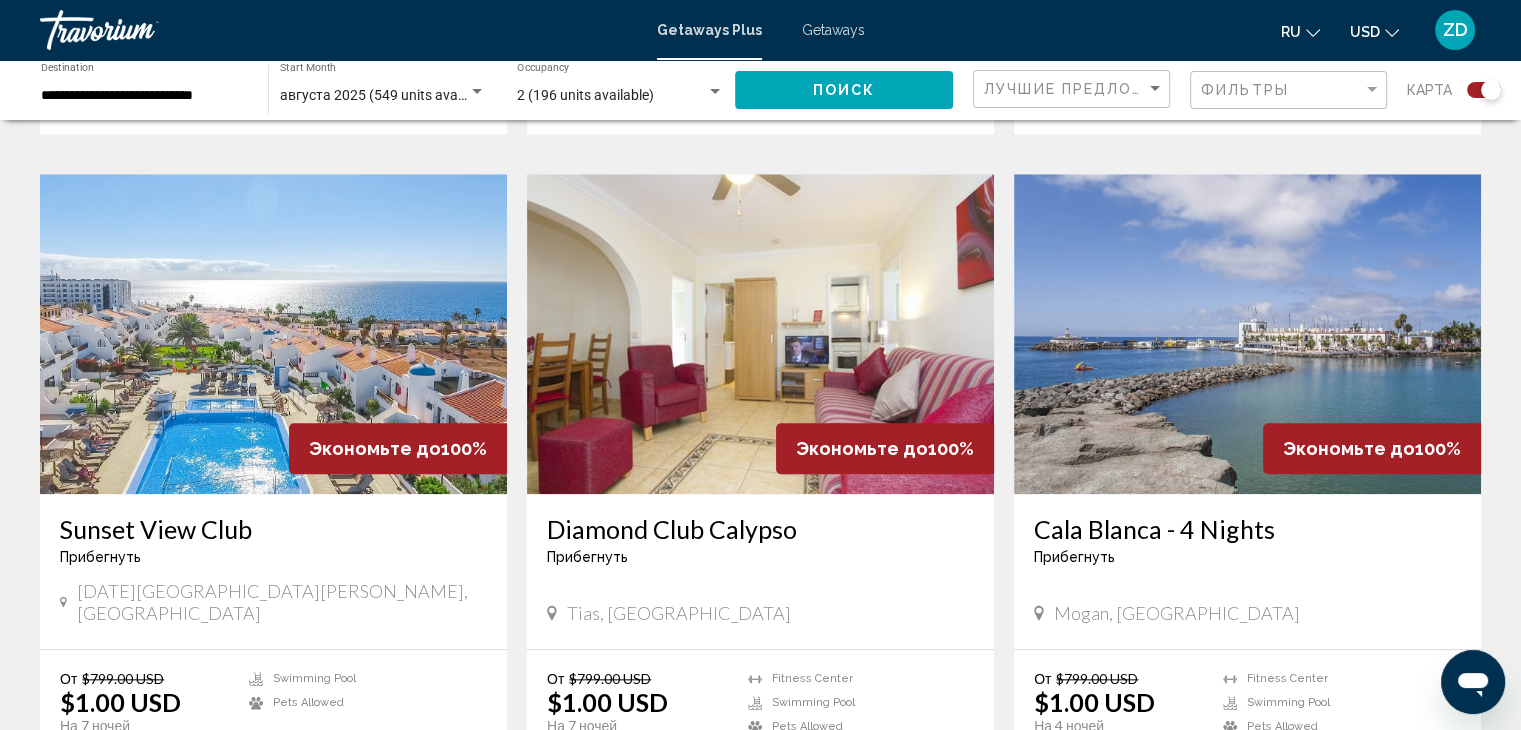 click at bounding box center (273, 334) 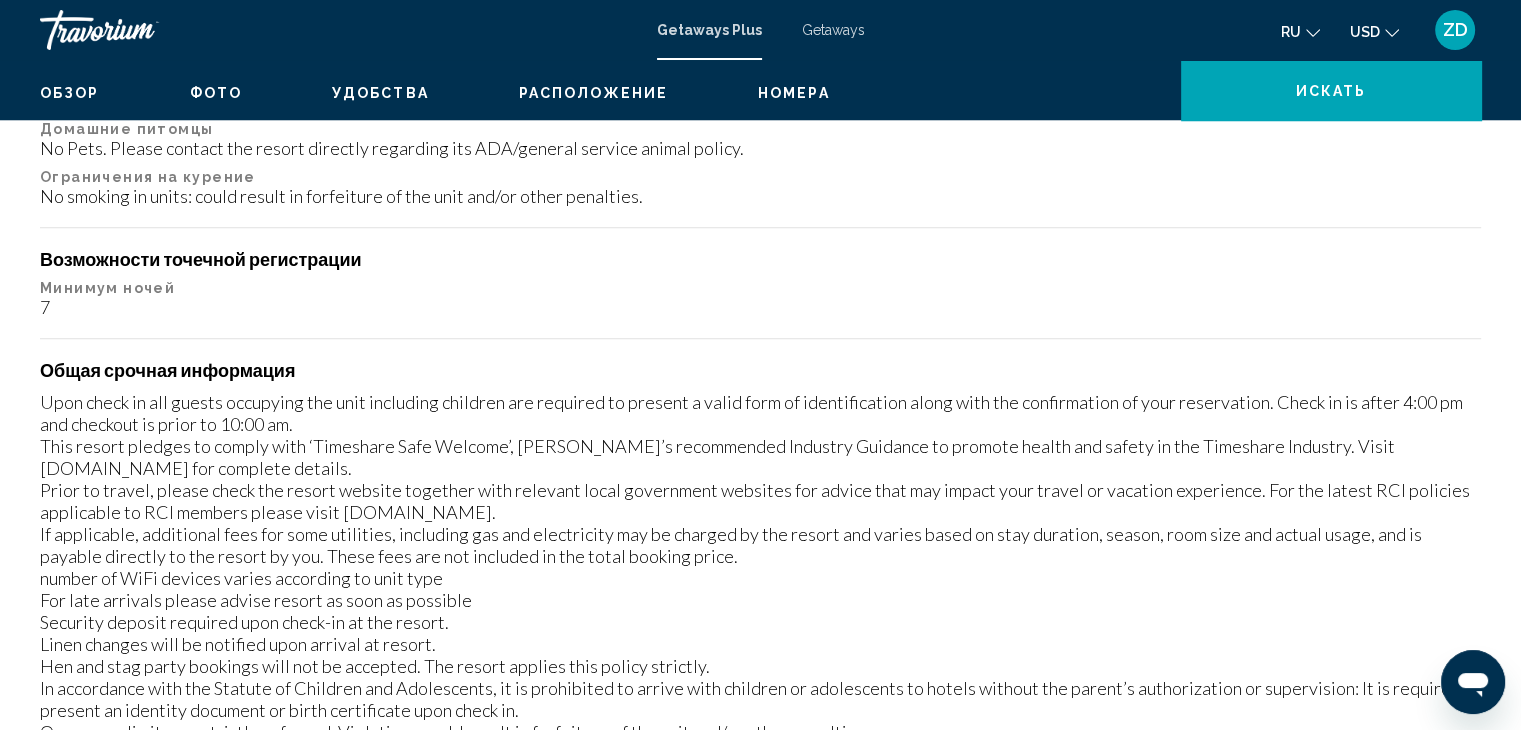 scroll, scrollTop: 0, scrollLeft: 0, axis: both 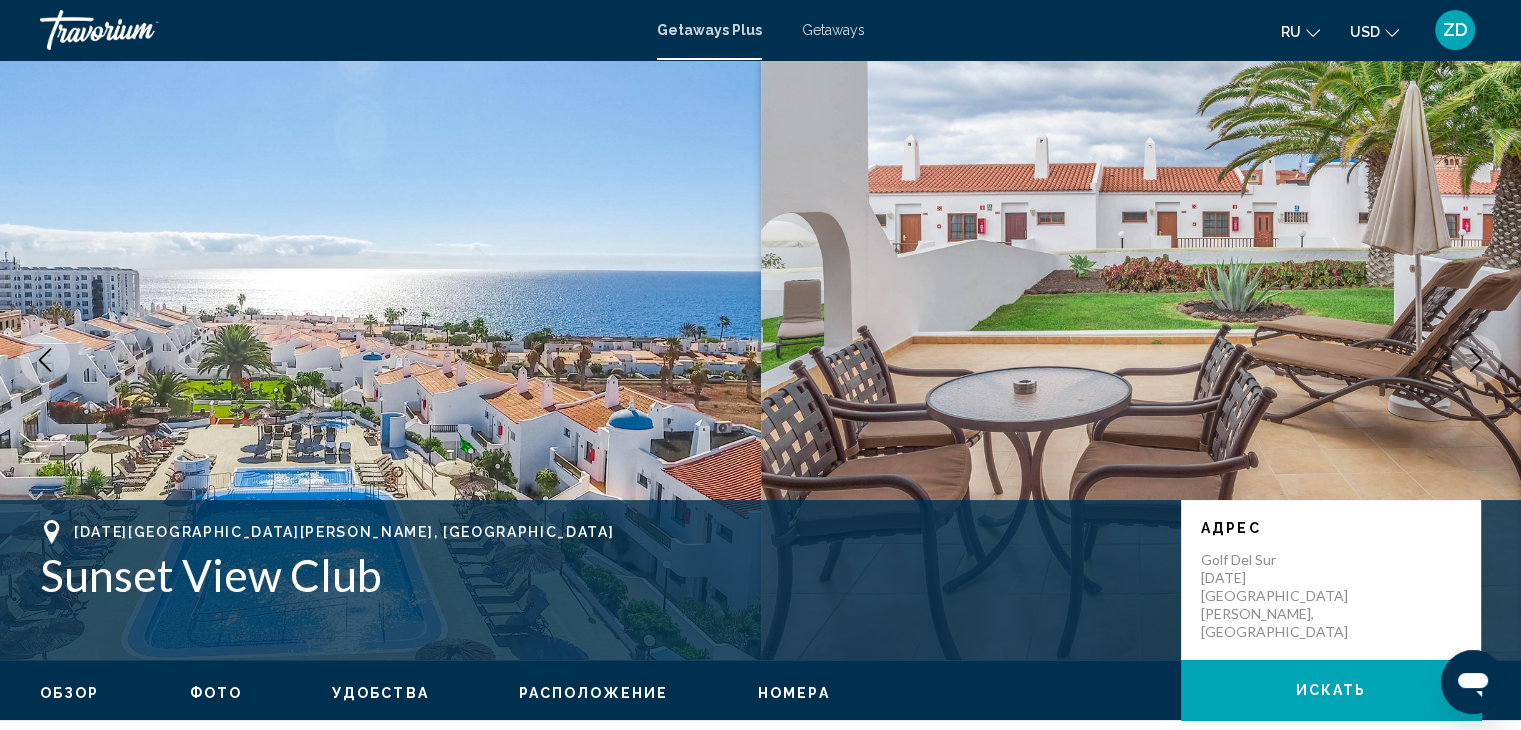 click on "Фото" at bounding box center (216, 693) 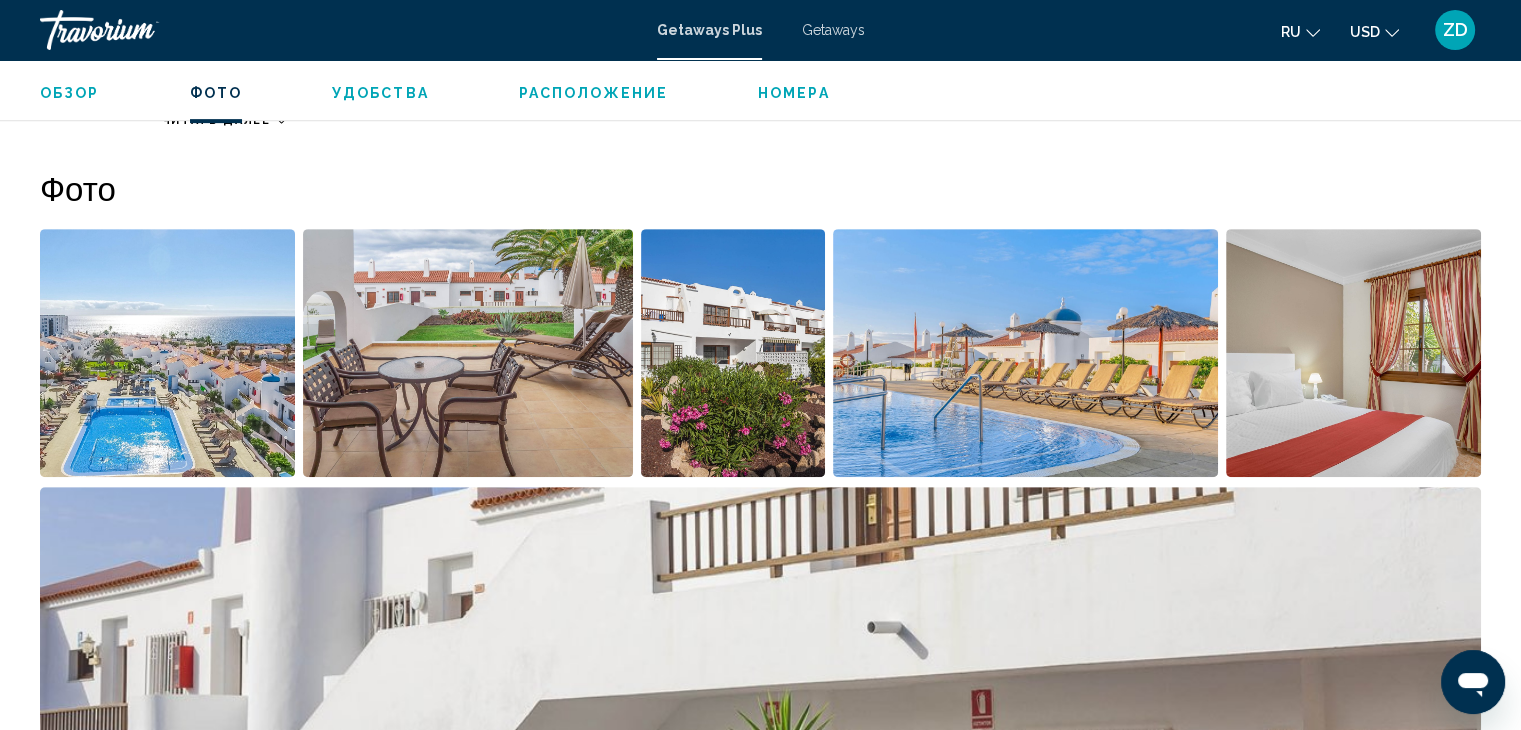 scroll, scrollTop: 891, scrollLeft: 0, axis: vertical 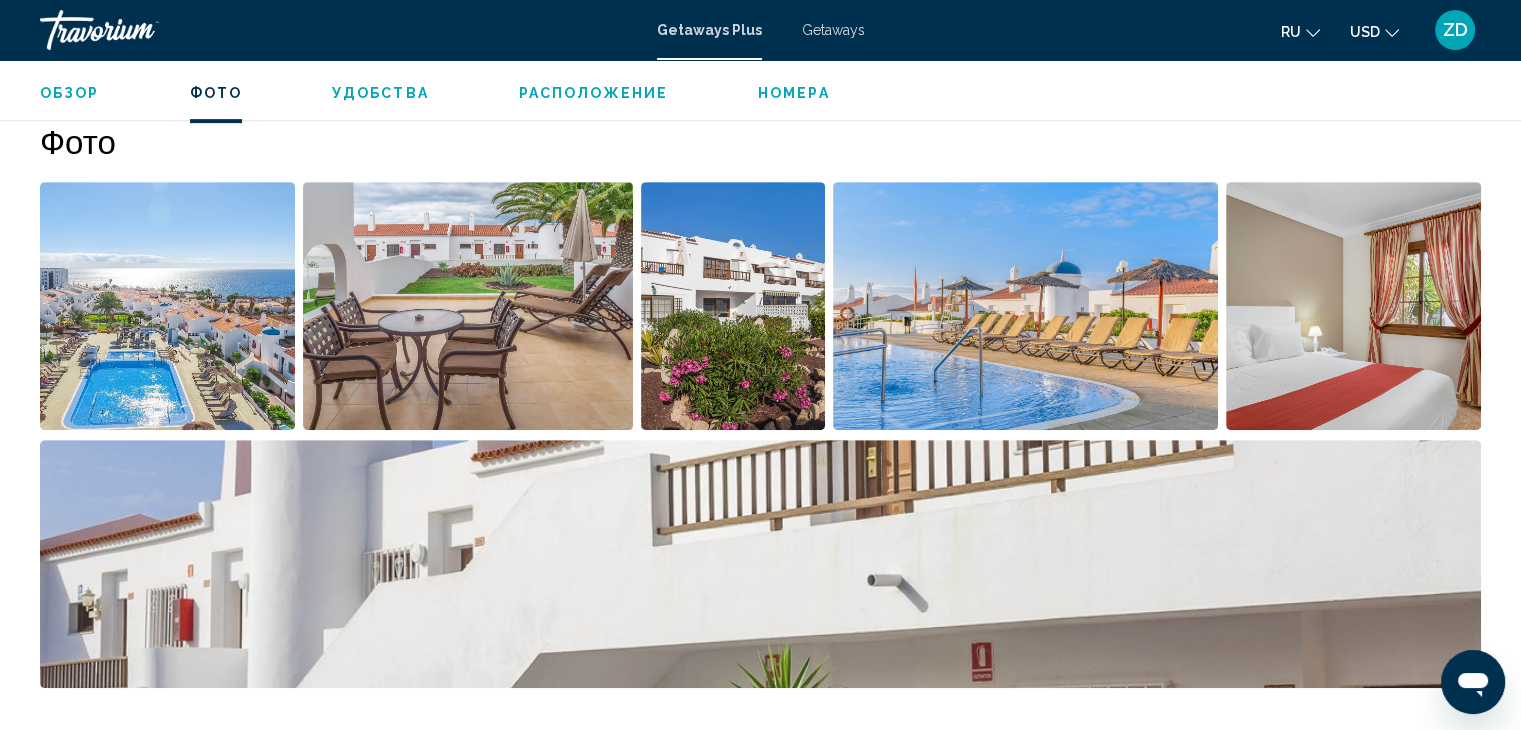click at bounding box center [167, 306] 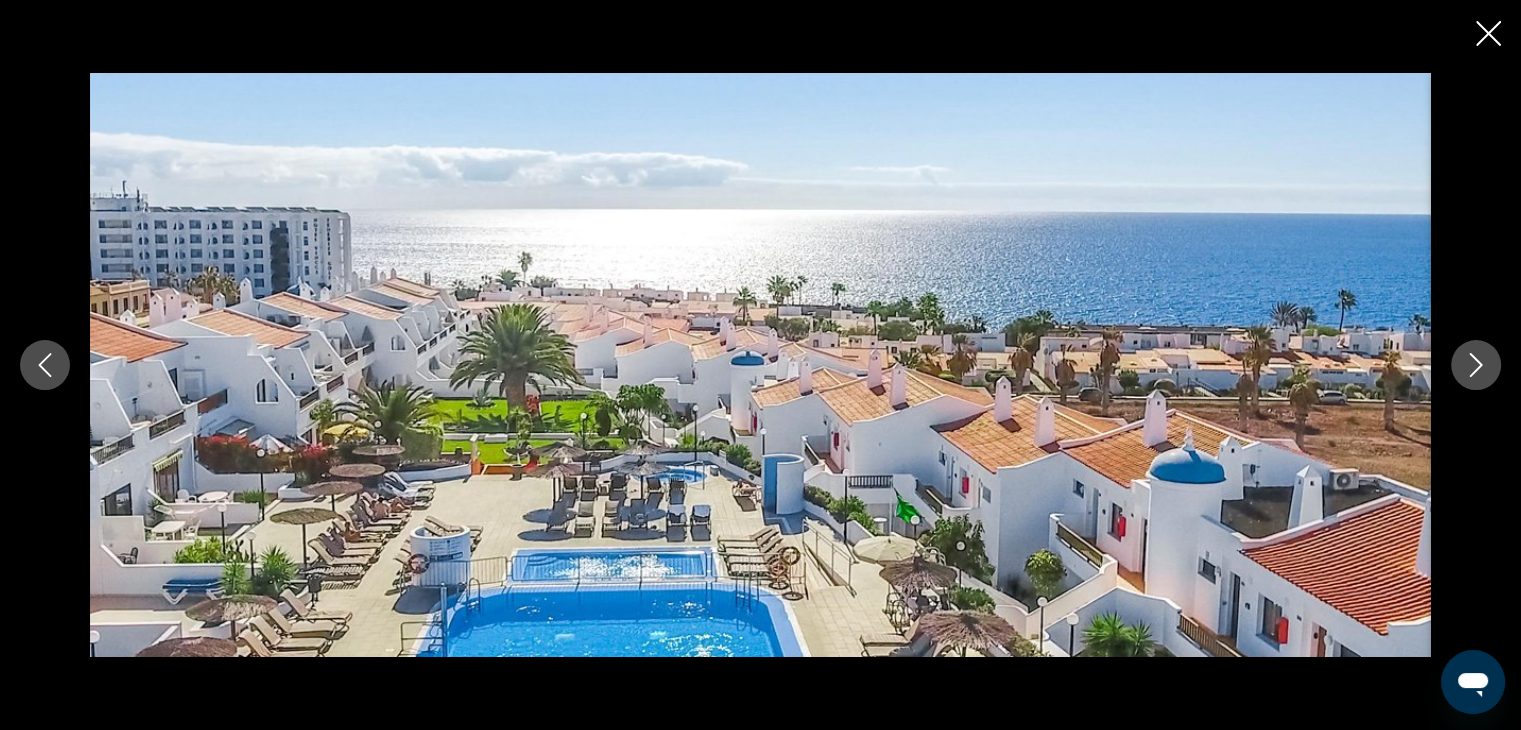 click 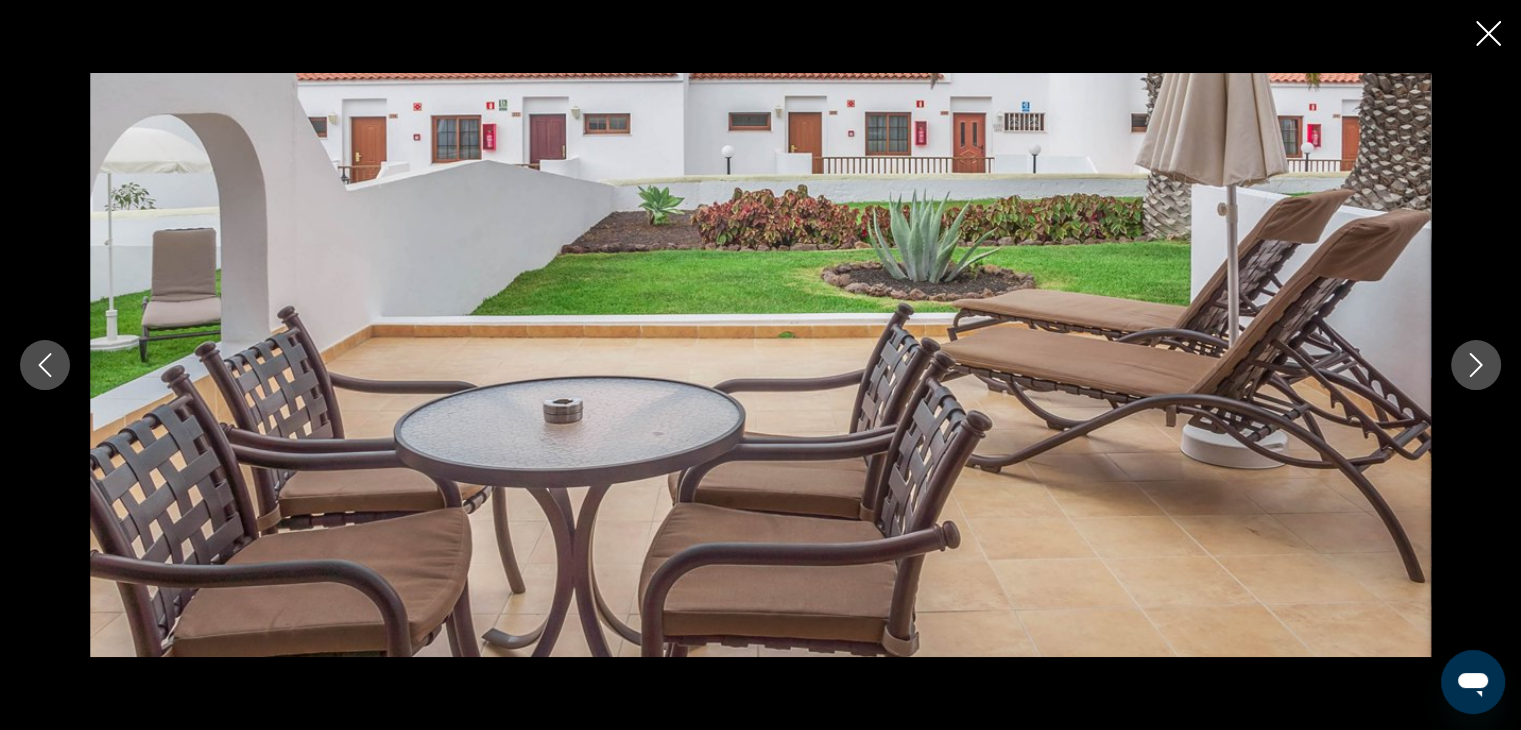 click 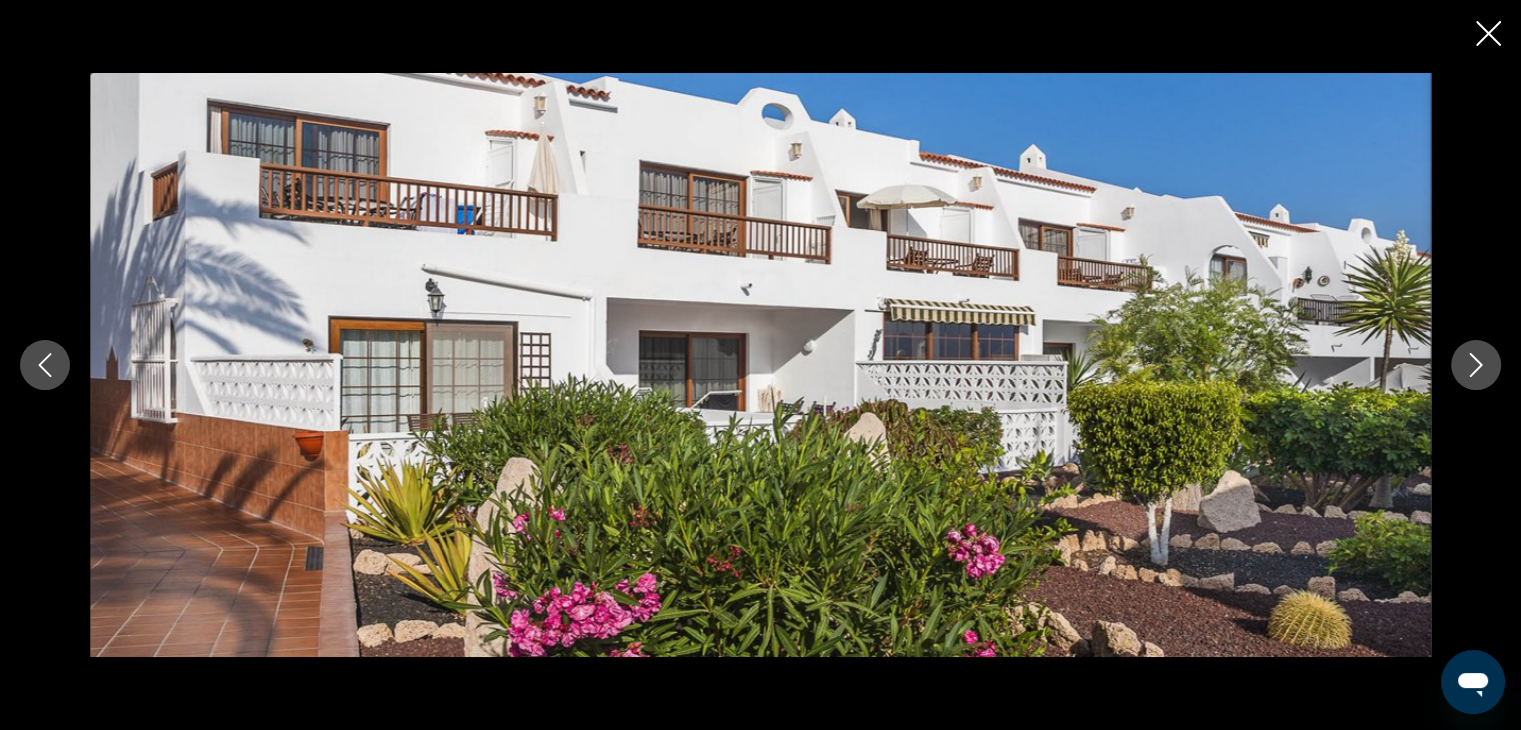 click 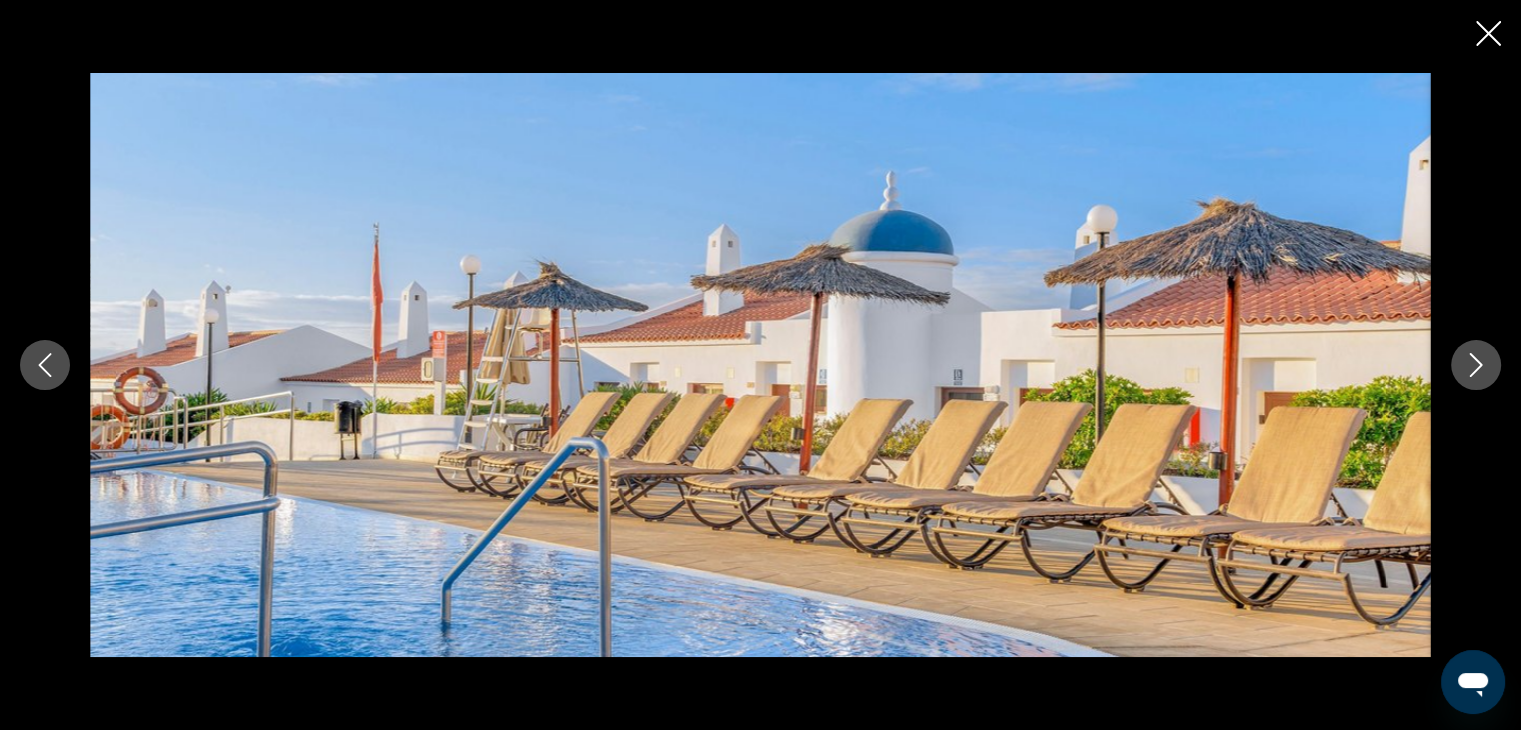 click 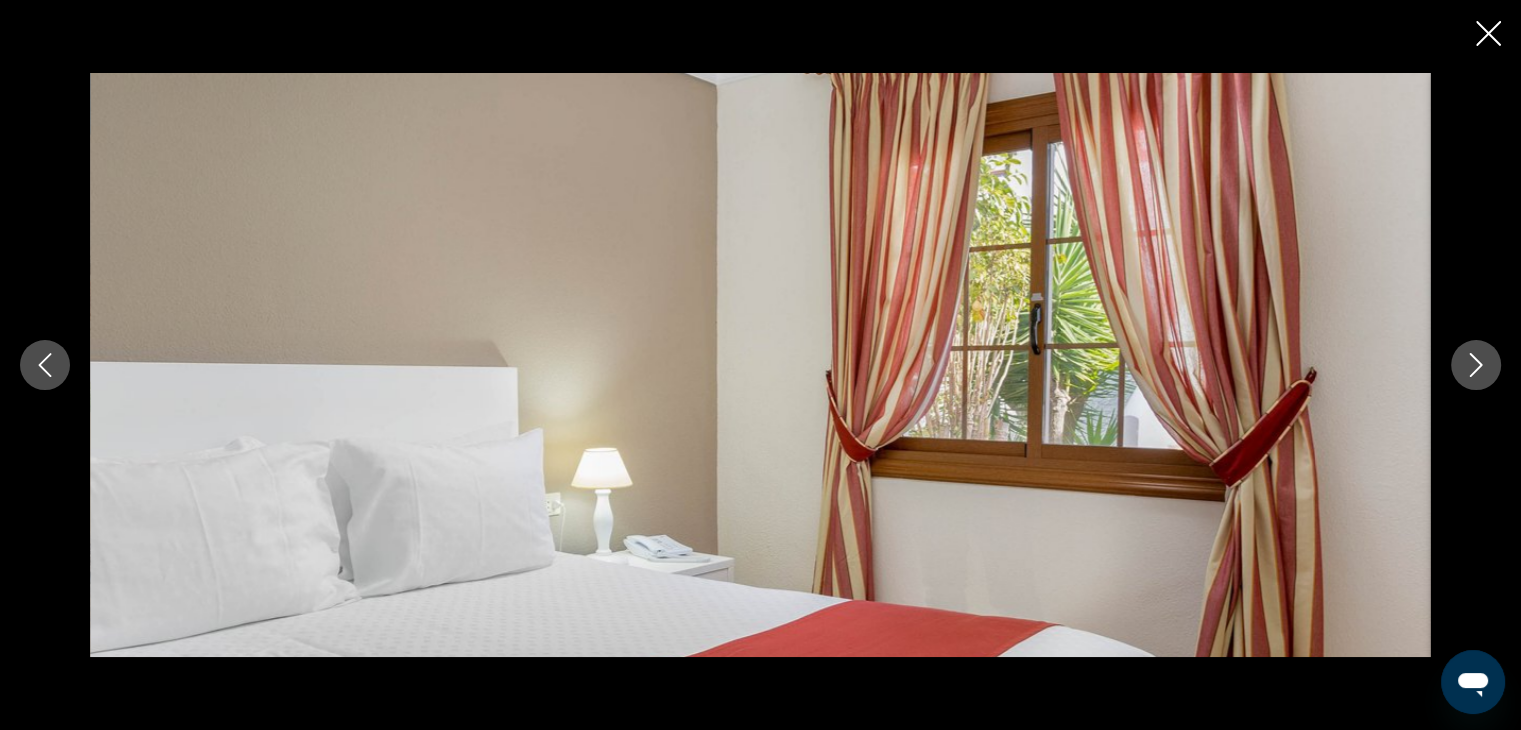 click 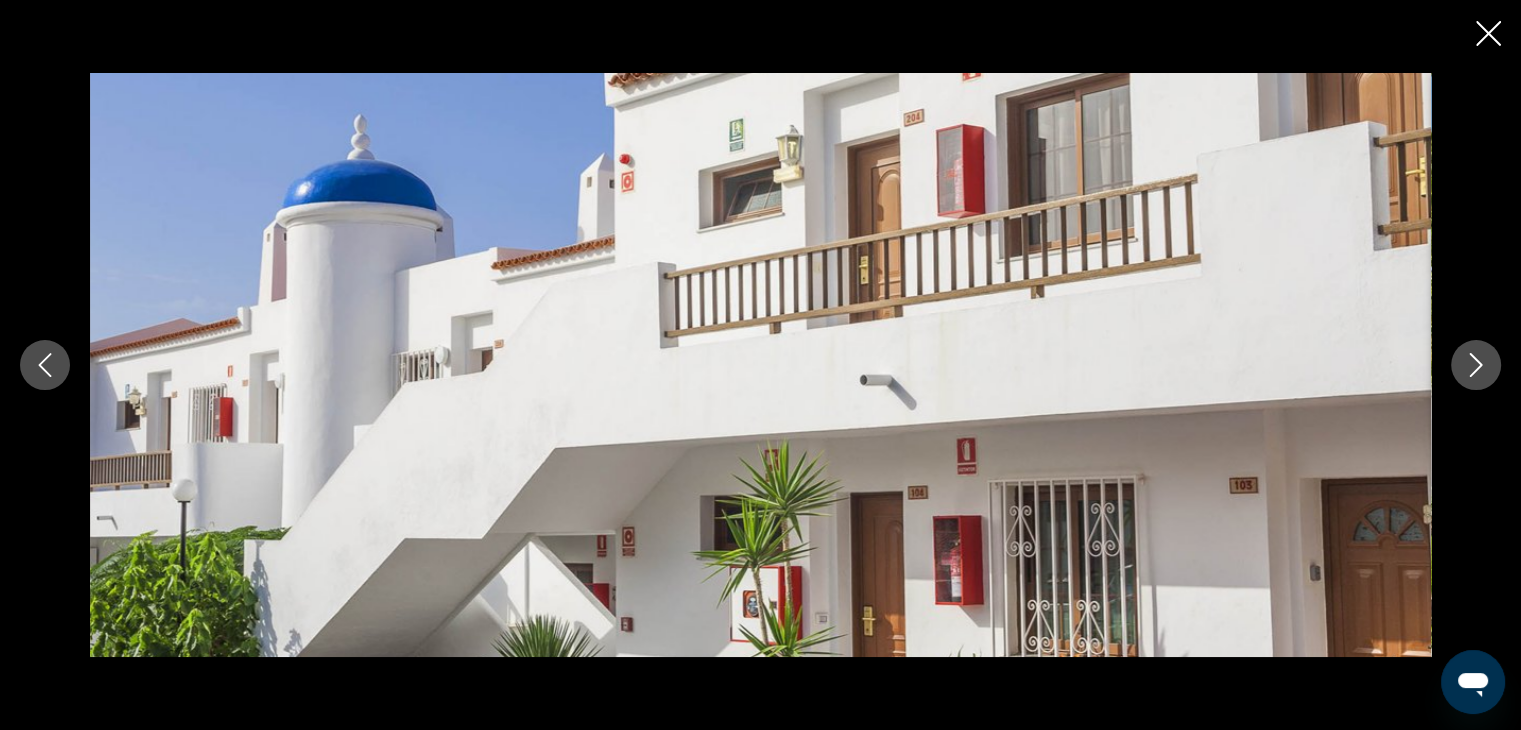 click 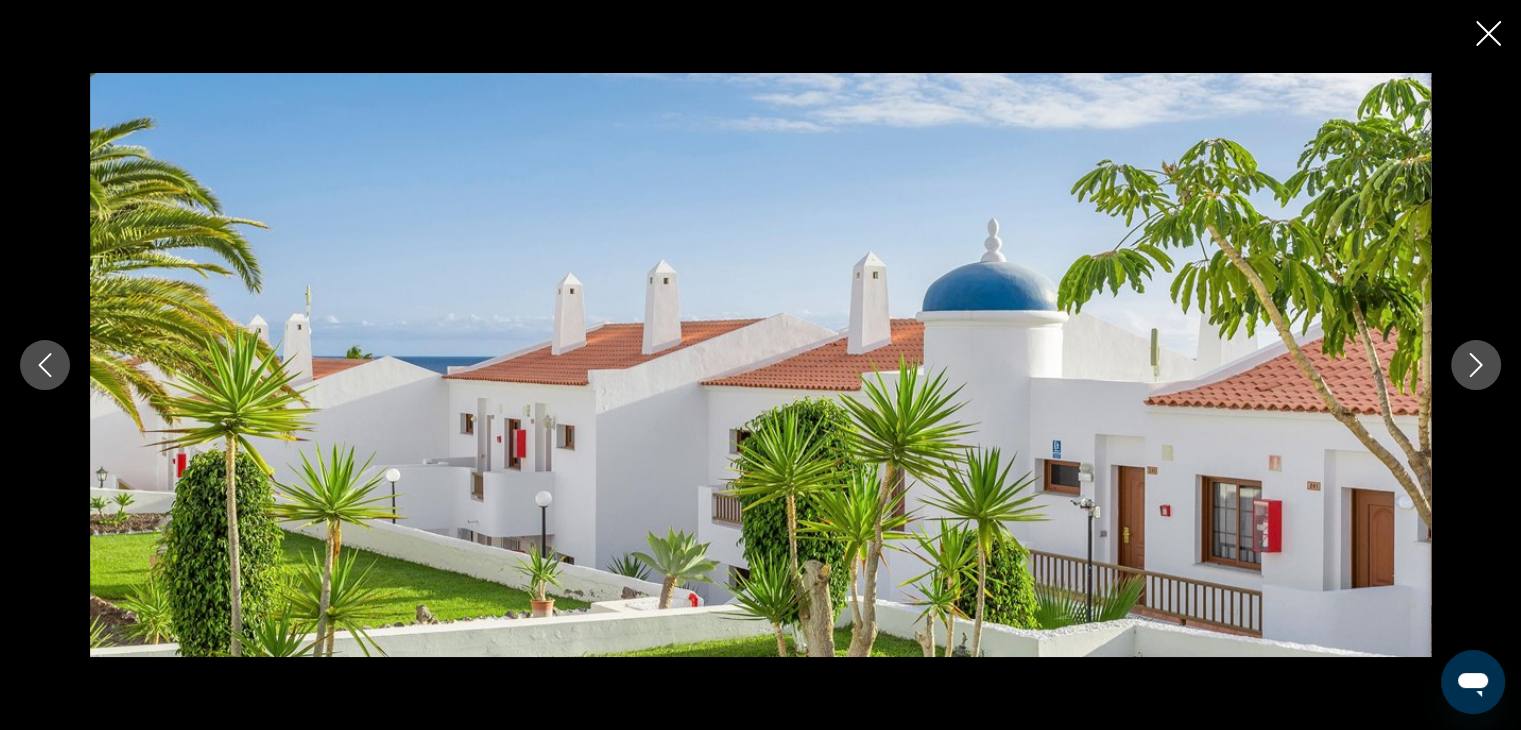 click 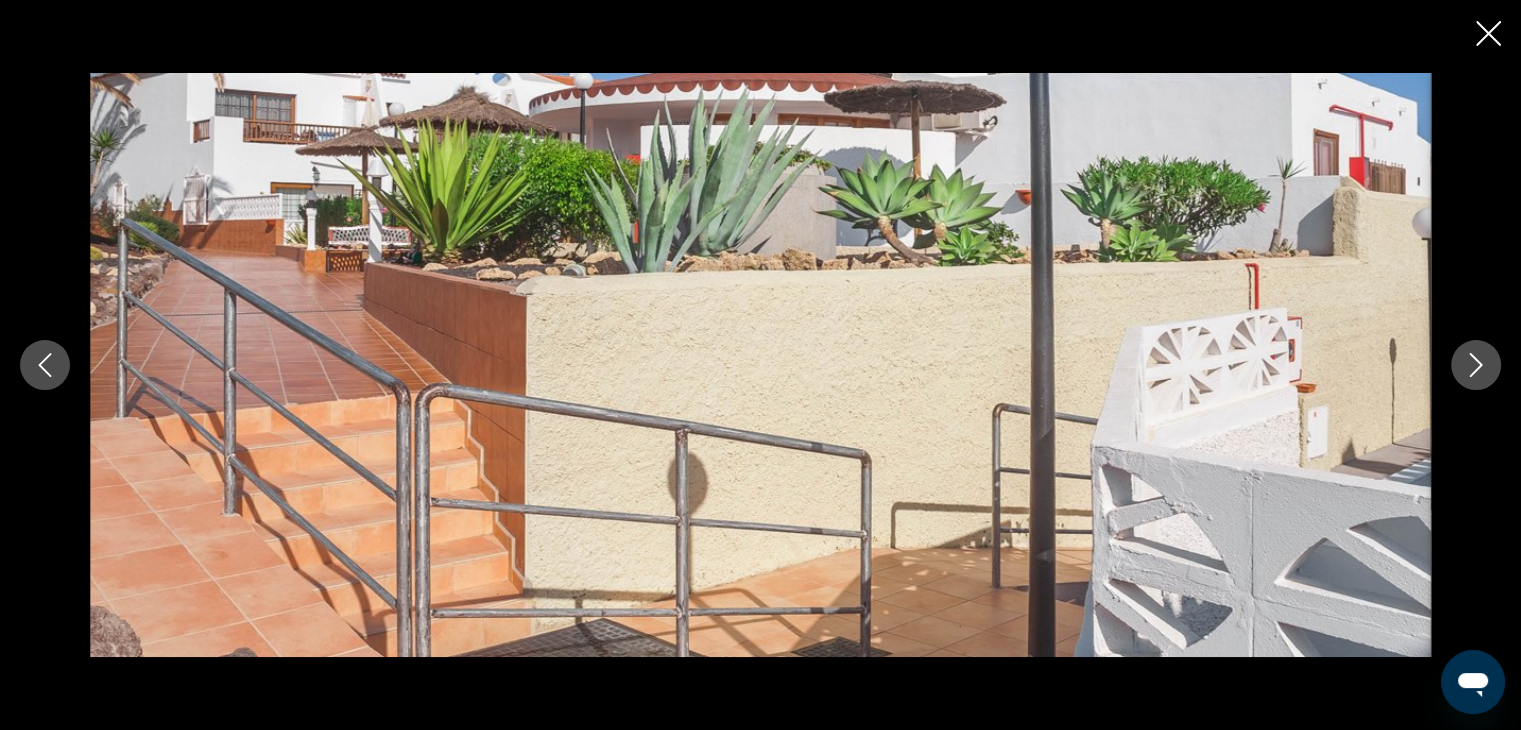 click 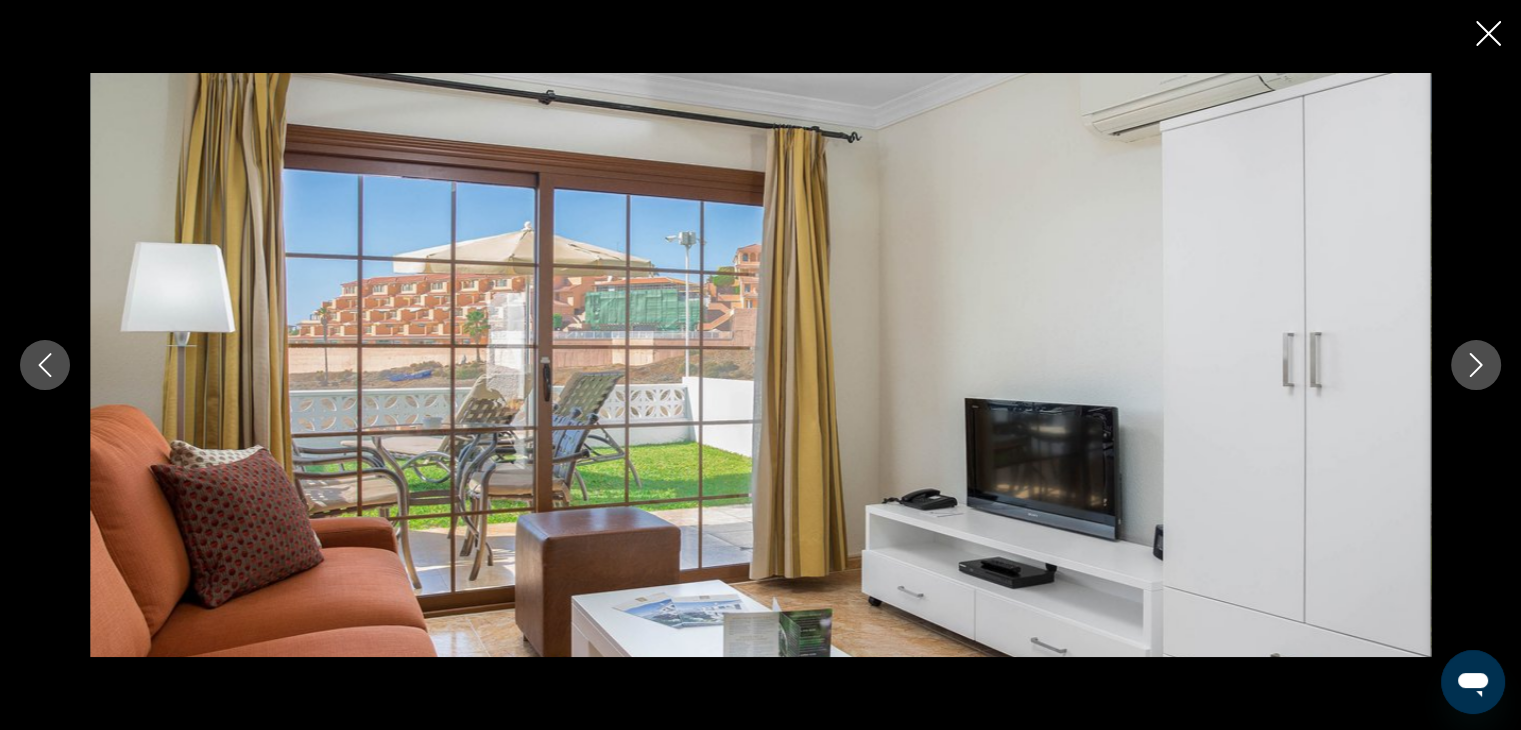 click 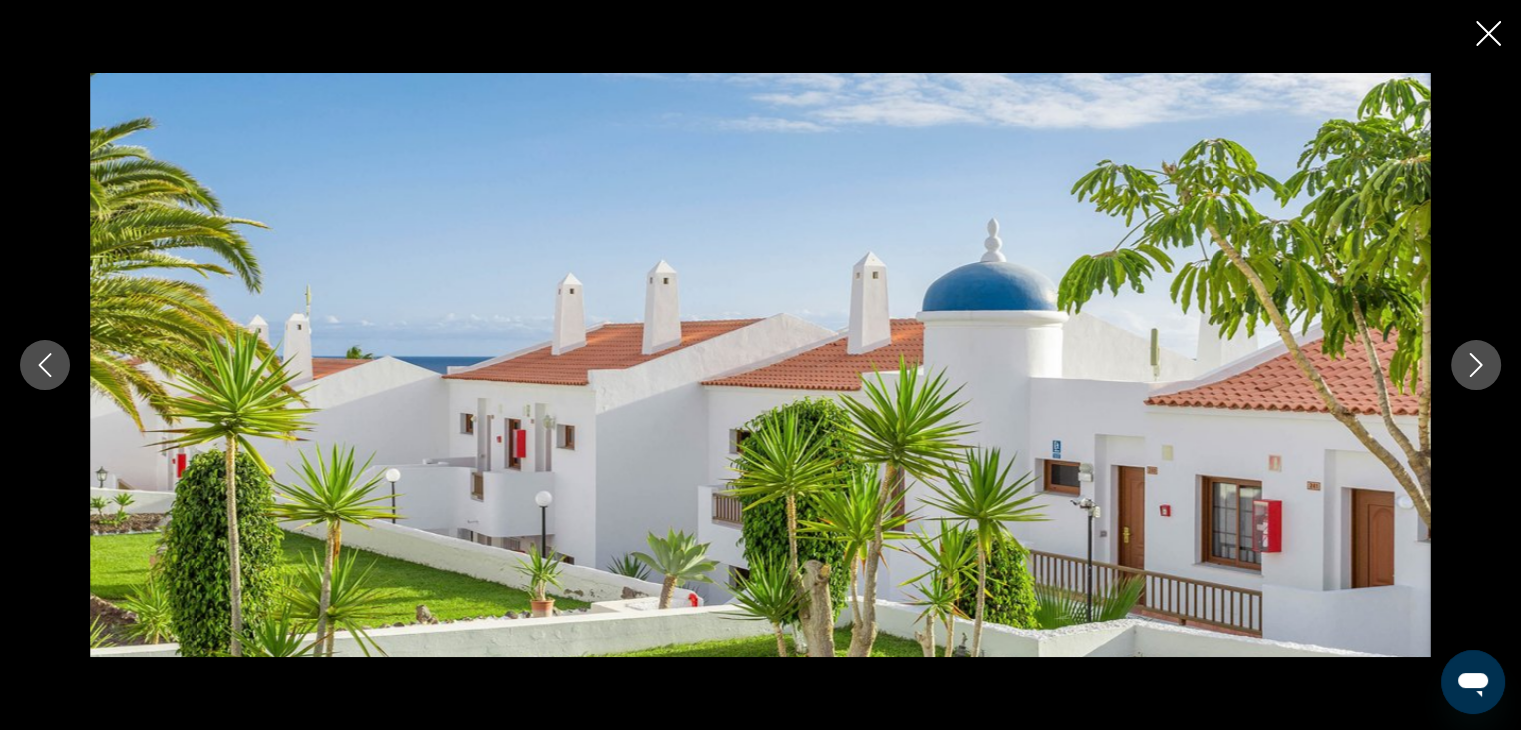 click 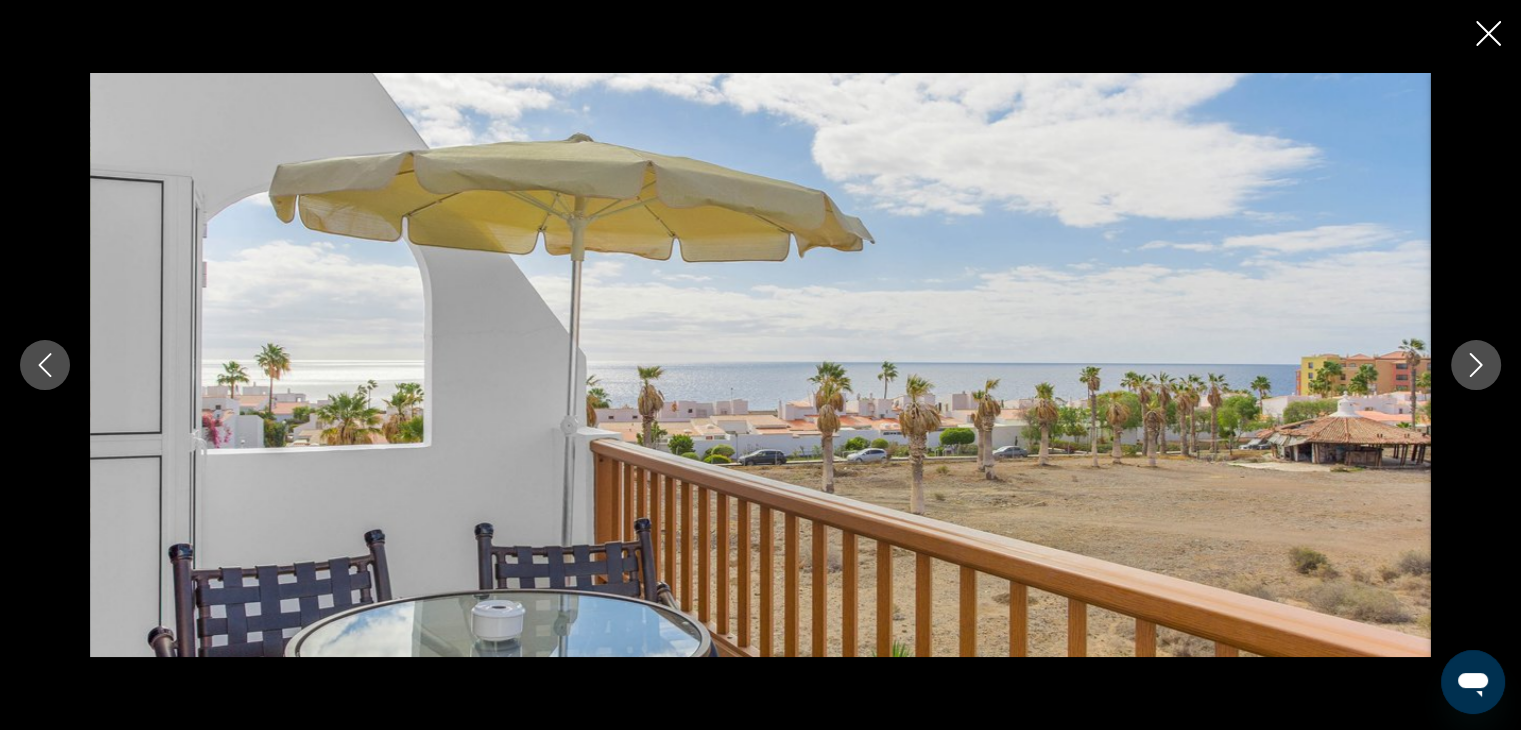 click 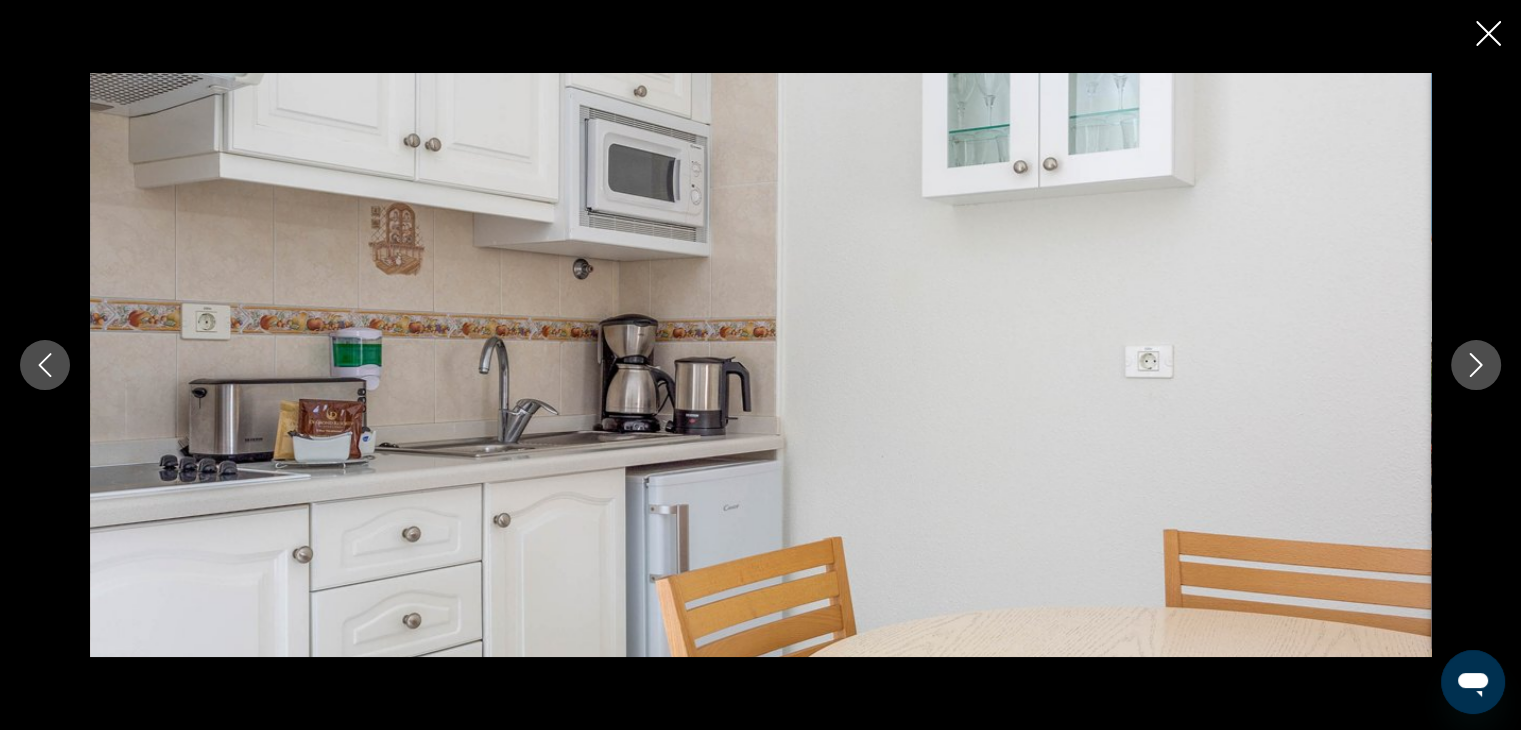 click 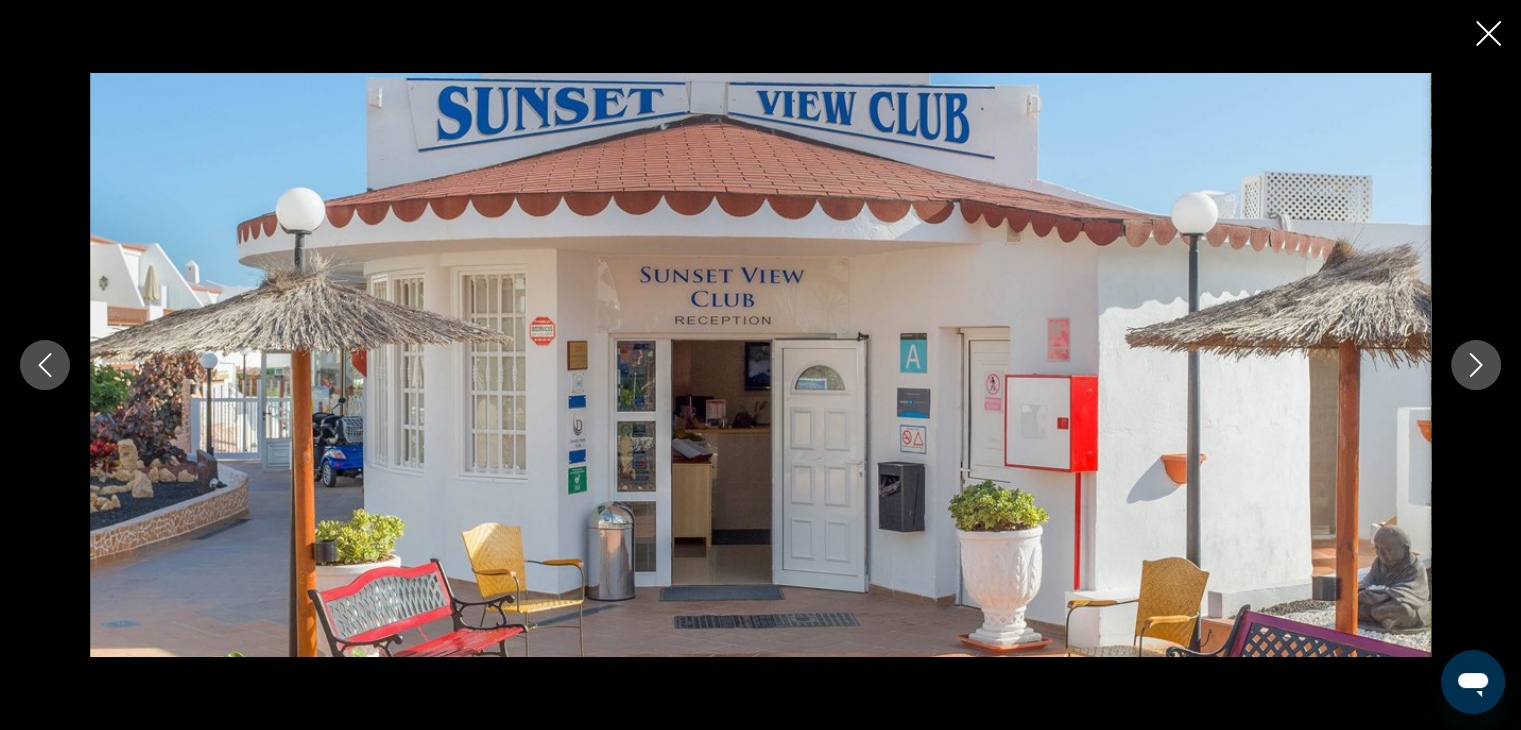 click 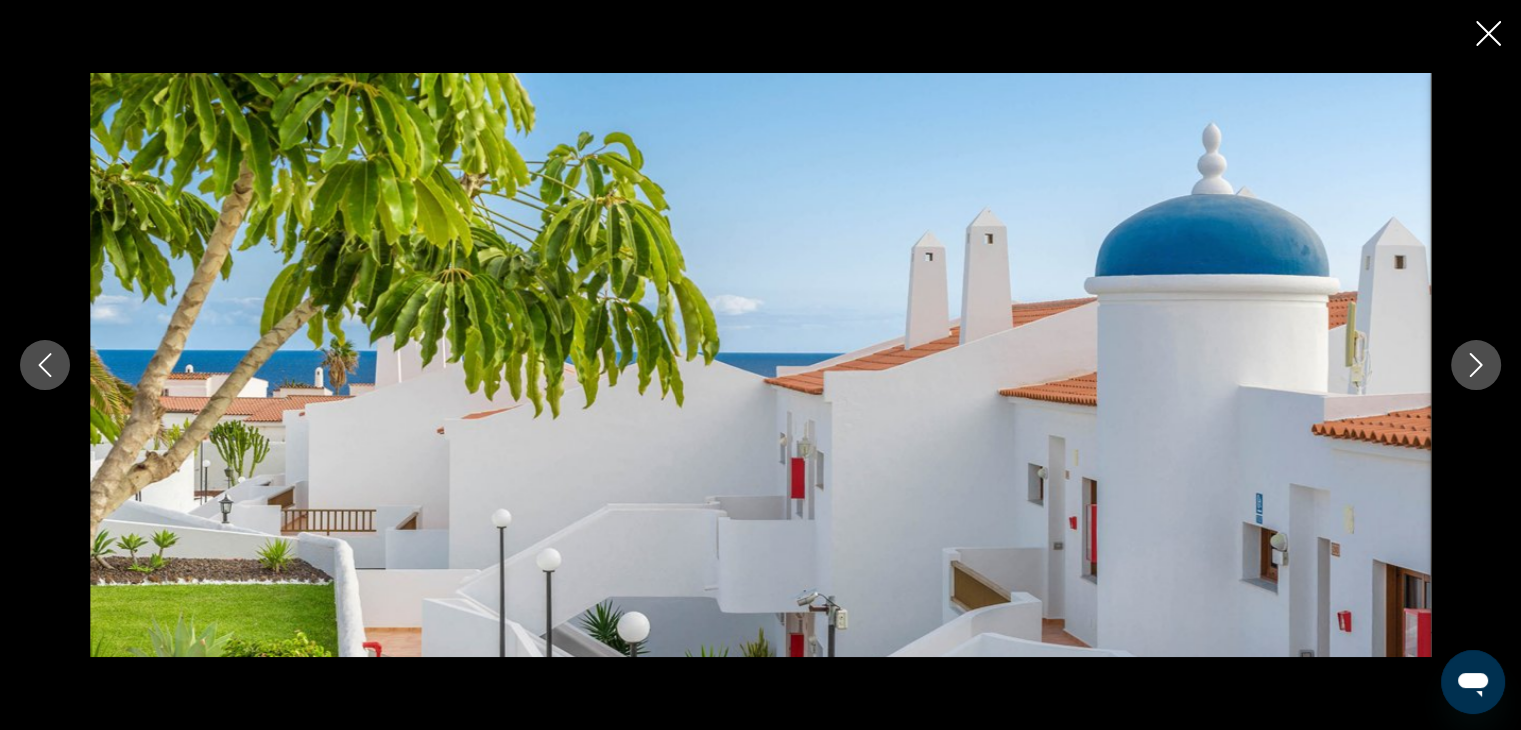 click 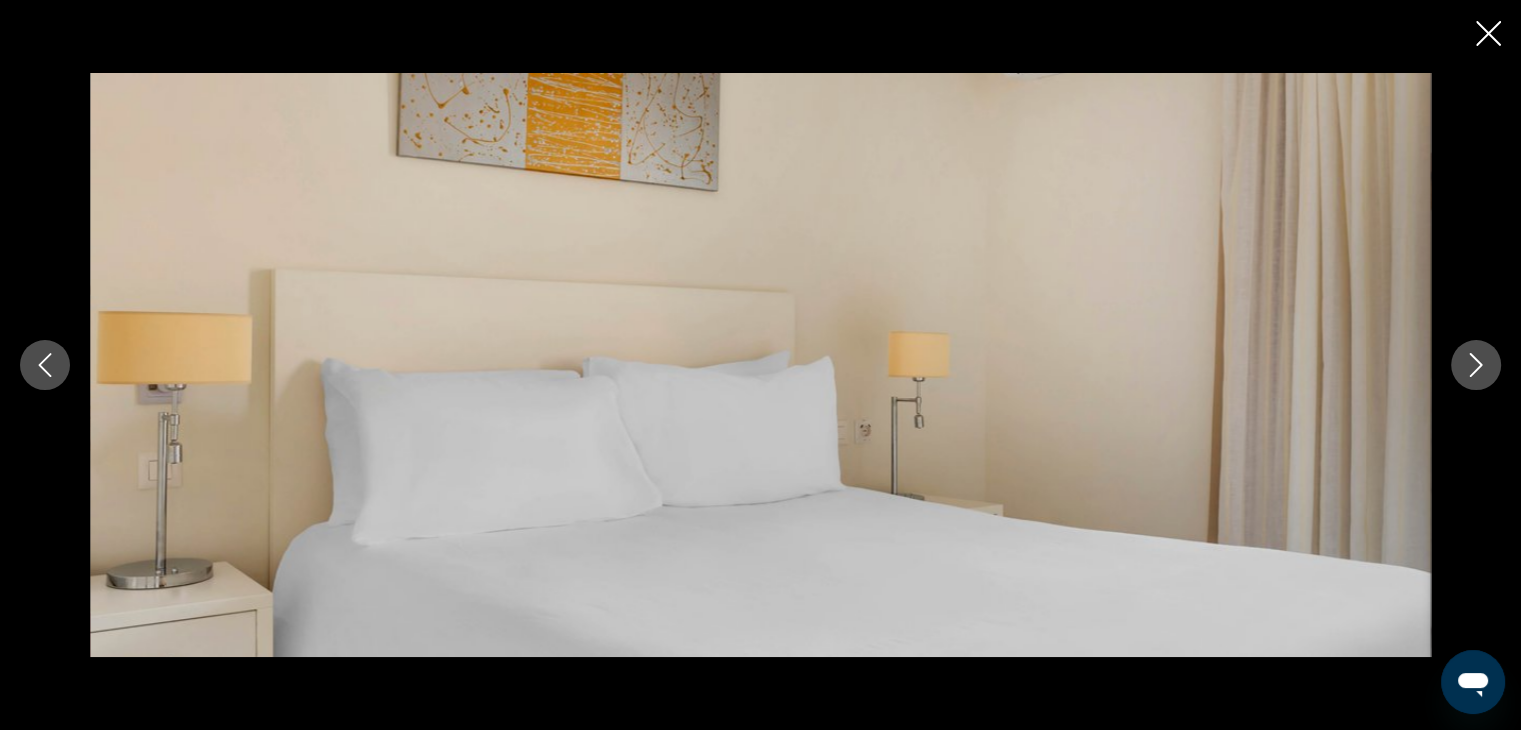 click 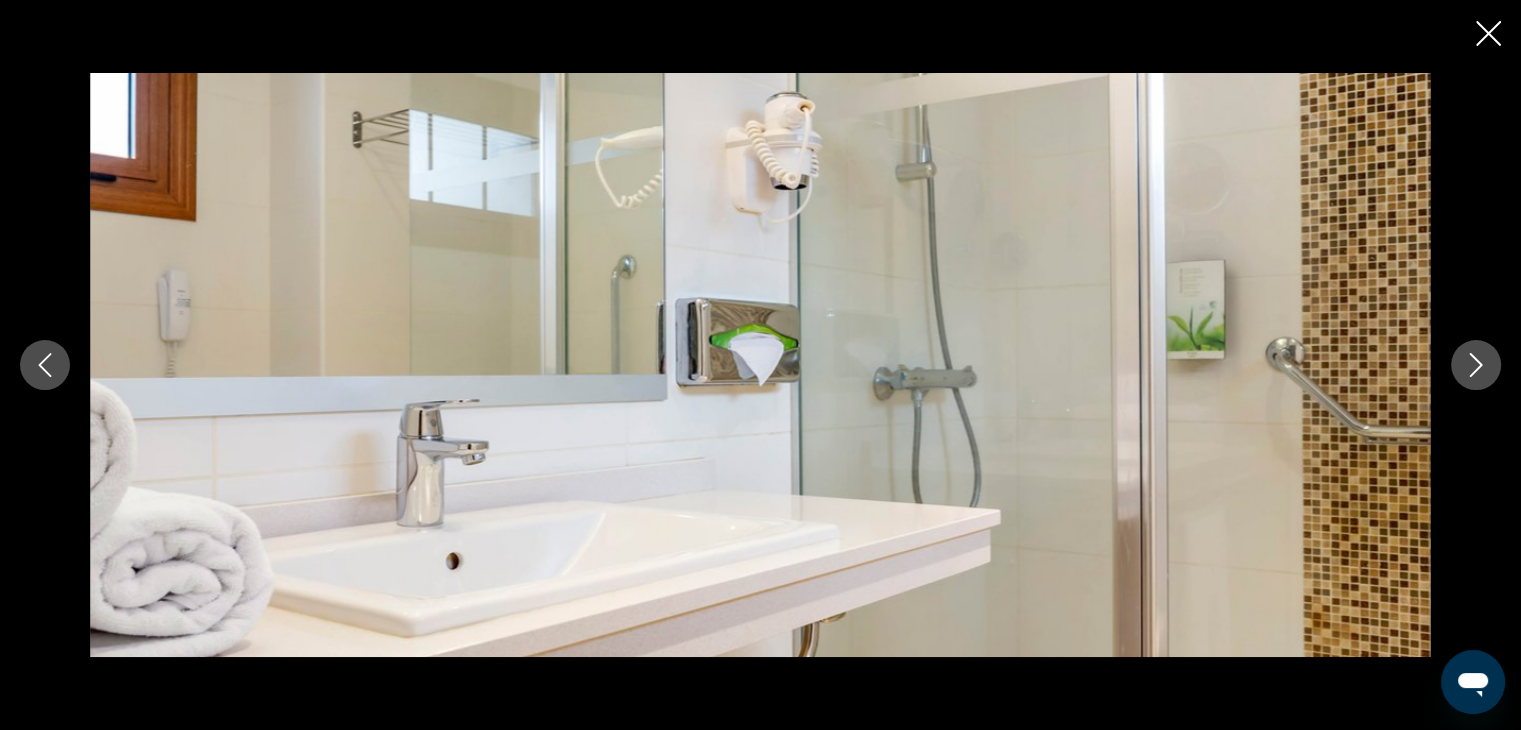 click 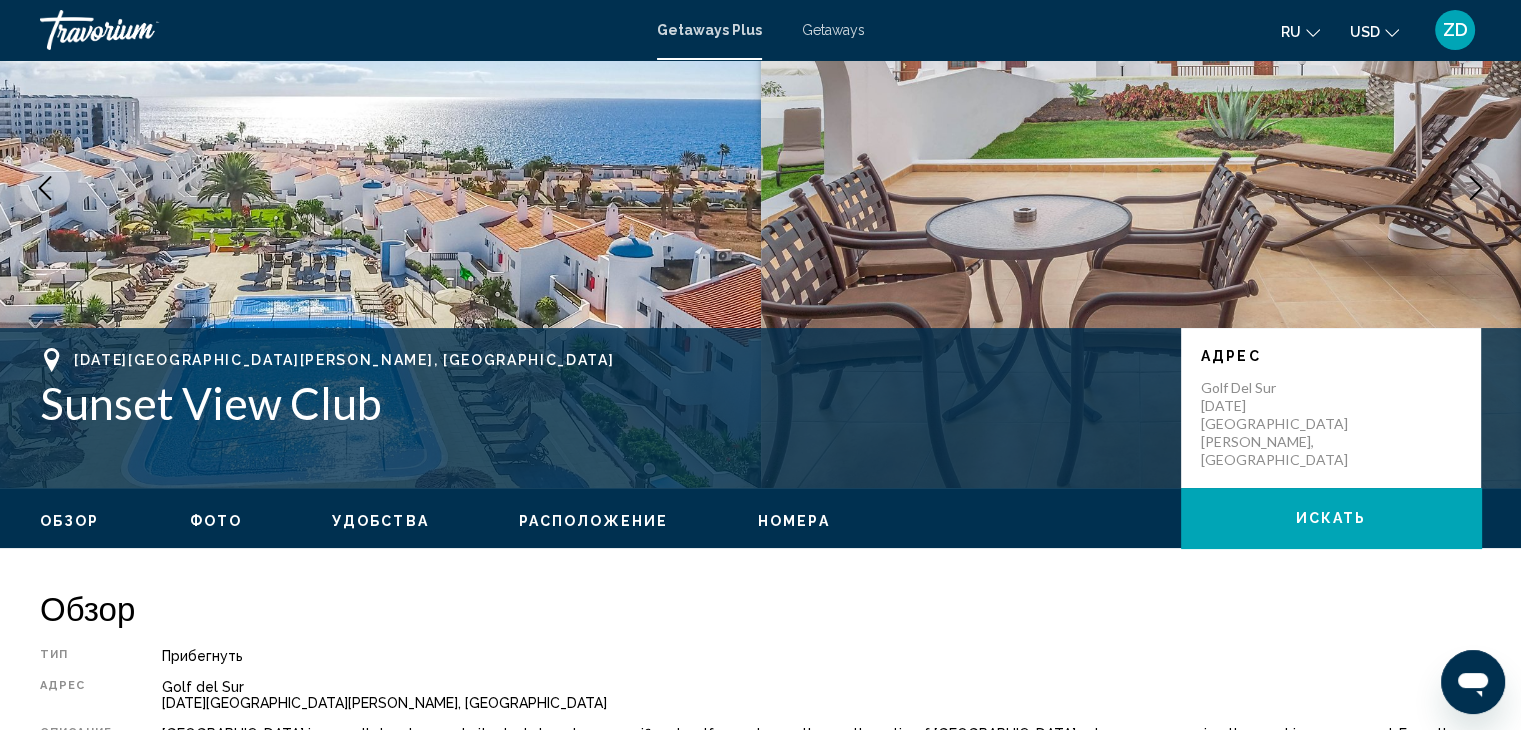 scroll, scrollTop: 0, scrollLeft: 0, axis: both 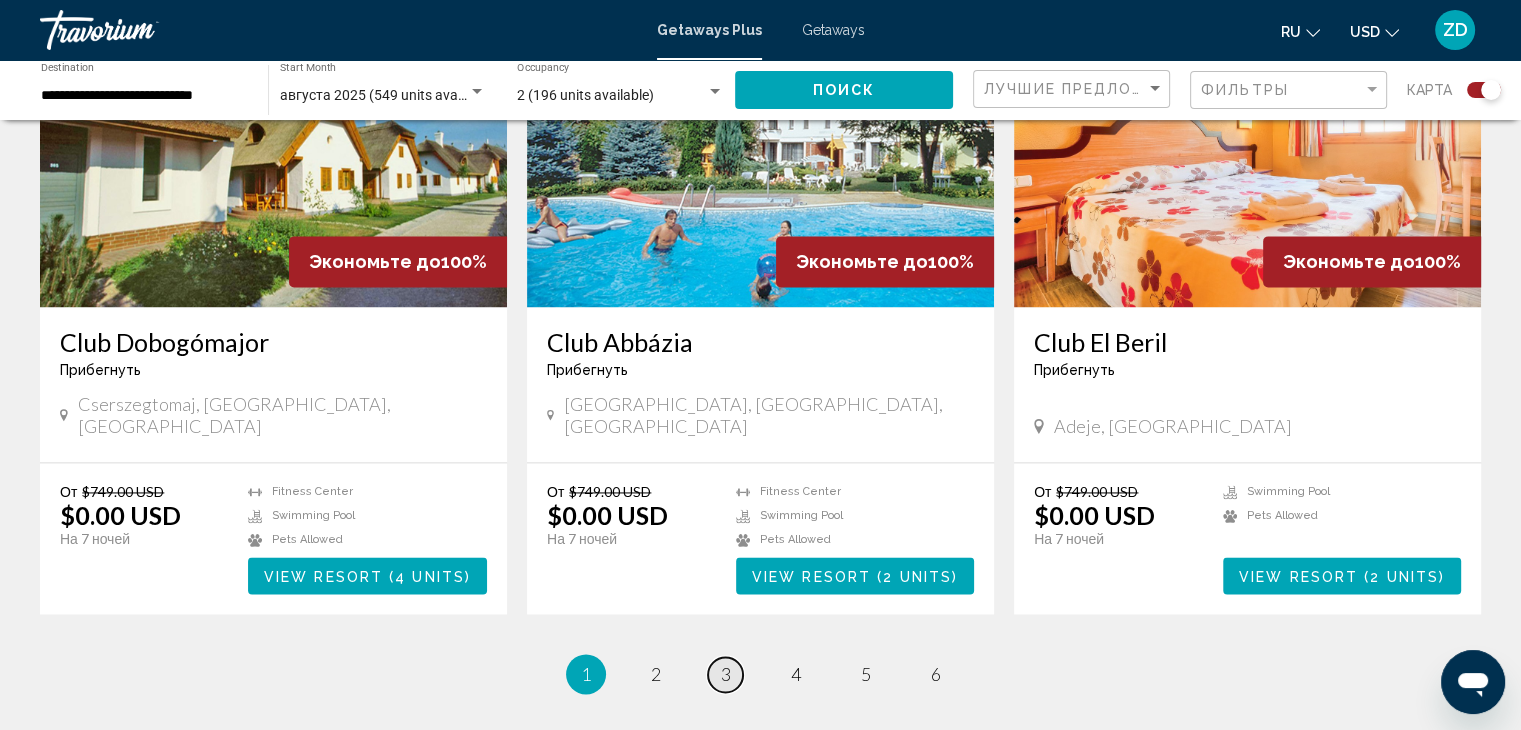 click on "3" at bounding box center [726, 674] 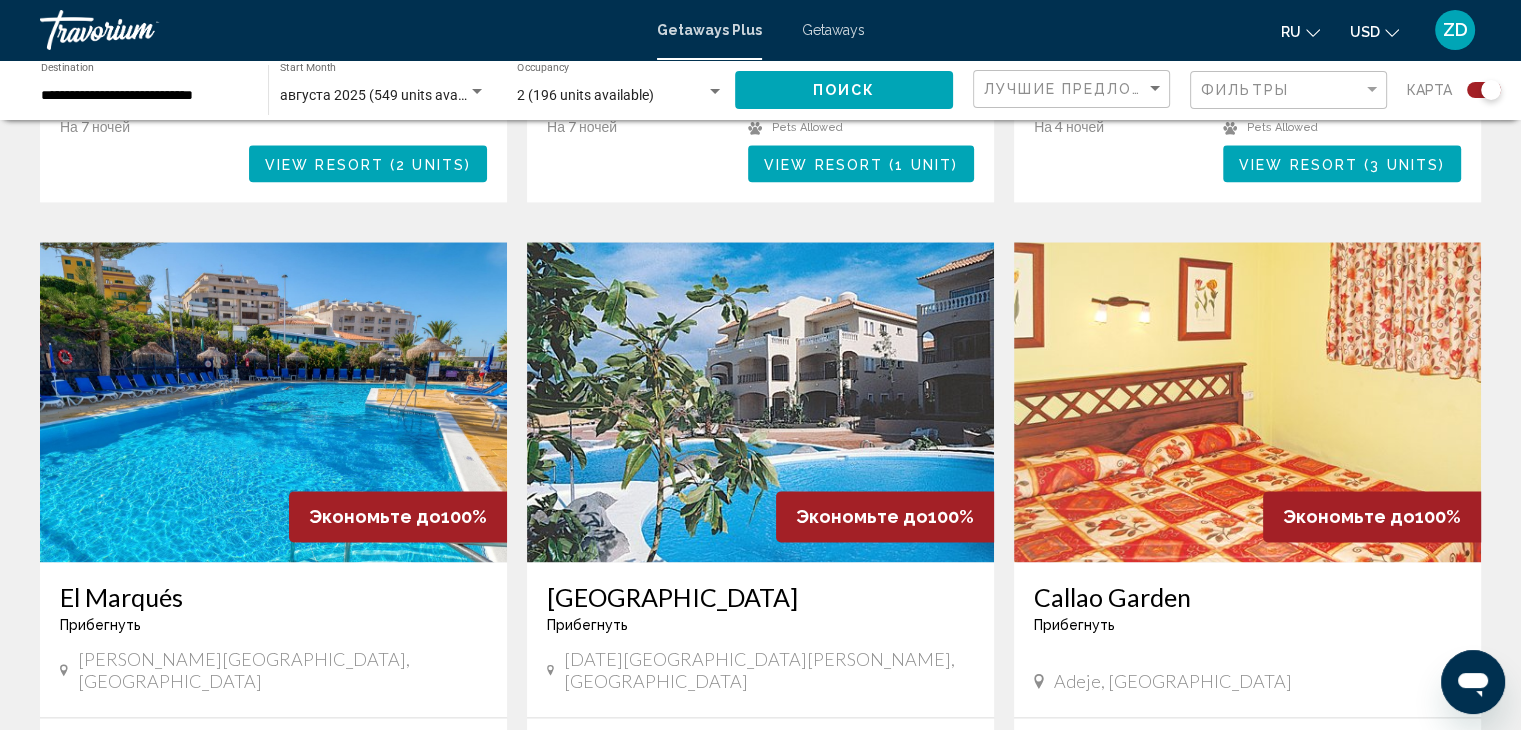 scroll, scrollTop: 2606, scrollLeft: 0, axis: vertical 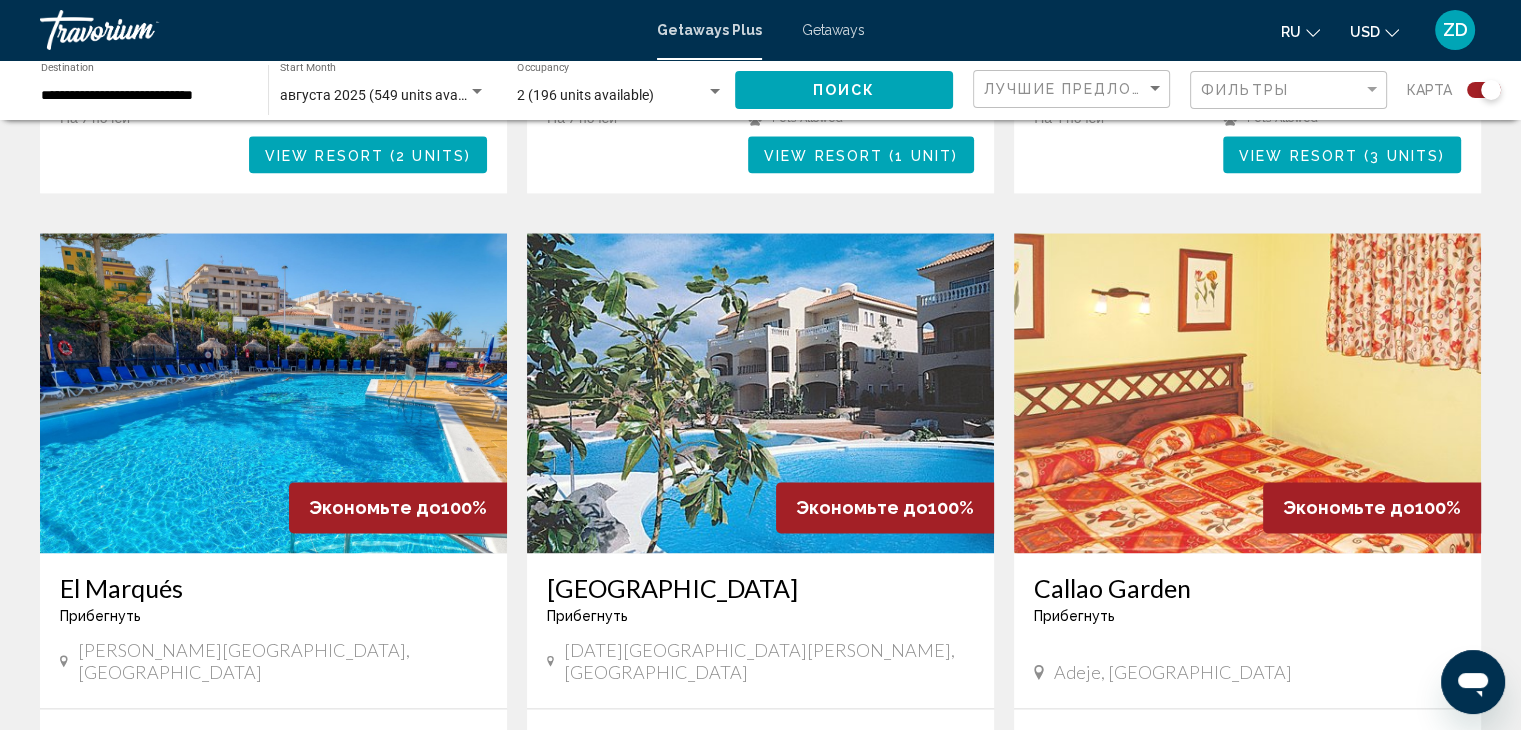 click at bounding box center [273, 393] 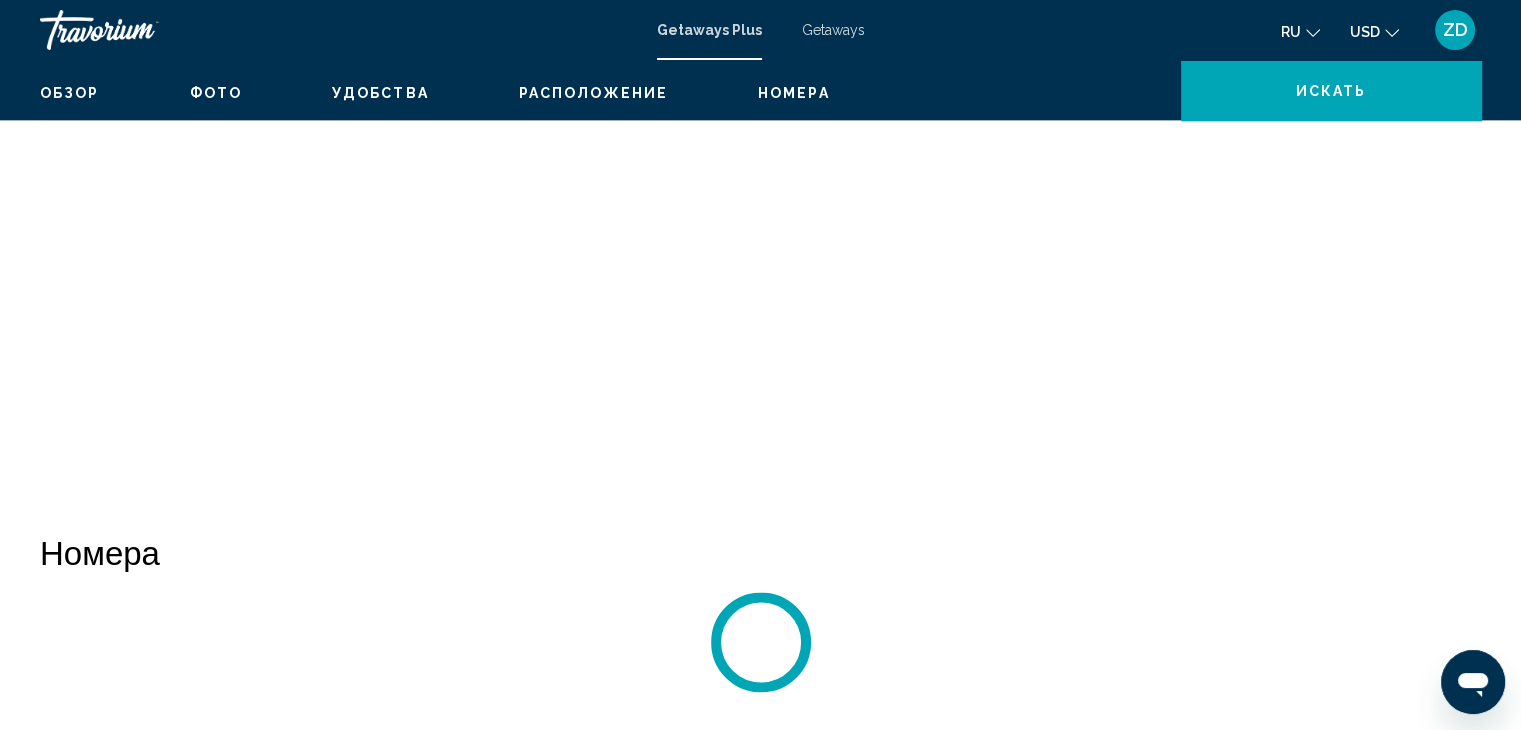 scroll, scrollTop: 0, scrollLeft: 0, axis: both 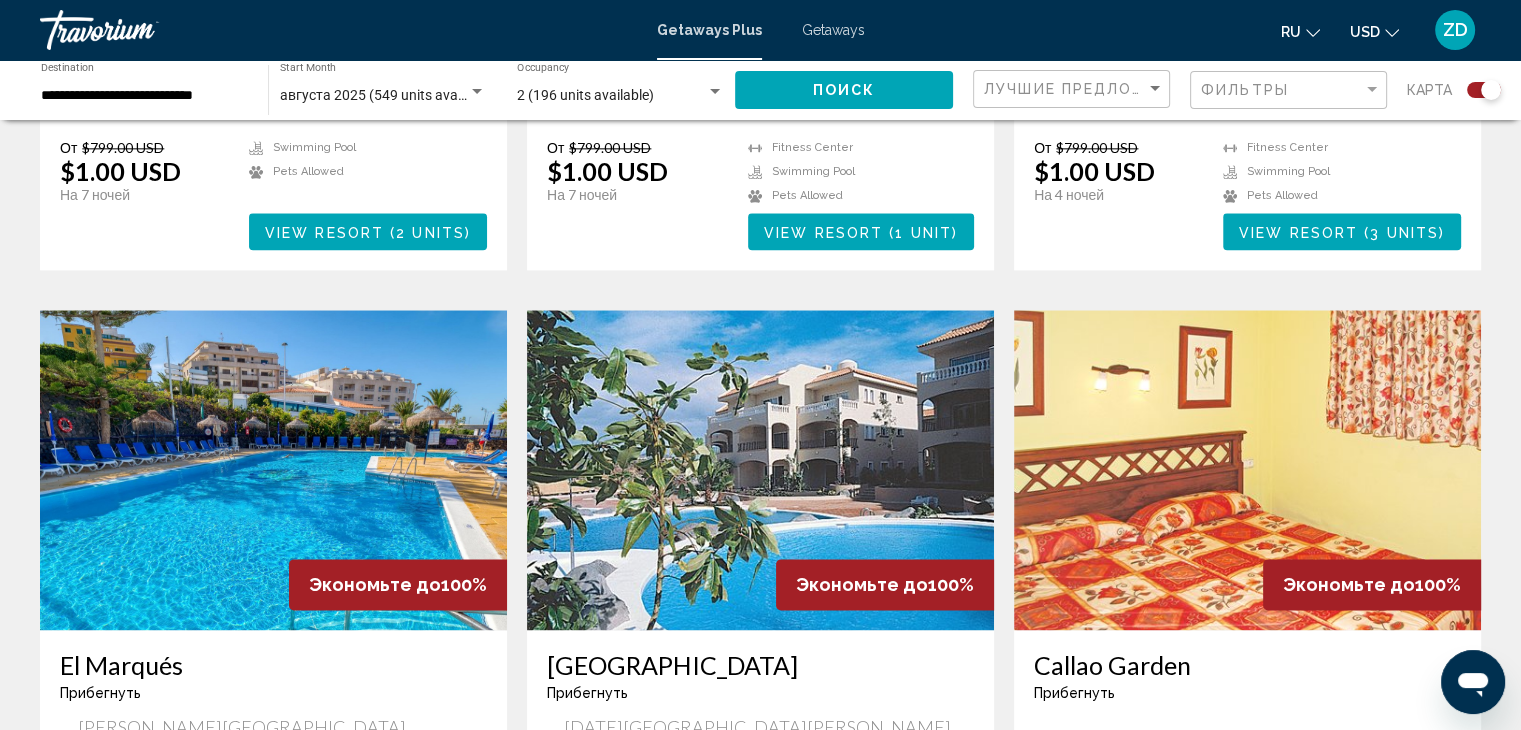 click at bounding box center [760, 470] 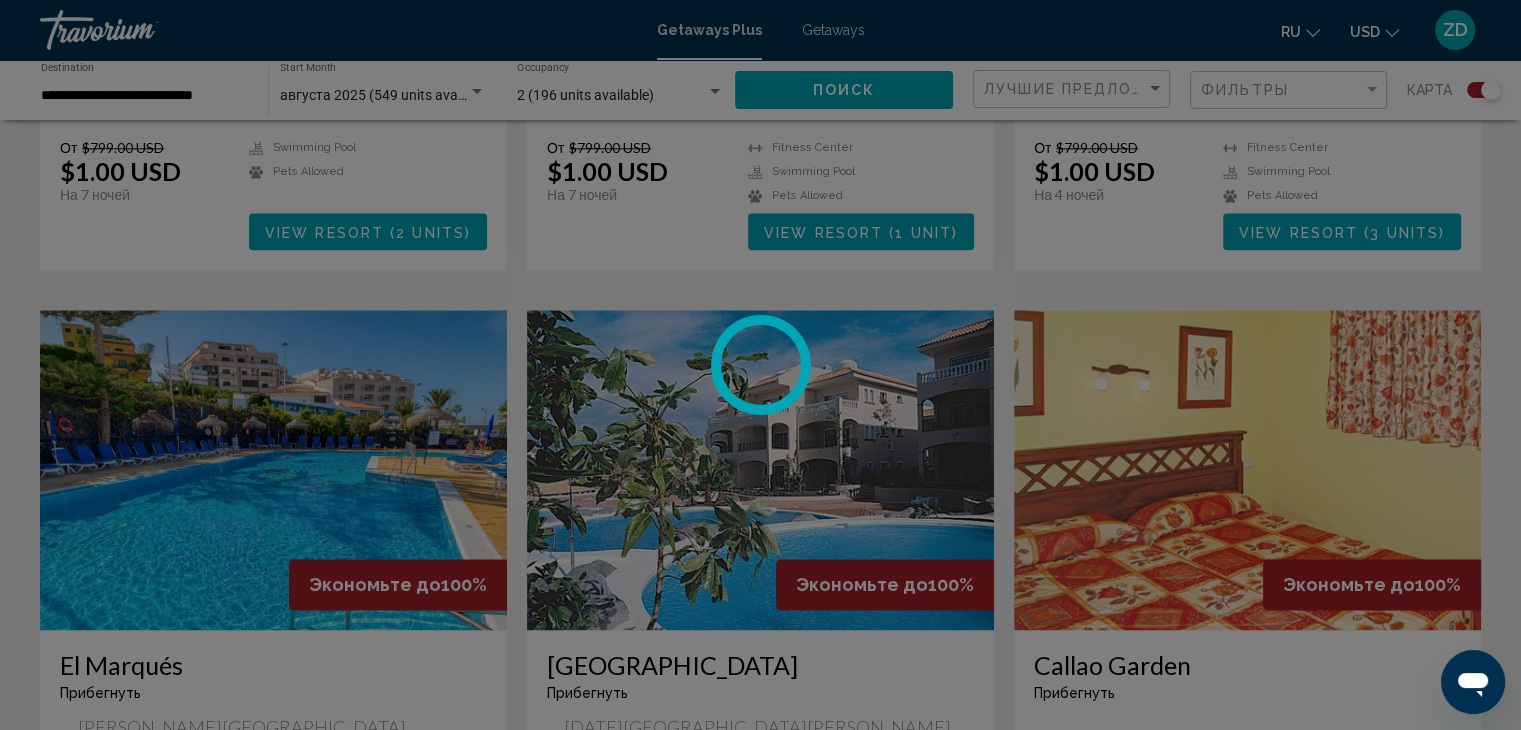 scroll, scrollTop: 0, scrollLeft: 0, axis: both 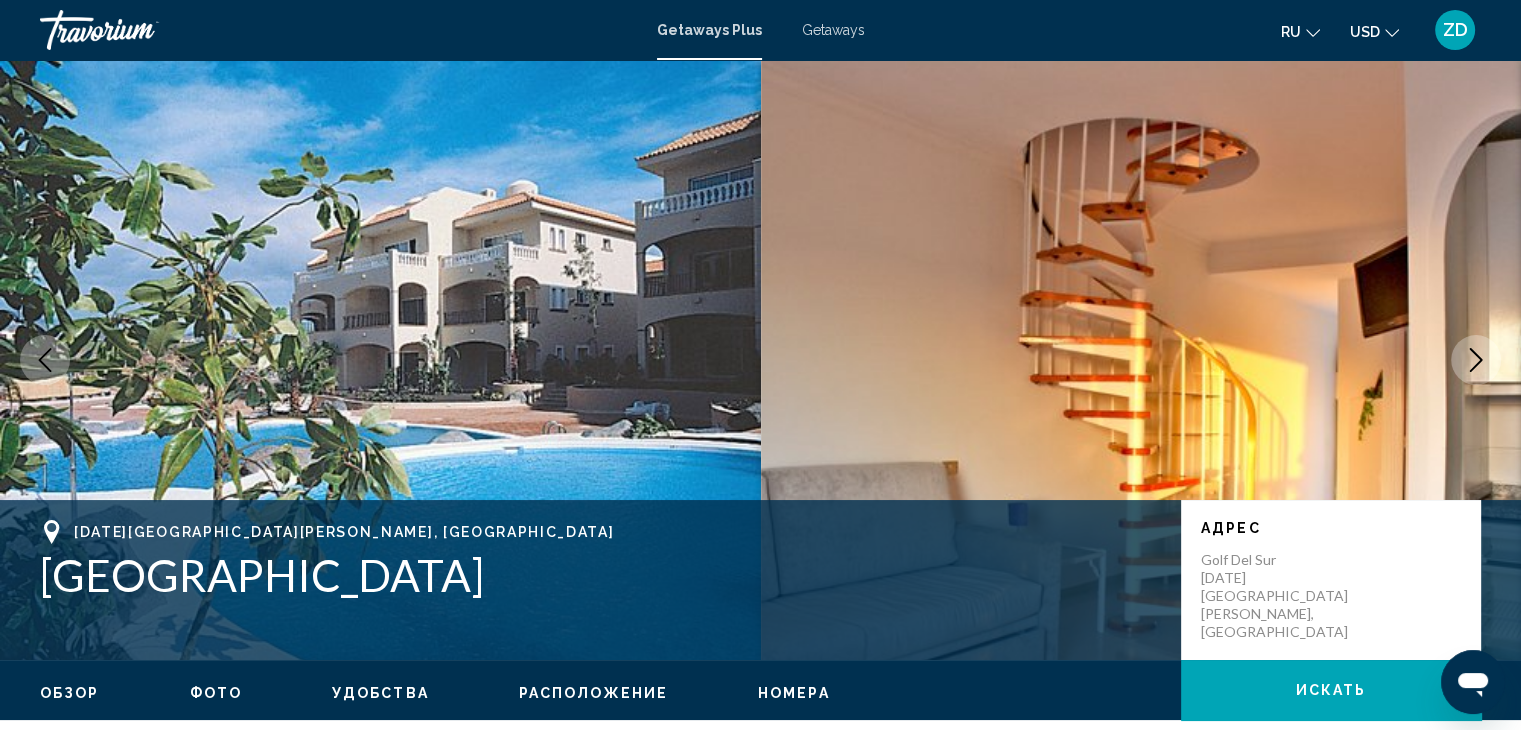 click on "Фото" at bounding box center (216, 693) 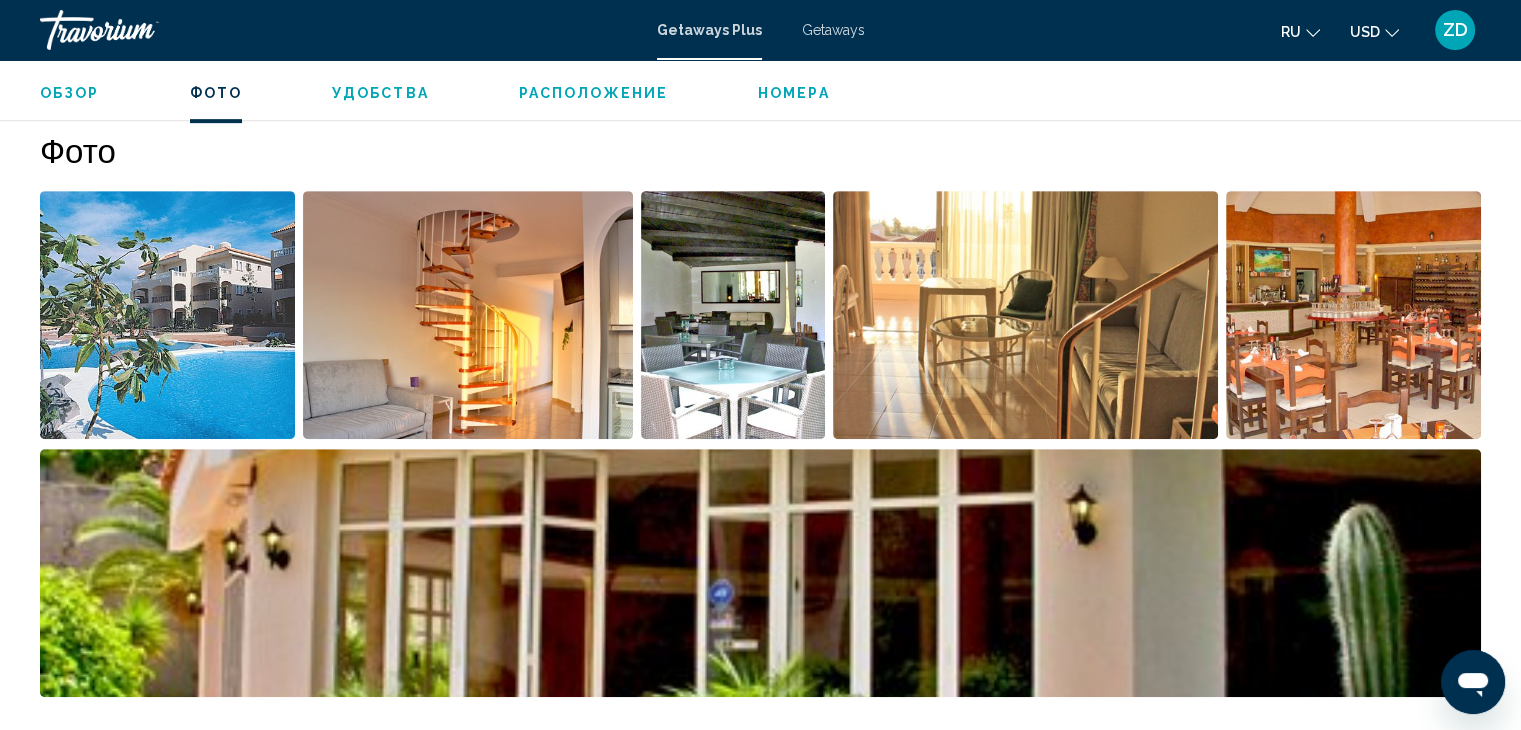scroll, scrollTop: 891, scrollLeft: 0, axis: vertical 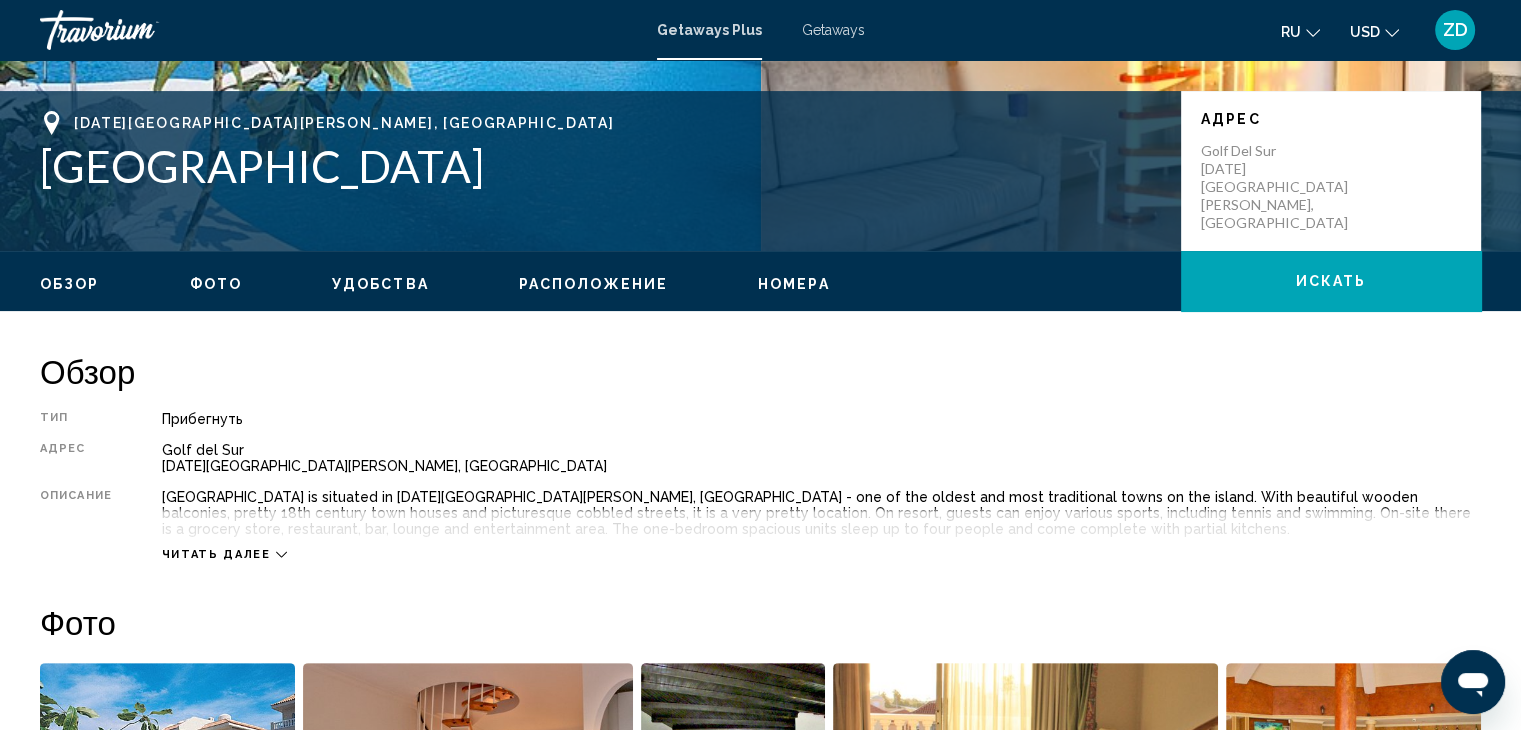 click at bounding box center (167, 787) 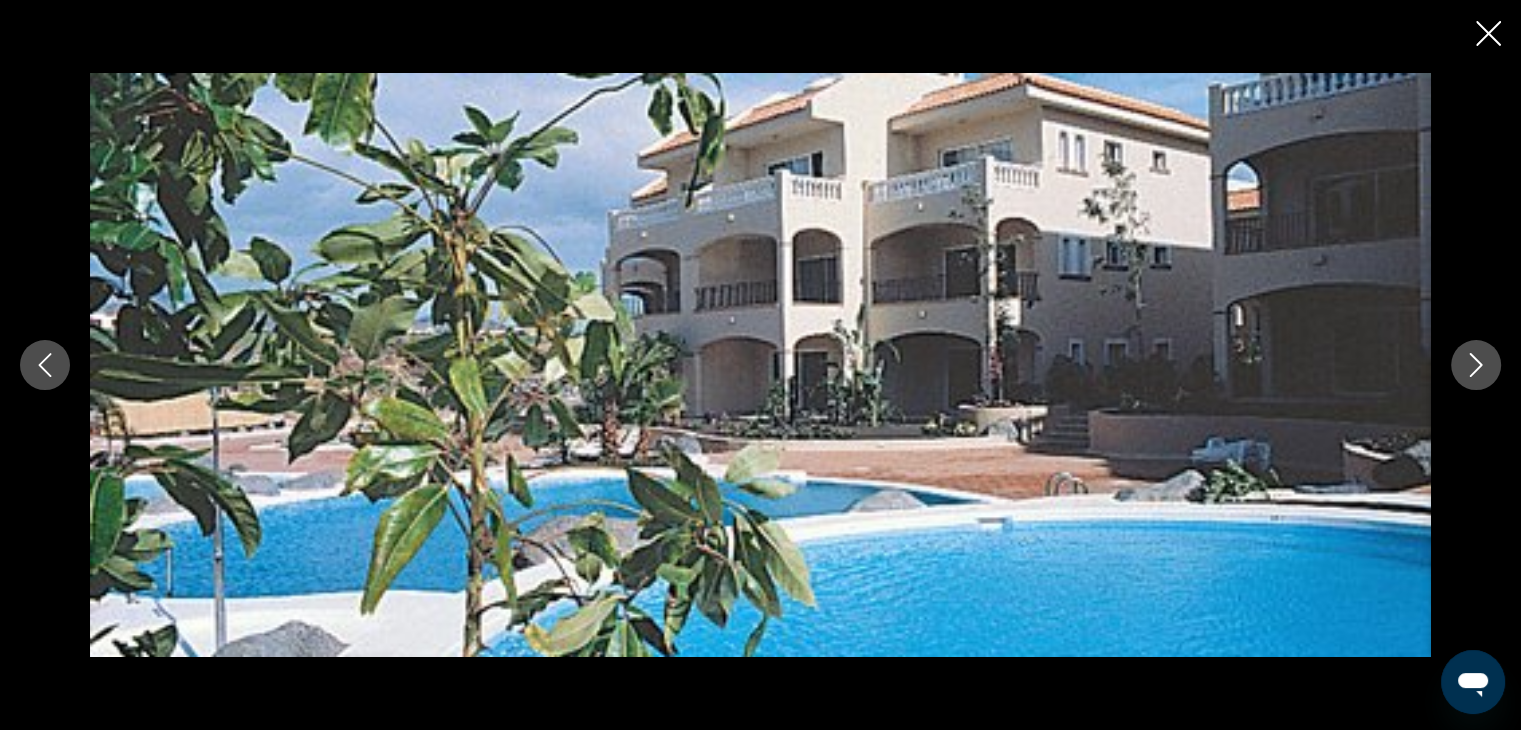 click 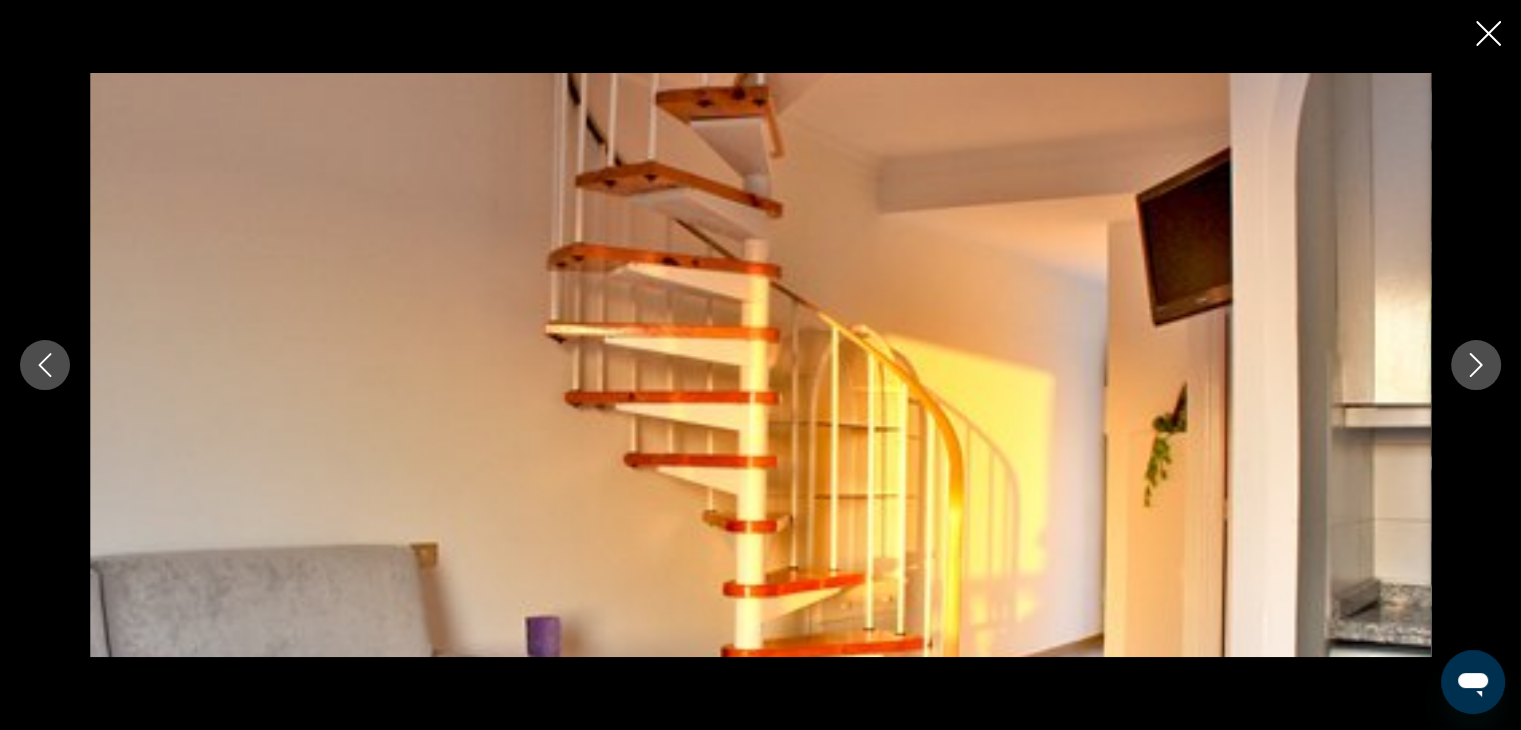 click 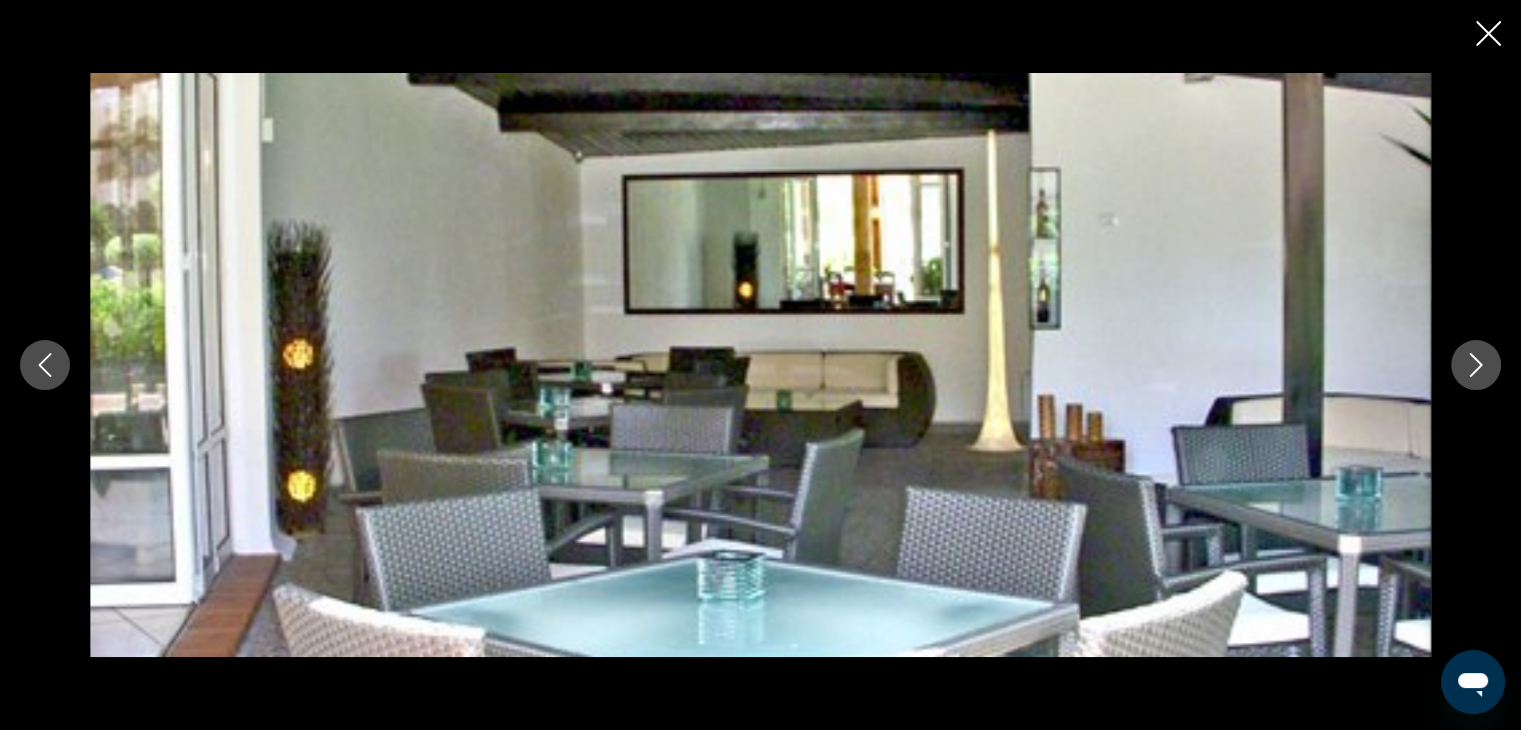 click 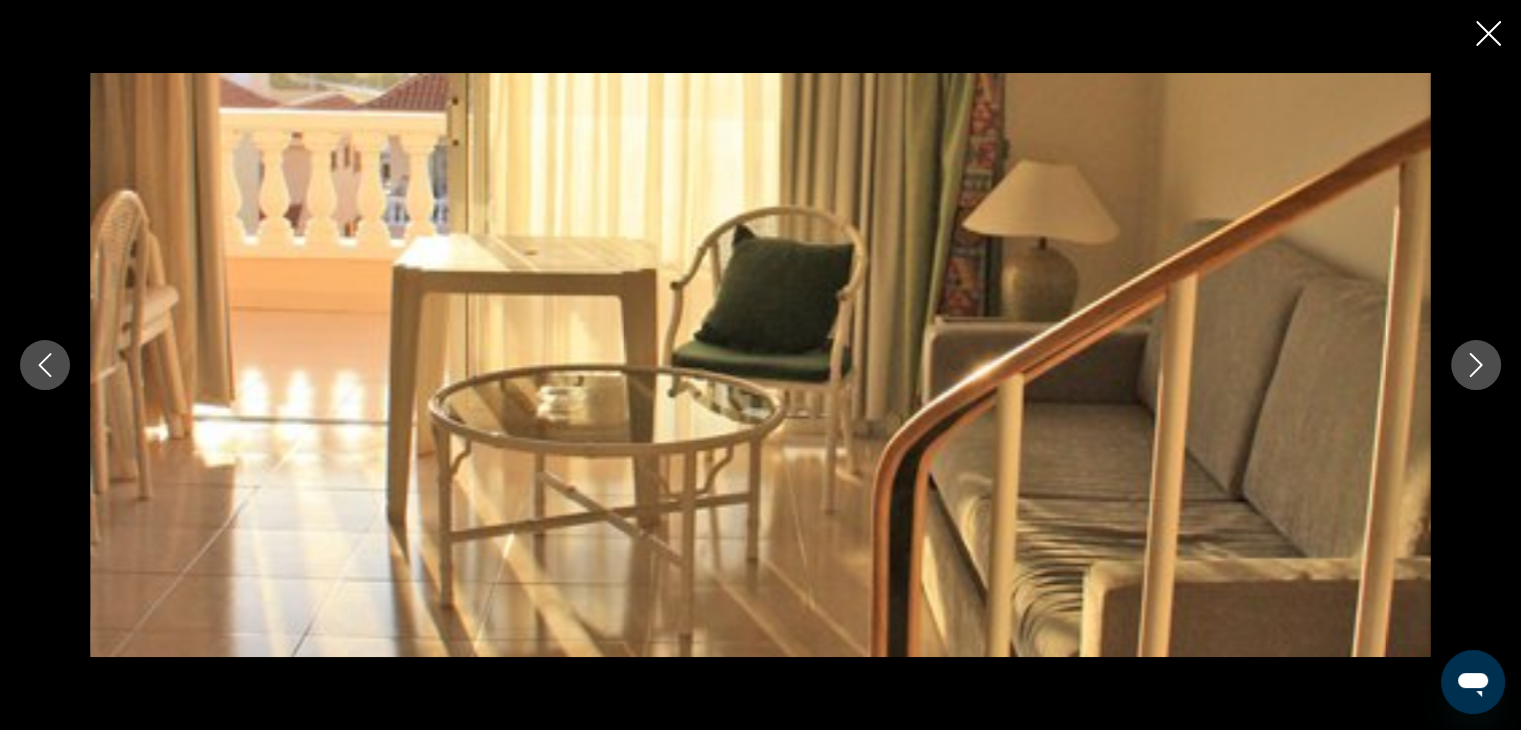 click 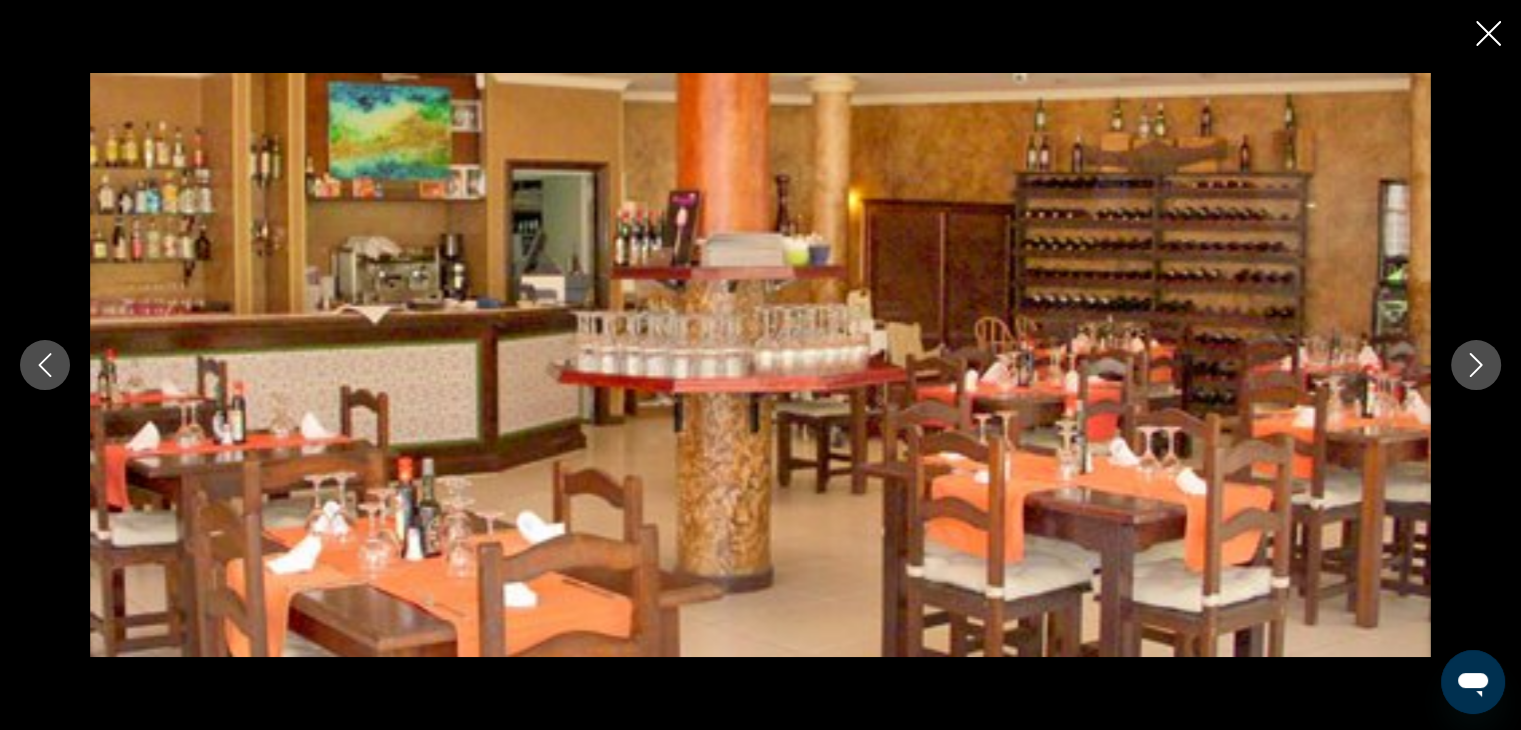 click 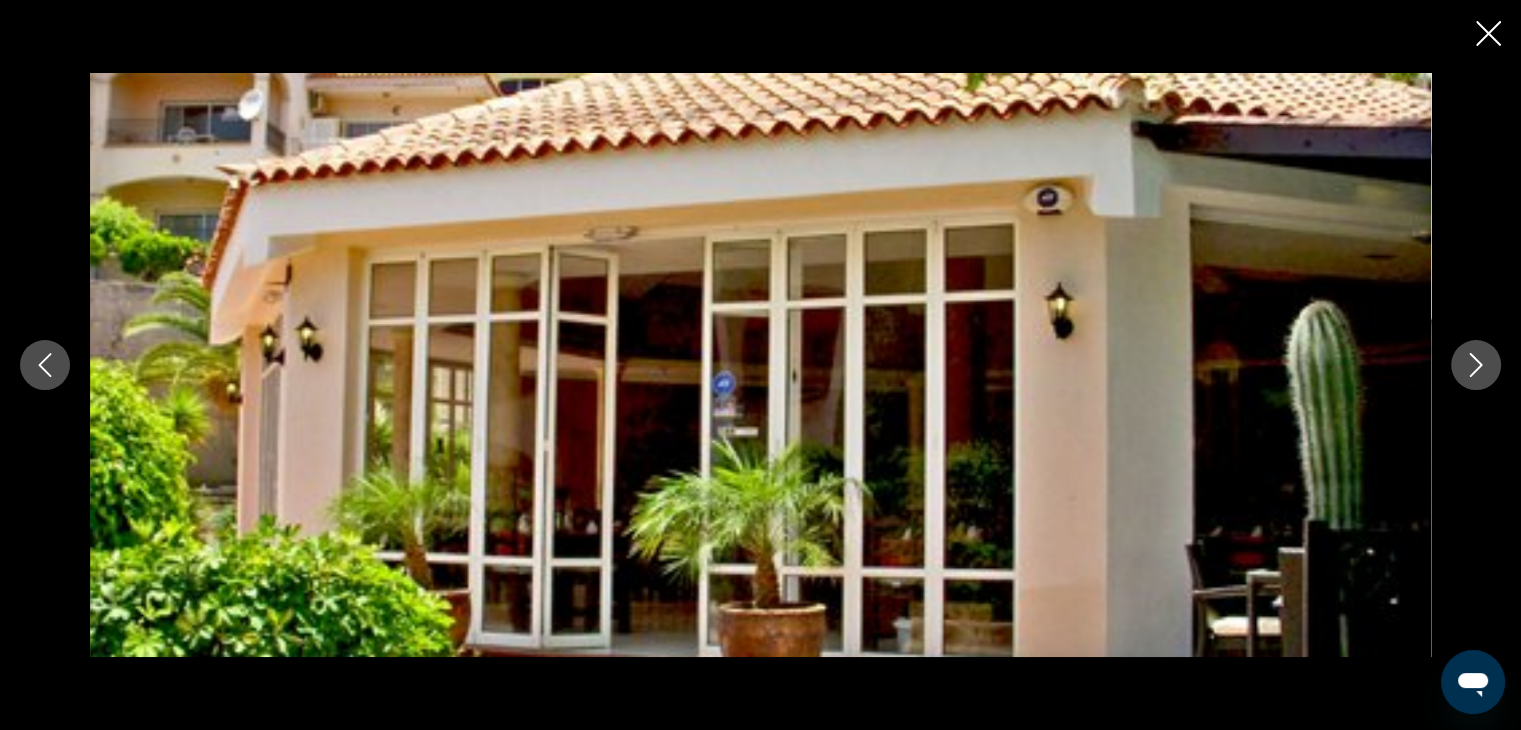 click 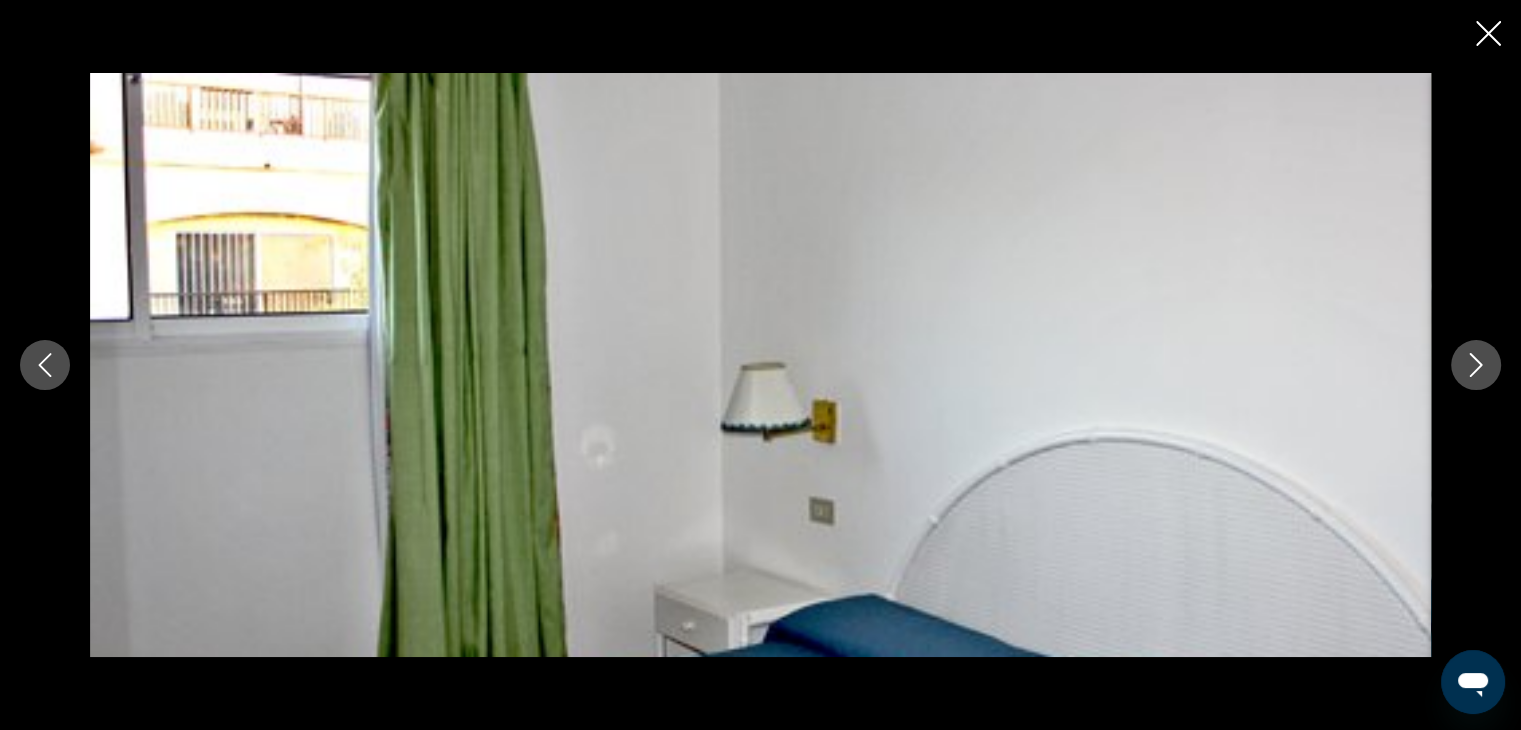 click 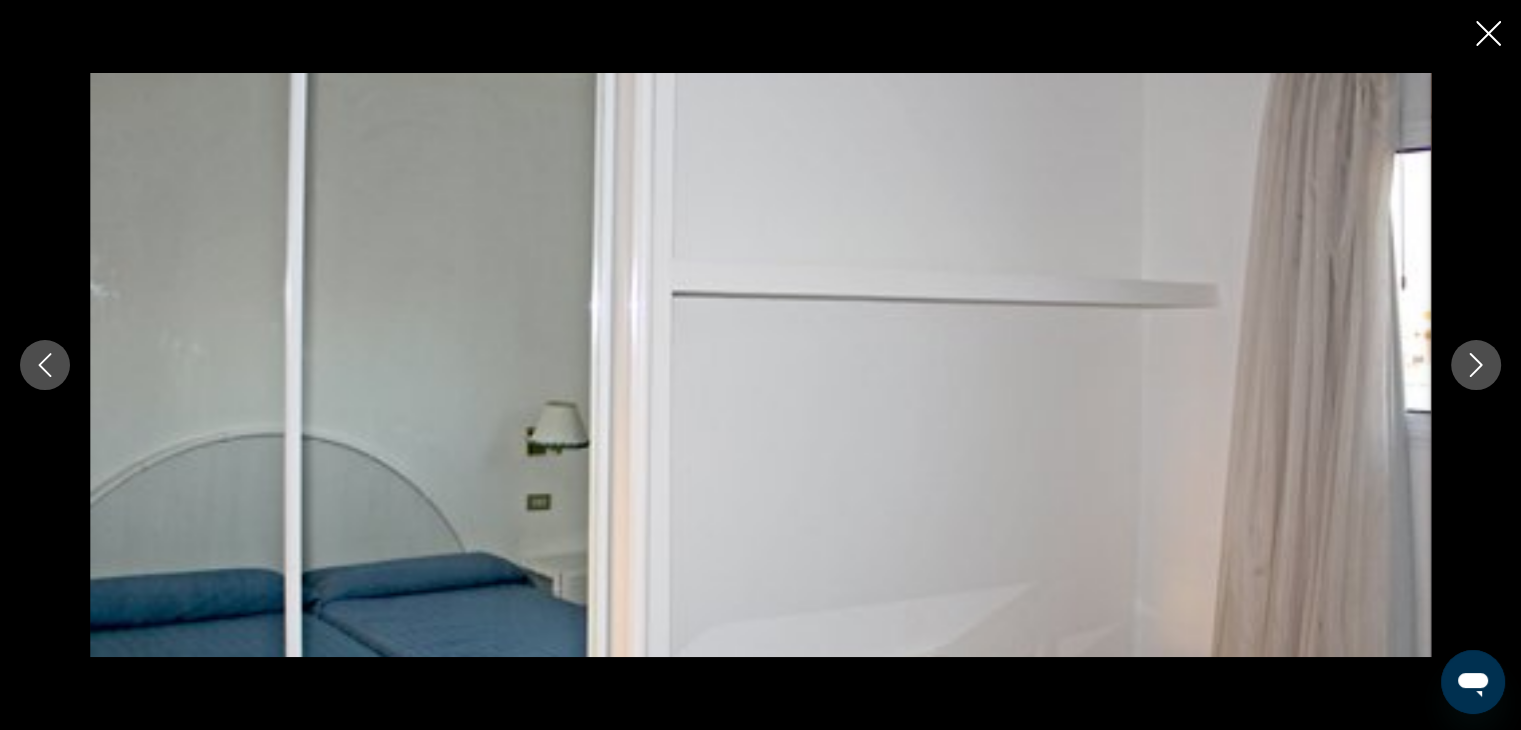click 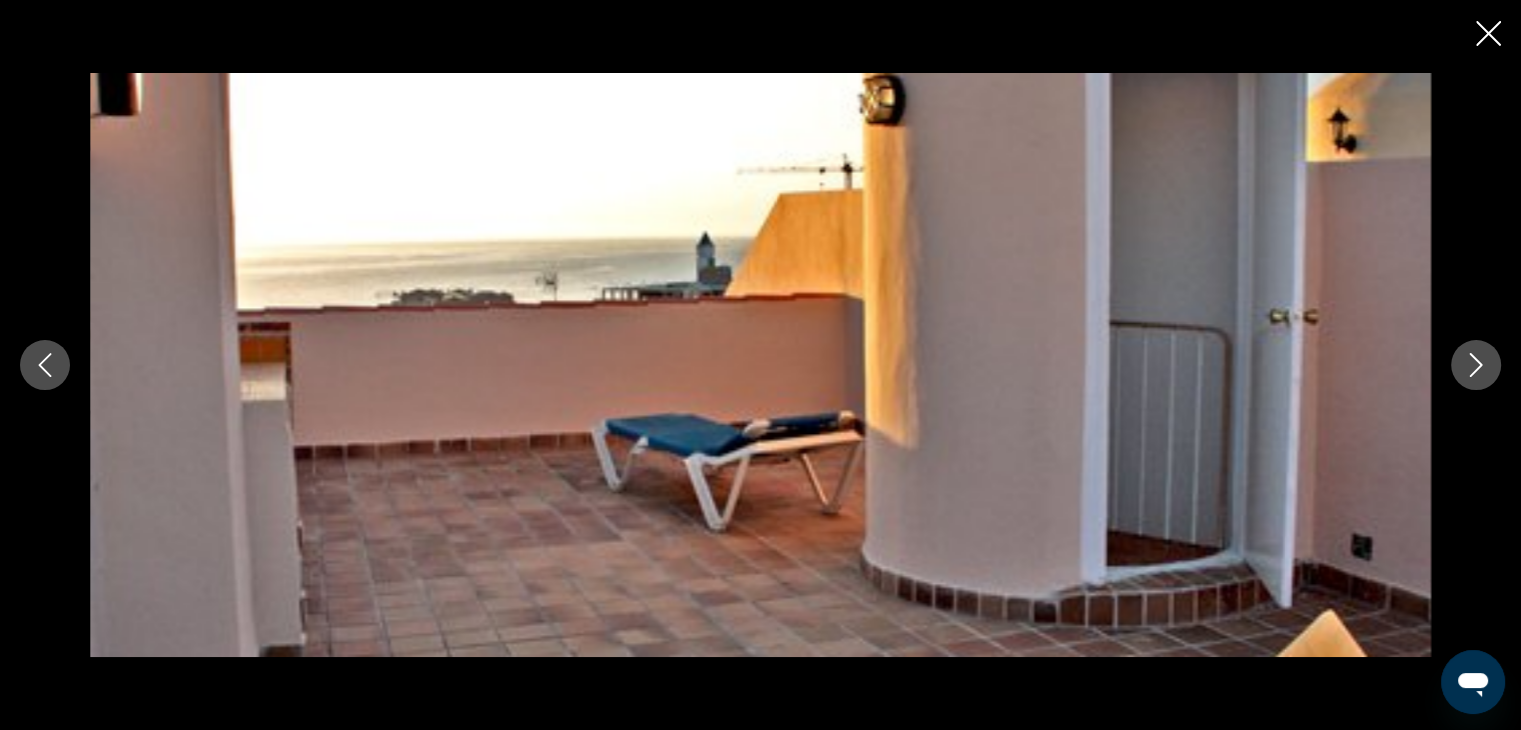 click 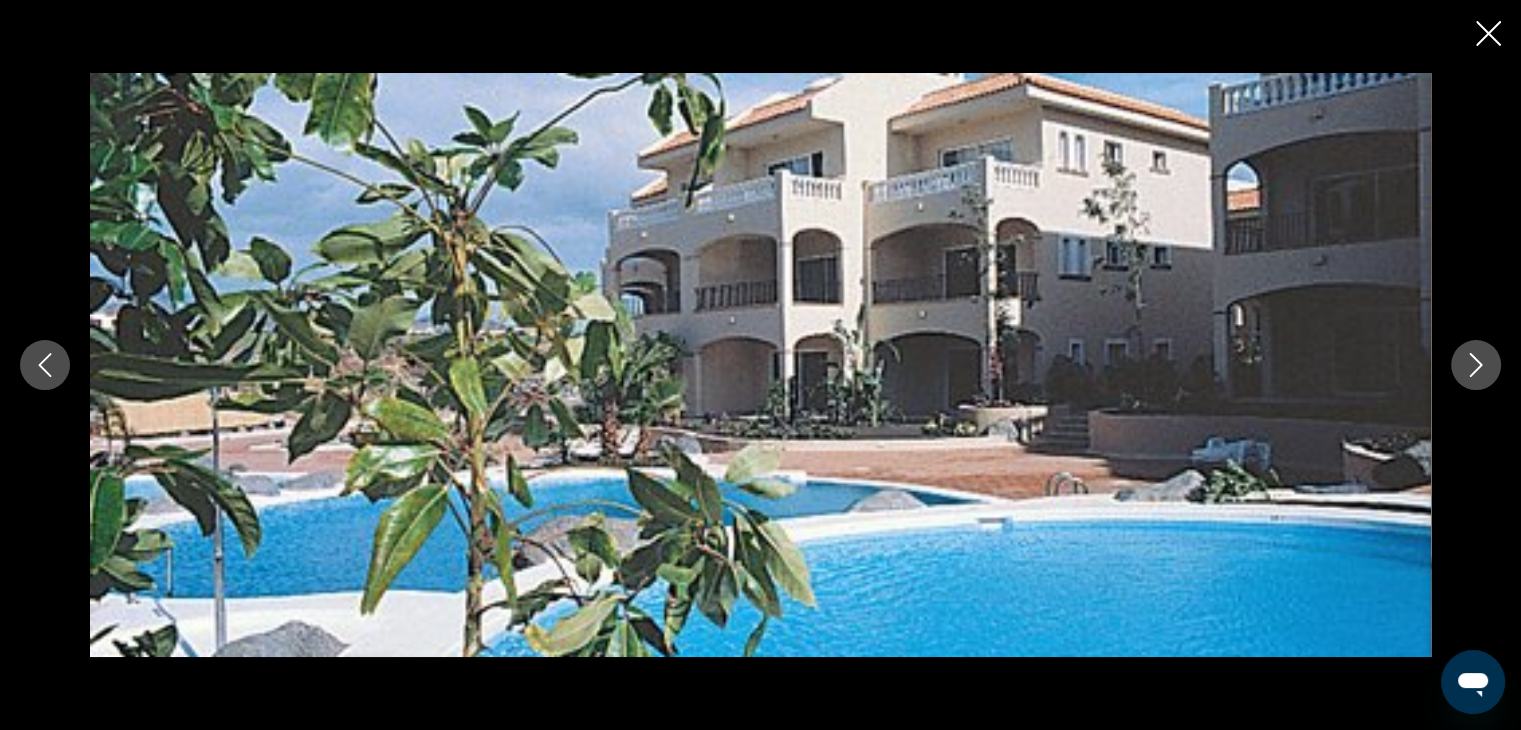 click 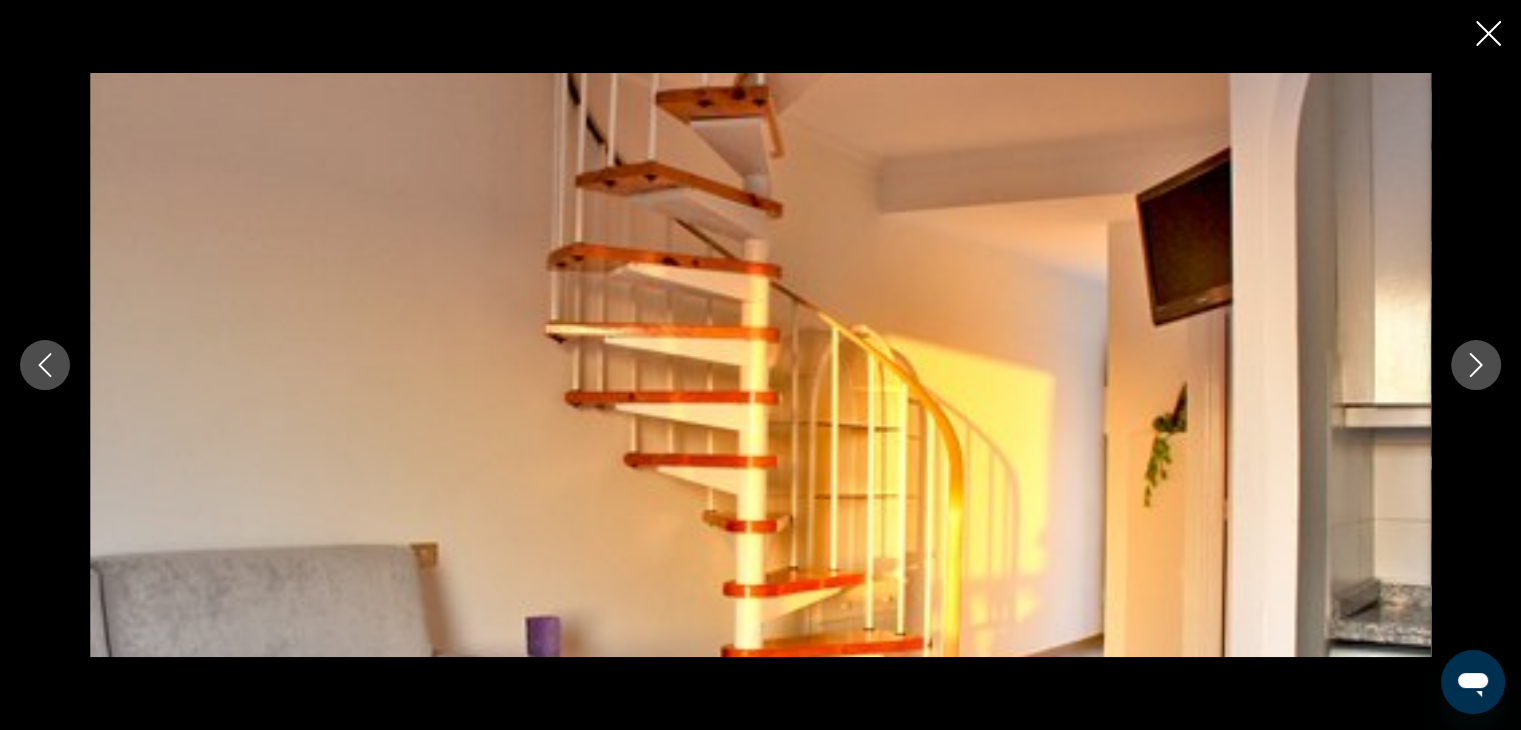 click 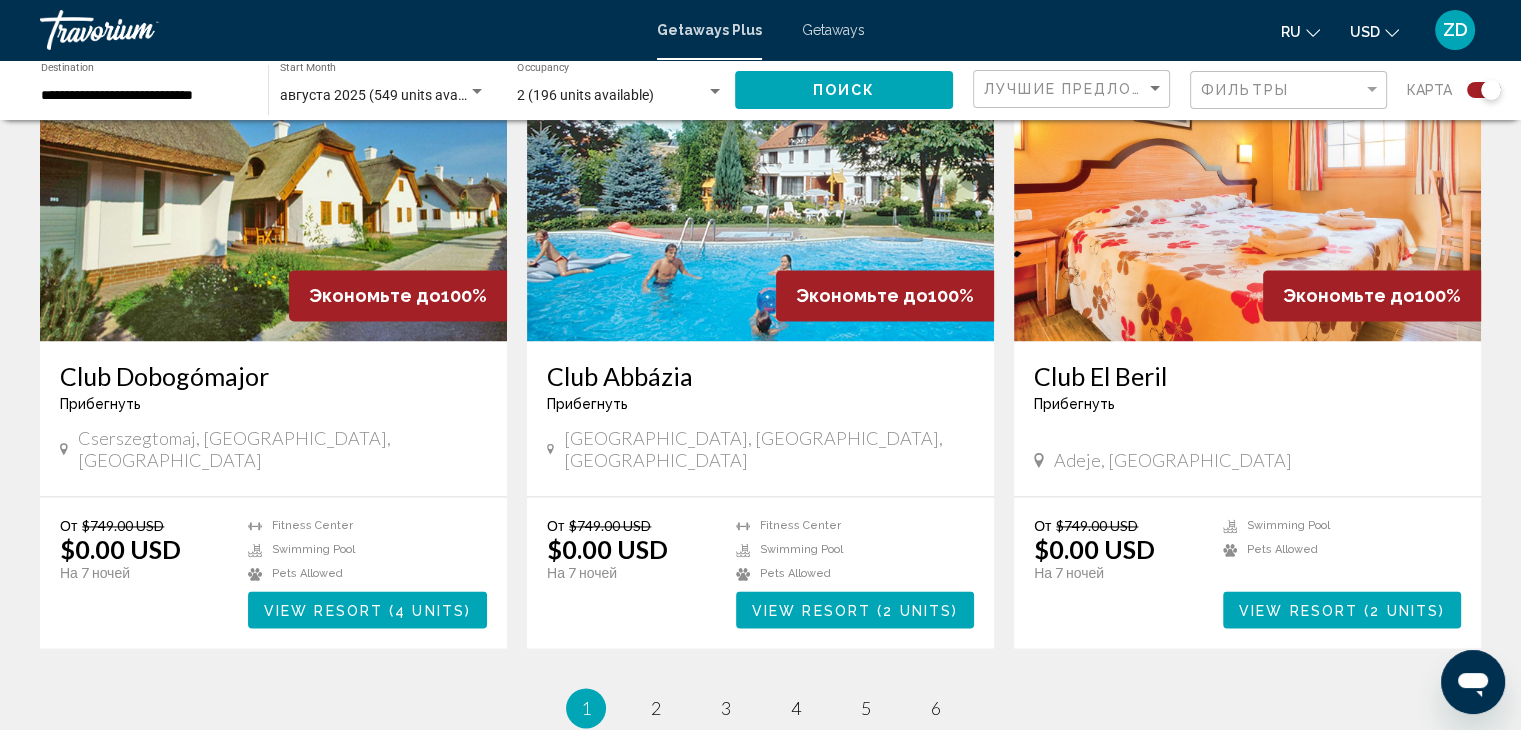 scroll, scrollTop: 2796, scrollLeft: 0, axis: vertical 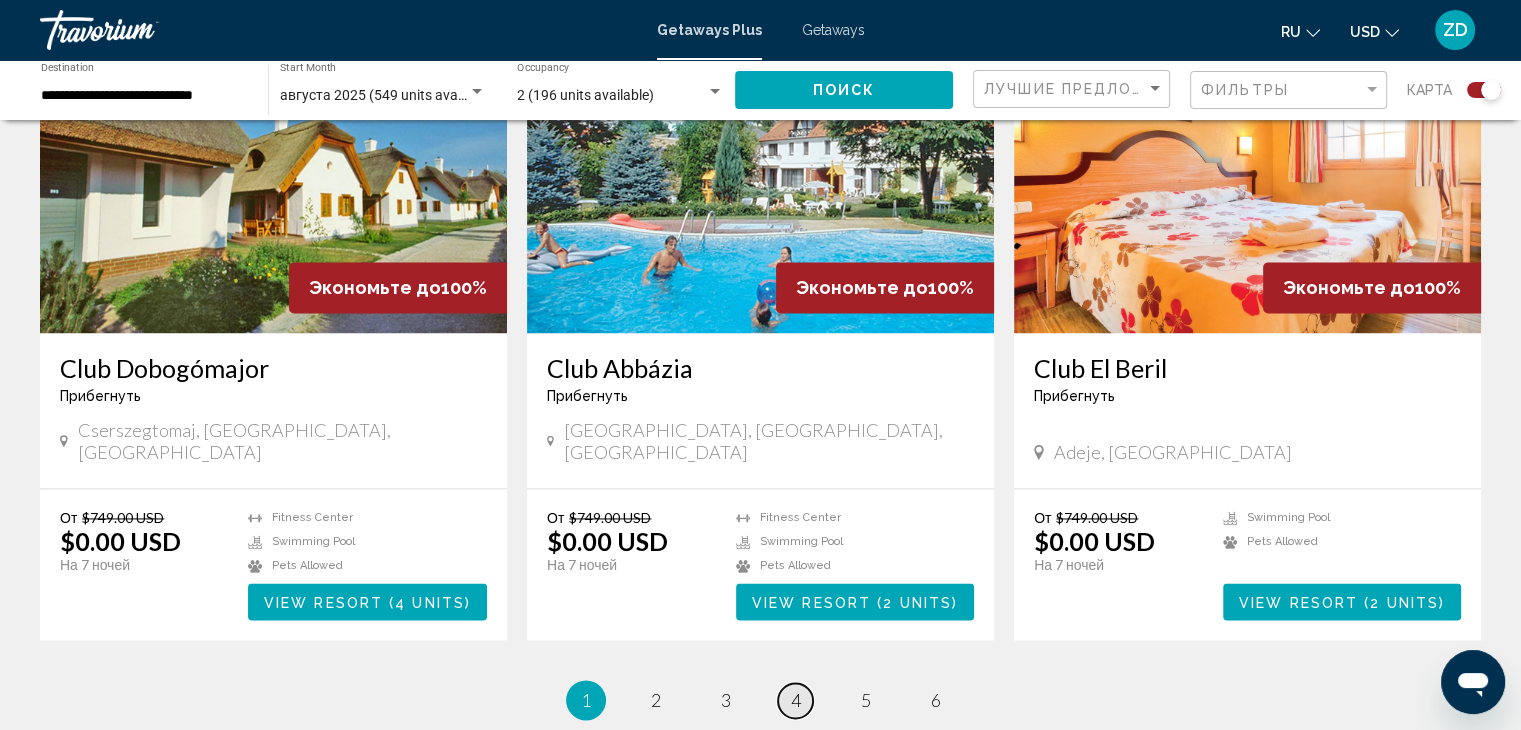 click on "page  4" at bounding box center [795, 700] 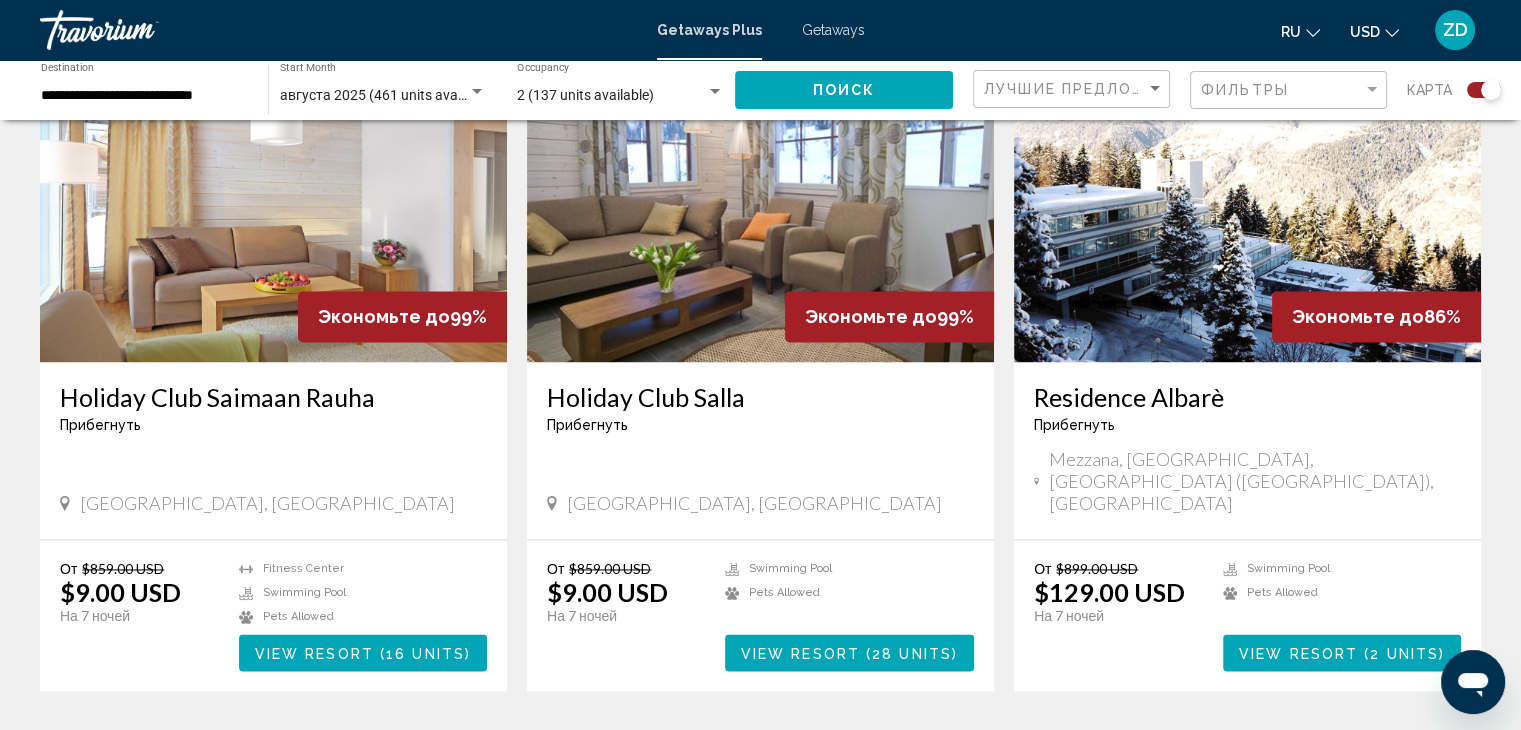 scroll, scrollTop: 3004, scrollLeft: 0, axis: vertical 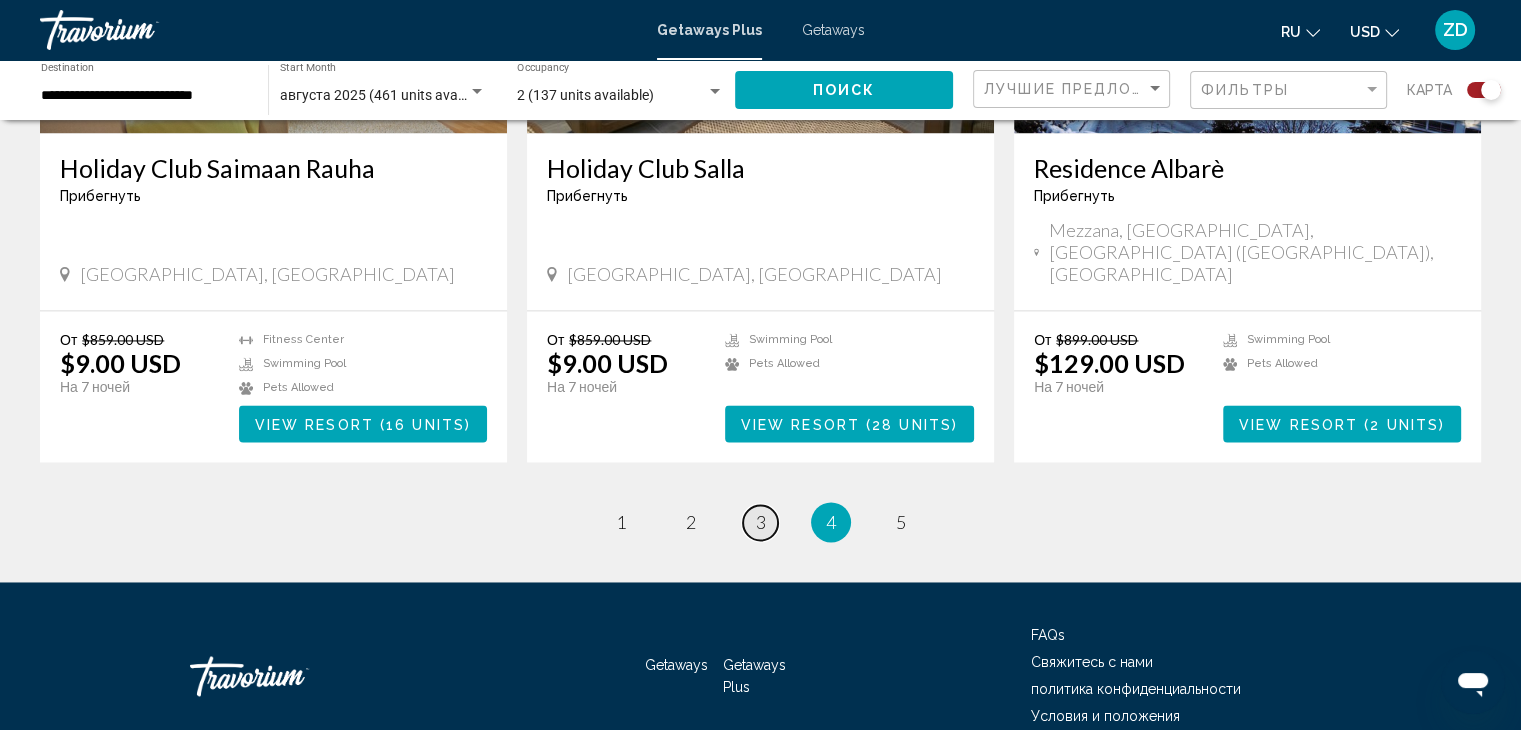 click on "3" at bounding box center (761, 522) 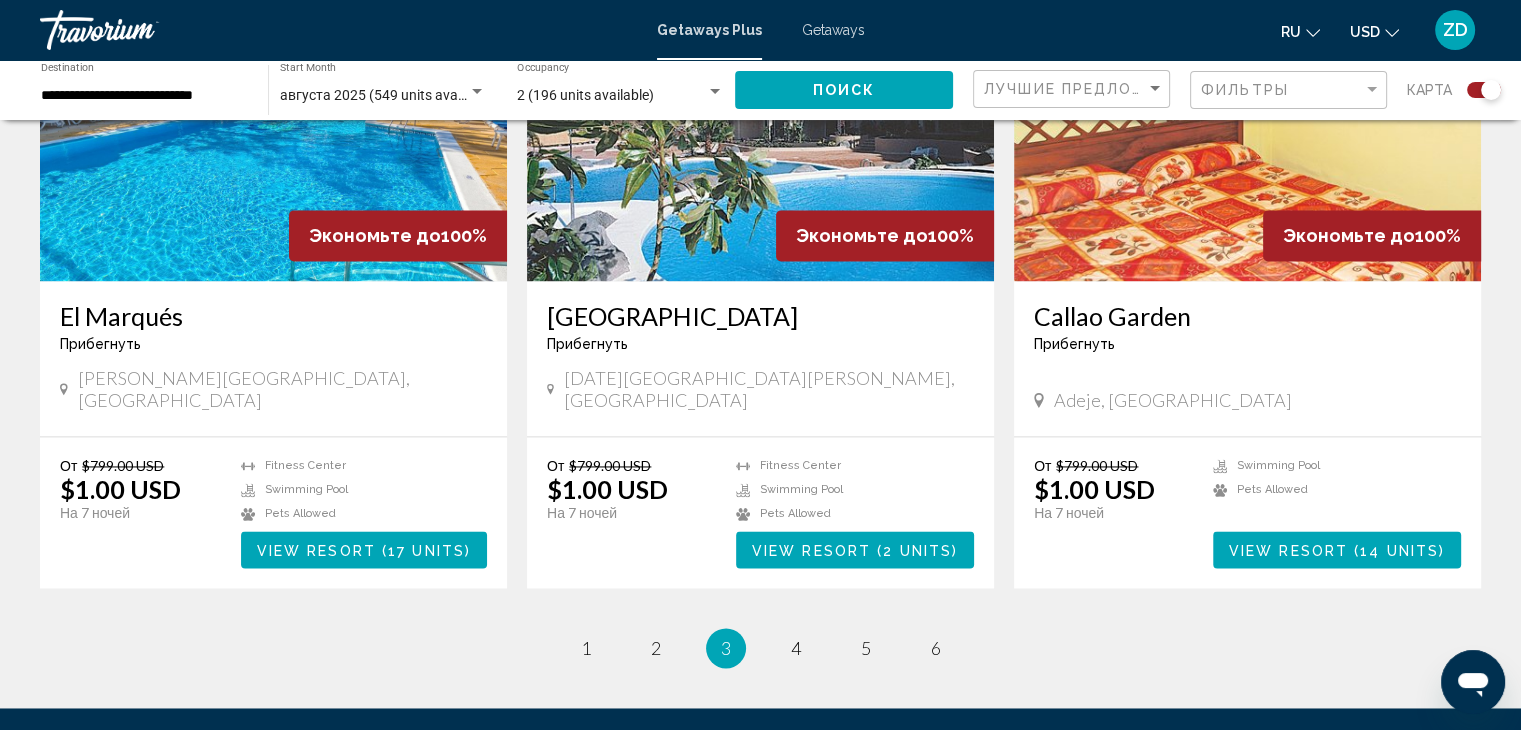 scroll, scrollTop: 2948, scrollLeft: 0, axis: vertical 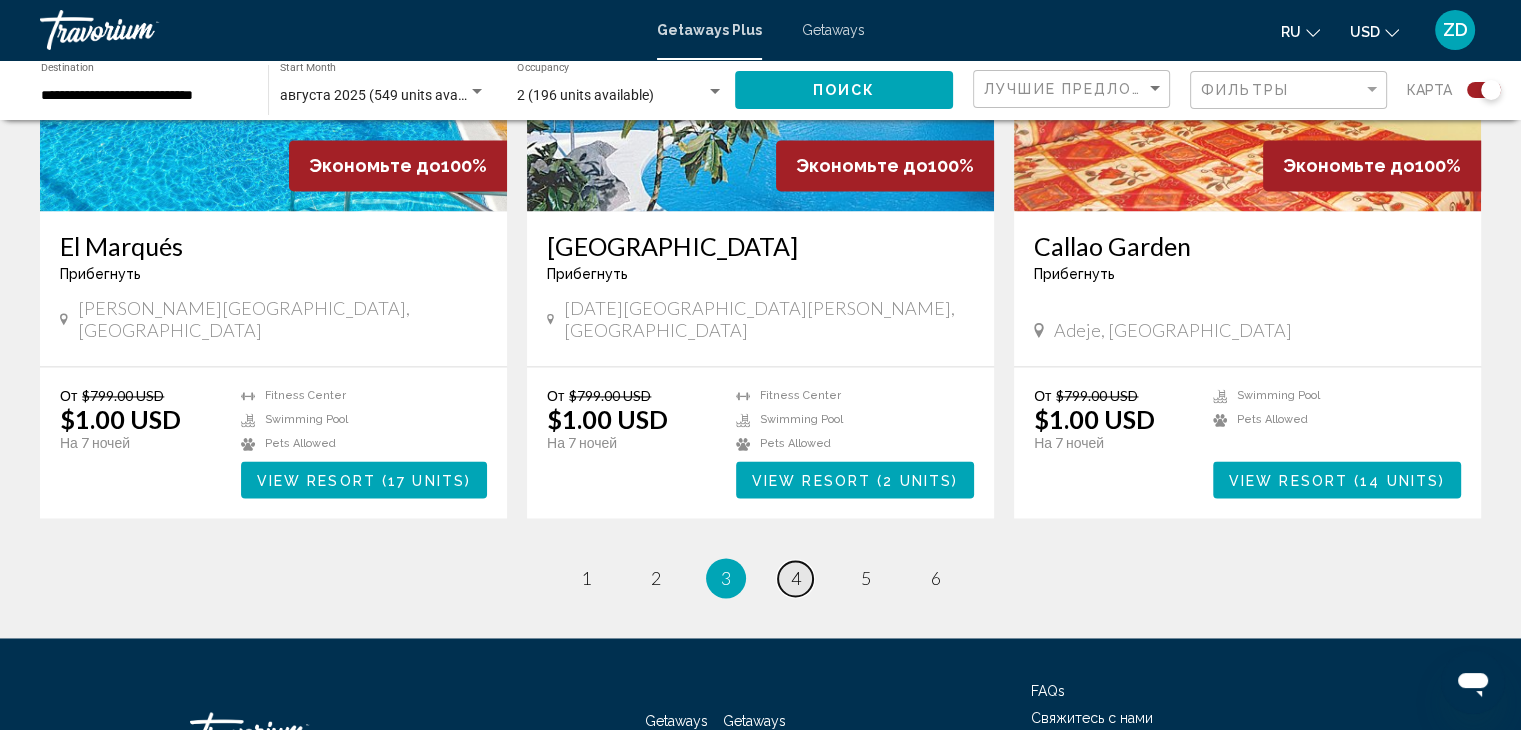 click on "4" at bounding box center (796, 578) 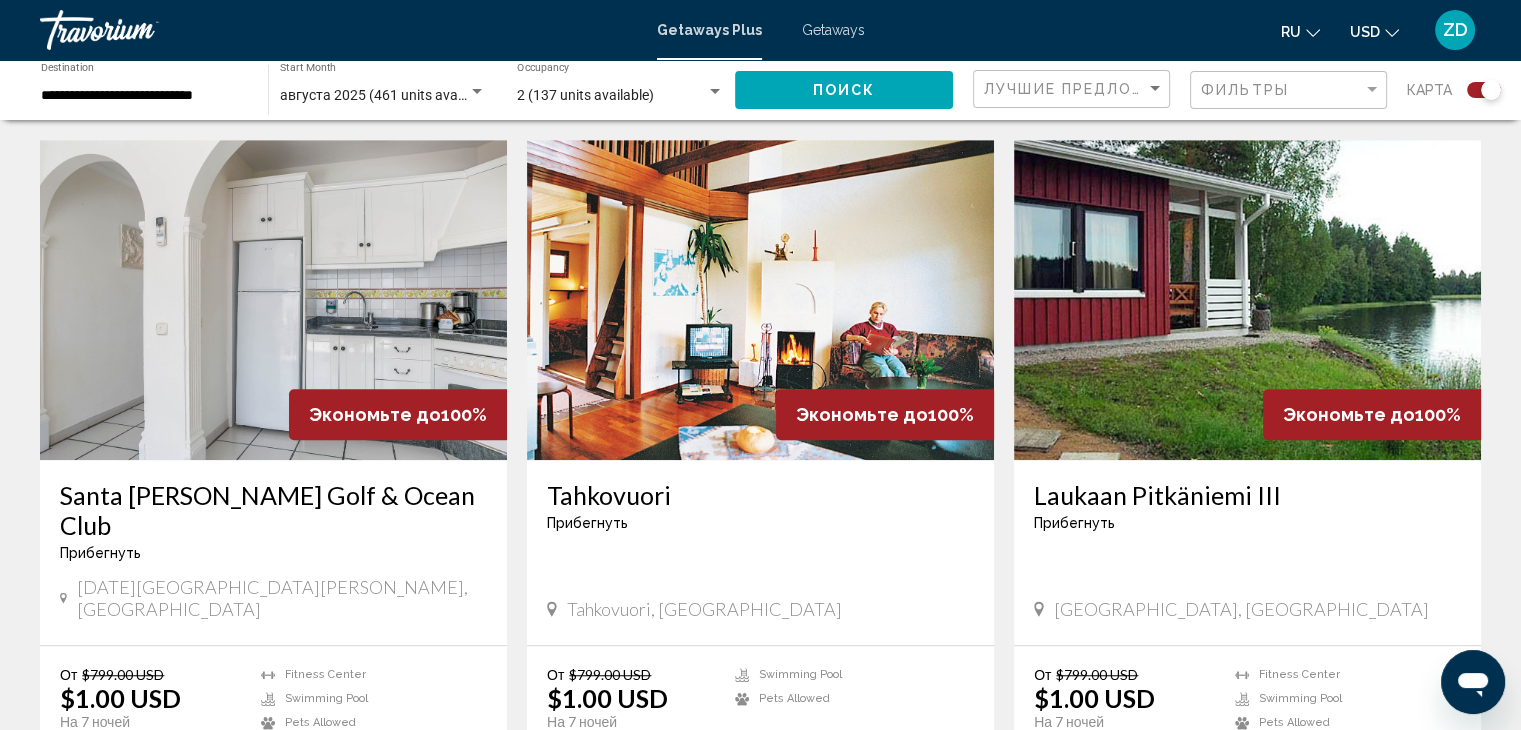 scroll, scrollTop: 1318, scrollLeft: 0, axis: vertical 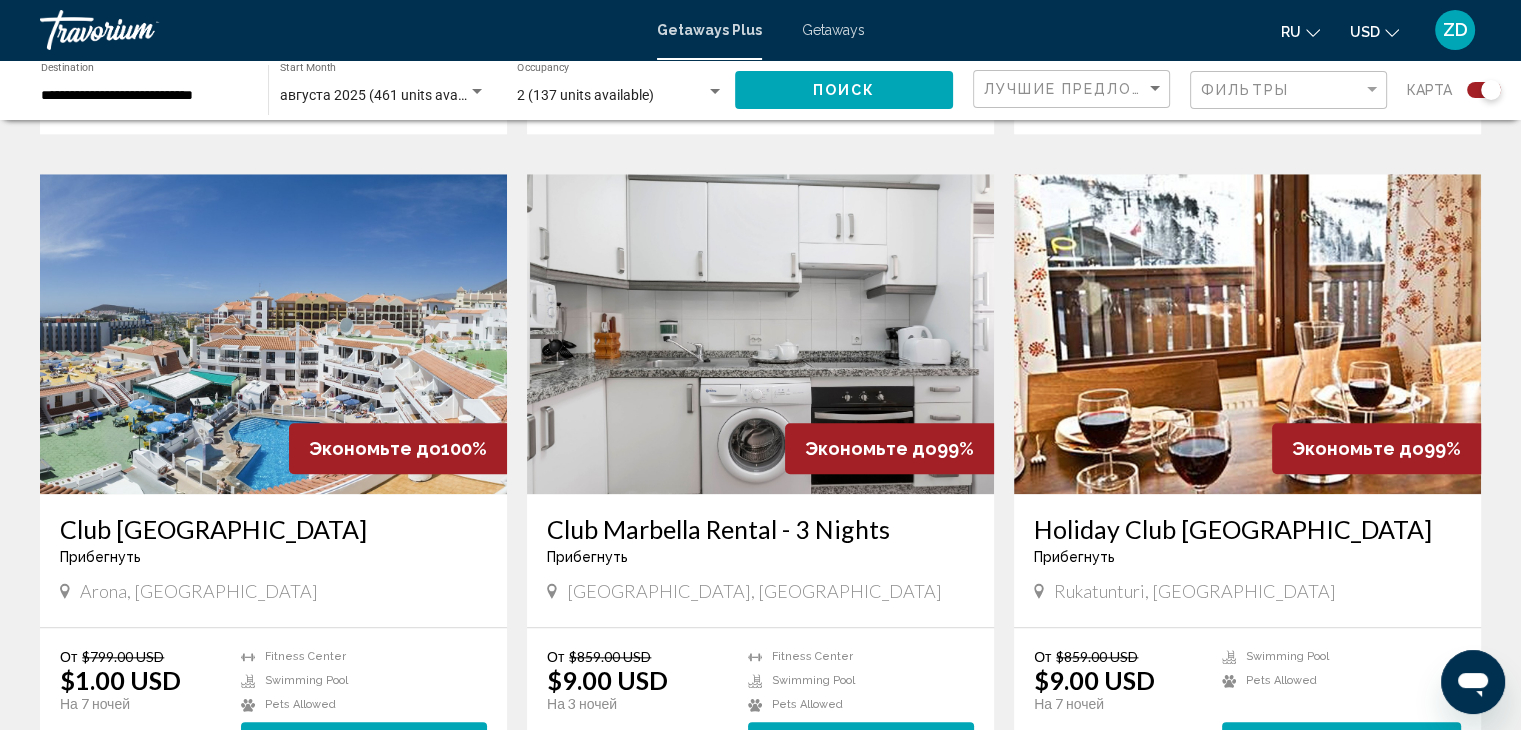 click at bounding box center [273, 334] 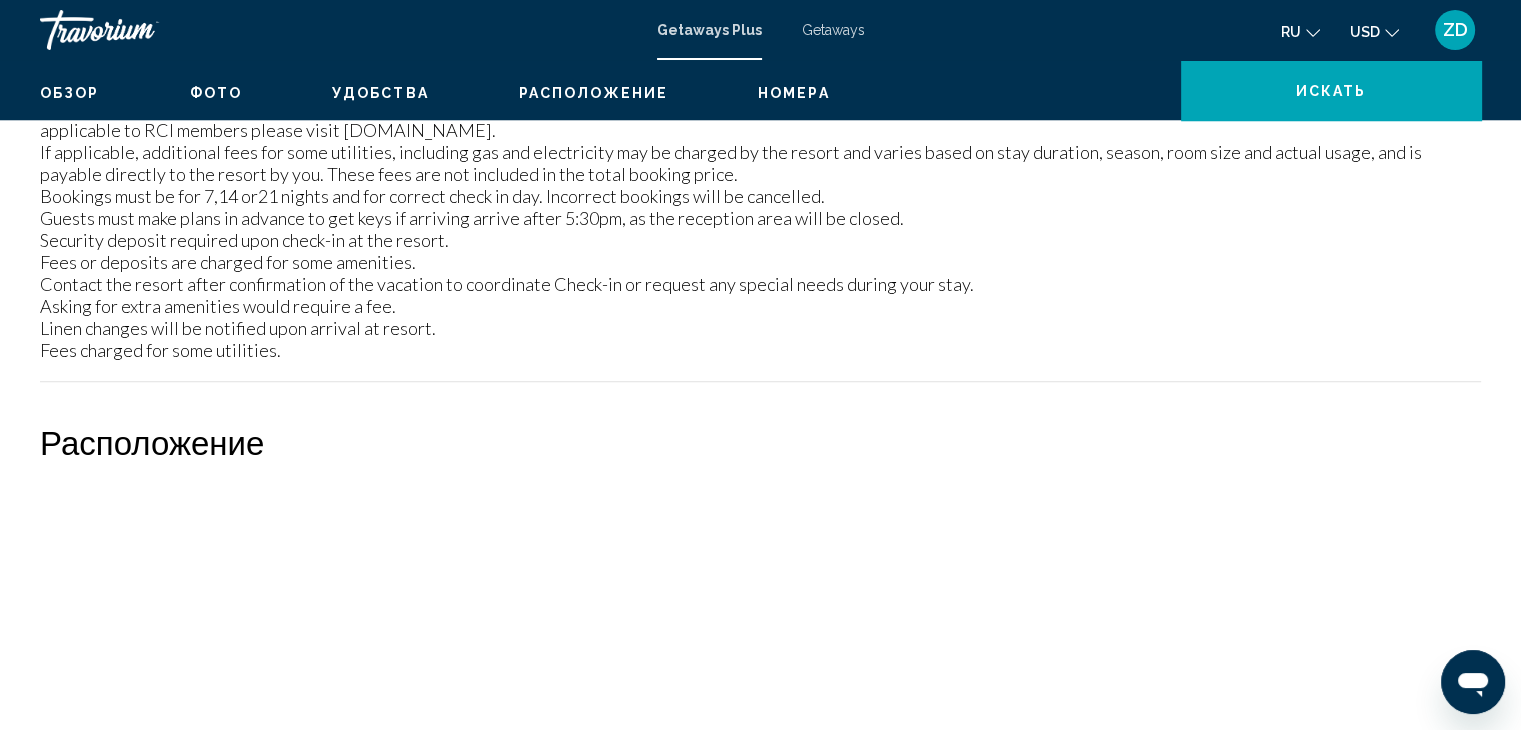 scroll, scrollTop: 0, scrollLeft: 0, axis: both 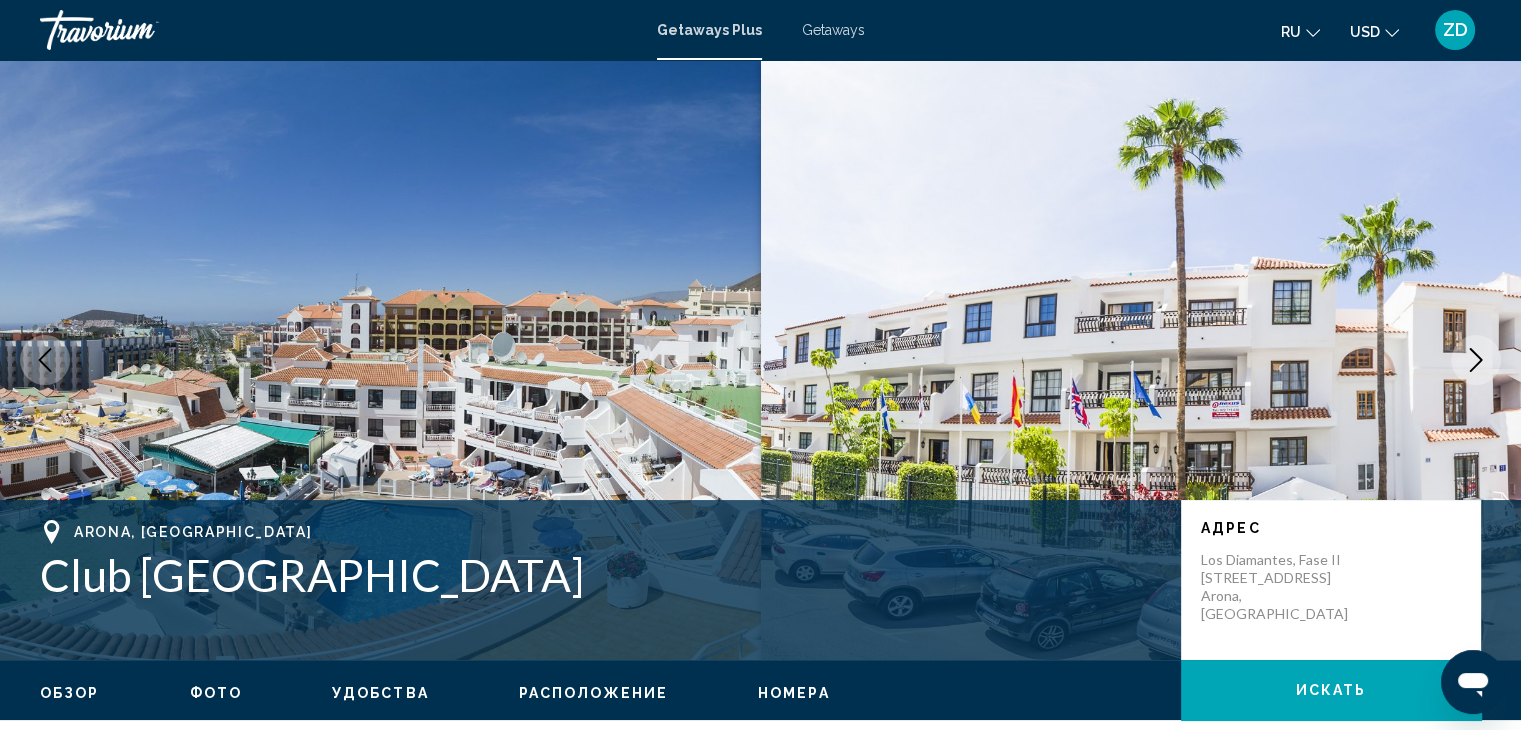 click on "Обзор
Фото
Удобства
Расположение
Номера
искать" 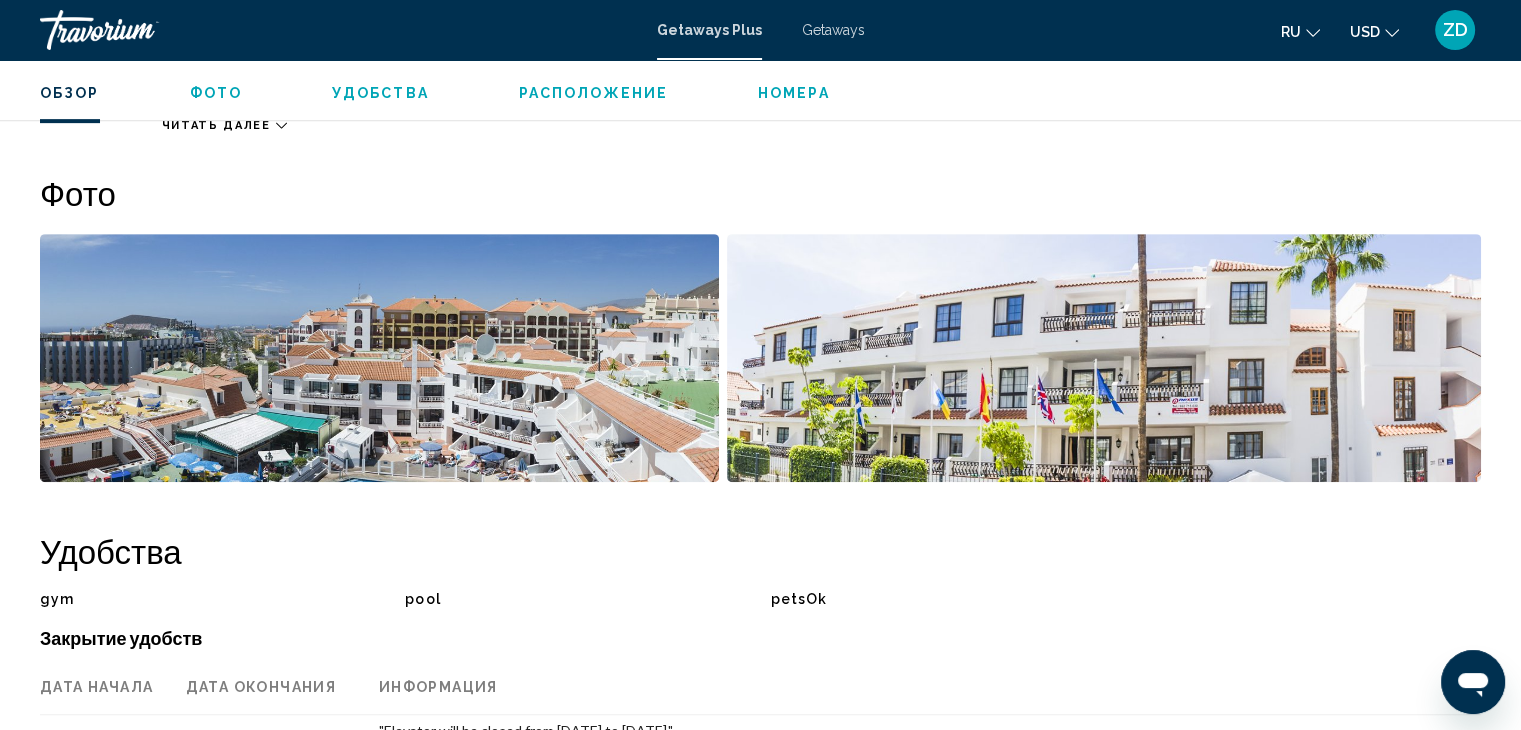 scroll, scrollTop: 907, scrollLeft: 0, axis: vertical 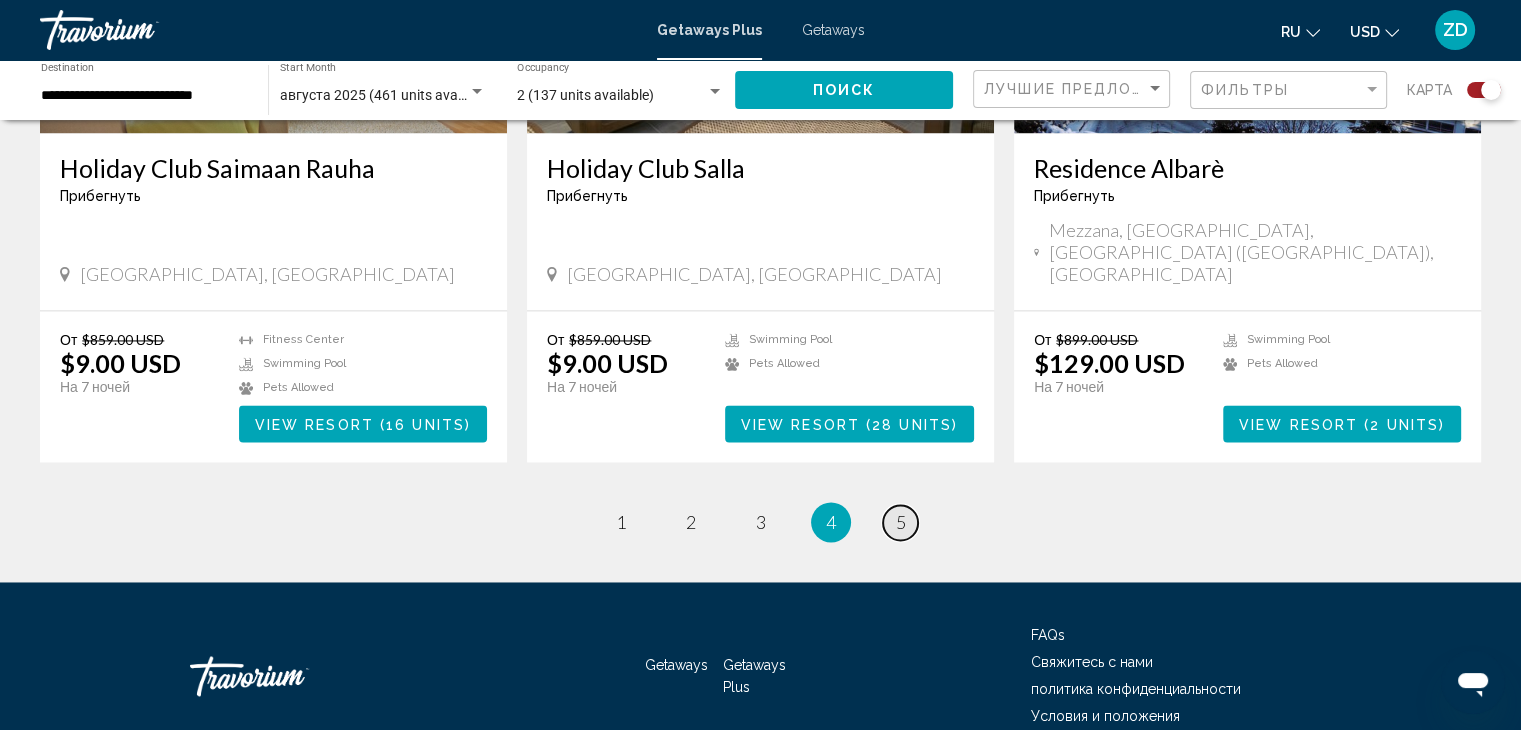 click on "5" at bounding box center [901, 522] 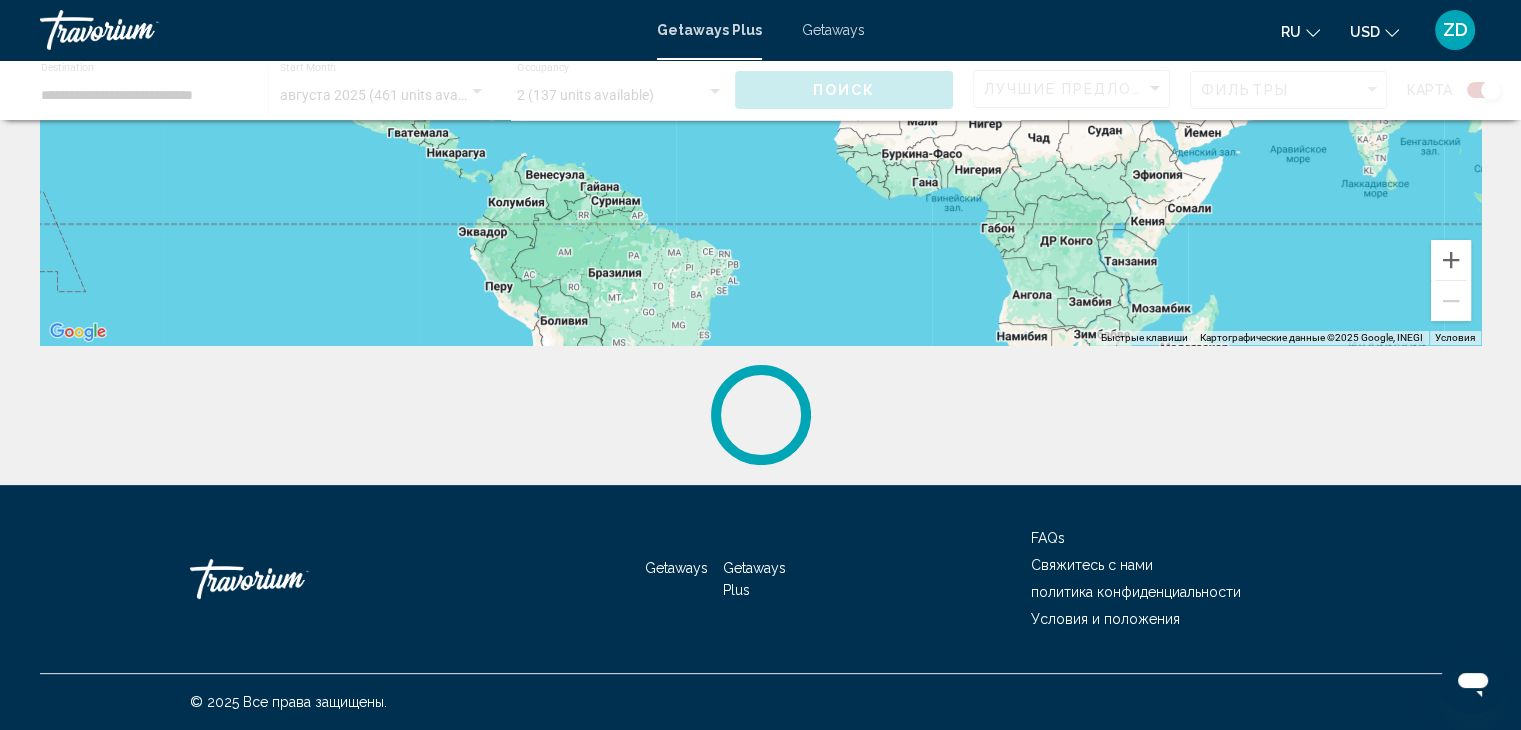 scroll, scrollTop: 0, scrollLeft: 0, axis: both 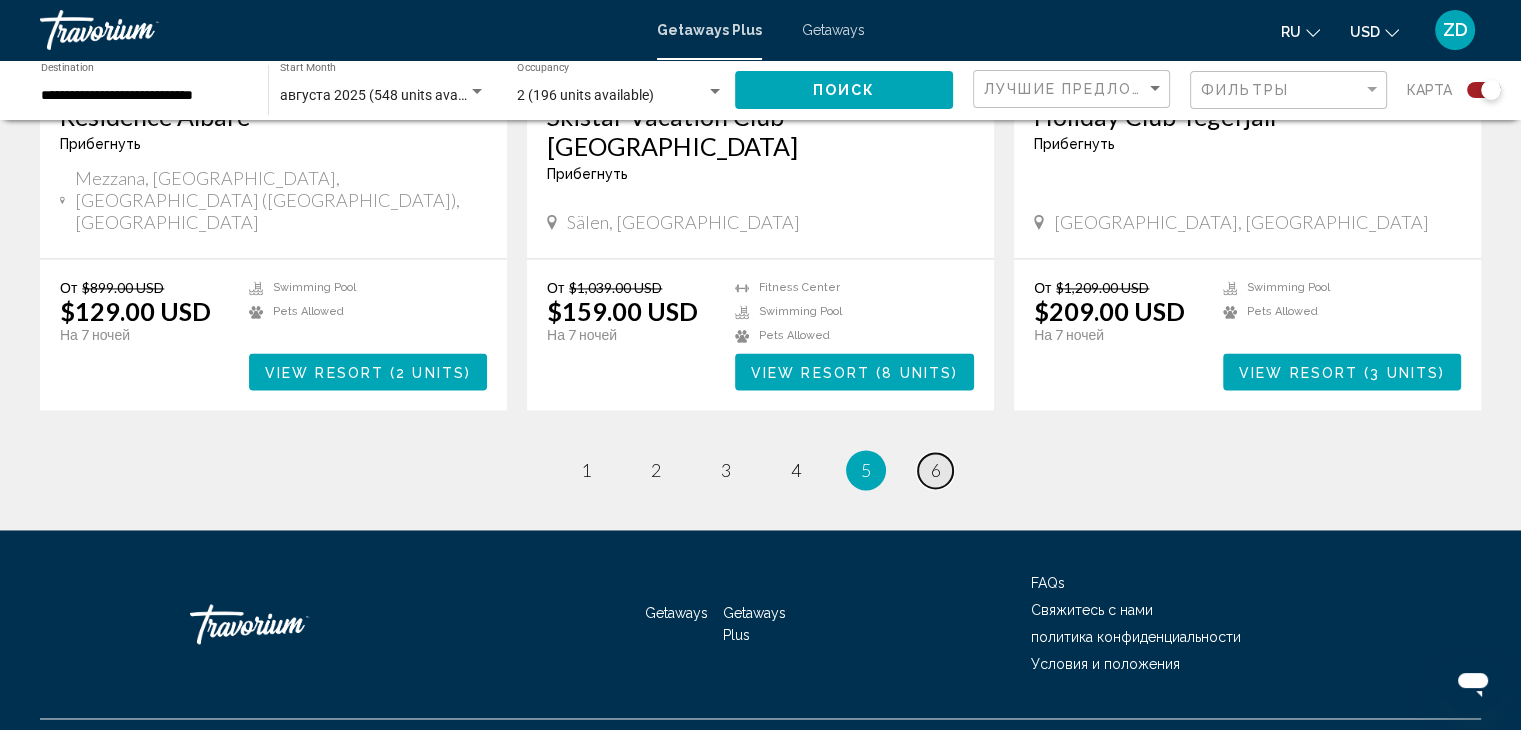 click on "page  6" at bounding box center [935, 470] 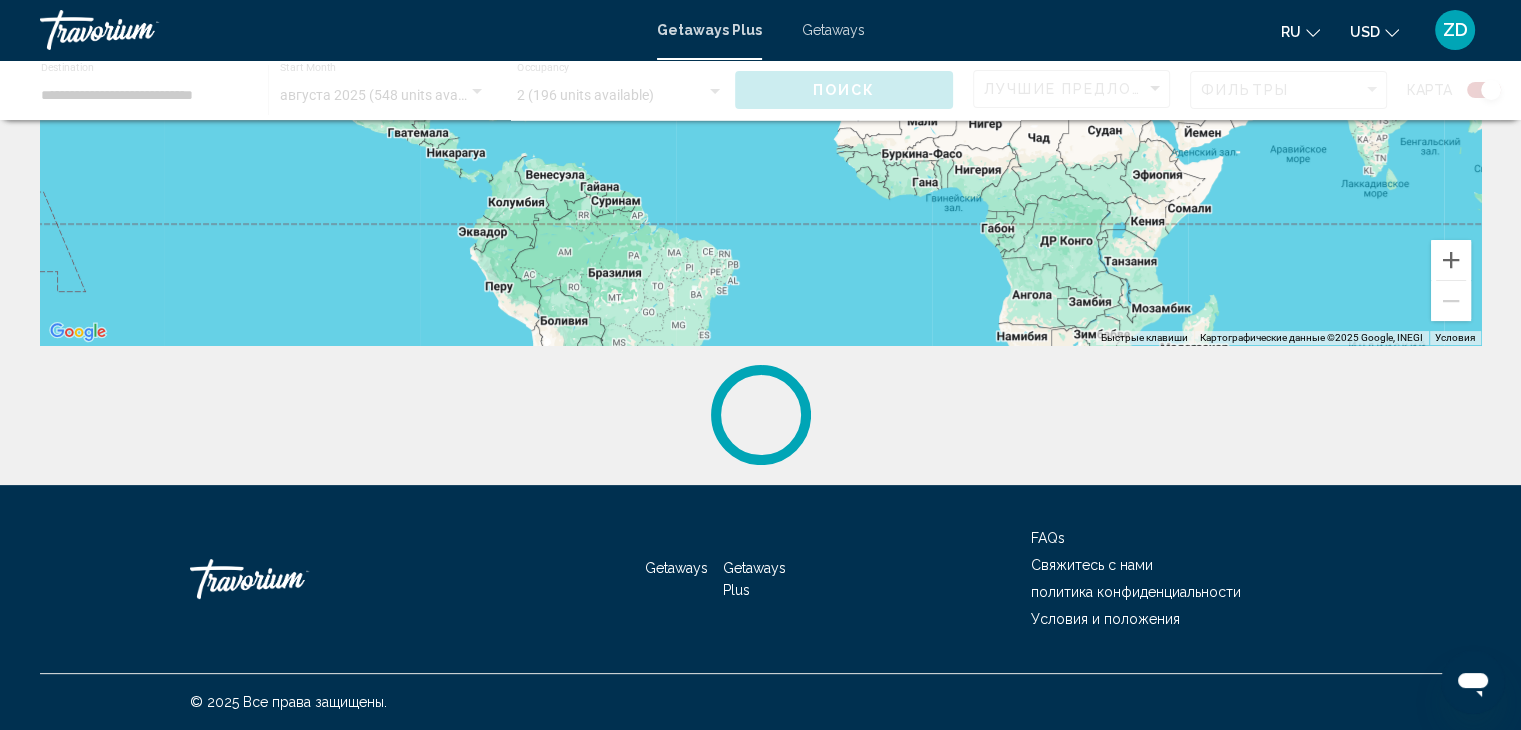 scroll, scrollTop: 0, scrollLeft: 0, axis: both 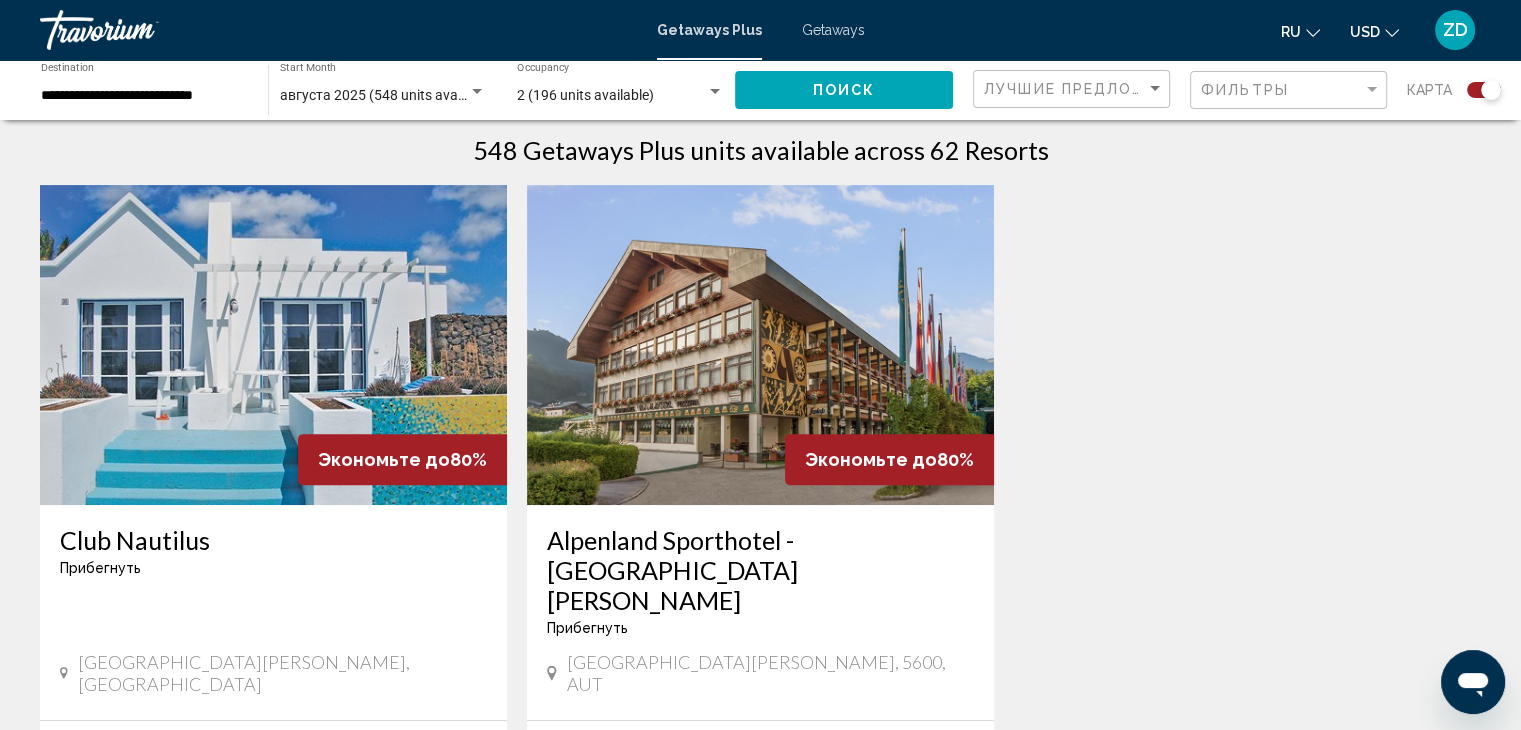 click at bounding box center [273, 345] 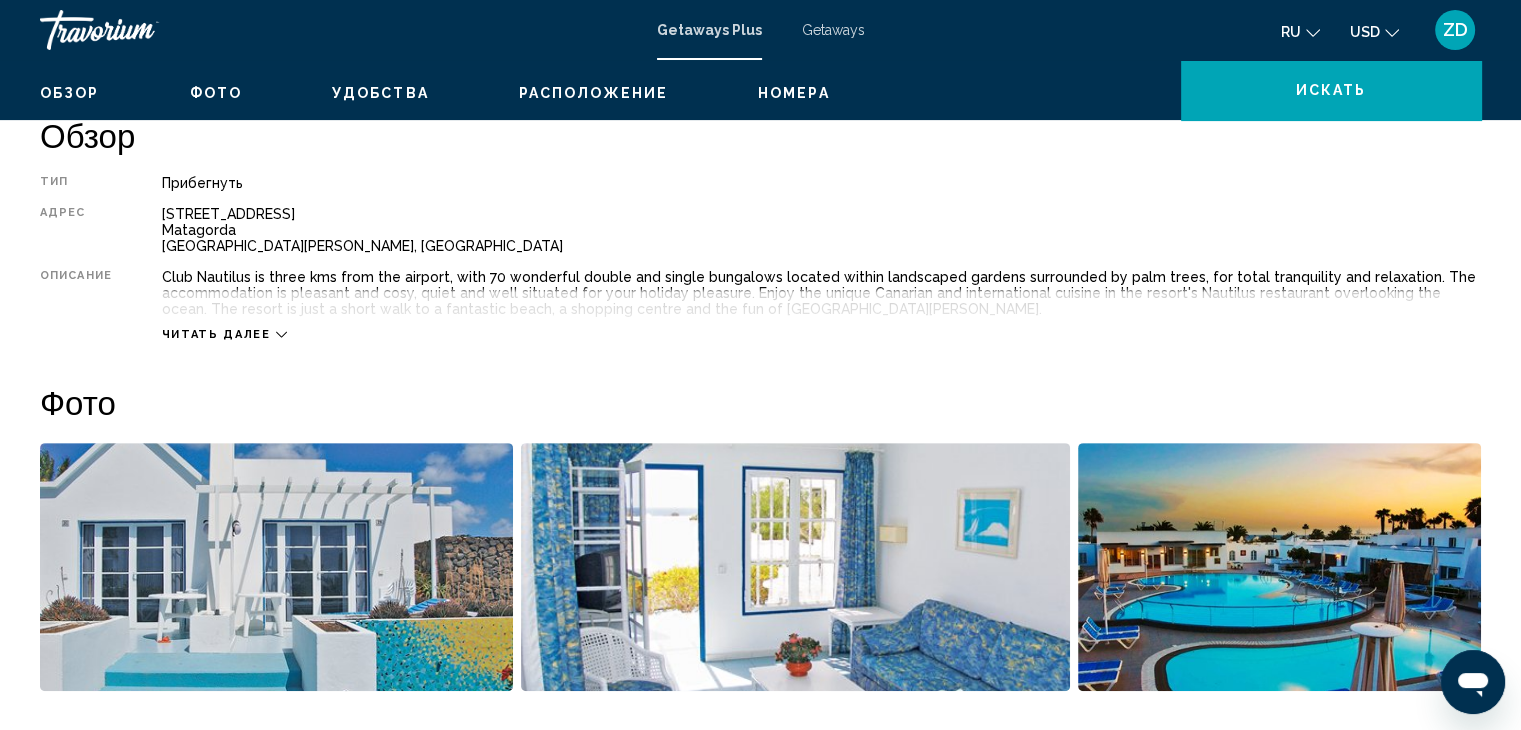 scroll, scrollTop: 0, scrollLeft: 0, axis: both 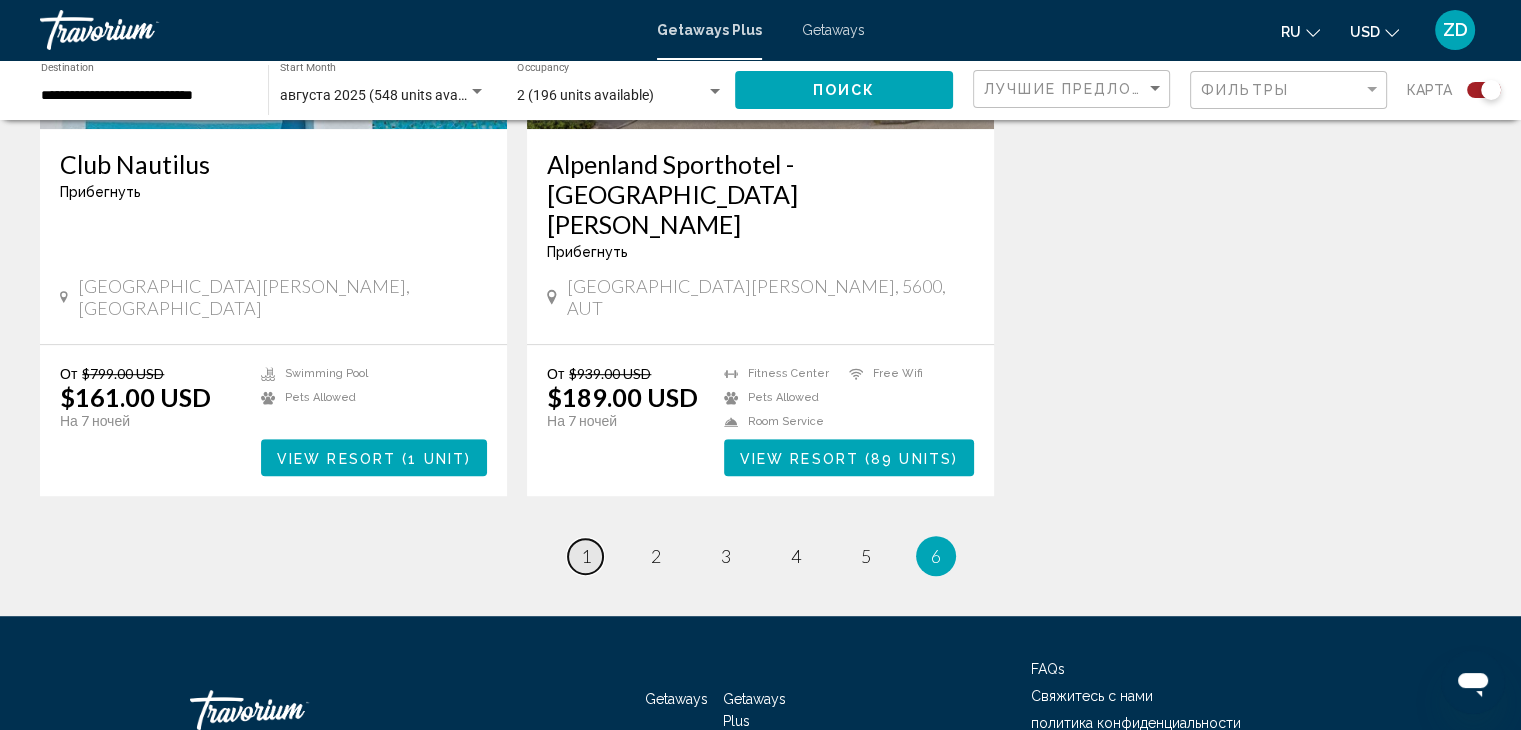 click on "1" at bounding box center (586, 556) 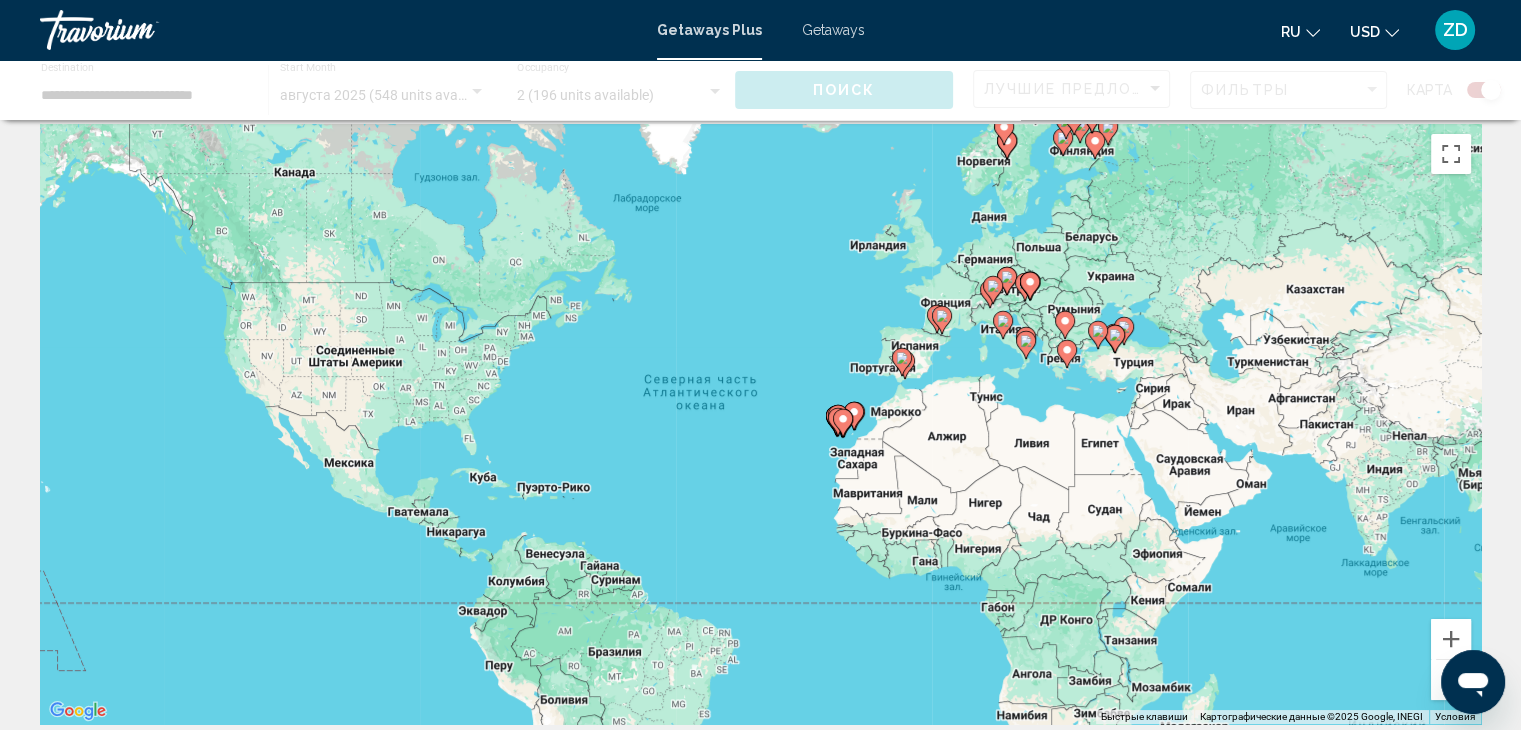 scroll, scrollTop: 0, scrollLeft: 0, axis: both 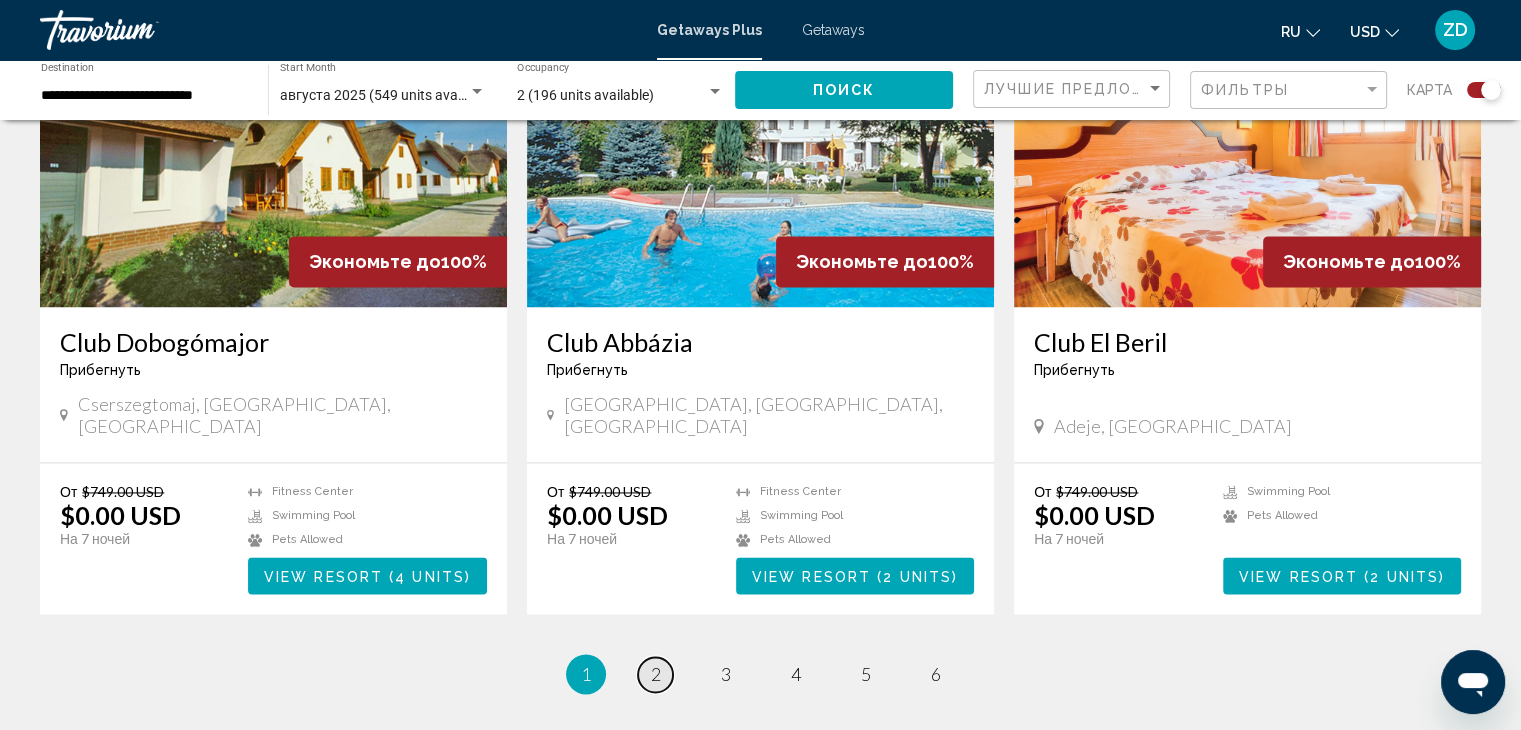 click on "2" at bounding box center (656, 674) 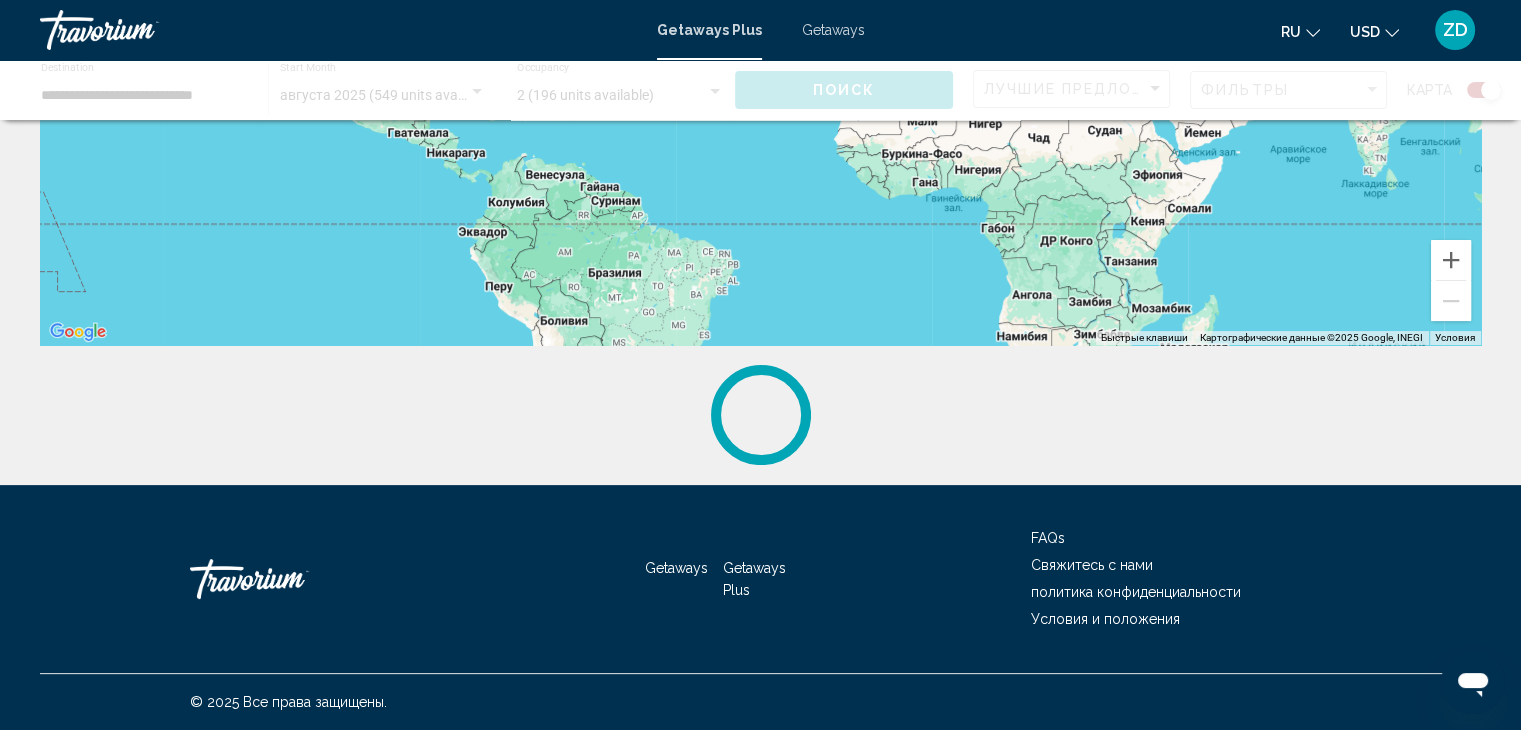 scroll, scrollTop: 0, scrollLeft: 0, axis: both 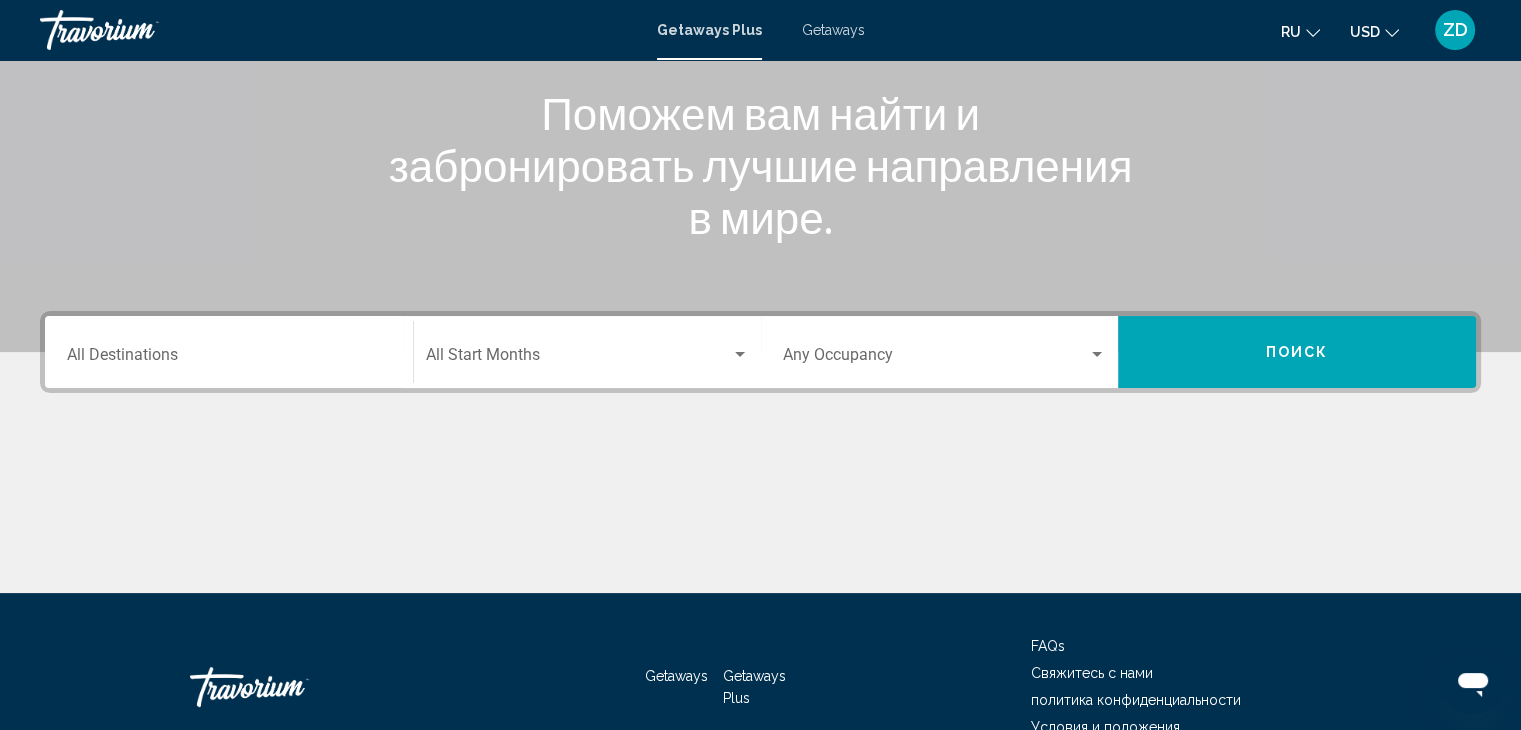 click on "Destination All Destinations" at bounding box center (229, 352) 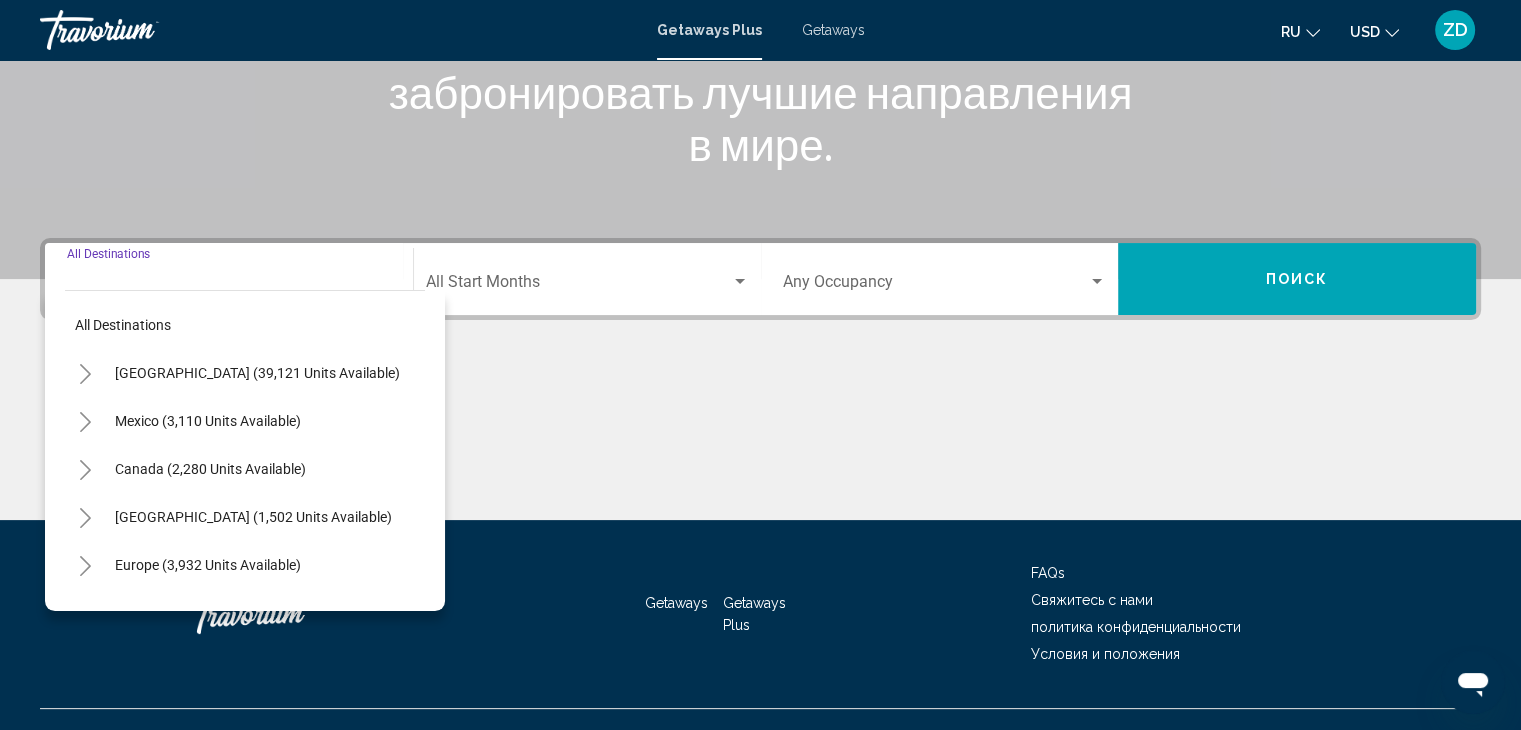 scroll, scrollTop: 356, scrollLeft: 0, axis: vertical 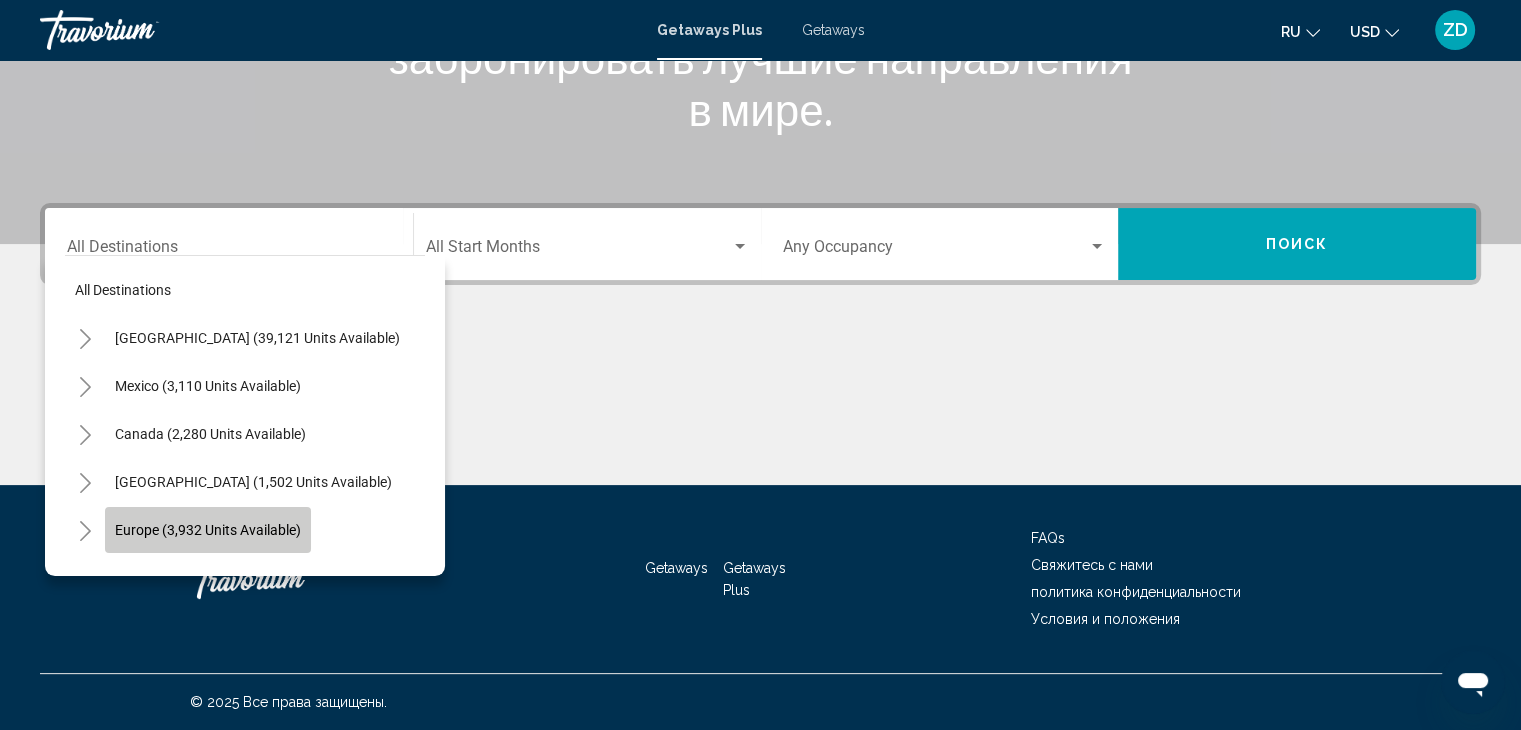 click on "Europe (3,932 units available)" 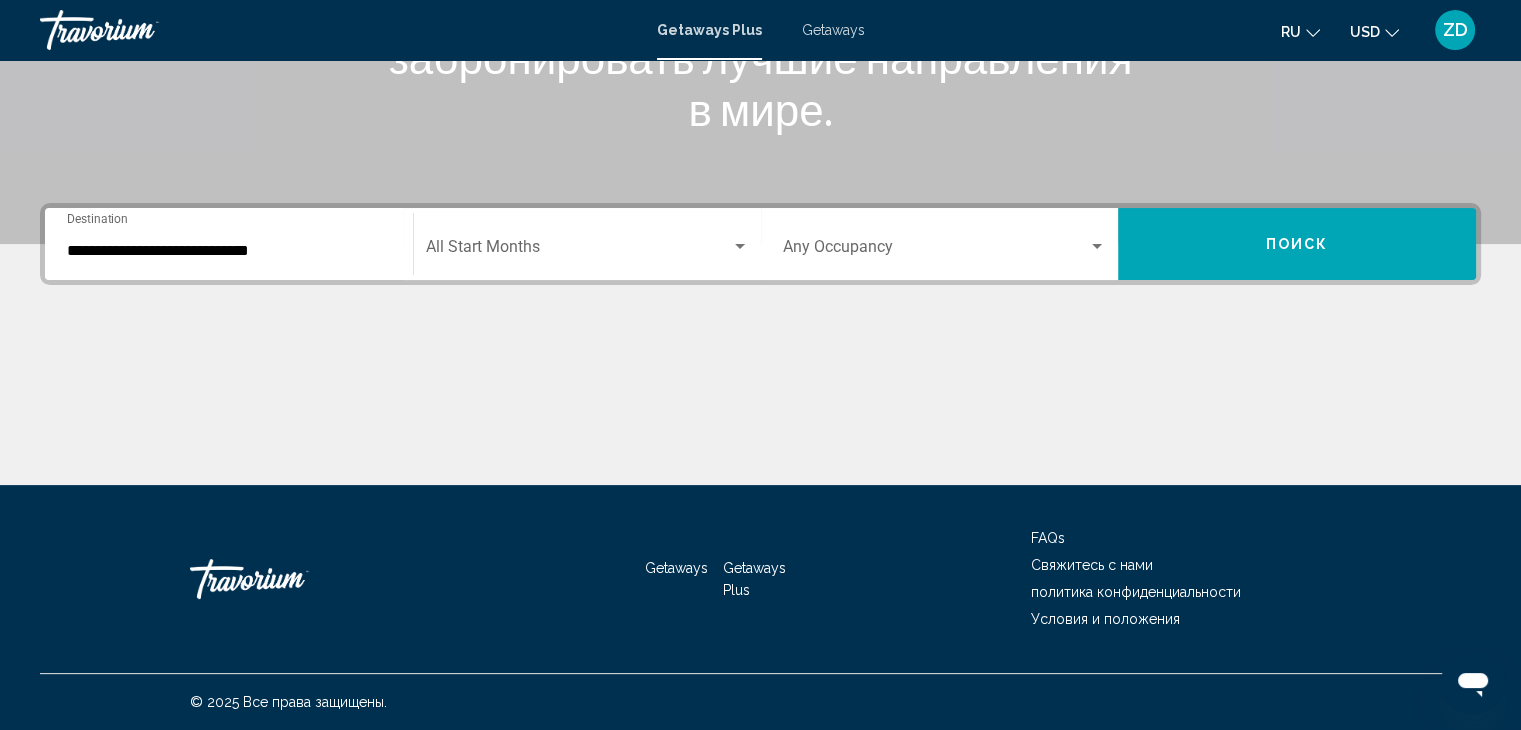 click on "Start Month All Start Months" 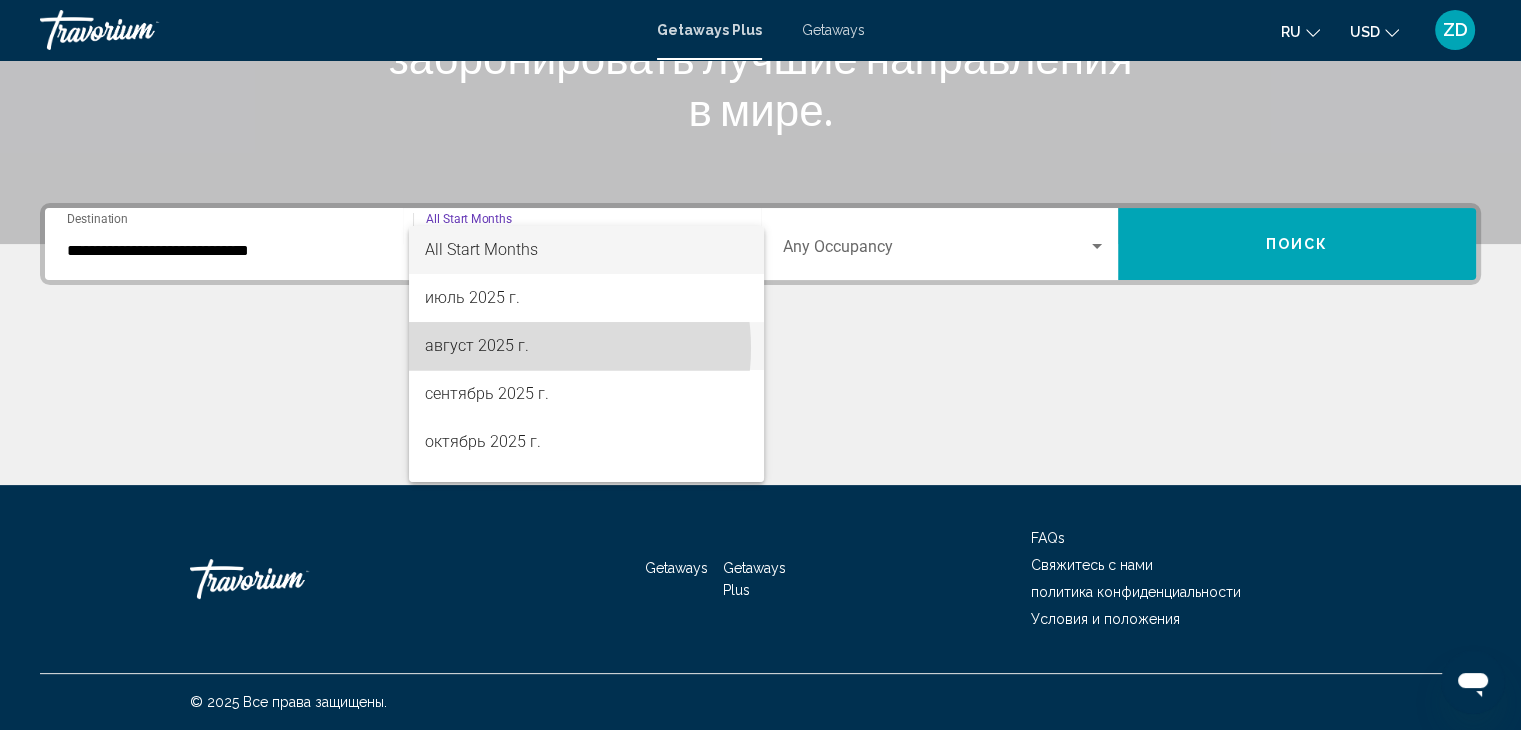 click on "август 2025 г." at bounding box center [586, 346] 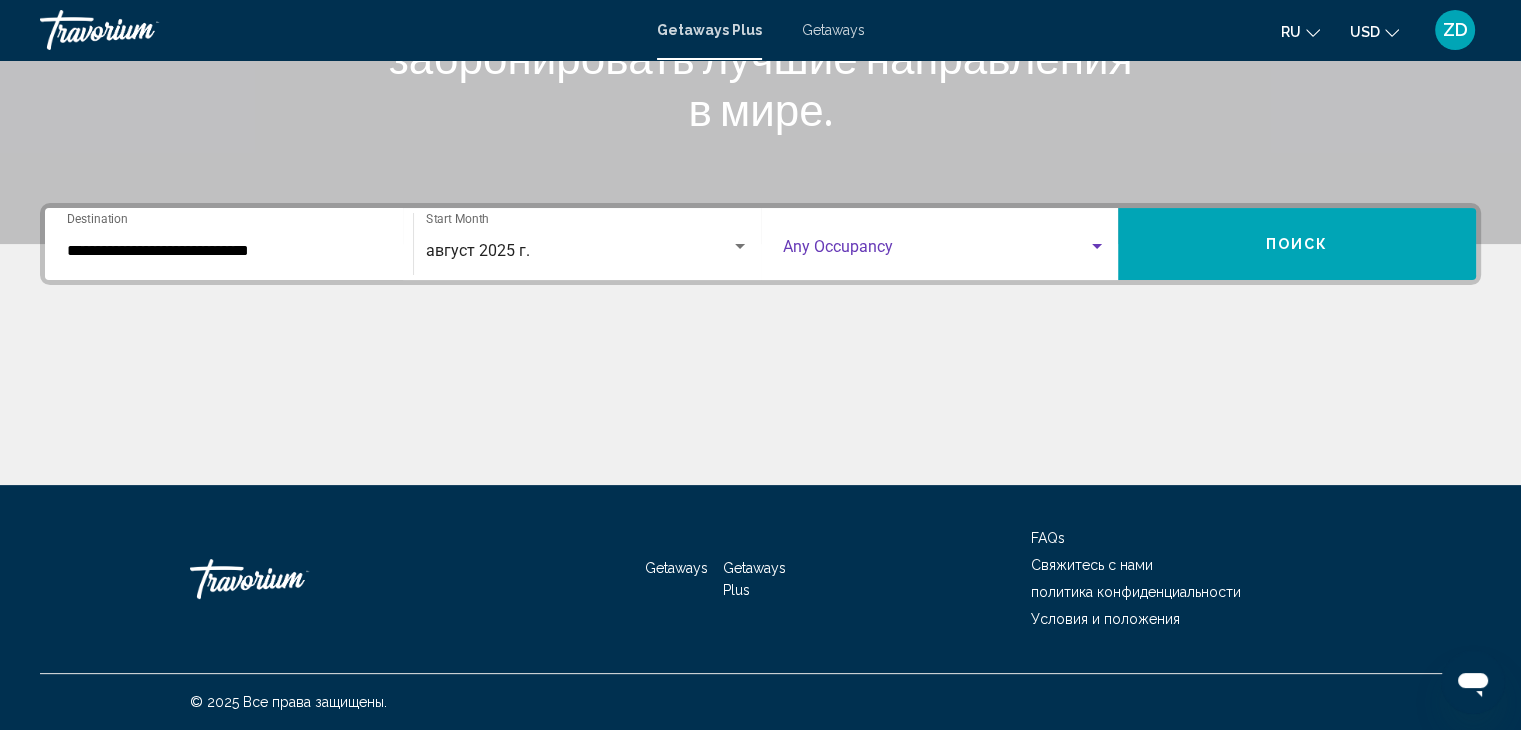 click at bounding box center [936, 251] 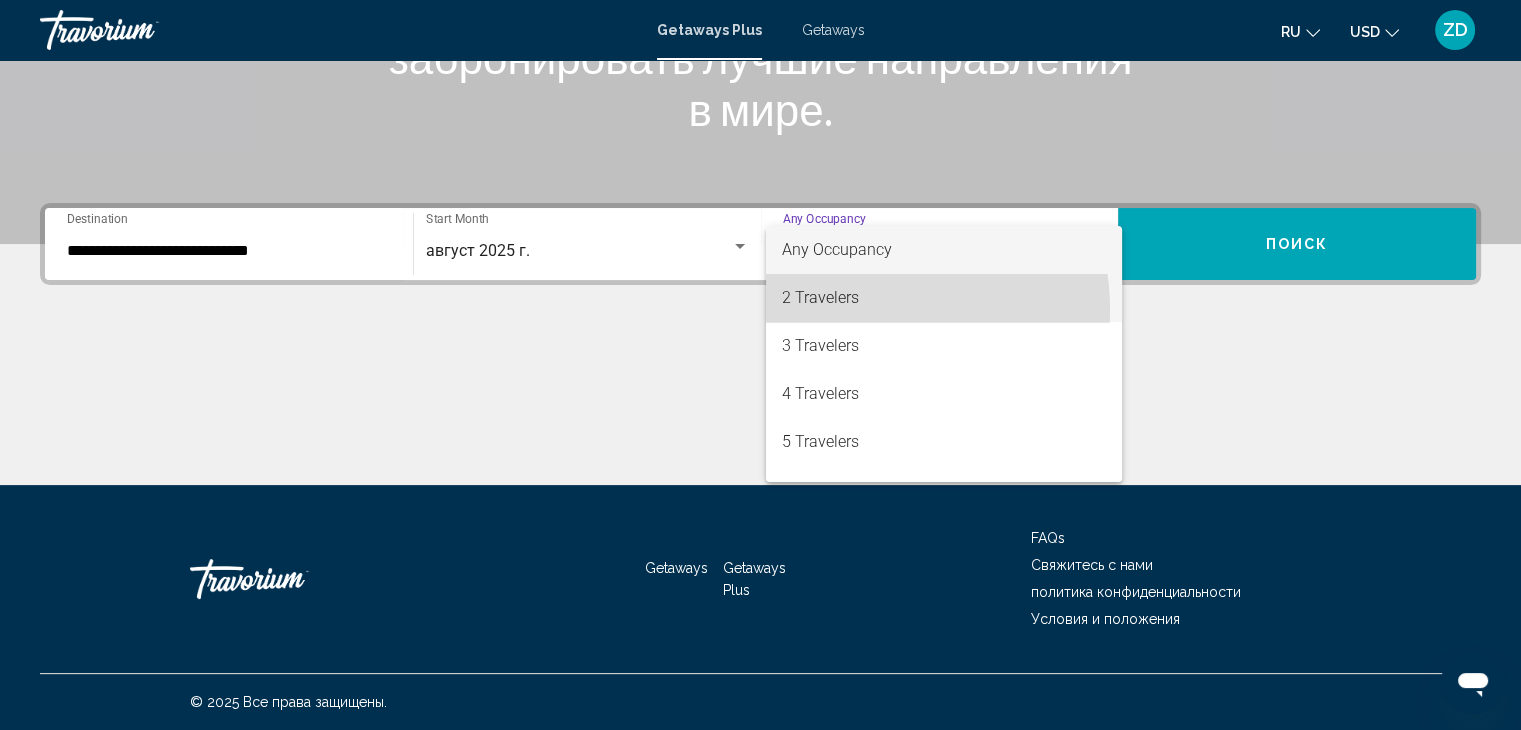 click on "2 Travelers" at bounding box center (944, 298) 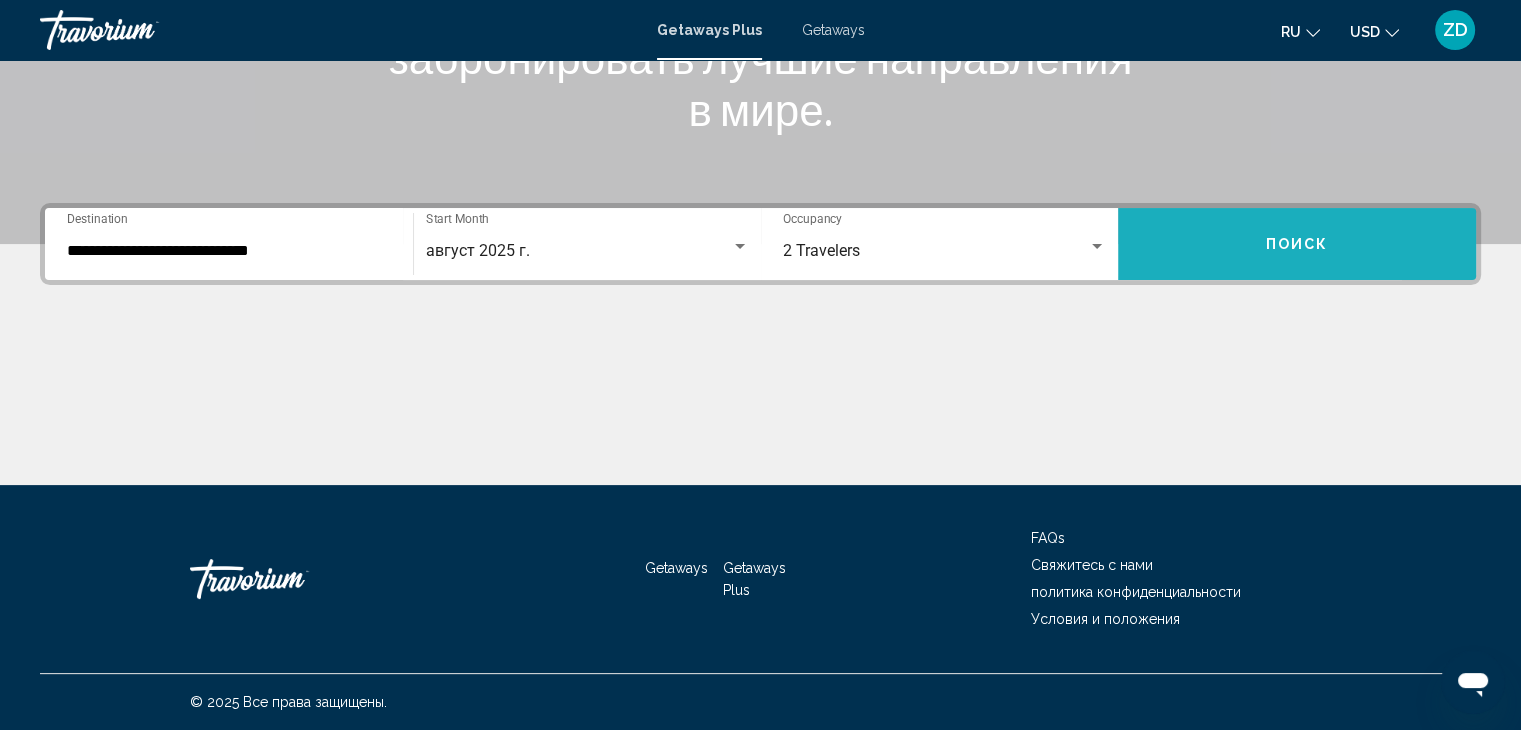 click on "Поиск" at bounding box center [1297, 244] 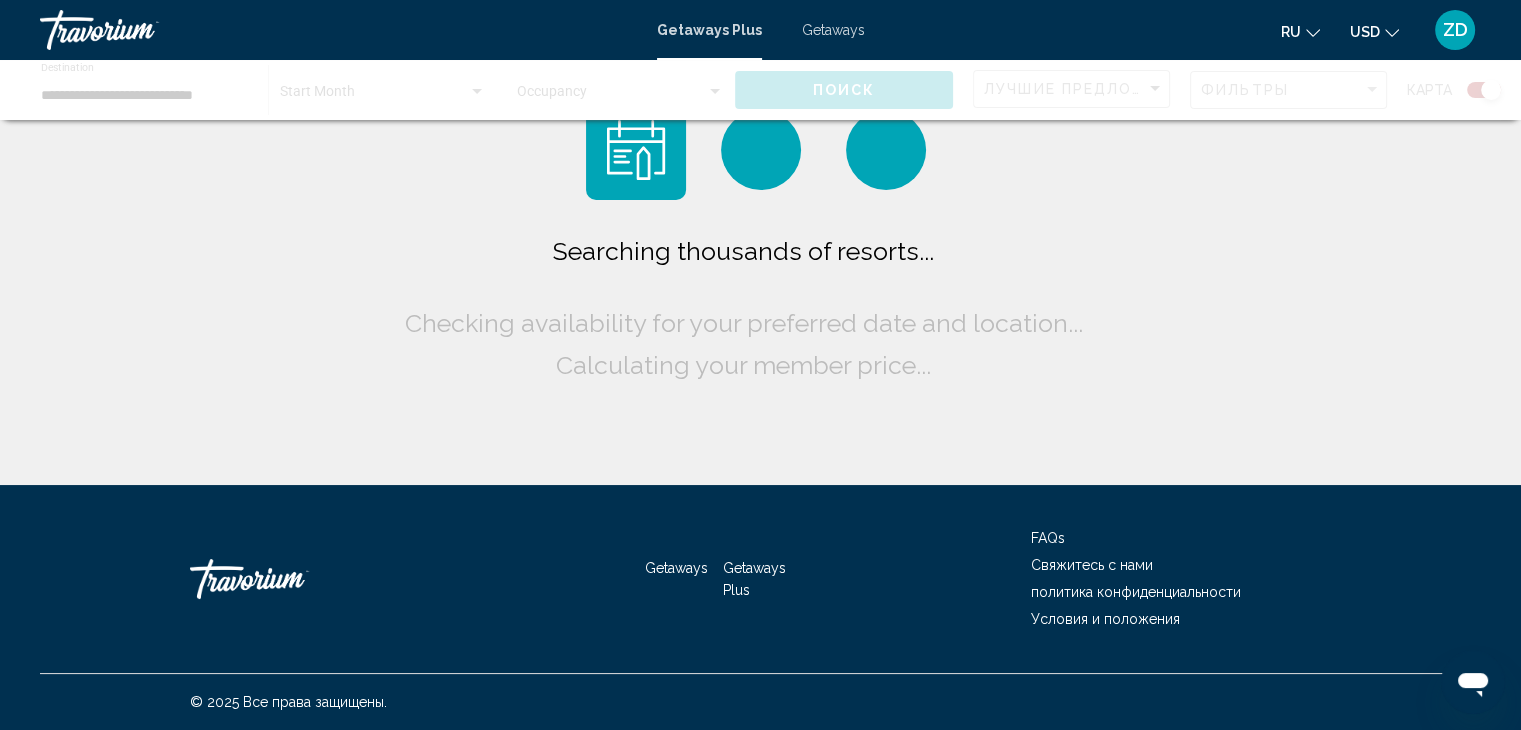 scroll, scrollTop: 0, scrollLeft: 0, axis: both 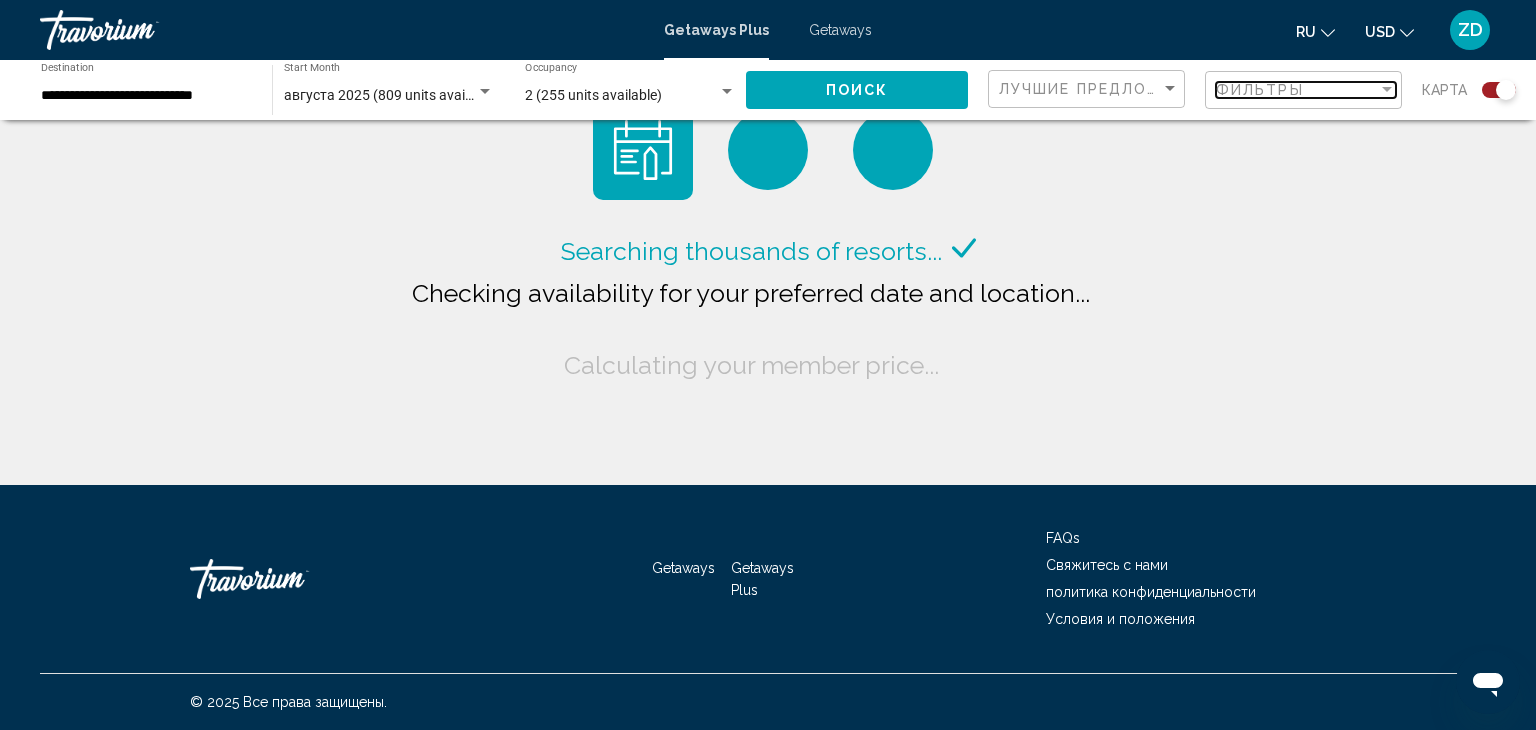 click on "Фильтры" at bounding box center [1260, 90] 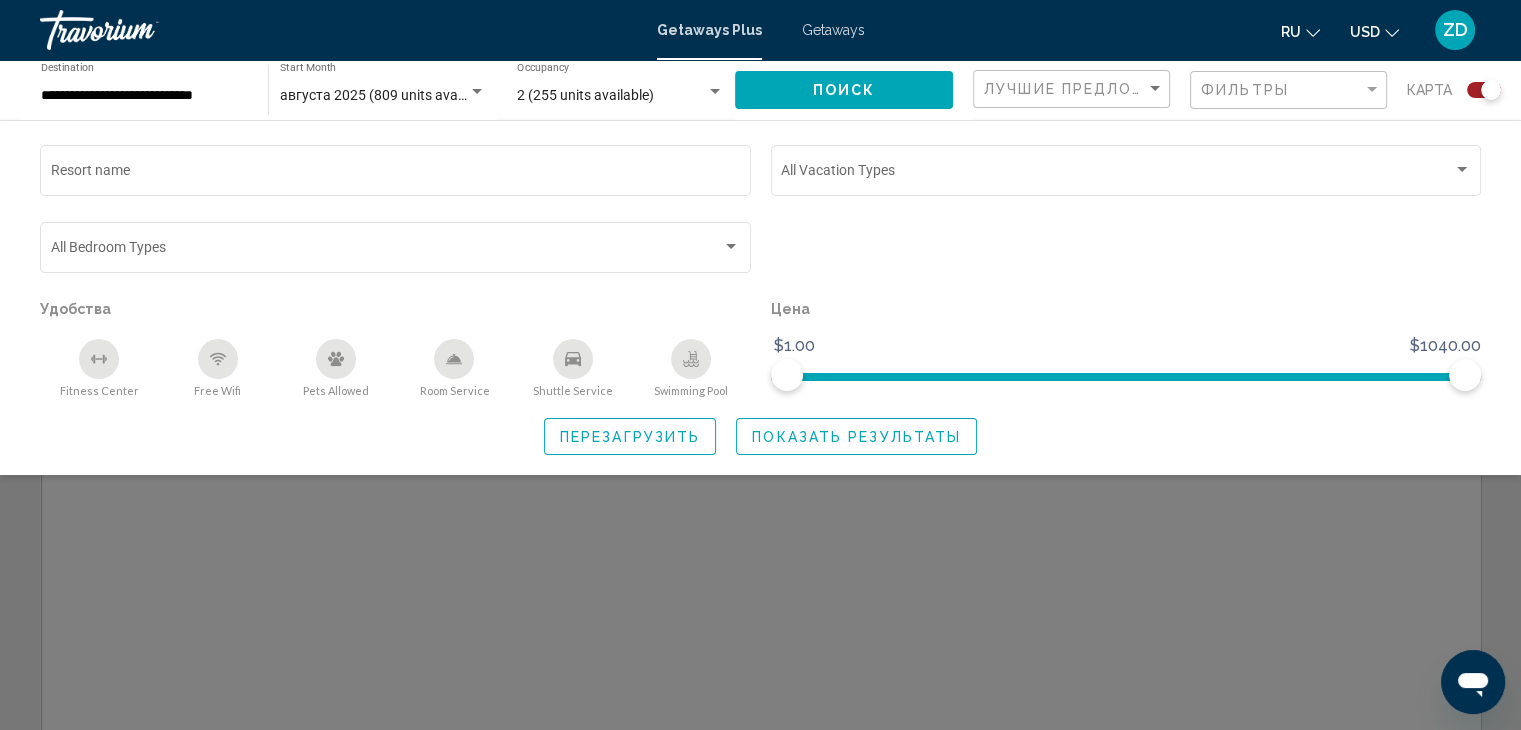 click 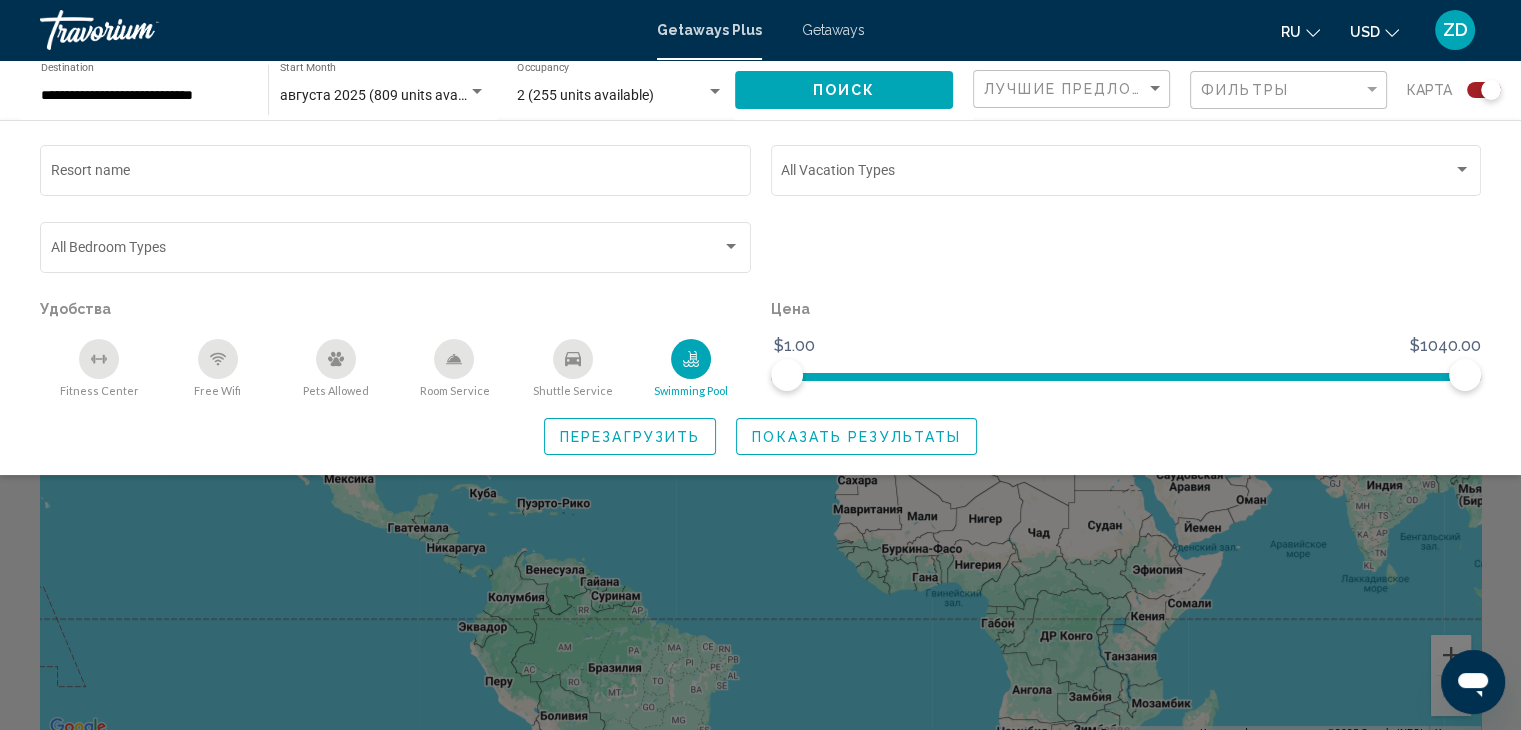 click 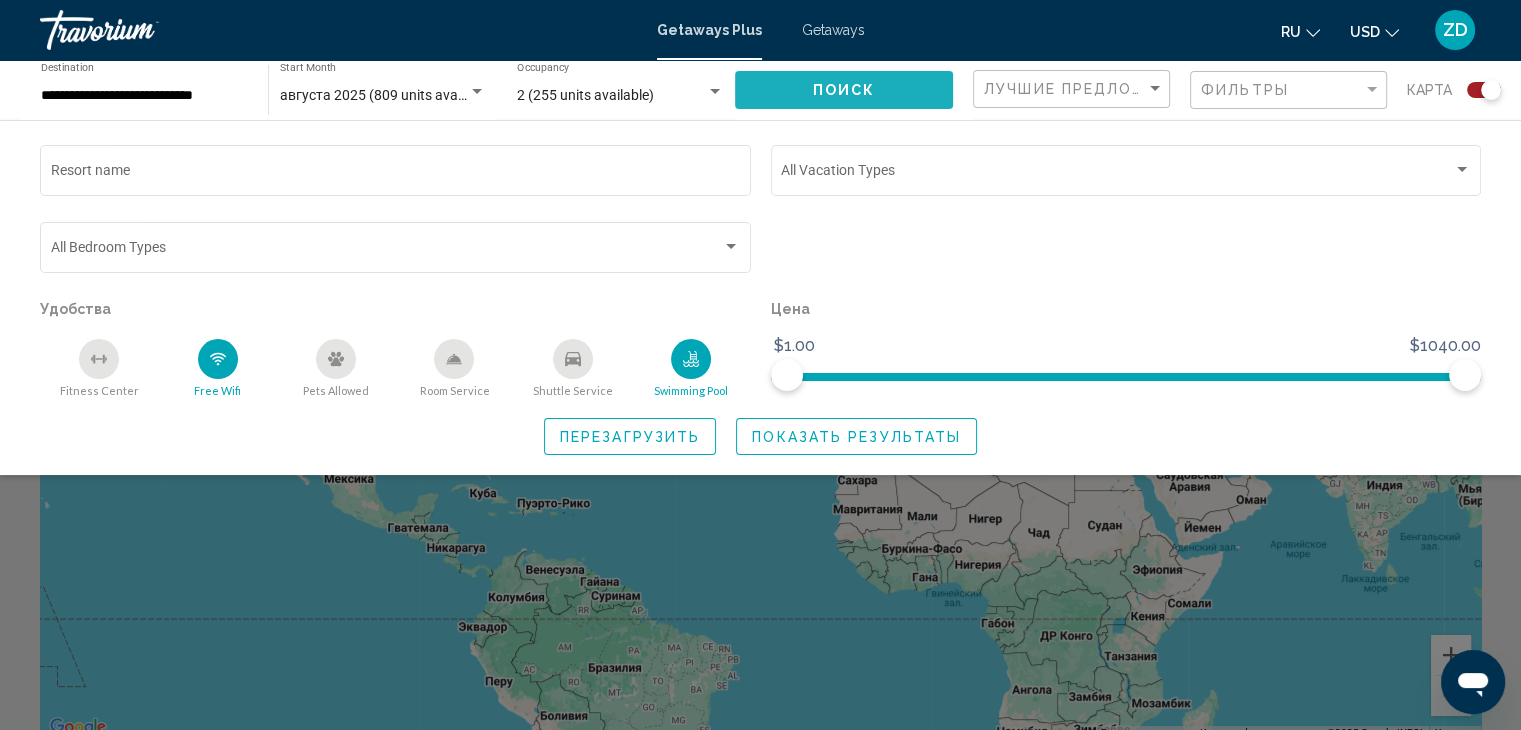 click on "Поиск" 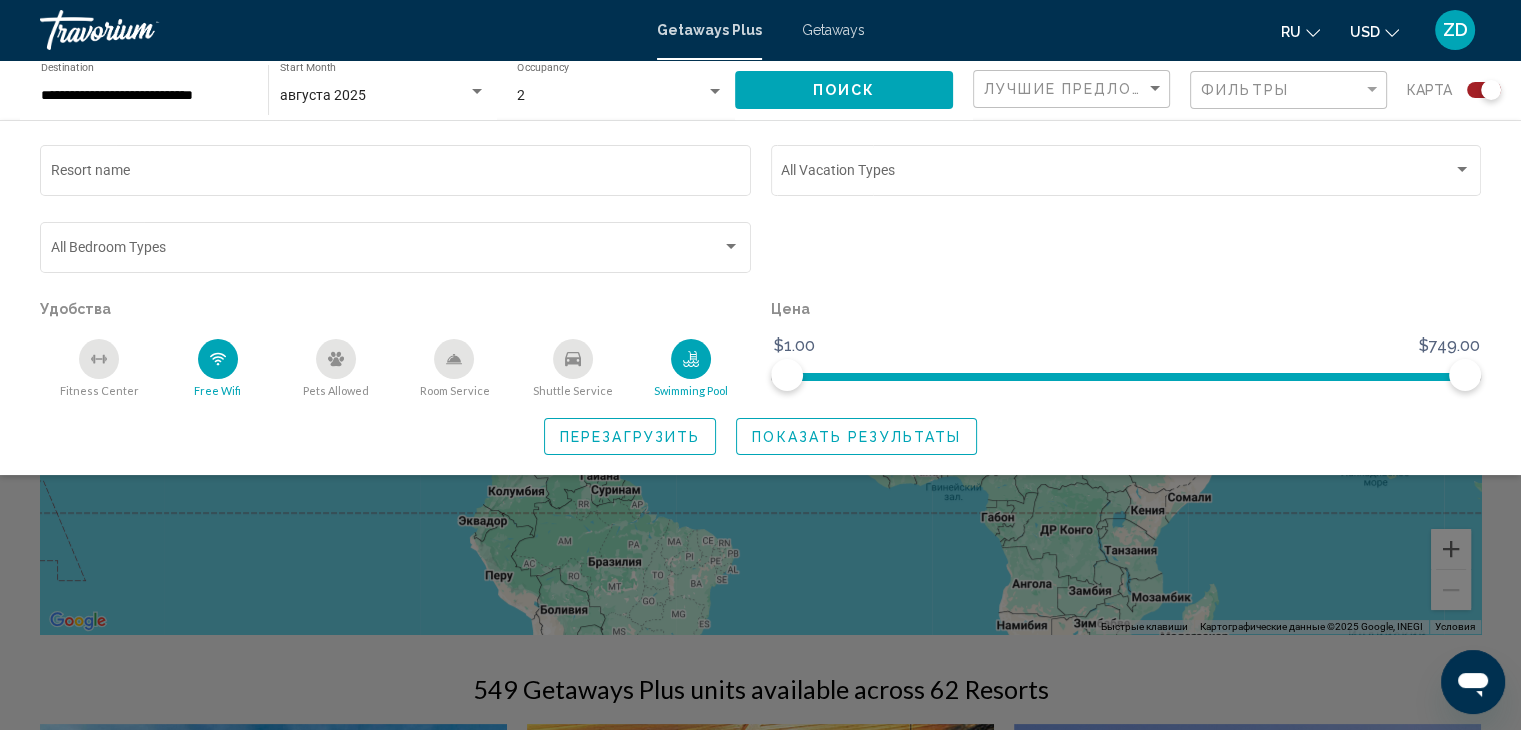 scroll, scrollTop: 111, scrollLeft: 0, axis: vertical 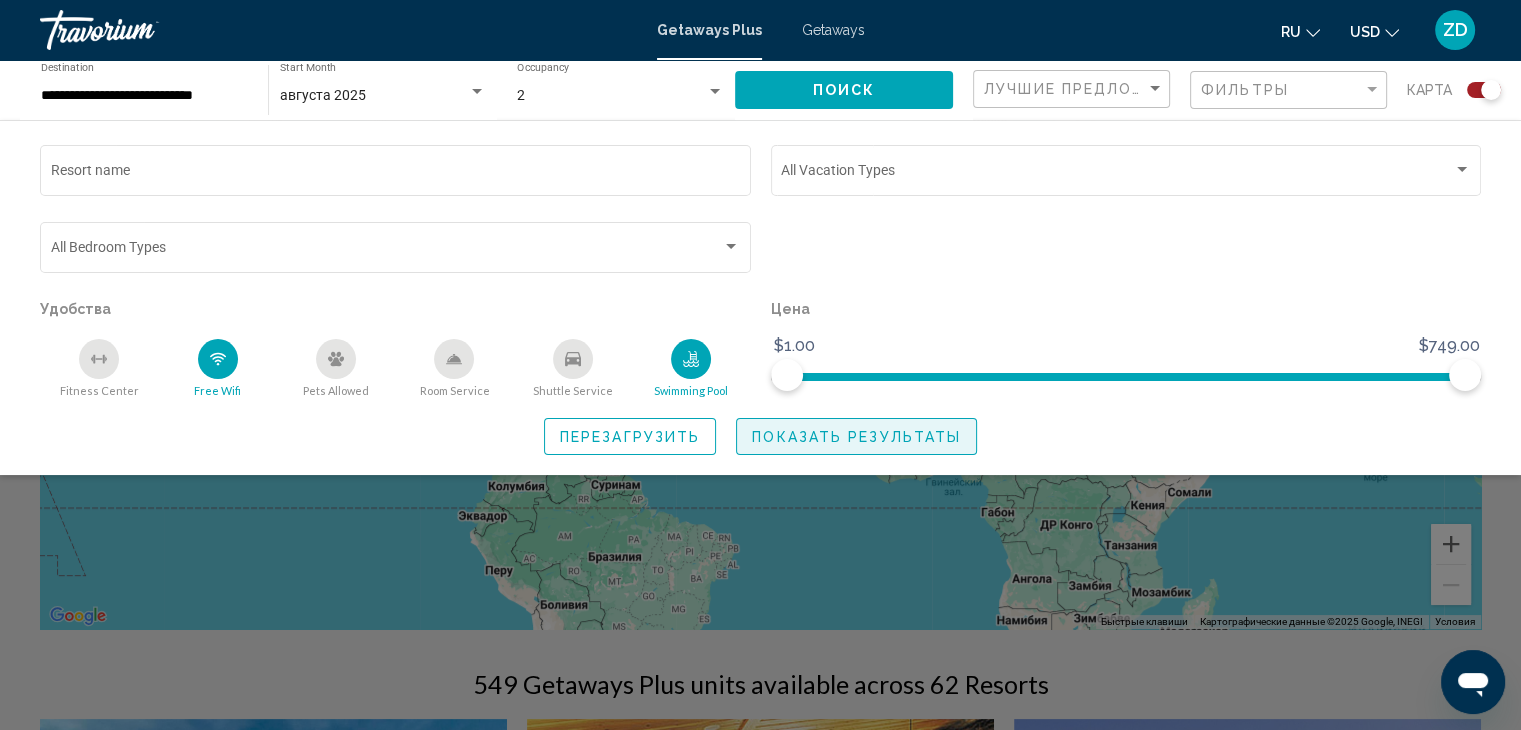 click on "Показать результаты" 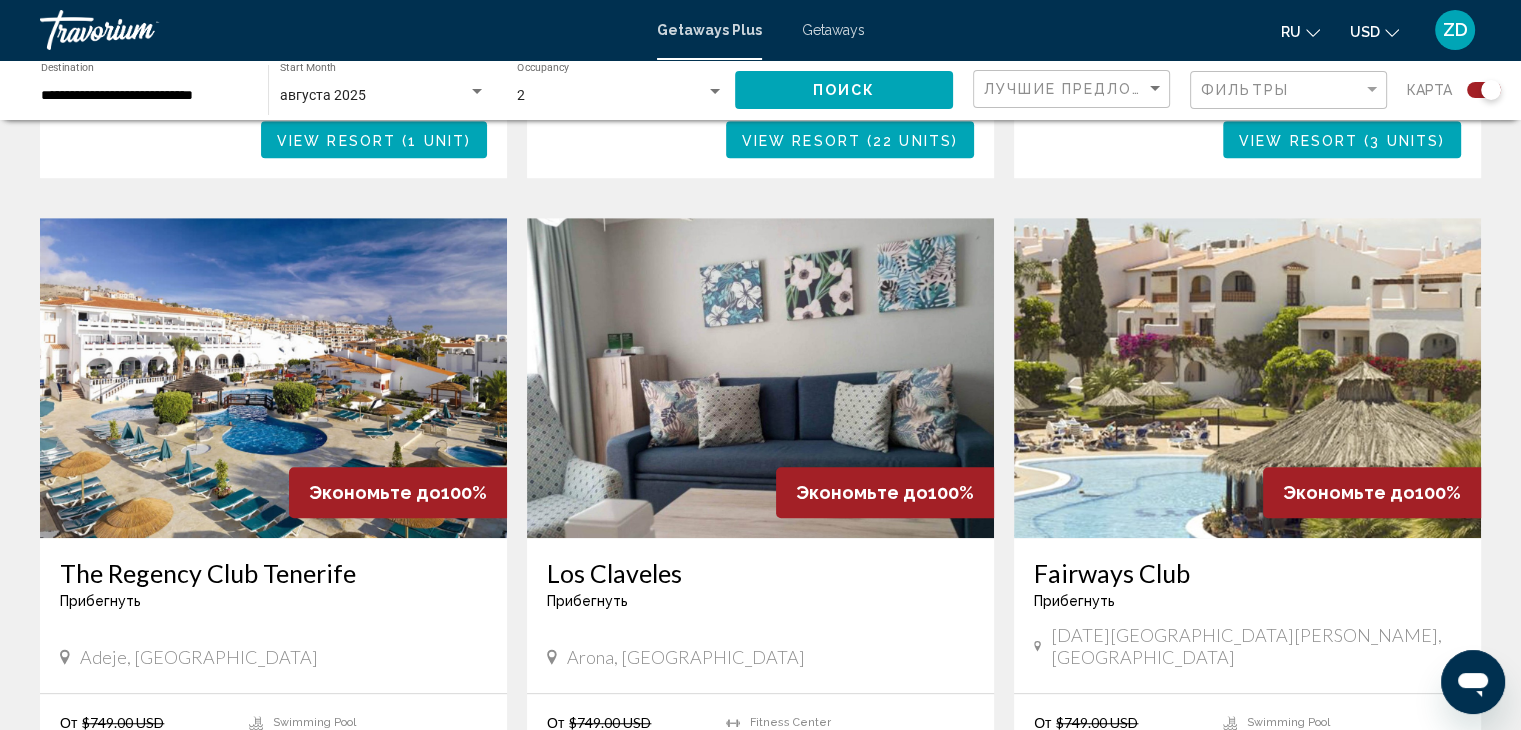 scroll, scrollTop: 1262, scrollLeft: 0, axis: vertical 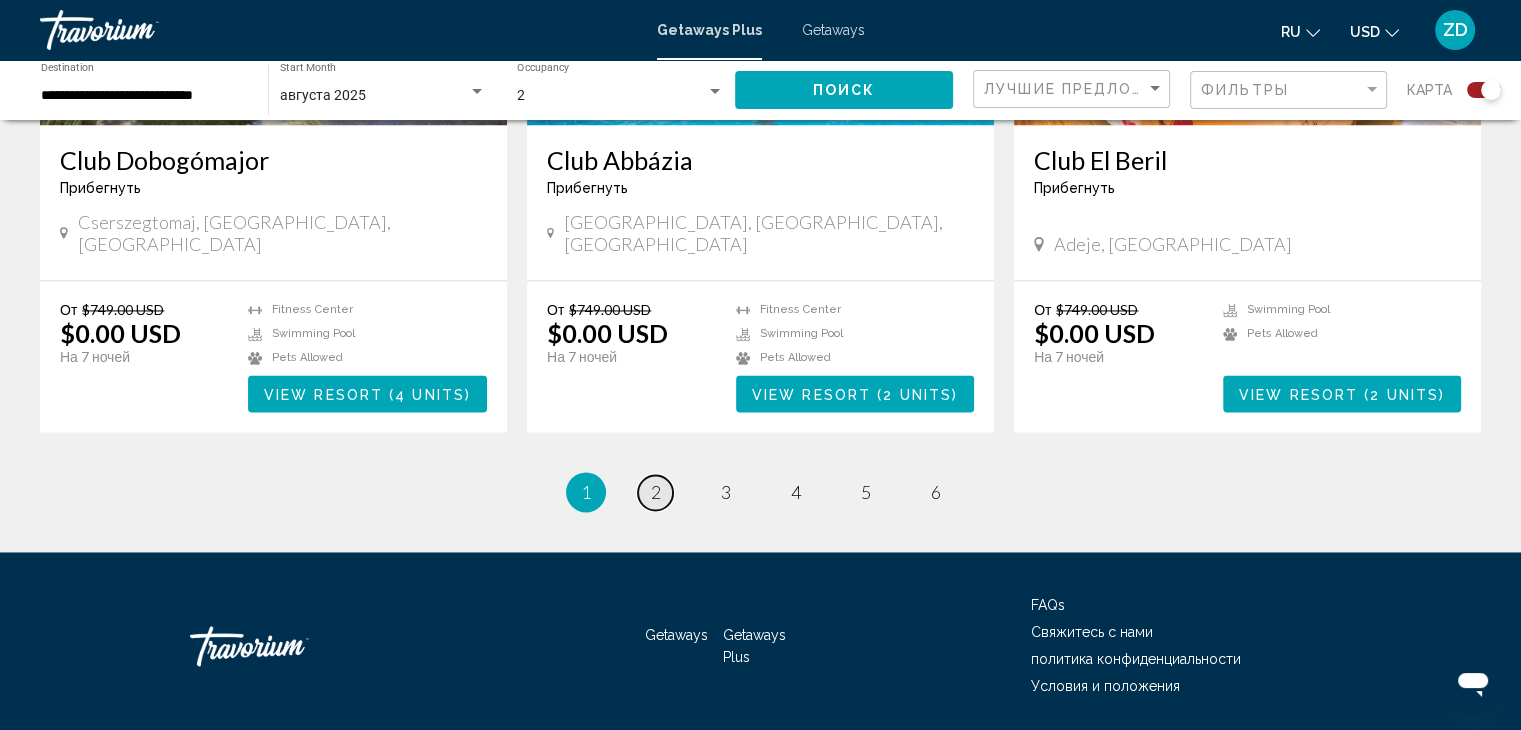 click on "page  2" at bounding box center [655, 492] 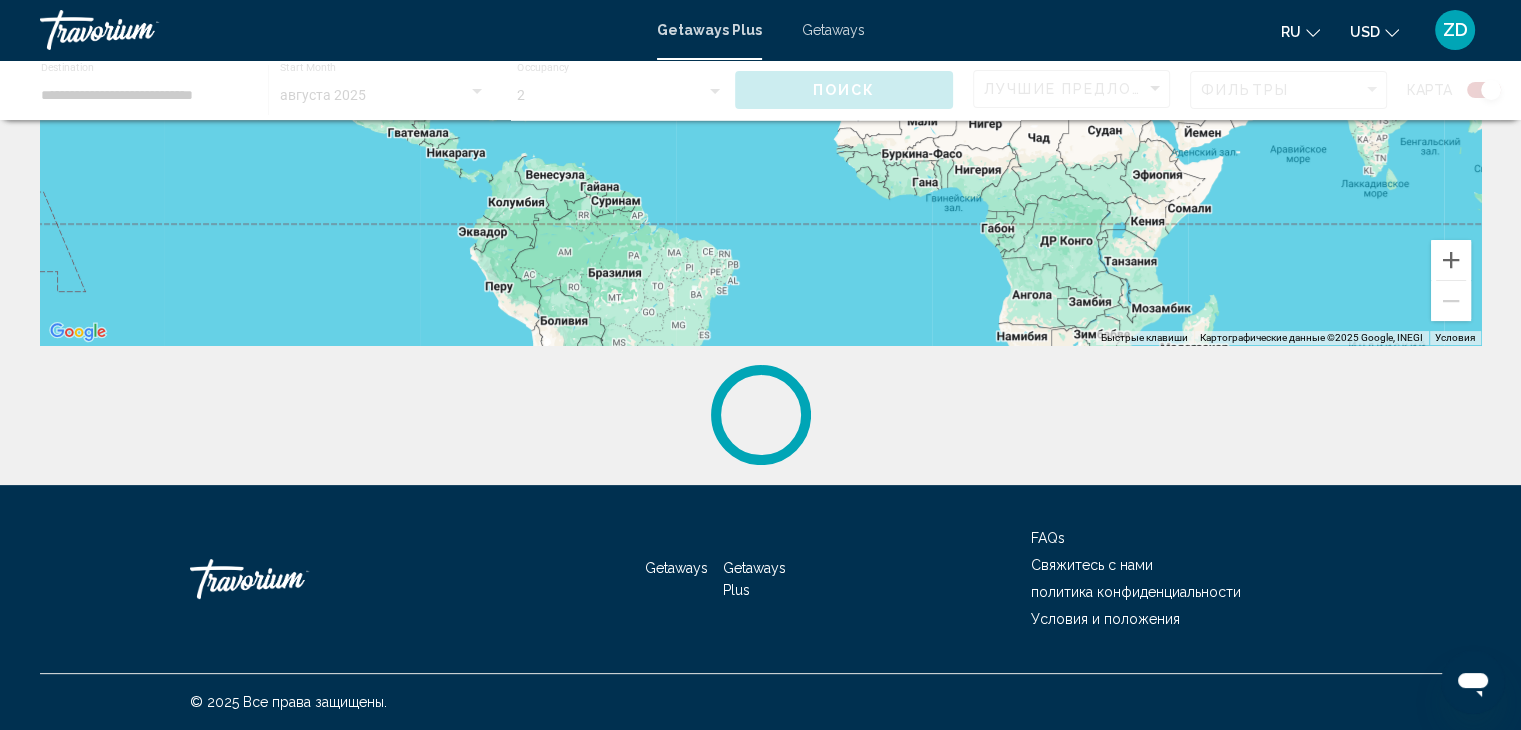 scroll, scrollTop: 0, scrollLeft: 0, axis: both 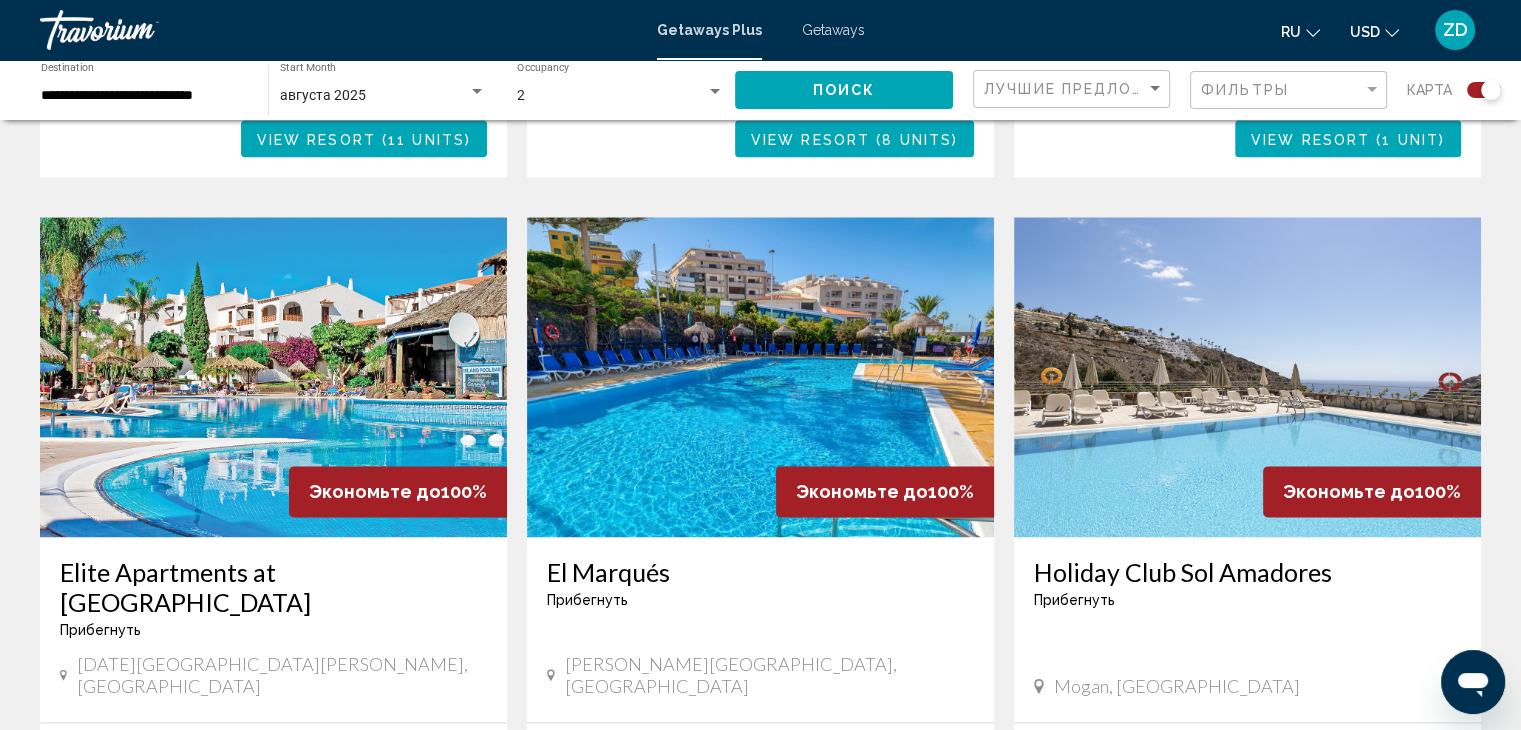 click at bounding box center [273, 377] 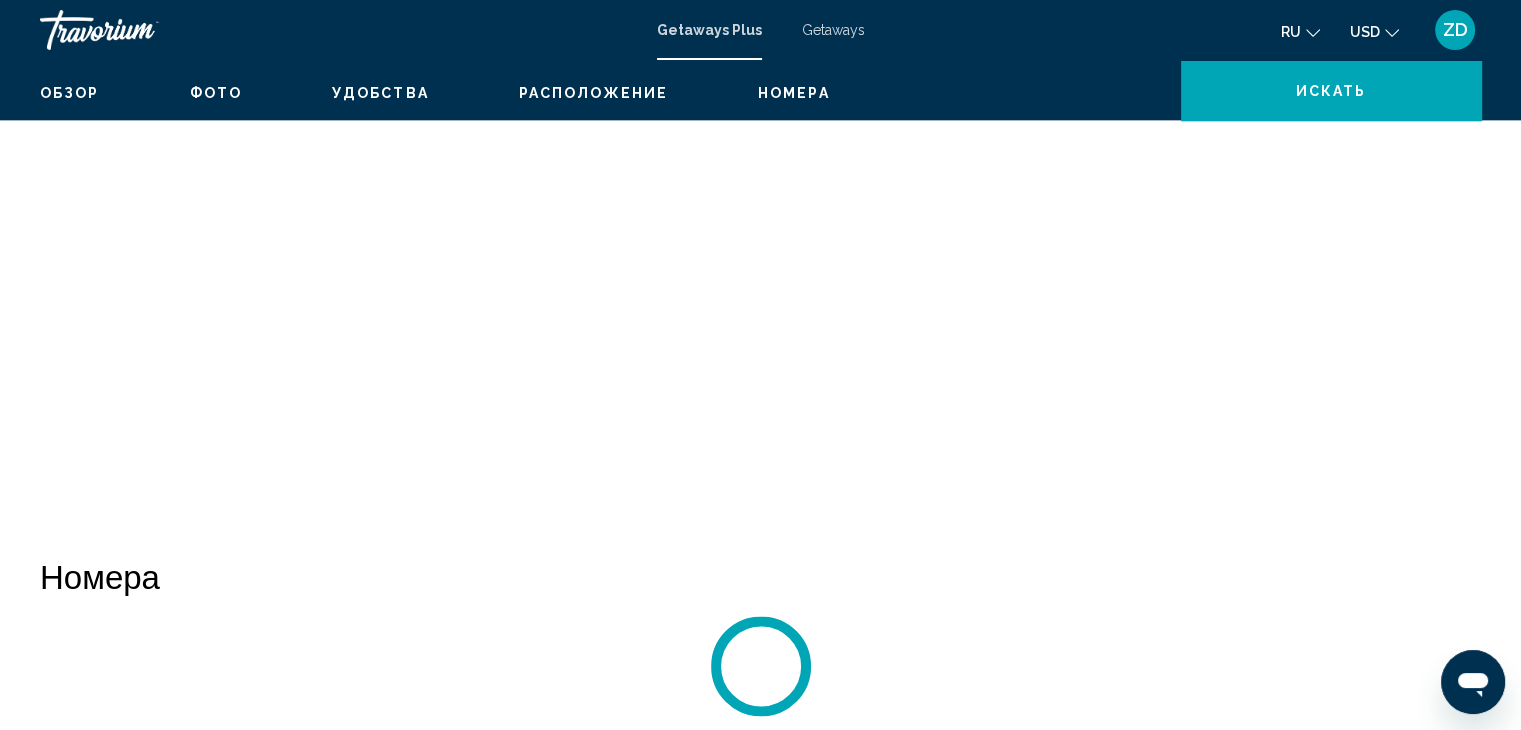 scroll, scrollTop: 0, scrollLeft: 0, axis: both 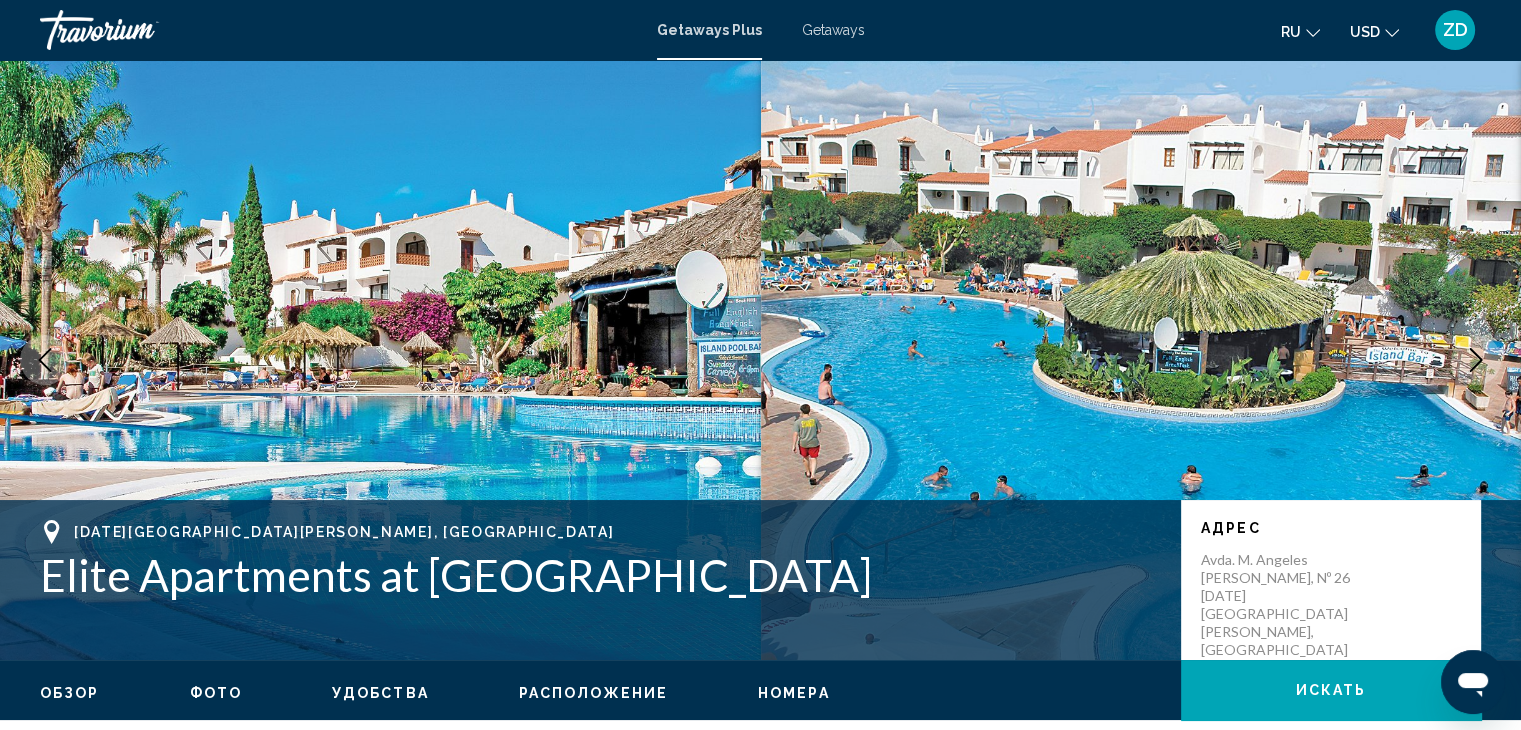click on "Фото" at bounding box center (216, 693) 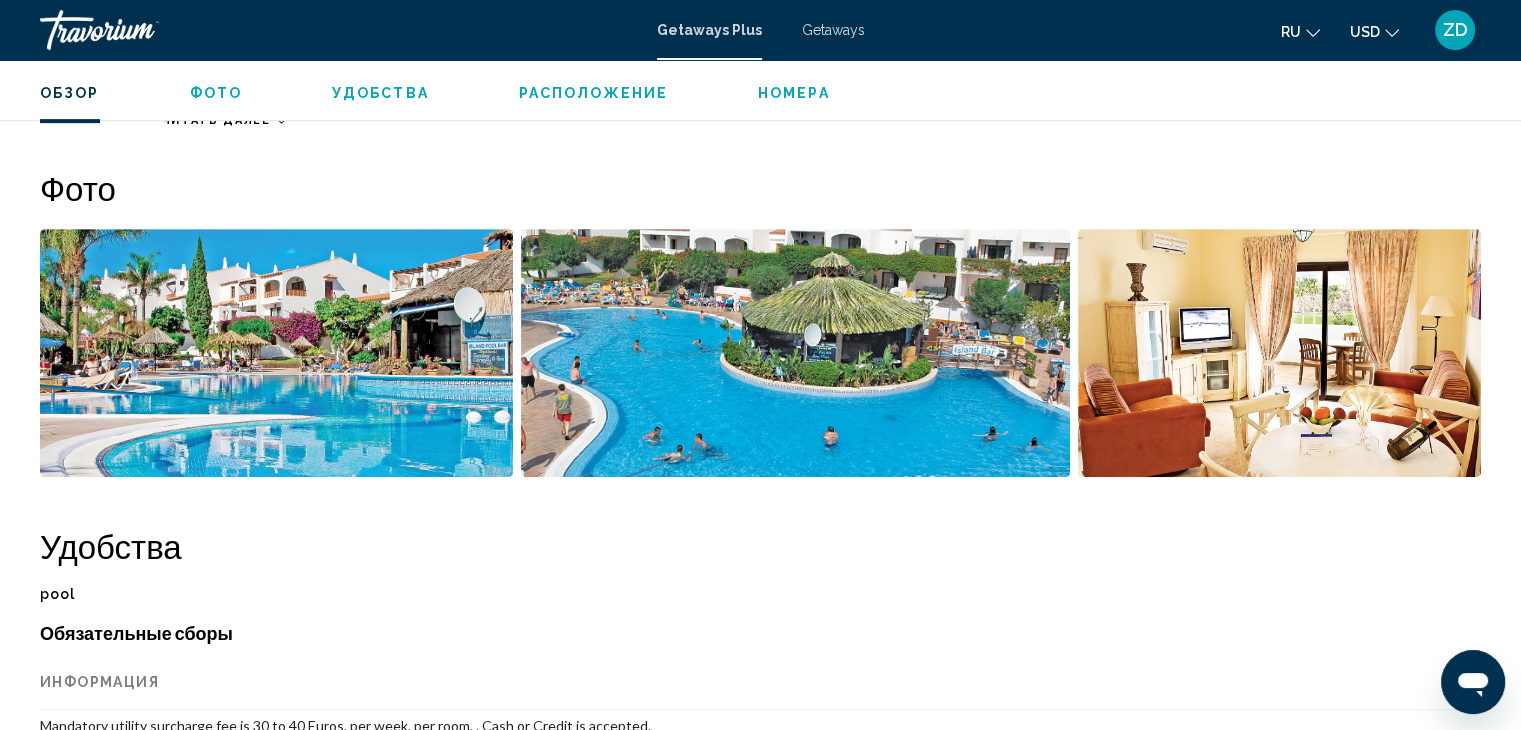 scroll, scrollTop: 891, scrollLeft: 0, axis: vertical 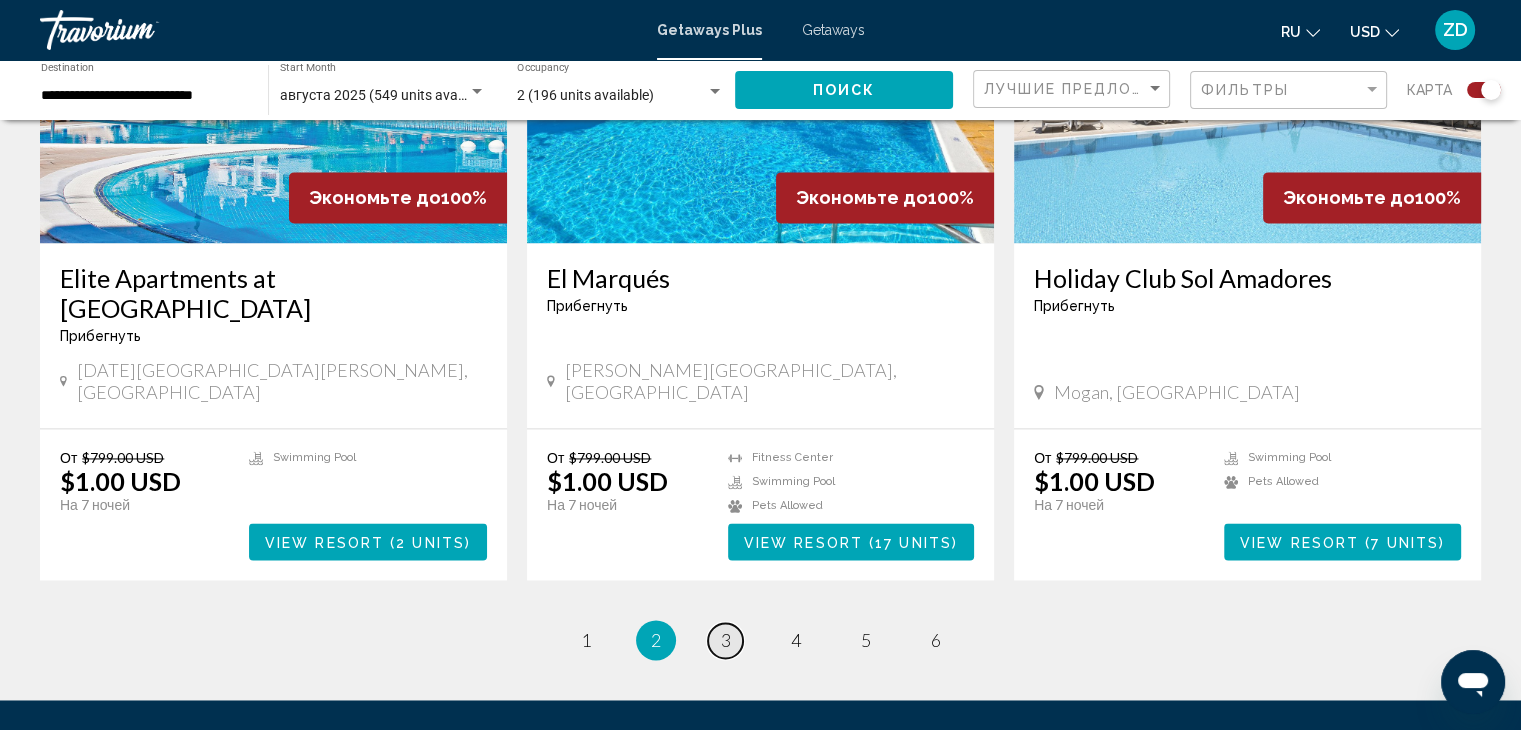 click on "3" at bounding box center [726, 640] 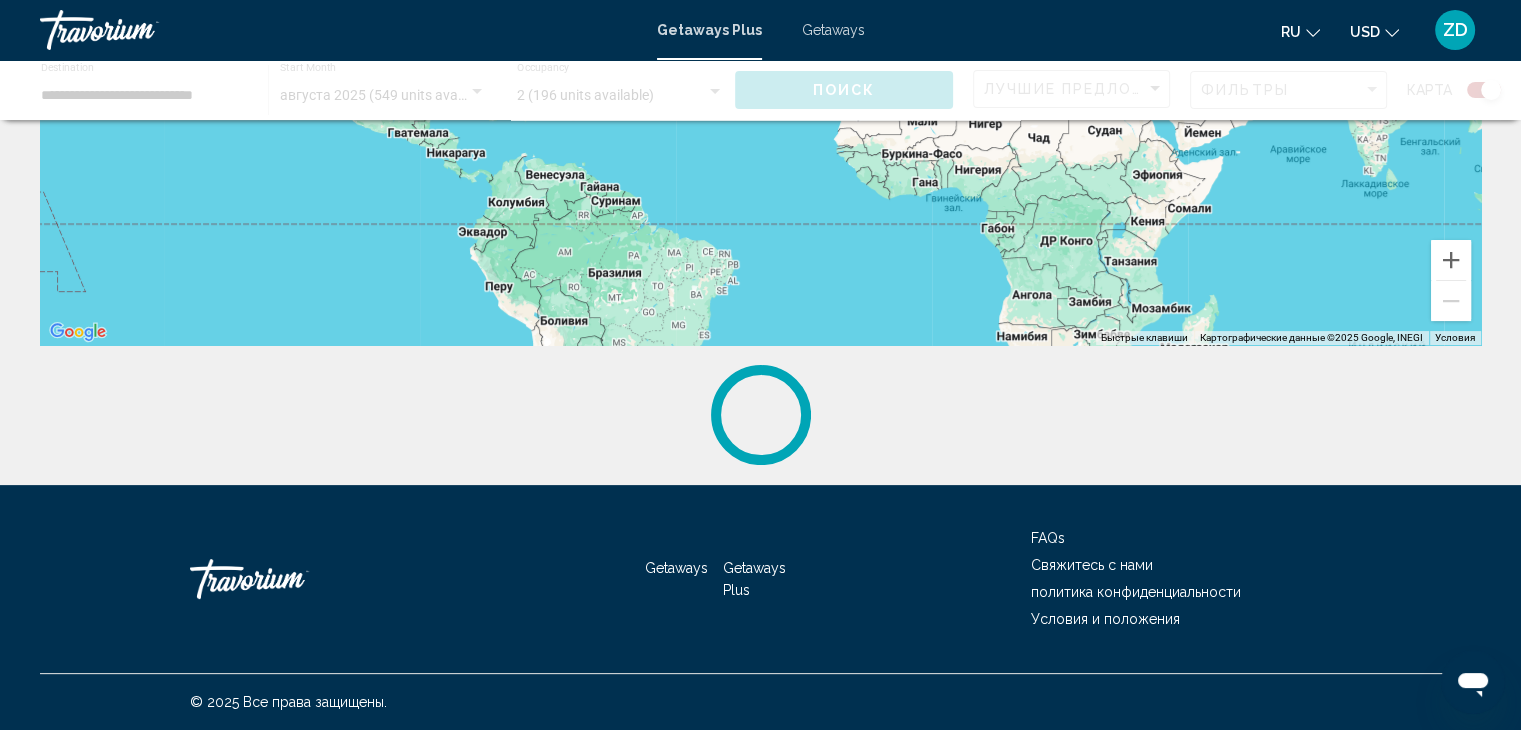 scroll, scrollTop: 0, scrollLeft: 0, axis: both 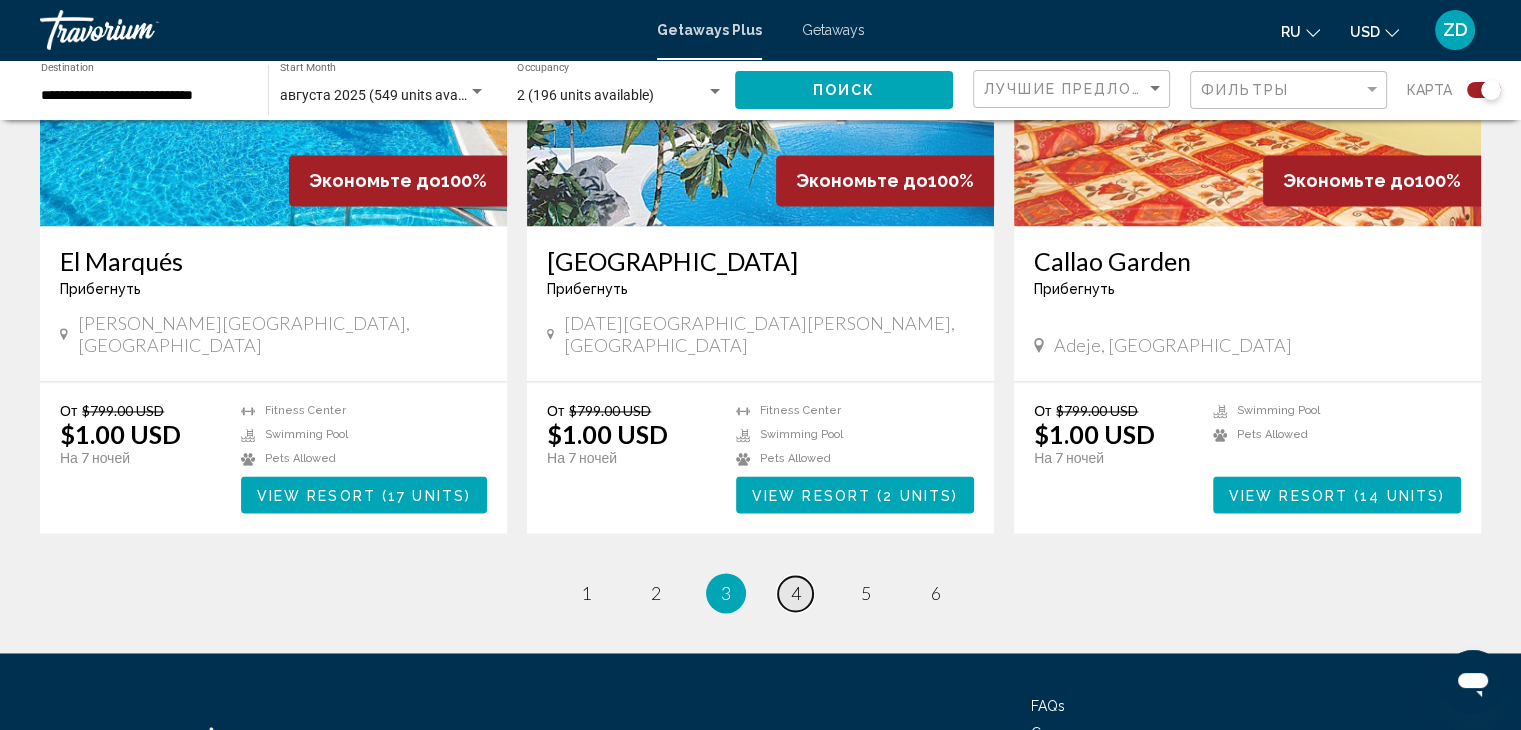 click on "page  4" at bounding box center [795, 593] 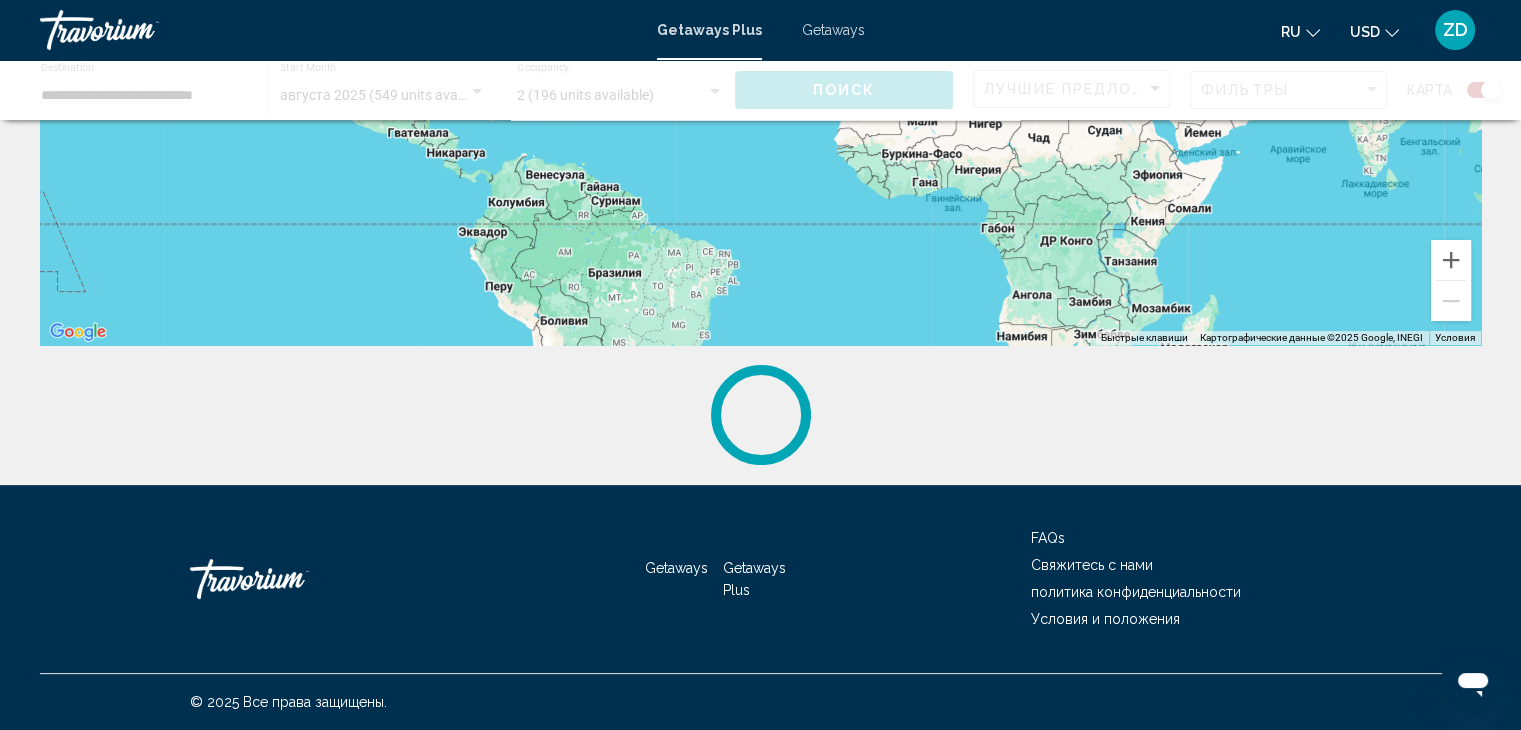 scroll, scrollTop: 0, scrollLeft: 0, axis: both 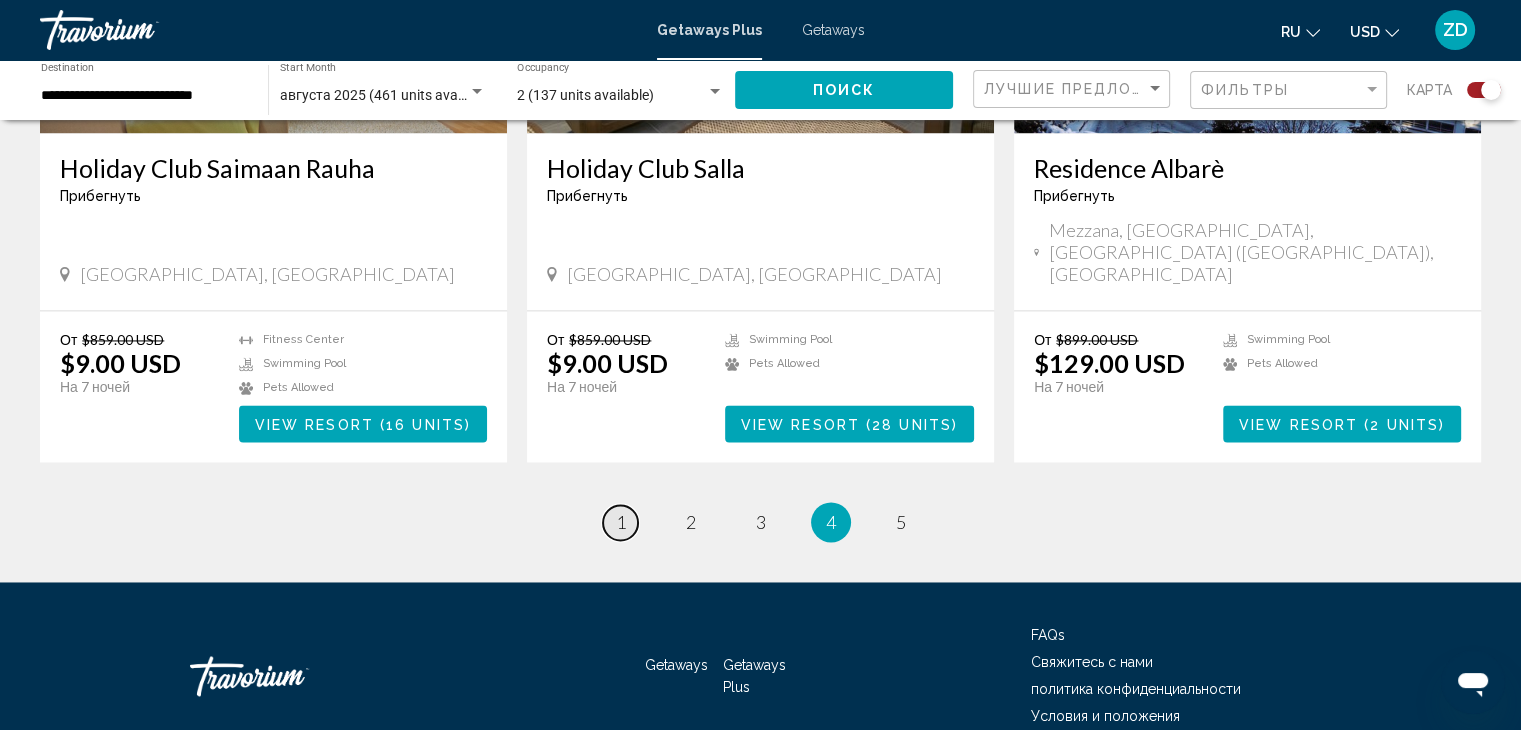 click on "page  1" at bounding box center [620, 522] 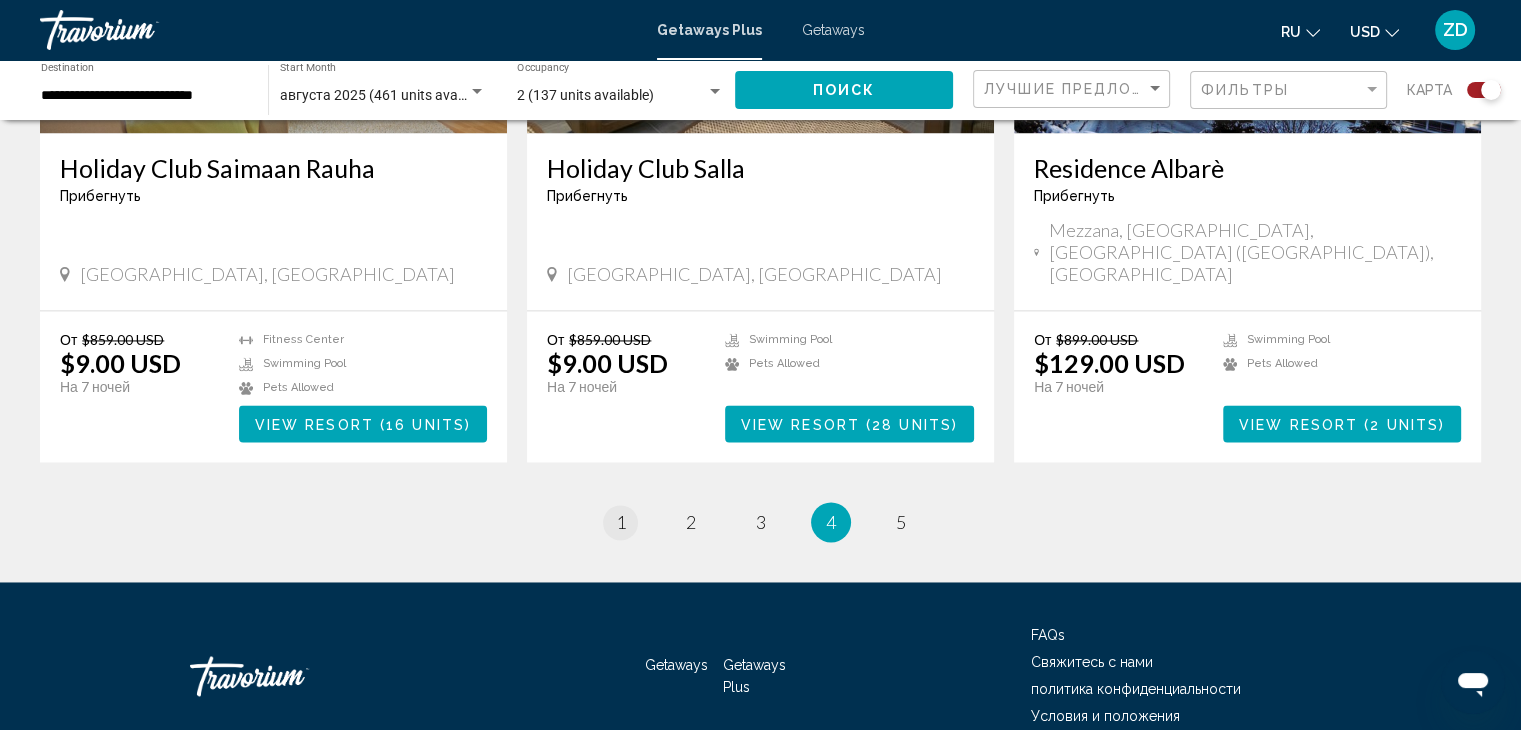 scroll, scrollTop: 0, scrollLeft: 0, axis: both 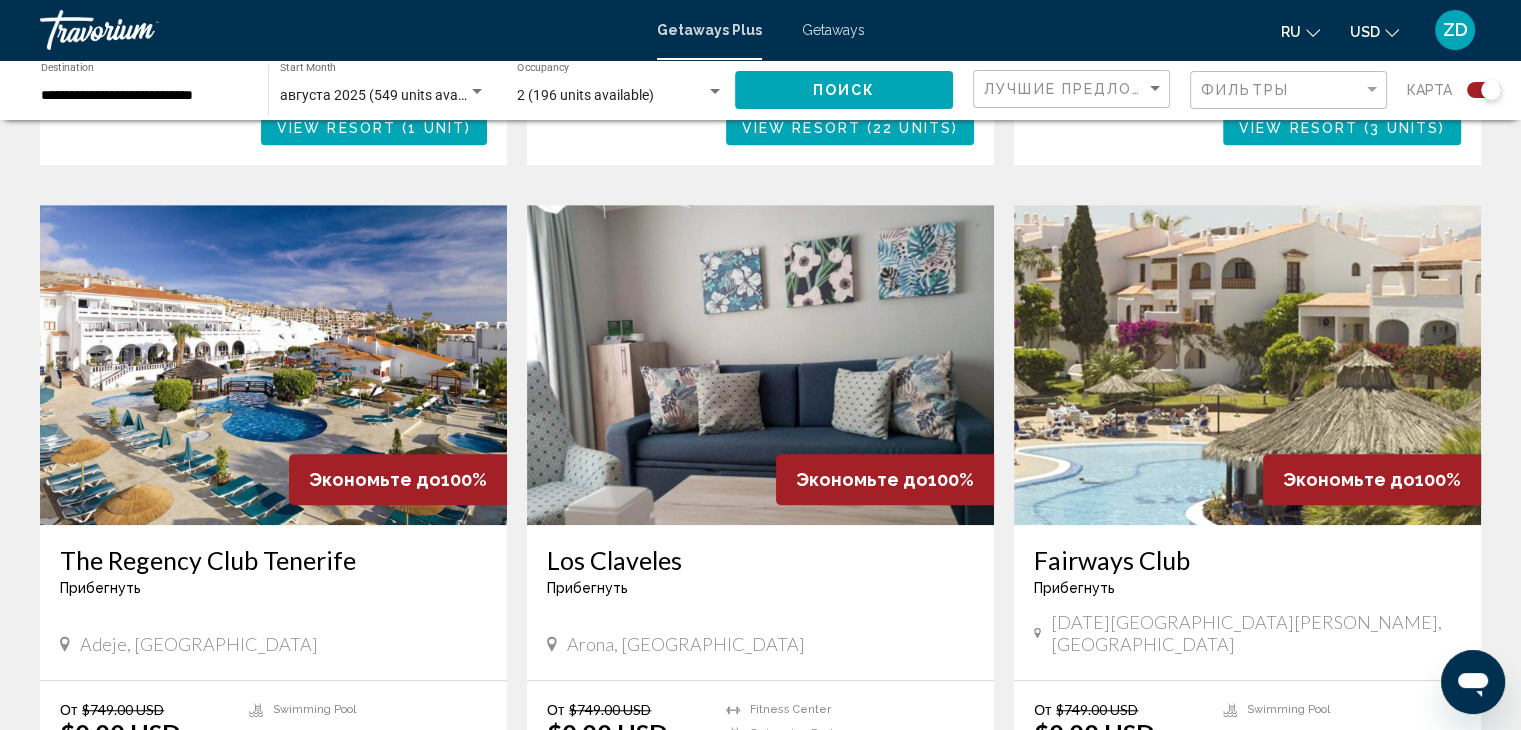 click at bounding box center [273, 365] 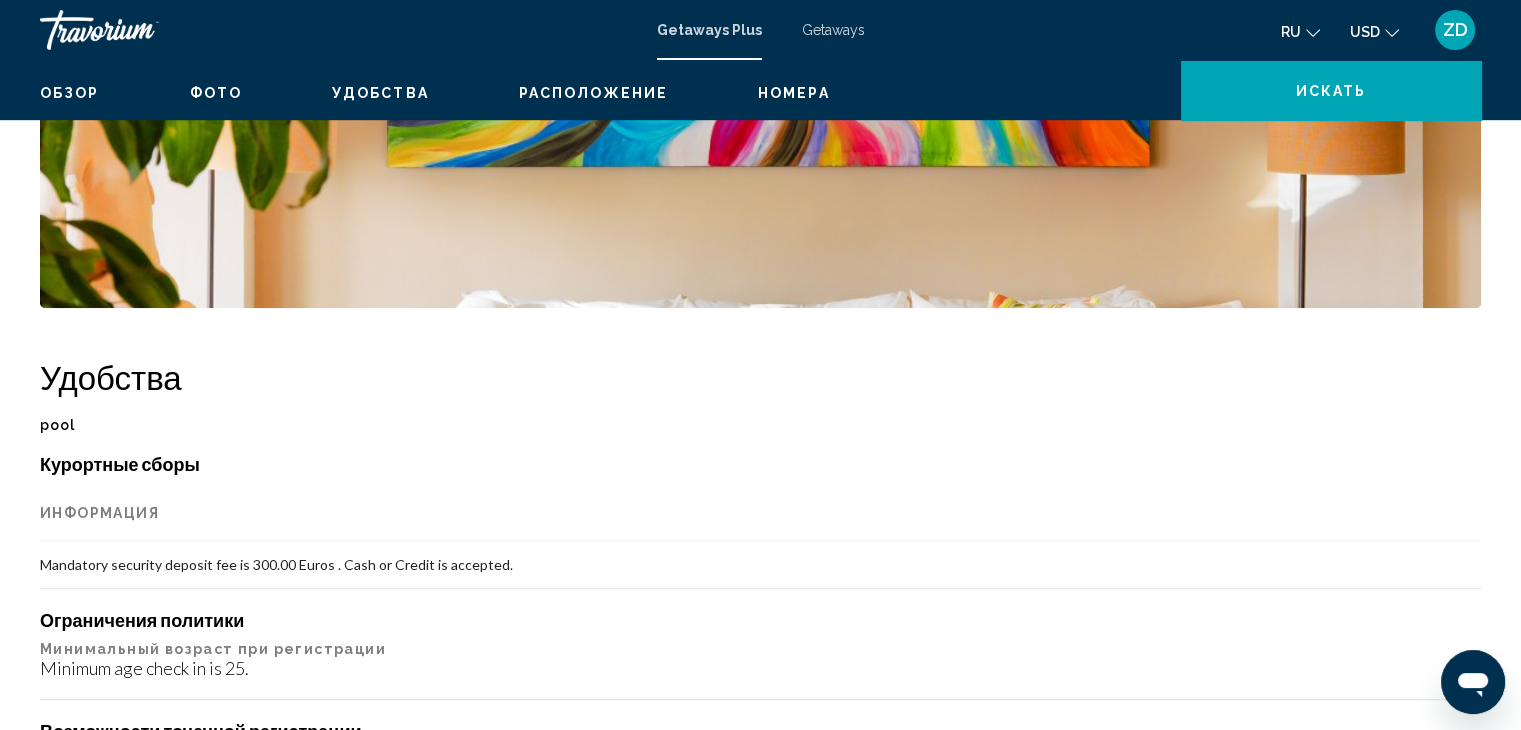 scroll, scrollTop: 0, scrollLeft: 0, axis: both 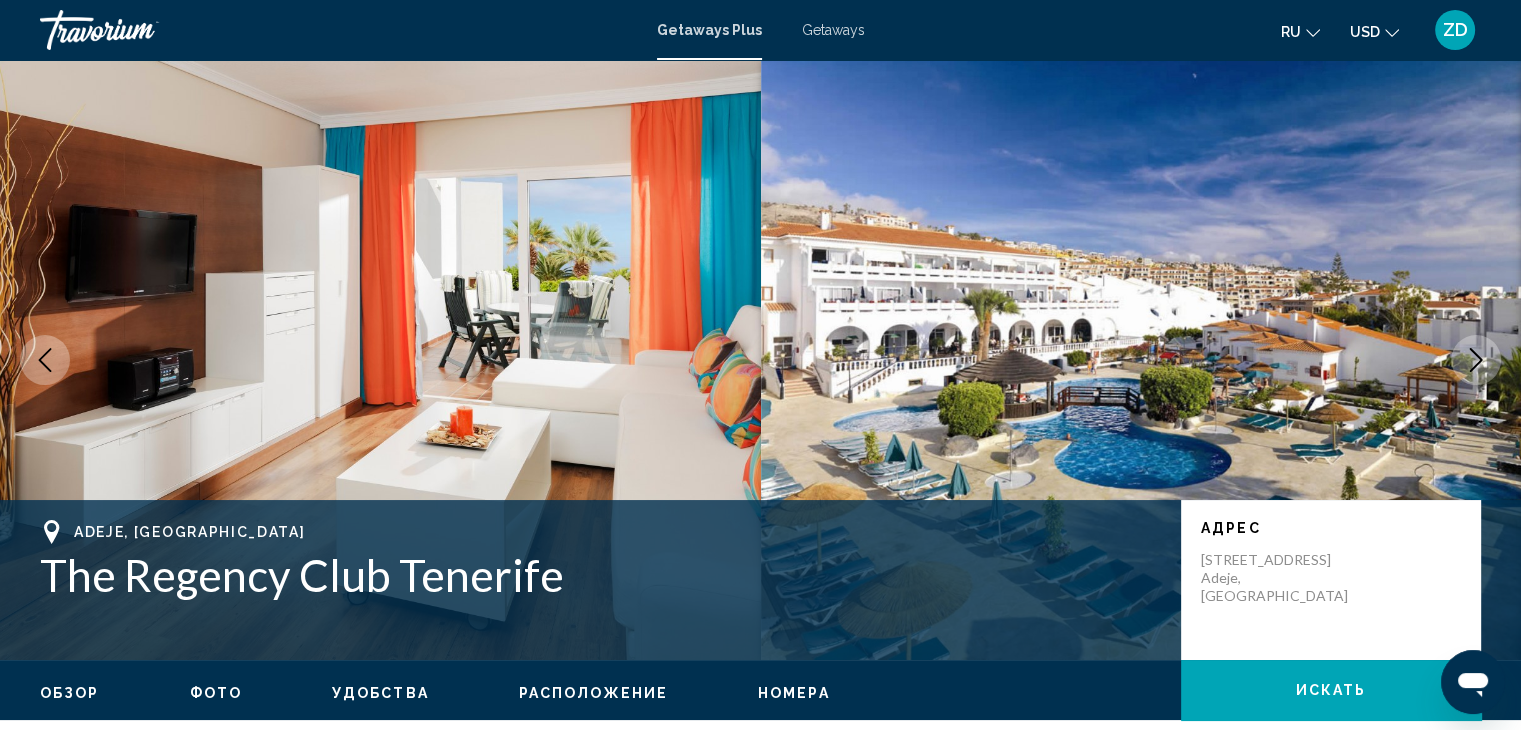 click on "Фото" at bounding box center [216, 693] 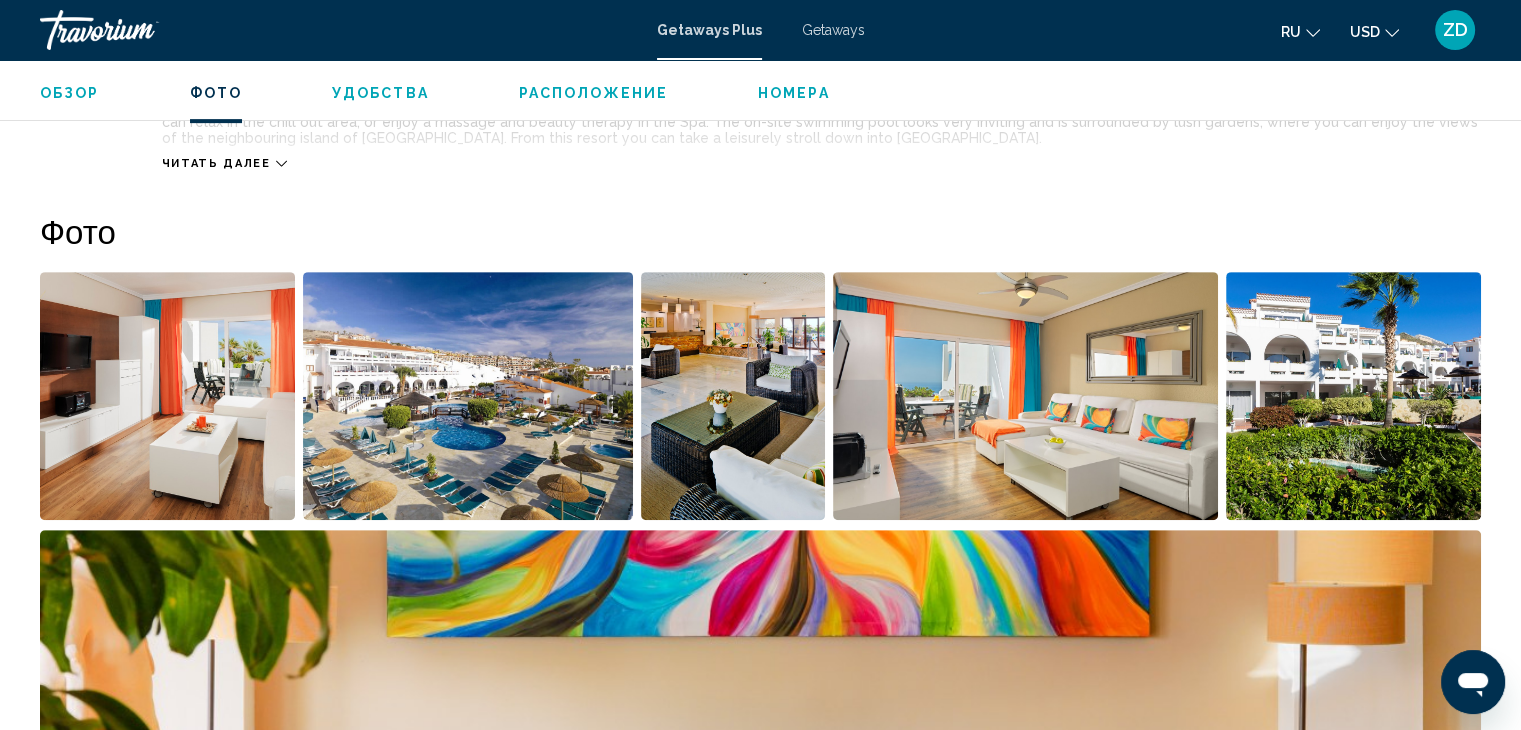scroll, scrollTop: 891, scrollLeft: 0, axis: vertical 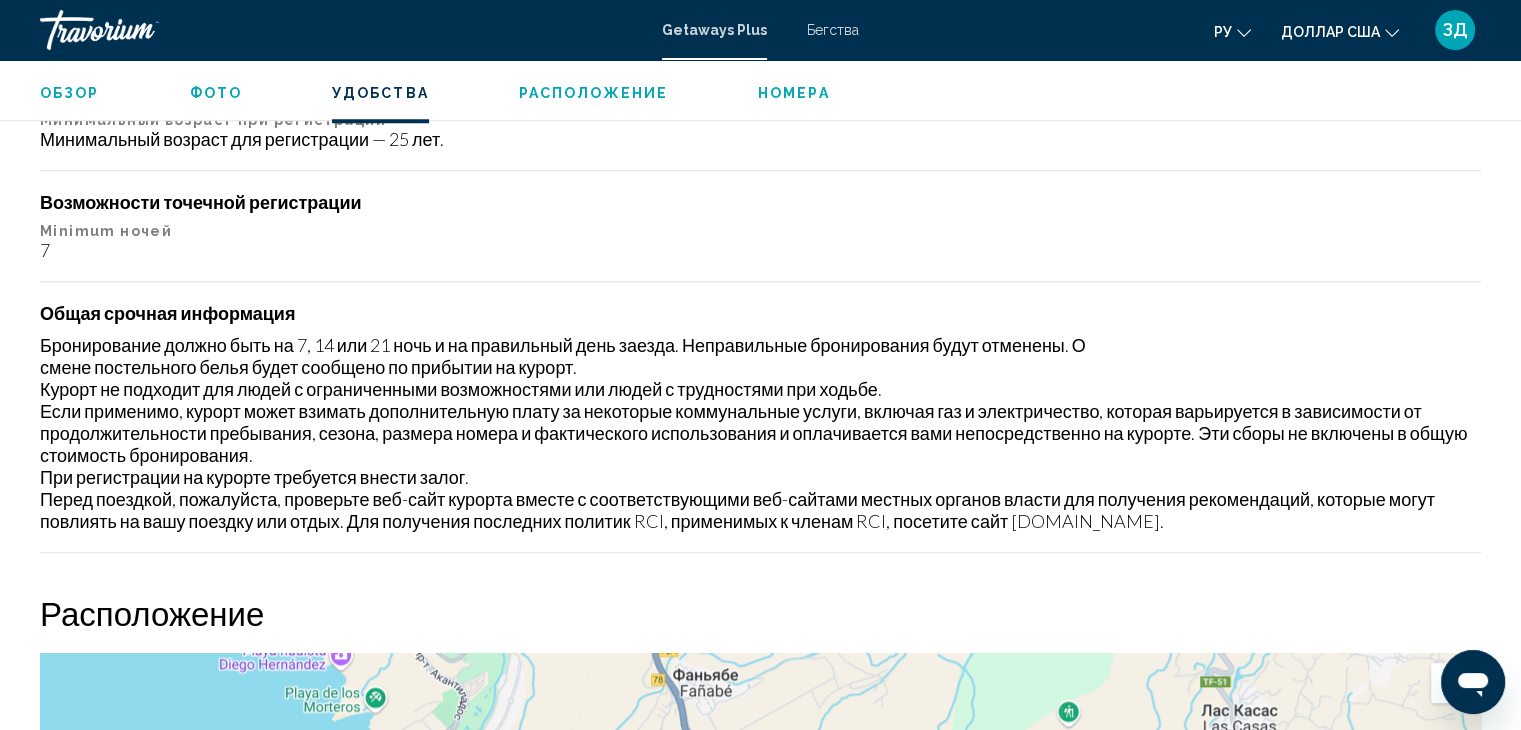 click on "Возможности точечной регистрации" at bounding box center (760, 202) 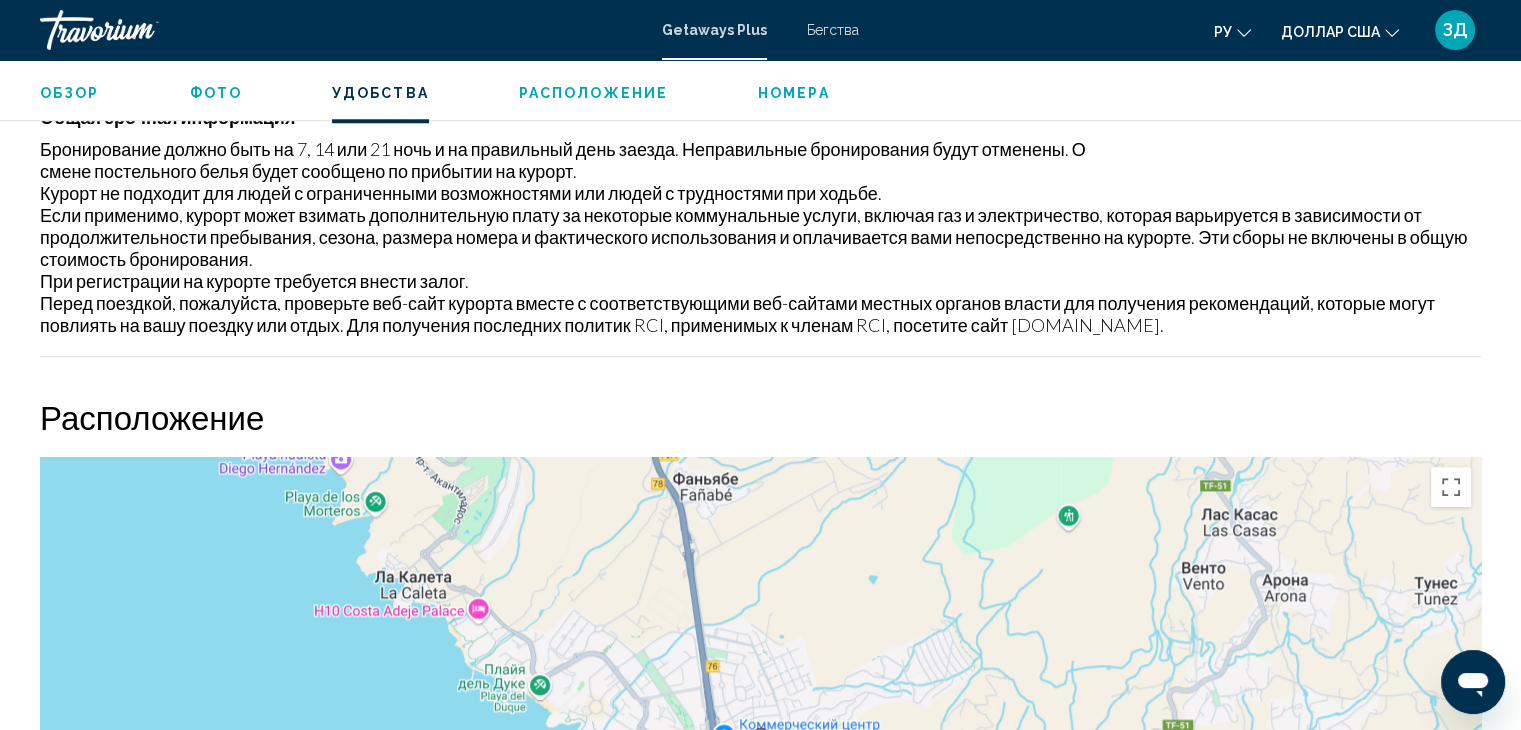 scroll, scrollTop: 2001, scrollLeft: 0, axis: vertical 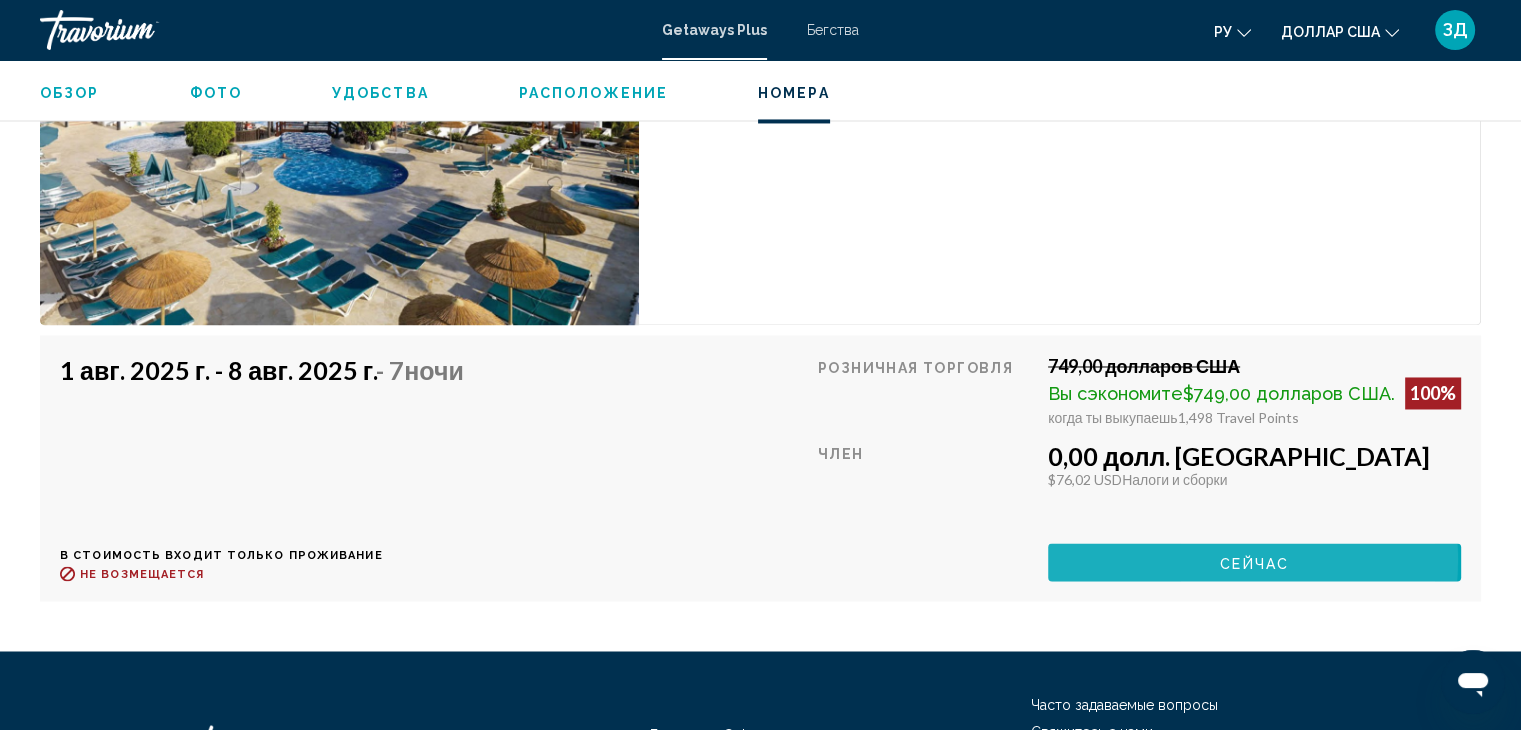 click on "сейчас" at bounding box center (1254, 562) 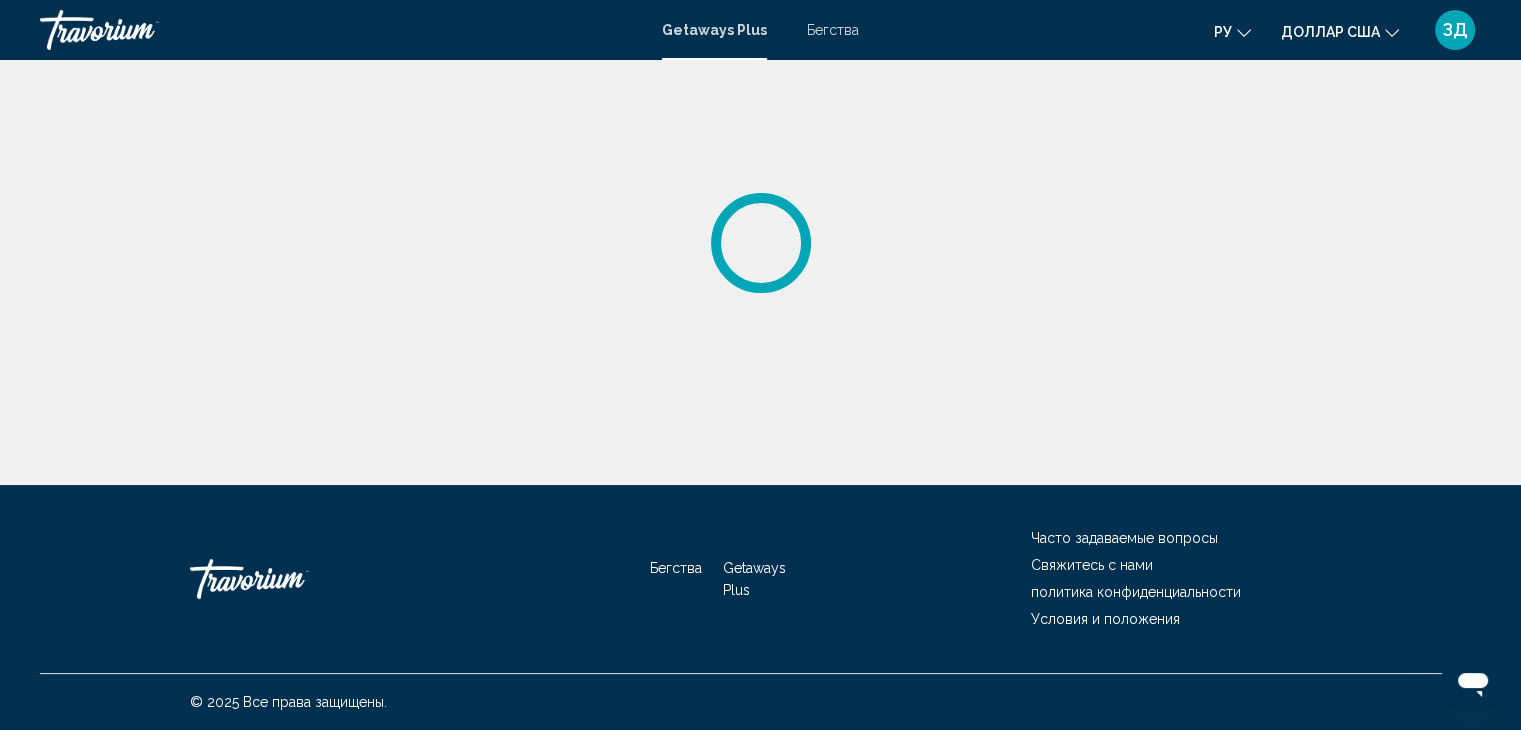 scroll, scrollTop: 0, scrollLeft: 0, axis: both 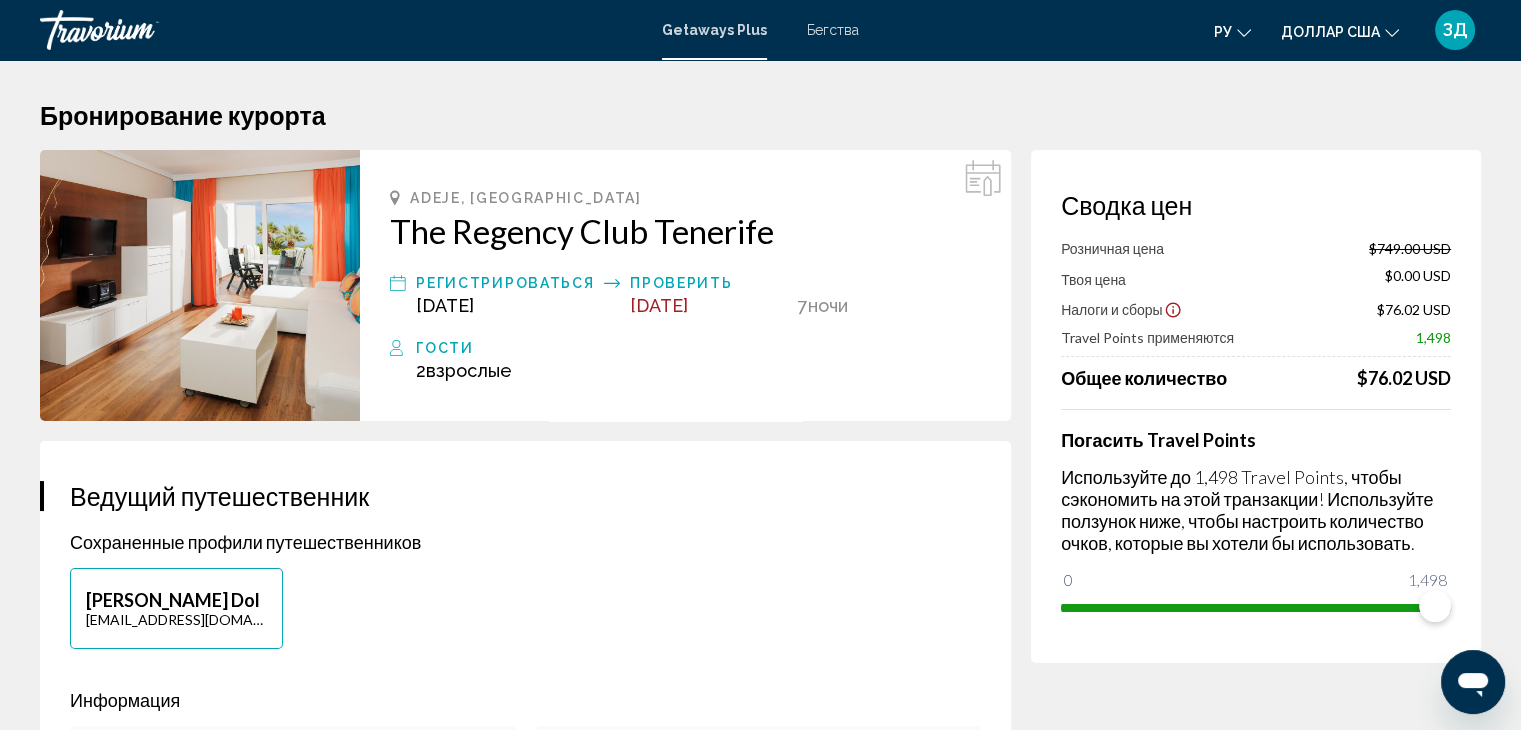 click 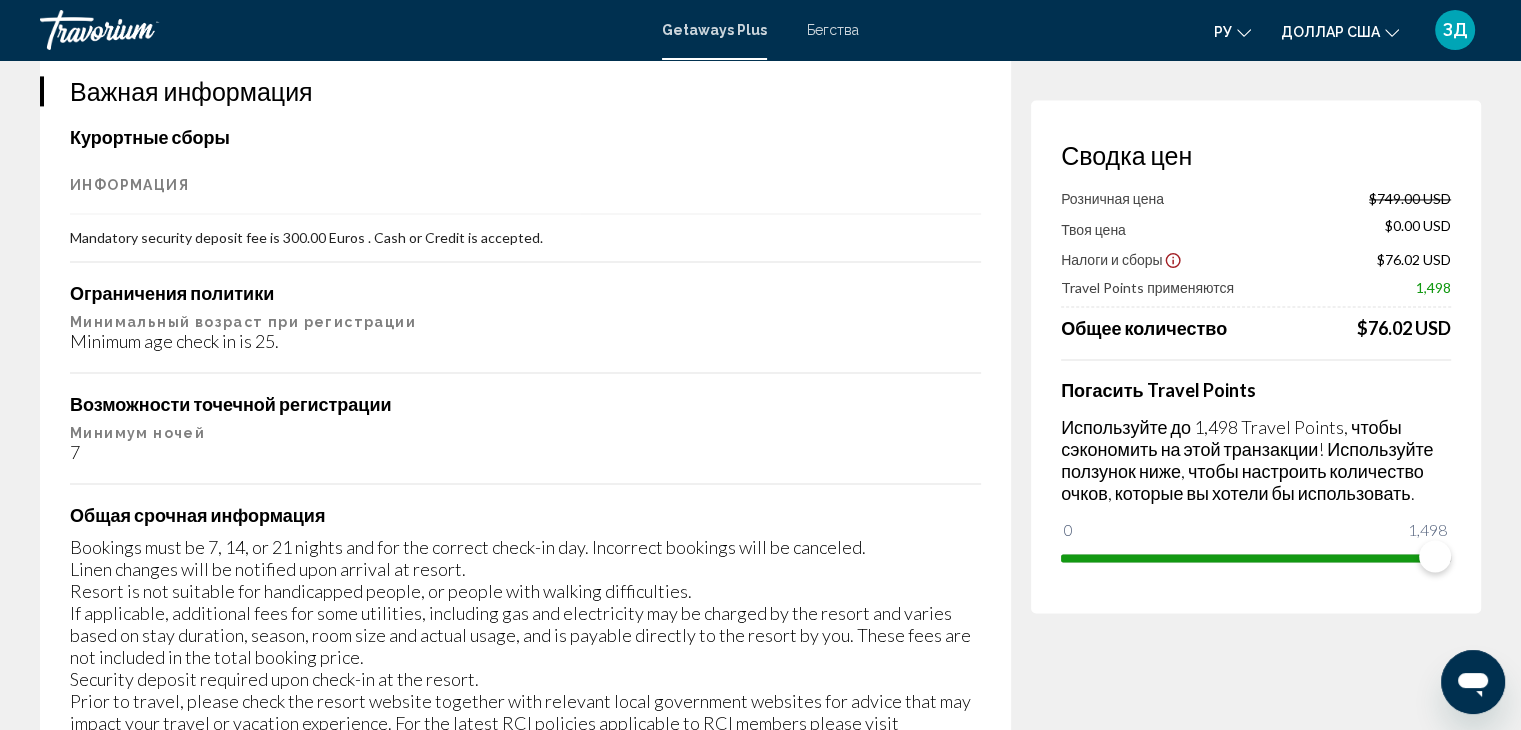 scroll, scrollTop: 3064, scrollLeft: 0, axis: vertical 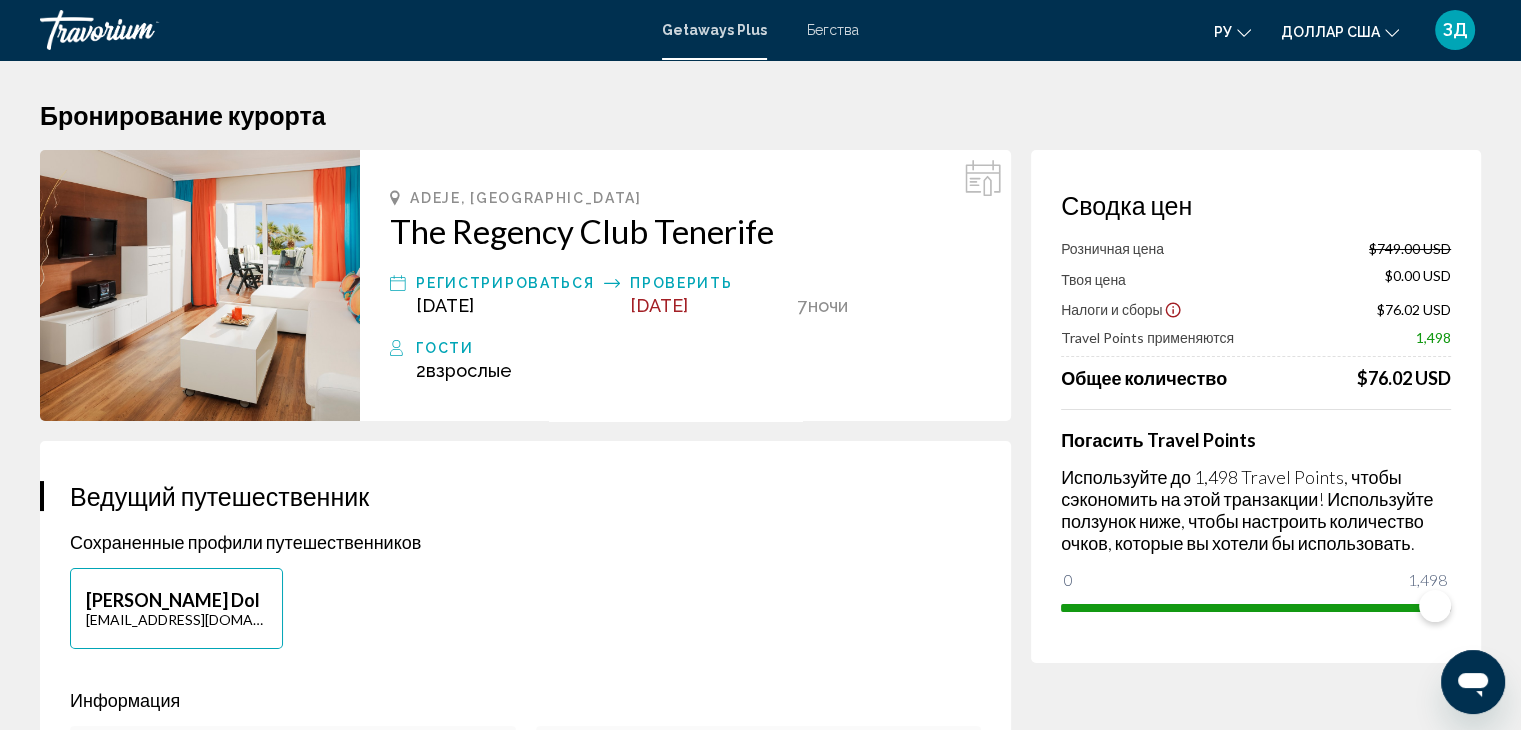 click 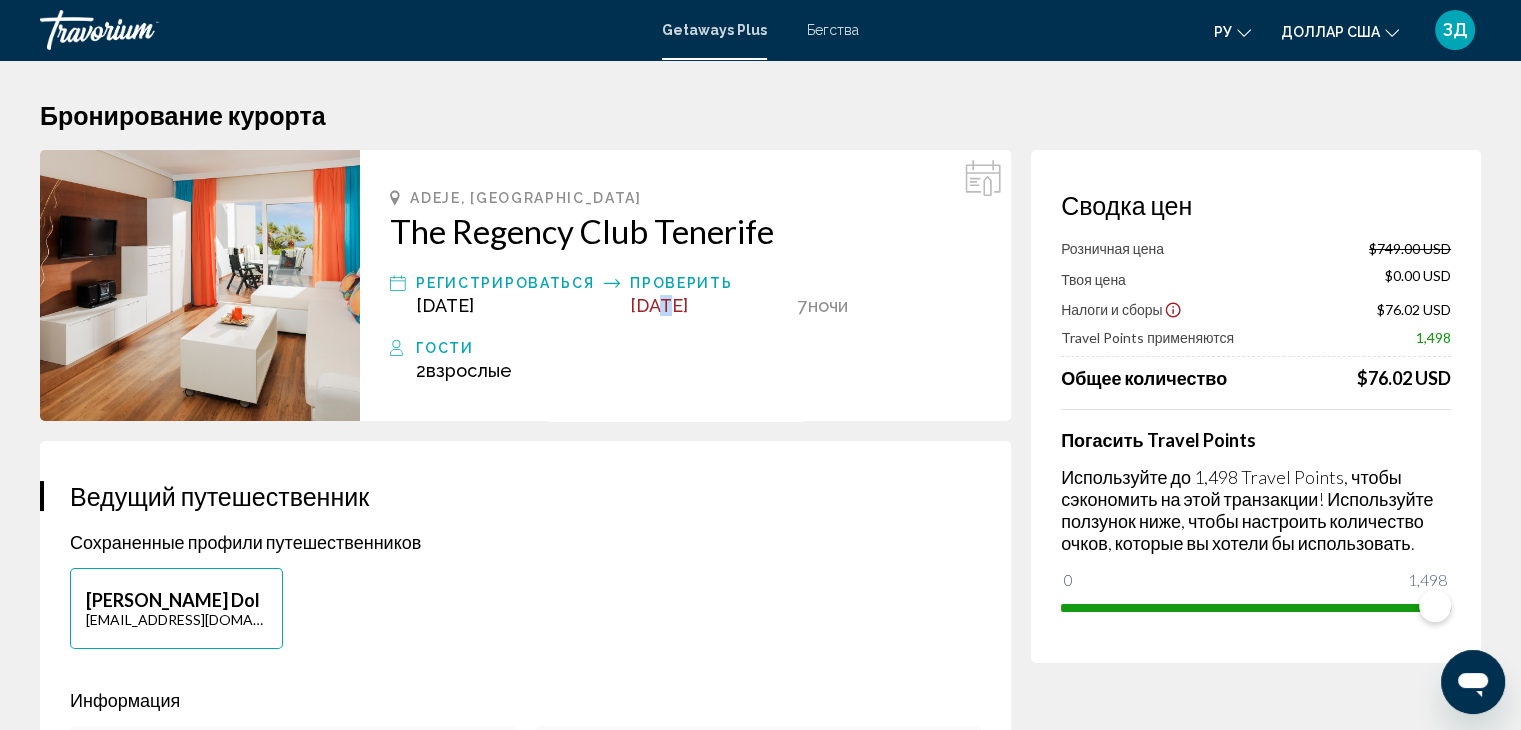 click on "[DATE]" at bounding box center [659, 305] 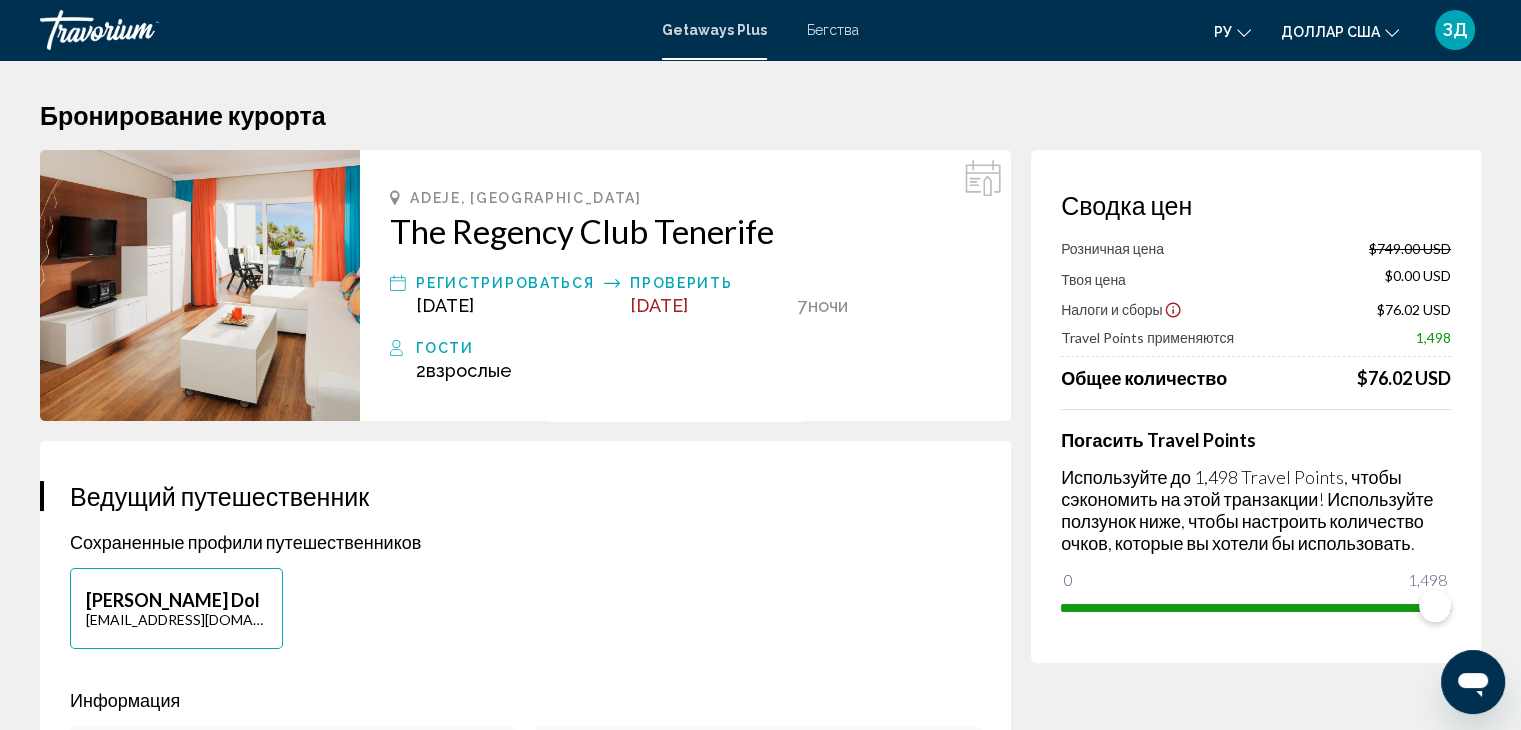 click on "[DATE]" at bounding box center [659, 305] 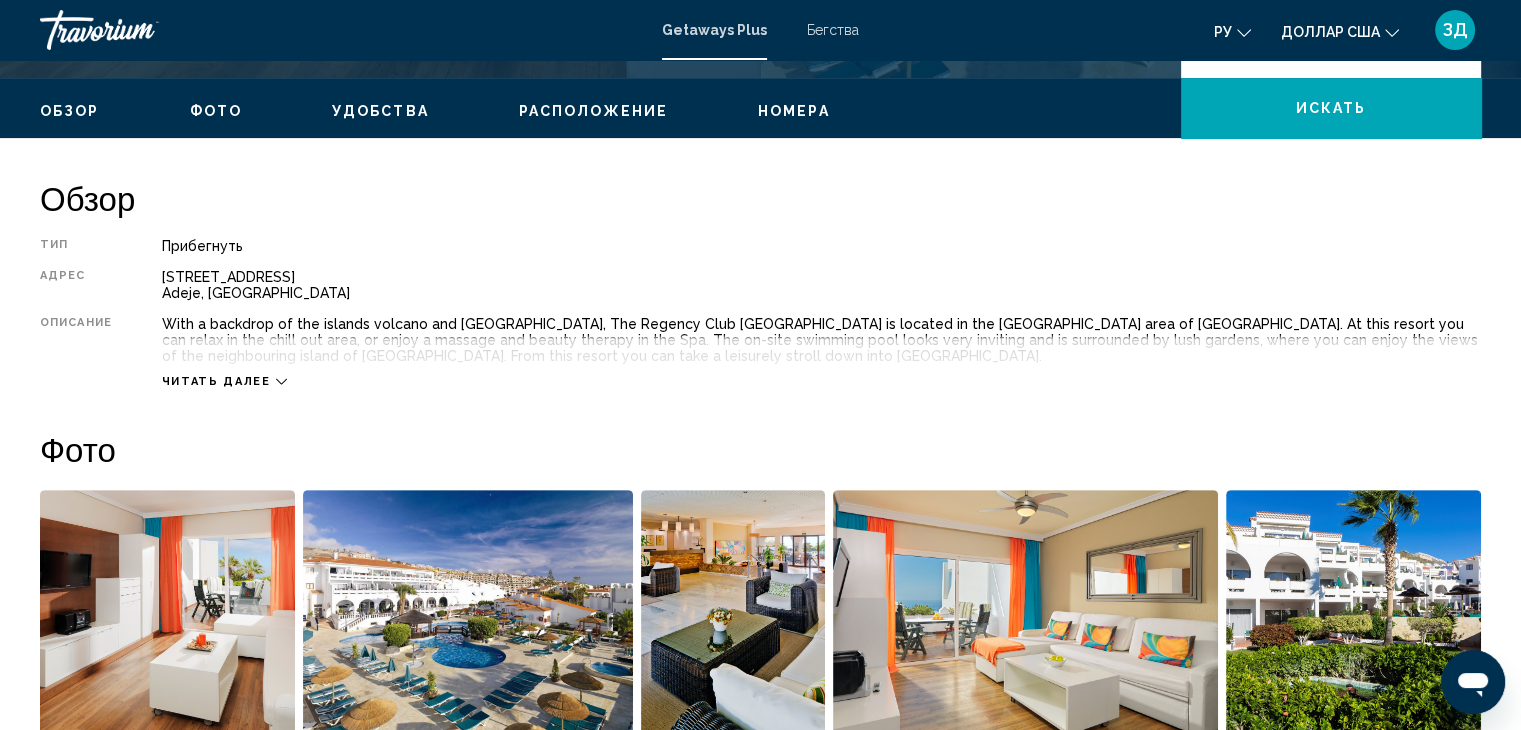 scroll, scrollTop: 586, scrollLeft: 0, axis: vertical 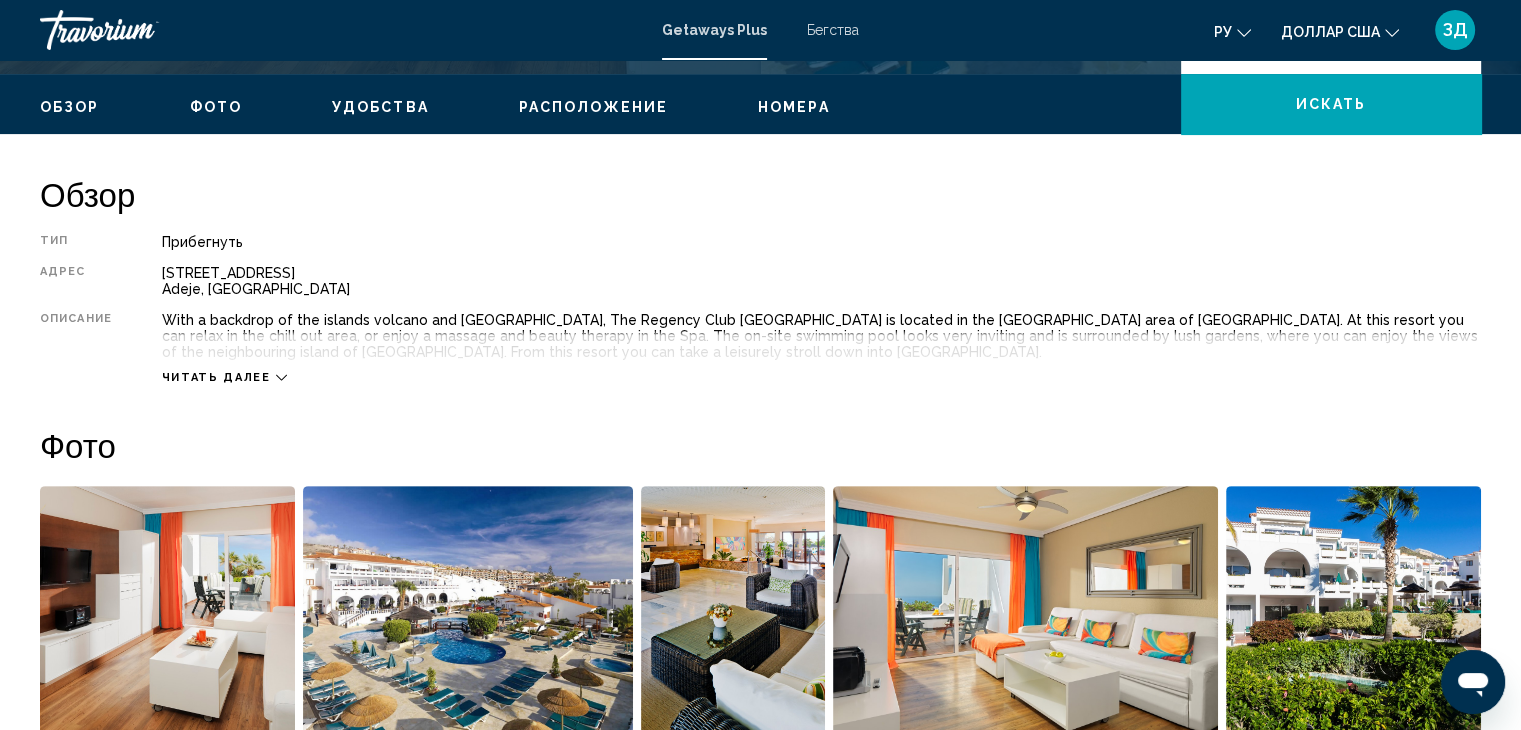 click on "Читать далее" at bounding box center (216, 377) 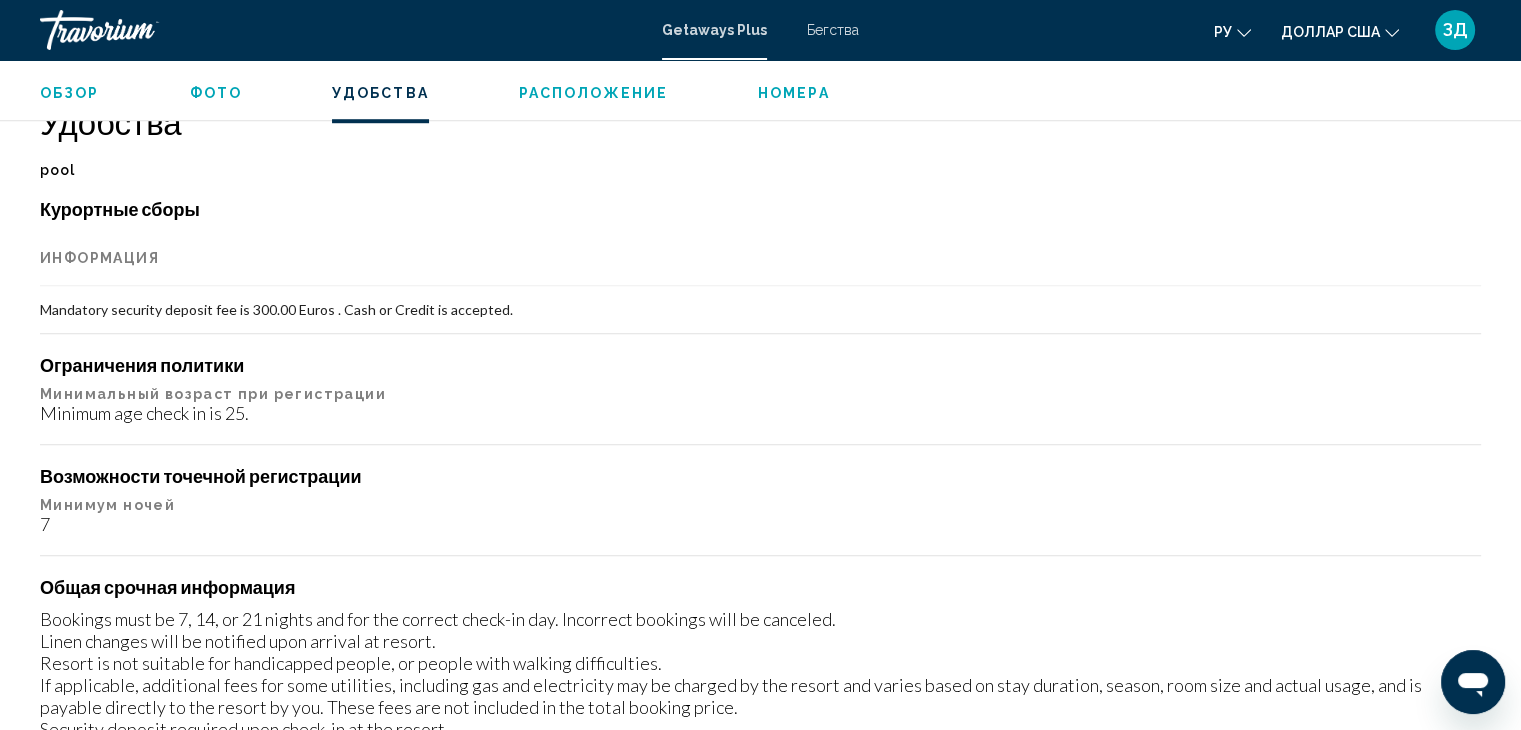 scroll, scrollTop: 1530, scrollLeft: 0, axis: vertical 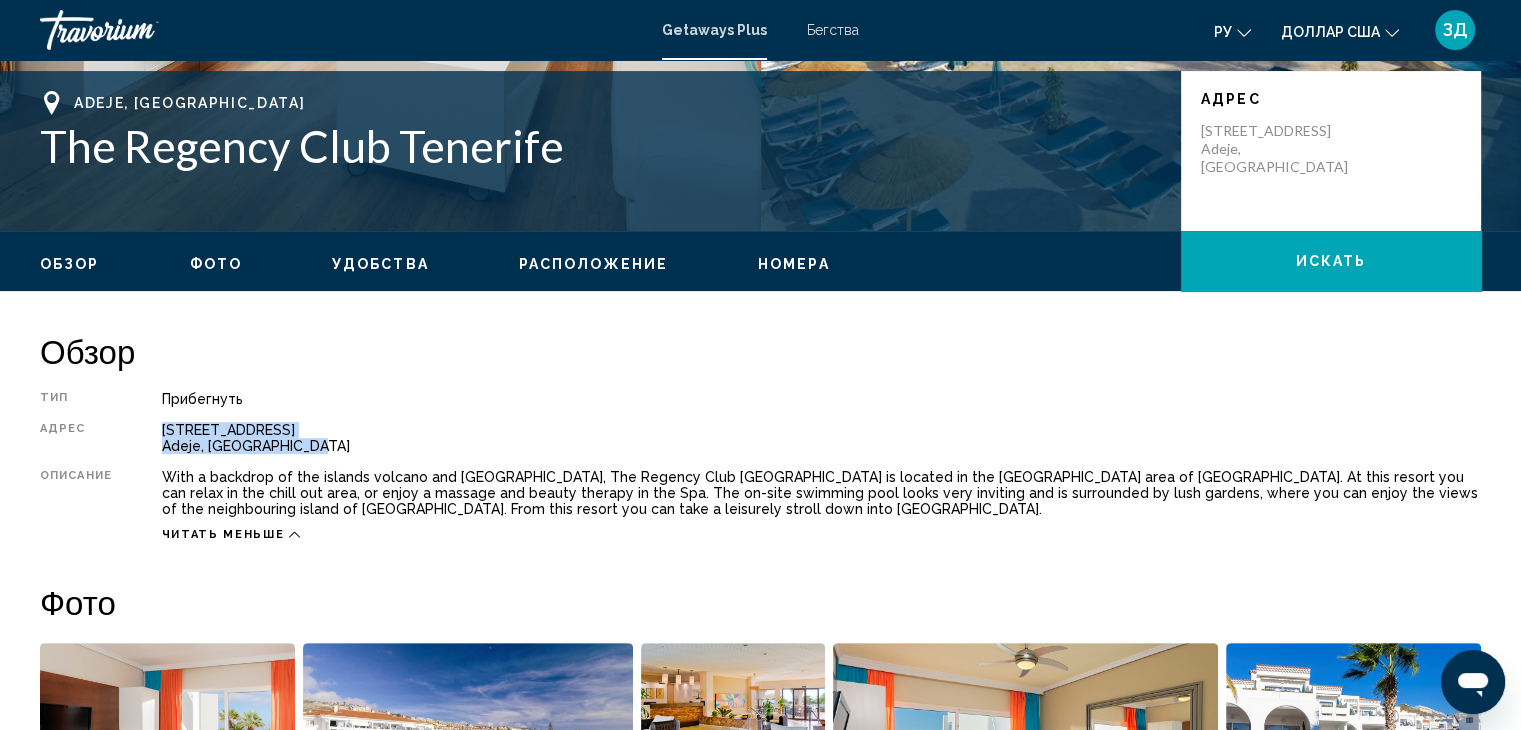 drag, startPoint x: 159, startPoint y: 431, endPoint x: 304, endPoint y: 439, distance: 145.22052 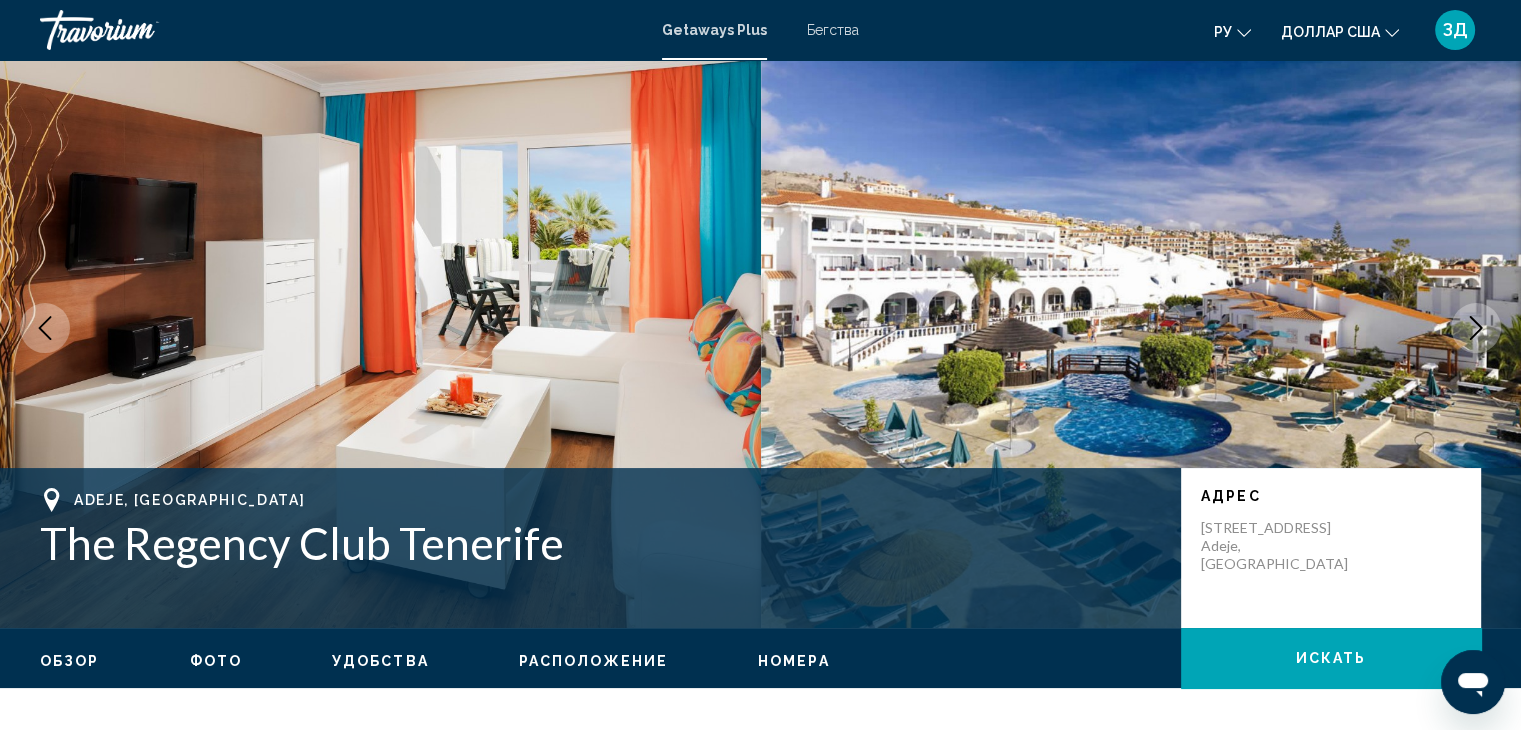 scroll, scrollTop: 0, scrollLeft: 0, axis: both 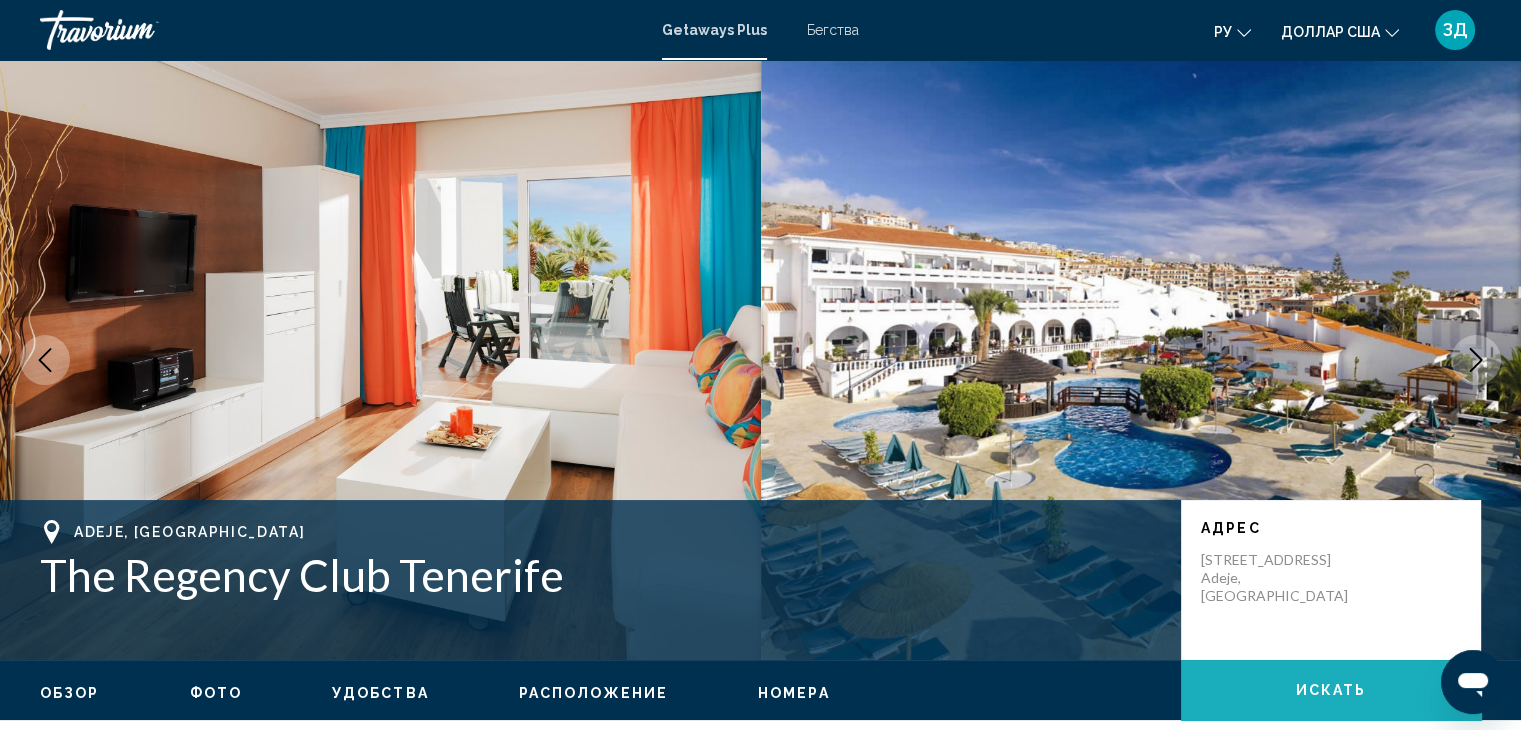 click on "искать" 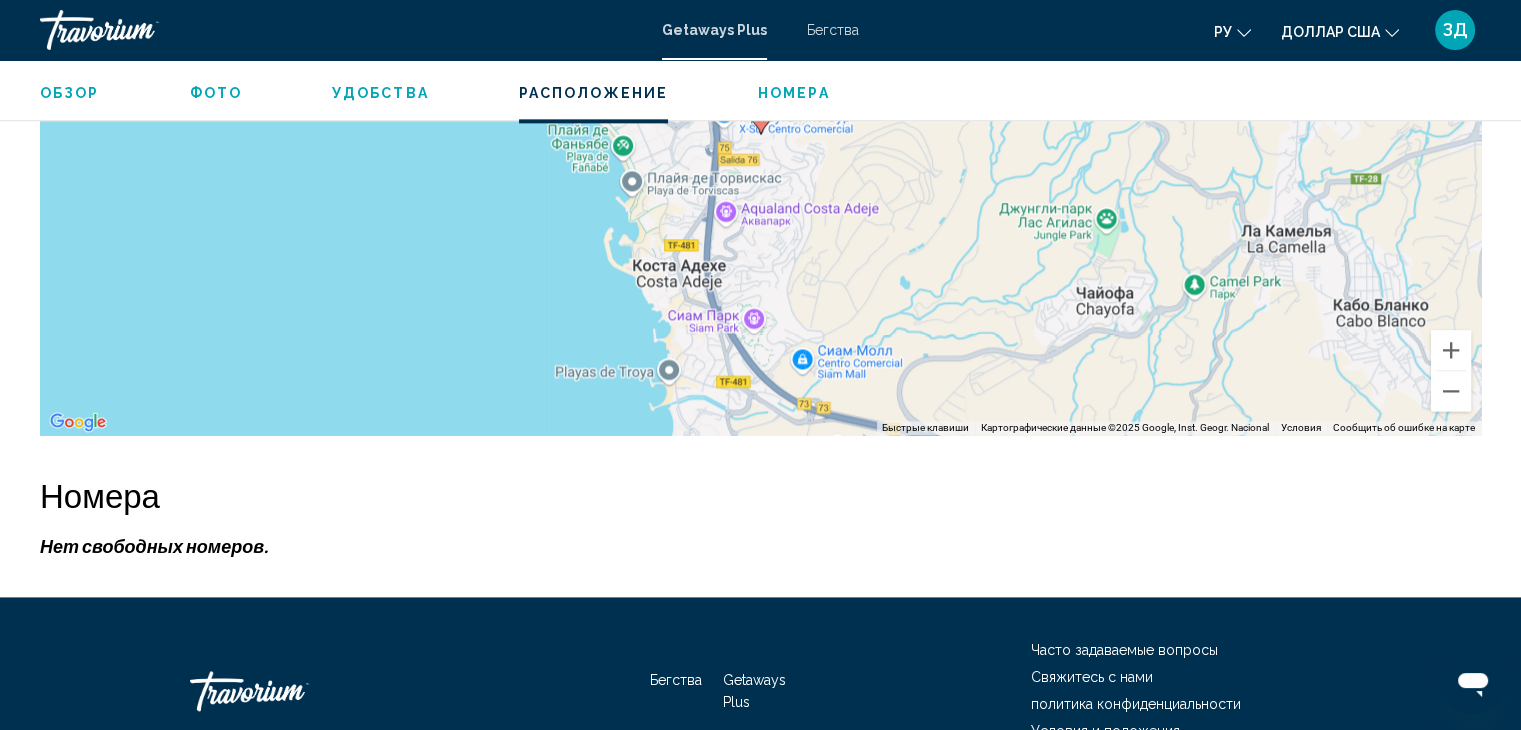scroll, scrollTop: 2706, scrollLeft: 0, axis: vertical 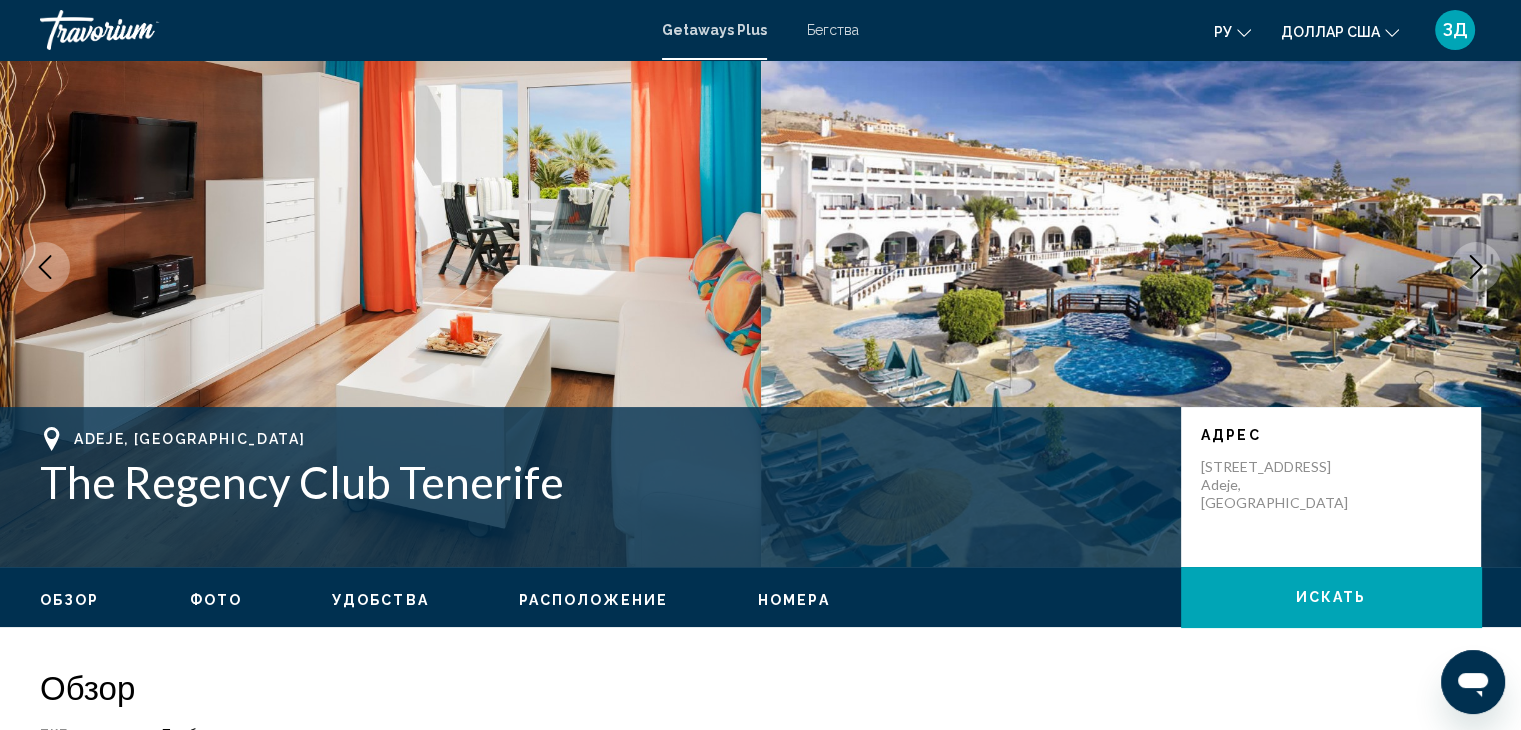 click at bounding box center [140, 30] 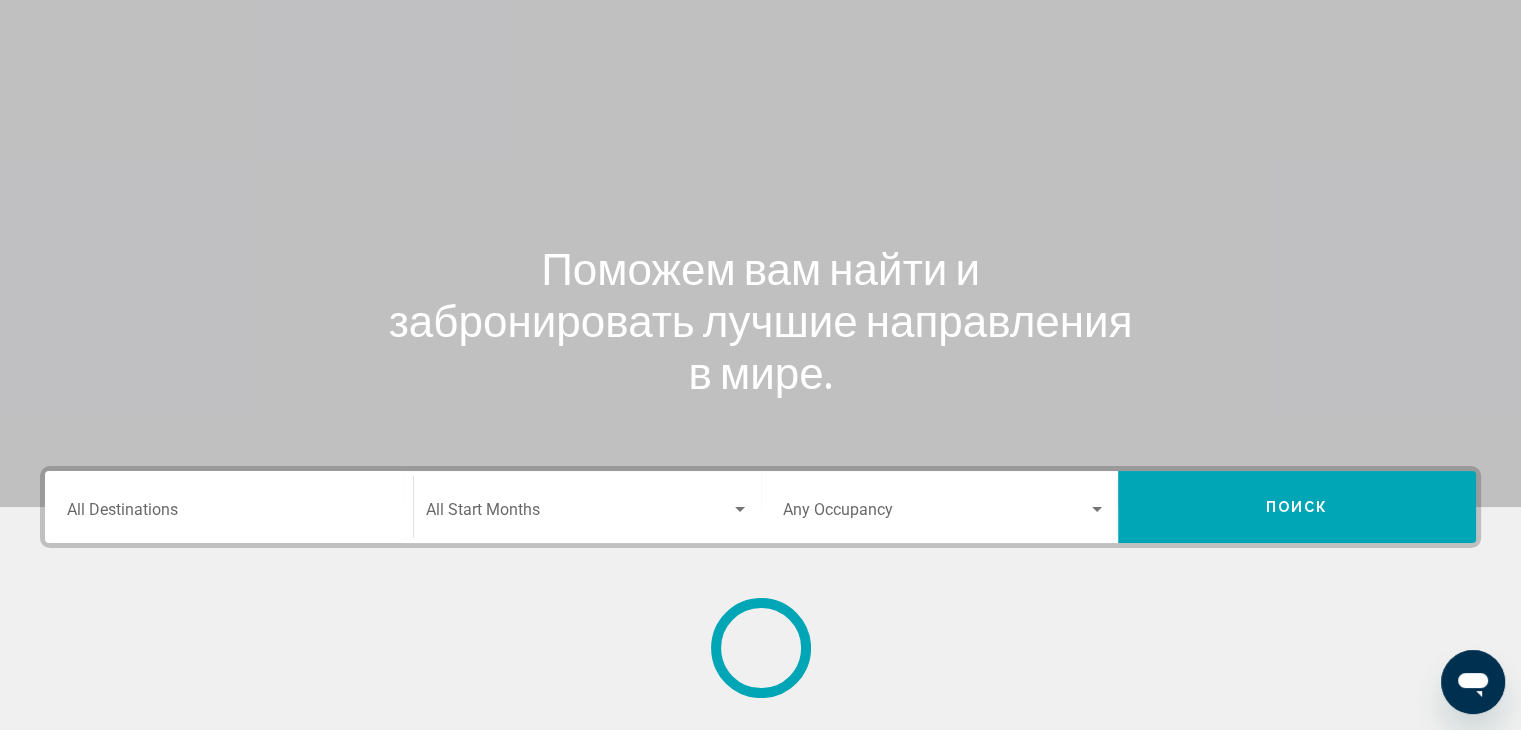 scroll, scrollTop: 0, scrollLeft: 0, axis: both 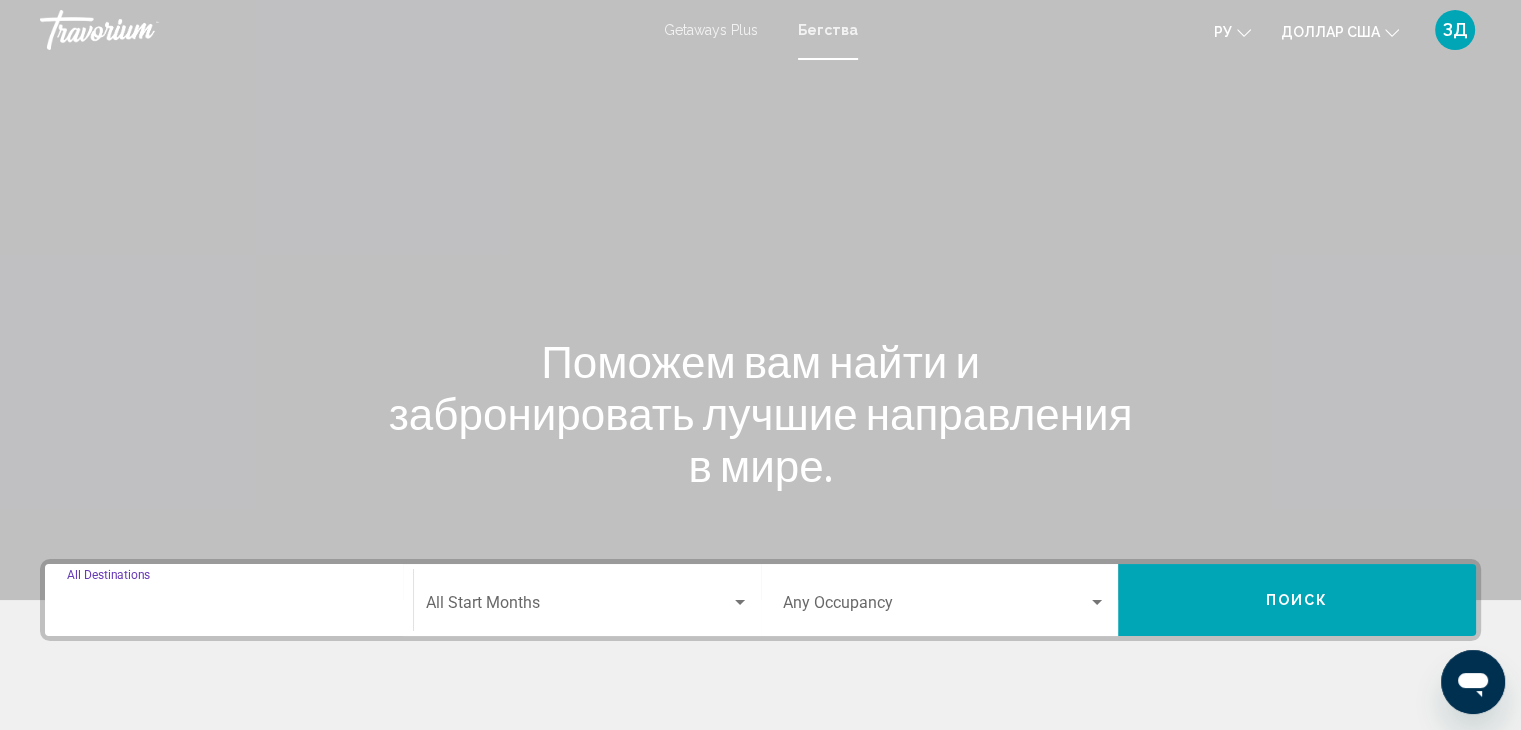 click on "Destination All Destinations" at bounding box center [229, 607] 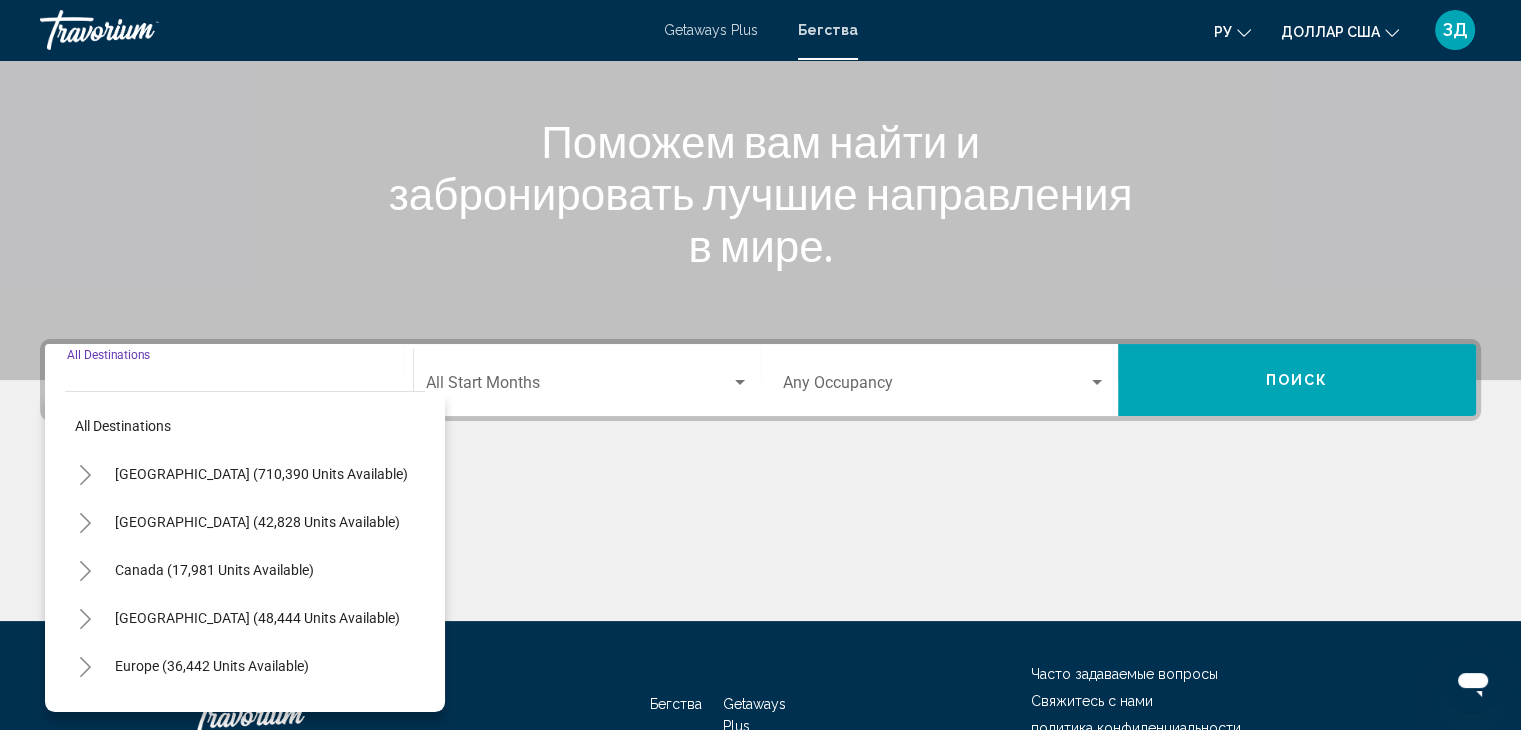 scroll, scrollTop: 356, scrollLeft: 0, axis: vertical 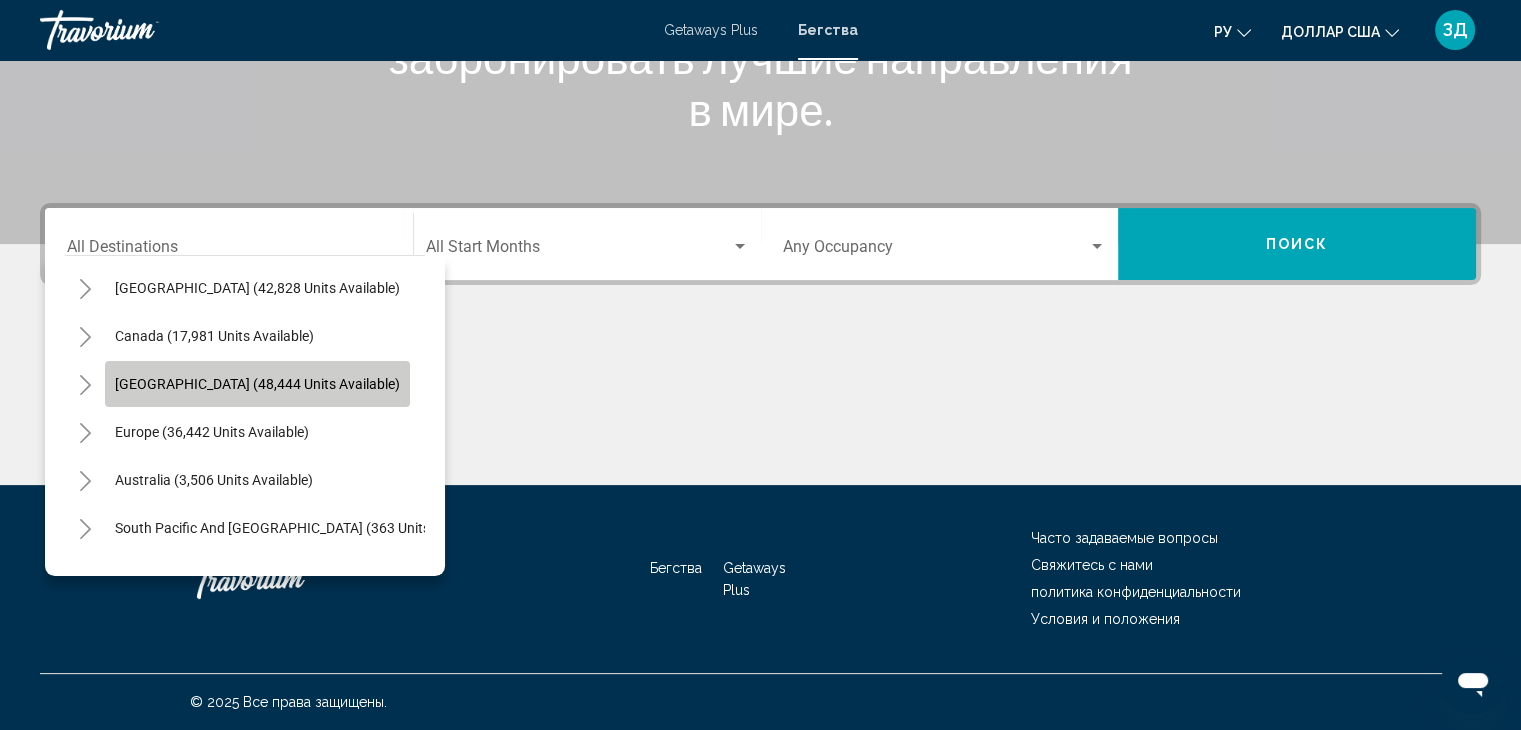 click on "[GEOGRAPHIC_DATA] (48,444 units available)" 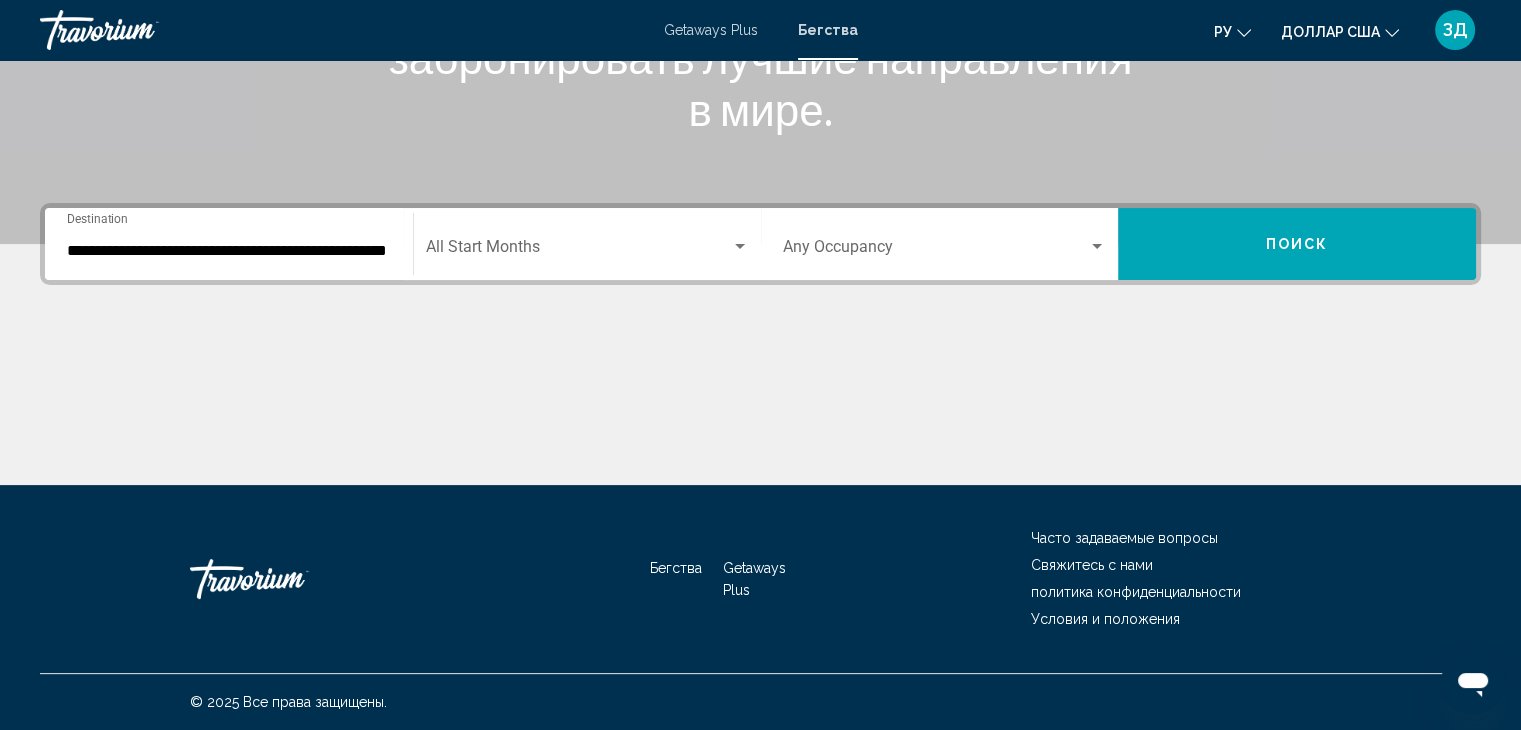 click on "Start Month All Start Months" 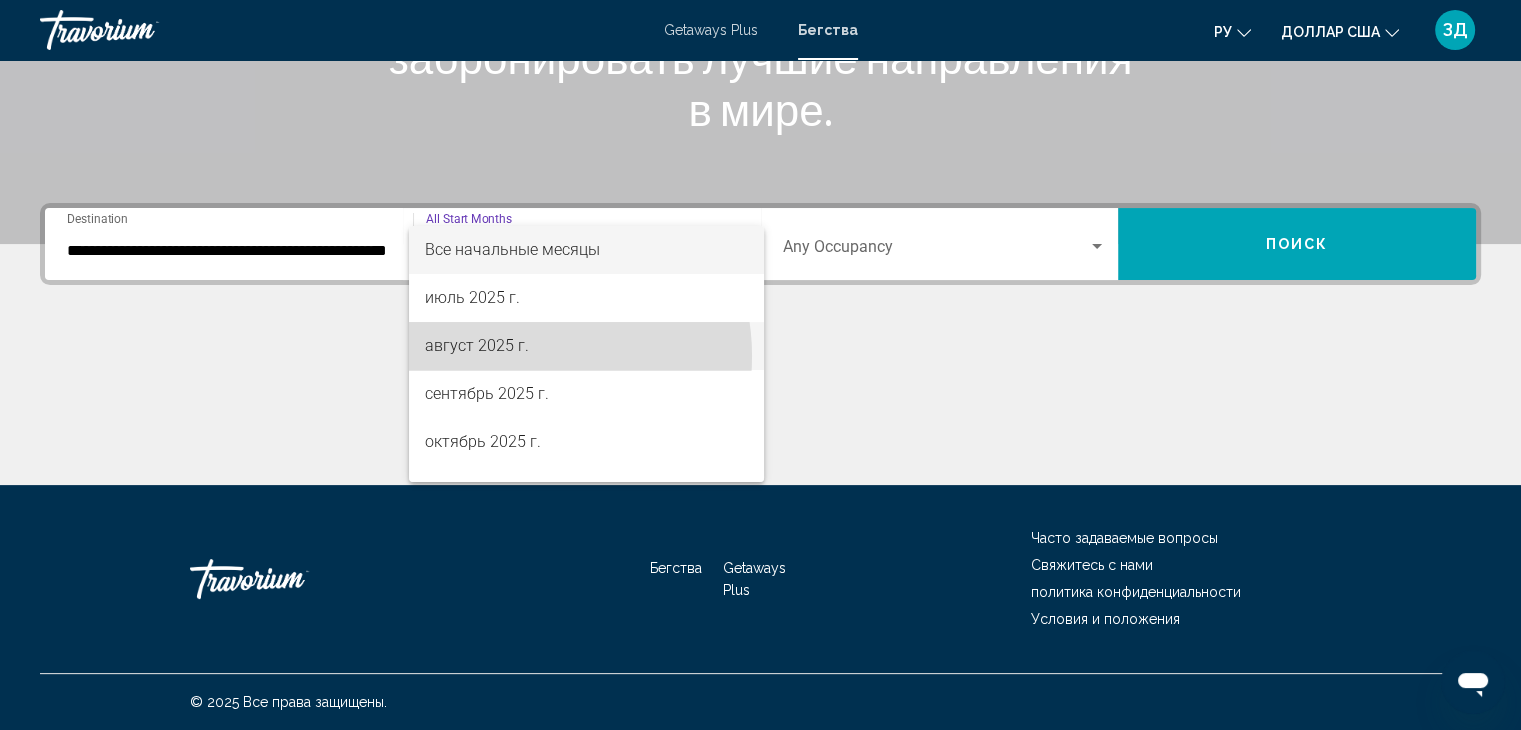 click on "август 2025 г." at bounding box center [586, 346] 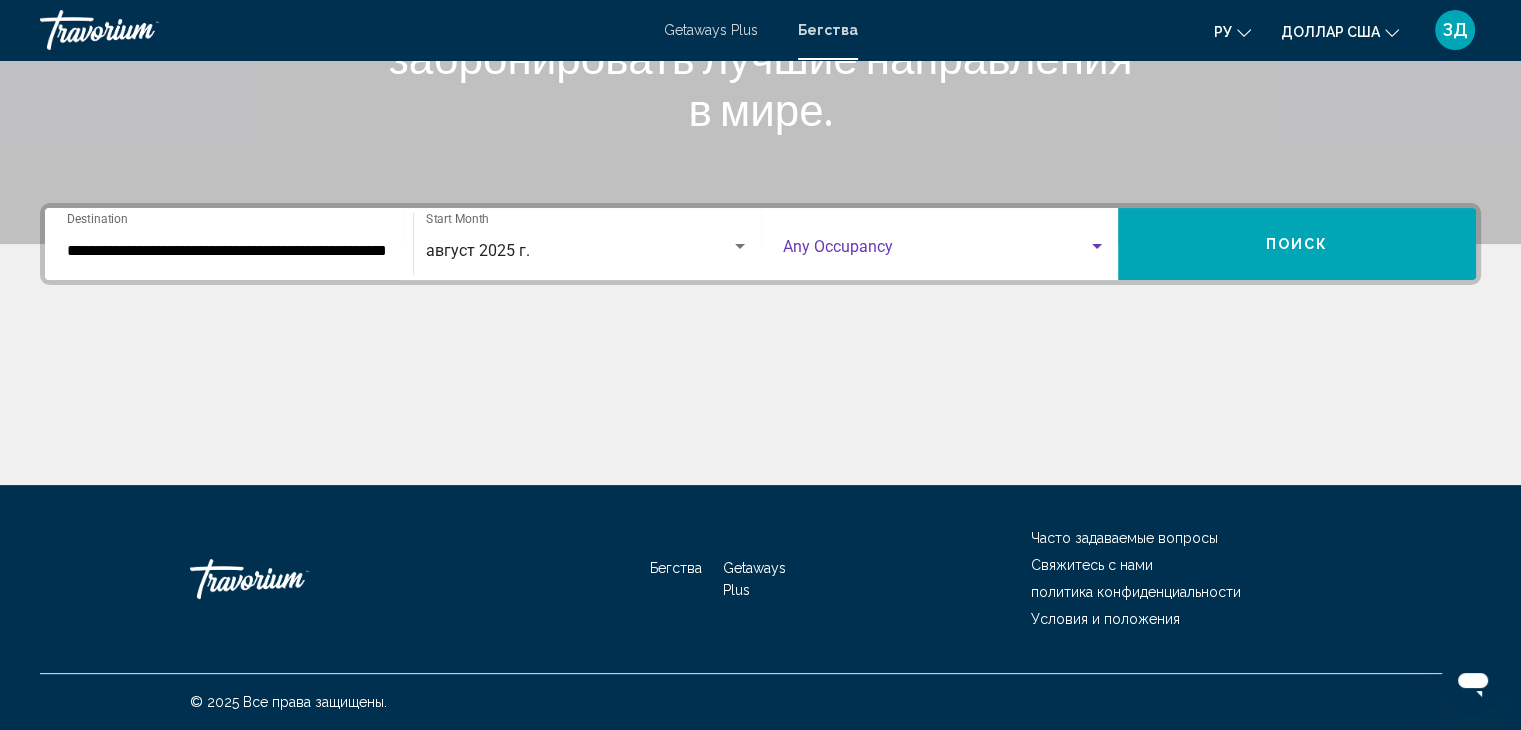 click at bounding box center (936, 251) 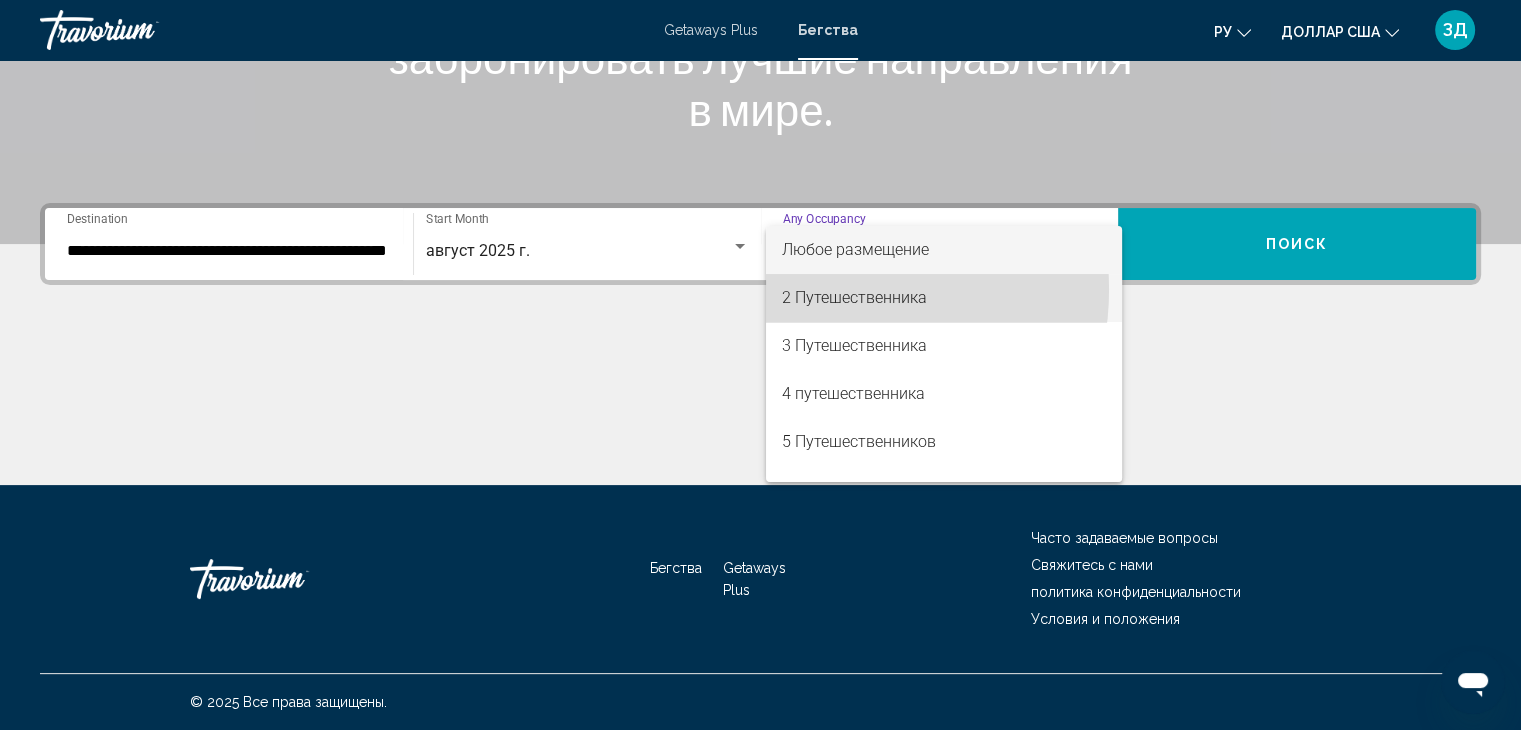 click on "2 Путешественника" at bounding box center (854, 297) 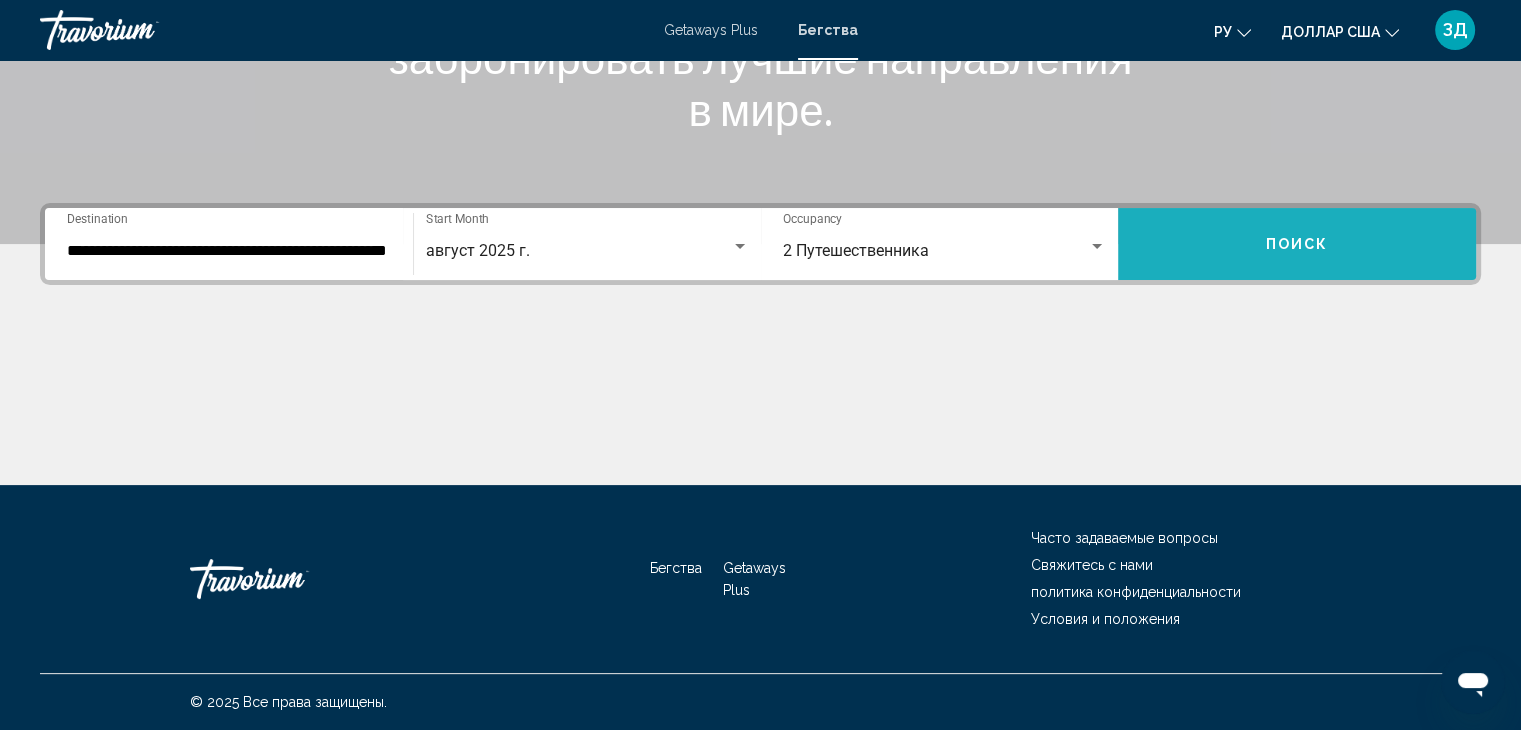 click on "Поиск" at bounding box center [1297, 244] 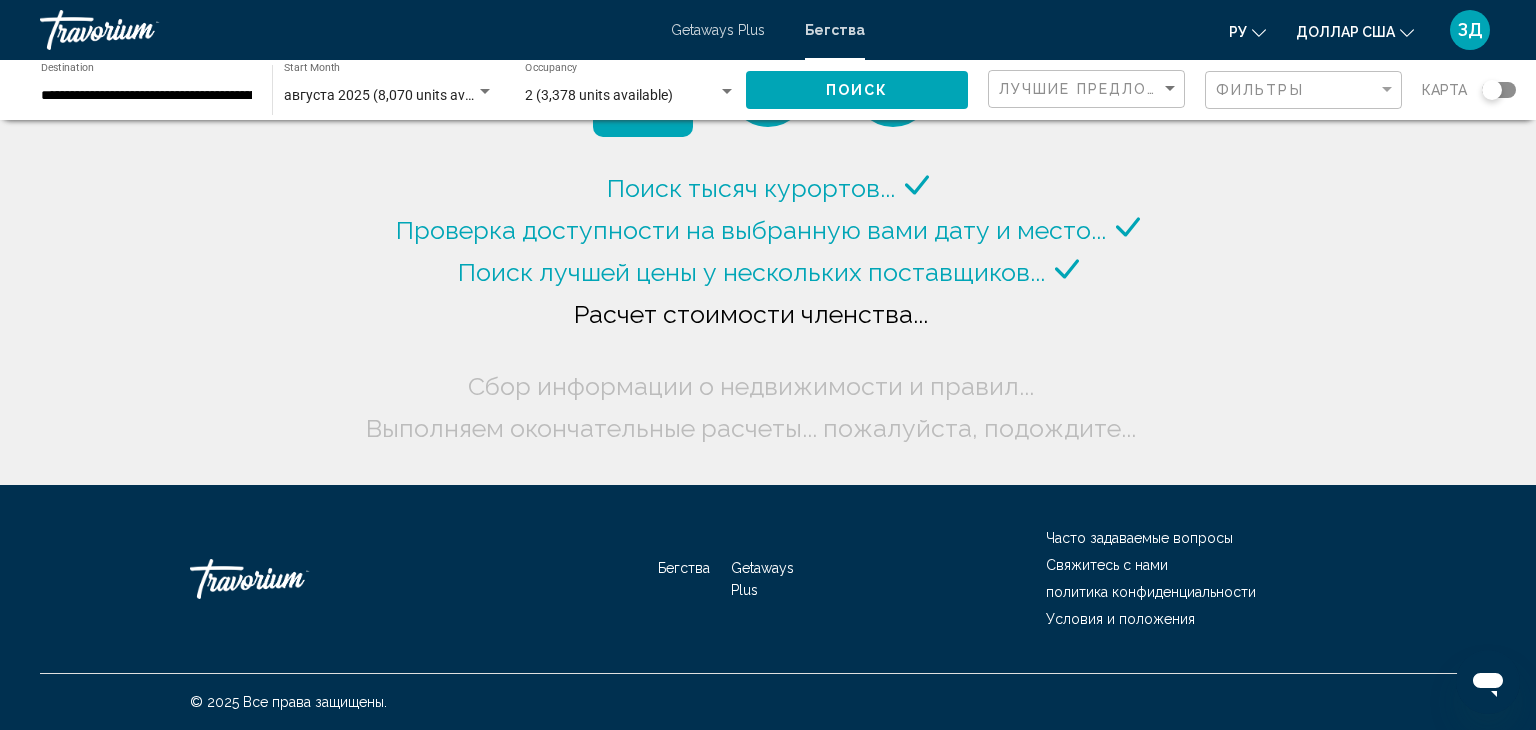 click on "Фильтры" 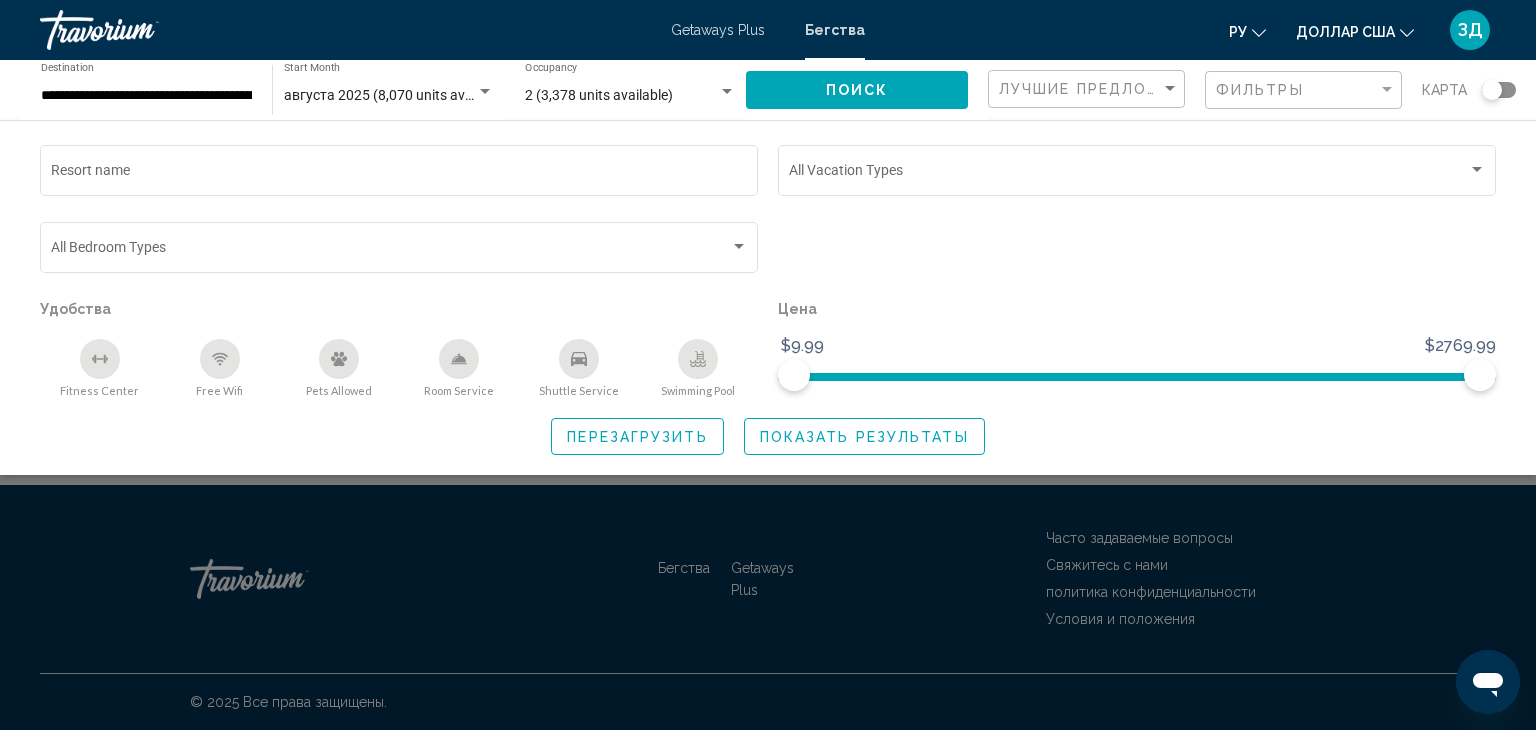 click 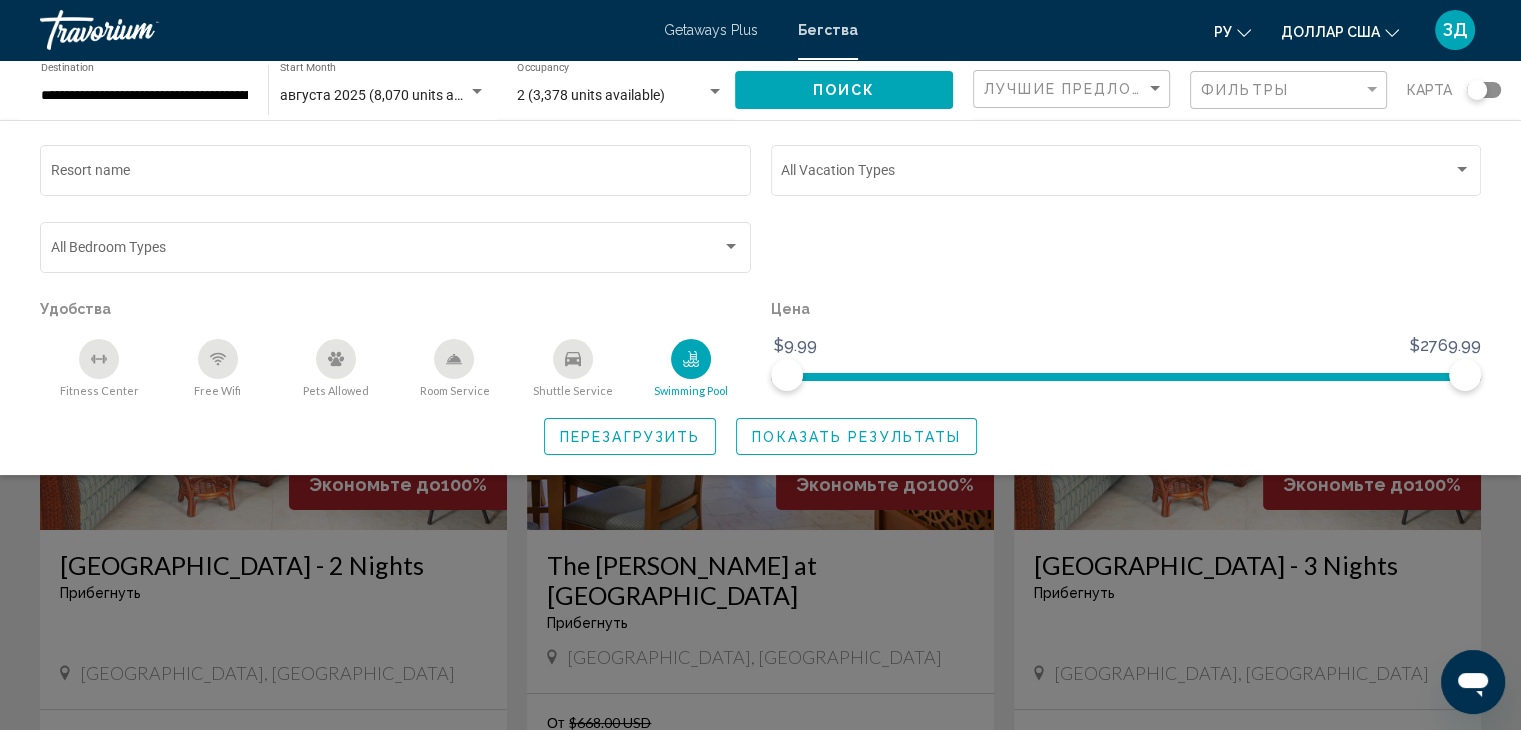 click 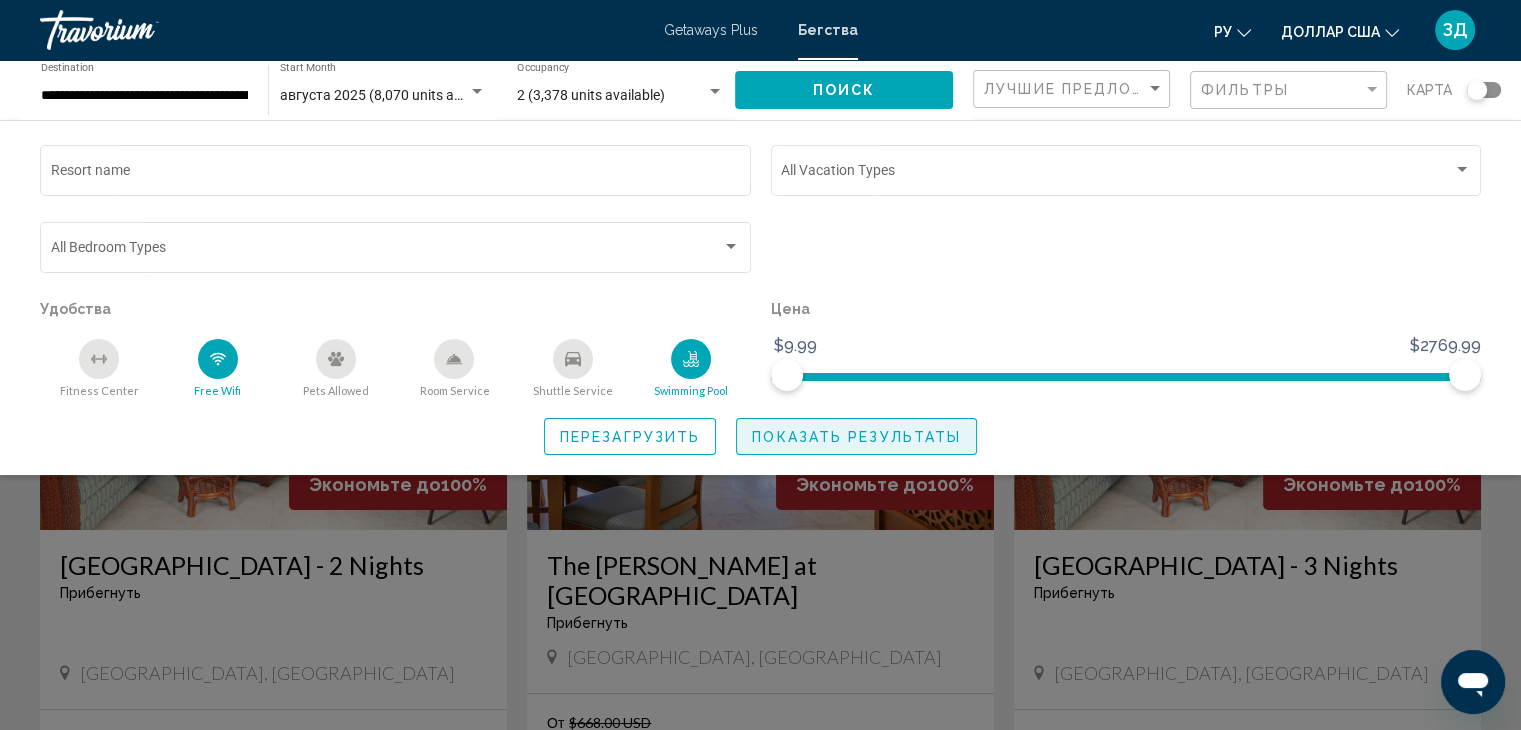 click on "Показать результаты" 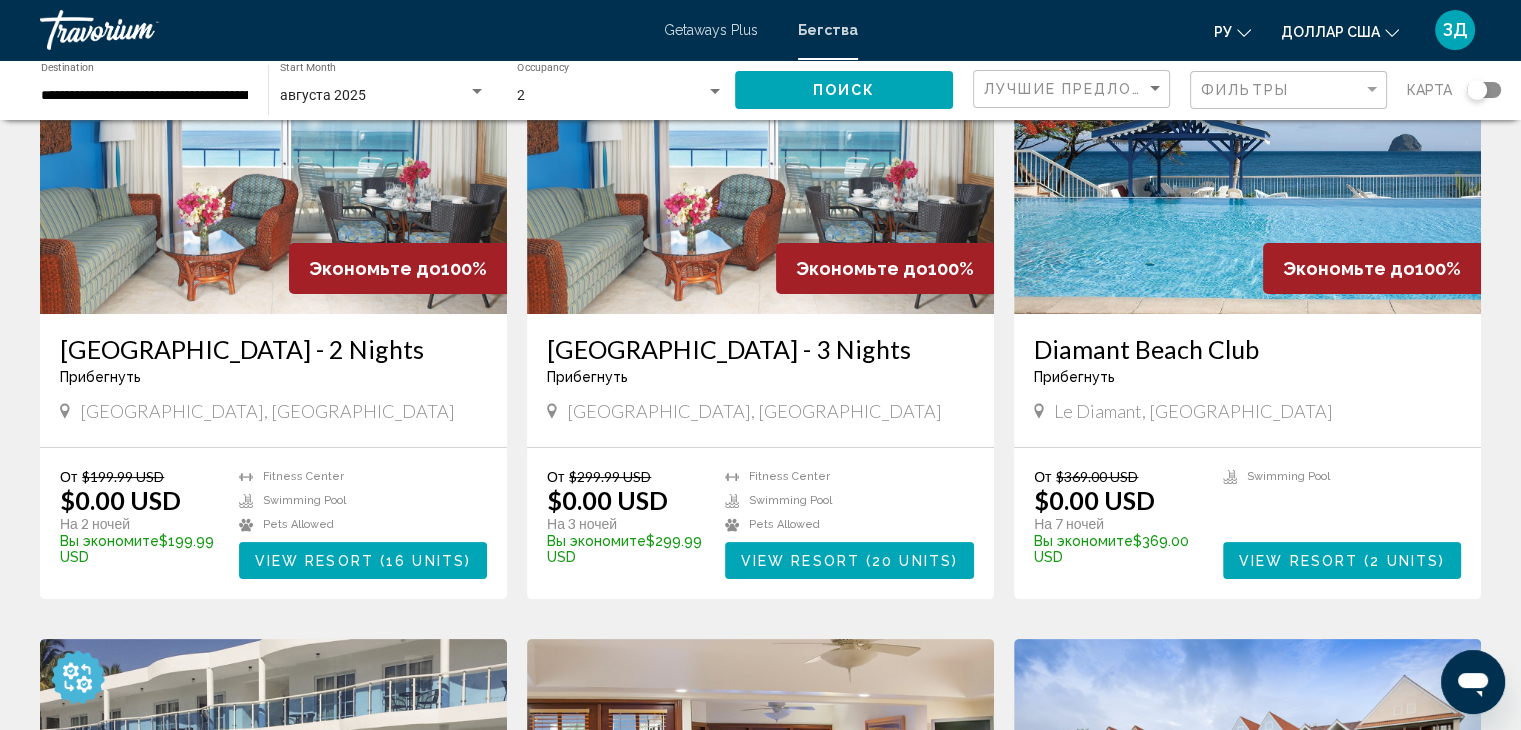 scroll, scrollTop: 220, scrollLeft: 0, axis: vertical 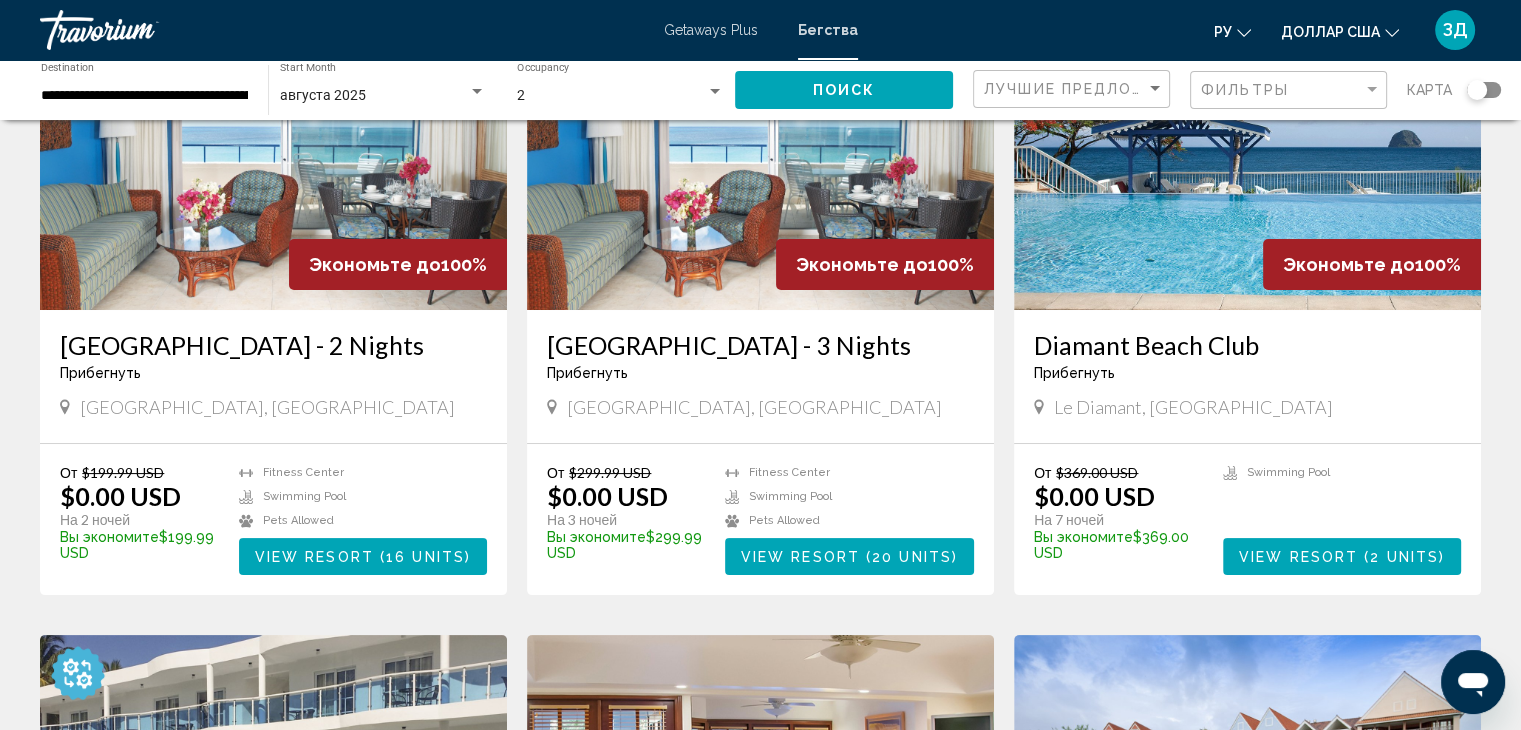 drag, startPoint x: 413, startPoint y: 402, endPoint x: 79, endPoint y: 402, distance: 334 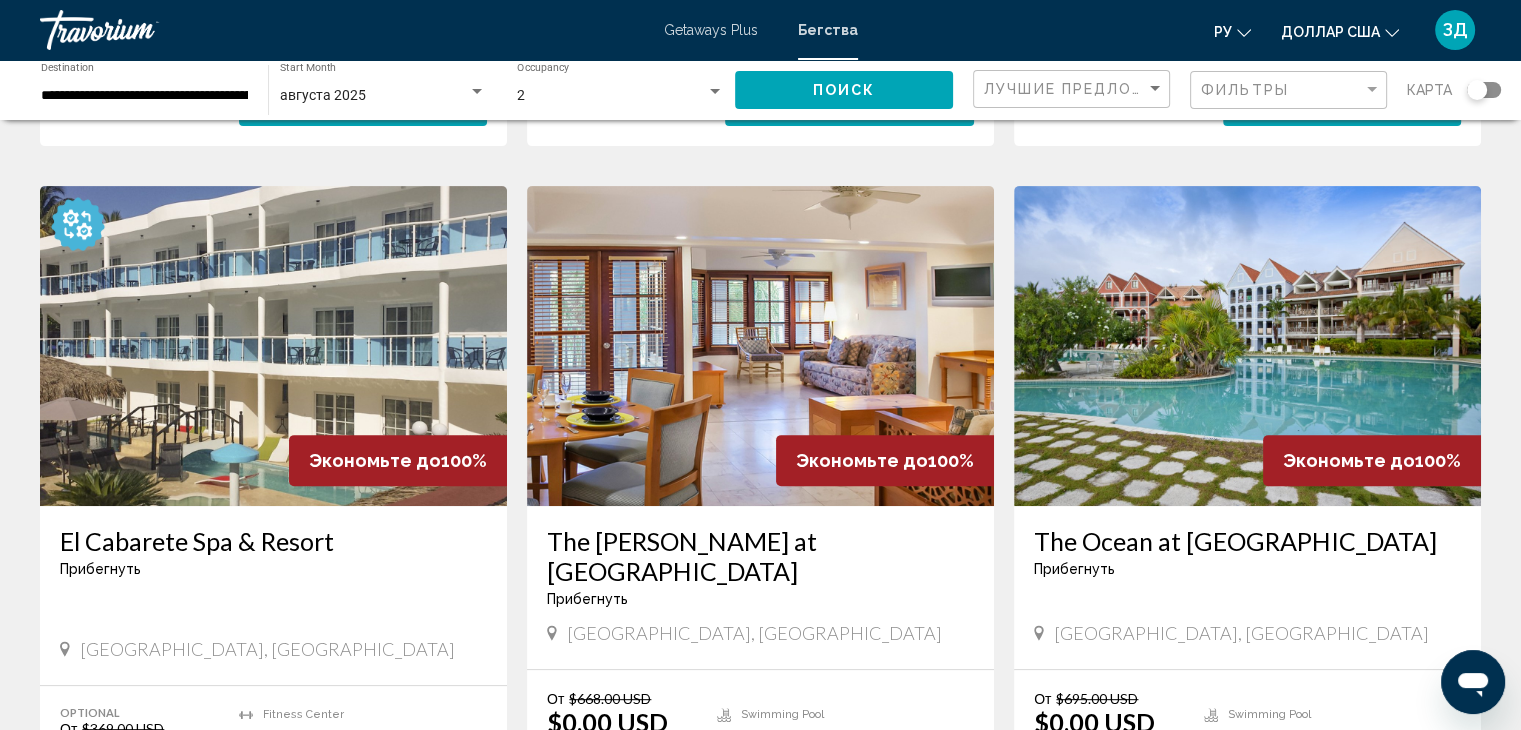 scroll, scrollTop: 680, scrollLeft: 0, axis: vertical 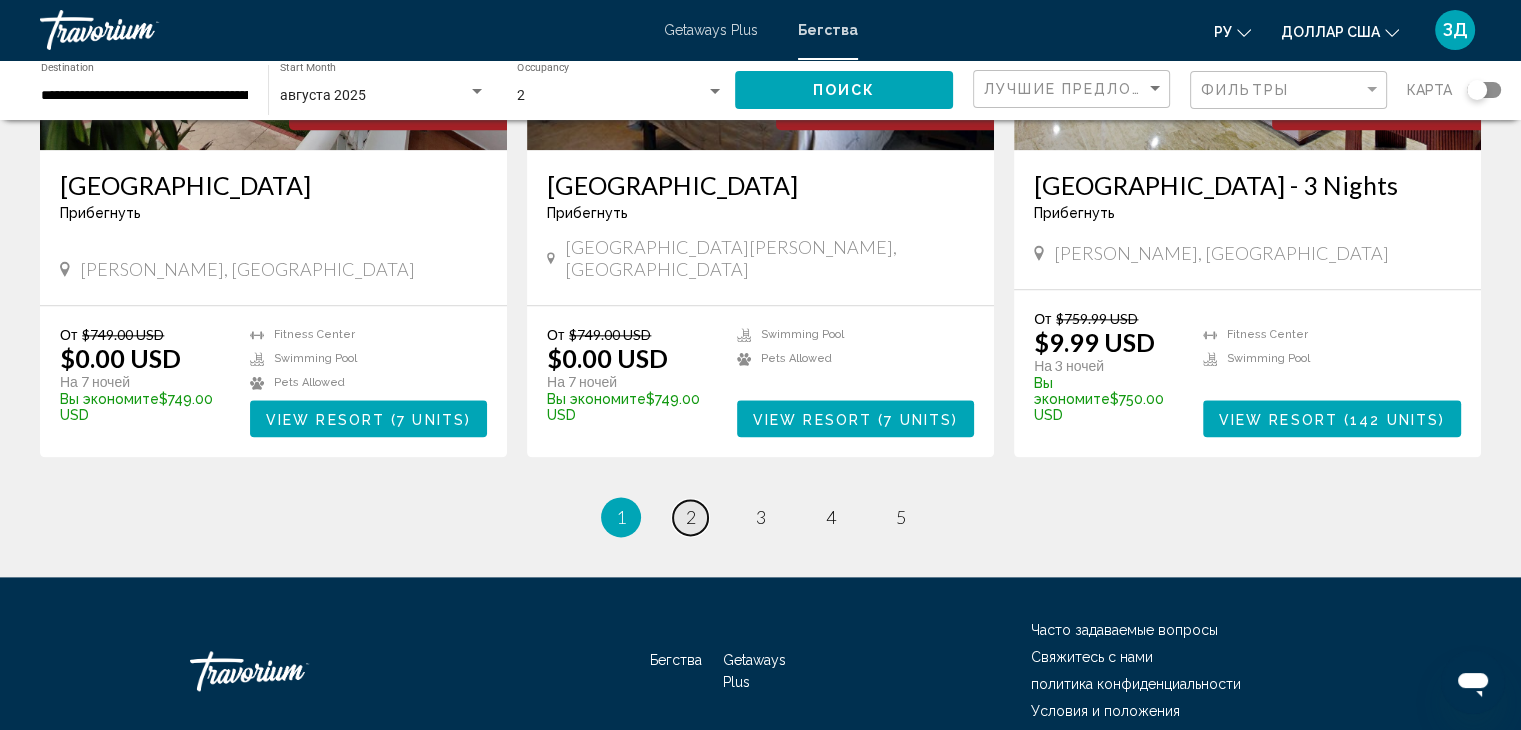 click on "page  2" at bounding box center [690, 517] 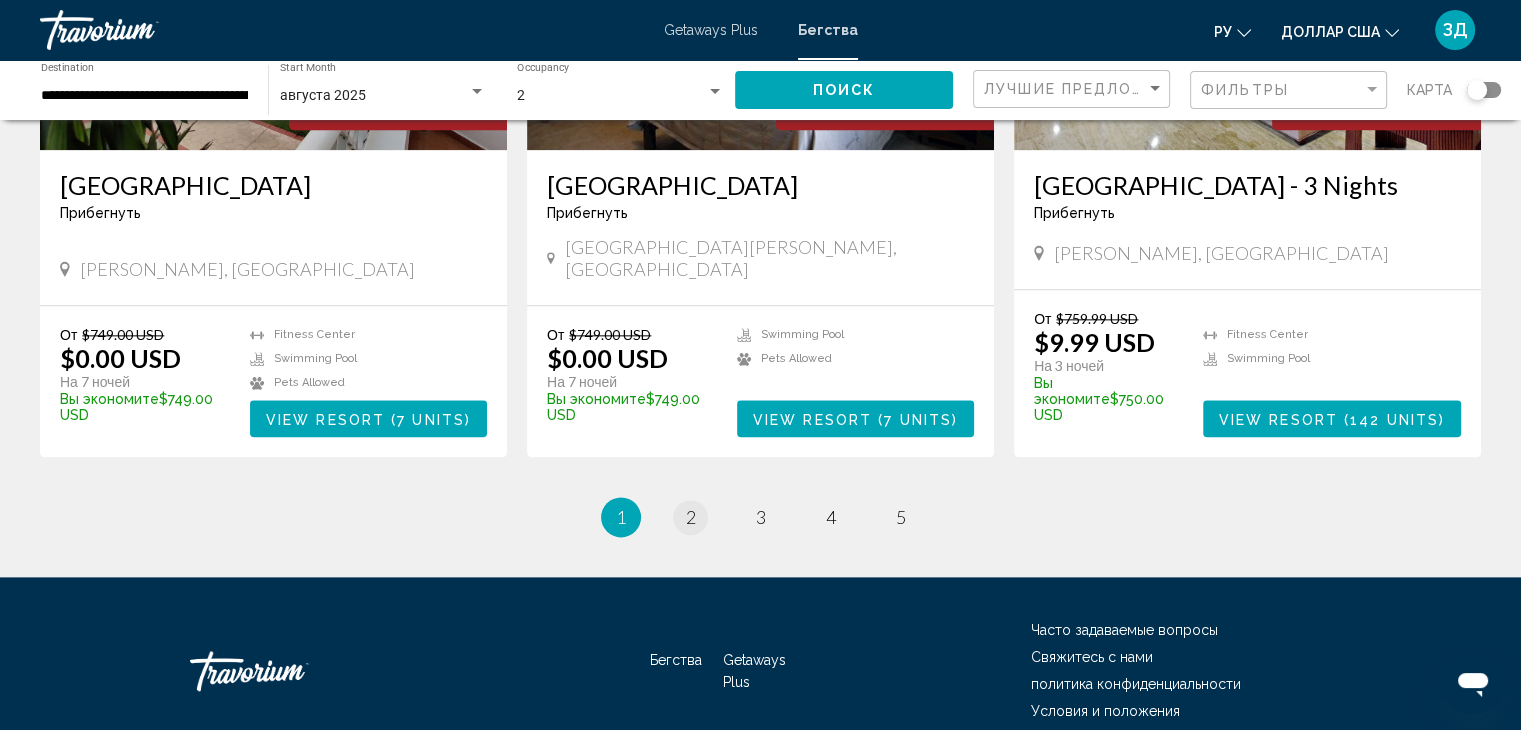 scroll, scrollTop: 0, scrollLeft: 0, axis: both 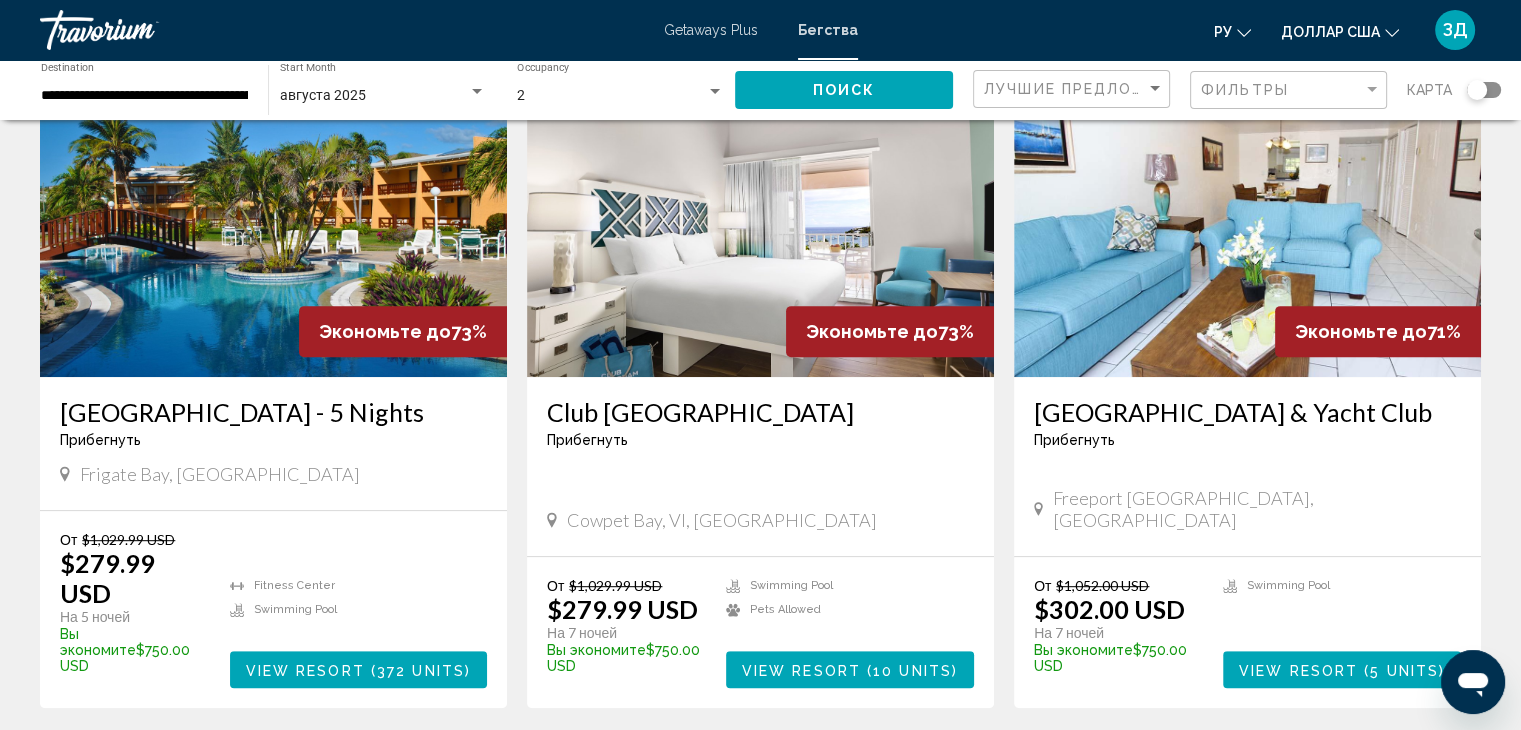 click on "**********" 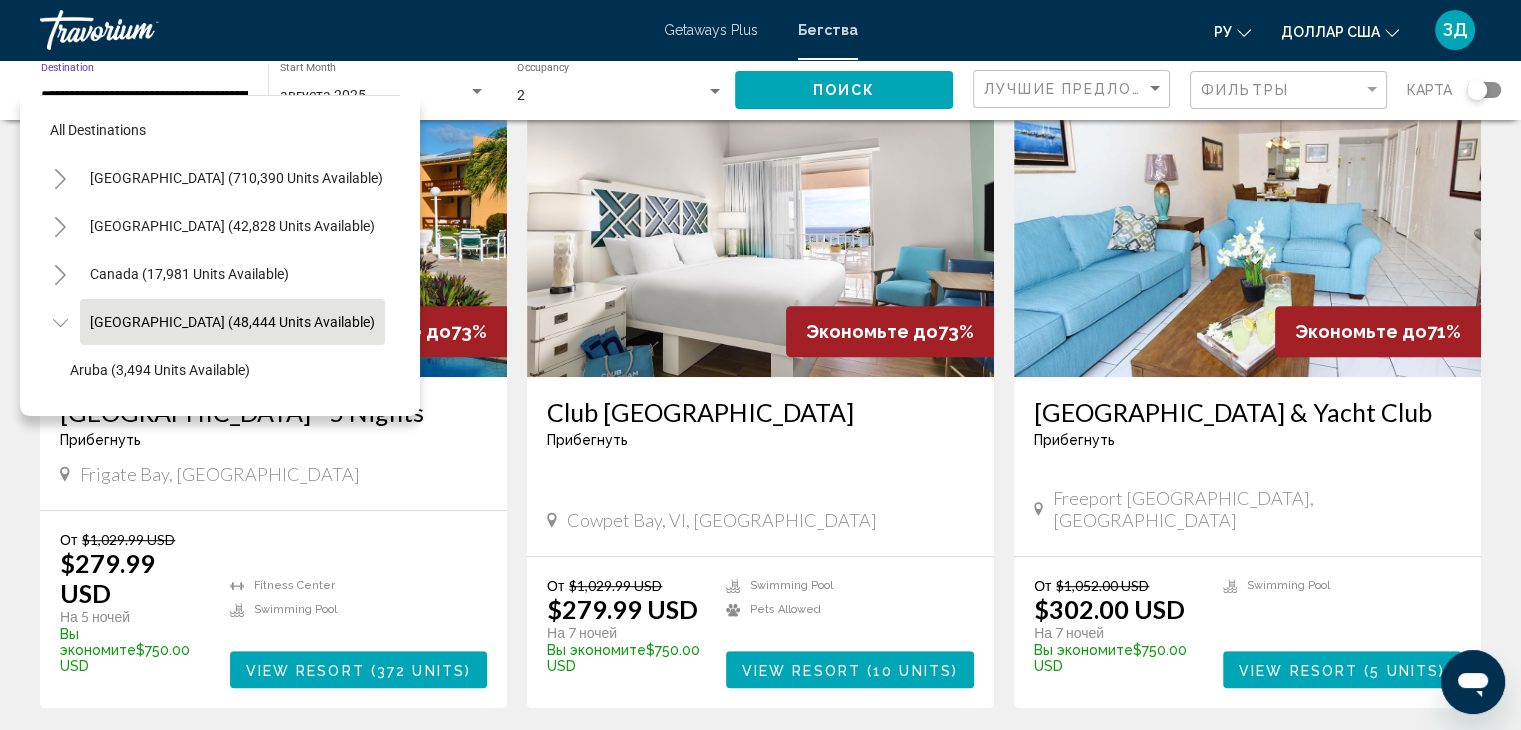 scroll, scrollTop: 0, scrollLeft: 116, axis: horizontal 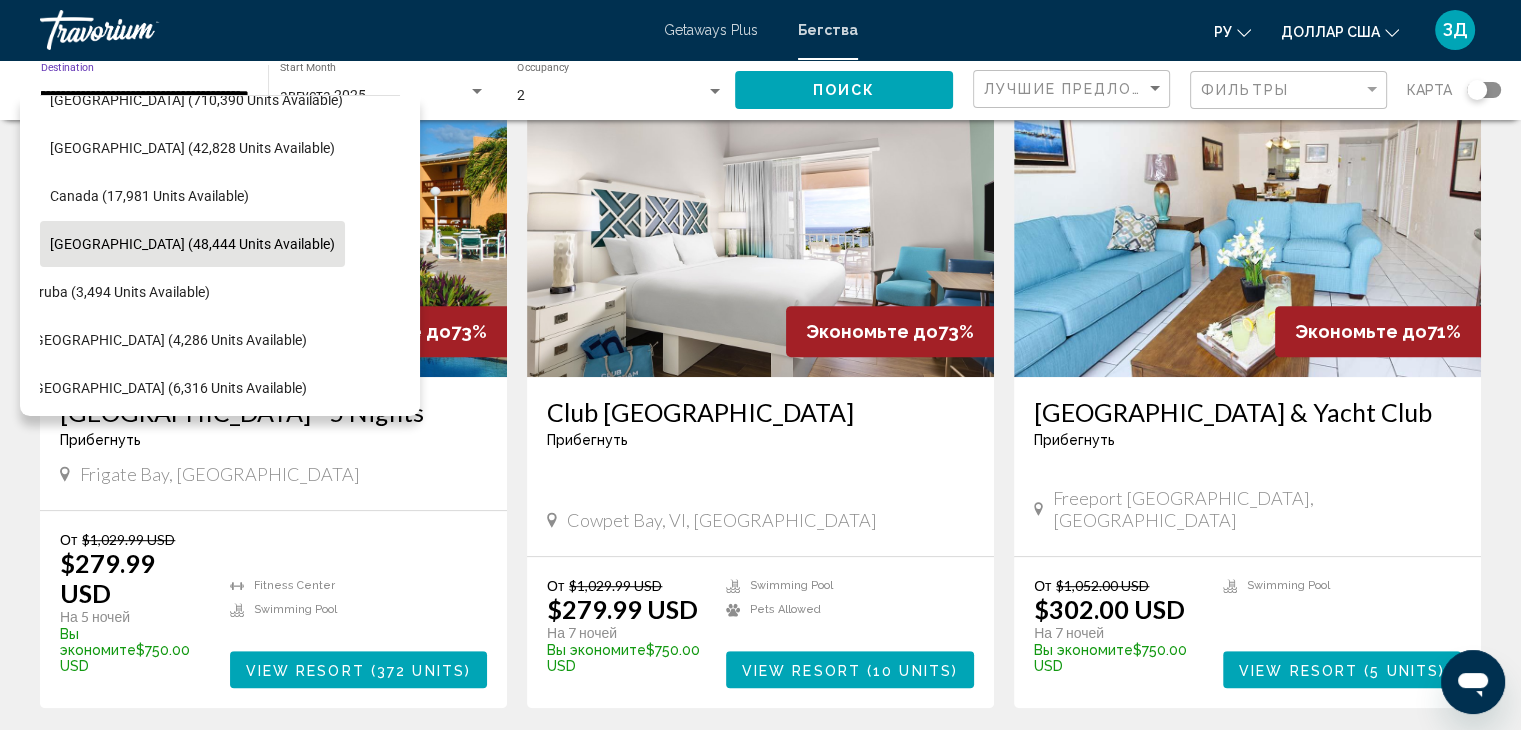 click on "**********" at bounding box center (145, 96) 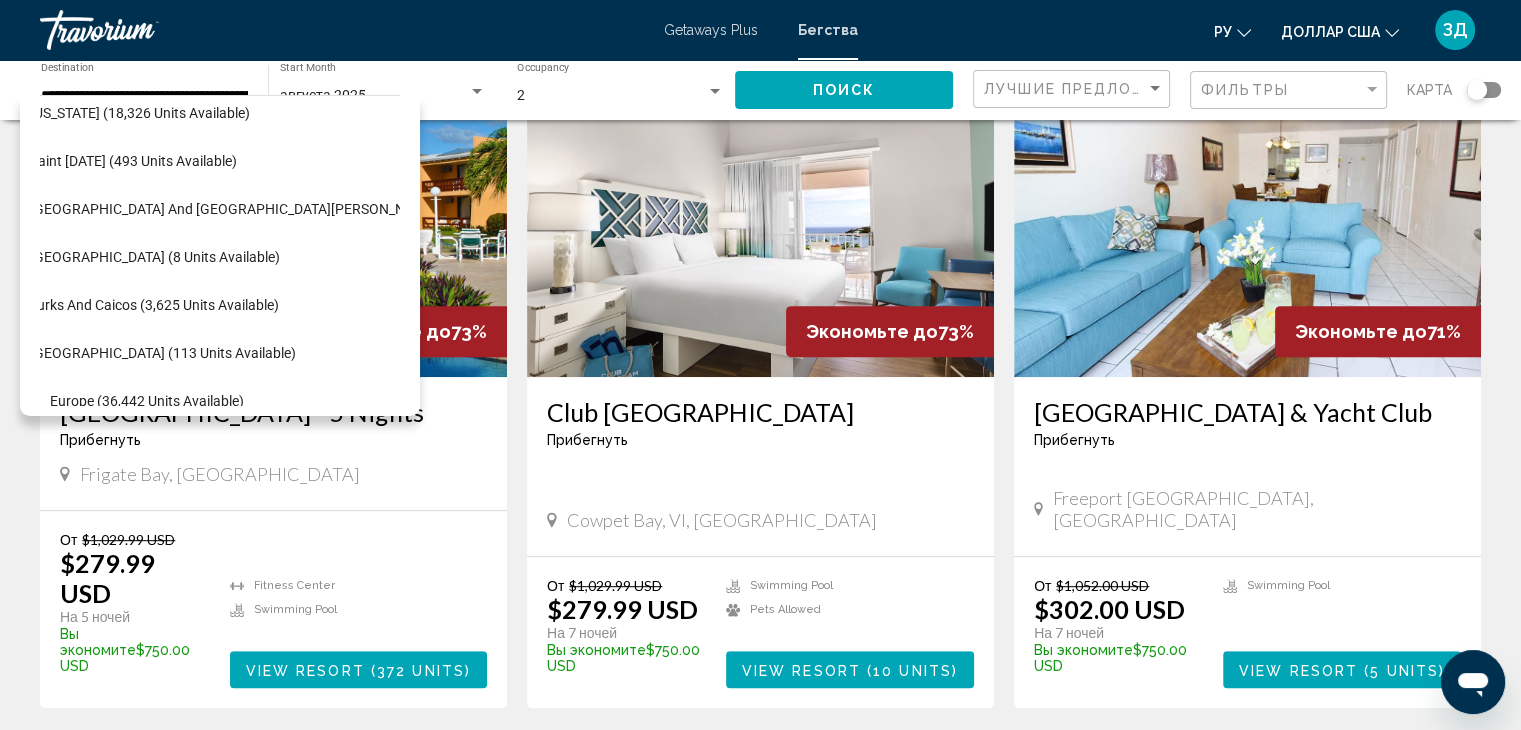 scroll, scrollTop: 765, scrollLeft: 40, axis: both 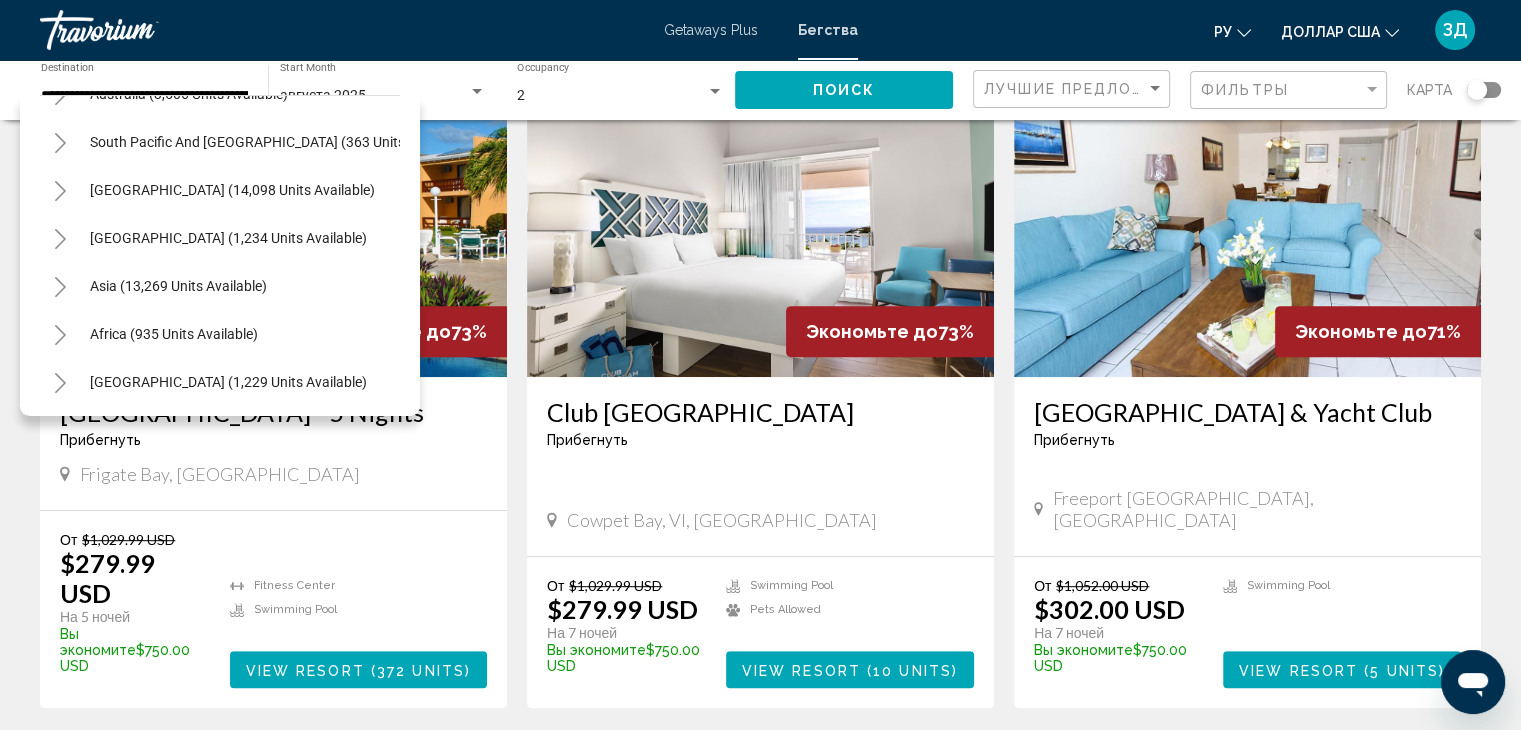 click on "Africa (935 units available)" at bounding box center [220, 382] 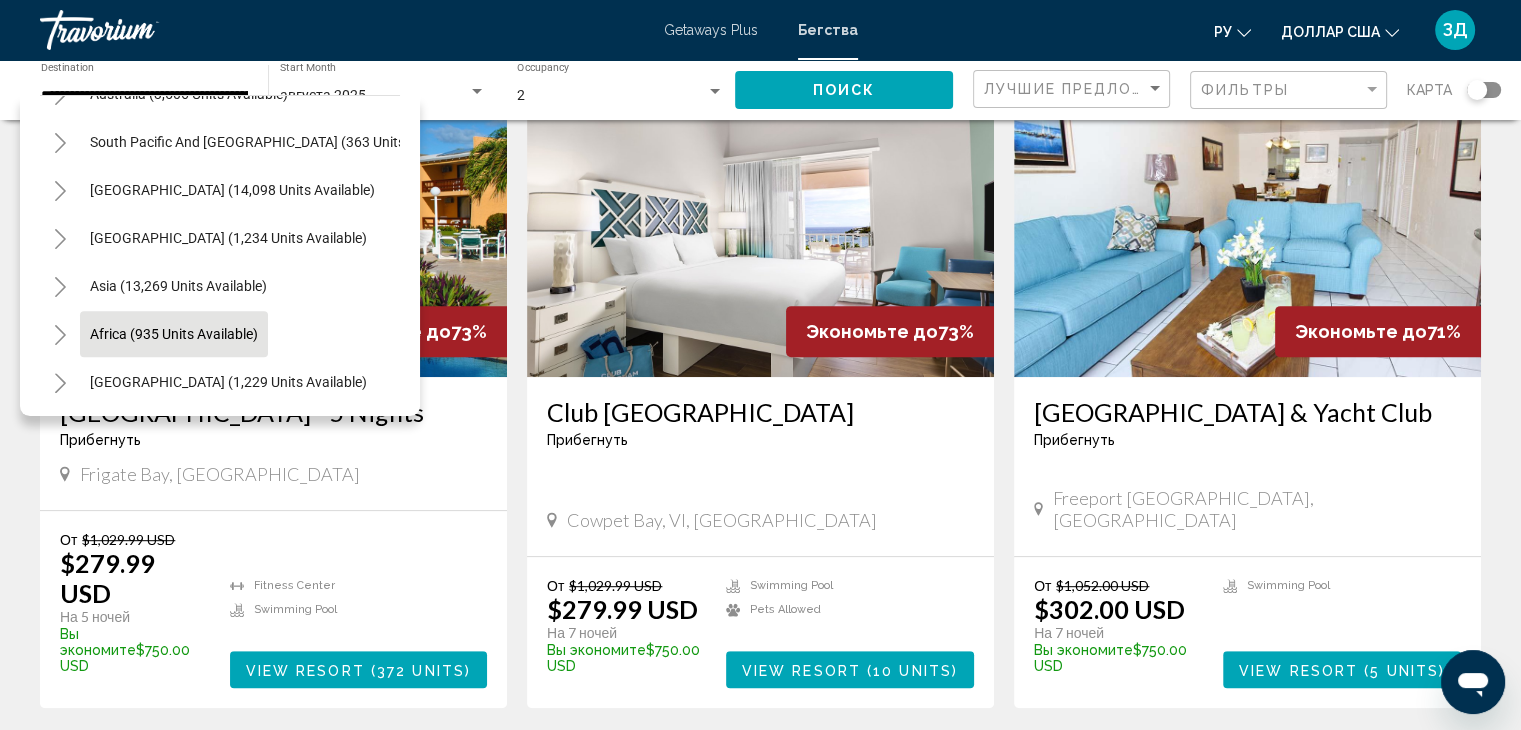 click on "Africa (935 units available)" at bounding box center [228, 382] 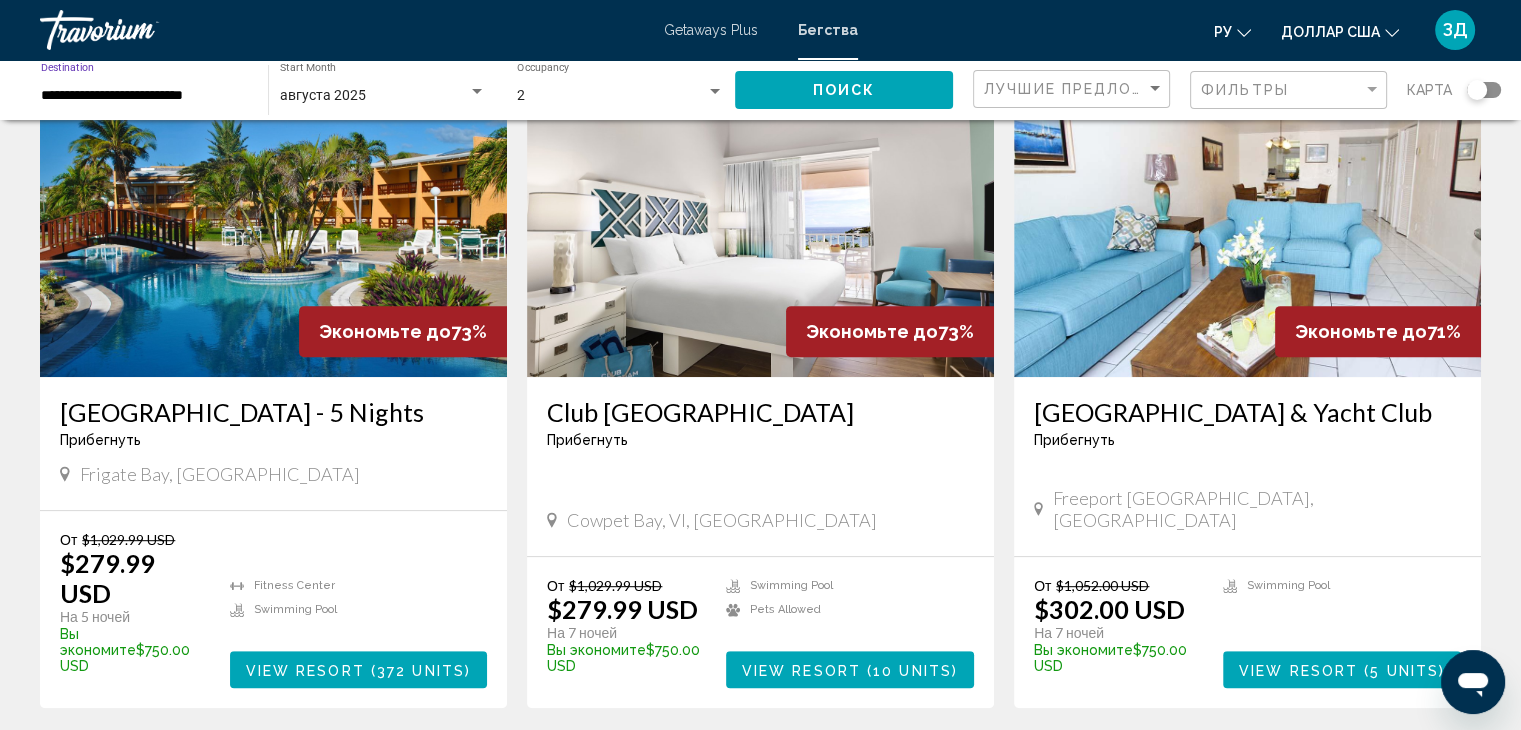 scroll, scrollTop: 0, scrollLeft: 0, axis: both 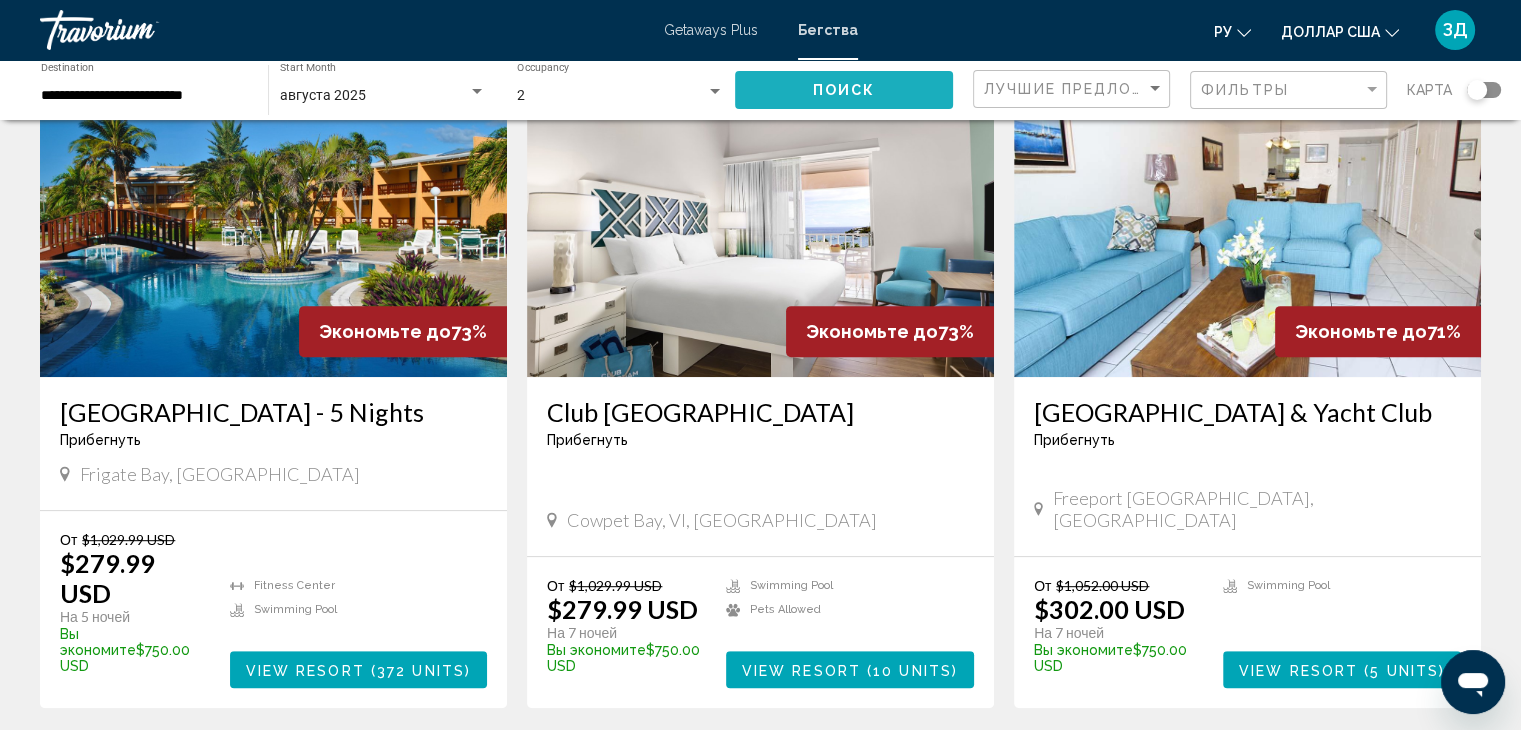 click on "Поиск" 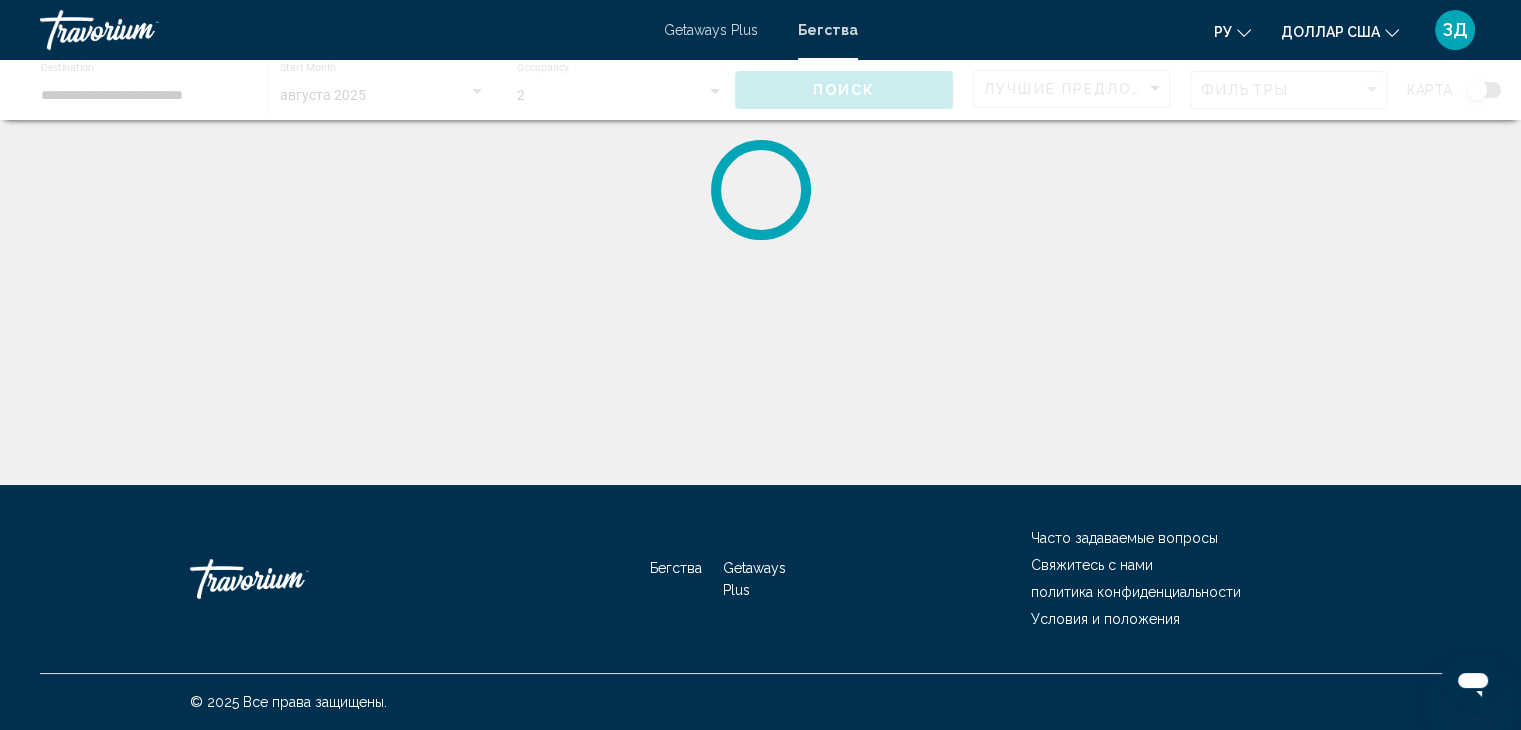 scroll, scrollTop: 0, scrollLeft: 0, axis: both 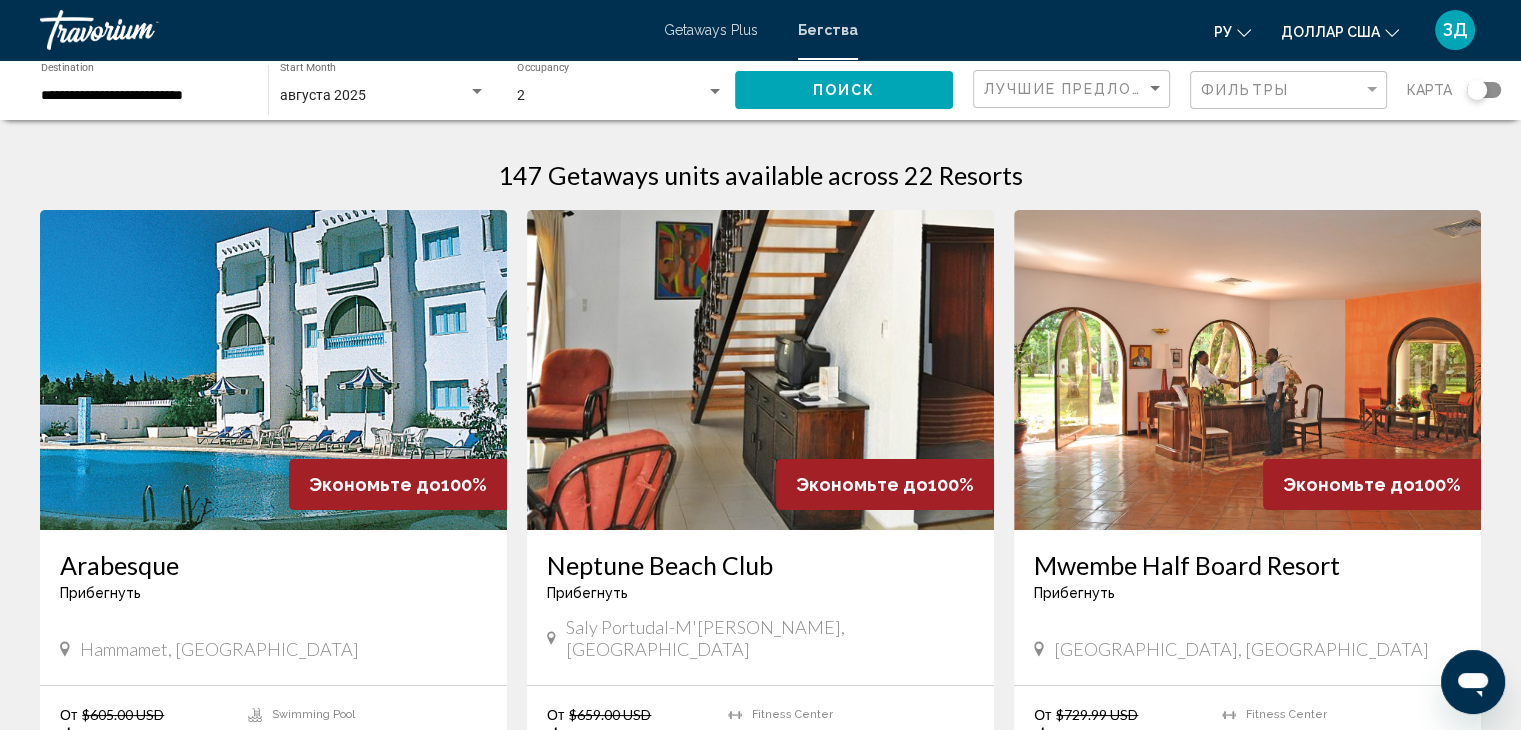 click on "Фильтры" 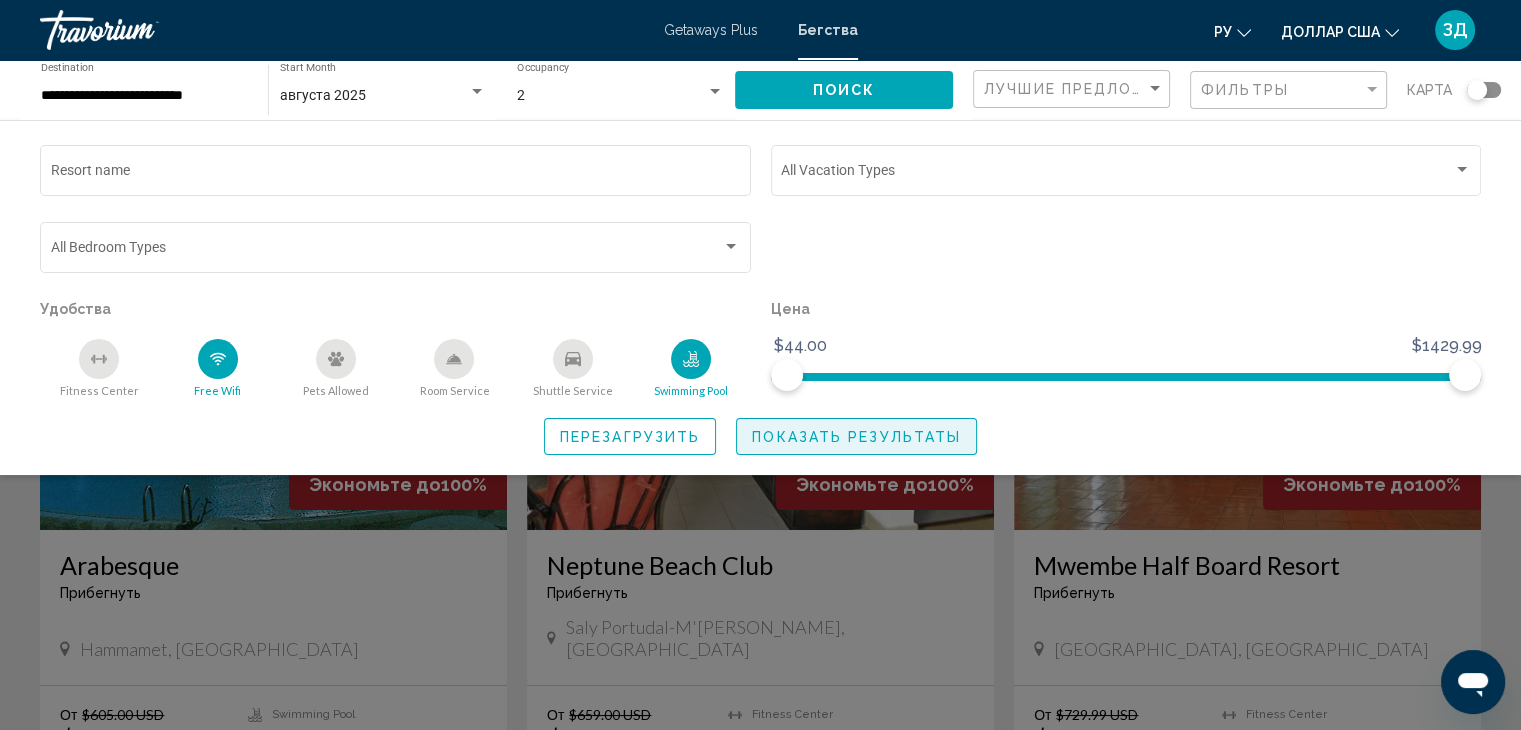 click on "Показать результаты" 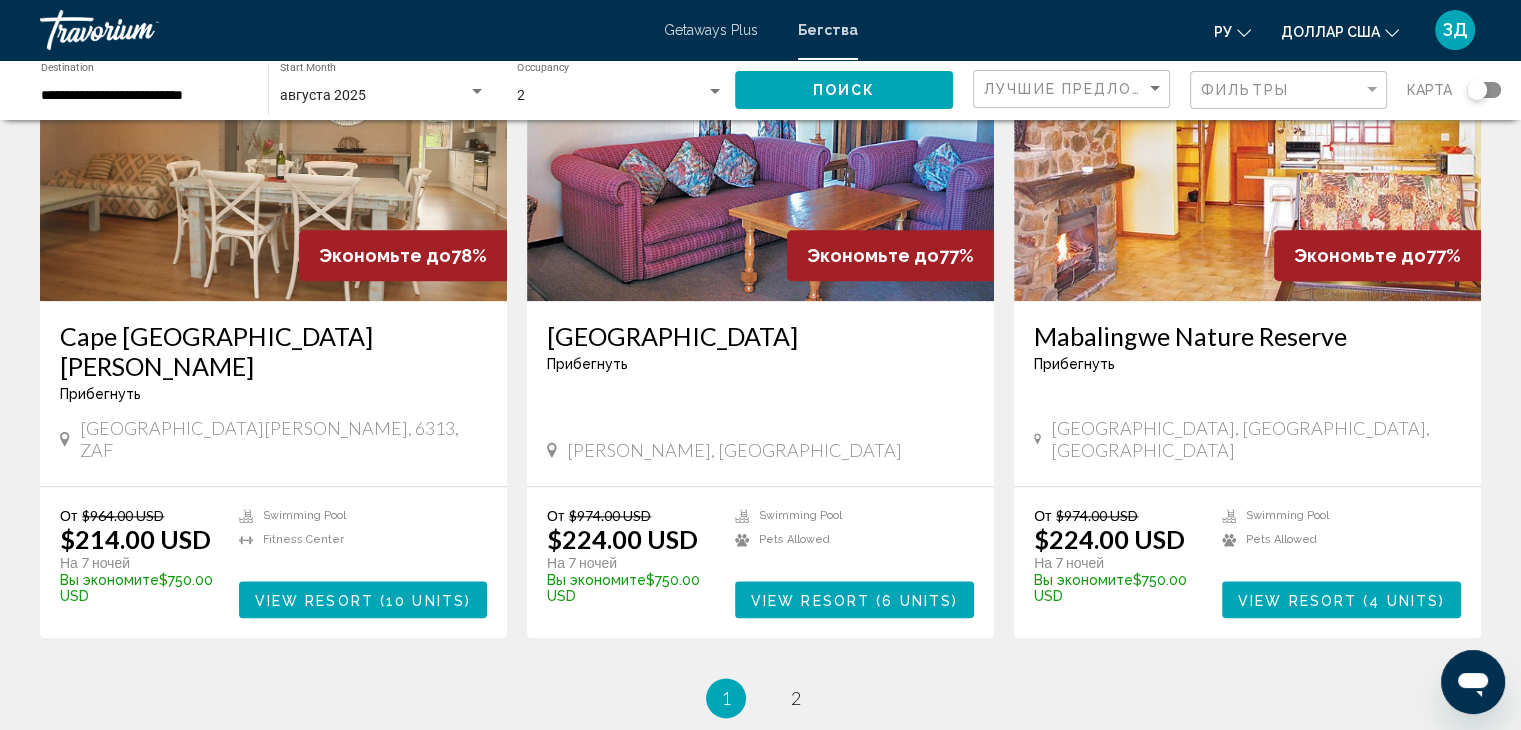 scroll, scrollTop: 2189, scrollLeft: 0, axis: vertical 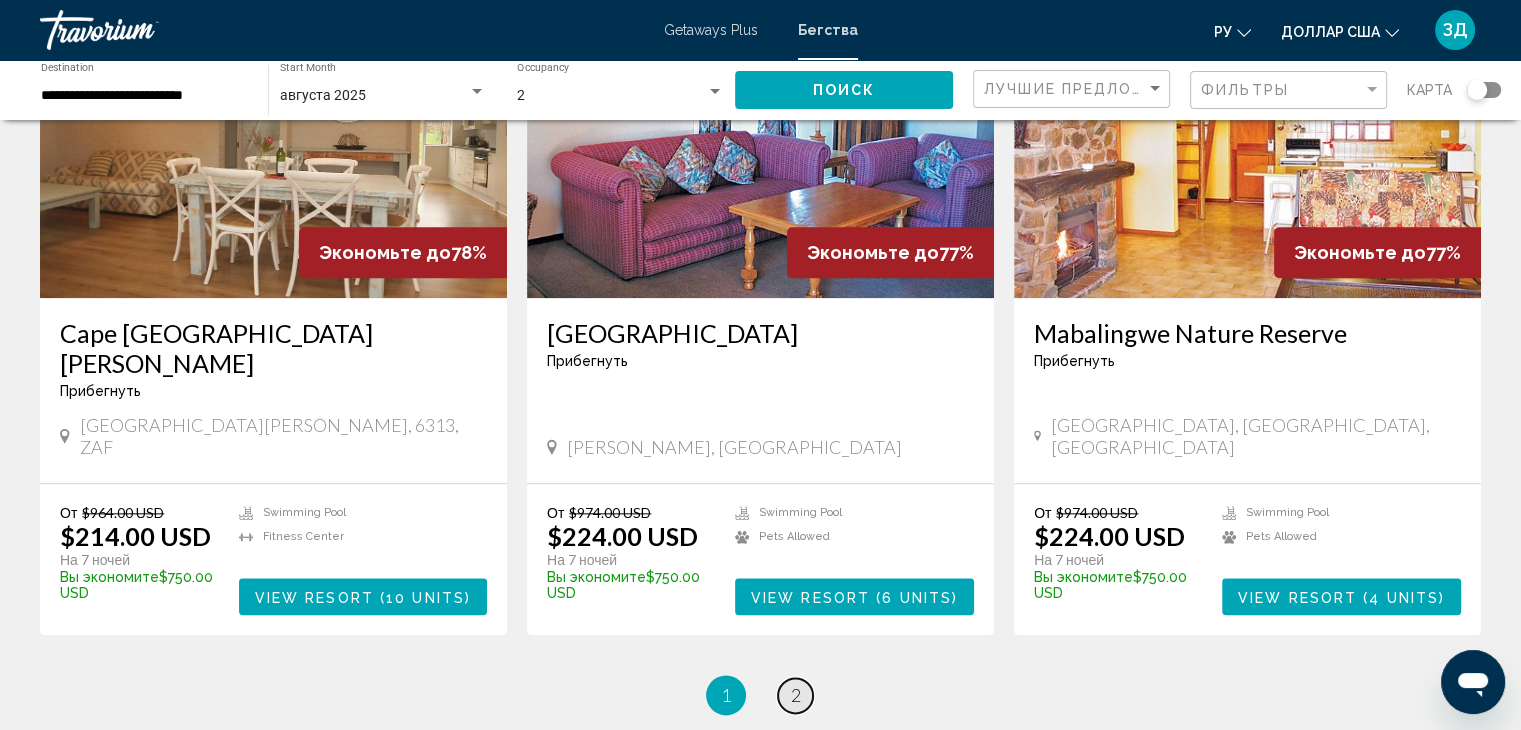 click on "2" at bounding box center [796, 695] 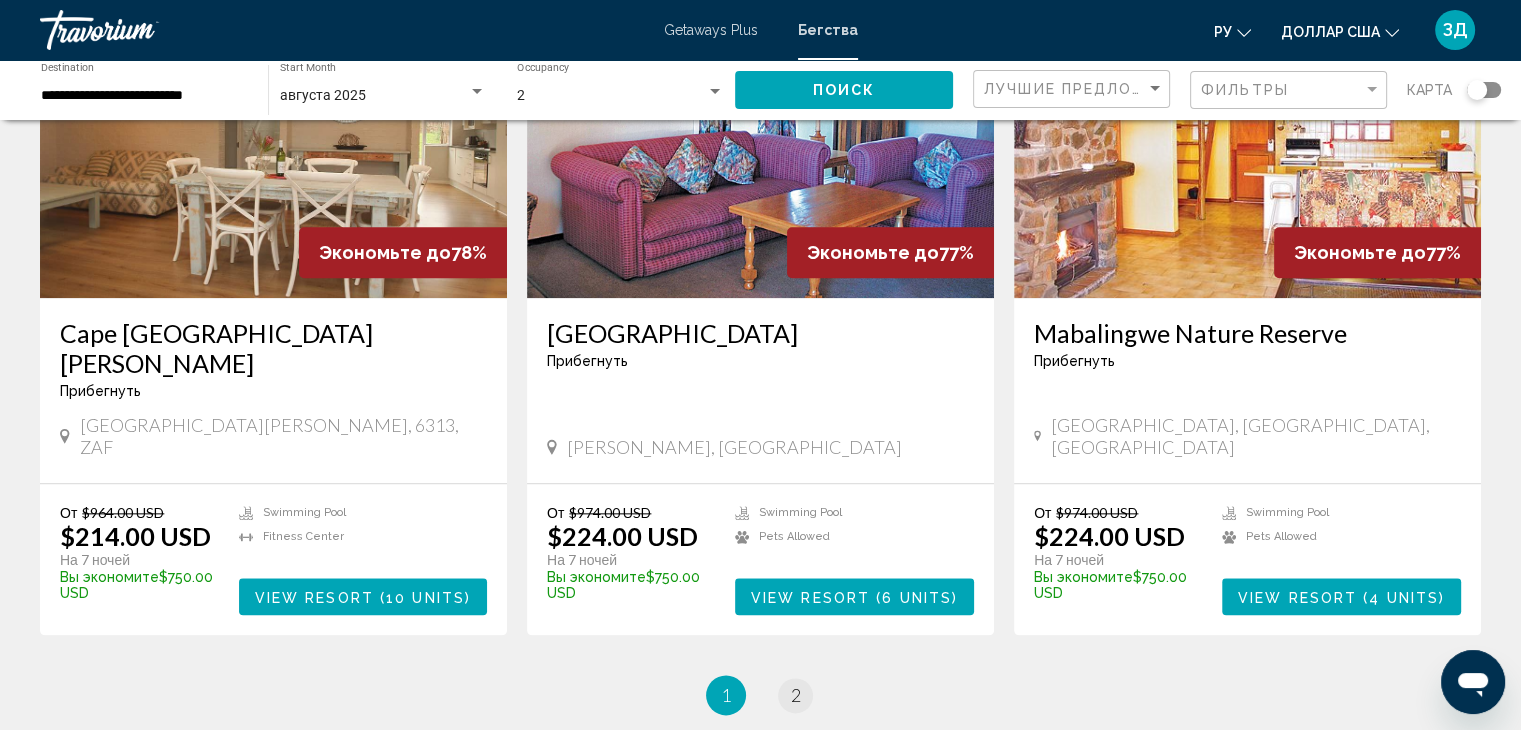 scroll, scrollTop: 0, scrollLeft: 0, axis: both 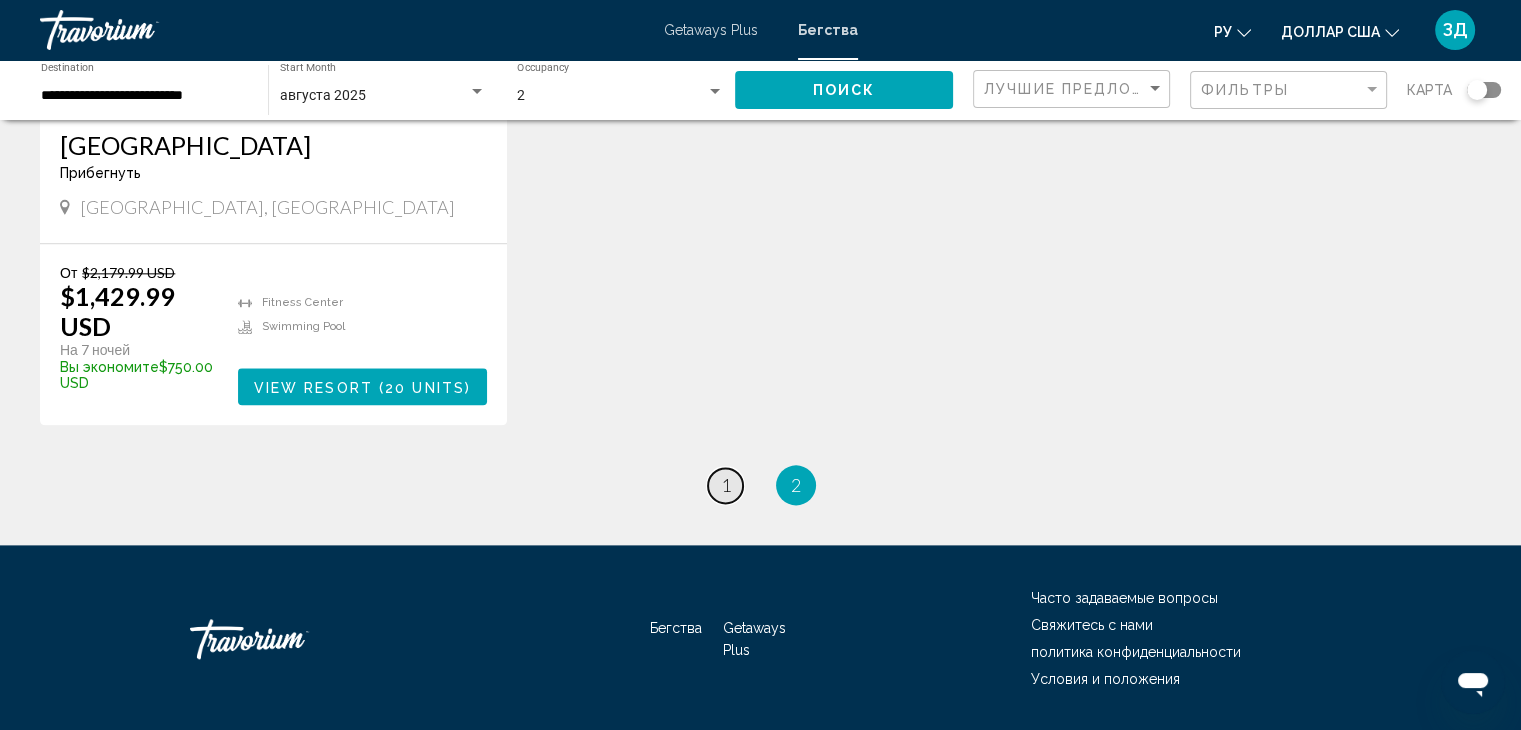click on "1" at bounding box center [726, 485] 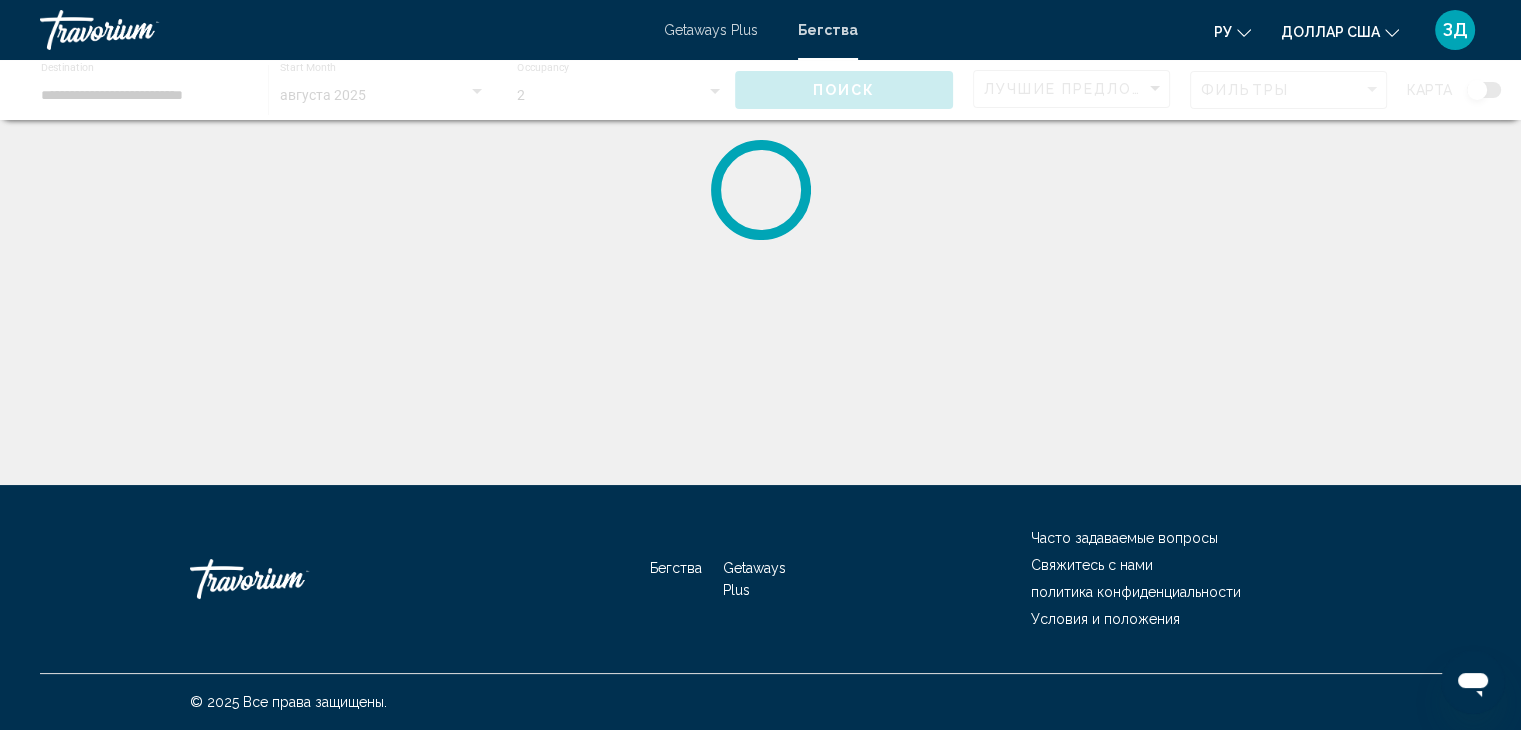 scroll, scrollTop: 0, scrollLeft: 0, axis: both 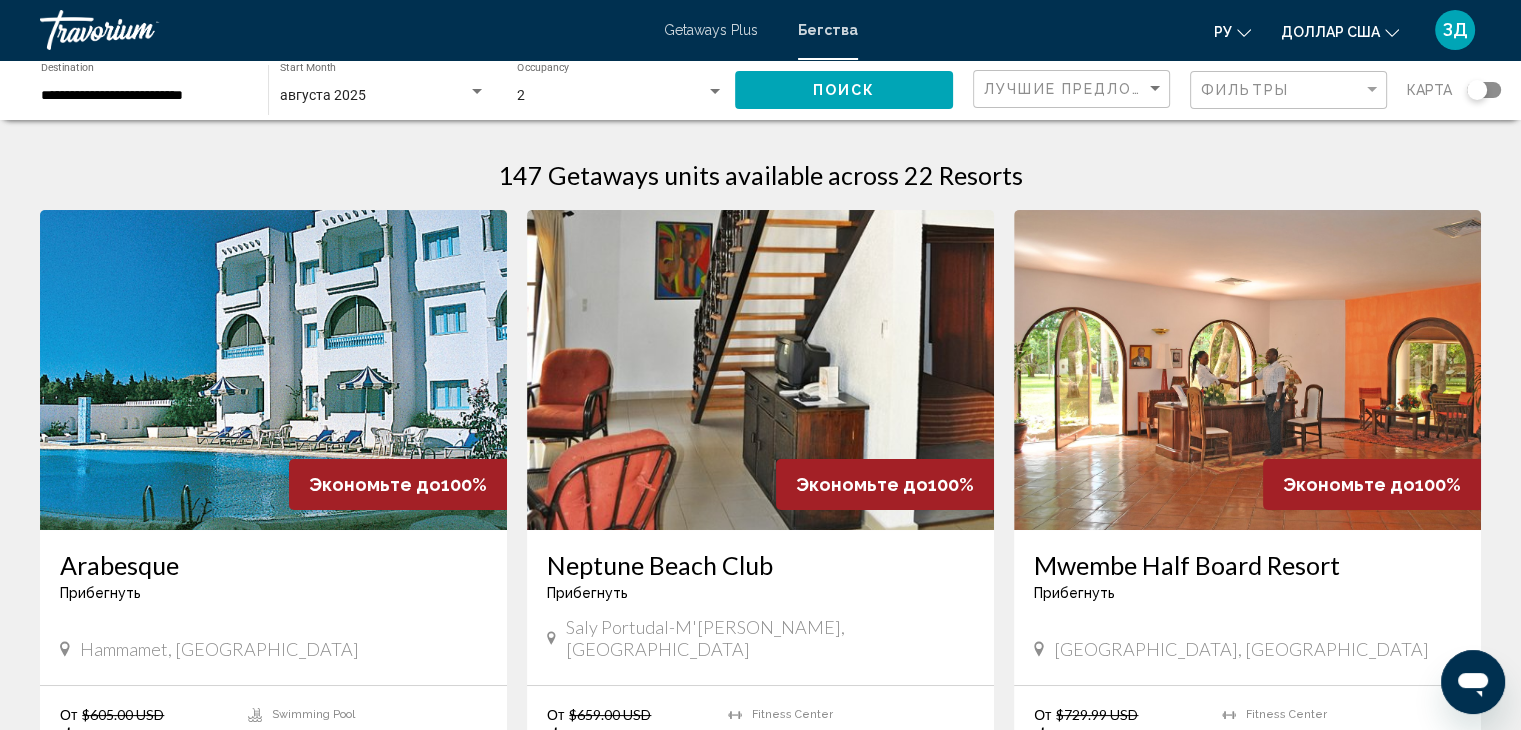 click at bounding box center (273, 370) 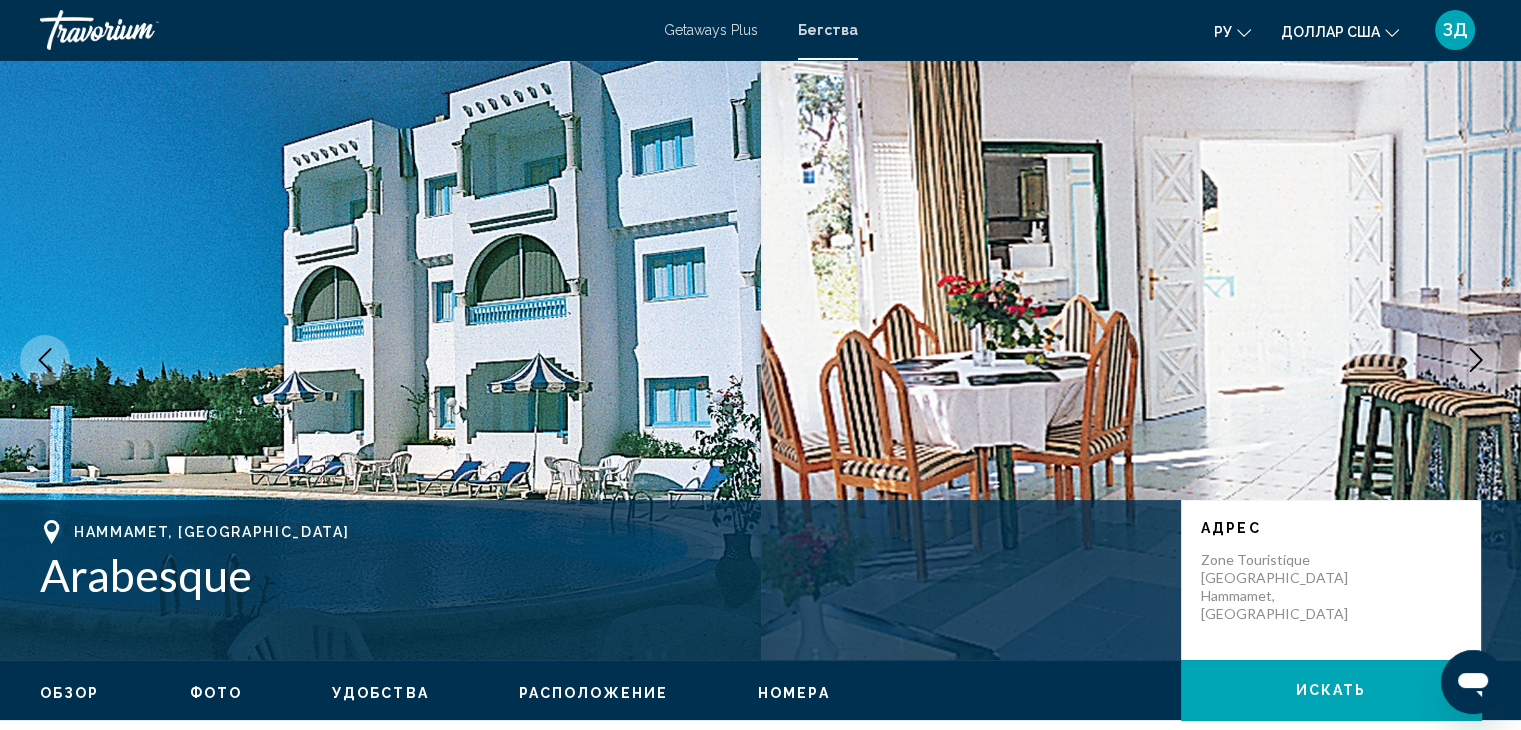 click on "Фото" at bounding box center [216, 693] 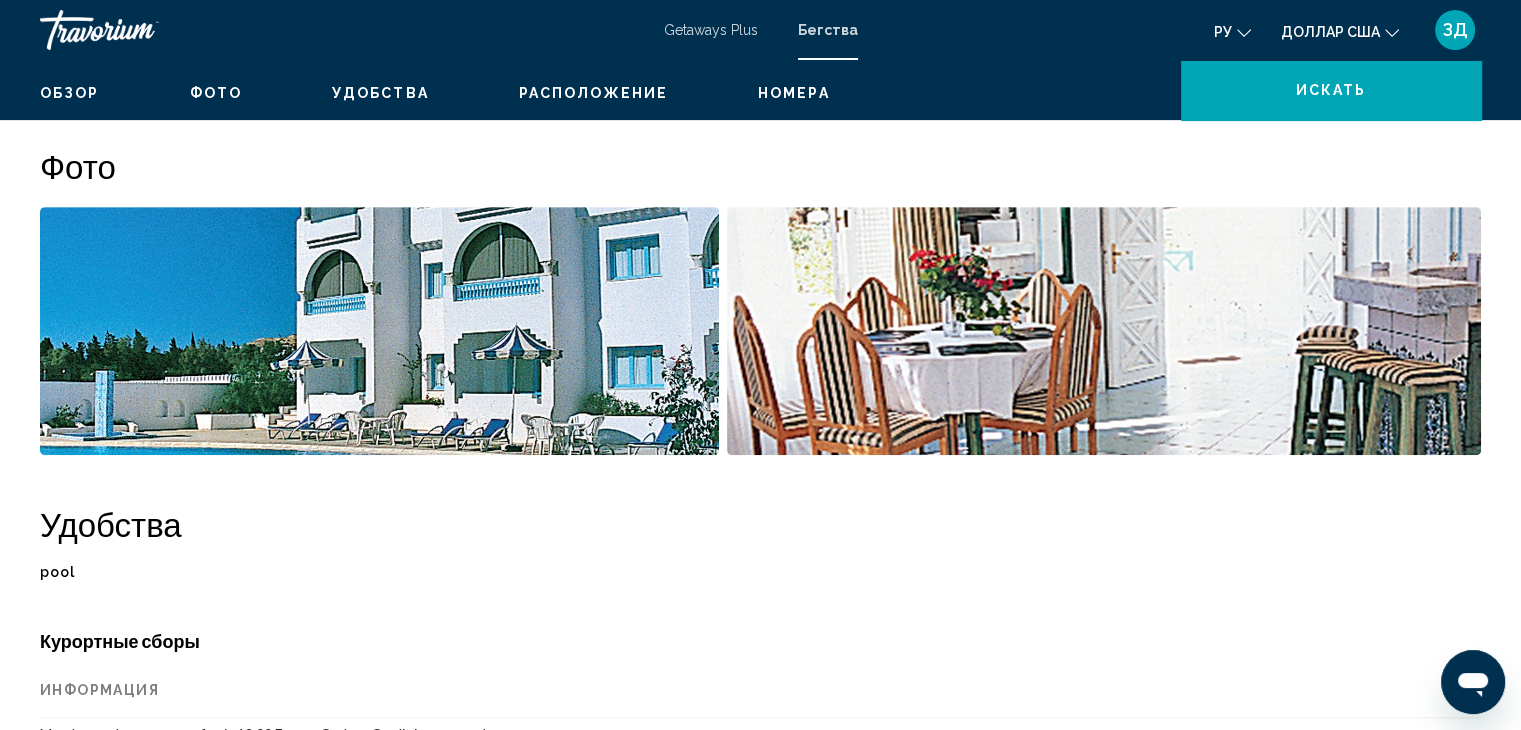 scroll, scrollTop: 818, scrollLeft: 0, axis: vertical 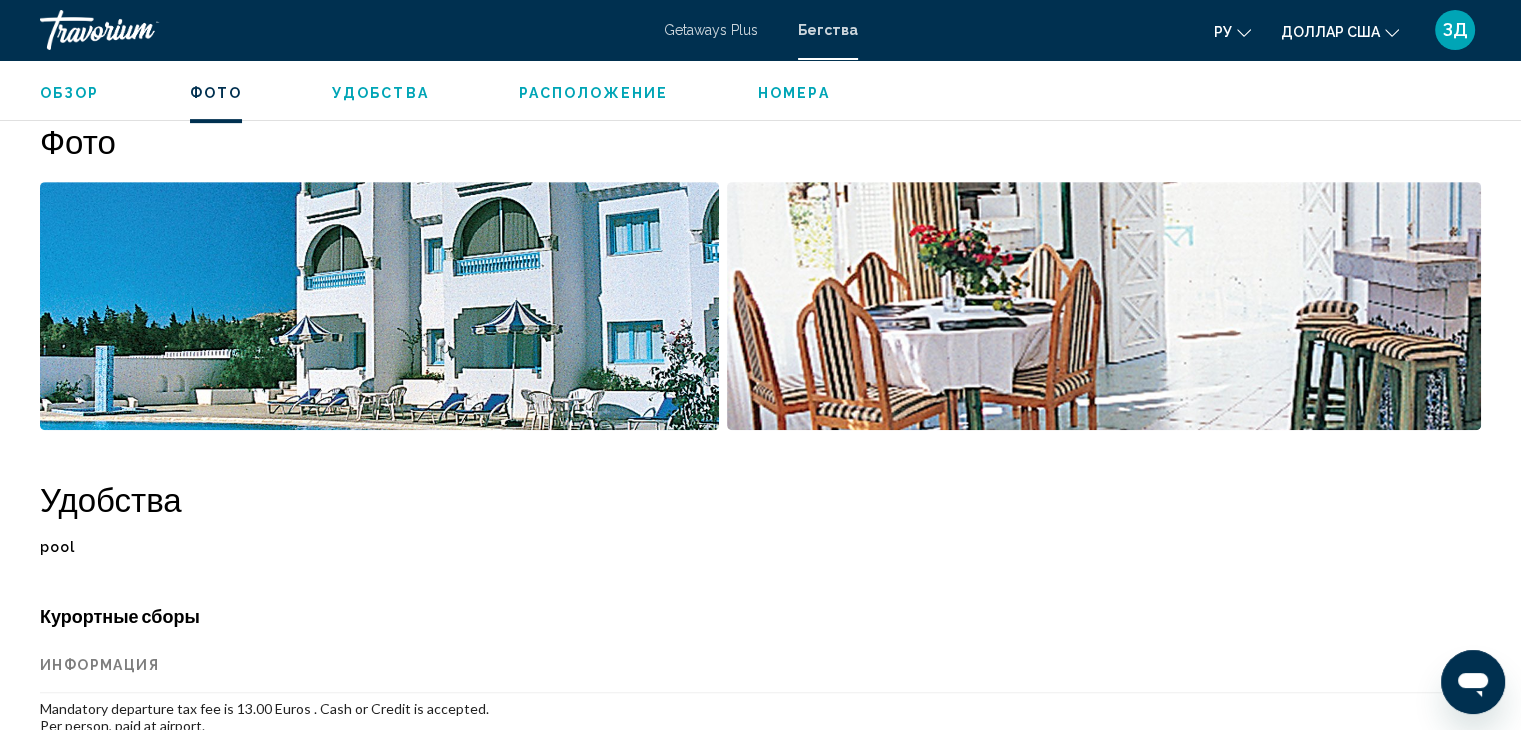 click at bounding box center [1104, 306] 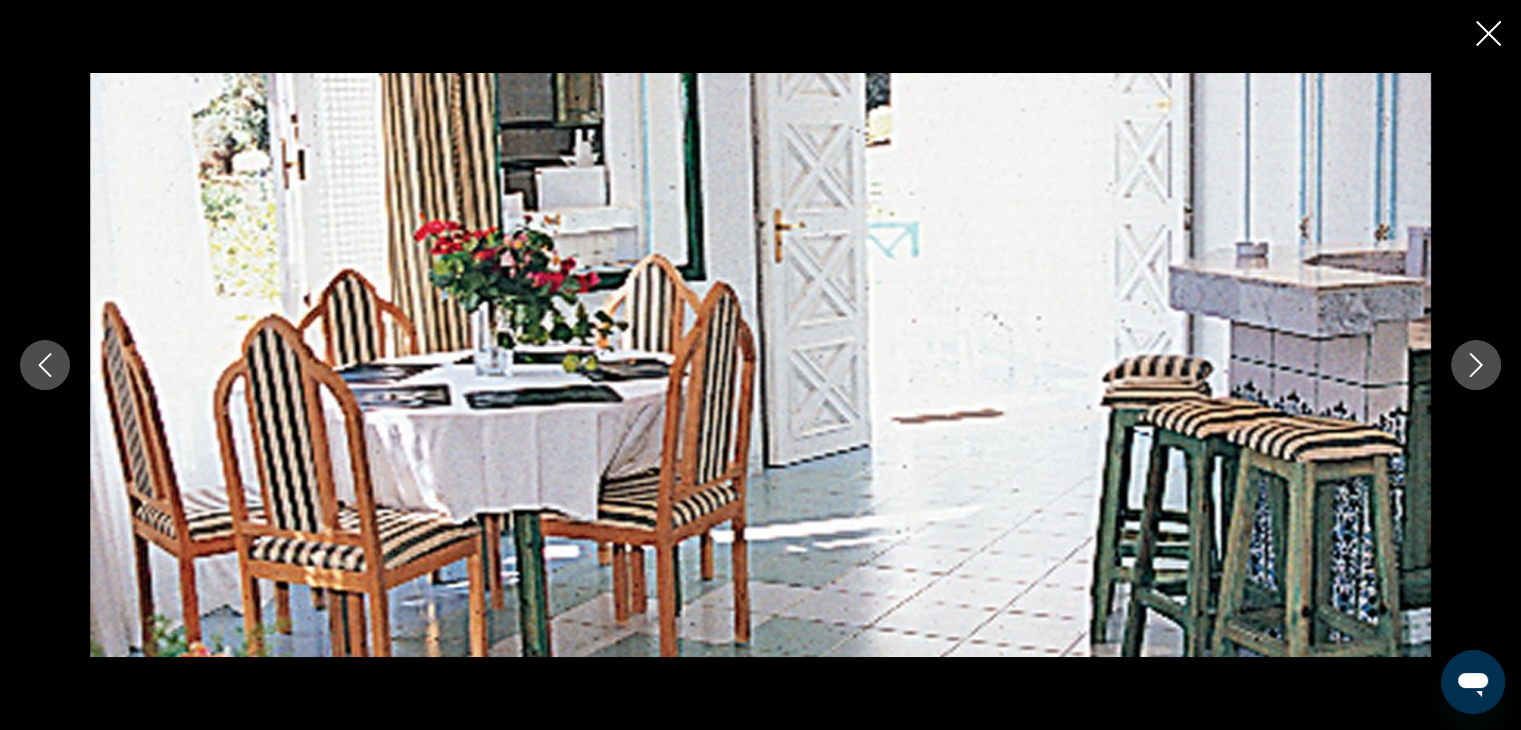 click 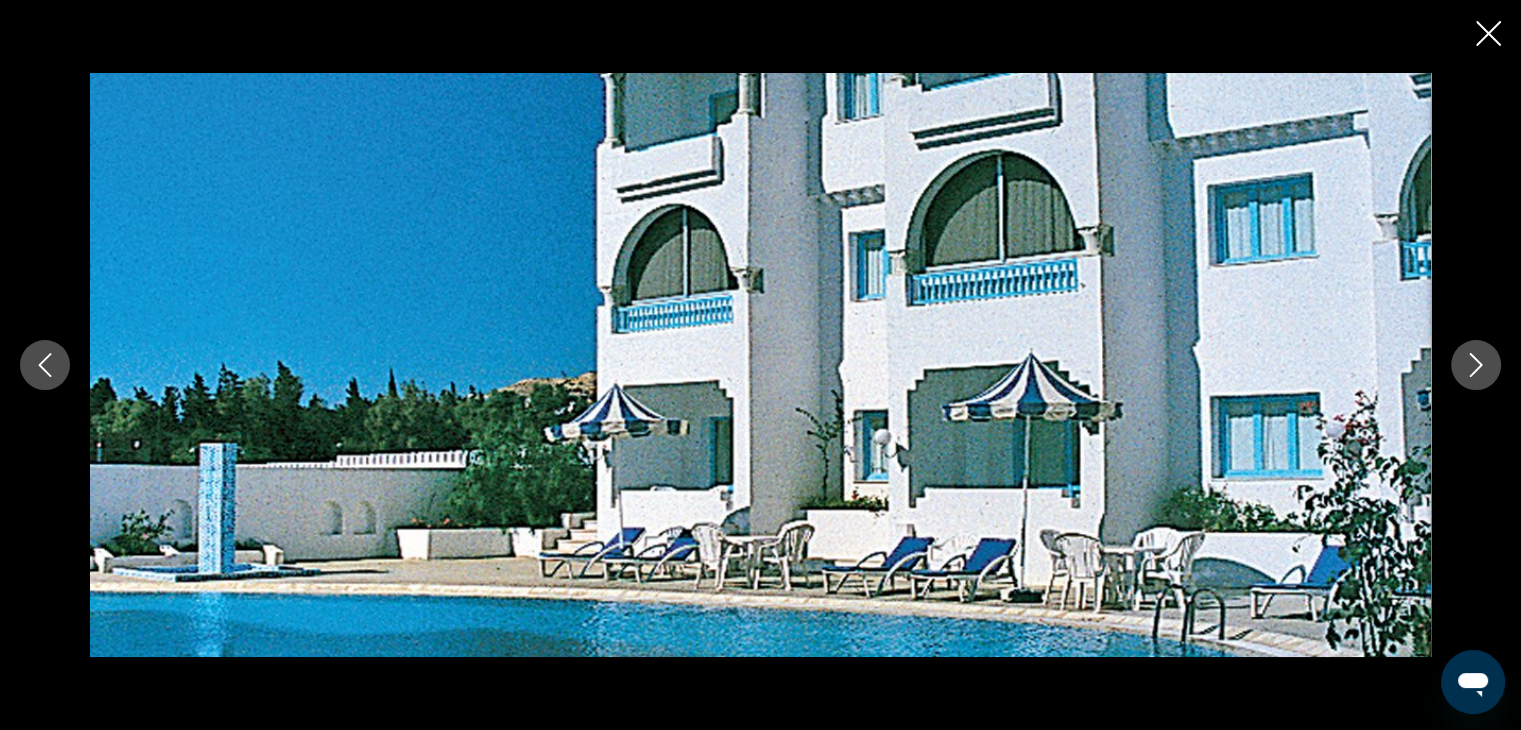 click 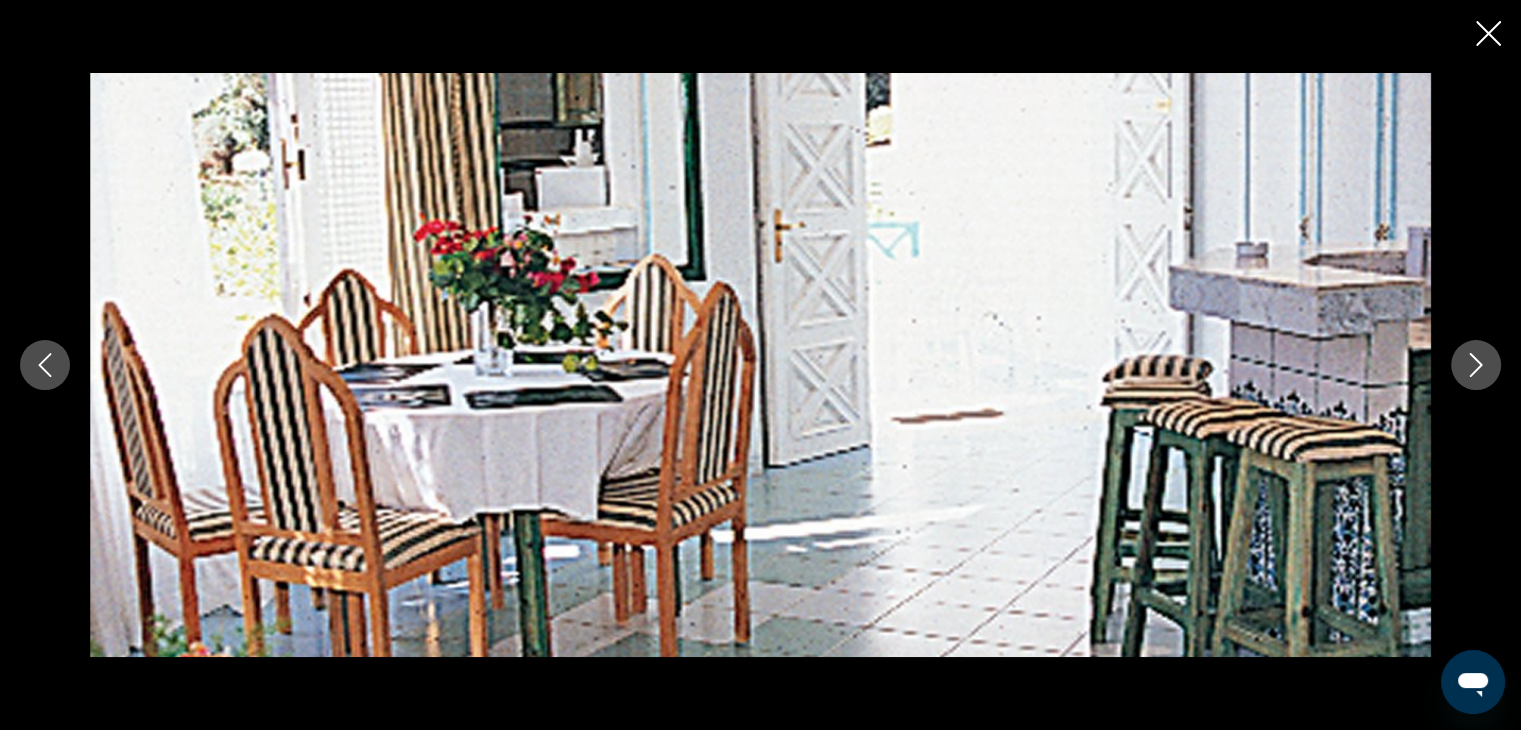 click 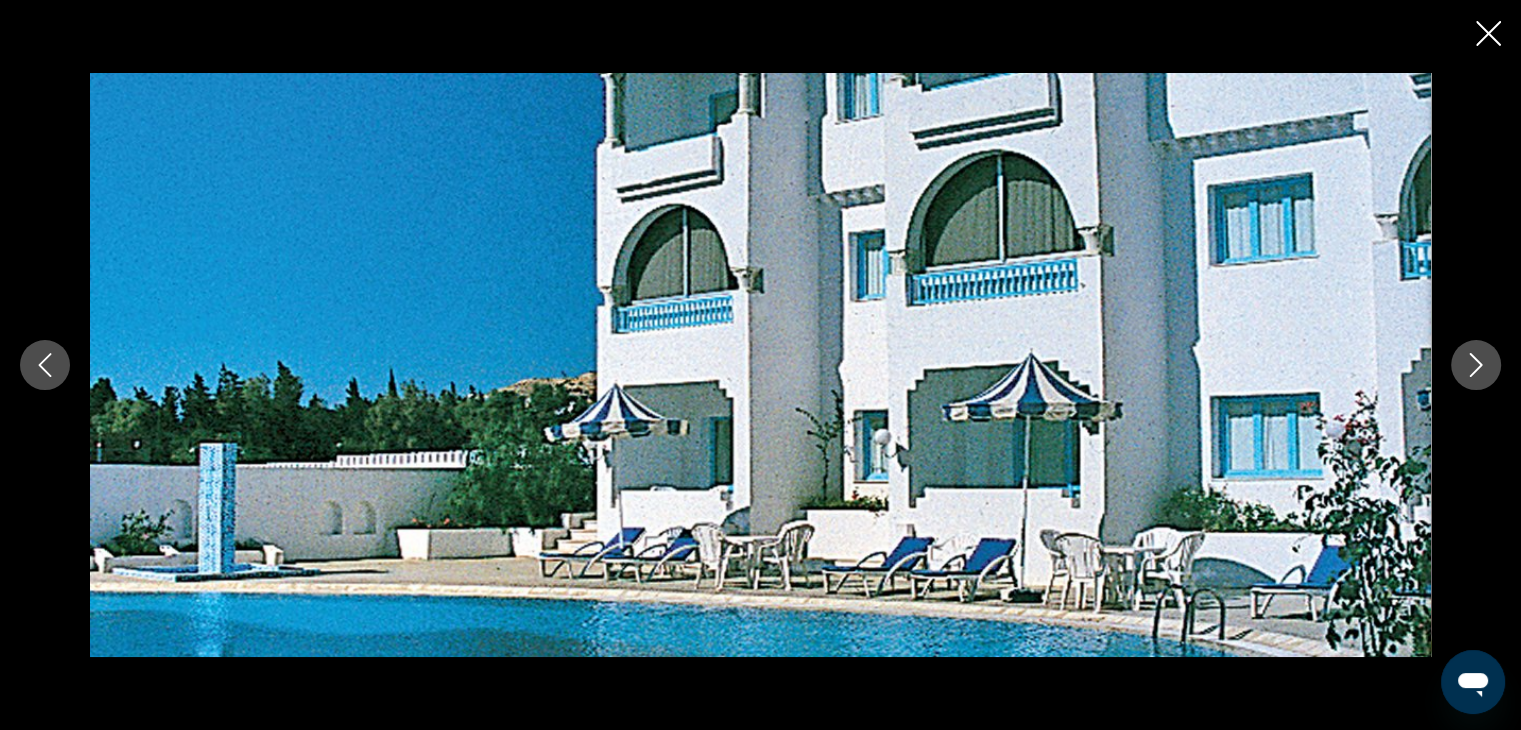 click at bounding box center [760, 365] 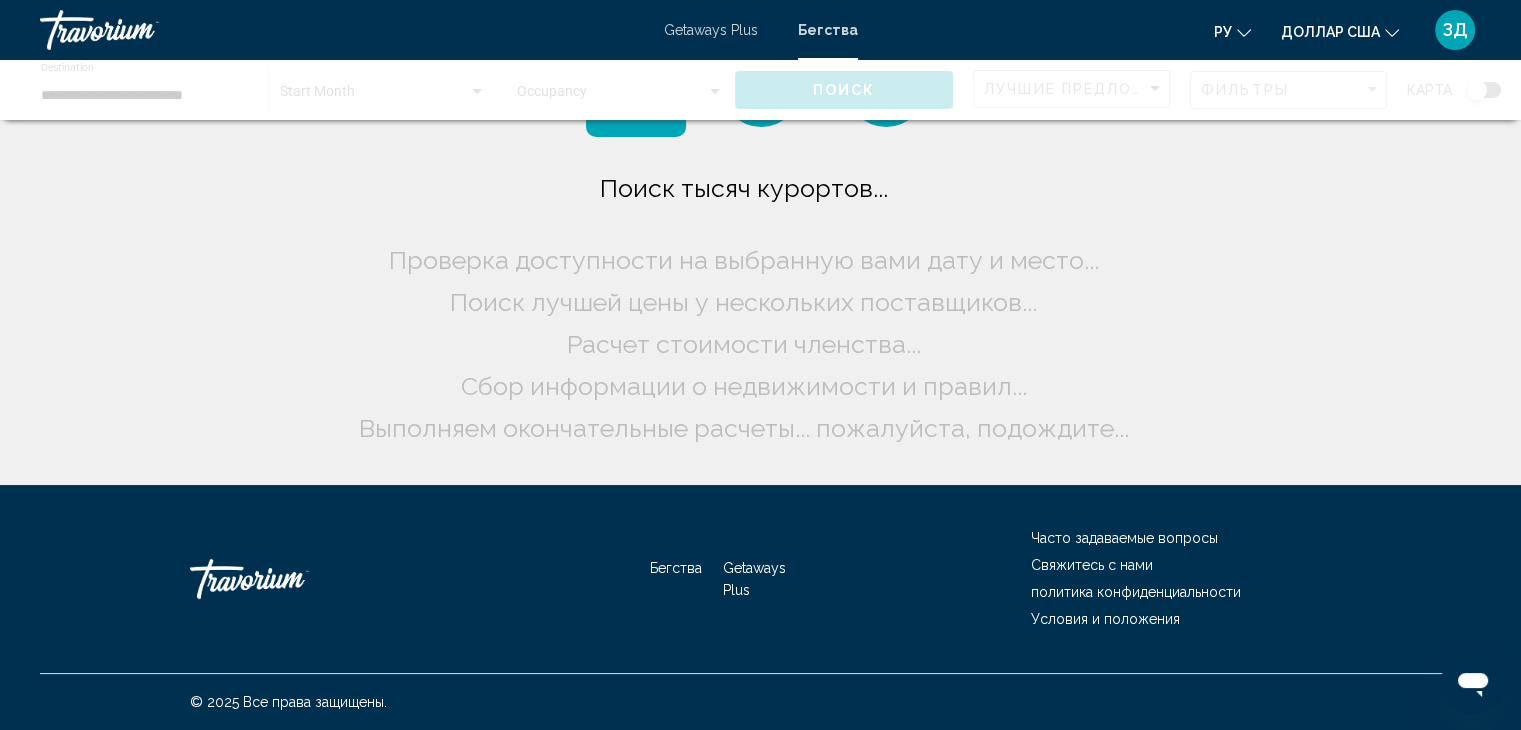 scroll, scrollTop: 0, scrollLeft: 0, axis: both 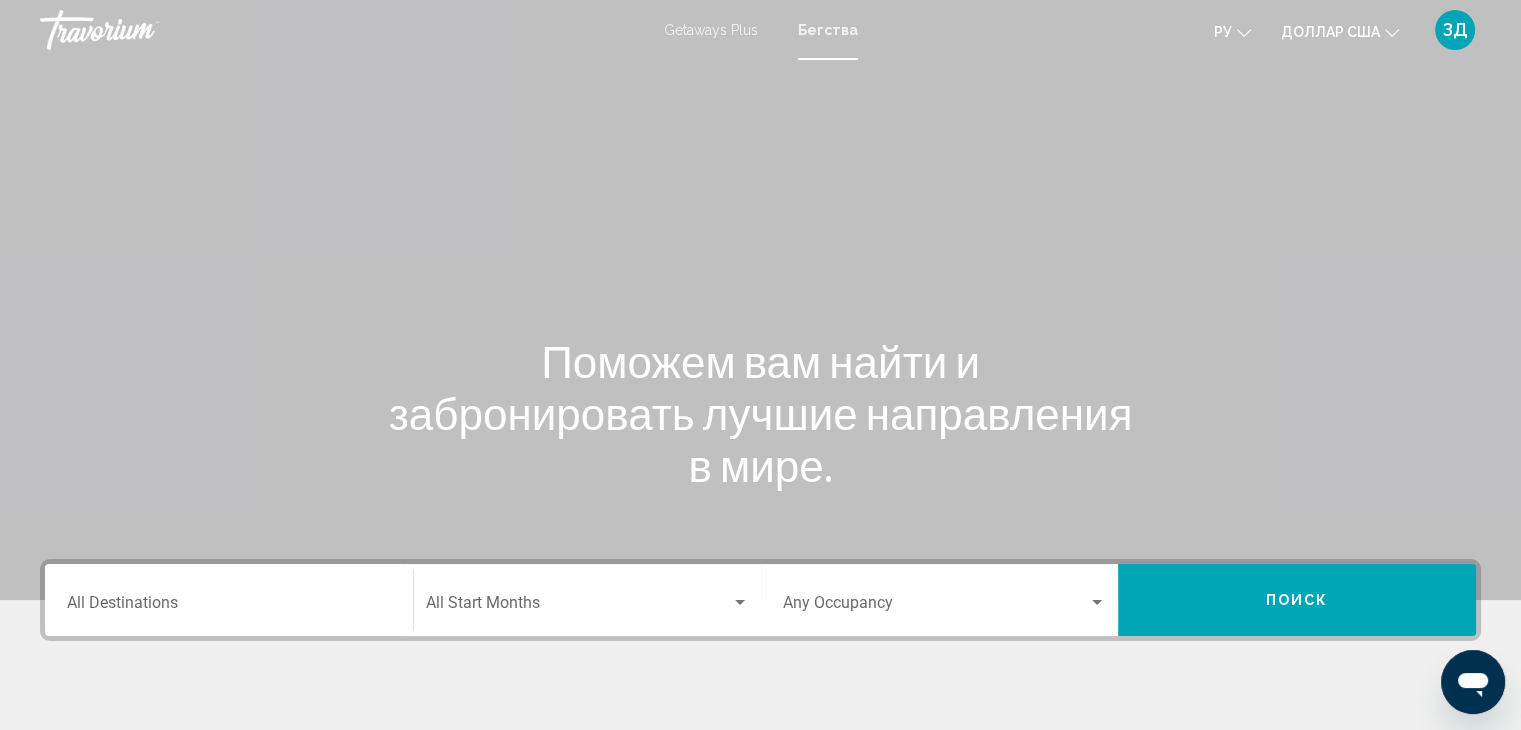 click on "Destination All Destinations" at bounding box center (229, 600) 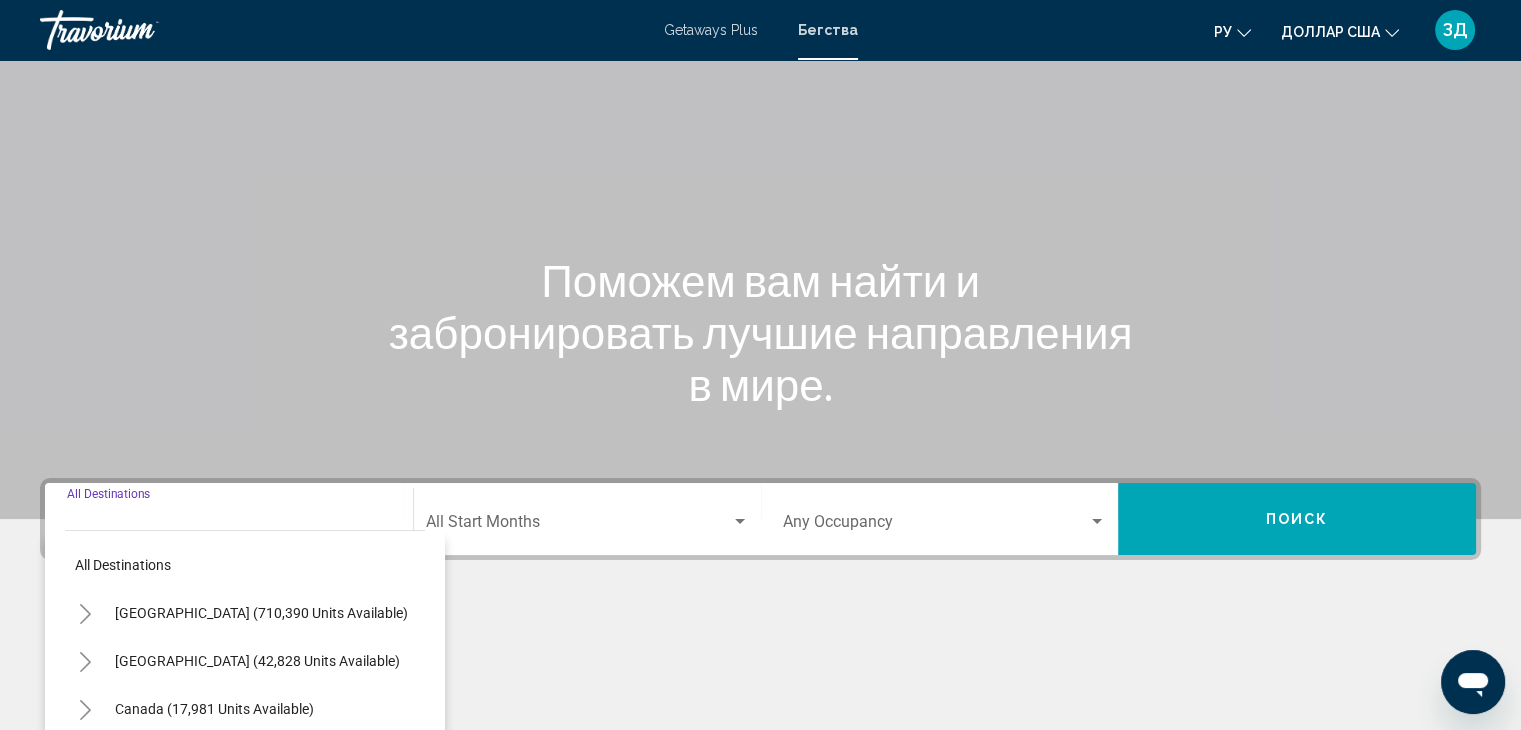 scroll, scrollTop: 356, scrollLeft: 0, axis: vertical 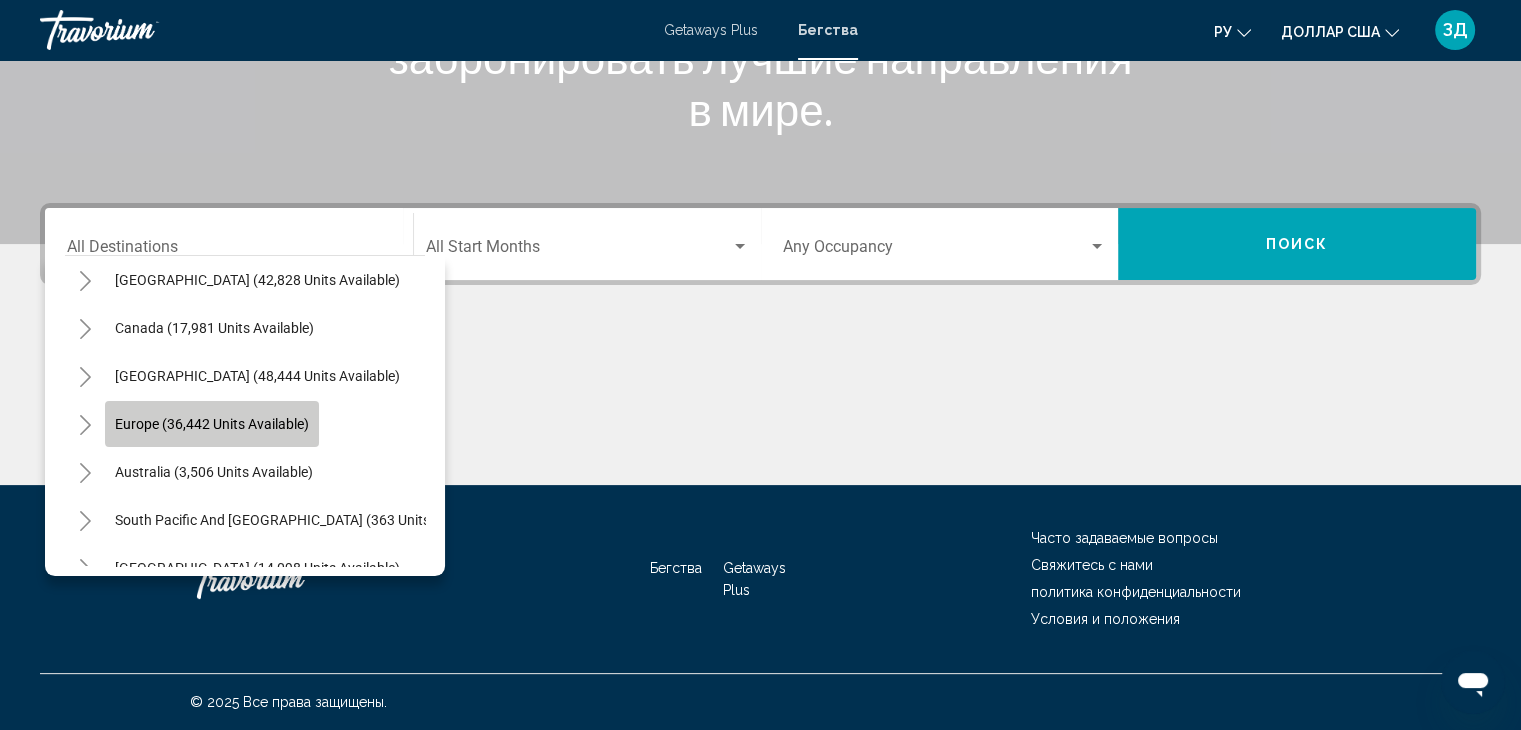 click on "Europe (36,442 units available)" 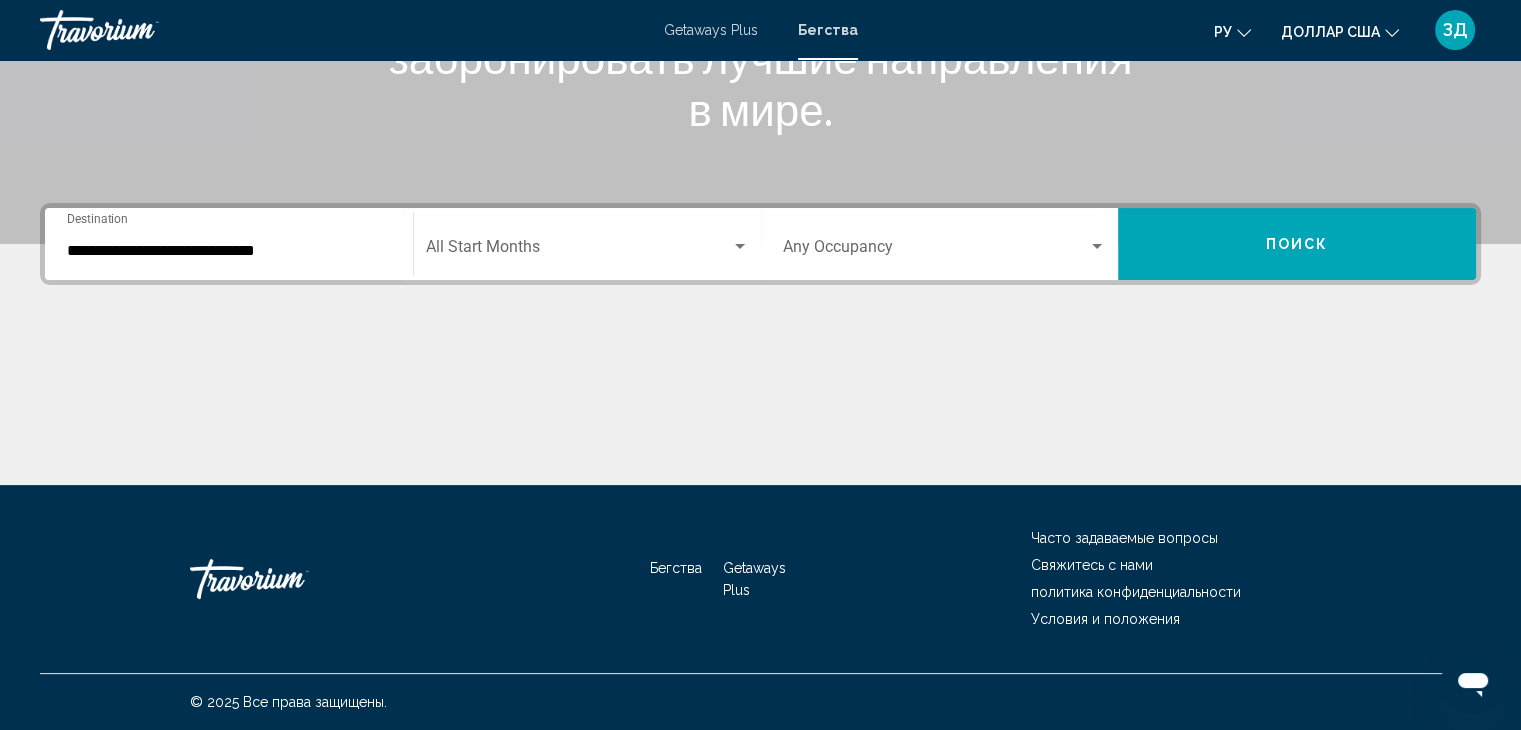 click on "Start Month All Start Months" 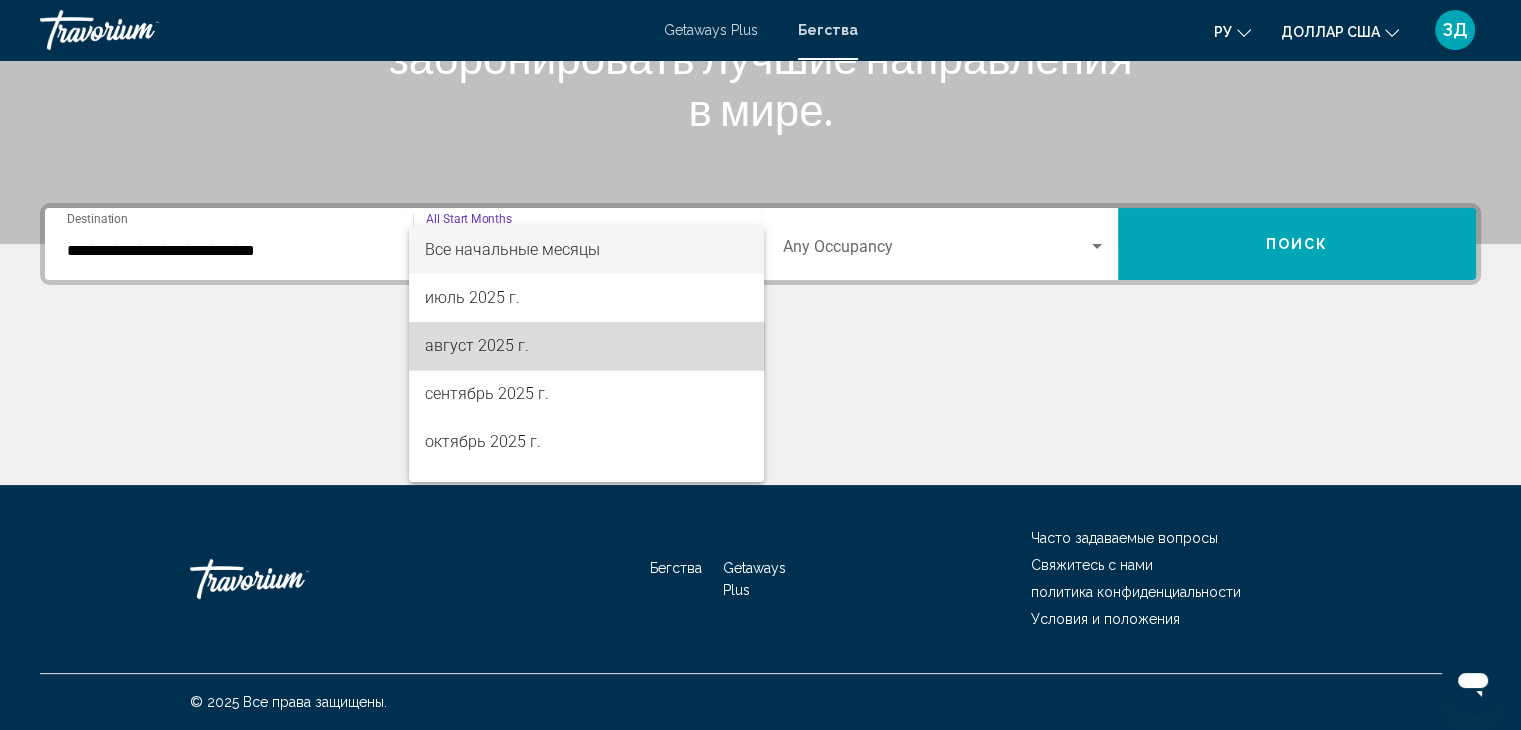 click on "август 2025 г." at bounding box center (586, 346) 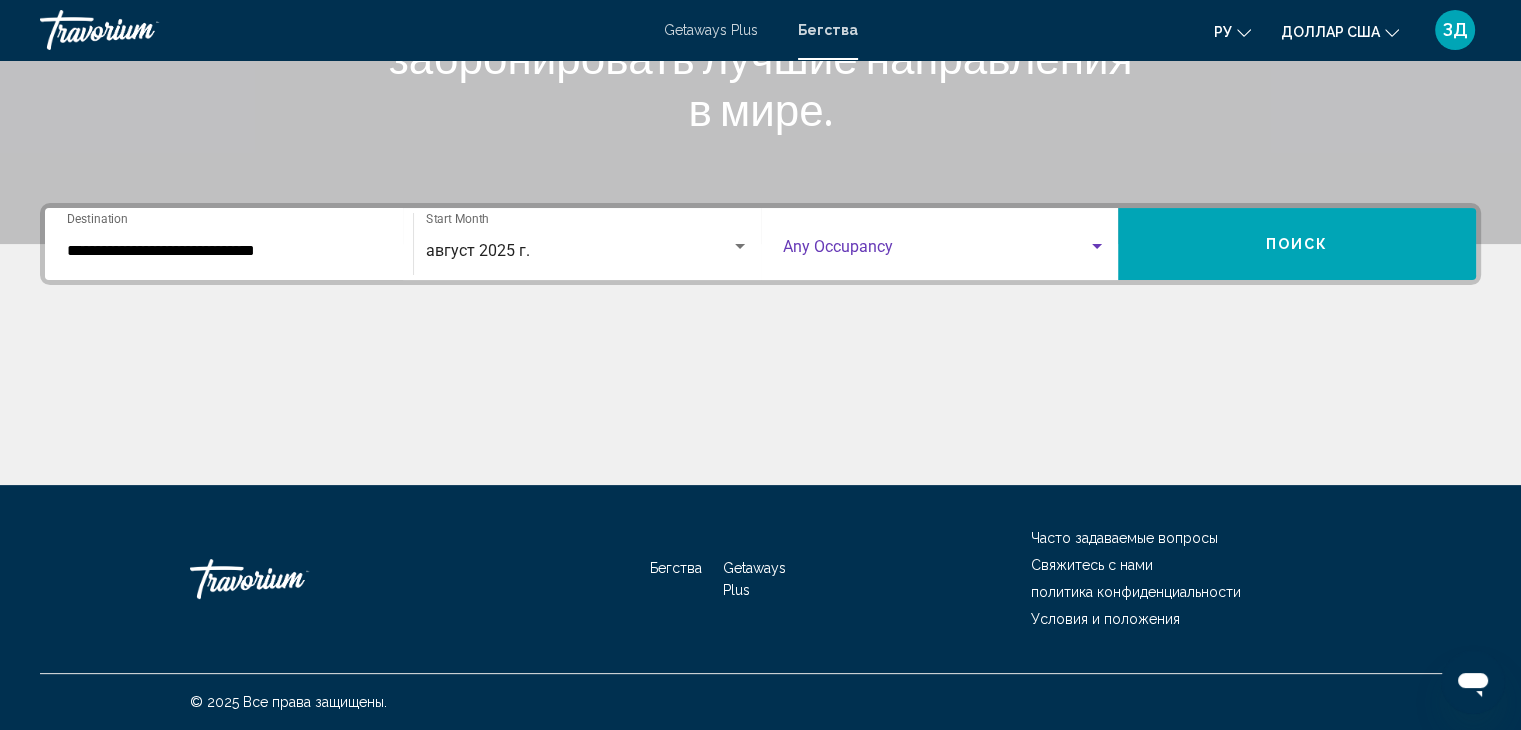 click at bounding box center [936, 251] 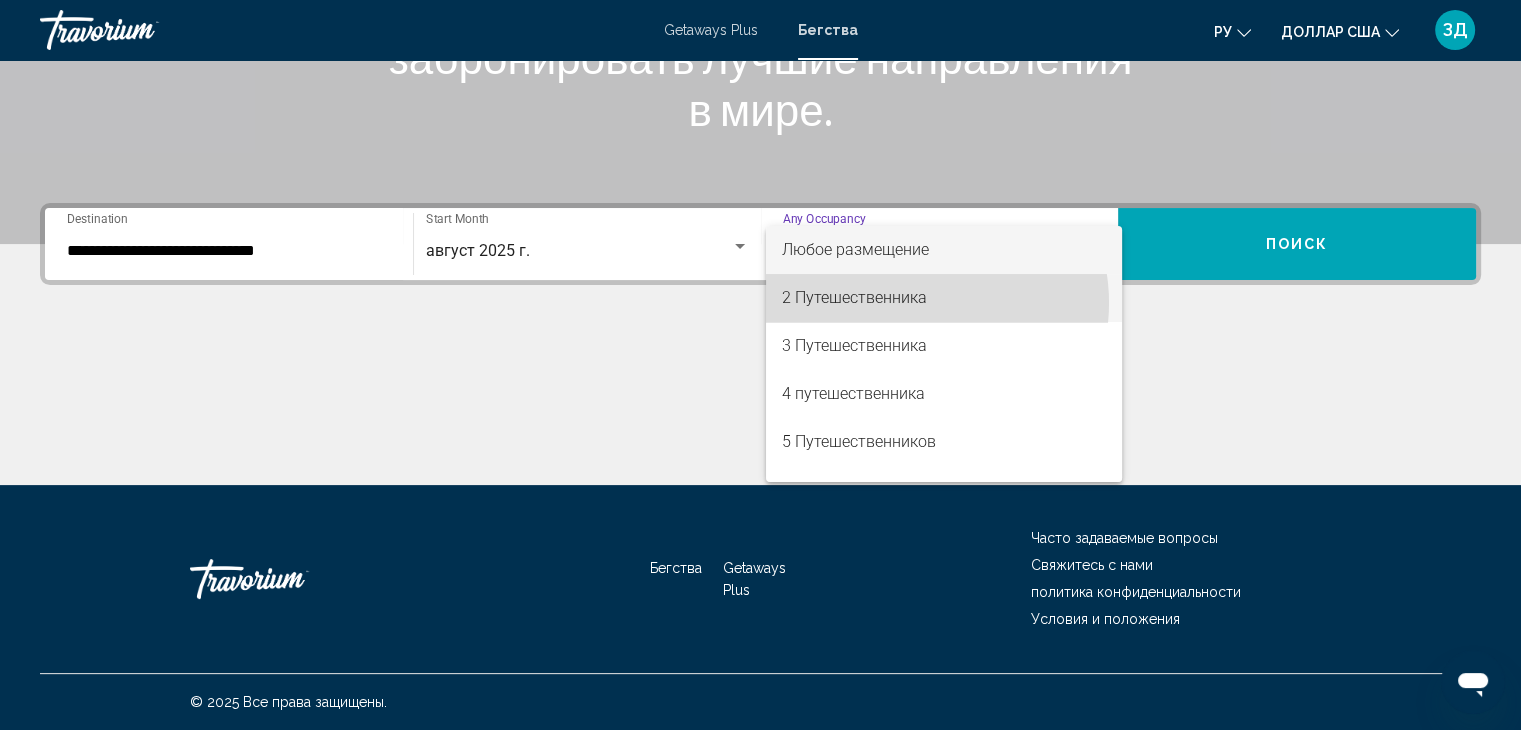 click on "2 Путешественника" at bounding box center [854, 297] 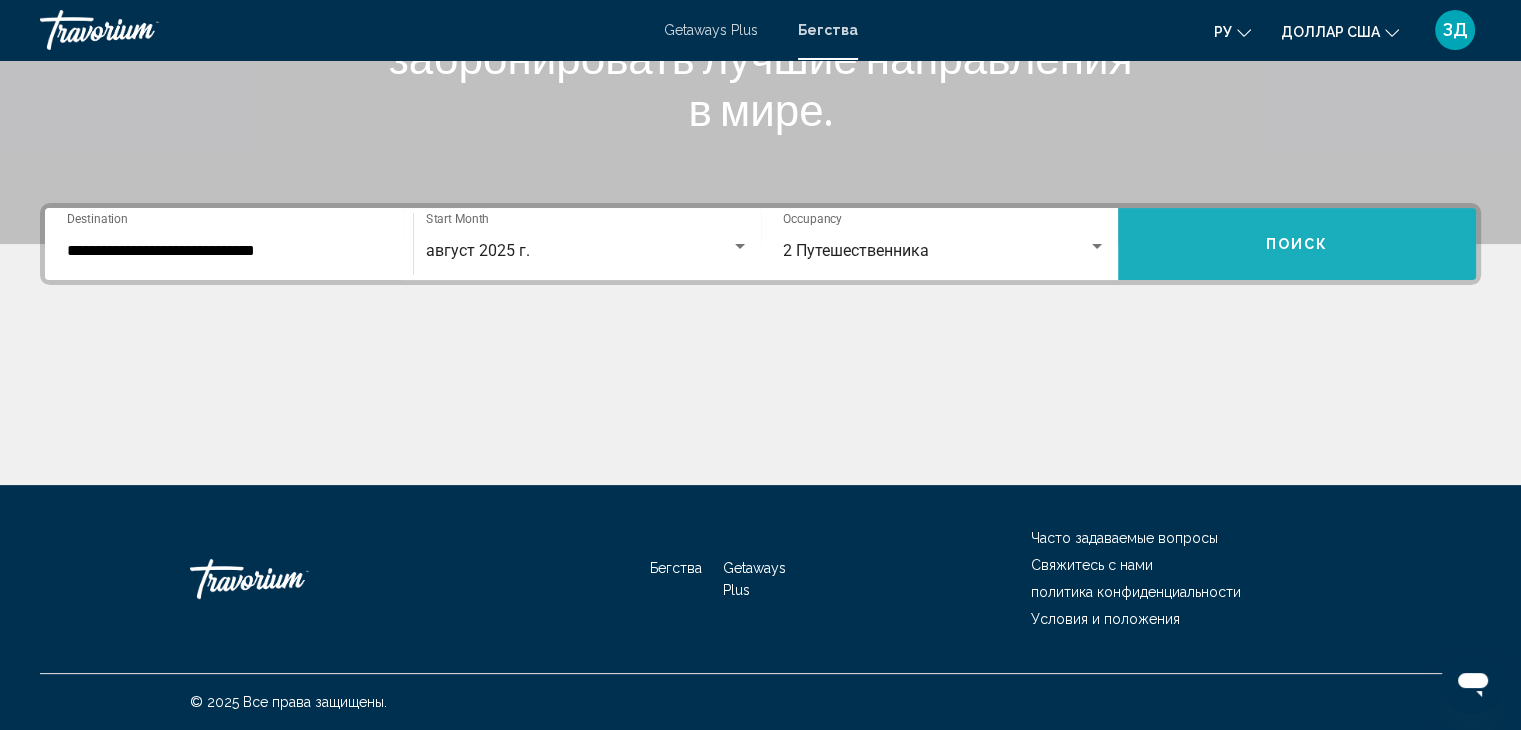 click on "Поиск" at bounding box center [1297, 244] 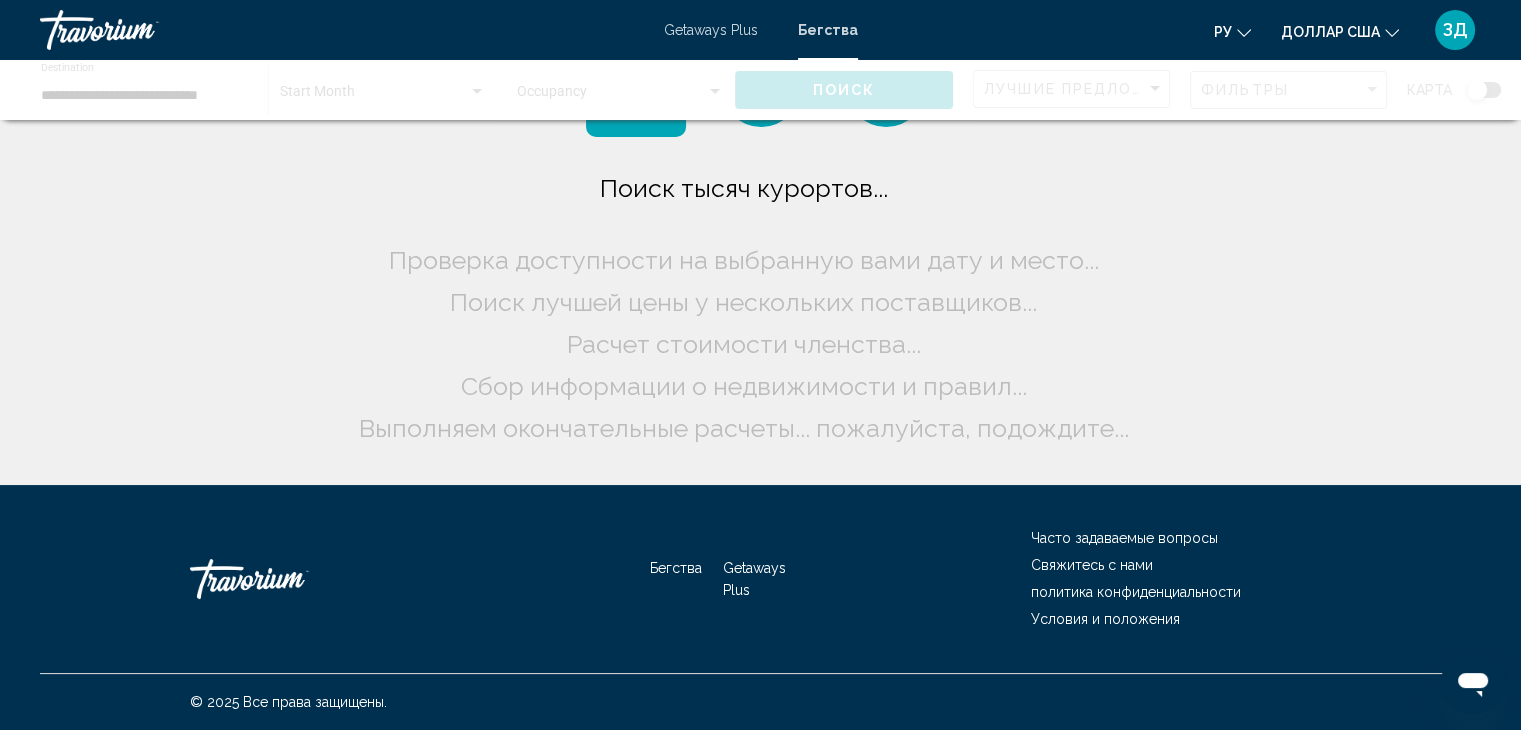 scroll, scrollTop: 0, scrollLeft: 0, axis: both 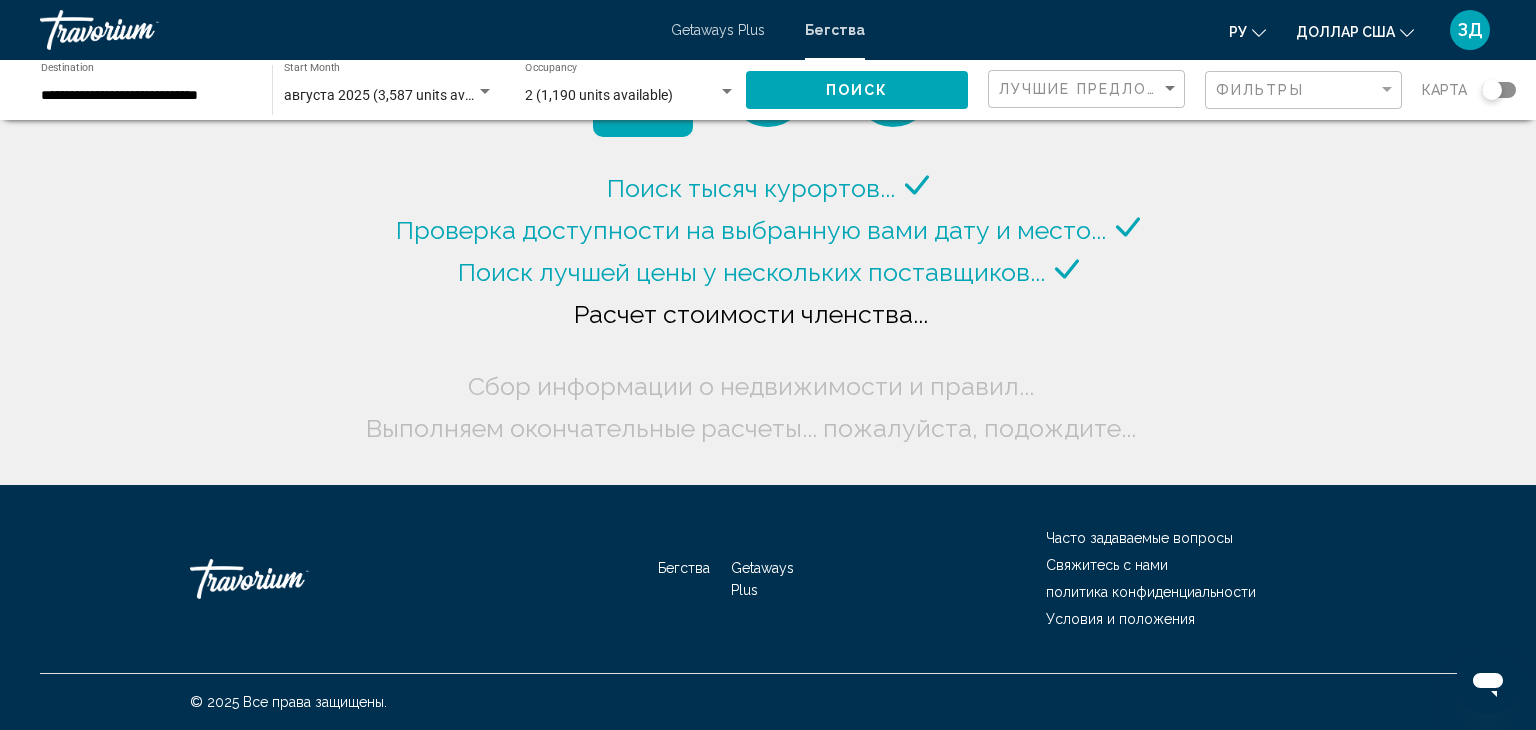click on "Фильтры" 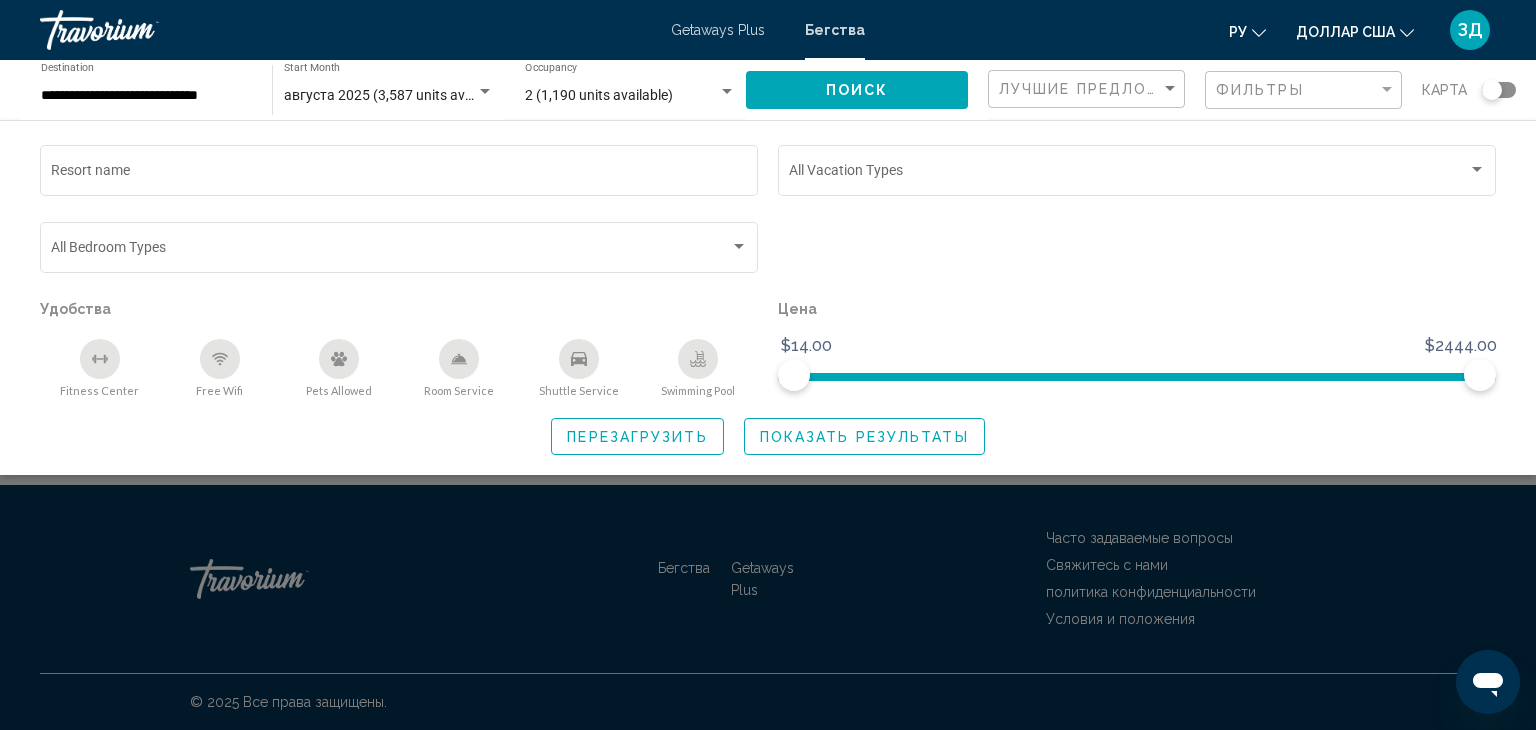 click 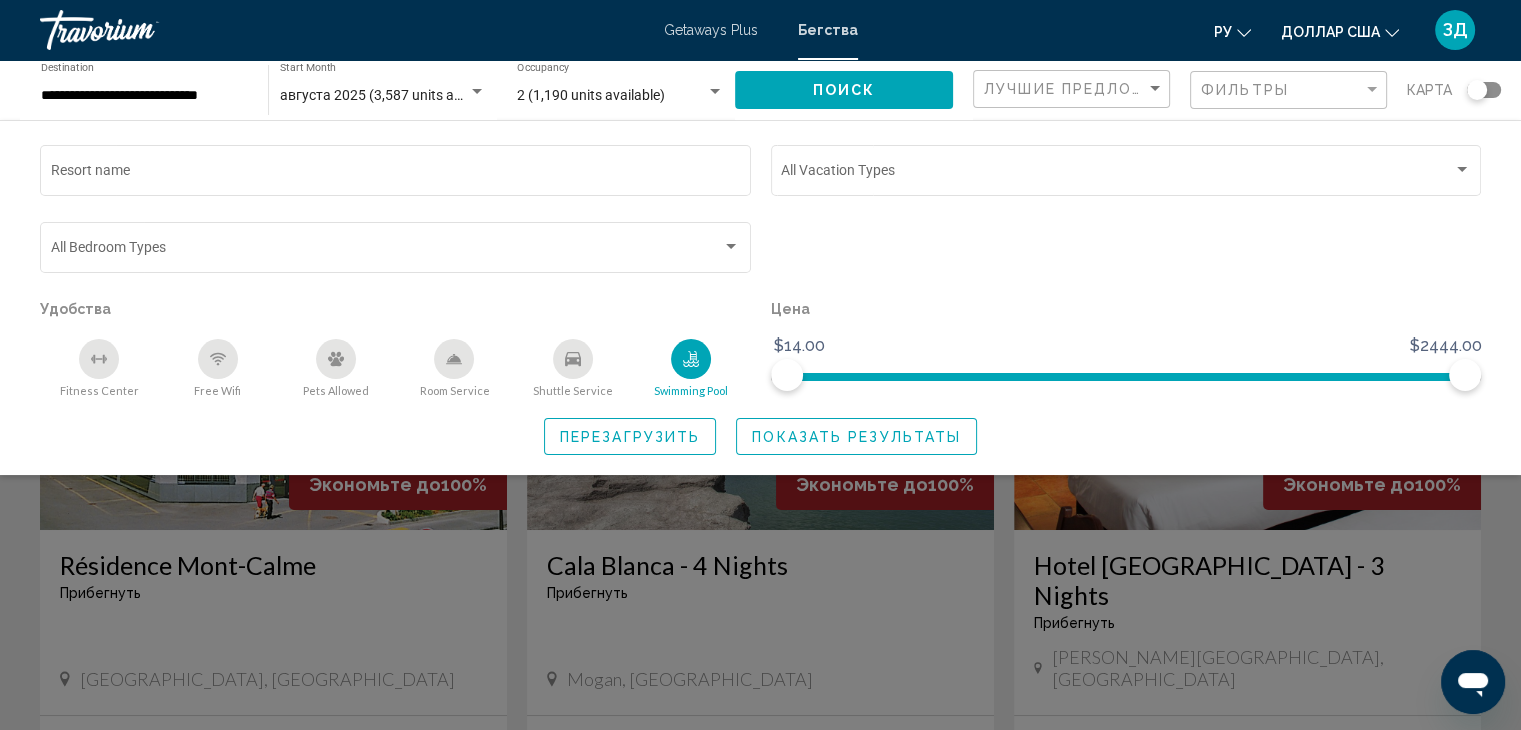 click 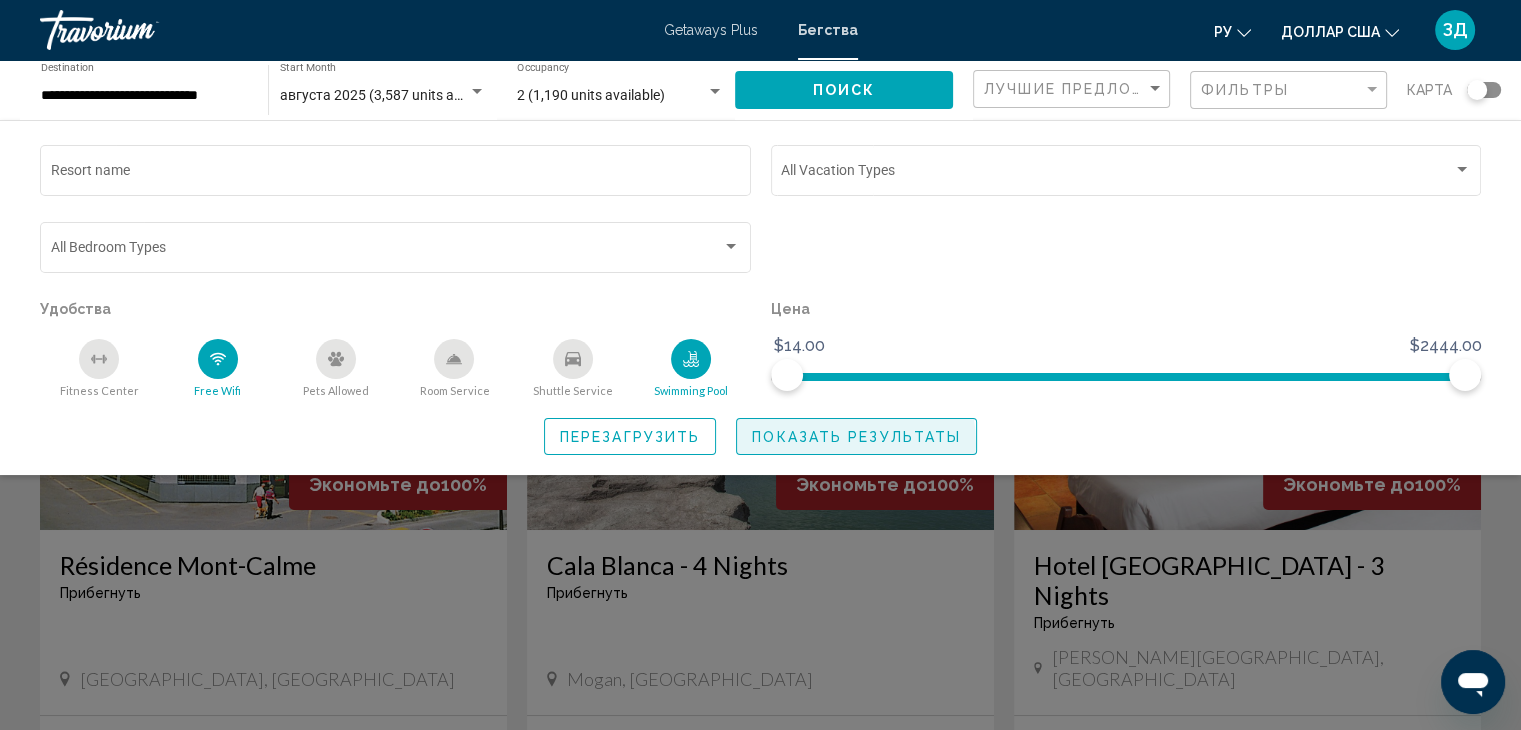 click on "Показать результаты" 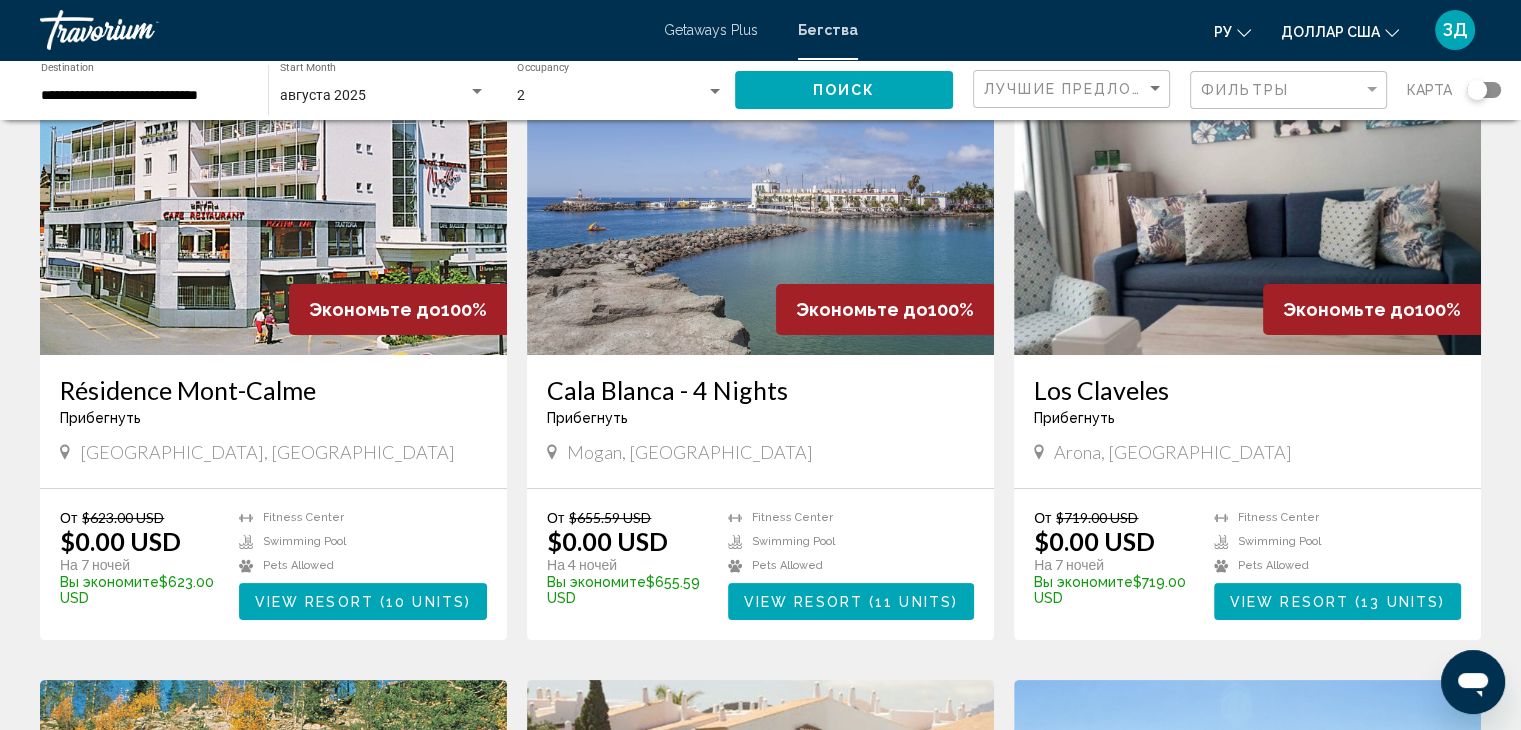 scroll, scrollTop: 52, scrollLeft: 0, axis: vertical 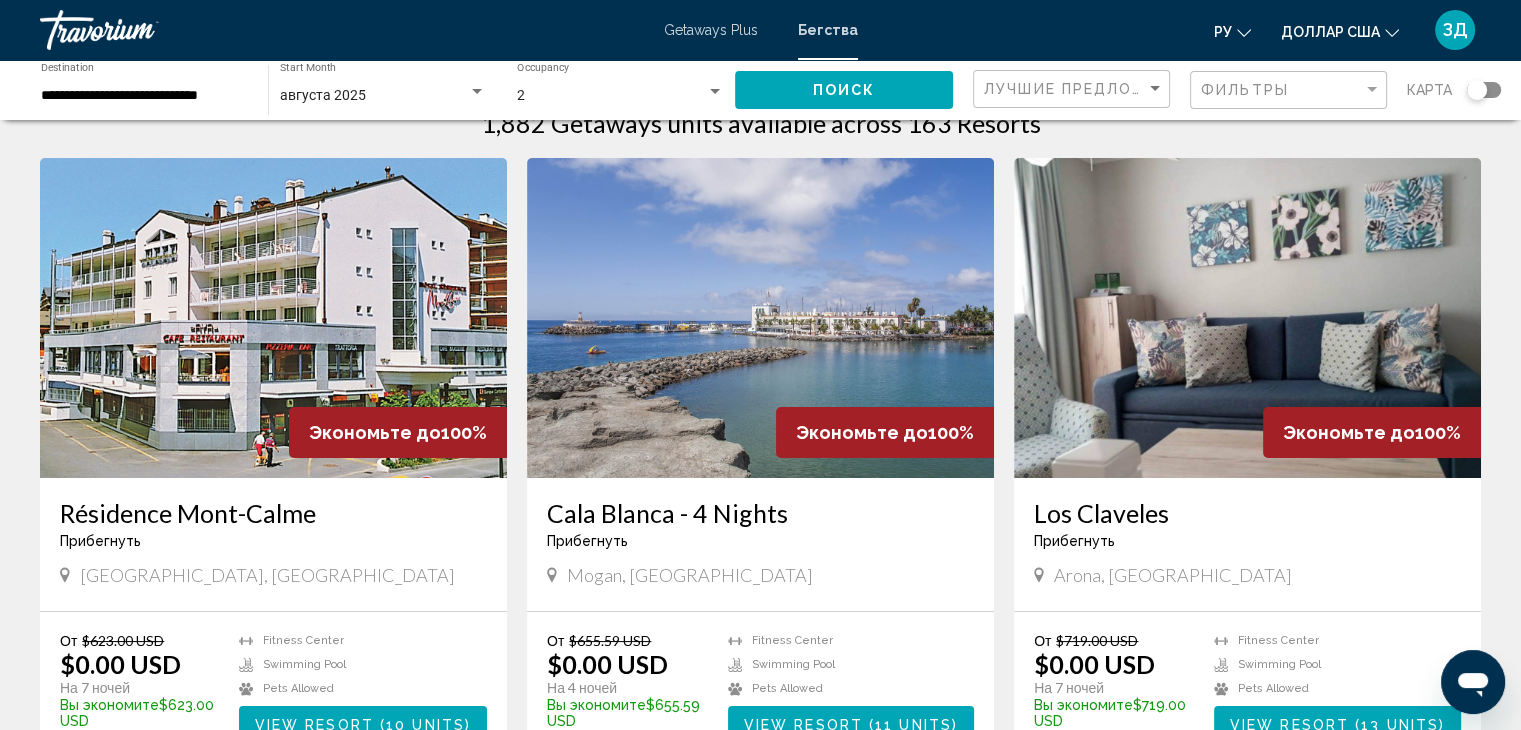 click at bounding box center [273, 318] 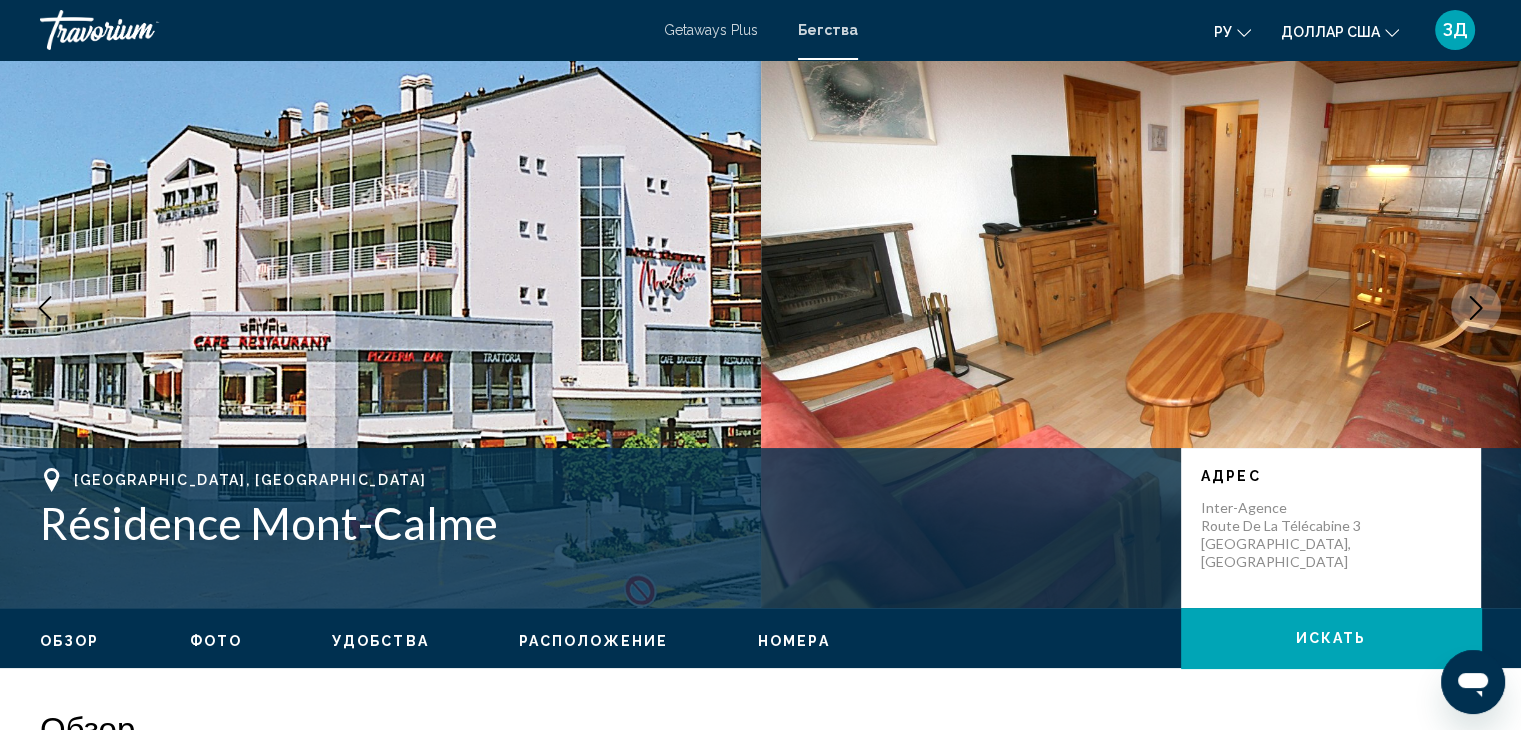 scroll, scrollTop: 0, scrollLeft: 0, axis: both 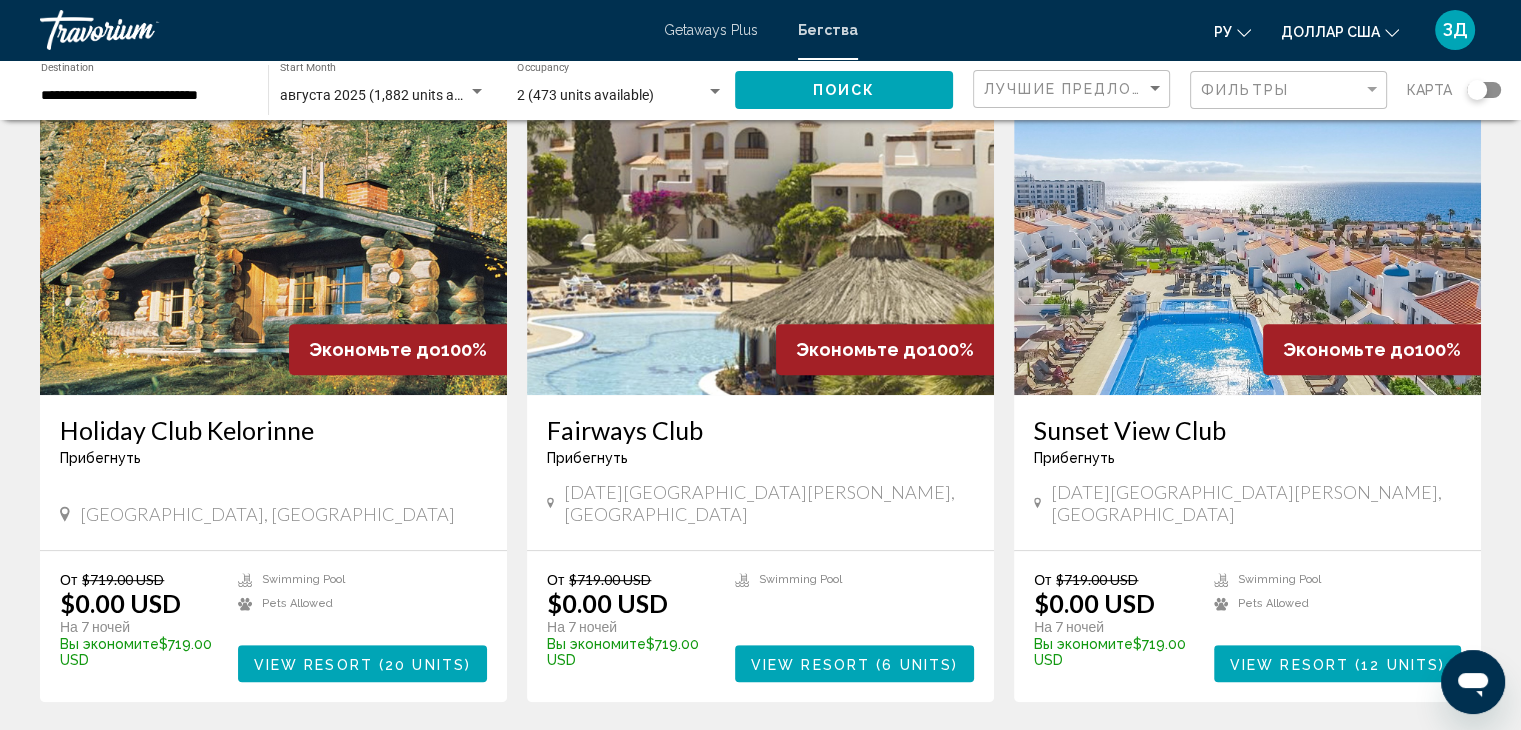 click at bounding box center (273, 235) 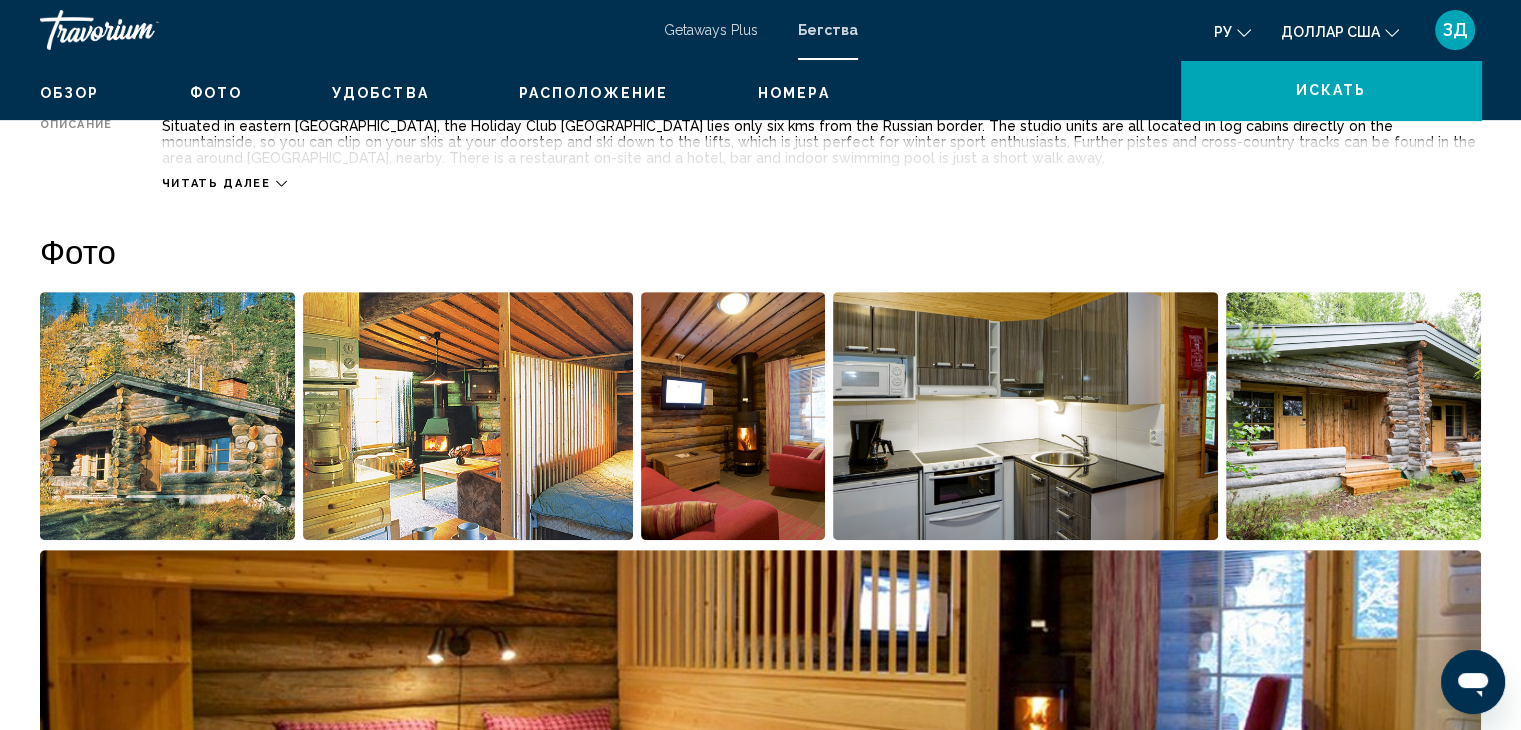 scroll, scrollTop: 0, scrollLeft: 0, axis: both 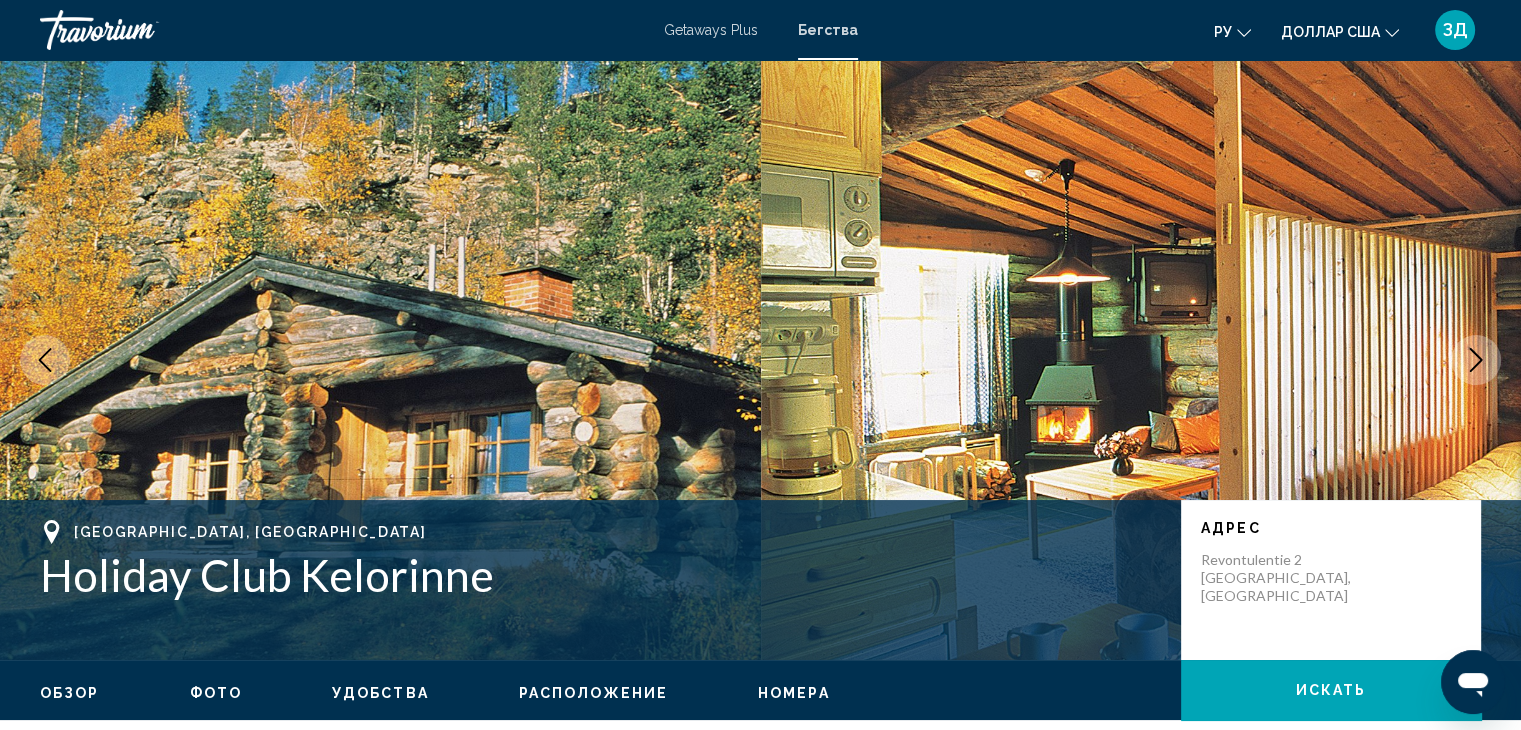 click 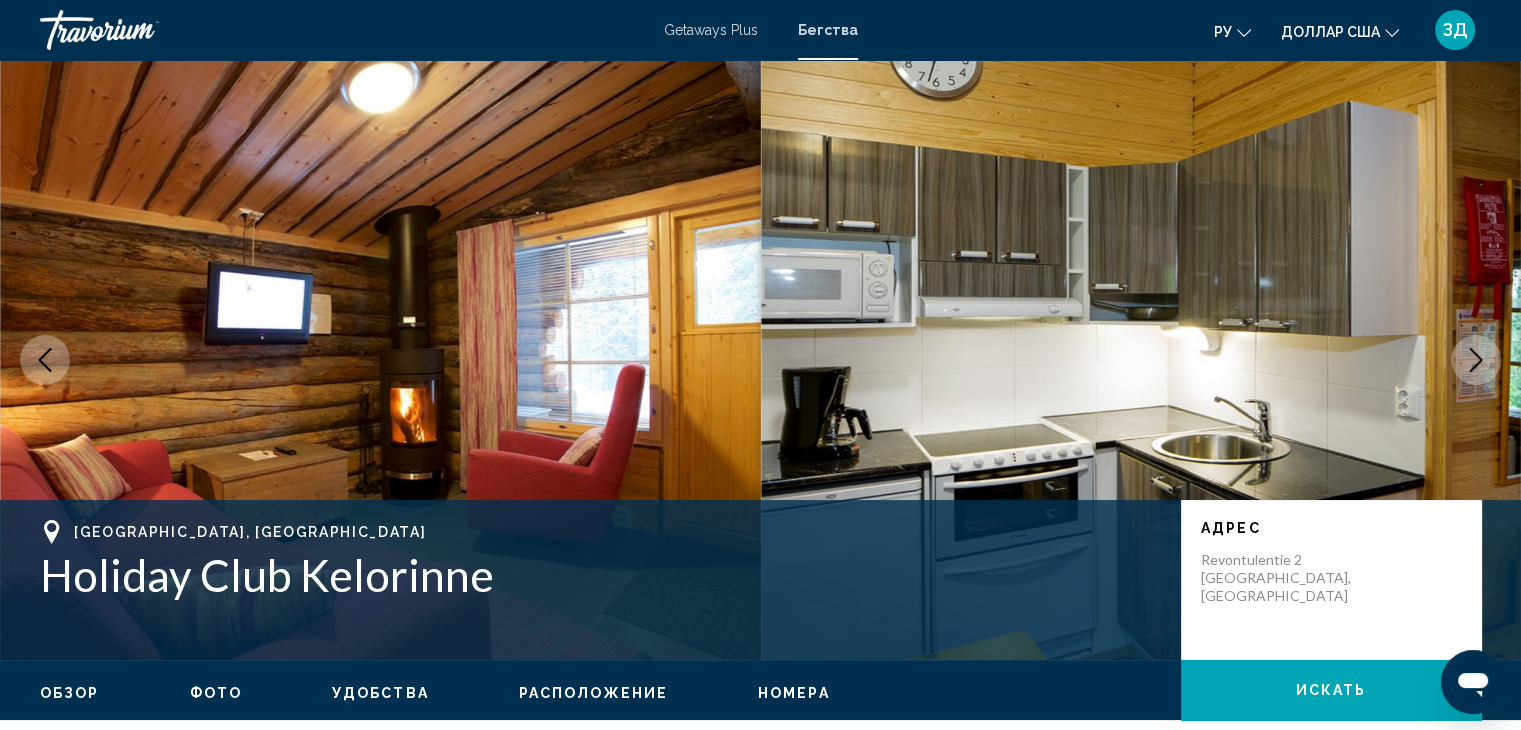 click 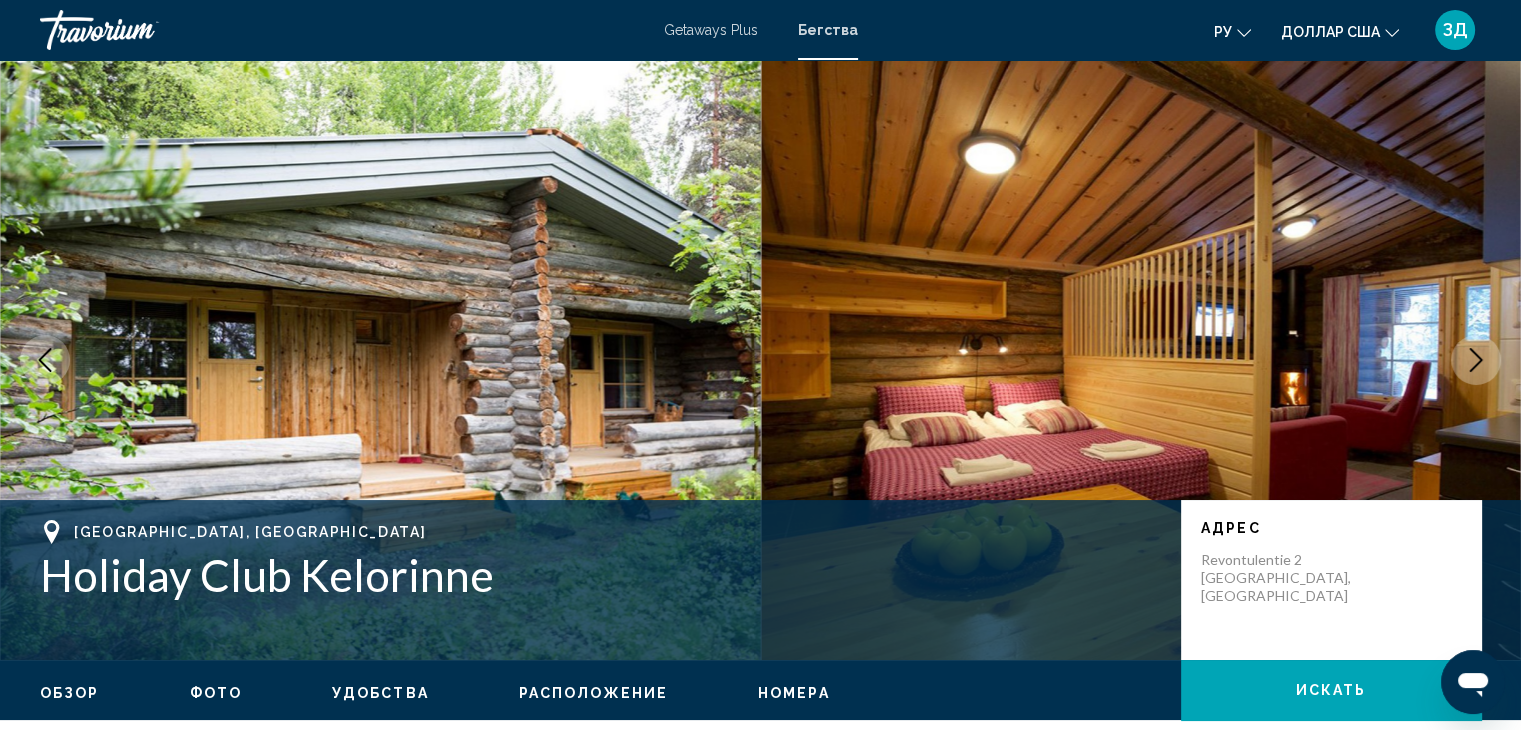 click 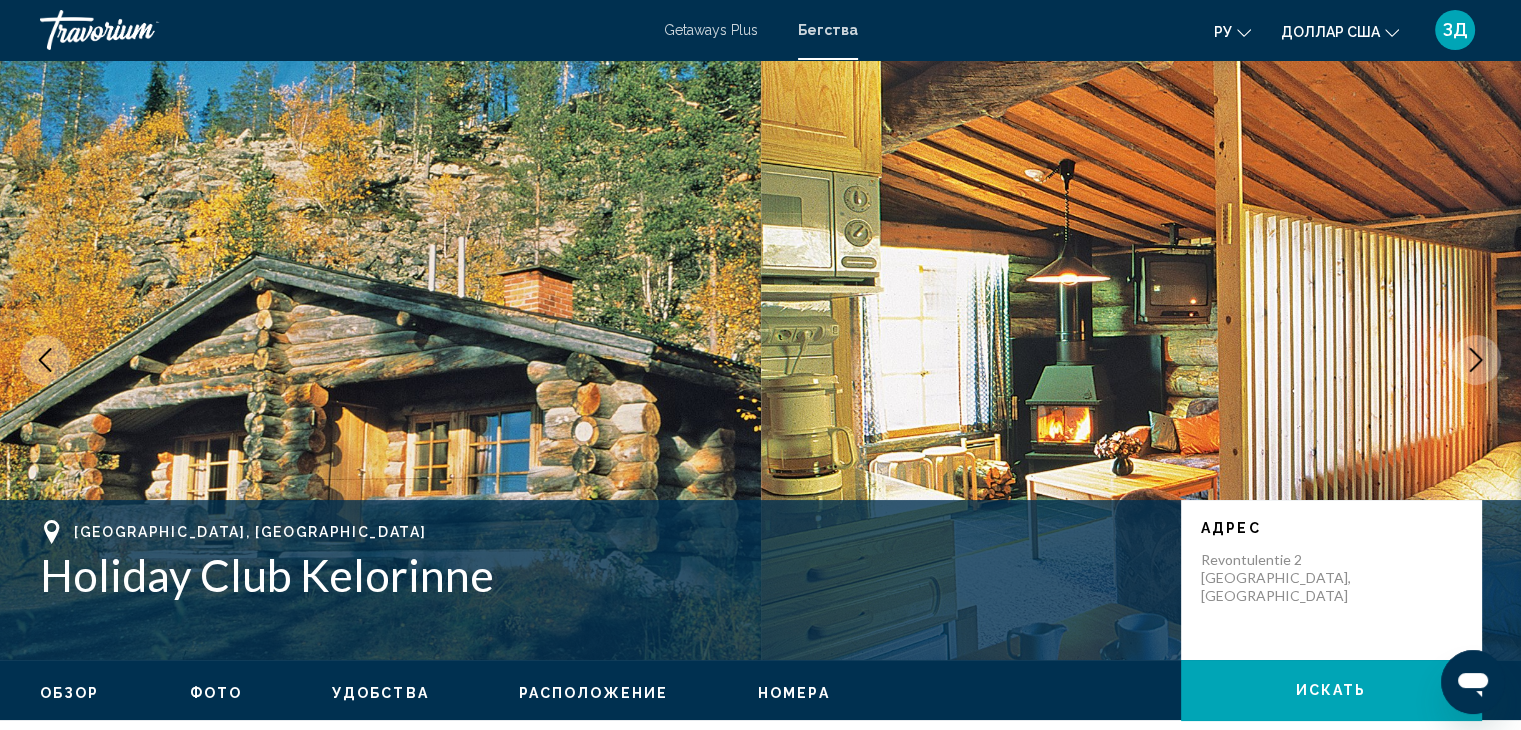 click 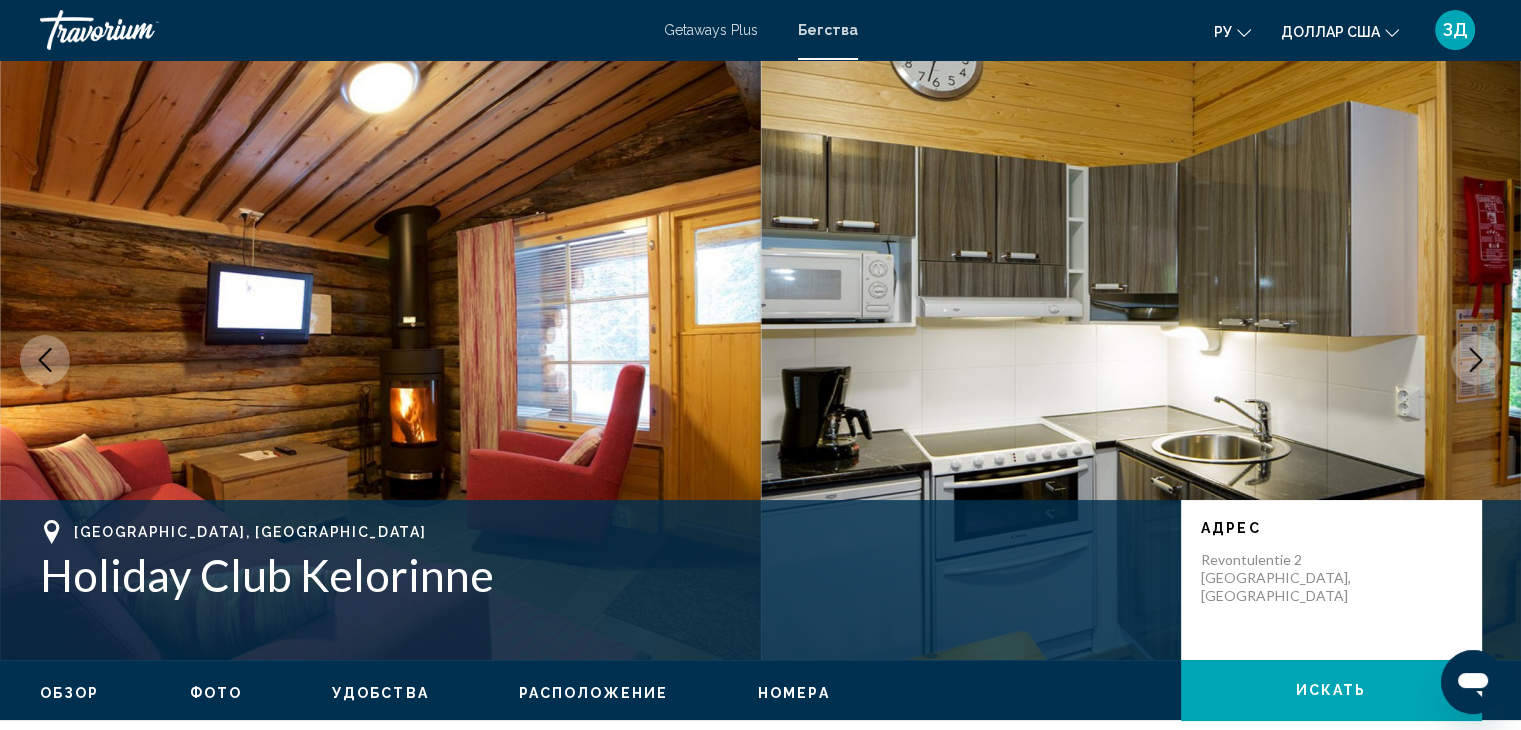 click 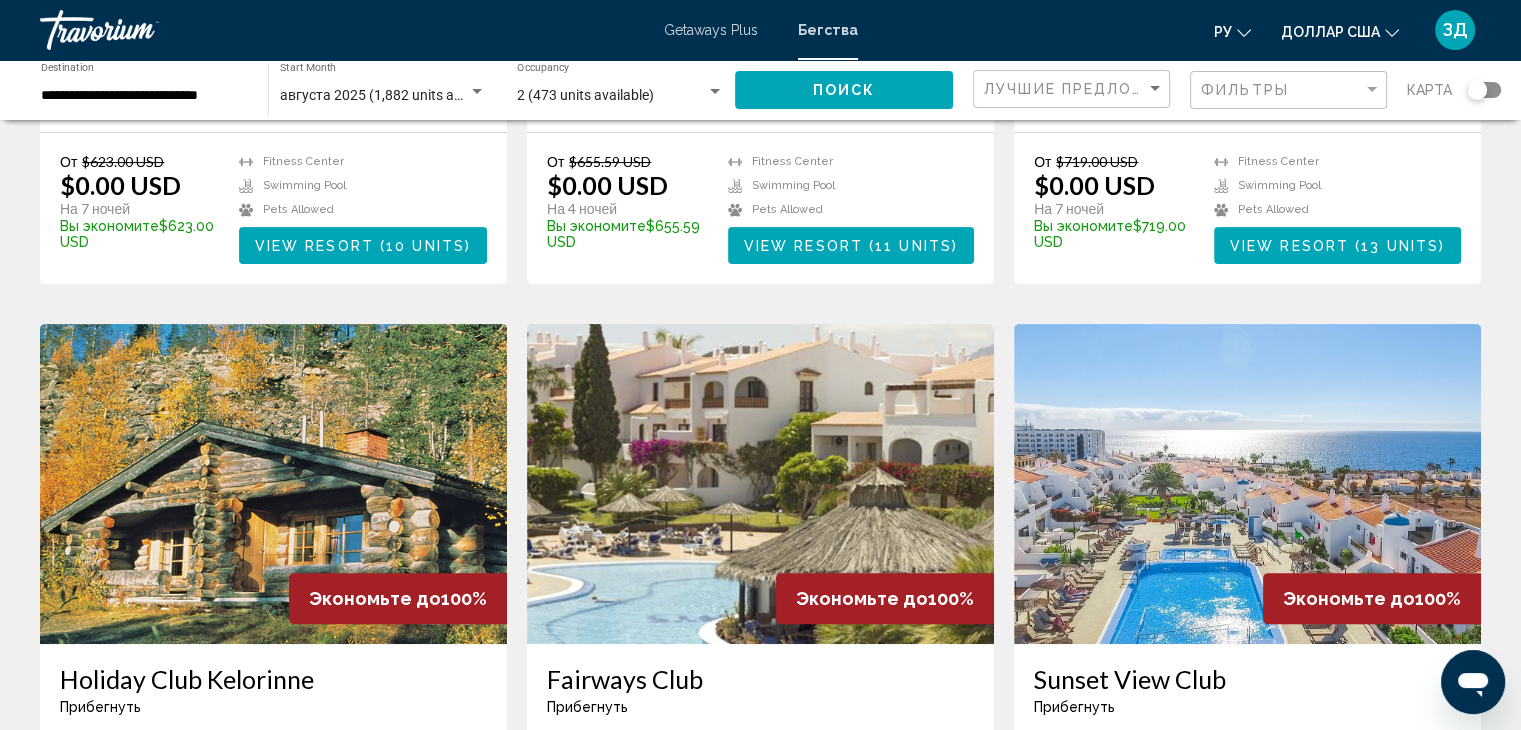 scroll, scrollTop: 538, scrollLeft: 0, axis: vertical 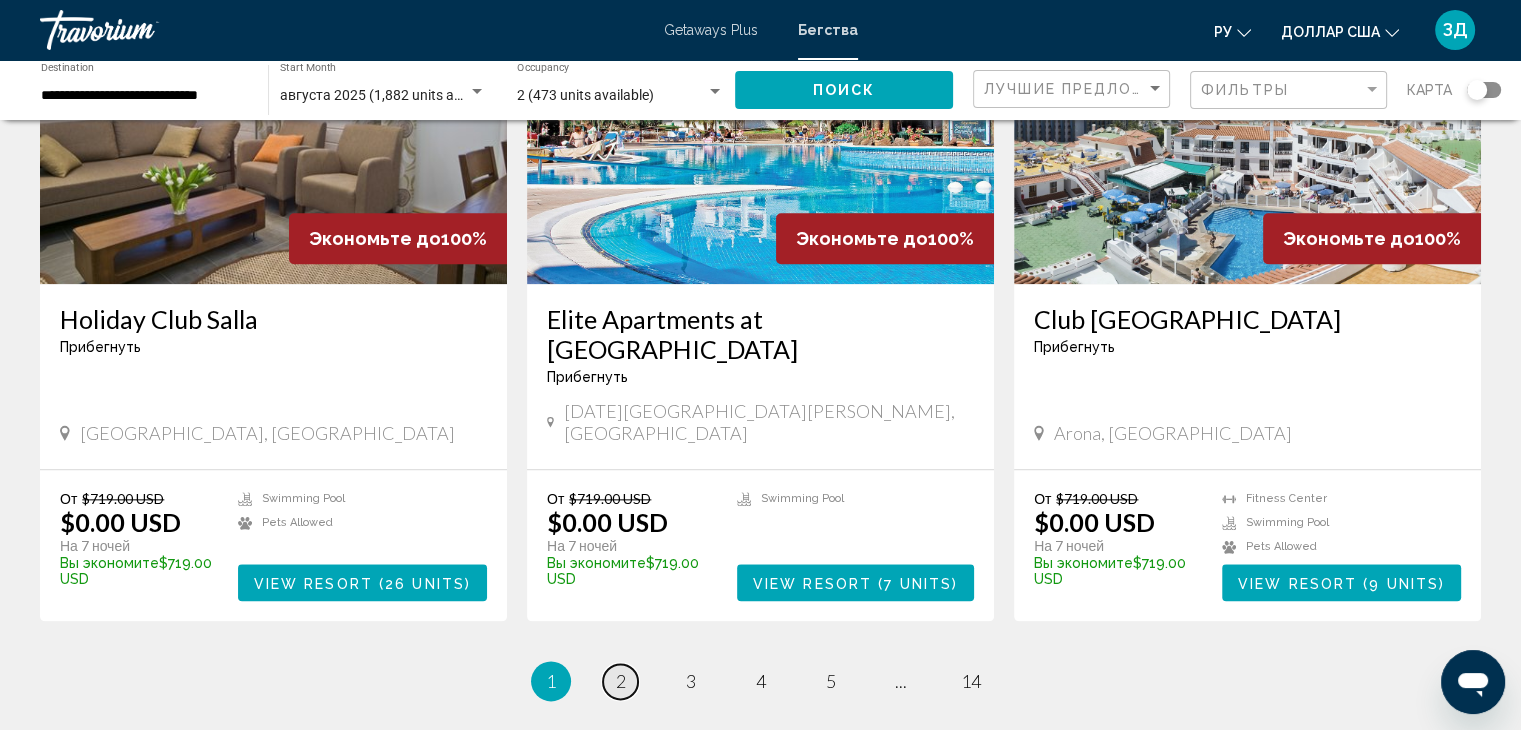 click on "page  2" at bounding box center [620, 681] 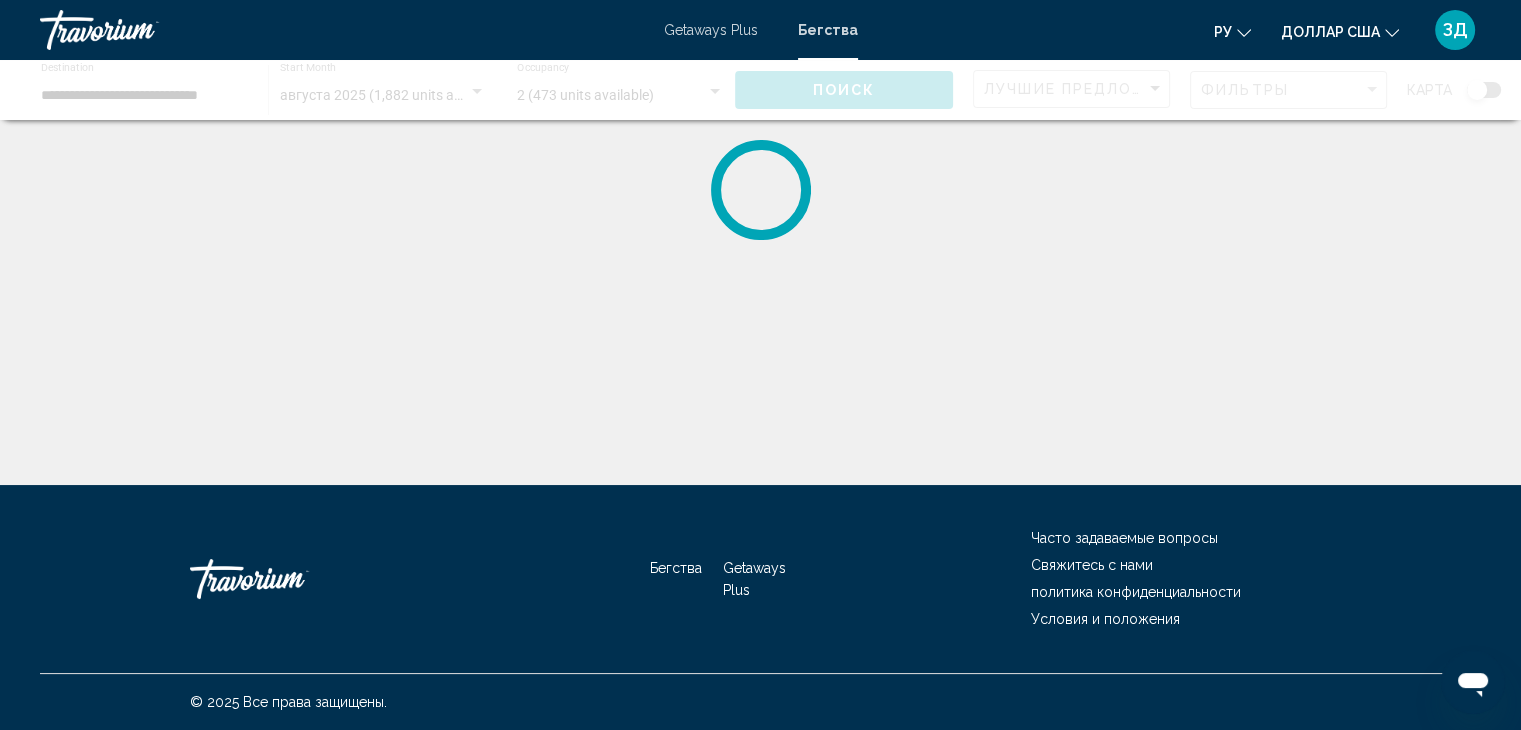 scroll, scrollTop: 0, scrollLeft: 0, axis: both 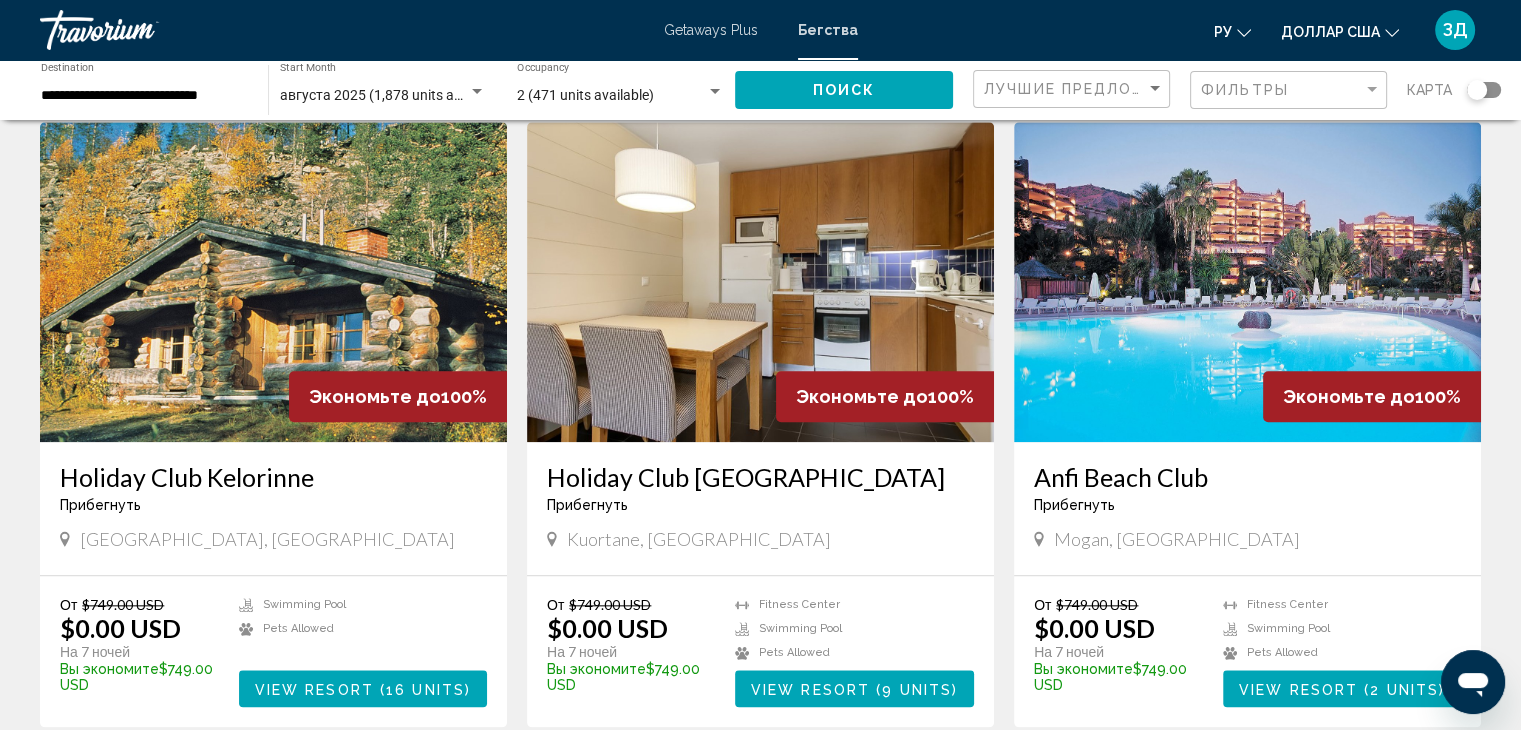 click at bounding box center (1247, 282) 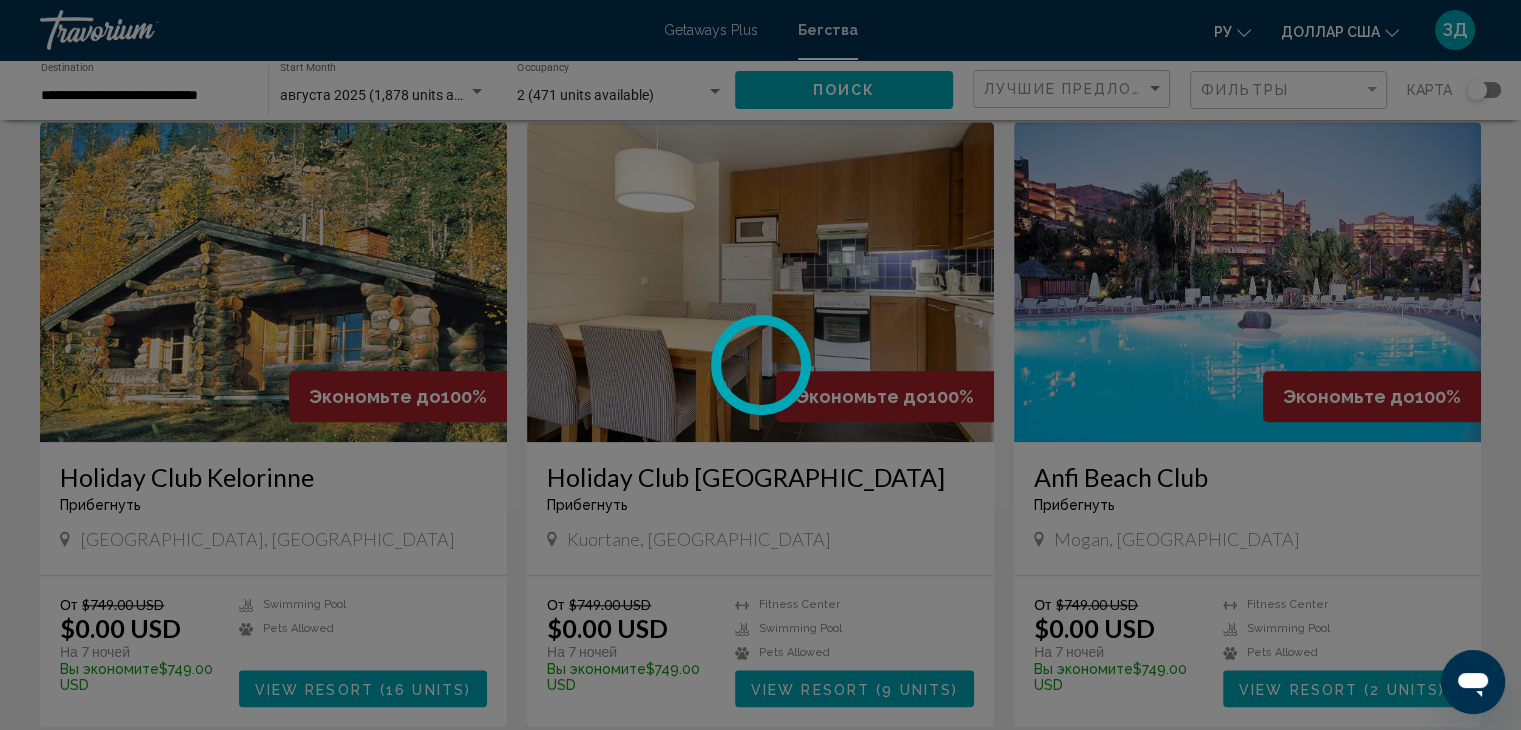 scroll, scrollTop: 0, scrollLeft: 0, axis: both 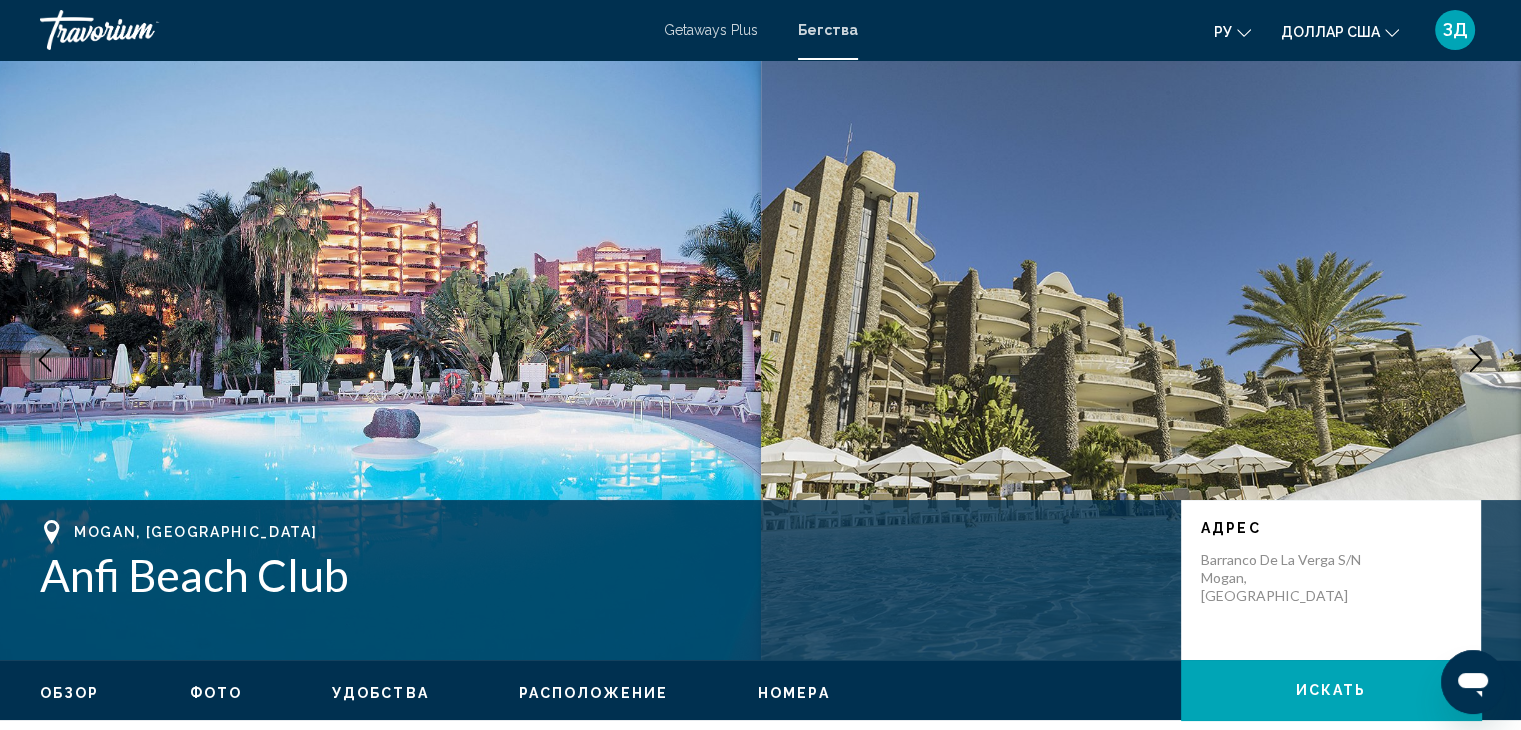 click at bounding box center (1141, 360) 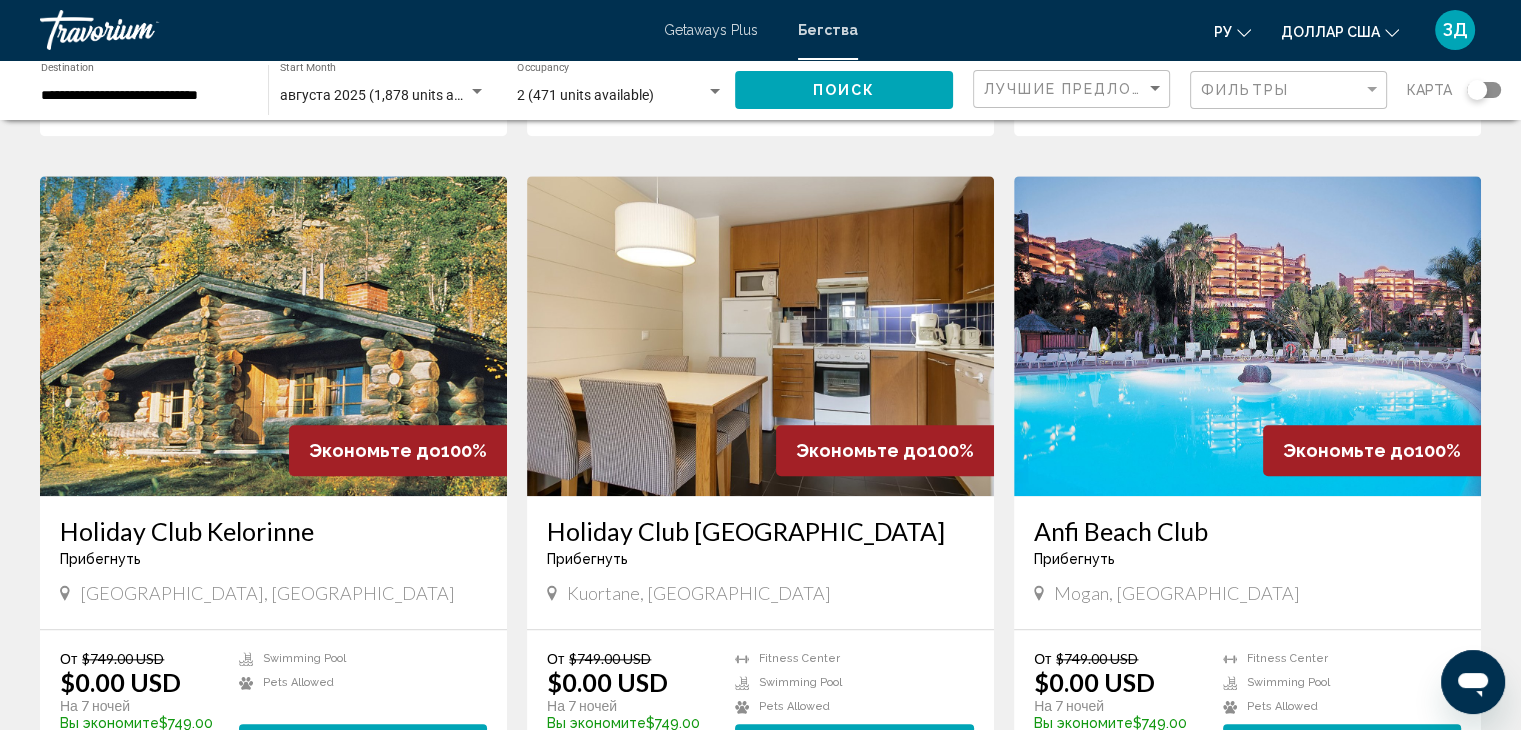 scroll, scrollTop: 2384, scrollLeft: 0, axis: vertical 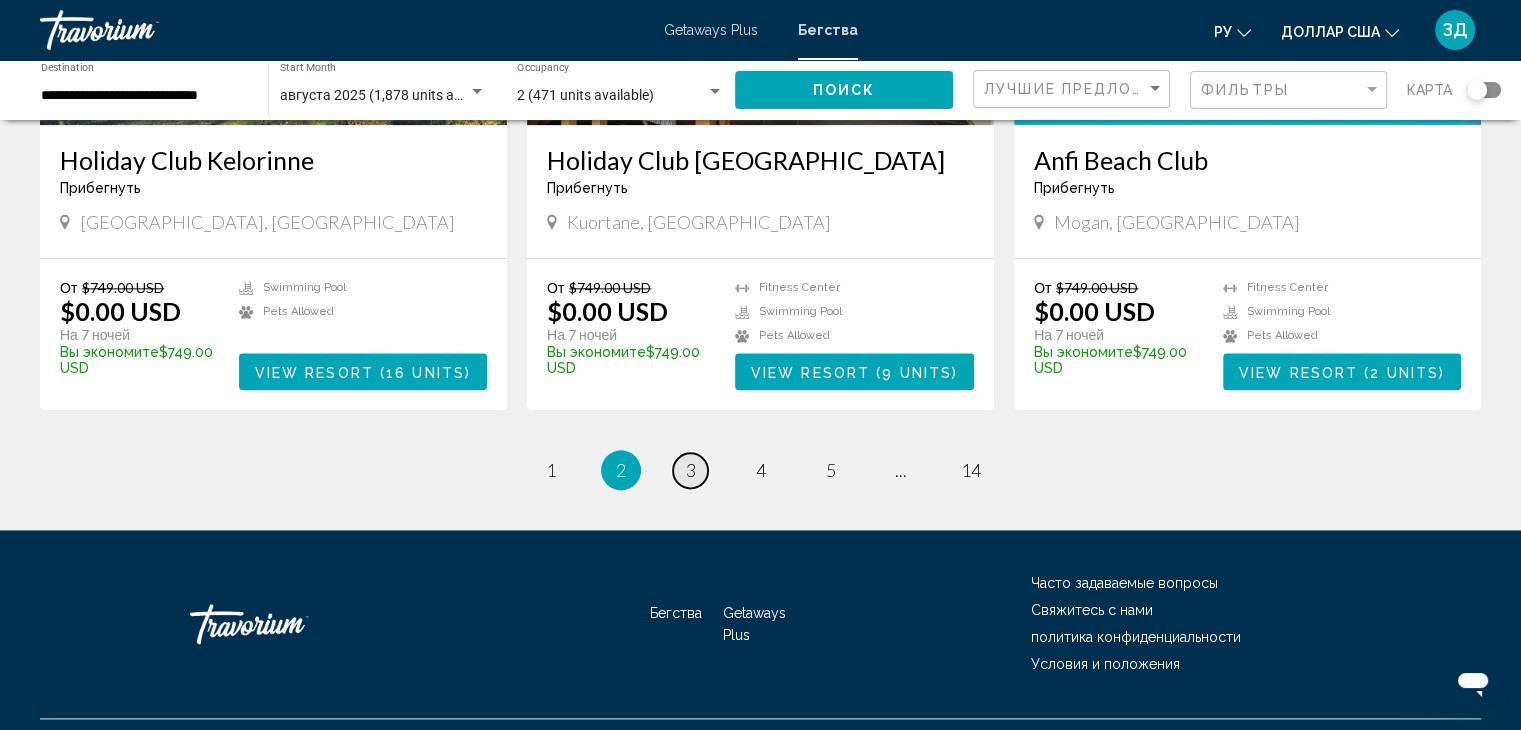 click on "3" at bounding box center [691, 470] 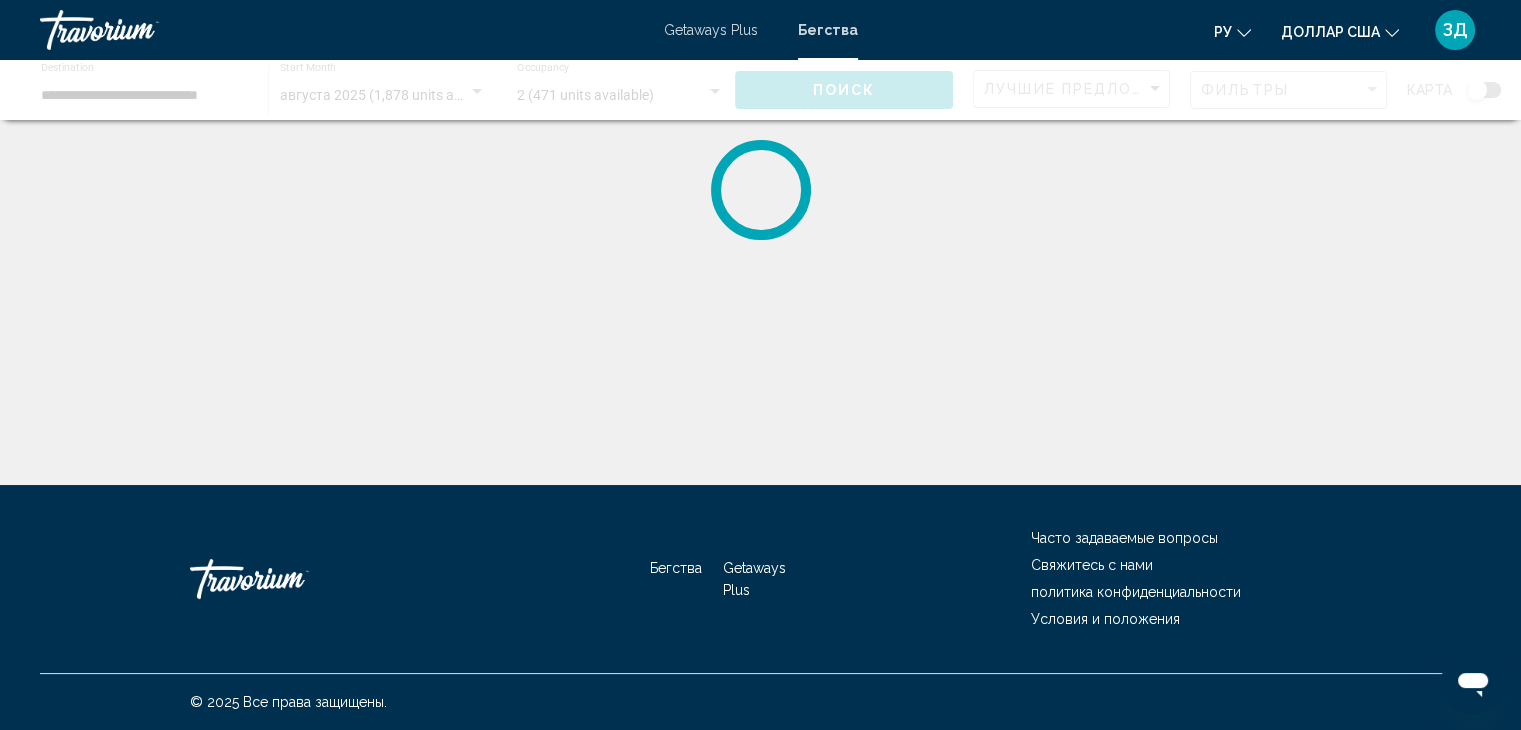 scroll, scrollTop: 0, scrollLeft: 0, axis: both 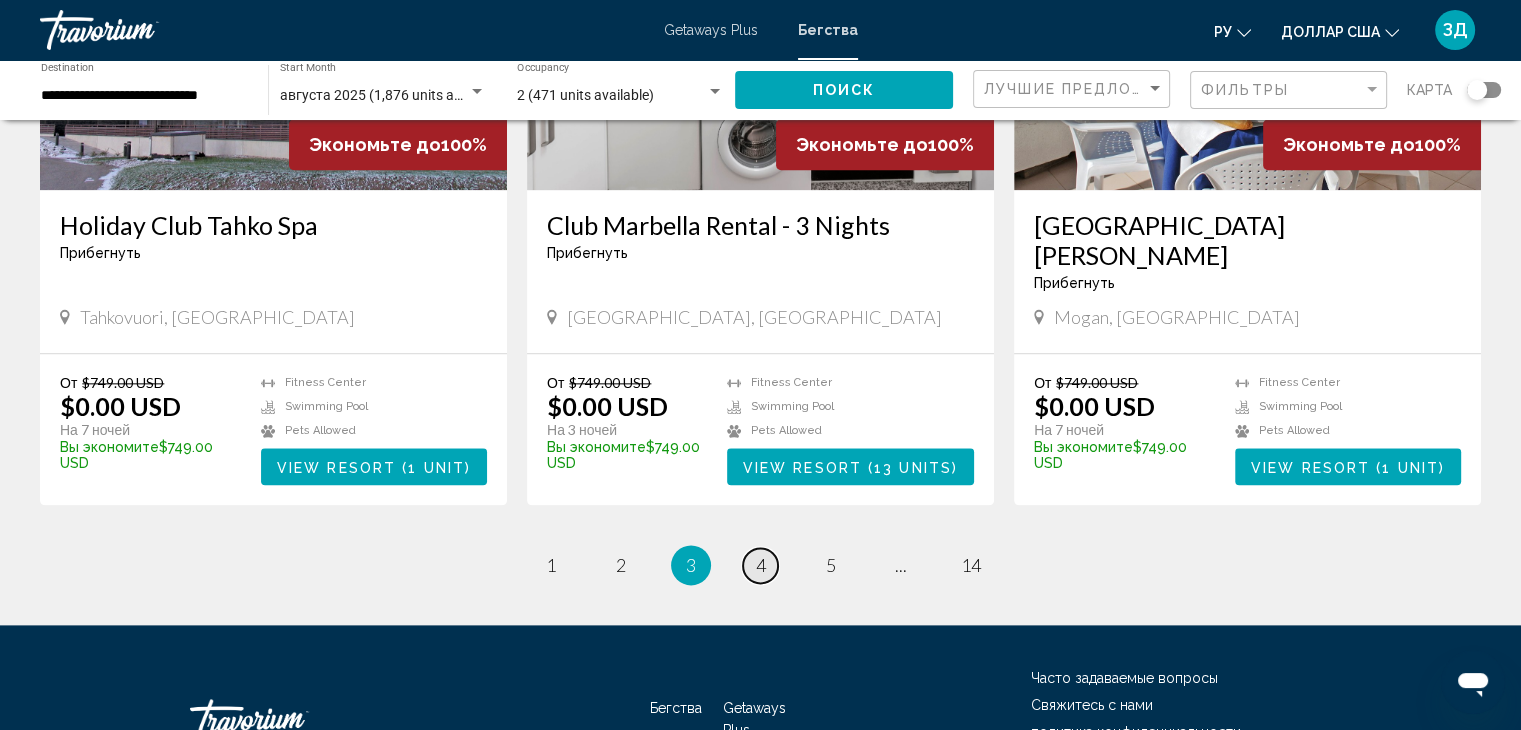 click on "page  4" at bounding box center [760, 565] 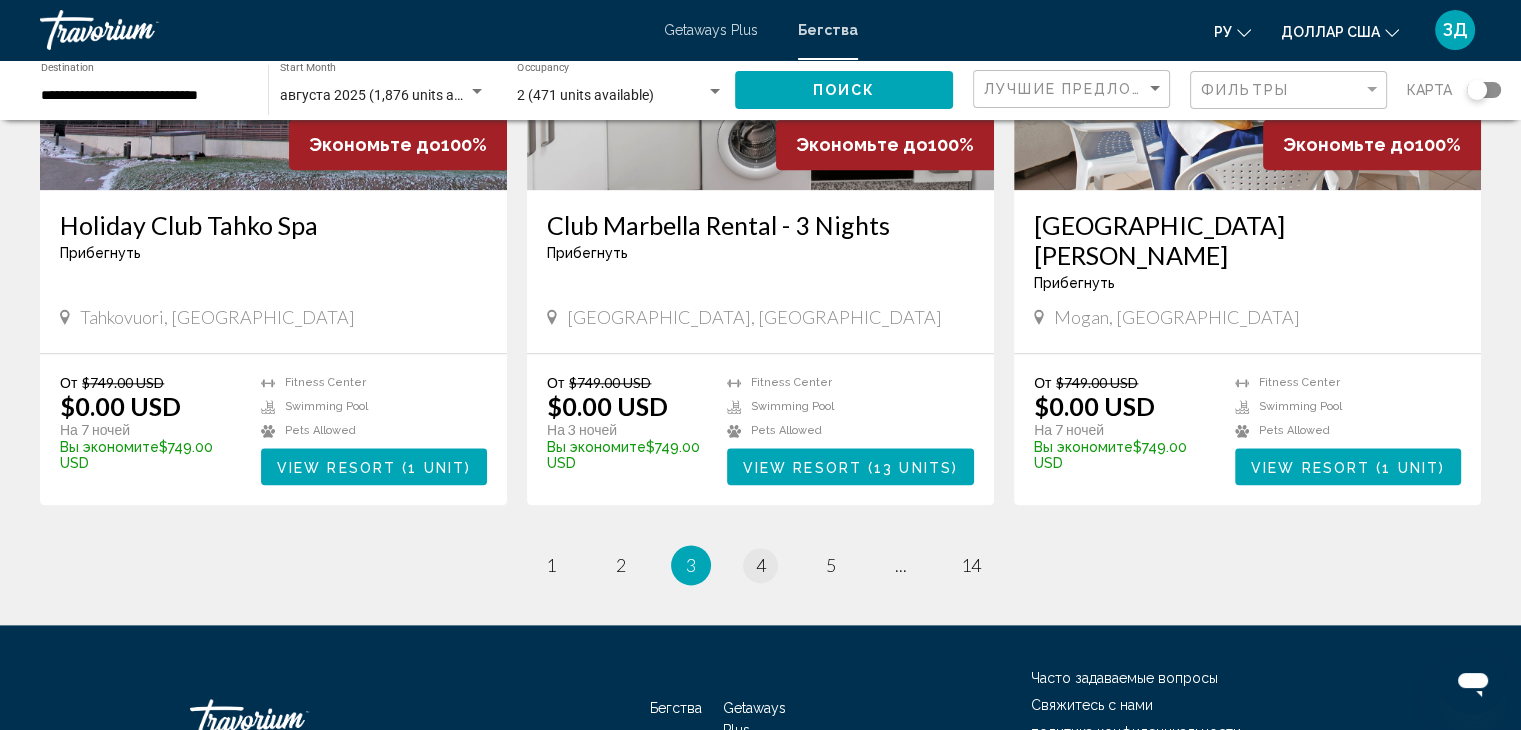 scroll, scrollTop: 0, scrollLeft: 0, axis: both 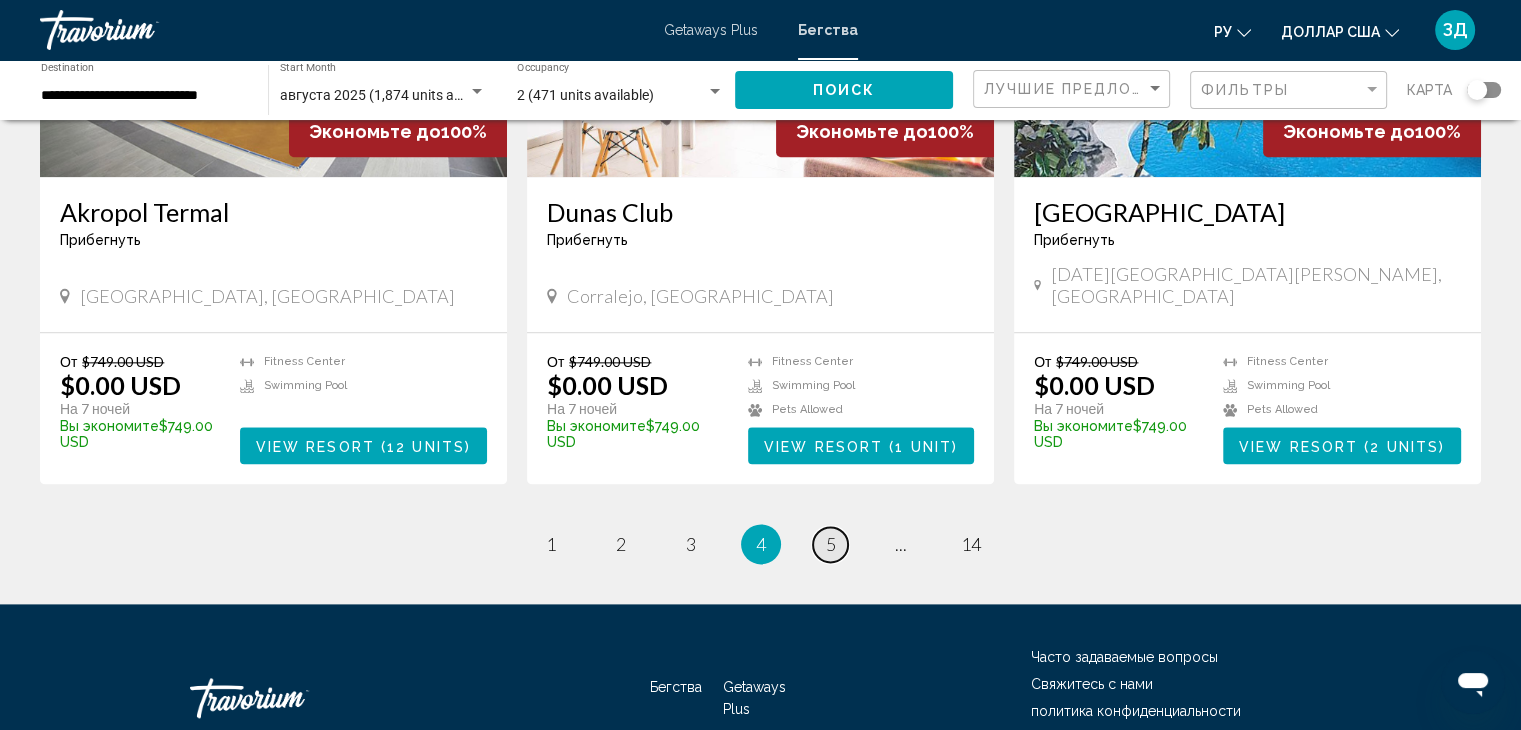 click on "5" at bounding box center [831, 544] 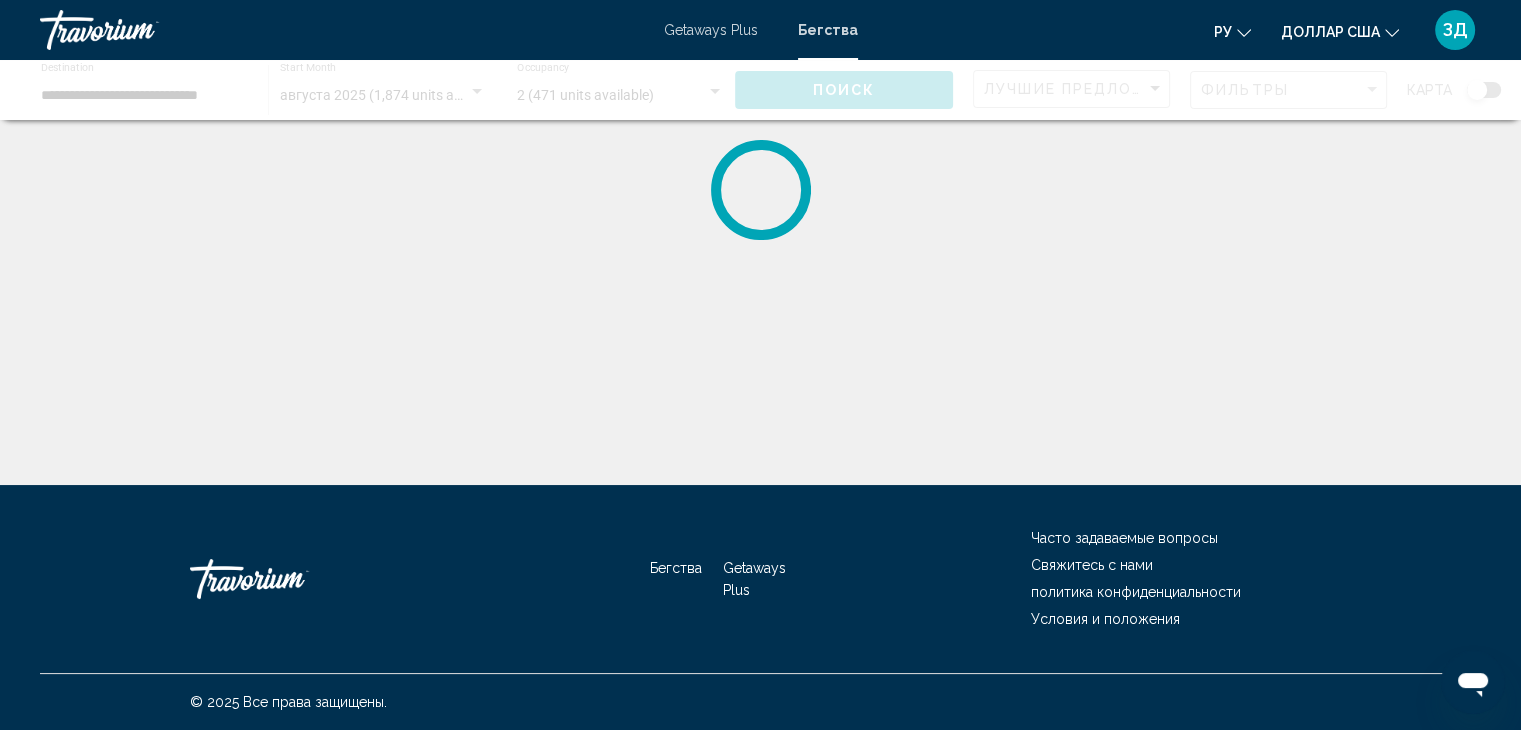 scroll, scrollTop: 0, scrollLeft: 0, axis: both 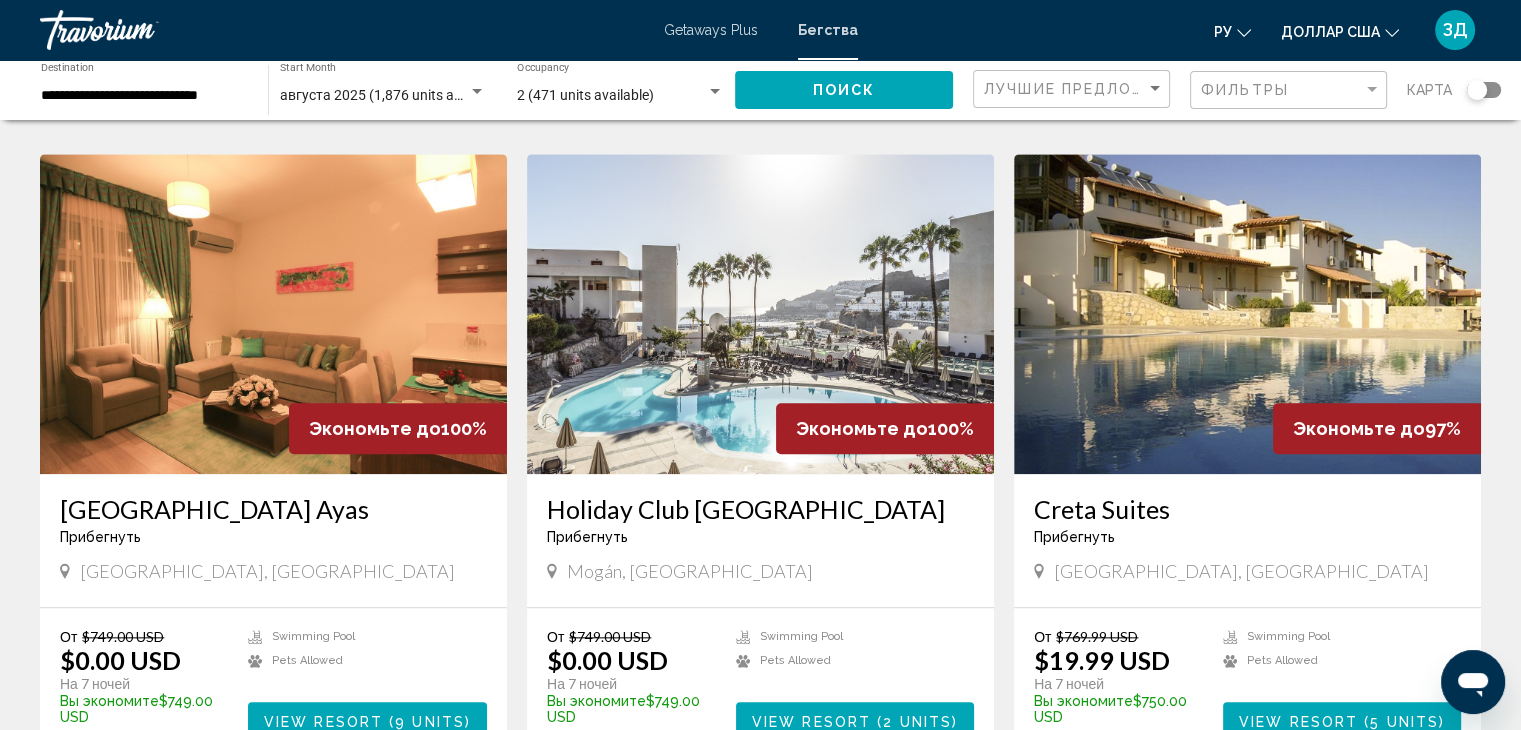 click at bounding box center (1247, 314) 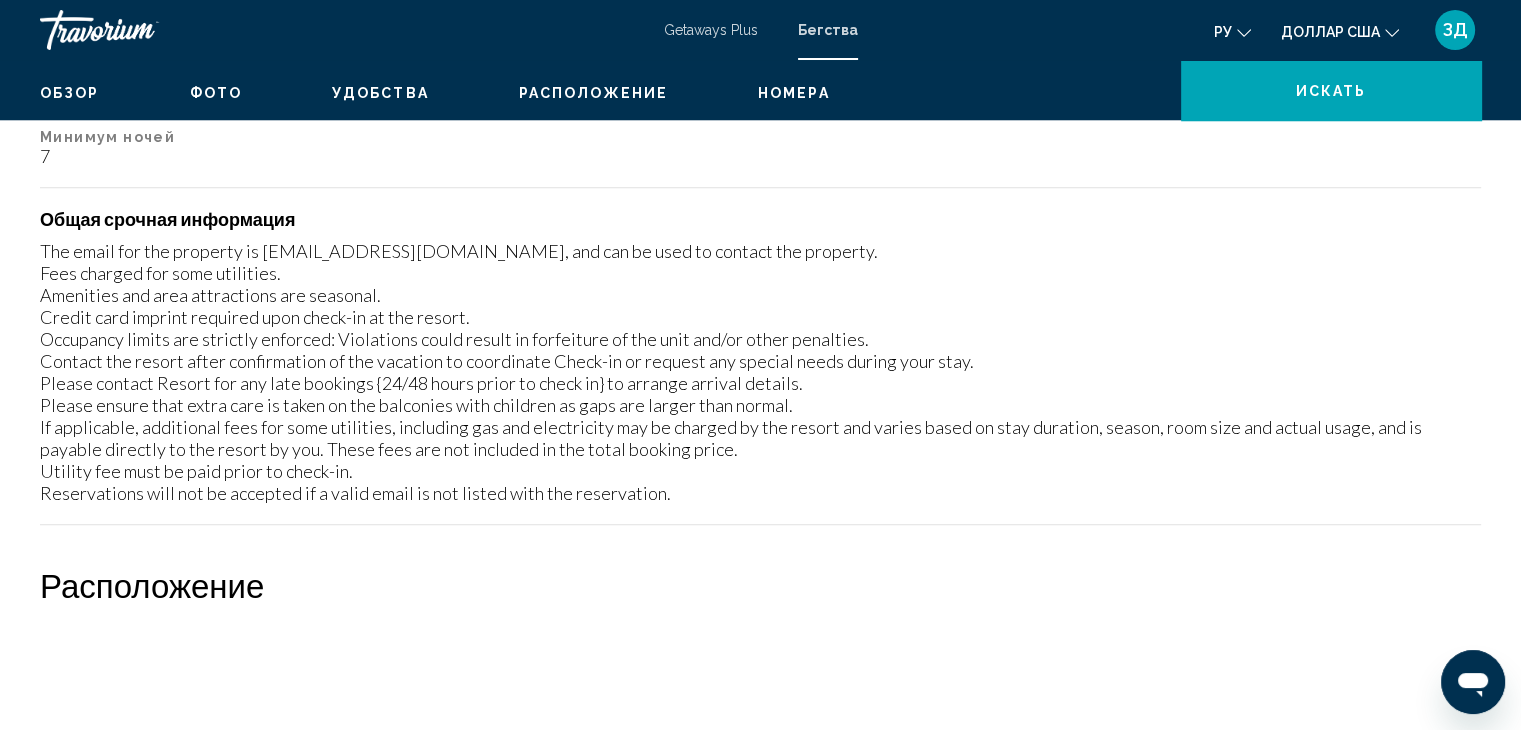 scroll, scrollTop: 0, scrollLeft: 0, axis: both 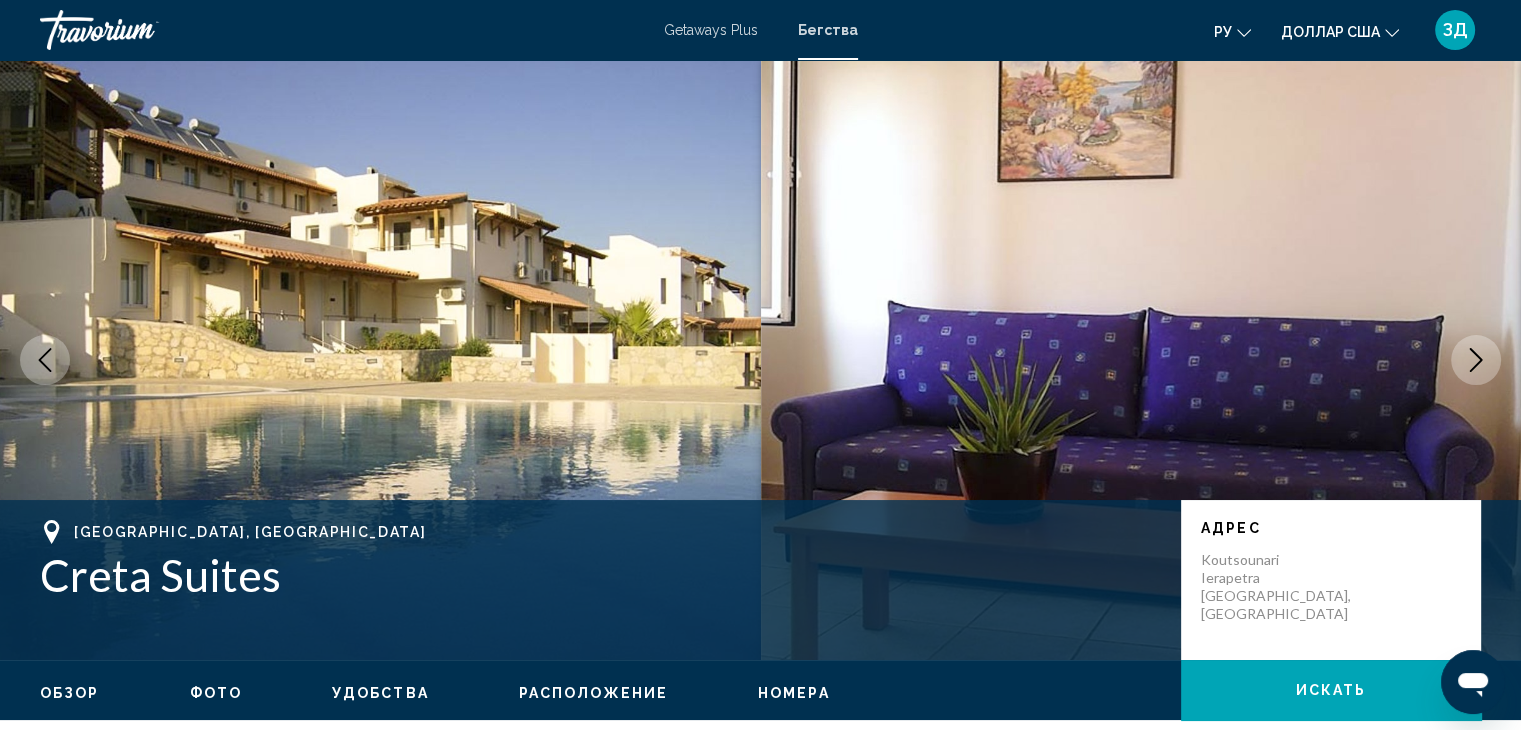 click 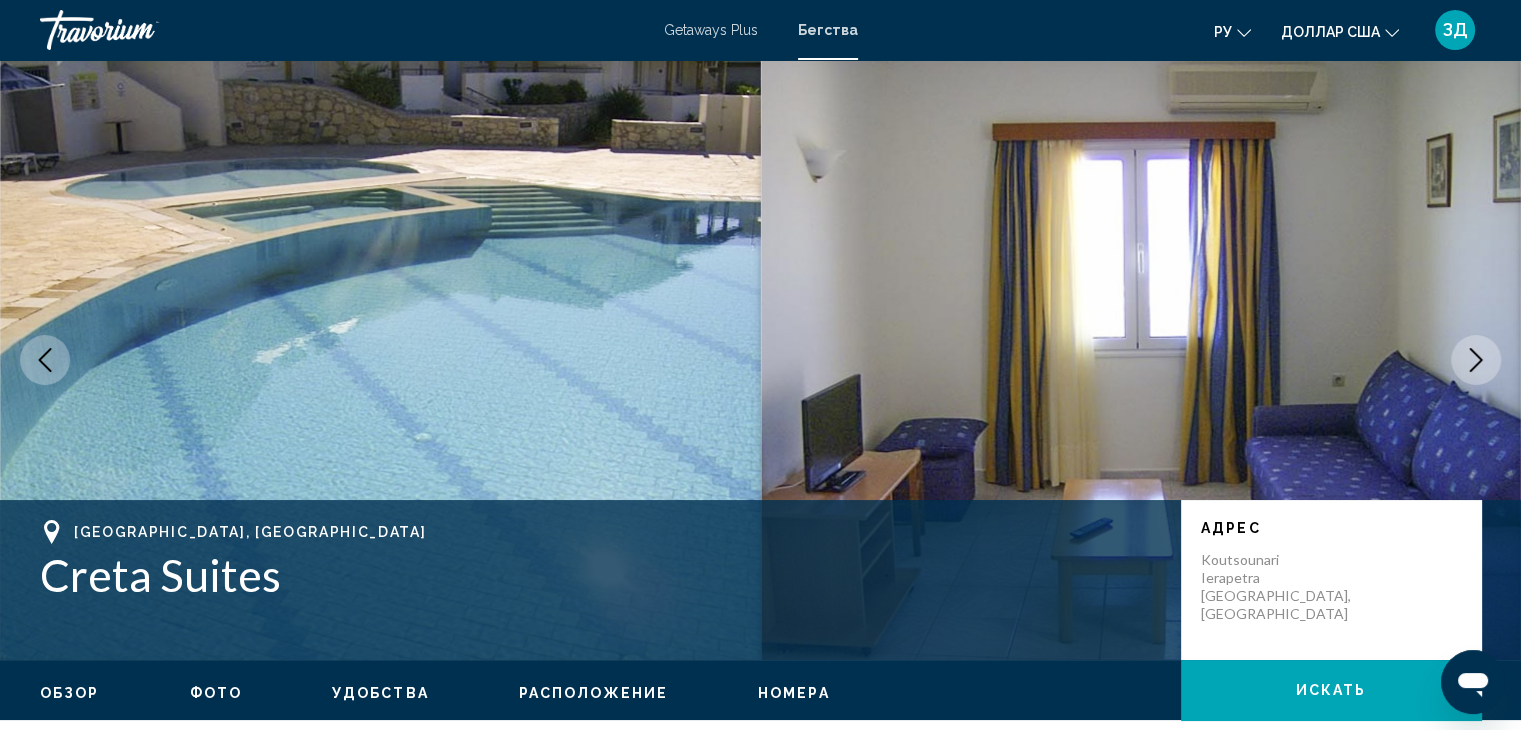 click 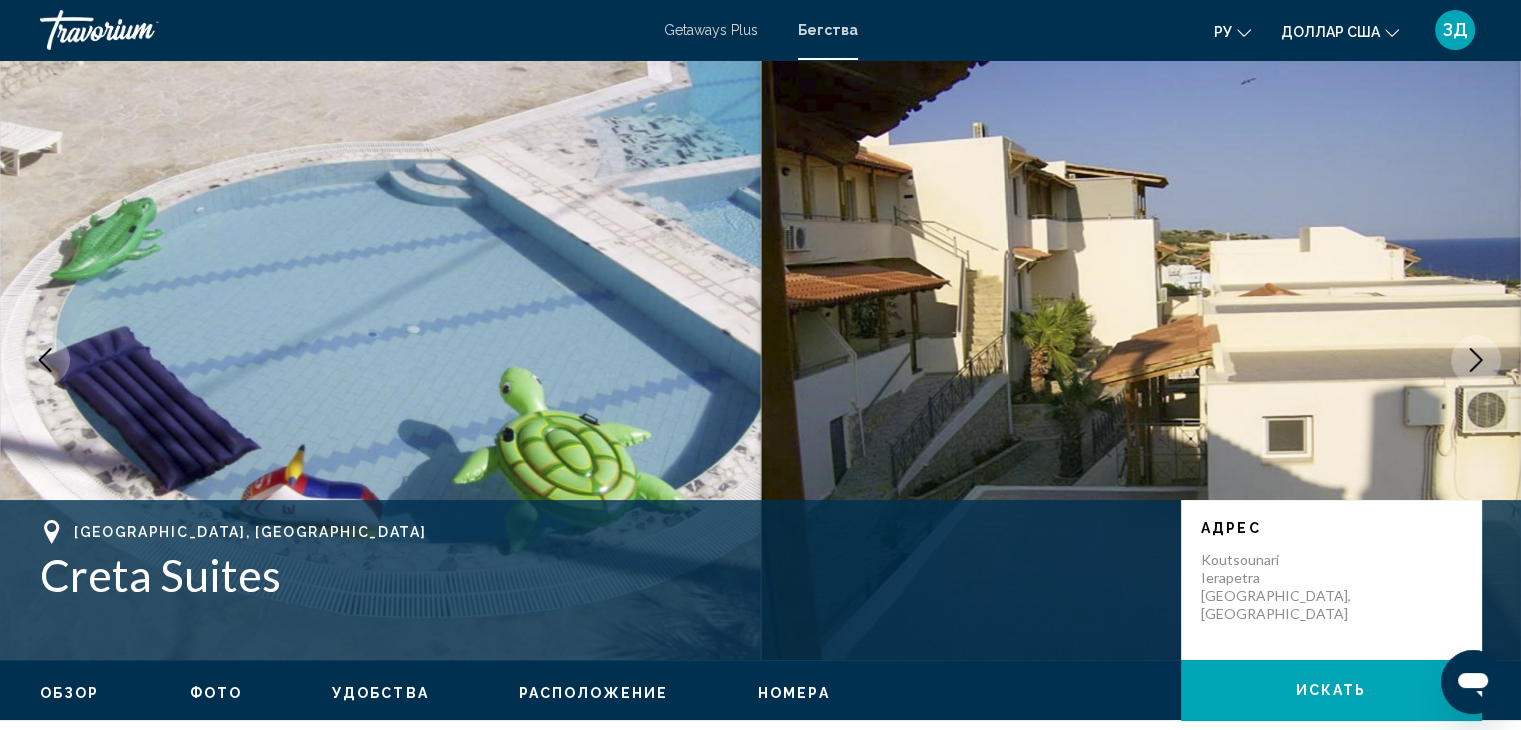 click 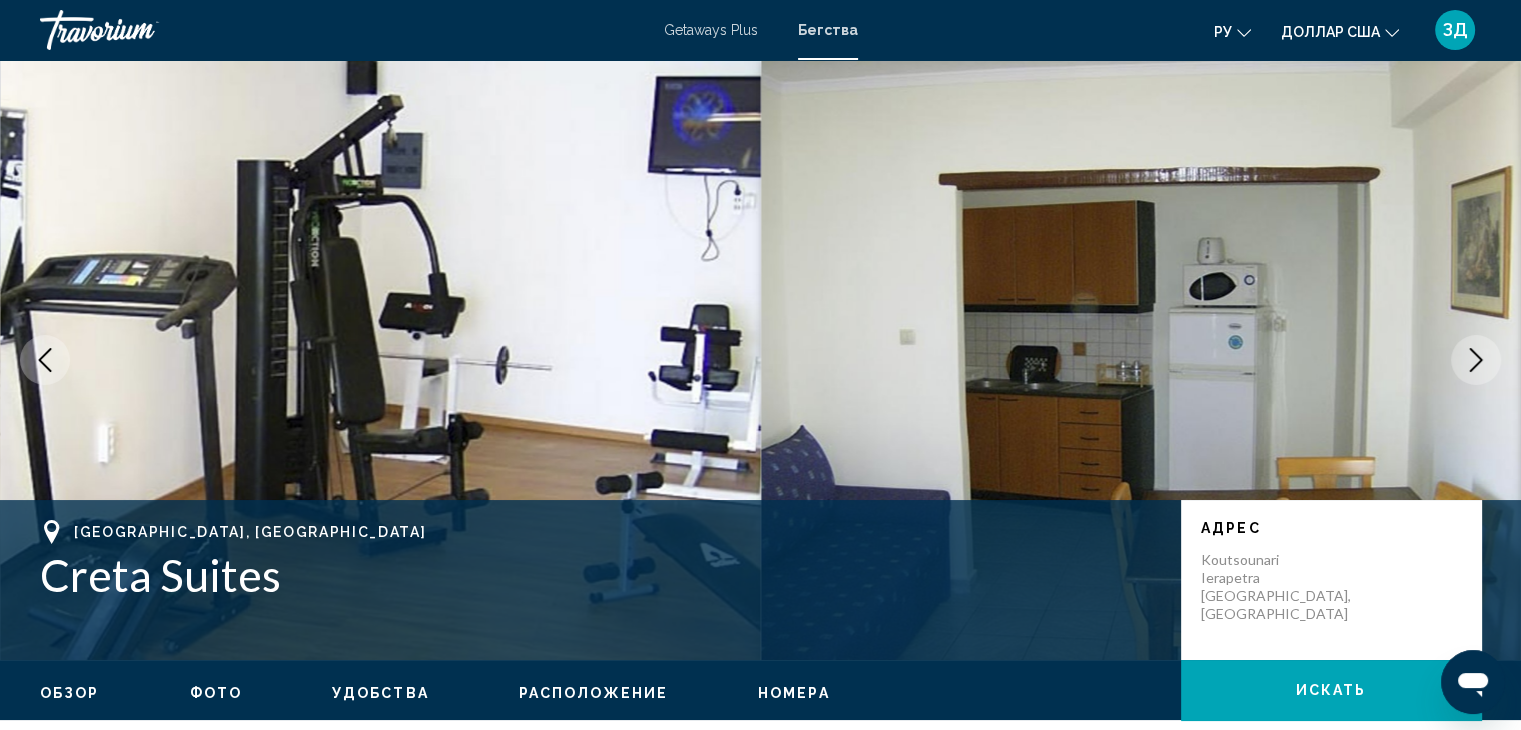 click 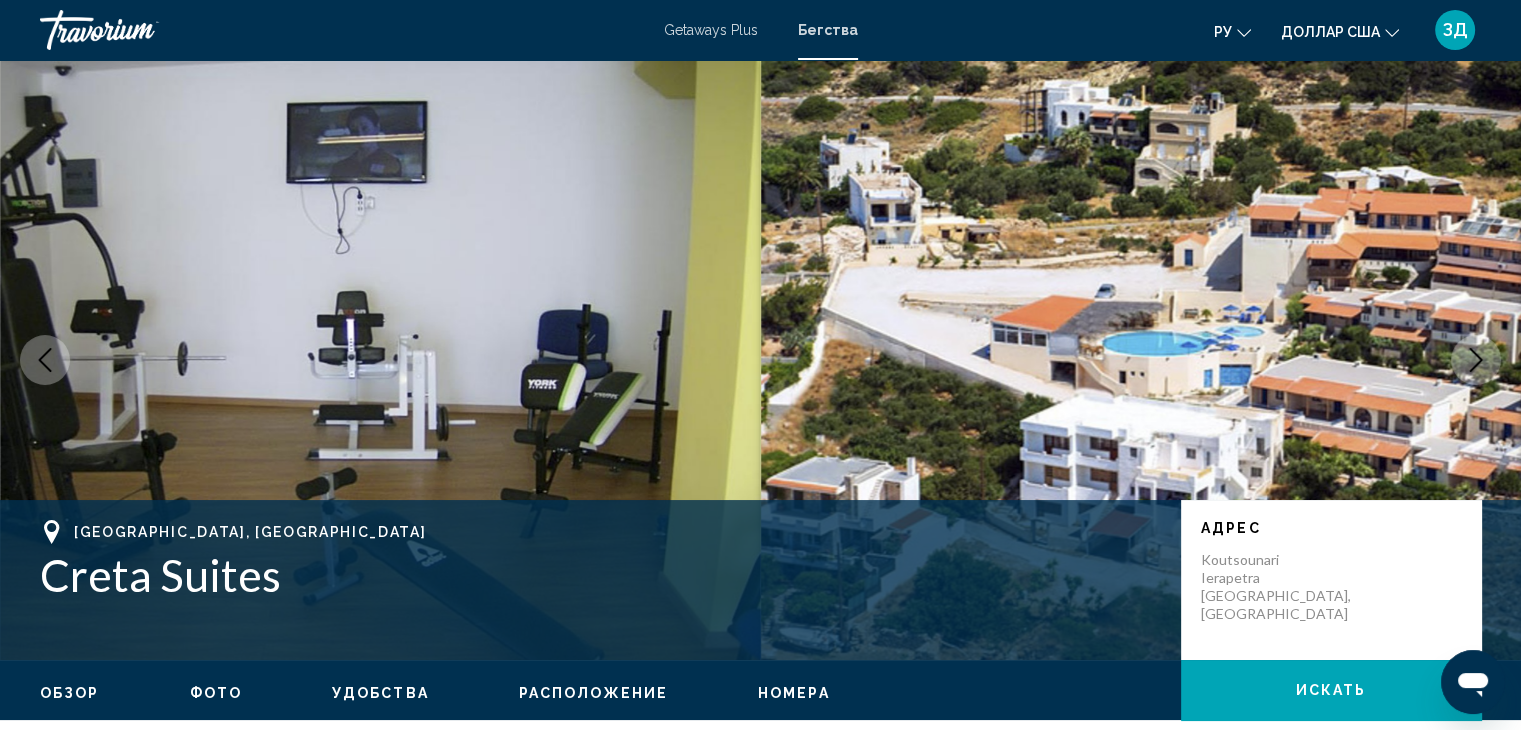 click 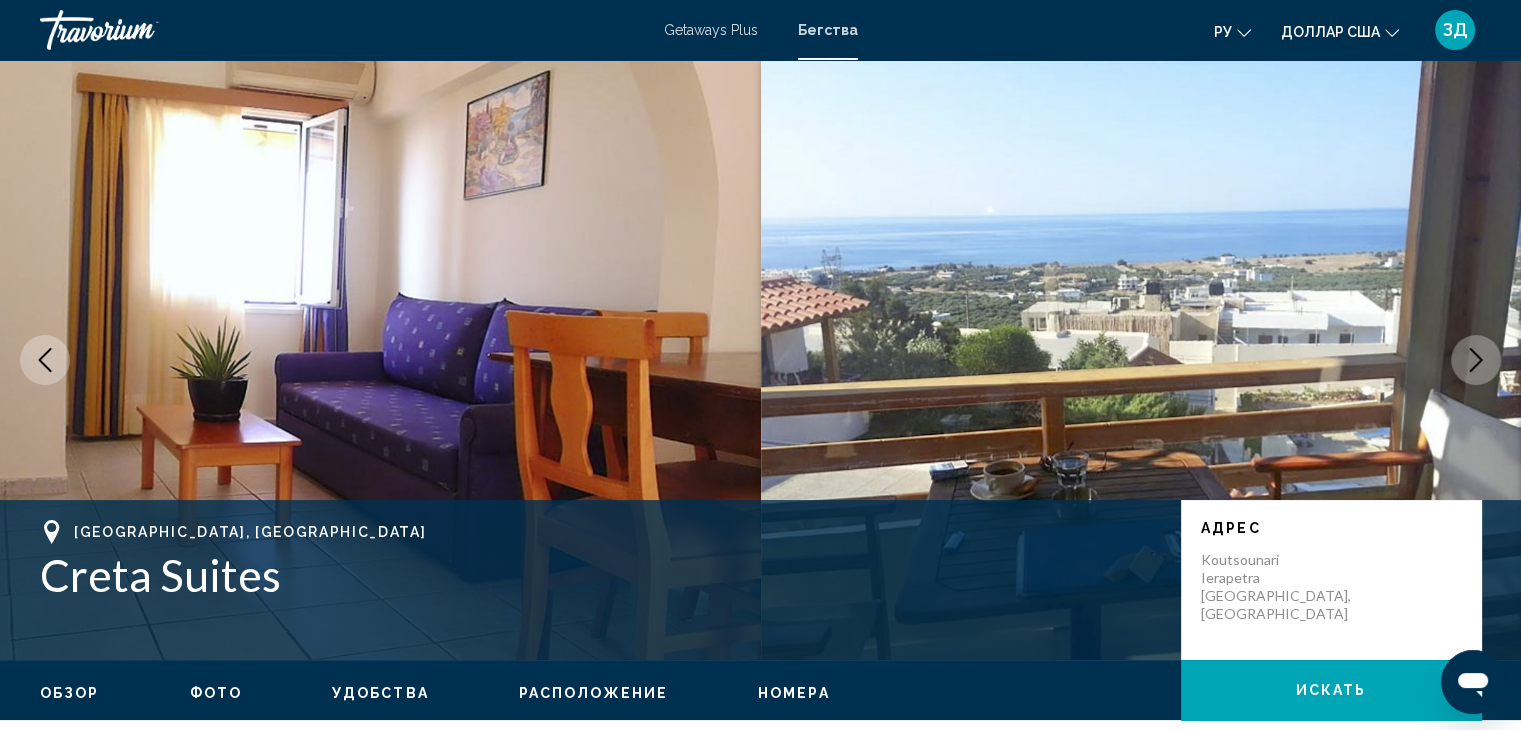 click 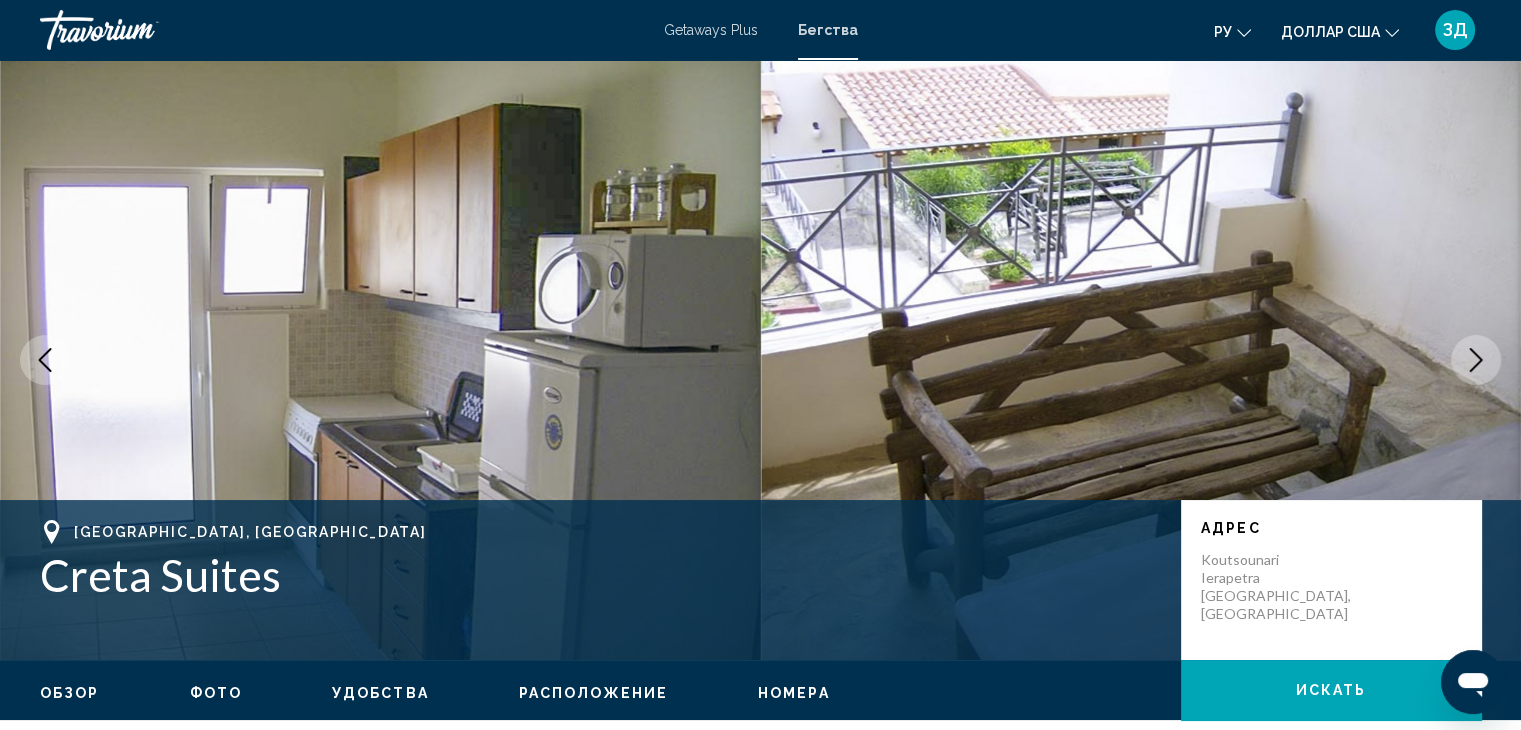 click 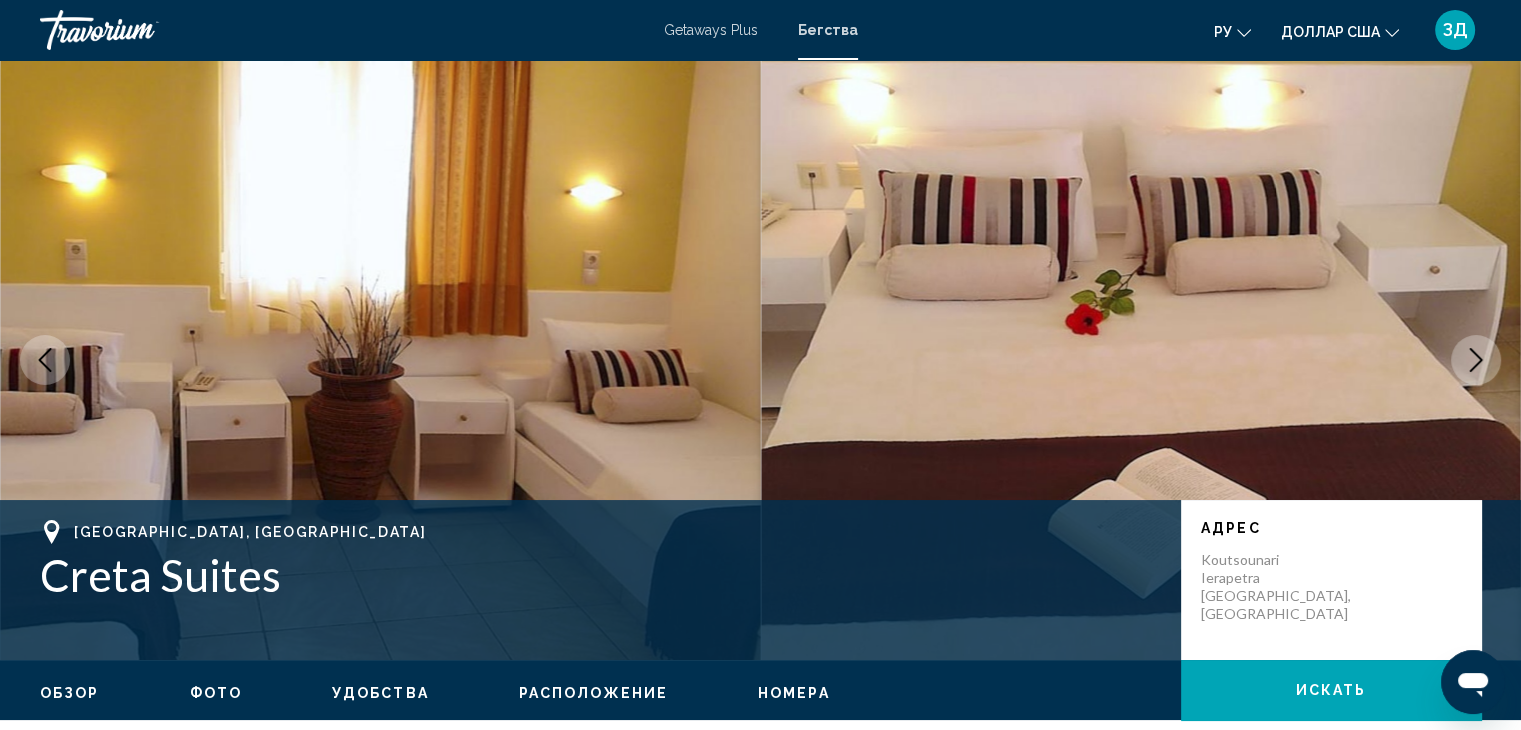 click 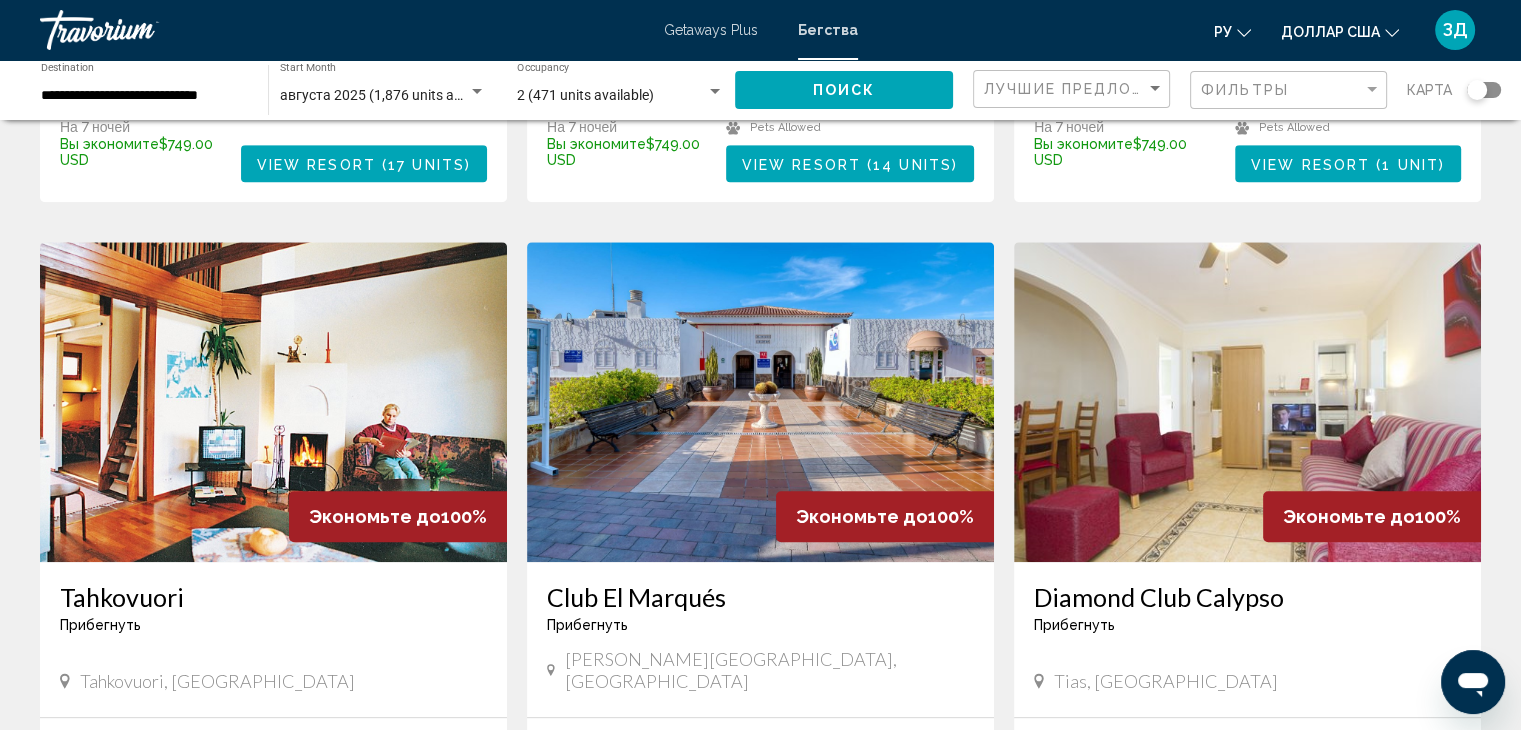 scroll, scrollTop: 1283, scrollLeft: 0, axis: vertical 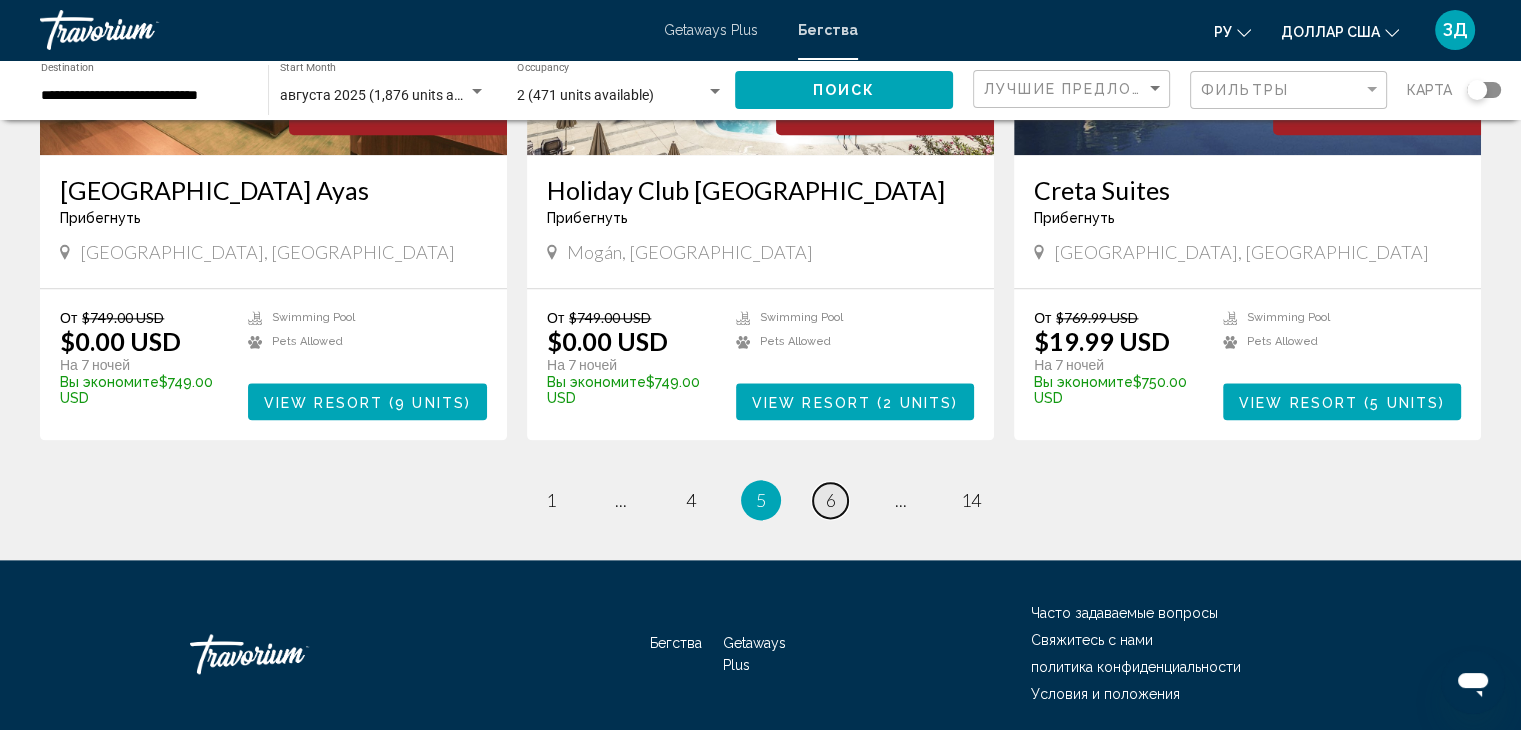 click on "6" at bounding box center [831, 500] 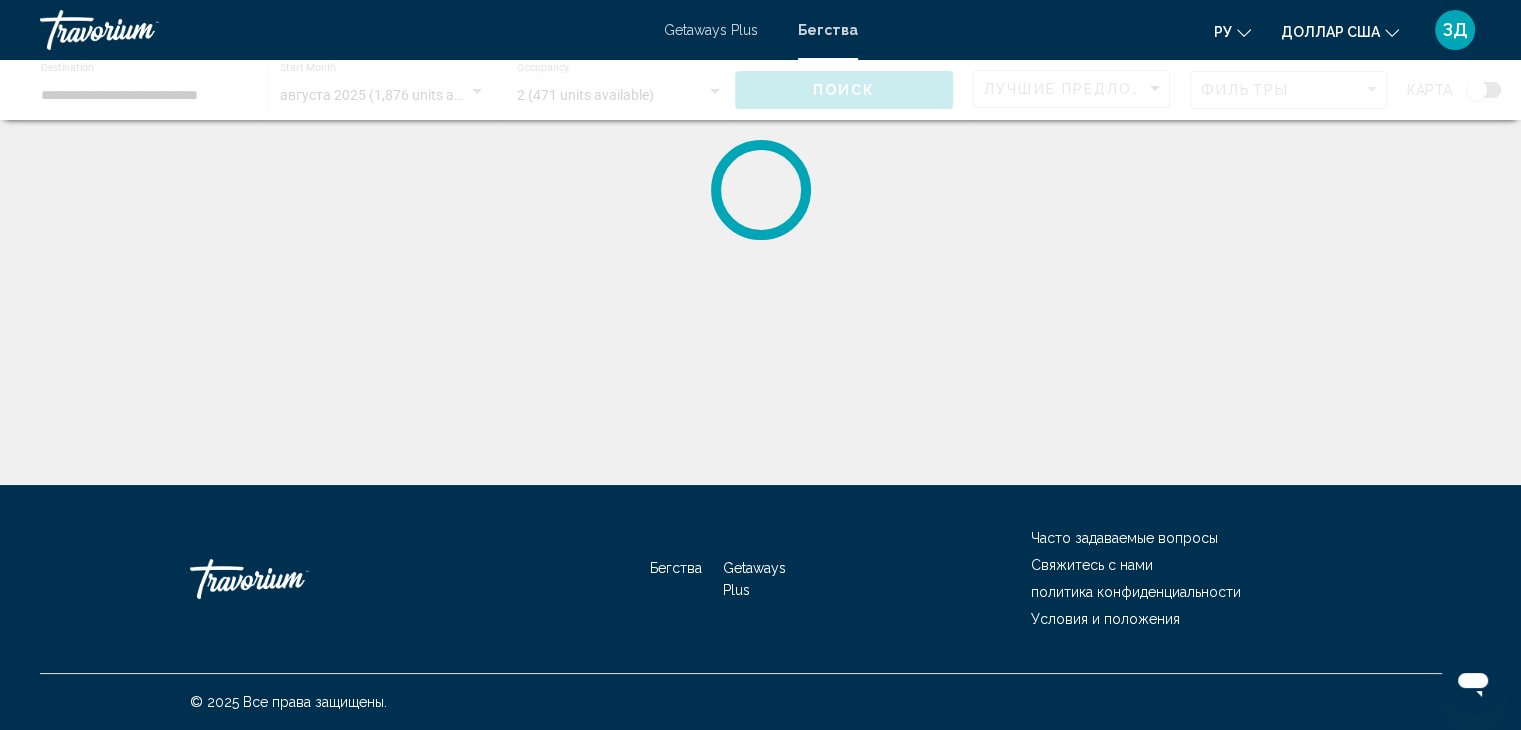 scroll, scrollTop: 0, scrollLeft: 0, axis: both 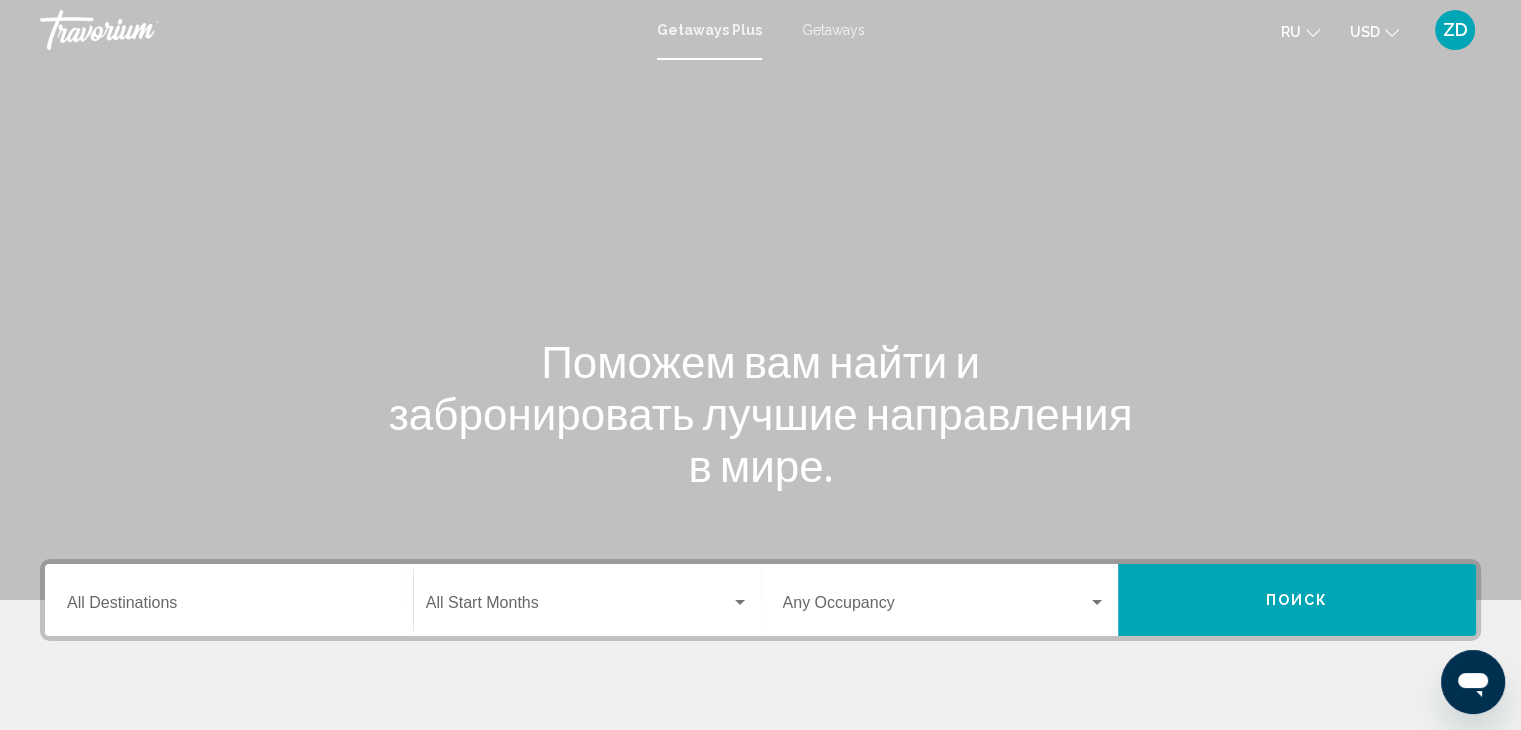 click on "Destination All Destinations" at bounding box center [229, 600] 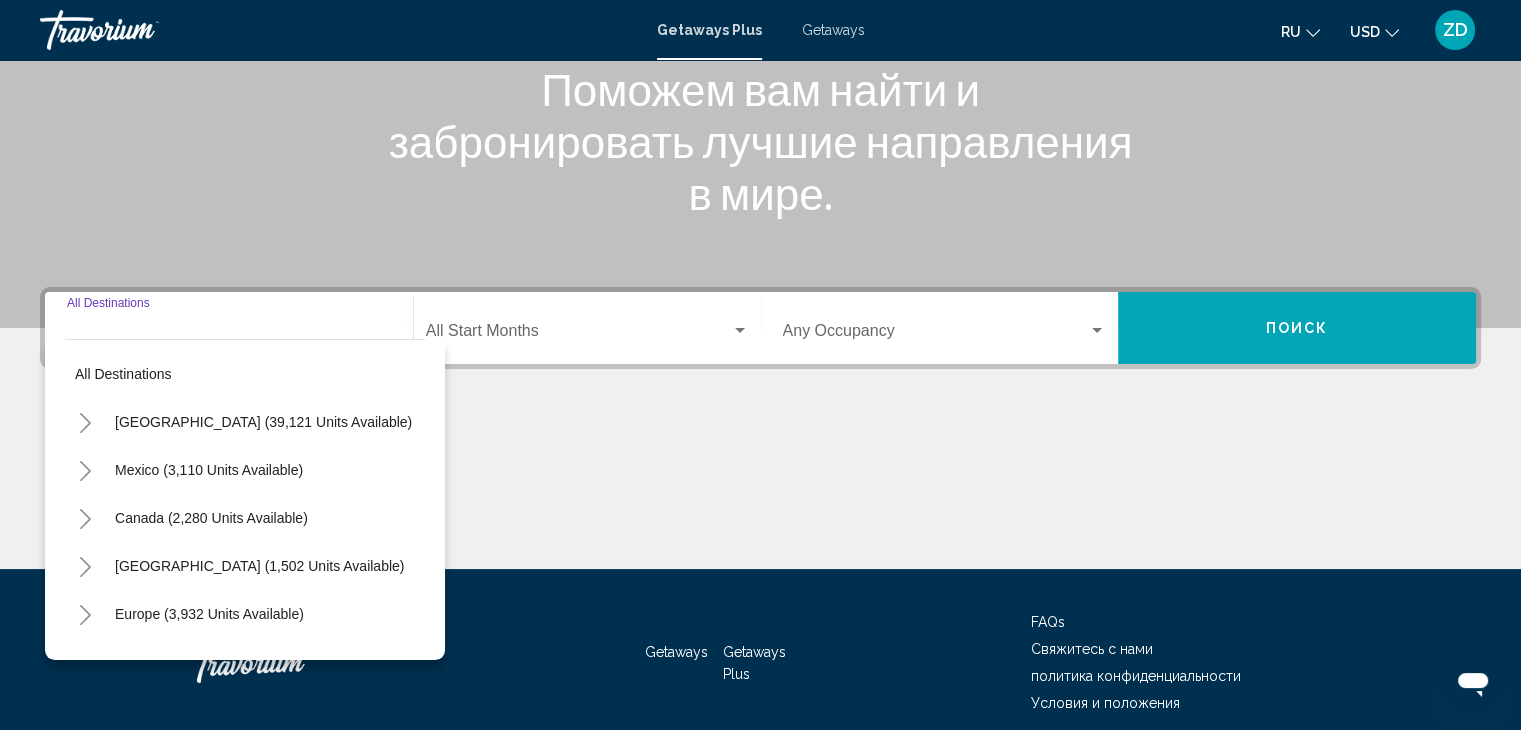 scroll, scrollTop: 356, scrollLeft: 0, axis: vertical 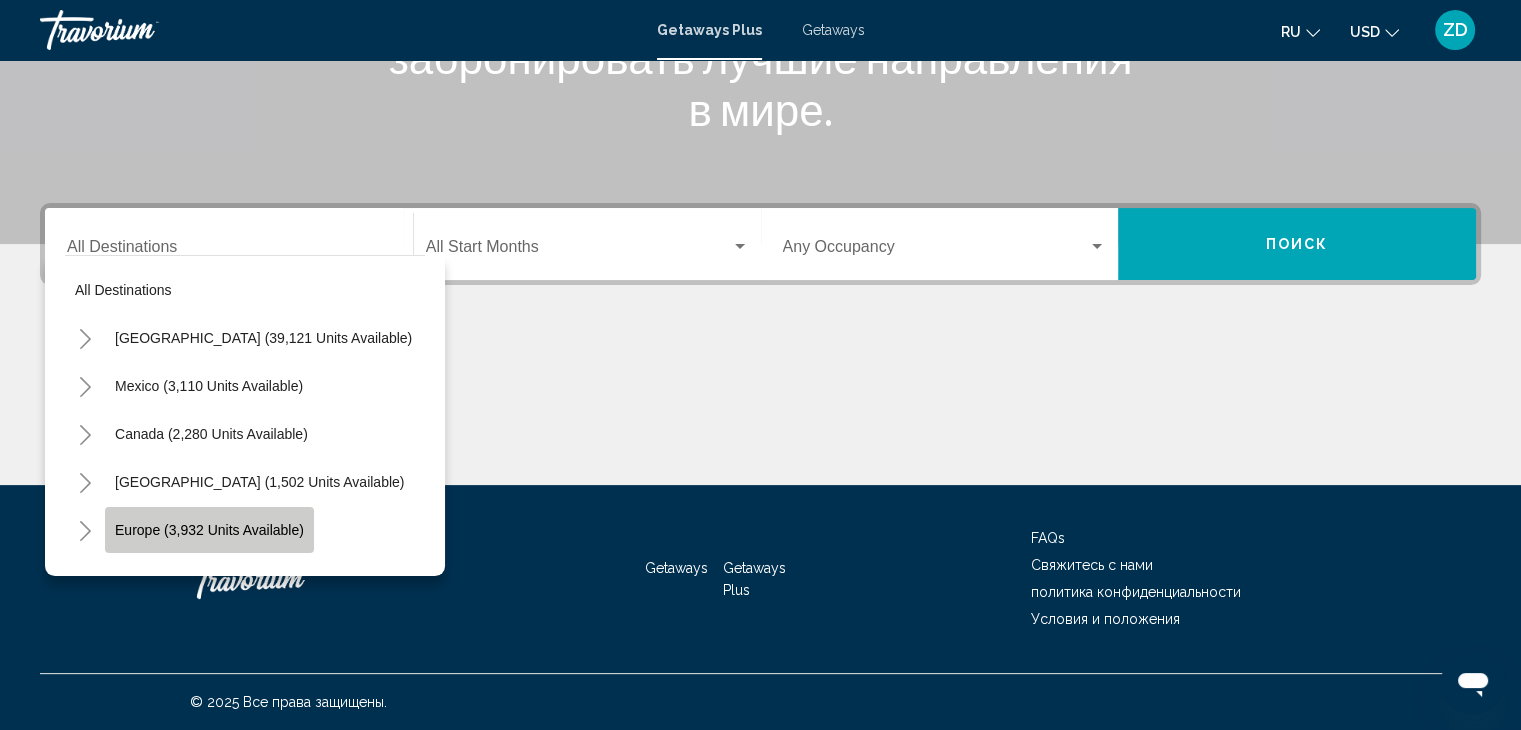 click on "Europe (3,932 units available)" 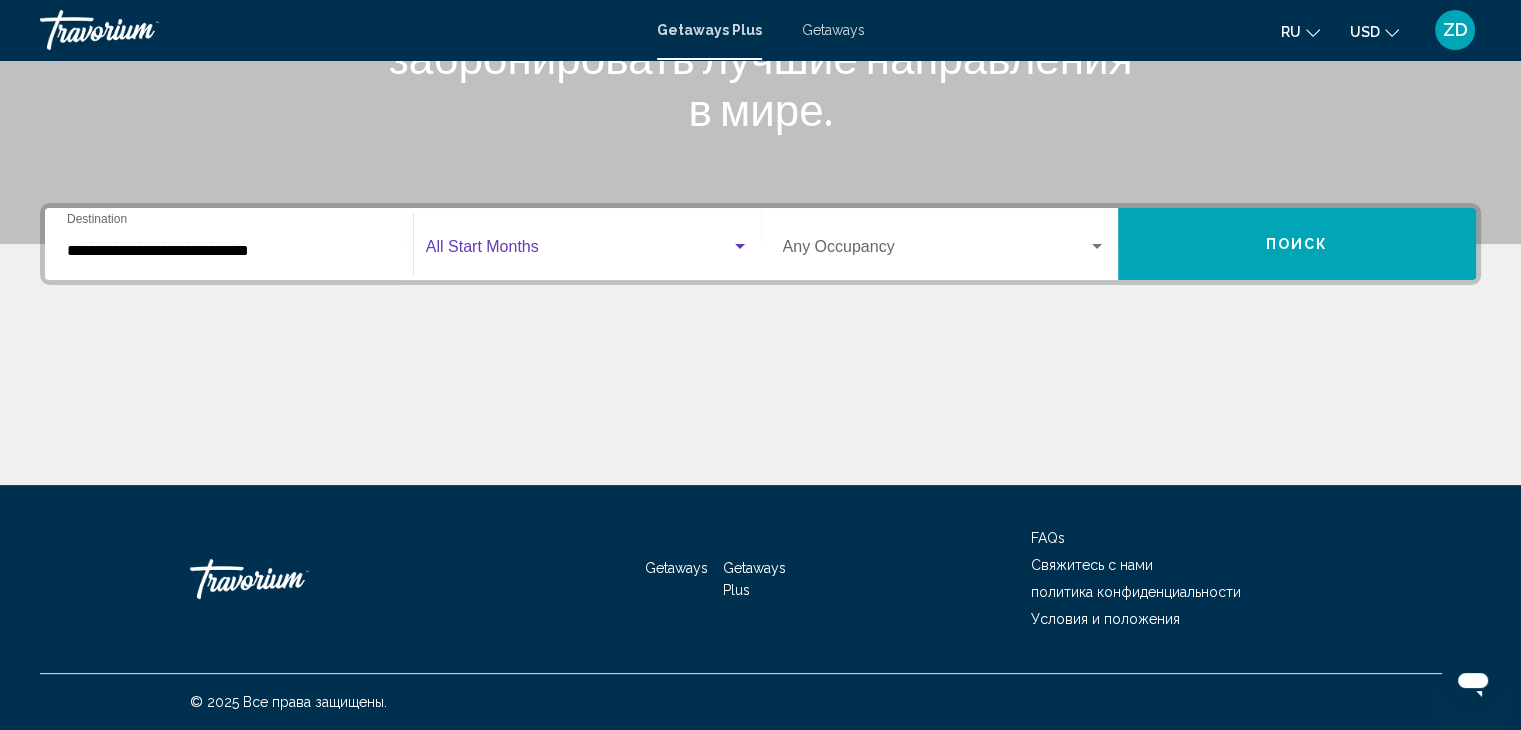 click at bounding box center (578, 251) 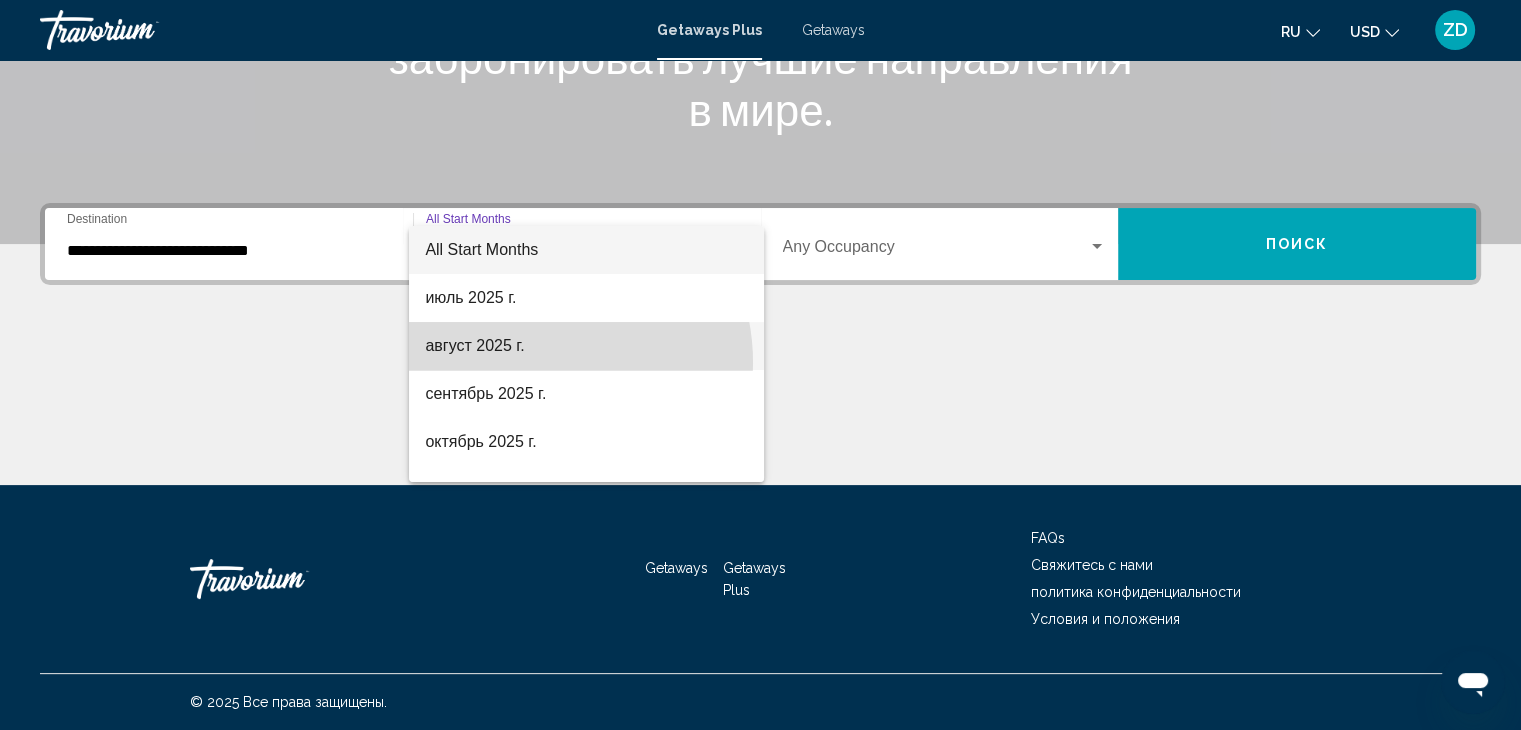 click on "август 2025 г." at bounding box center (586, 346) 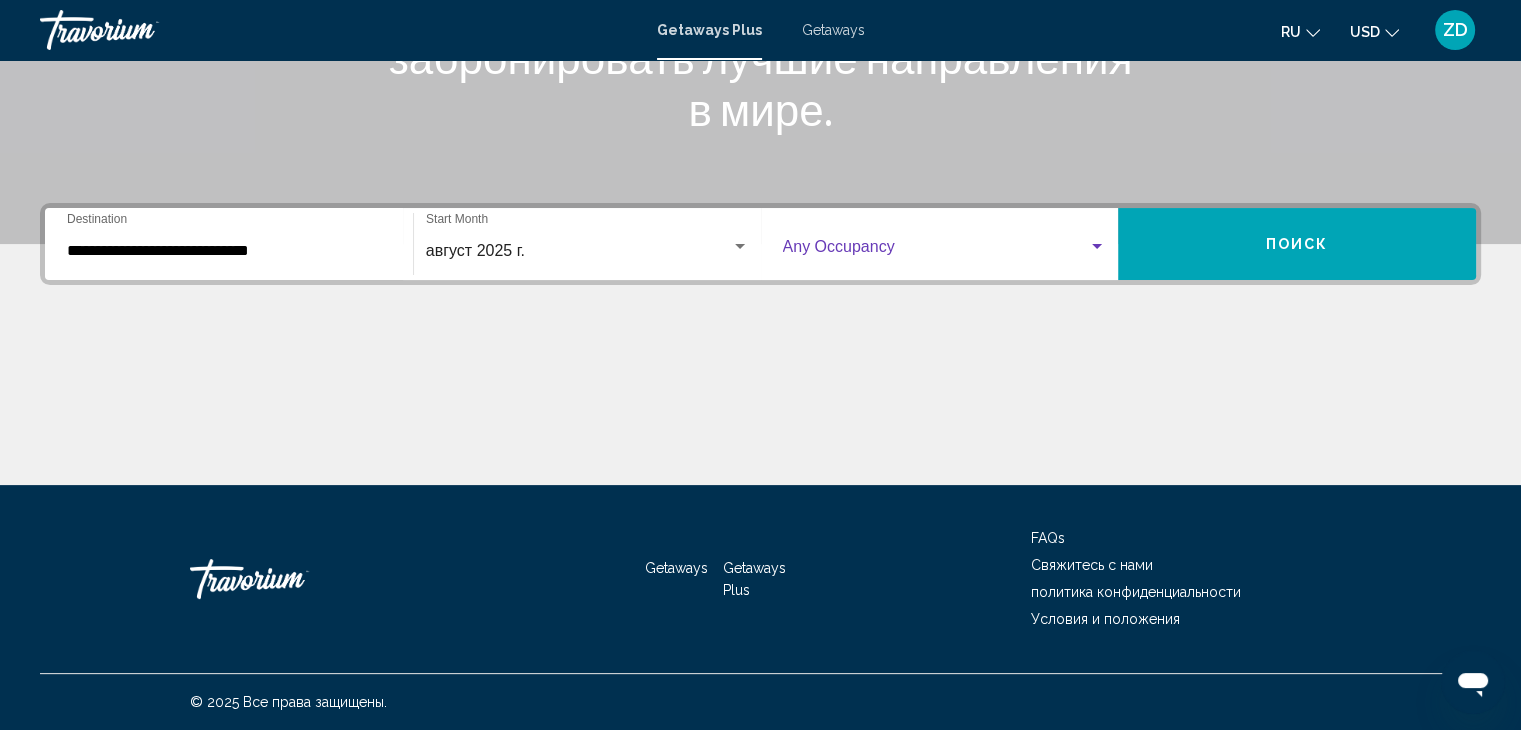 click at bounding box center (936, 251) 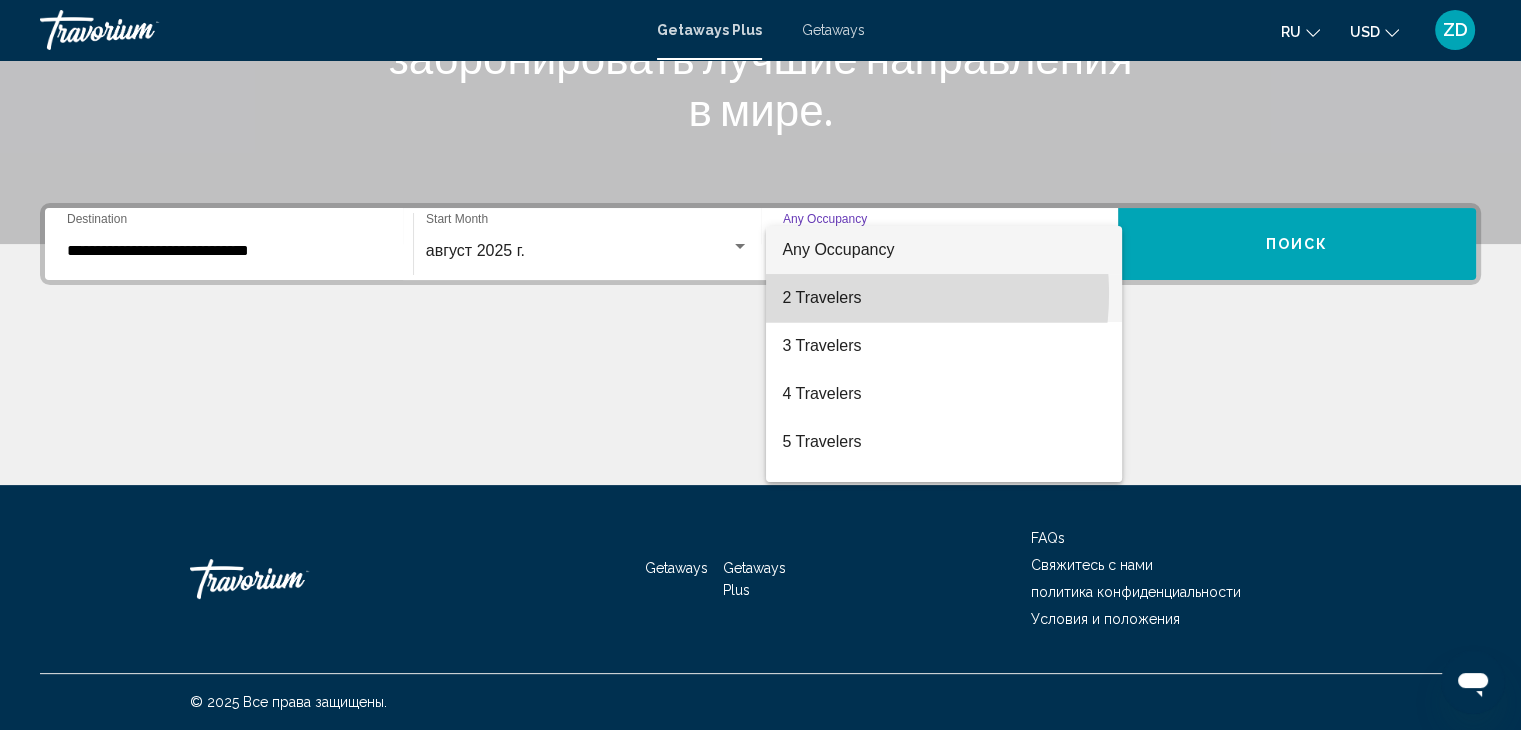 click on "2 Travelers" at bounding box center [944, 298] 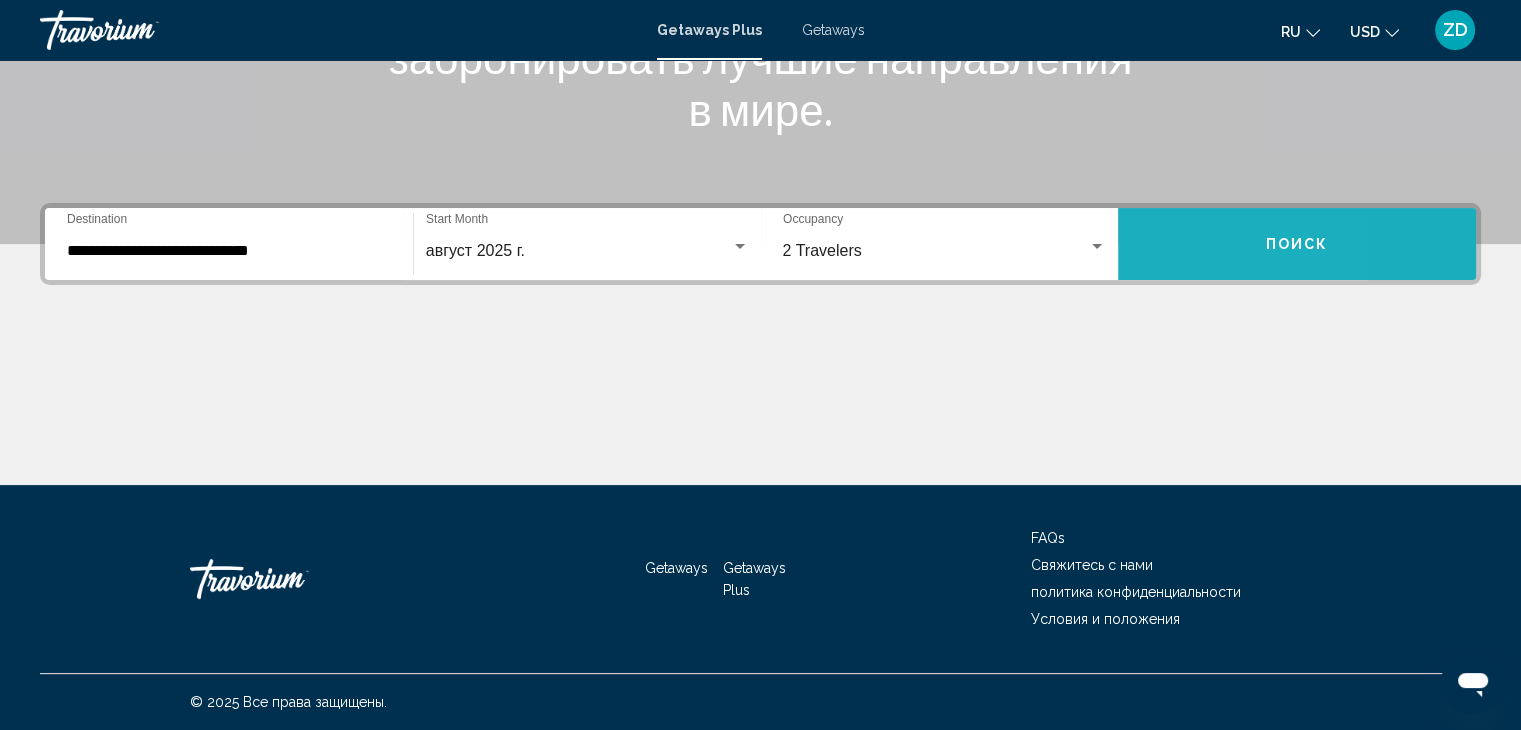 click on "Поиск" at bounding box center [1297, 244] 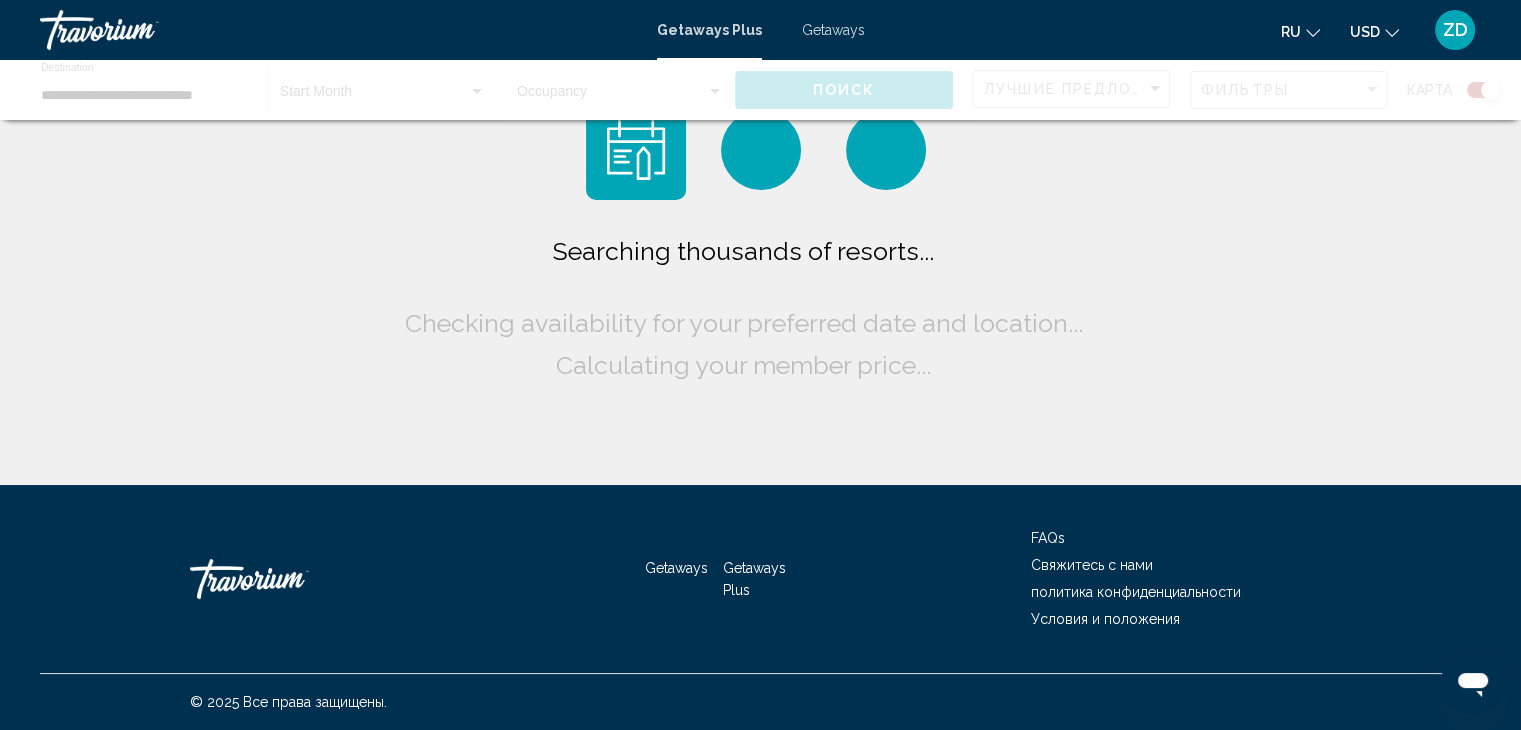 scroll, scrollTop: 0, scrollLeft: 0, axis: both 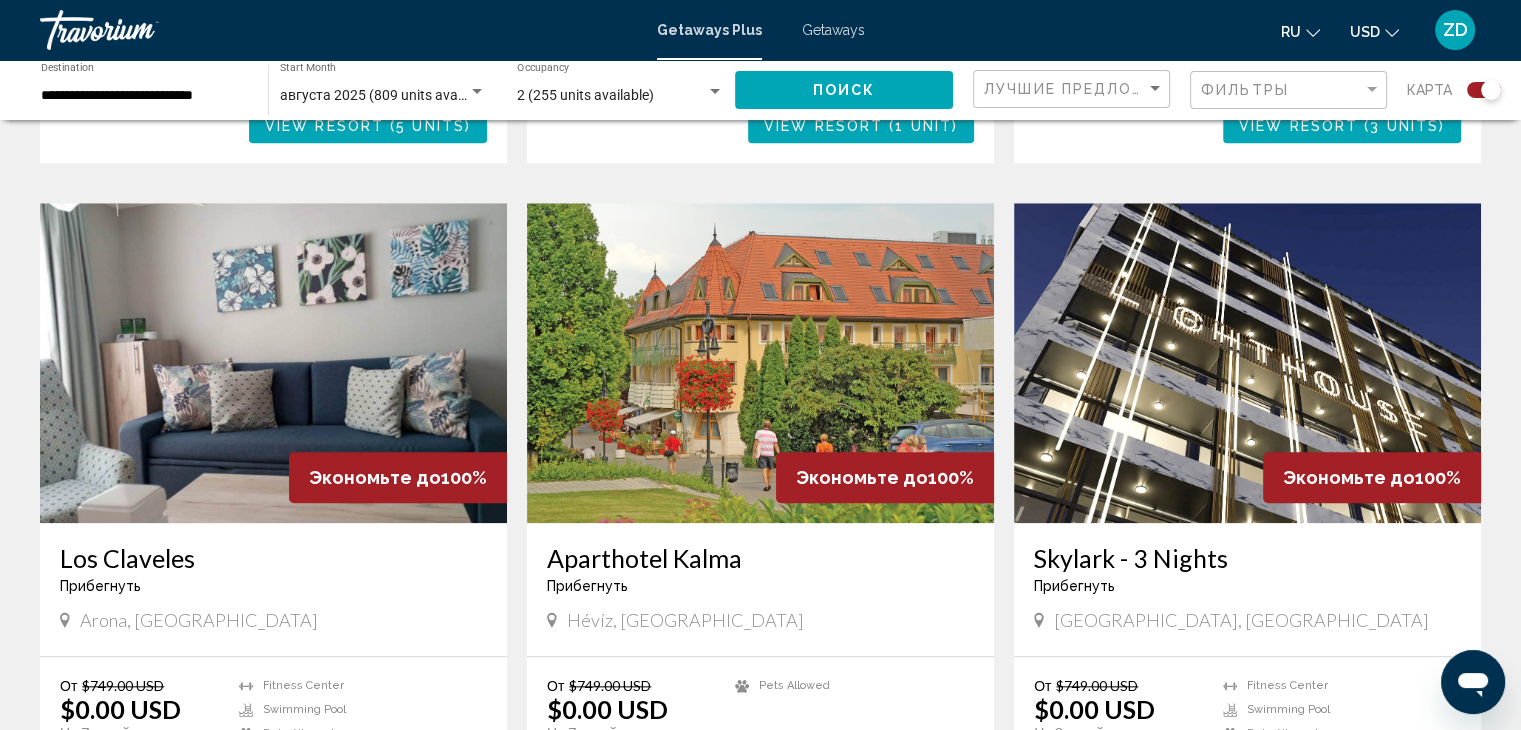 click at bounding box center [1247, 363] 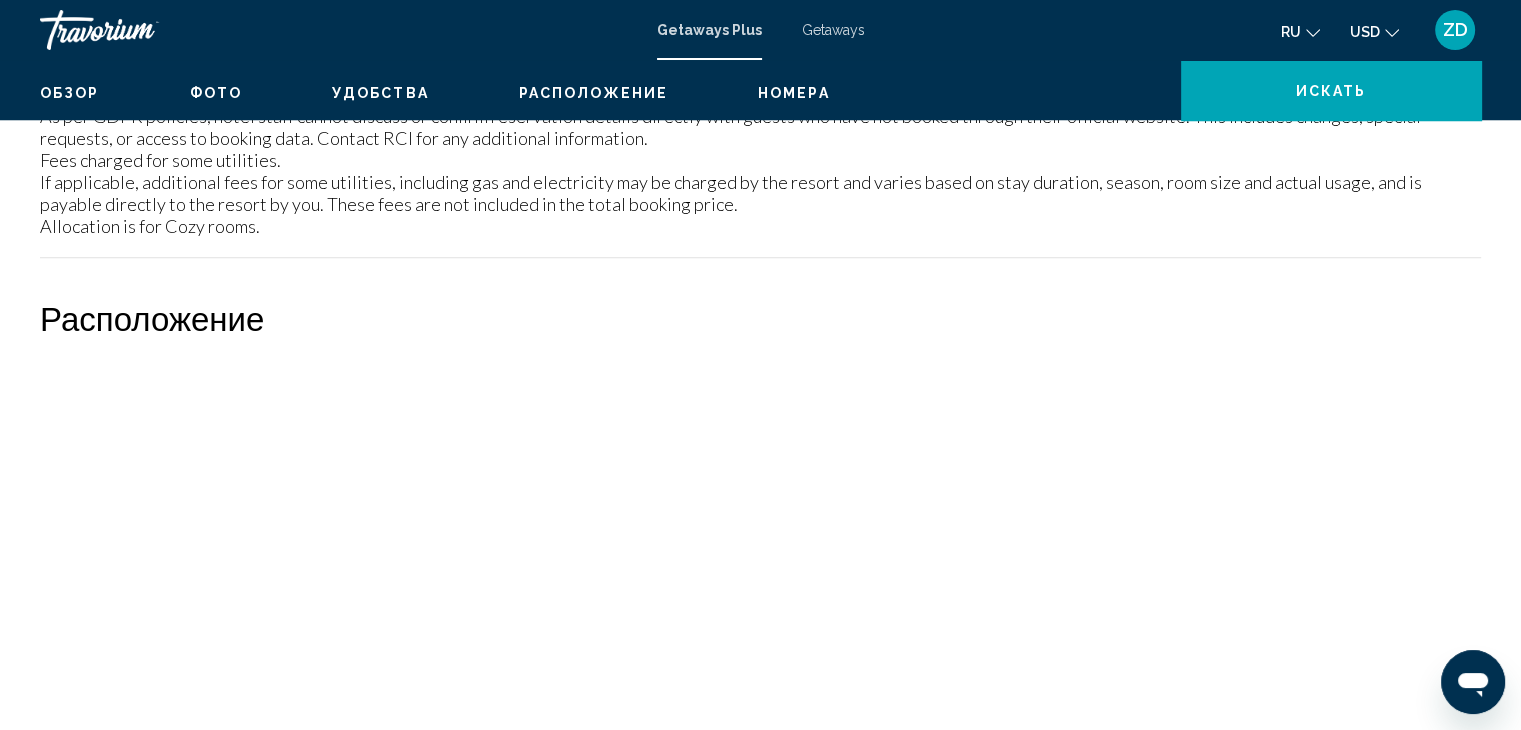 scroll, scrollTop: 0, scrollLeft: 0, axis: both 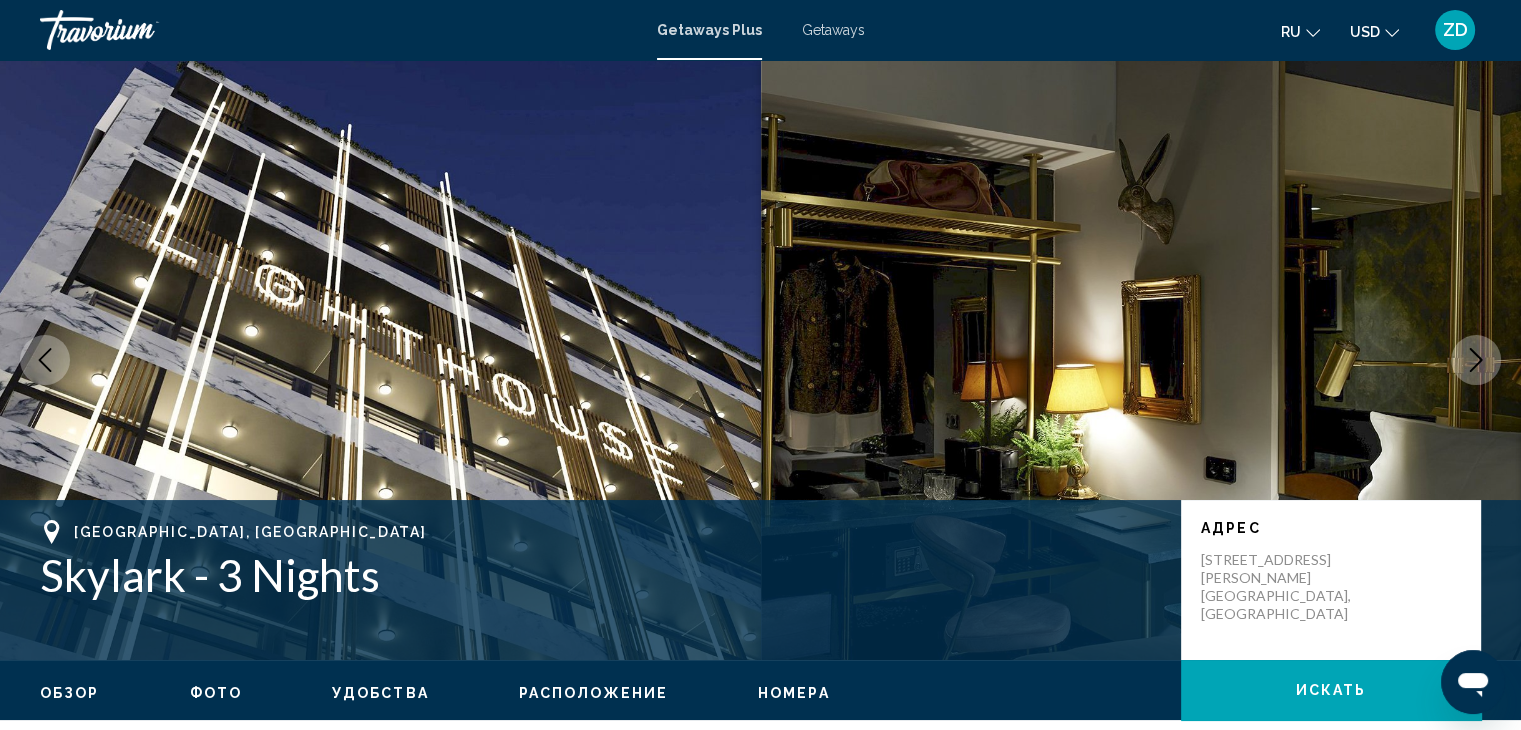 click at bounding box center (1476, 360) 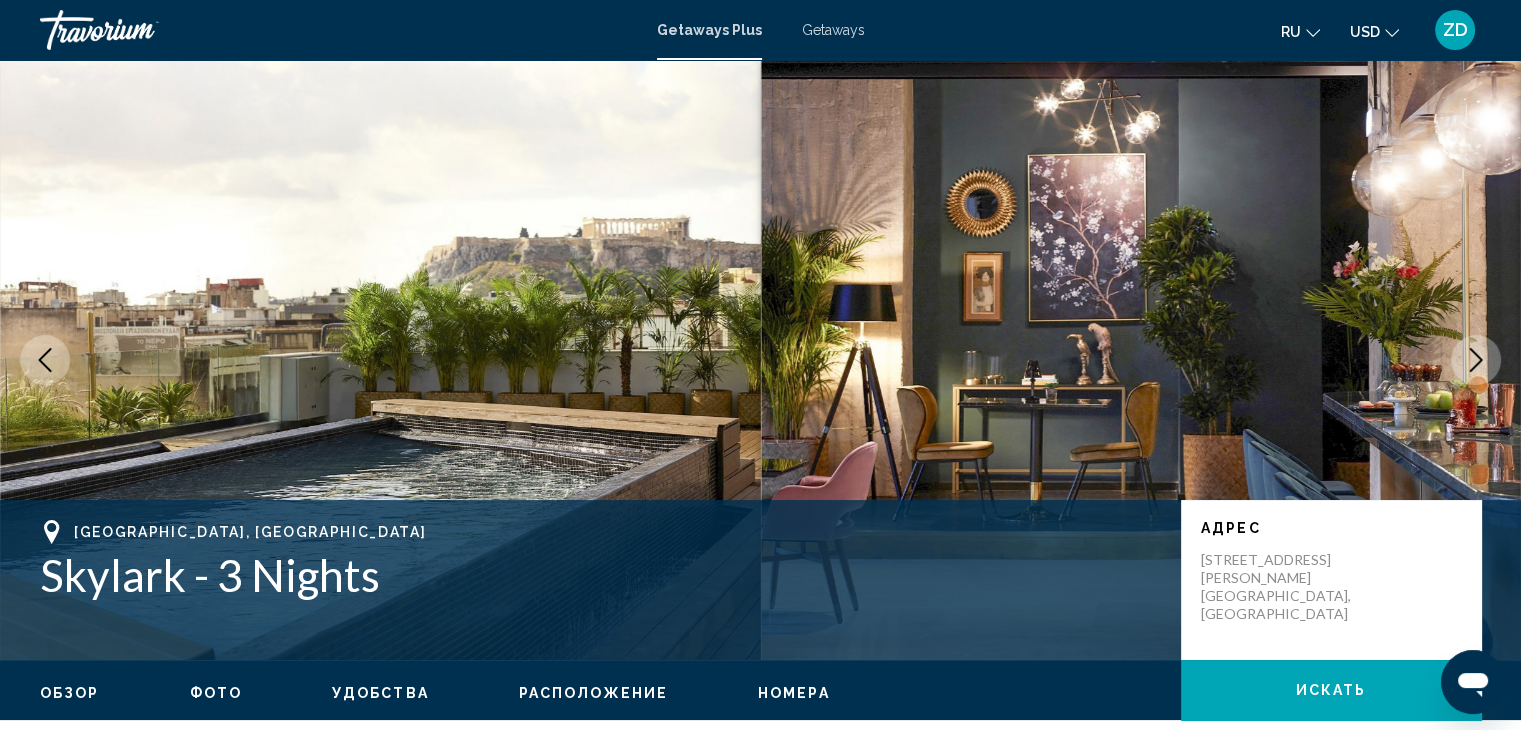 click at bounding box center [1476, 360] 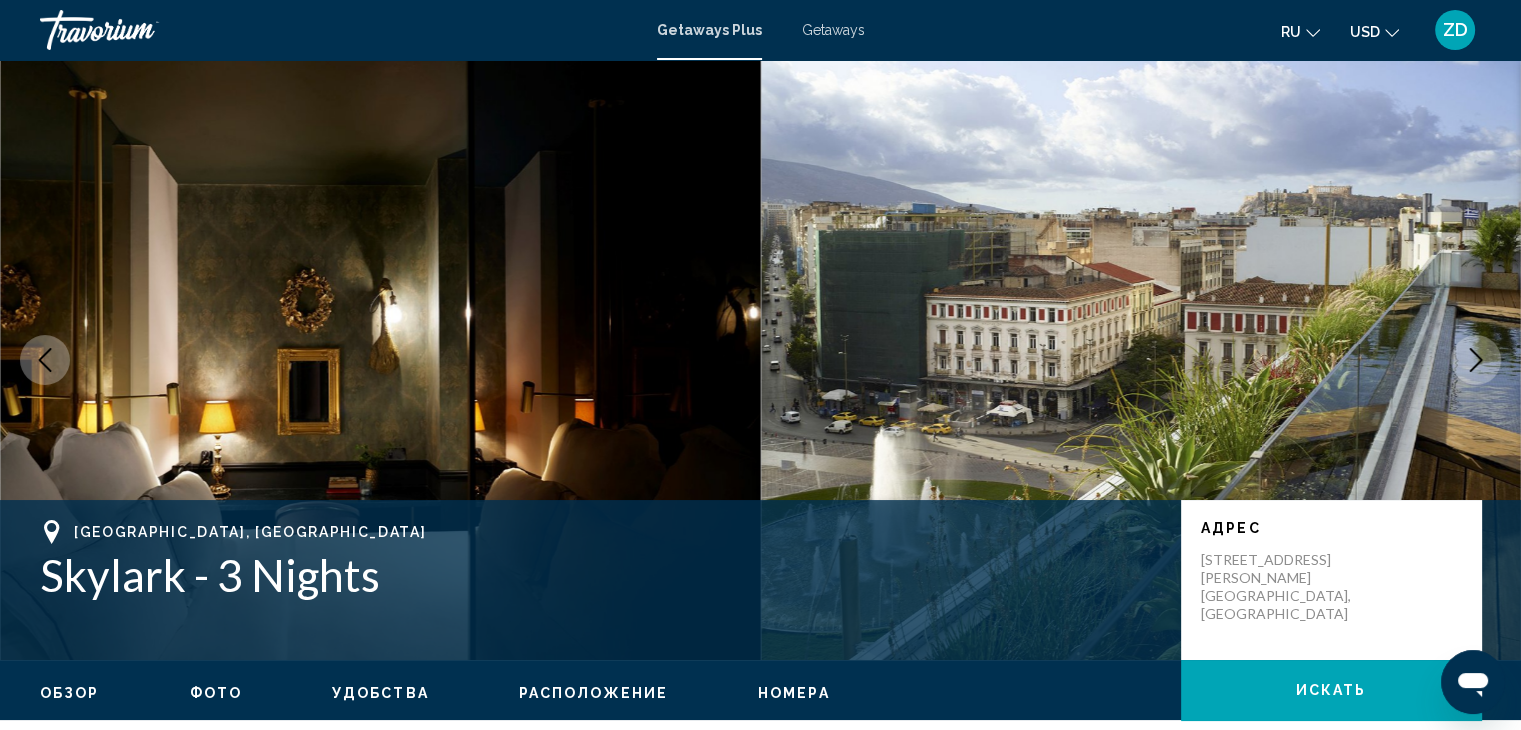 click at bounding box center (1476, 360) 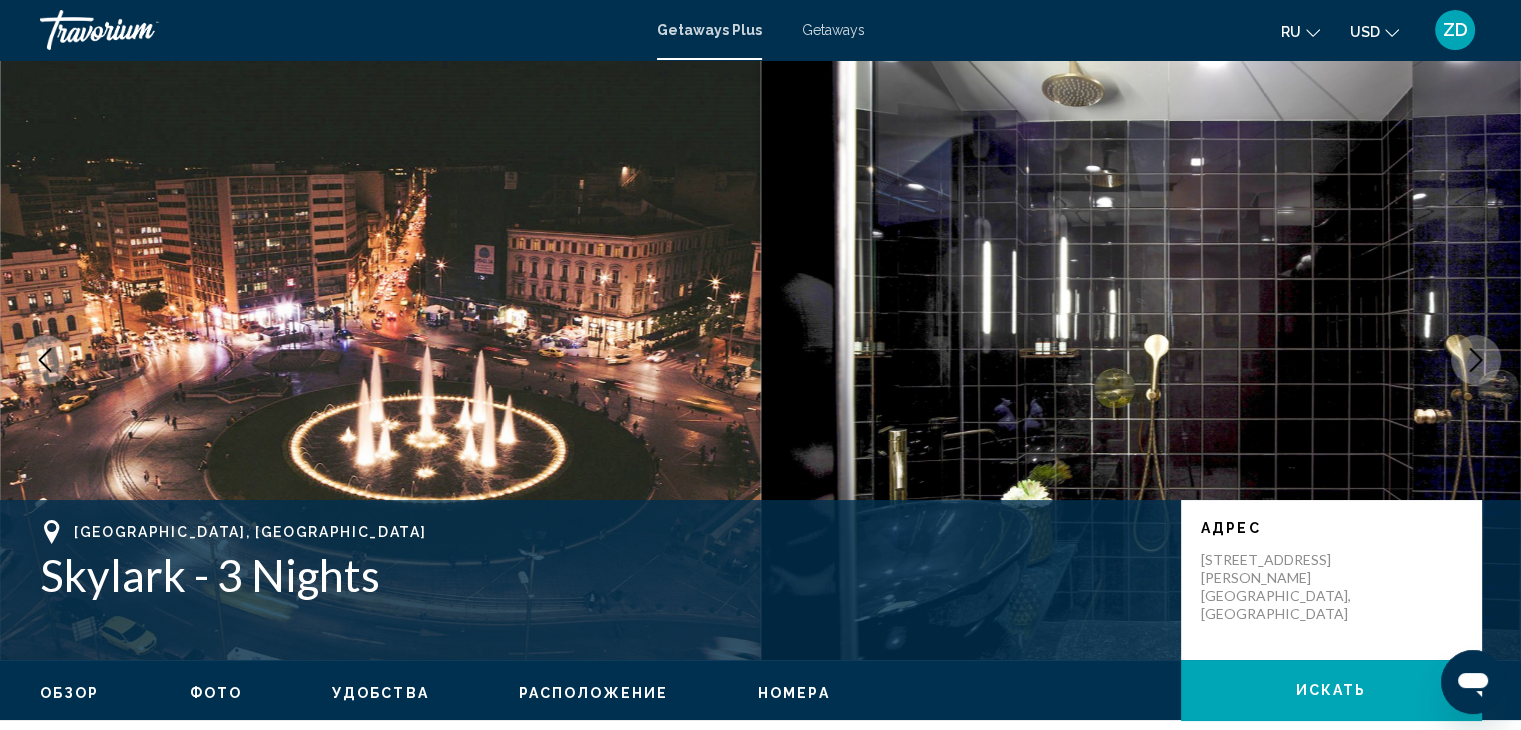 click at bounding box center [1476, 360] 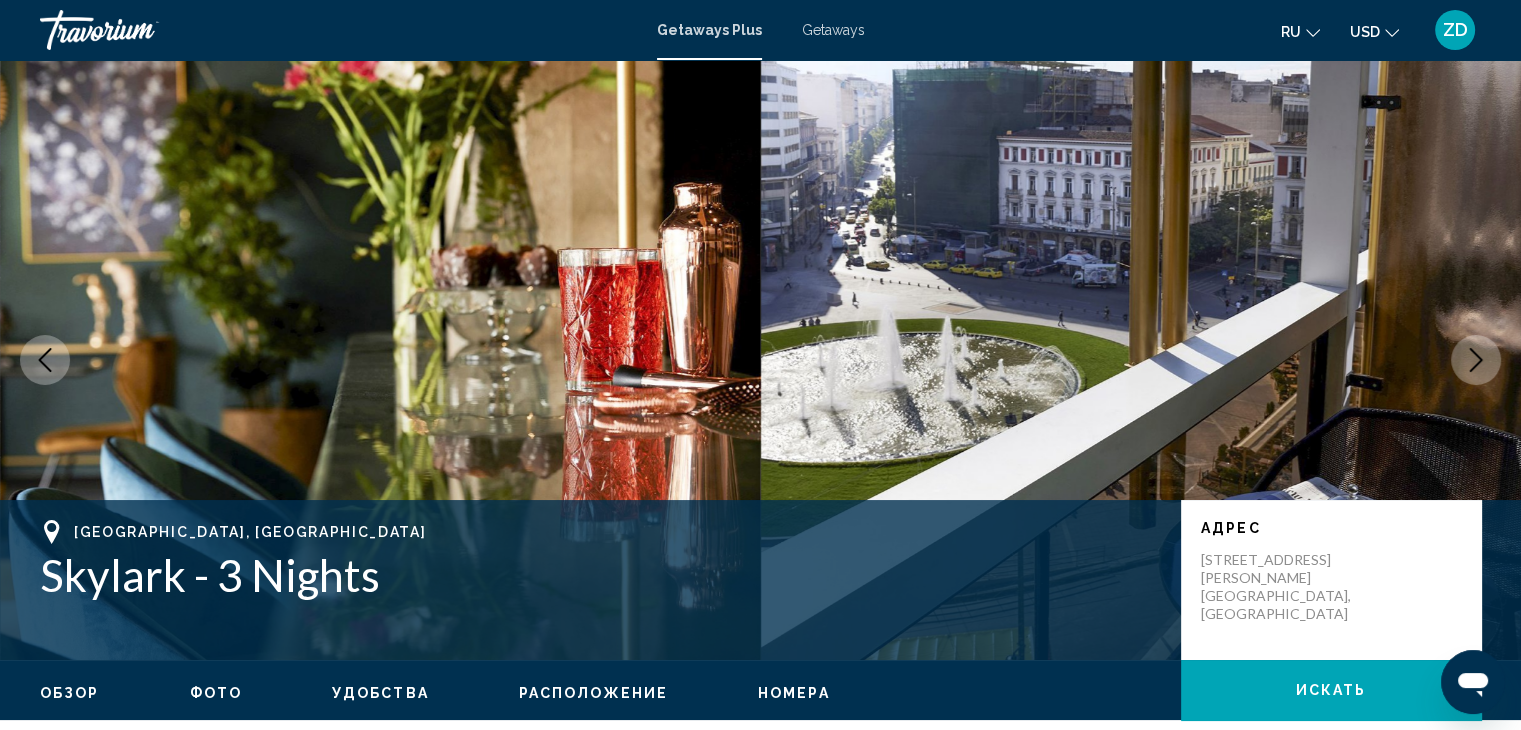 click at bounding box center [1476, 360] 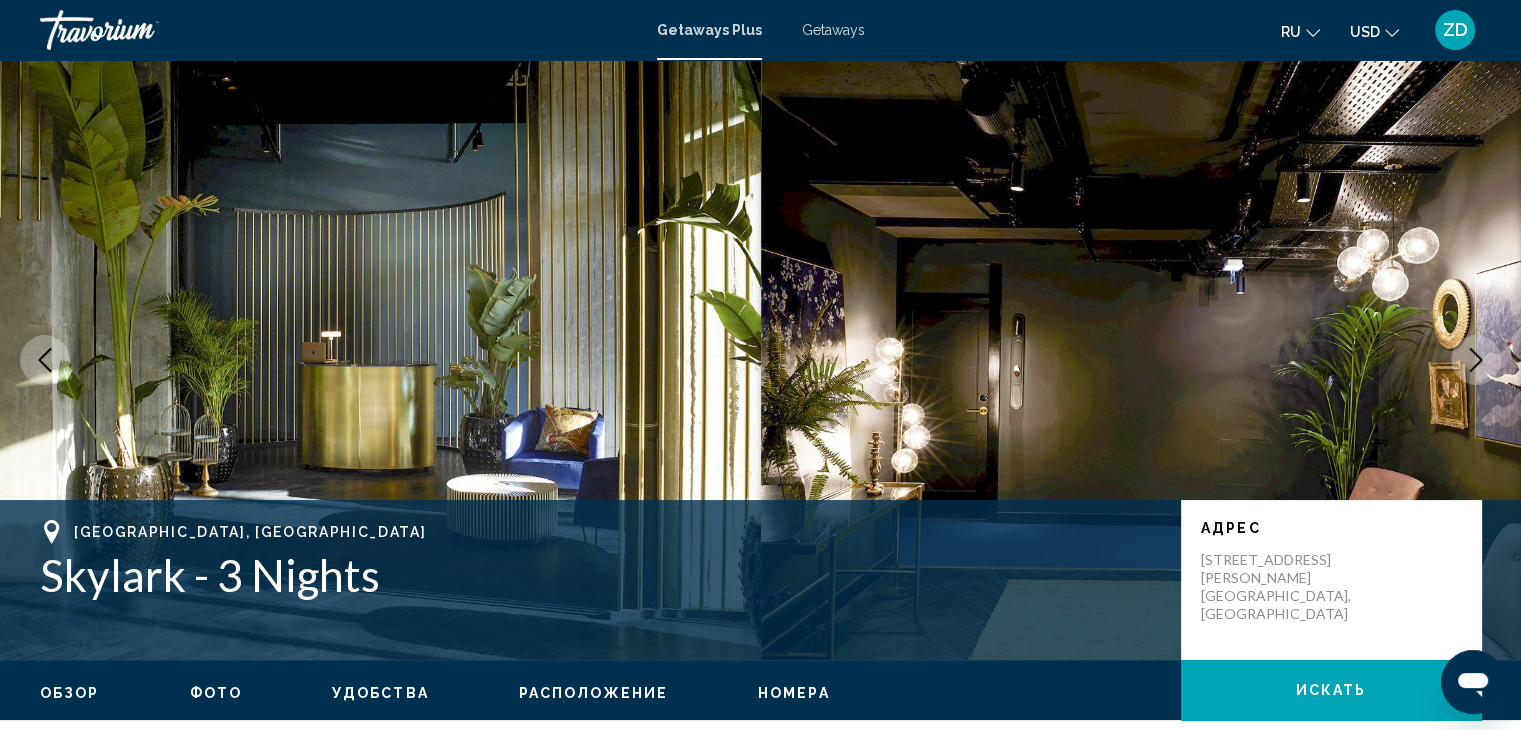 click at bounding box center (1476, 360) 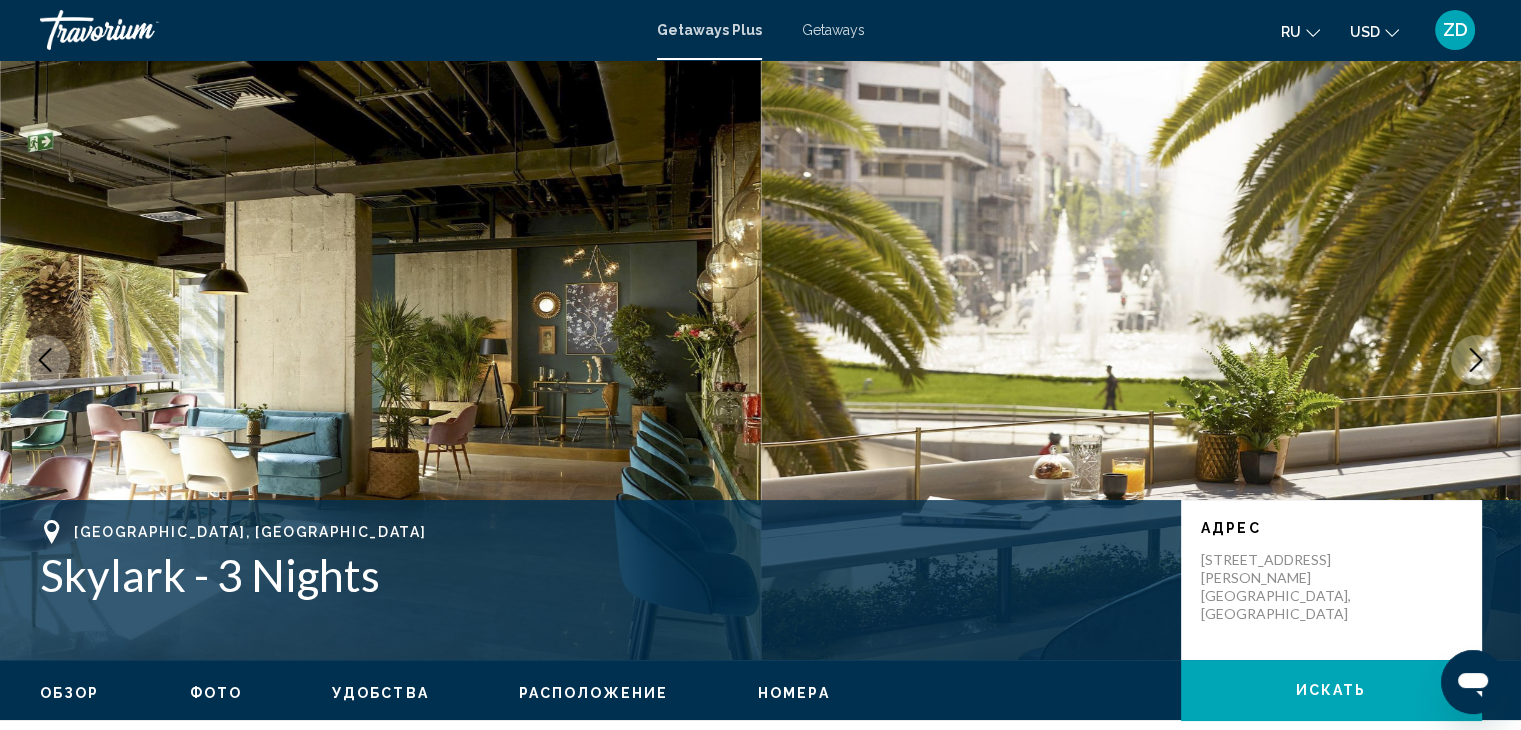 click at bounding box center (1476, 360) 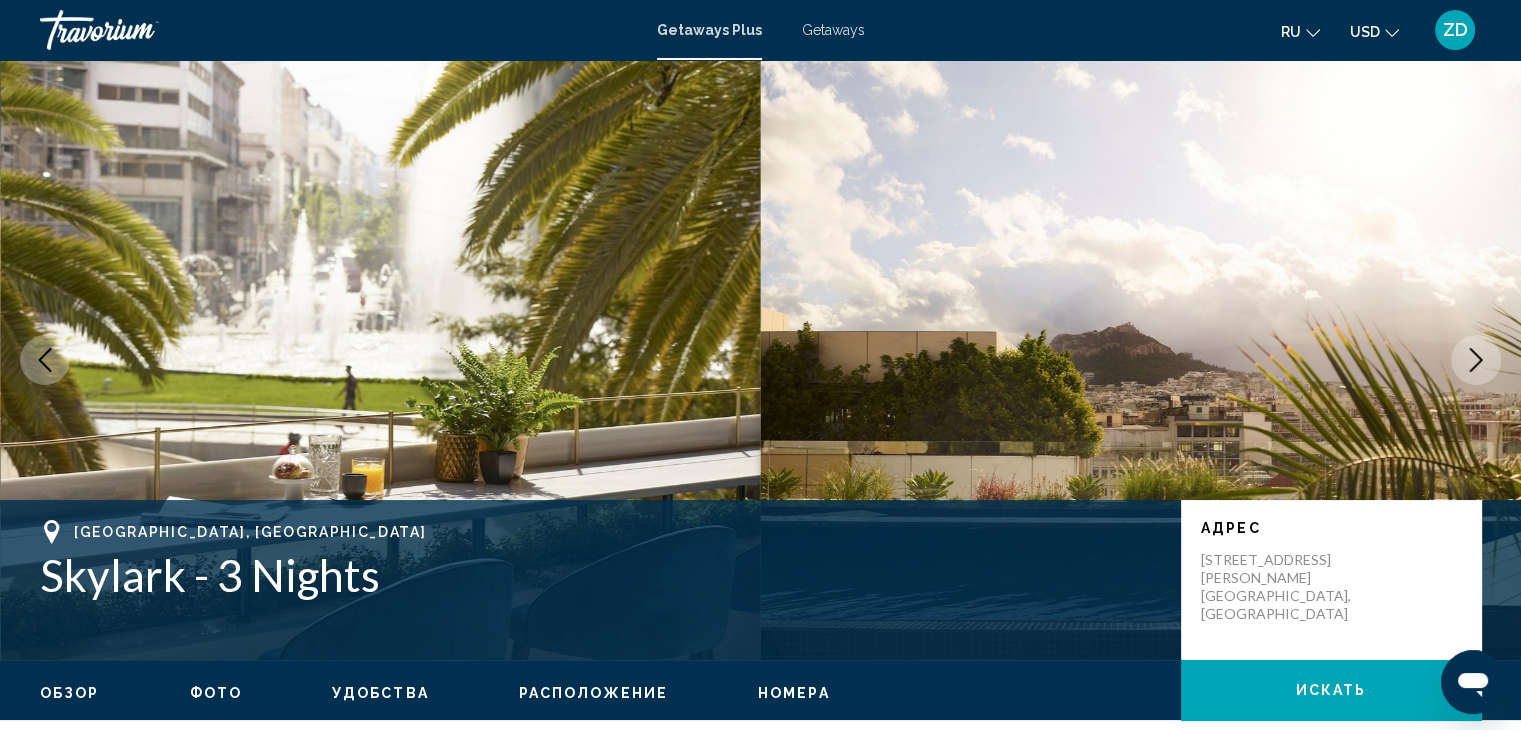 click at bounding box center [1476, 360] 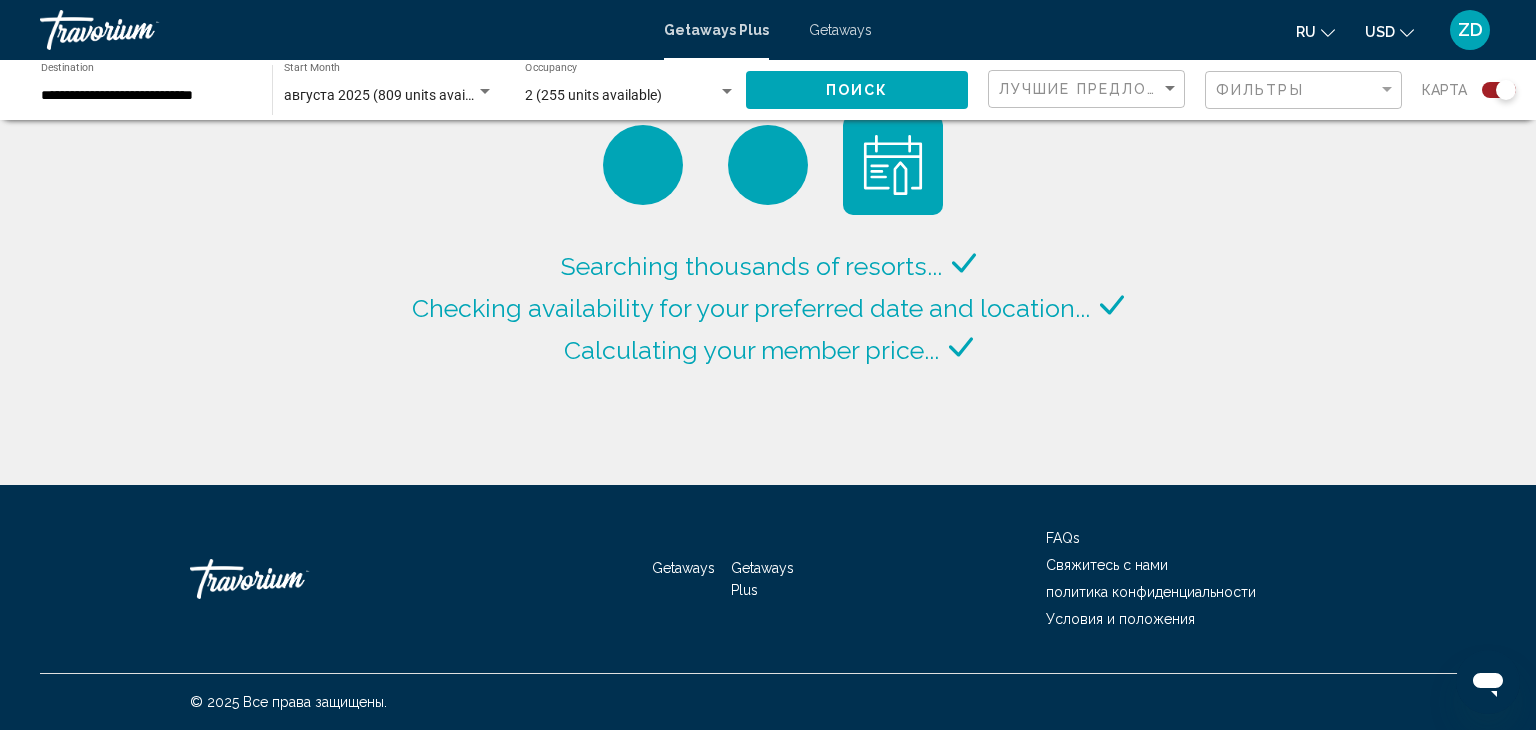 click on "августа 2025 (809 units available)" at bounding box center [391, 95] 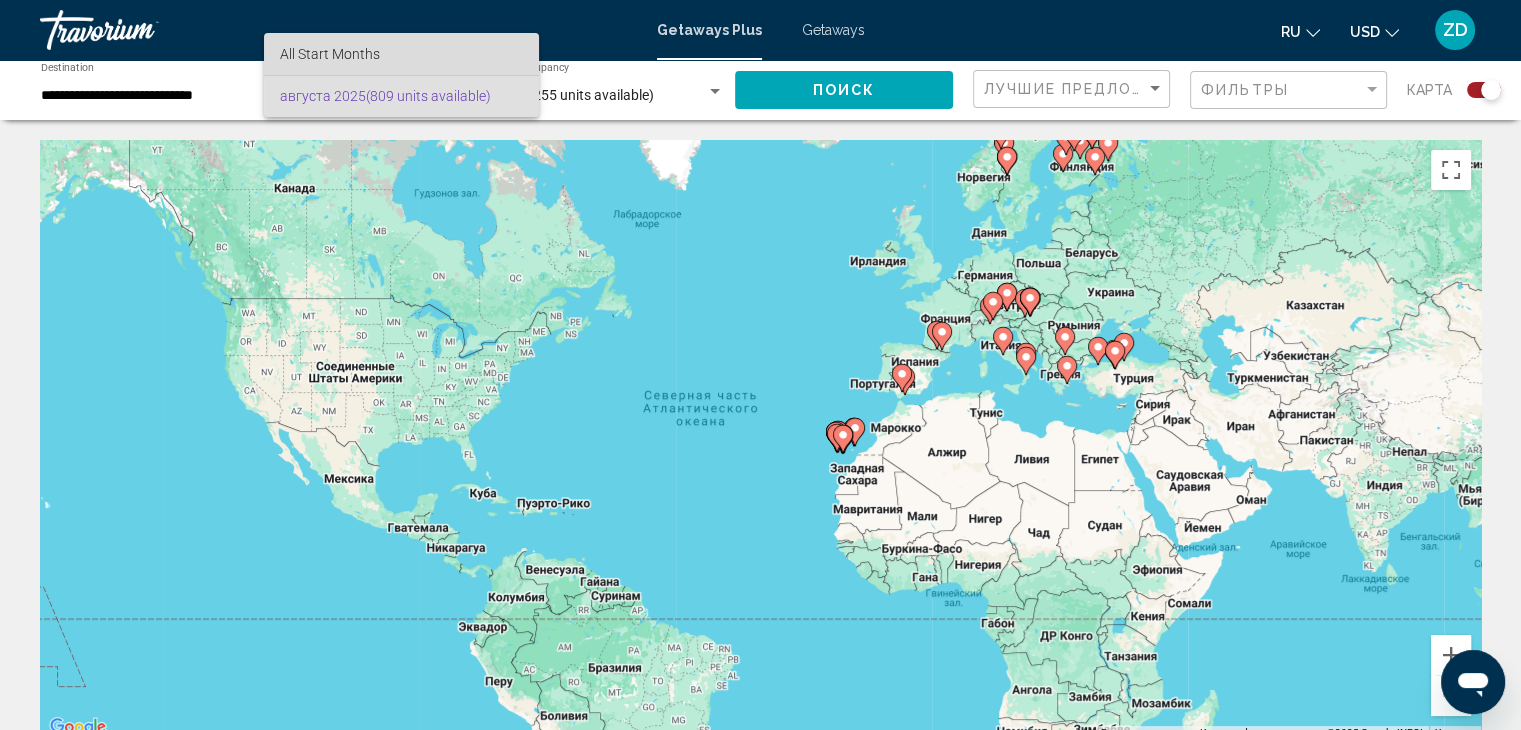 click on "All Start Months" at bounding box center [401, 54] 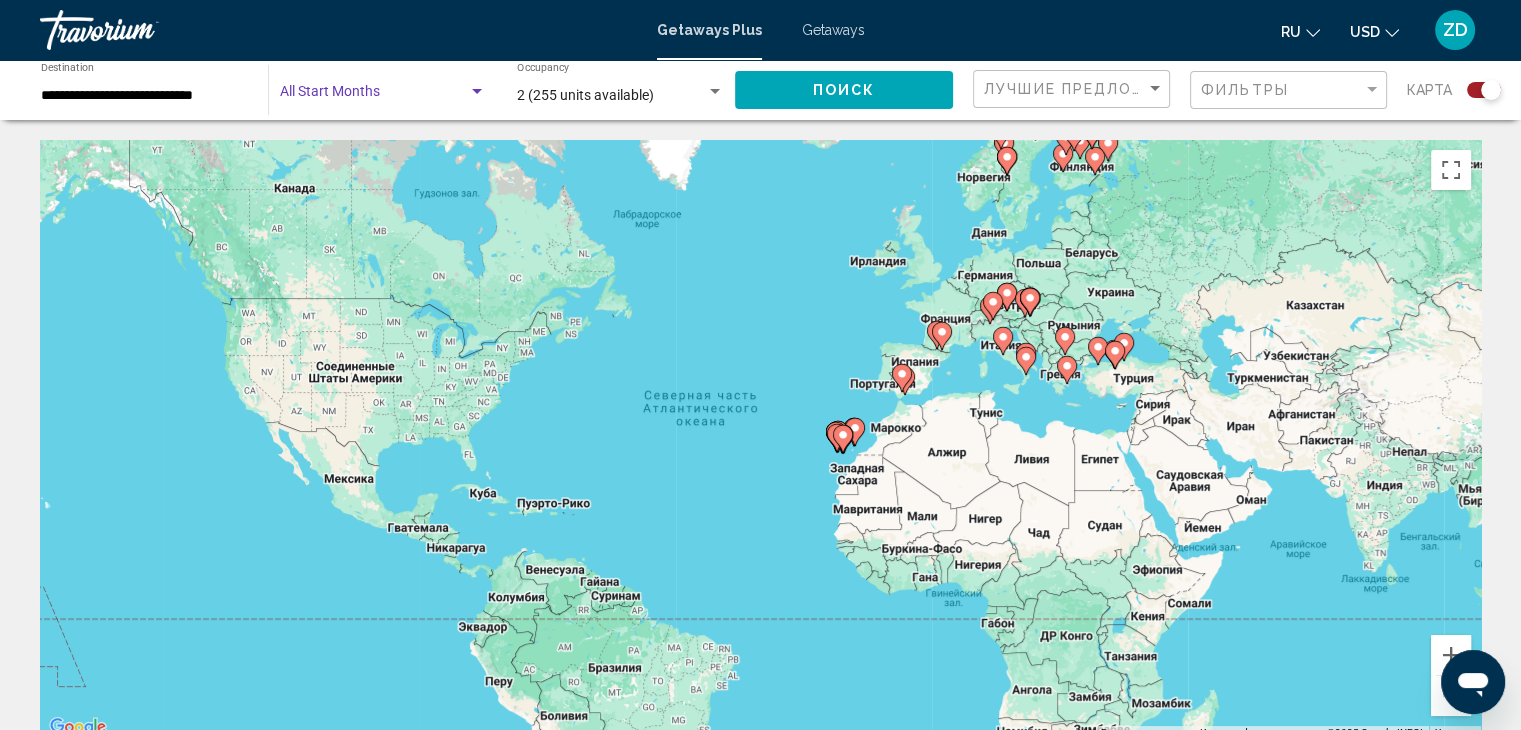 click at bounding box center (374, 96) 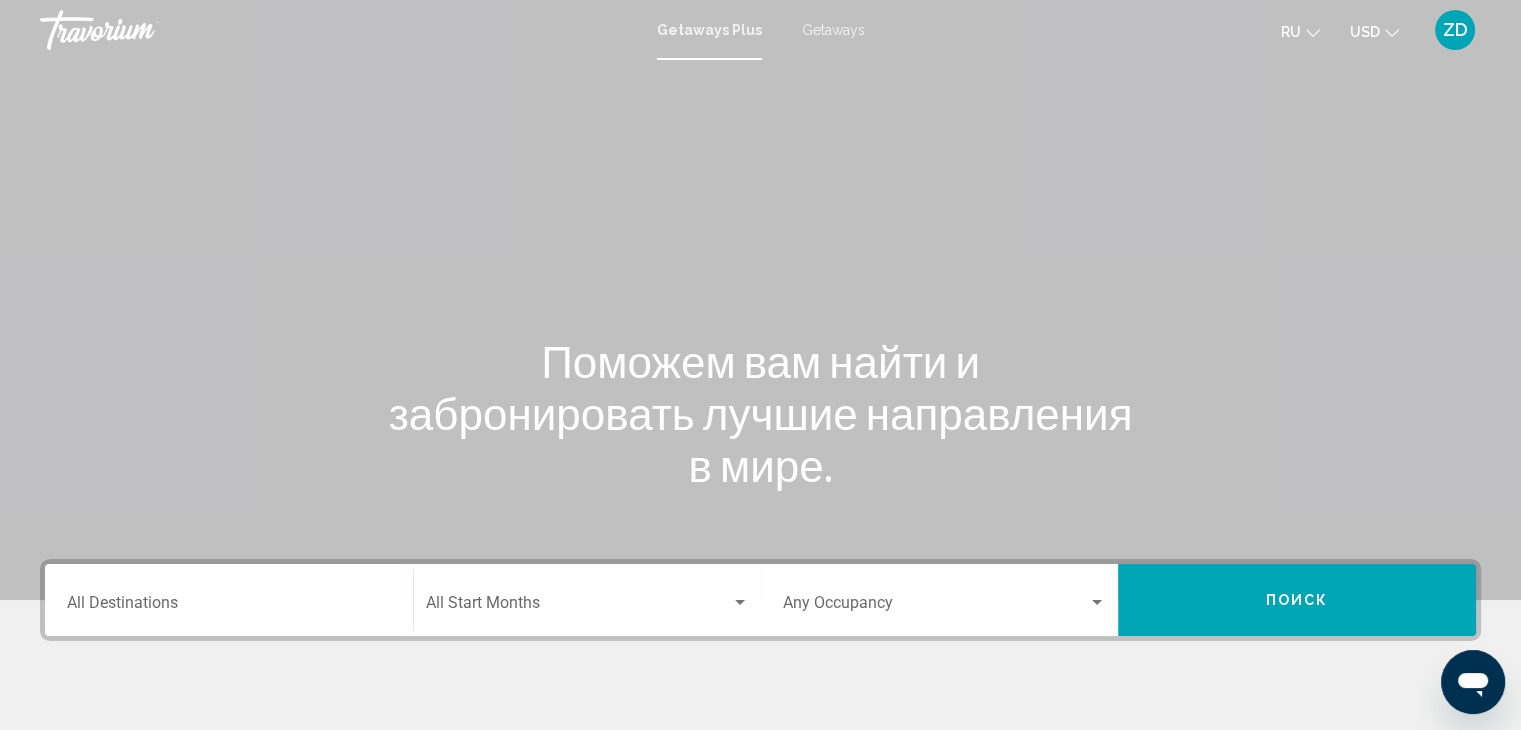 click on "Start Month All Start Months" 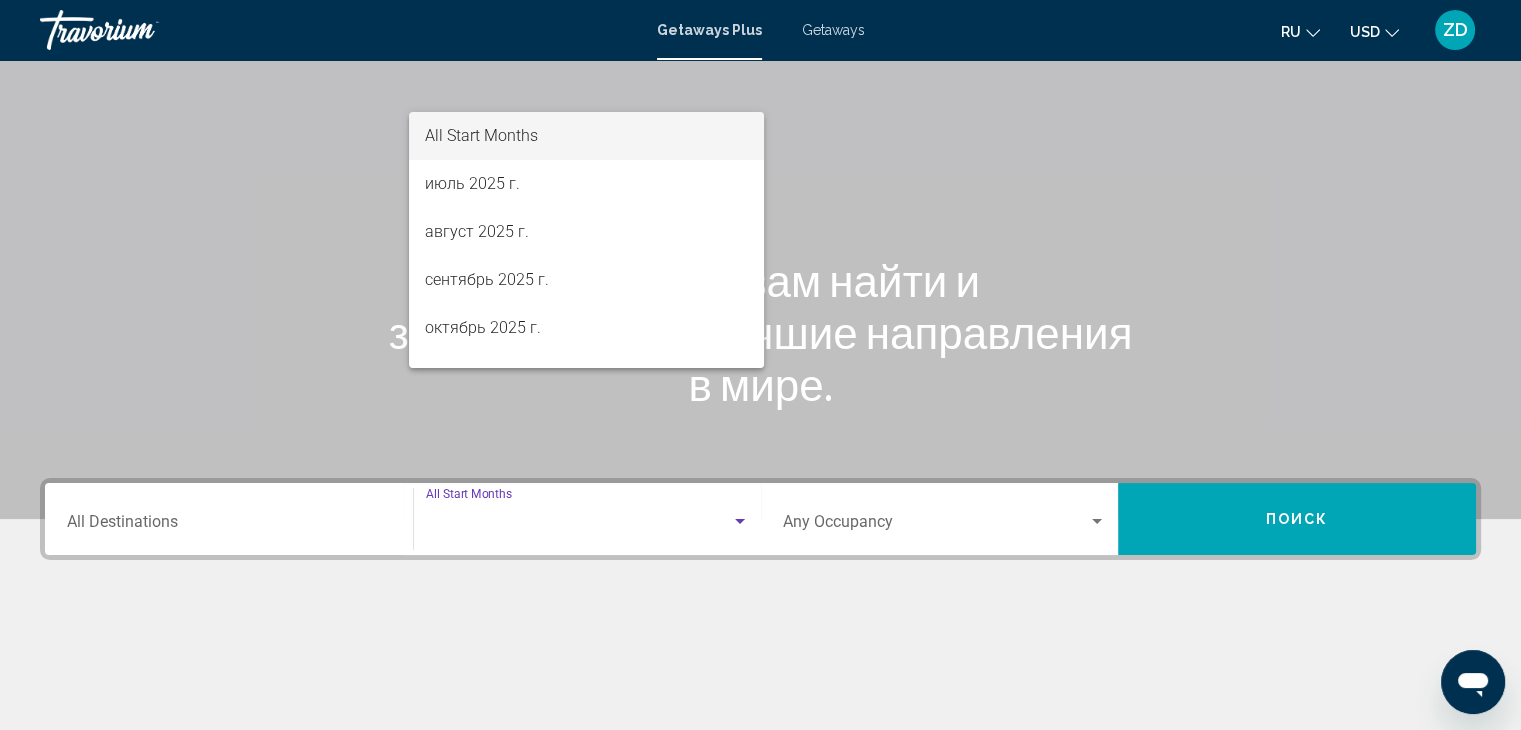 scroll, scrollTop: 356, scrollLeft: 0, axis: vertical 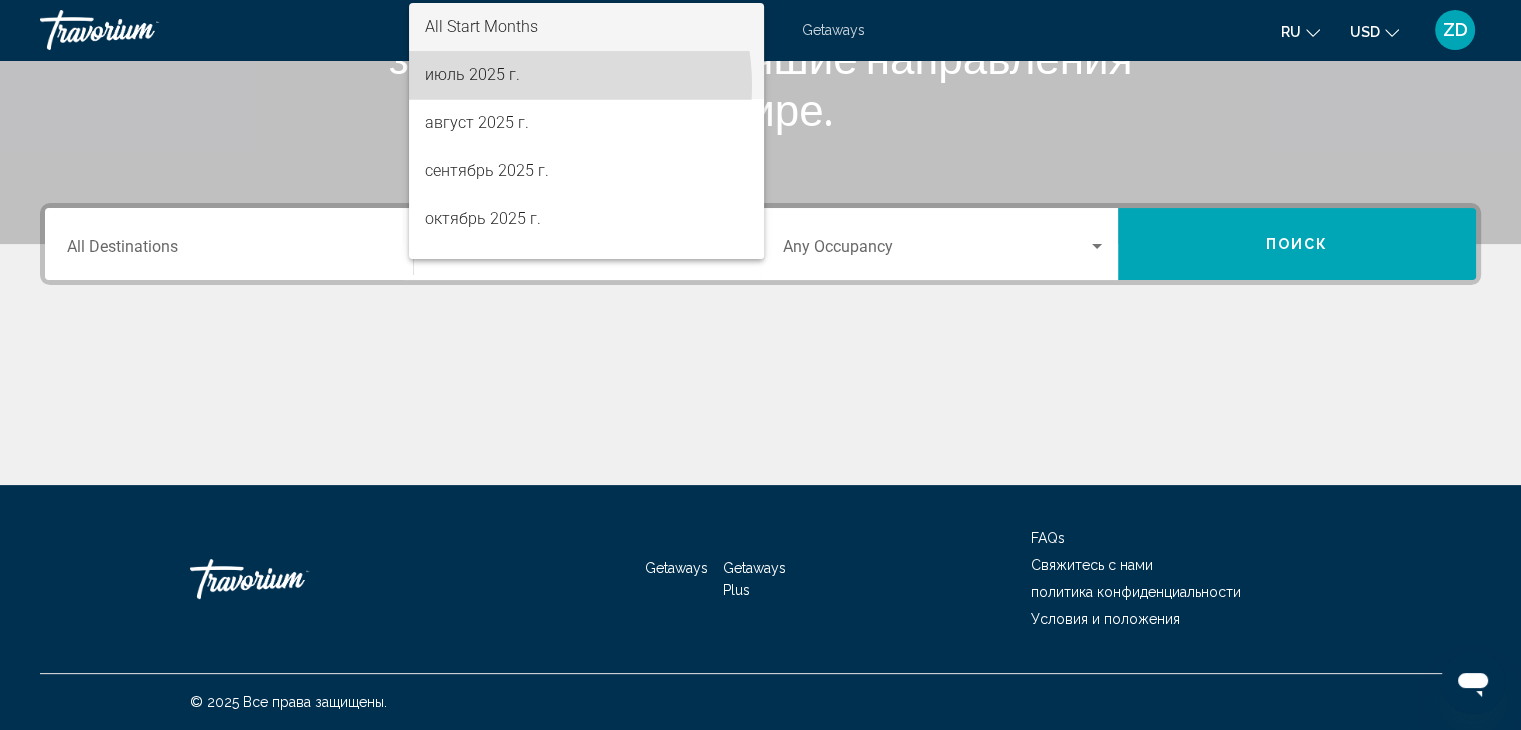 click on "июль 2025 г." at bounding box center (586, 75) 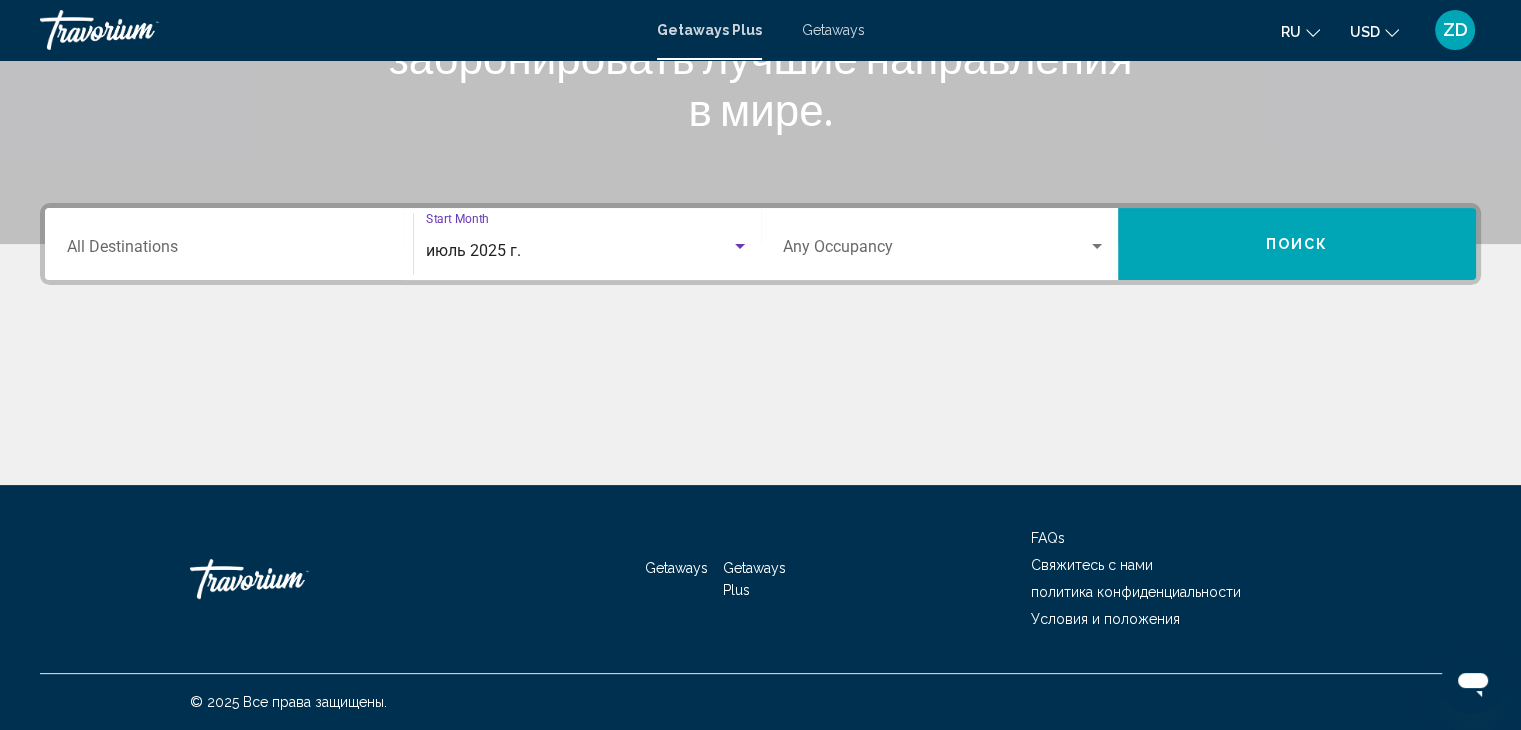click on "Destination All Destinations" at bounding box center (229, 251) 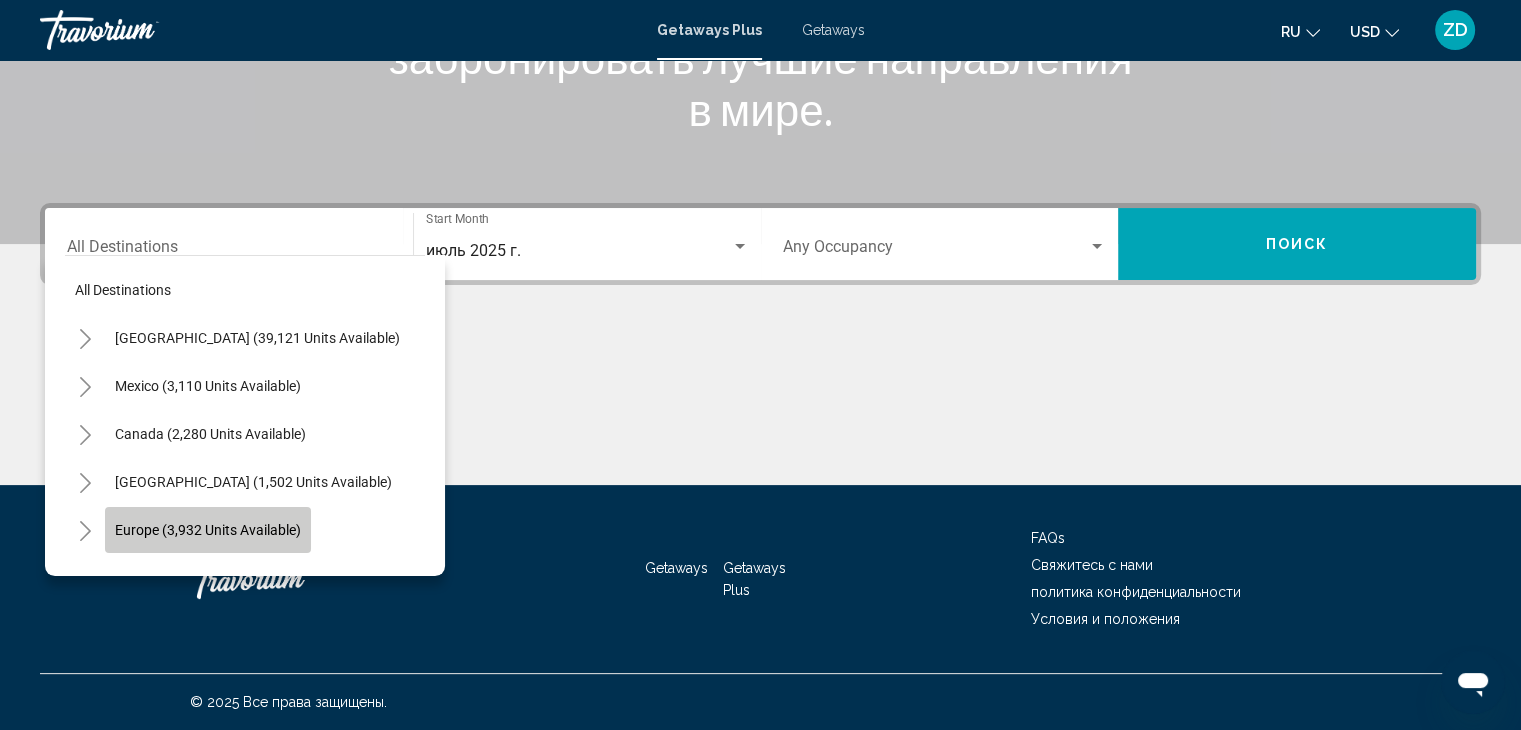 click on "Europe (3,932 units available)" 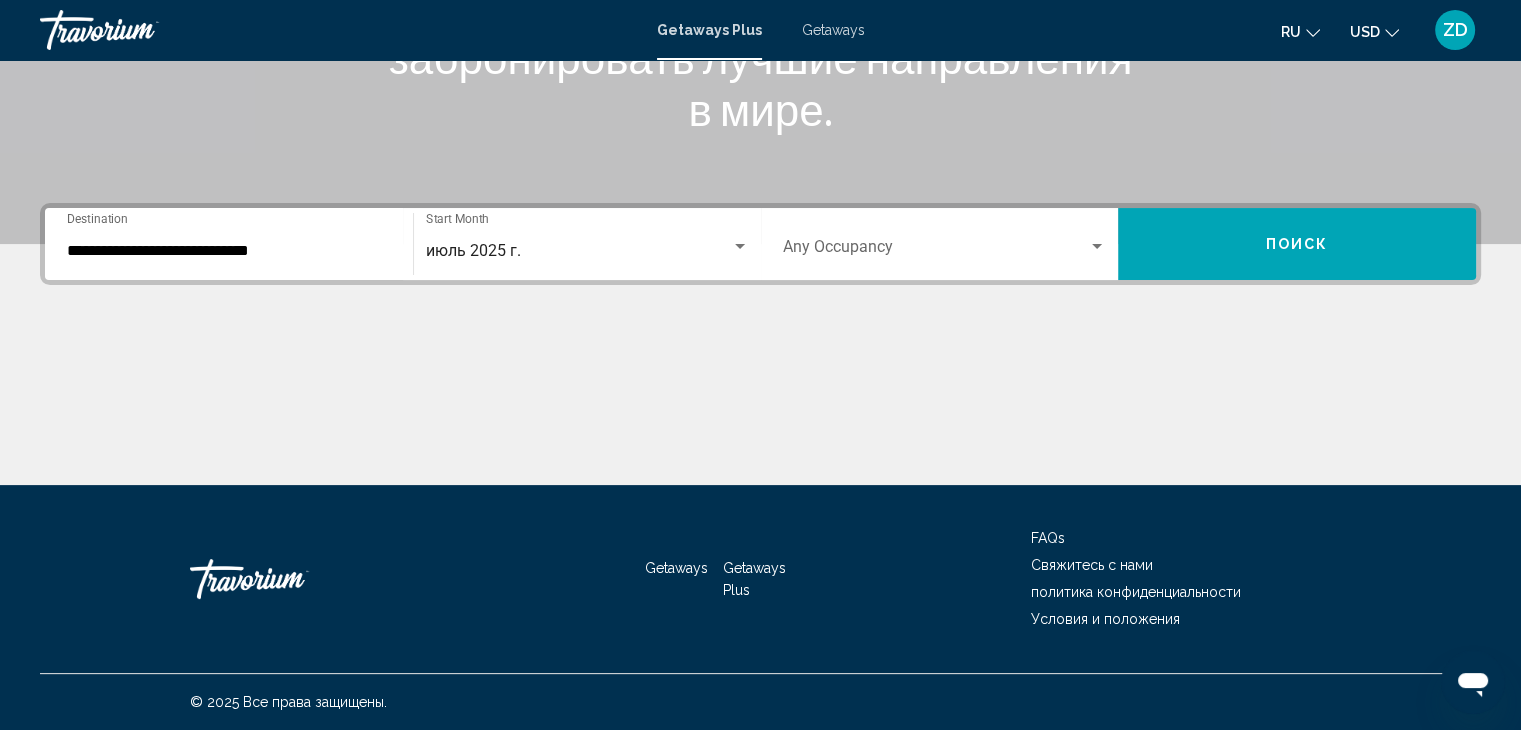 click on "Occupancy Any Occupancy" at bounding box center [945, 244] 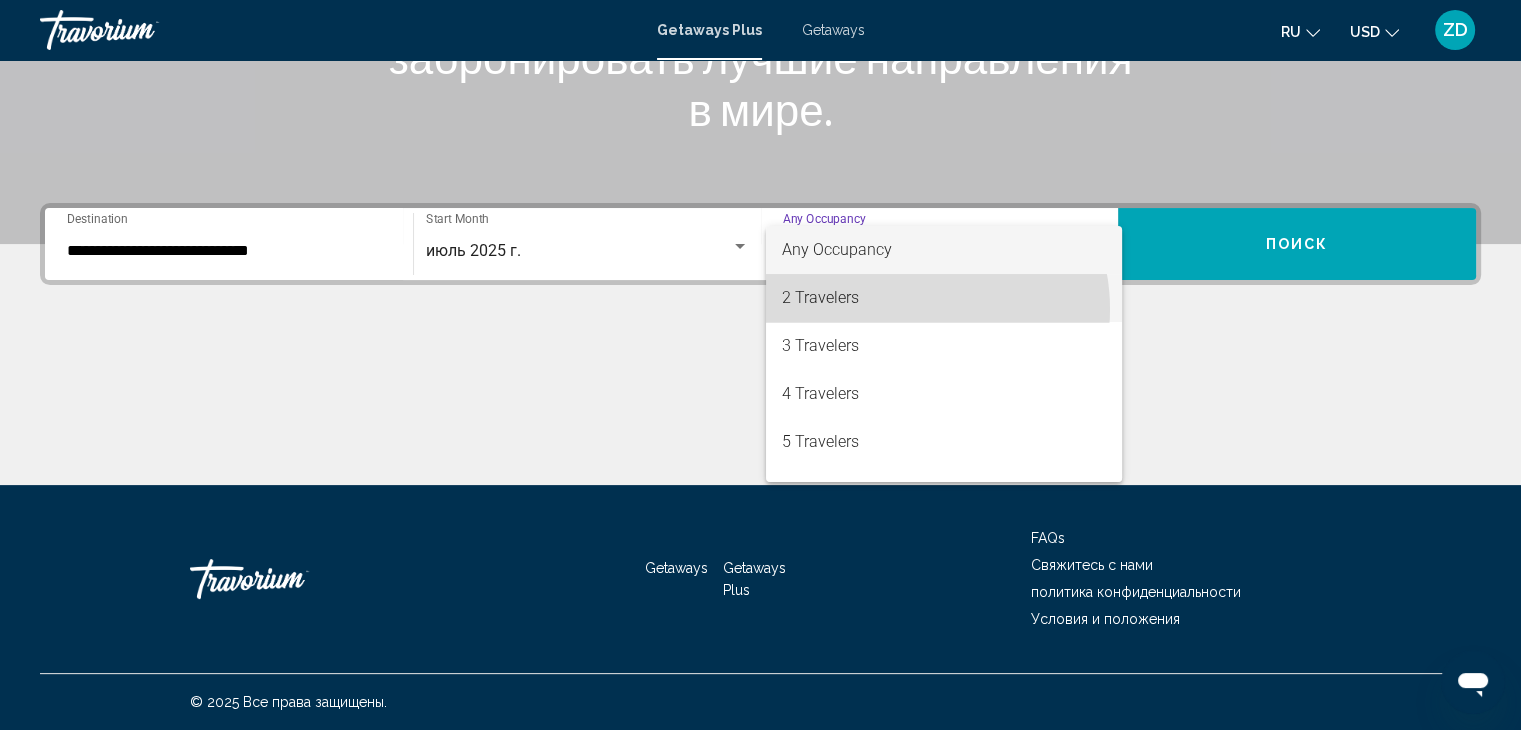 click on "2 Travelers" at bounding box center [944, 298] 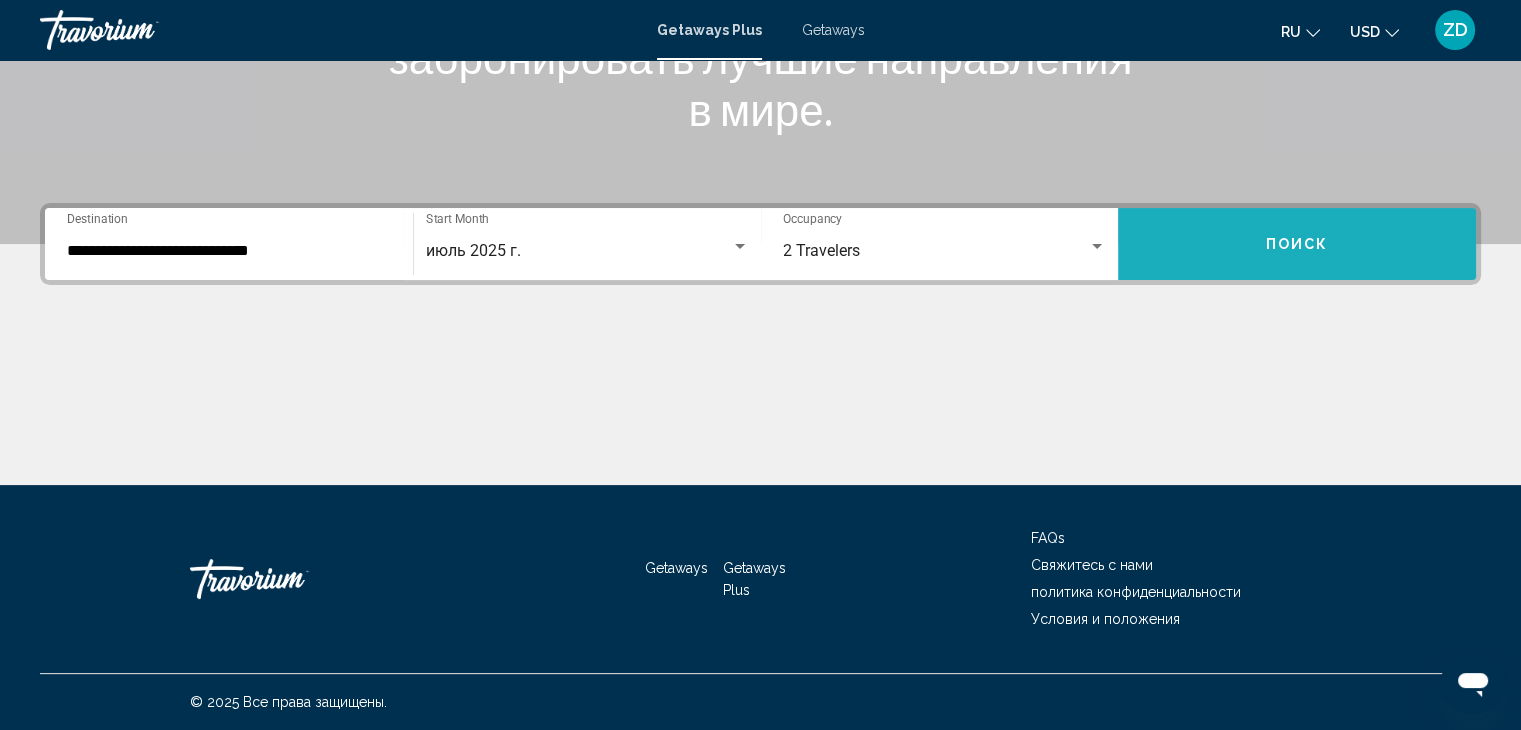 click on "Поиск" at bounding box center [1297, 244] 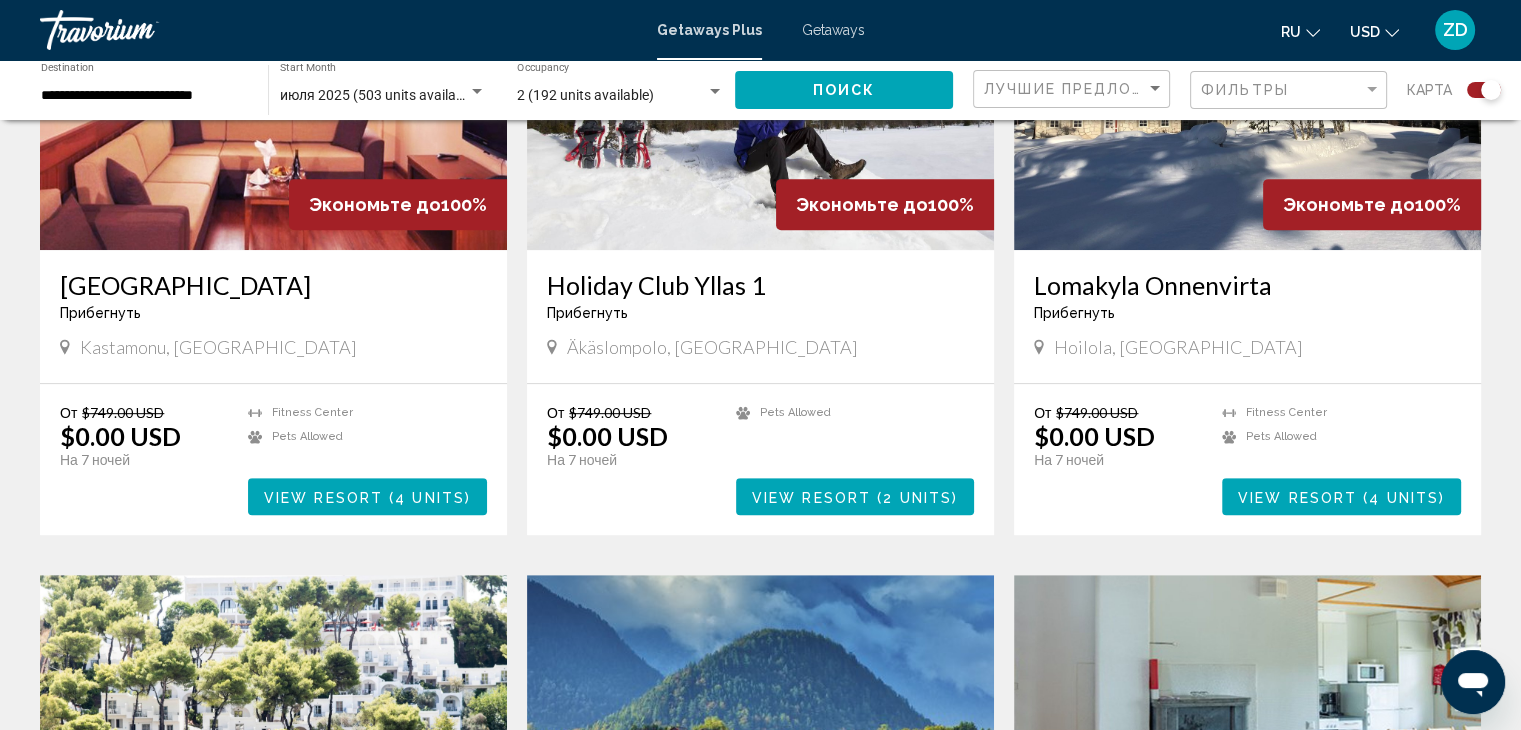 scroll, scrollTop: 904, scrollLeft: 0, axis: vertical 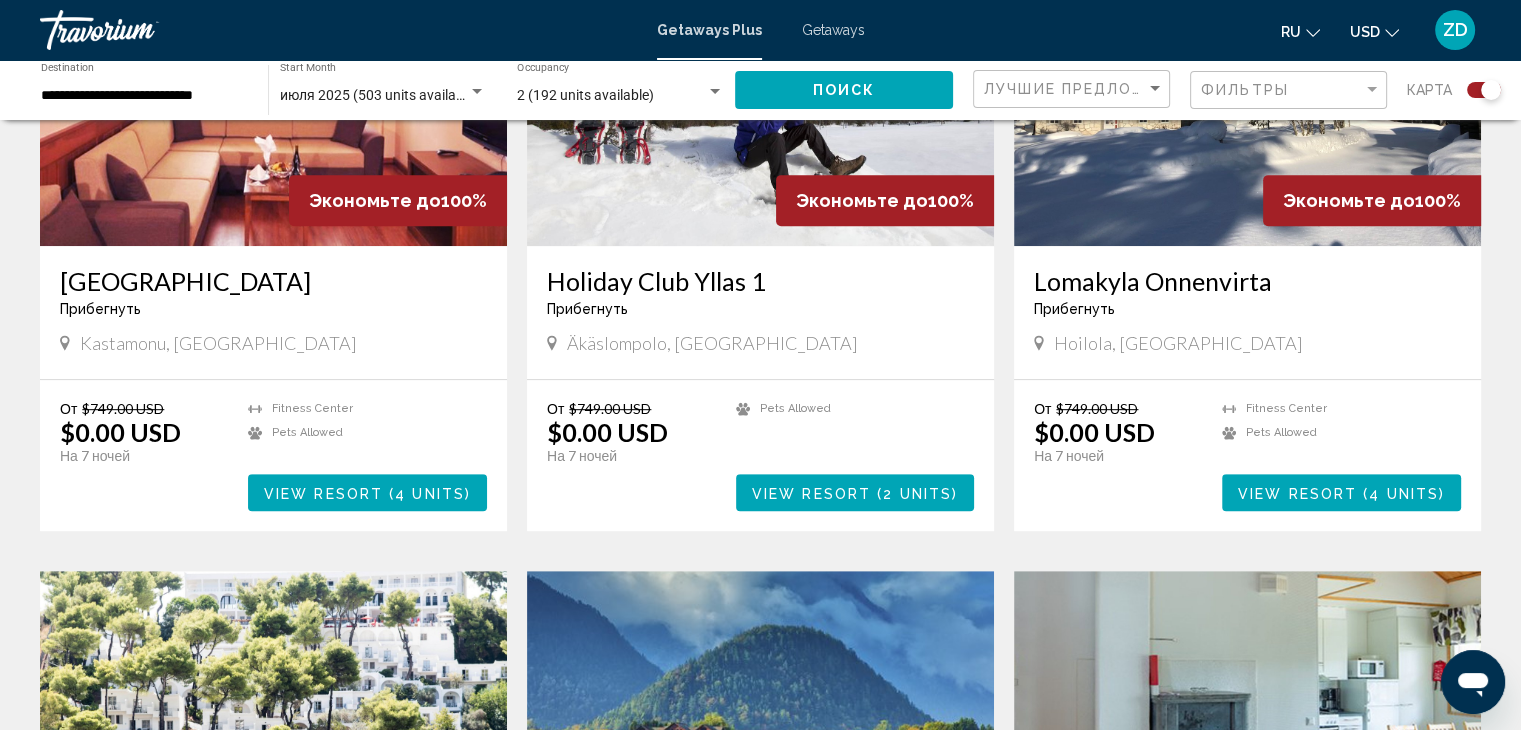 click on "Фильтры" 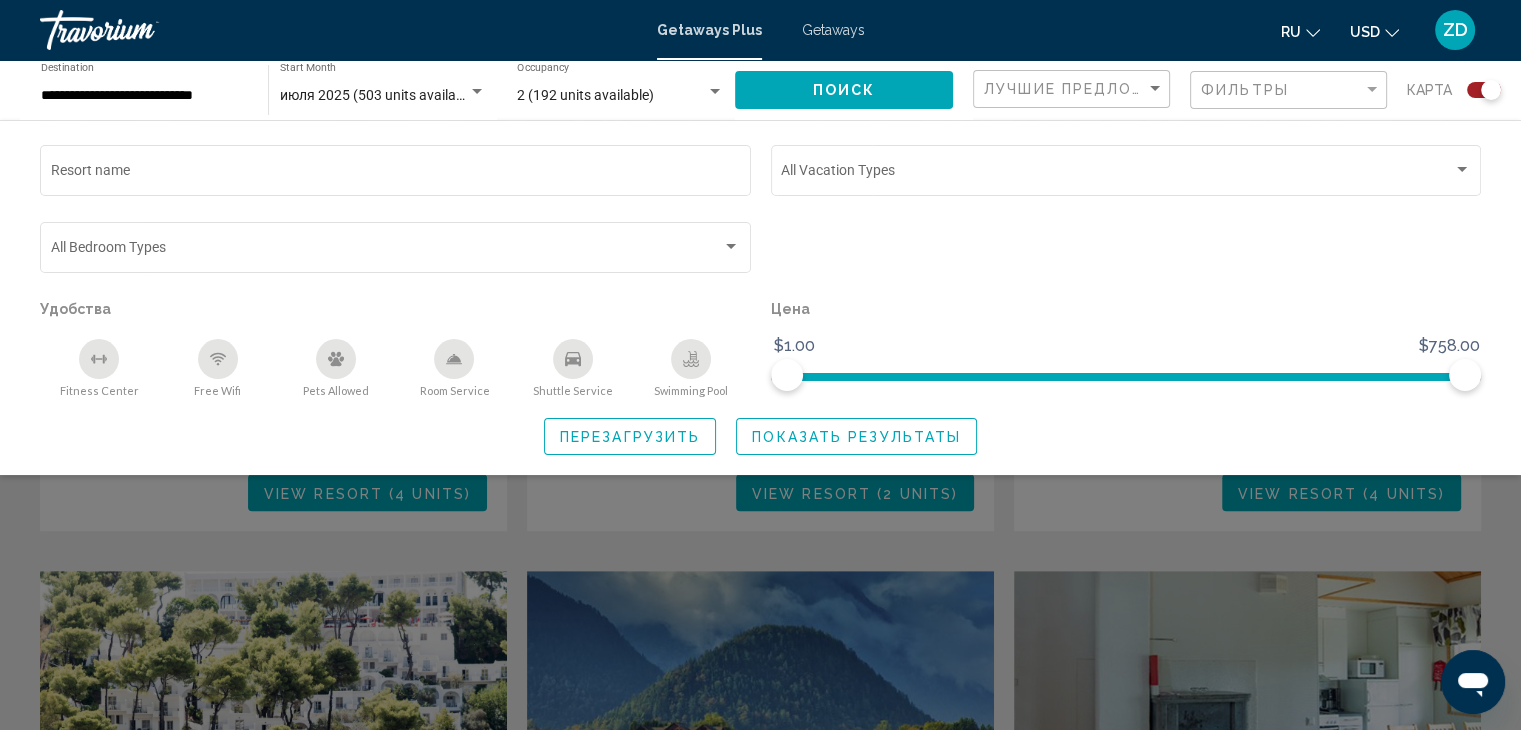 click 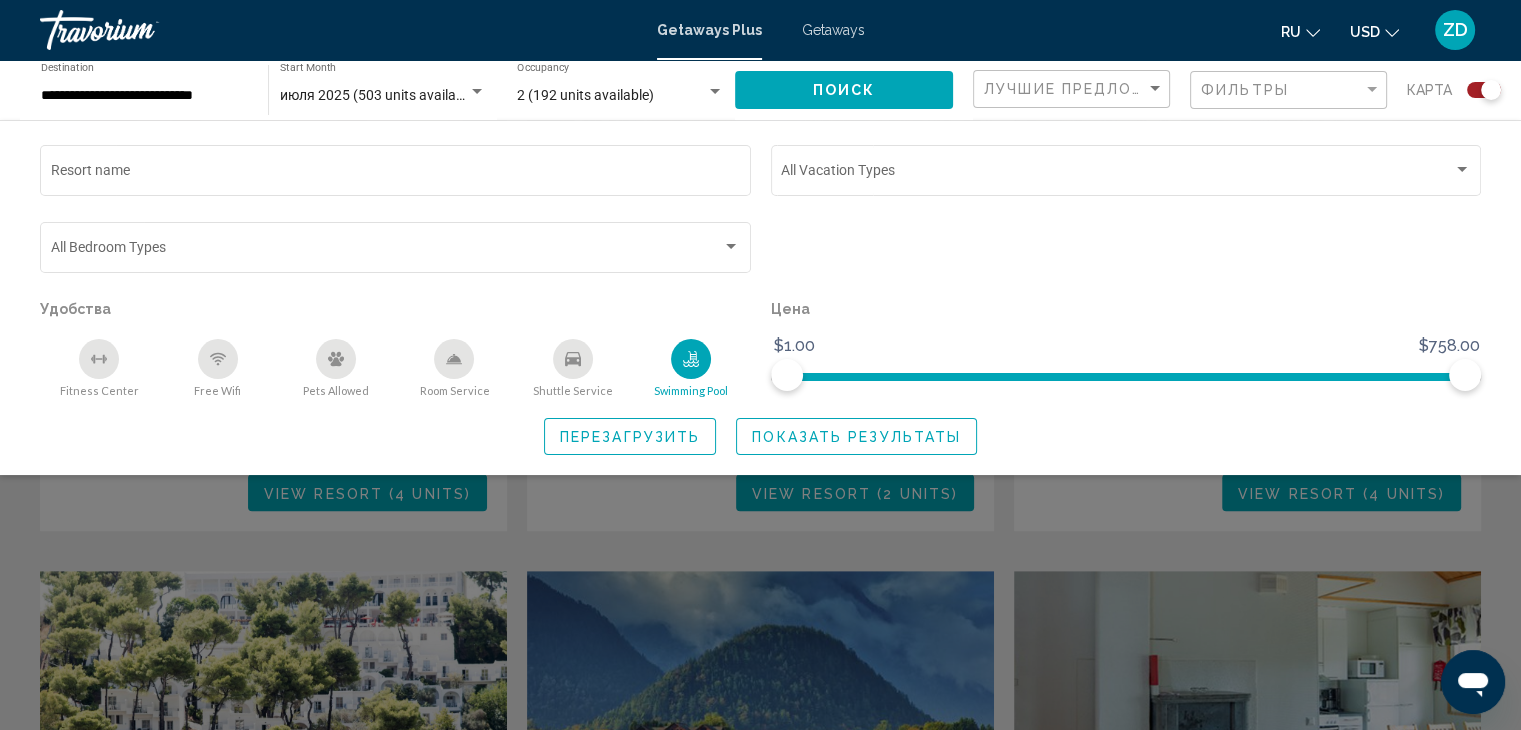 click 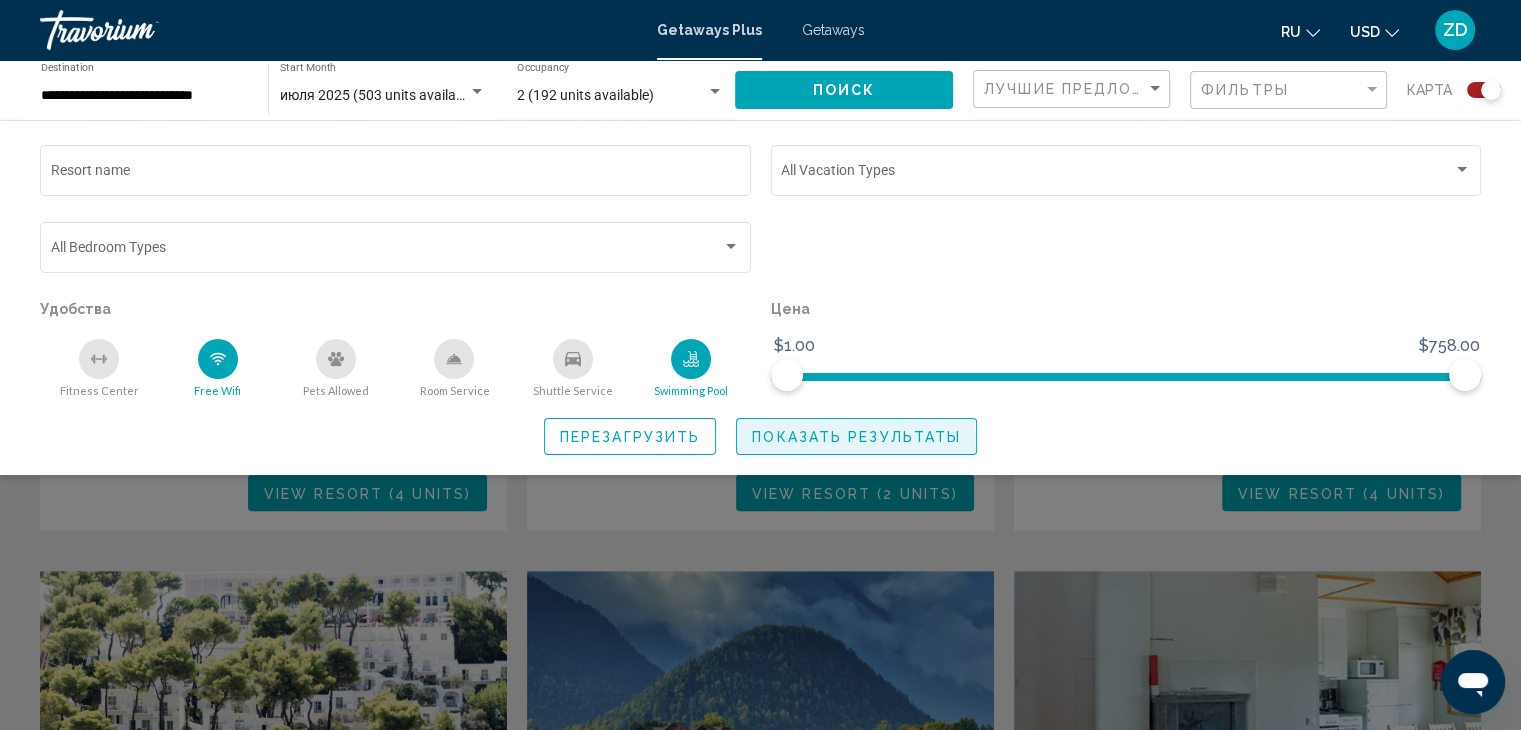 click on "Показать результаты" 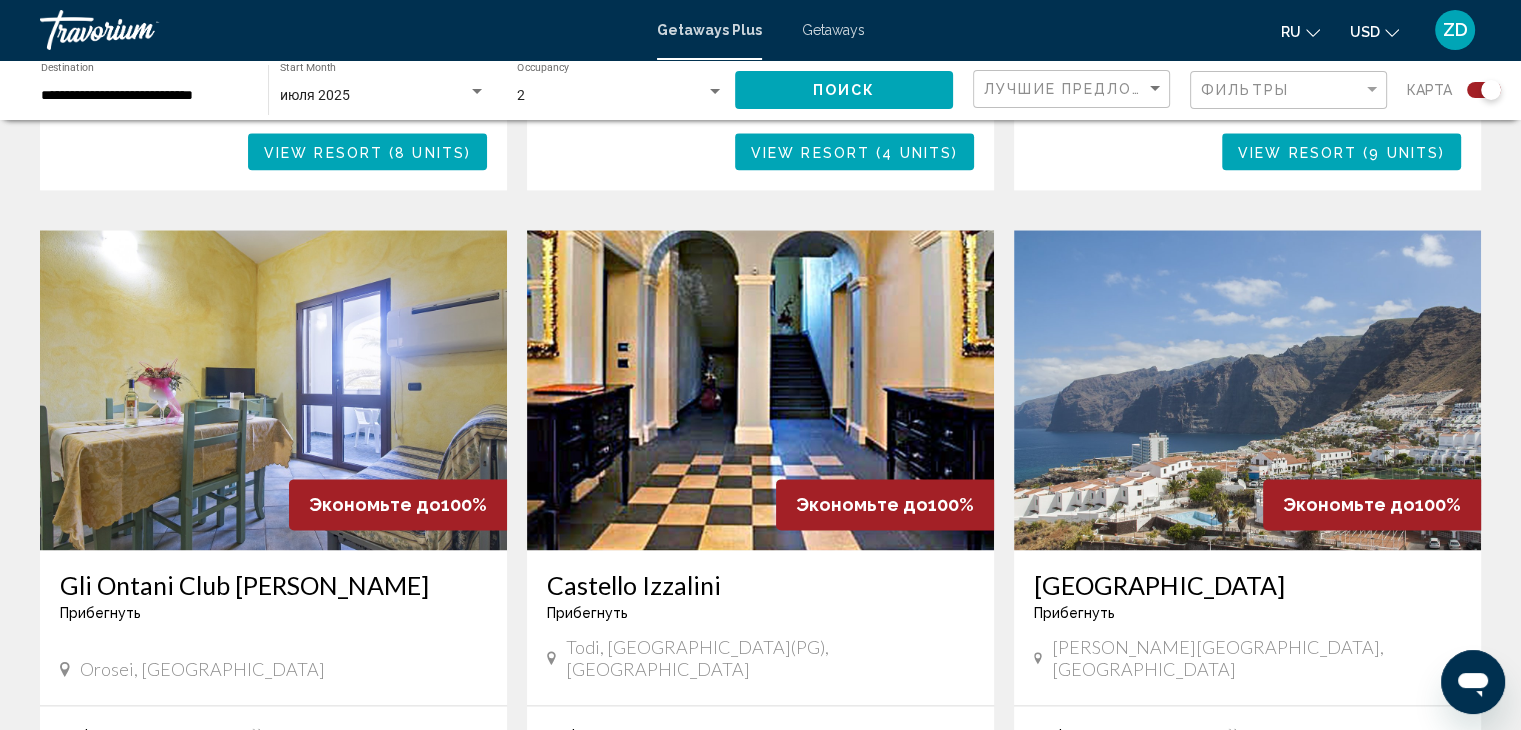 scroll, scrollTop: 2606, scrollLeft: 0, axis: vertical 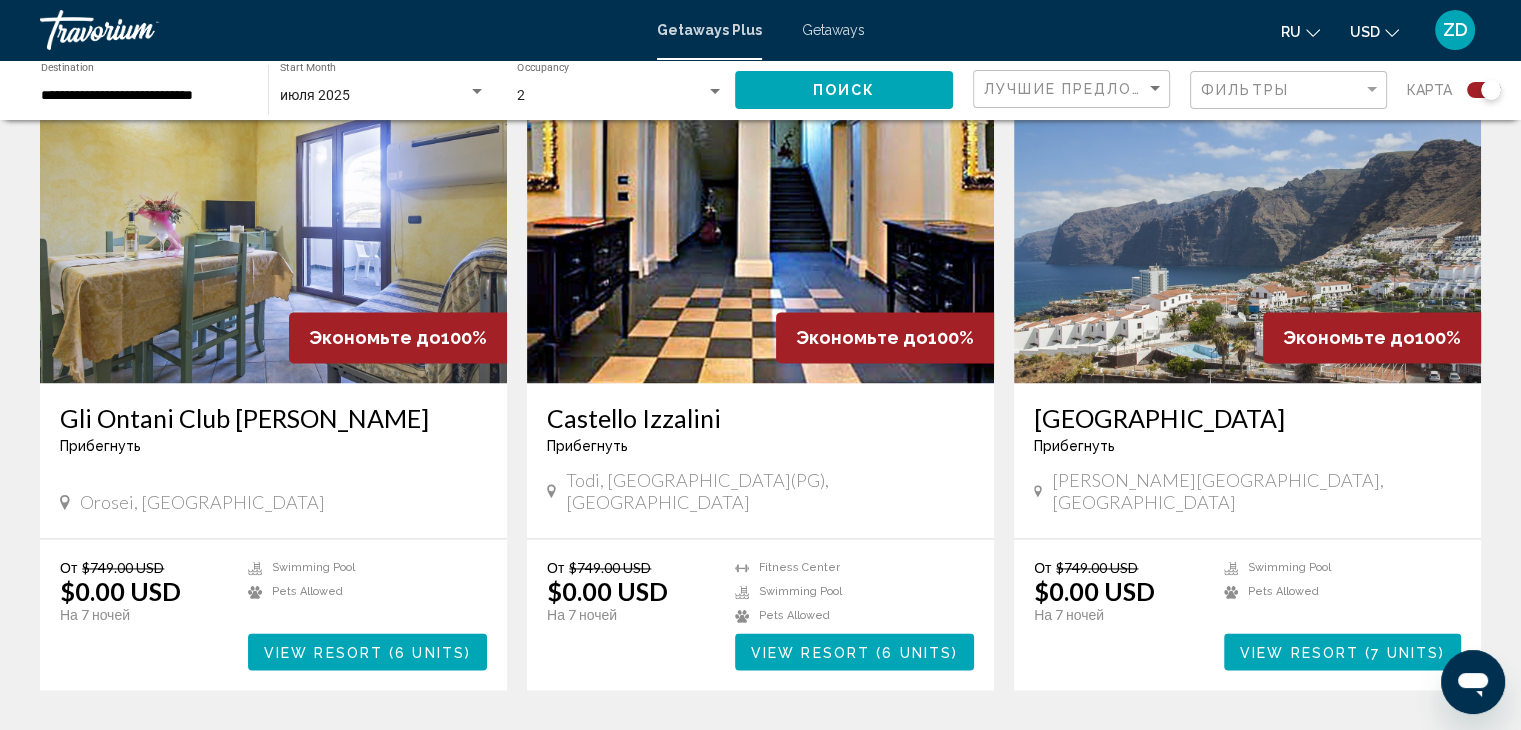 click on "page  2" at bounding box center (725, 750) 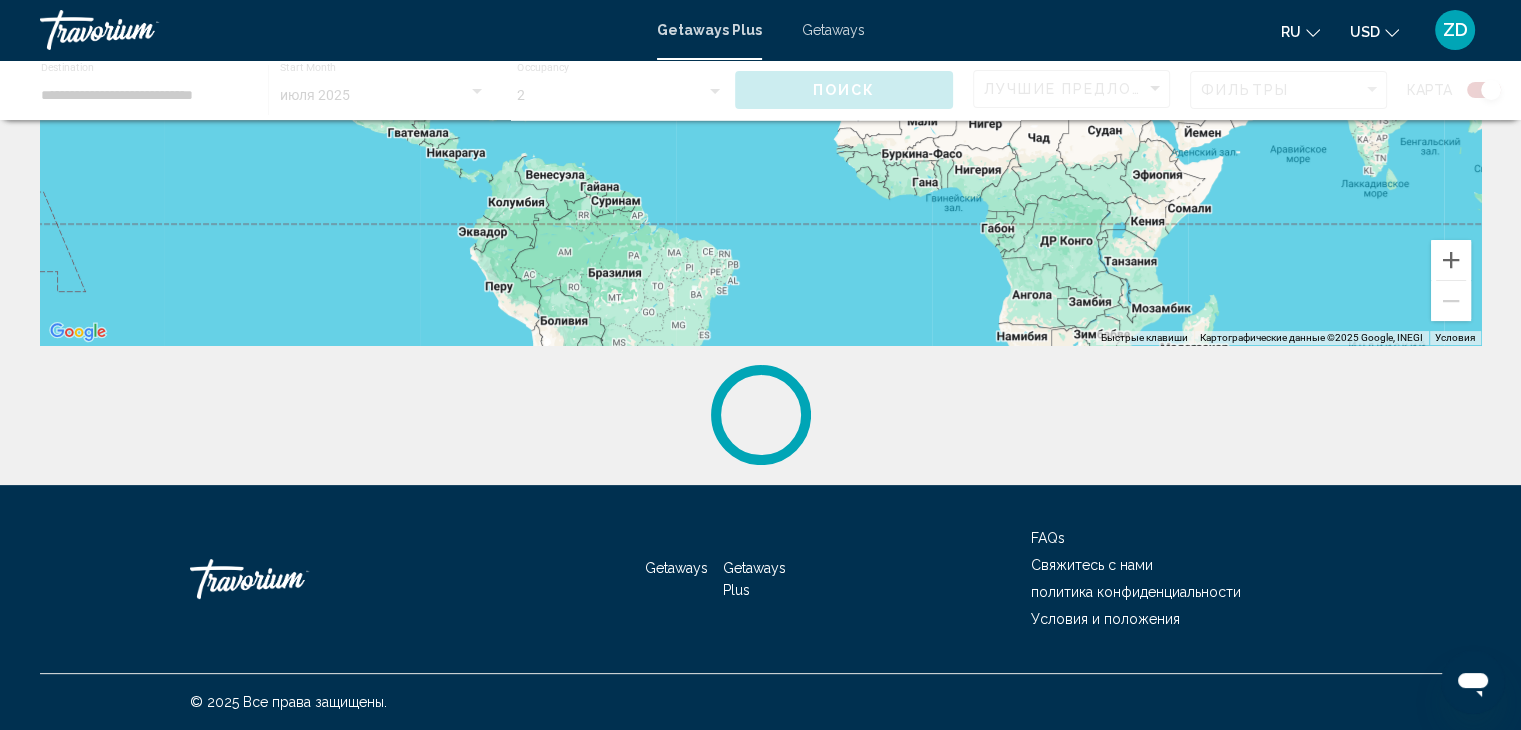 scroll, scrollTop: 0, scrollLeft: 0, axis: both 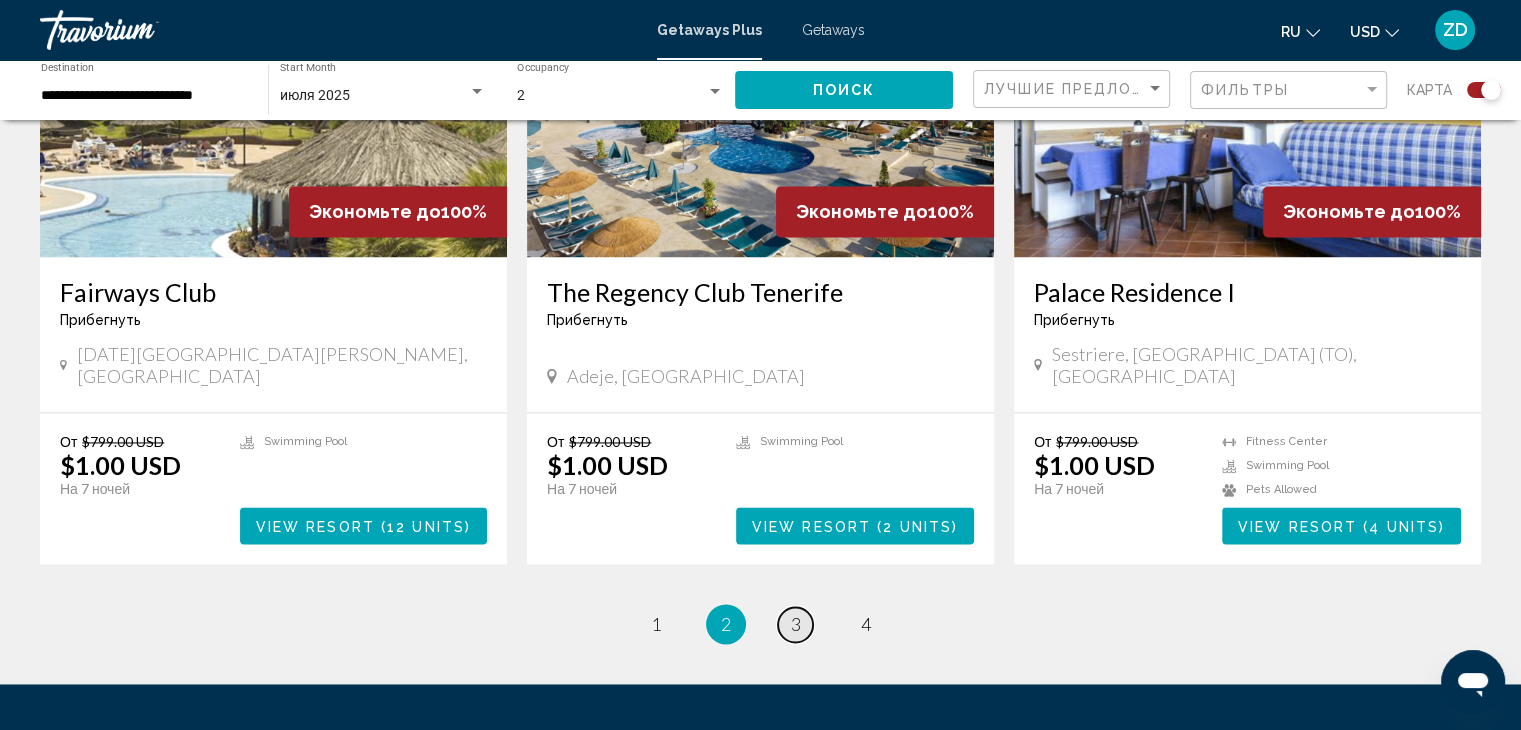 click on "page  3" at bounding box center [795, 624] 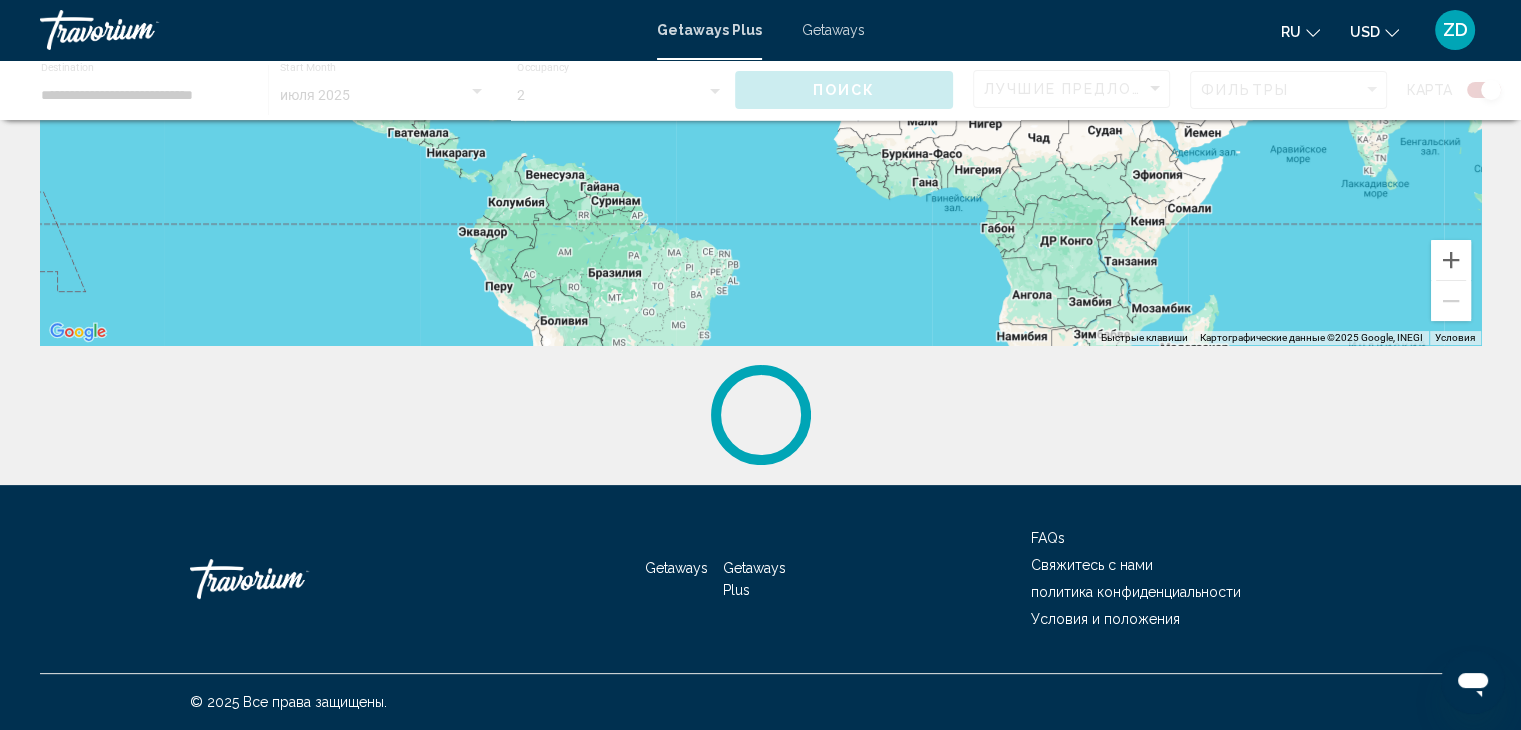 scroll, scrollTop: 0, scrollLeft: 0, axis: both 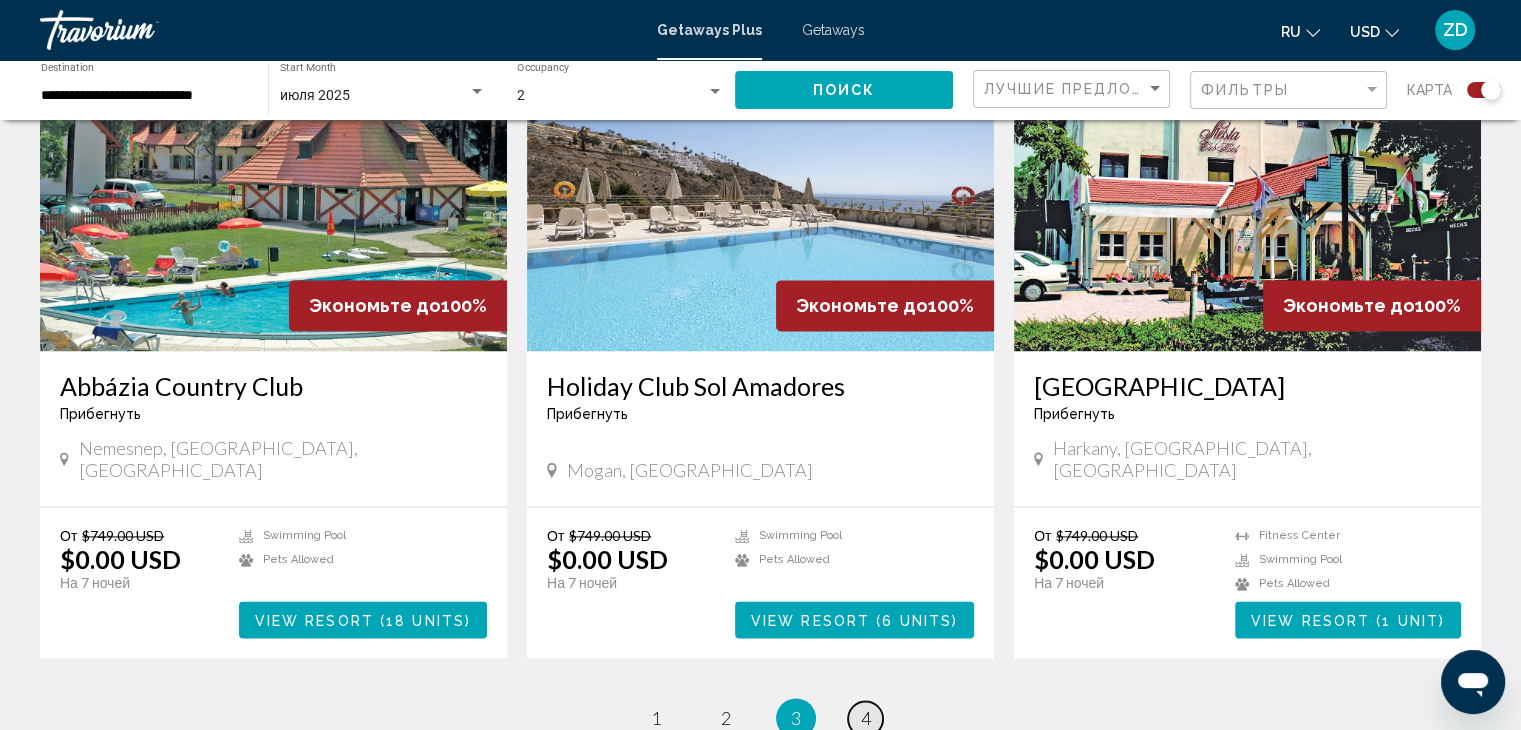click on "4" at bounding box center (866, 718) 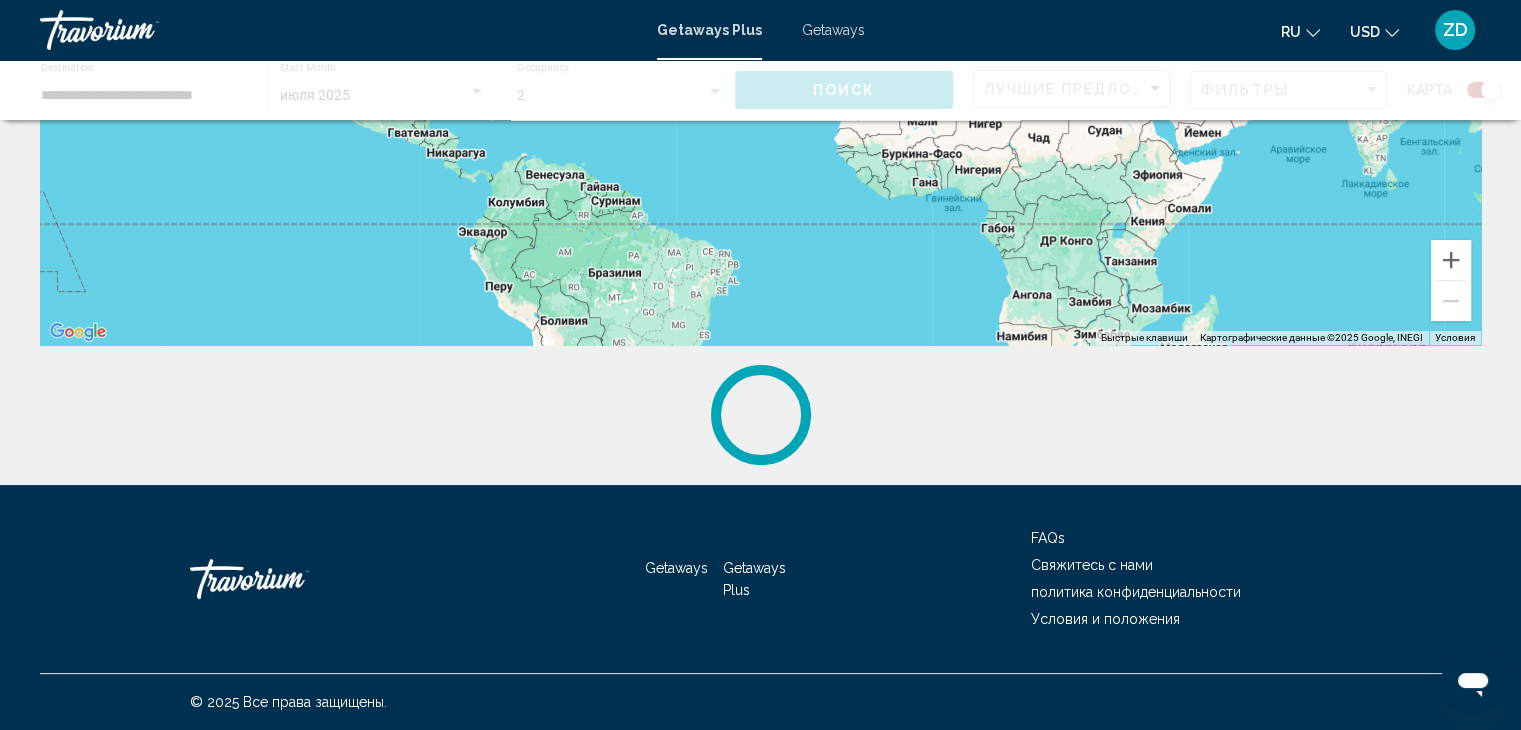 scroll, scrollTop: 0, scrollLeft: 0, axis: both 